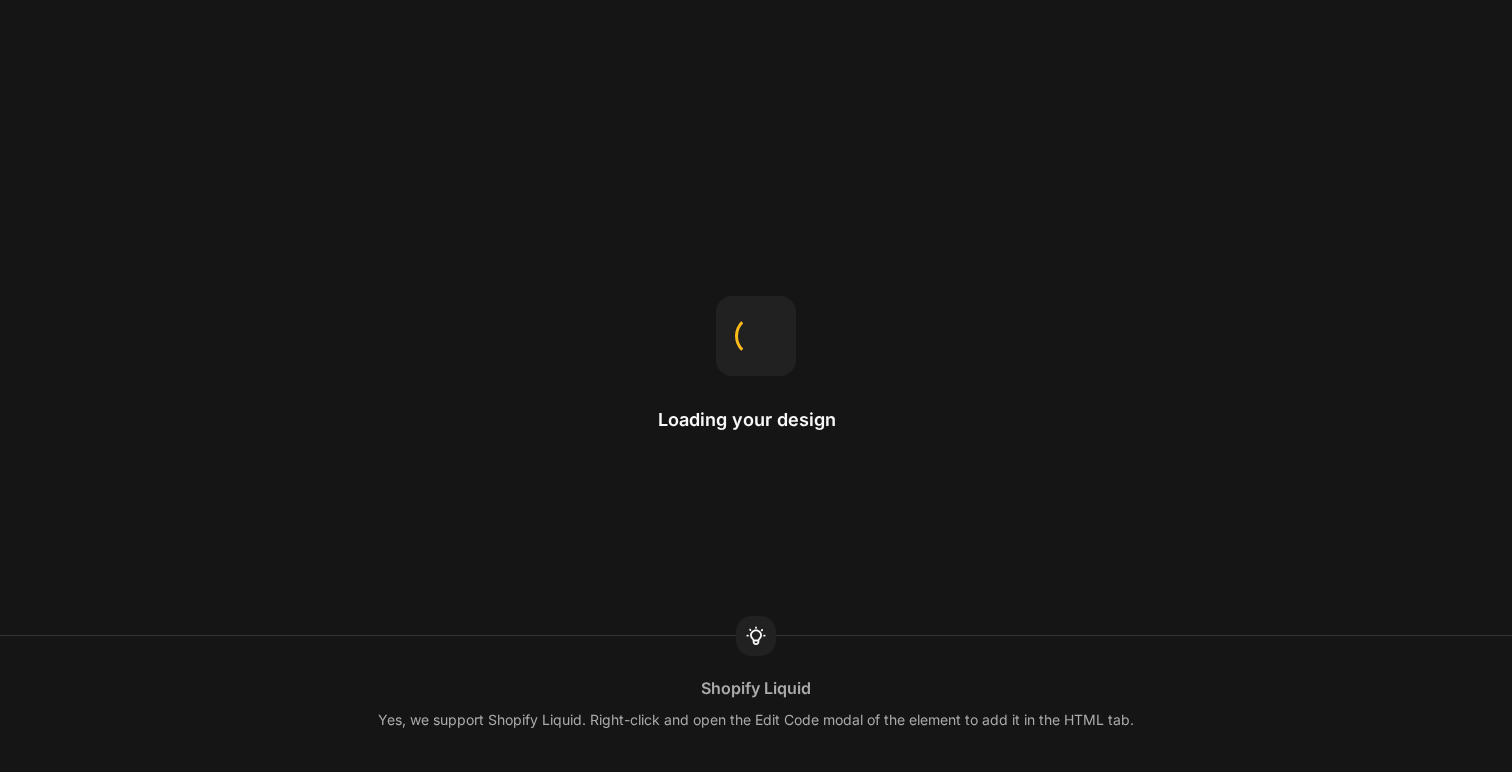 scroll, scrollTop: 0, scrollLeft: 0, axis: both 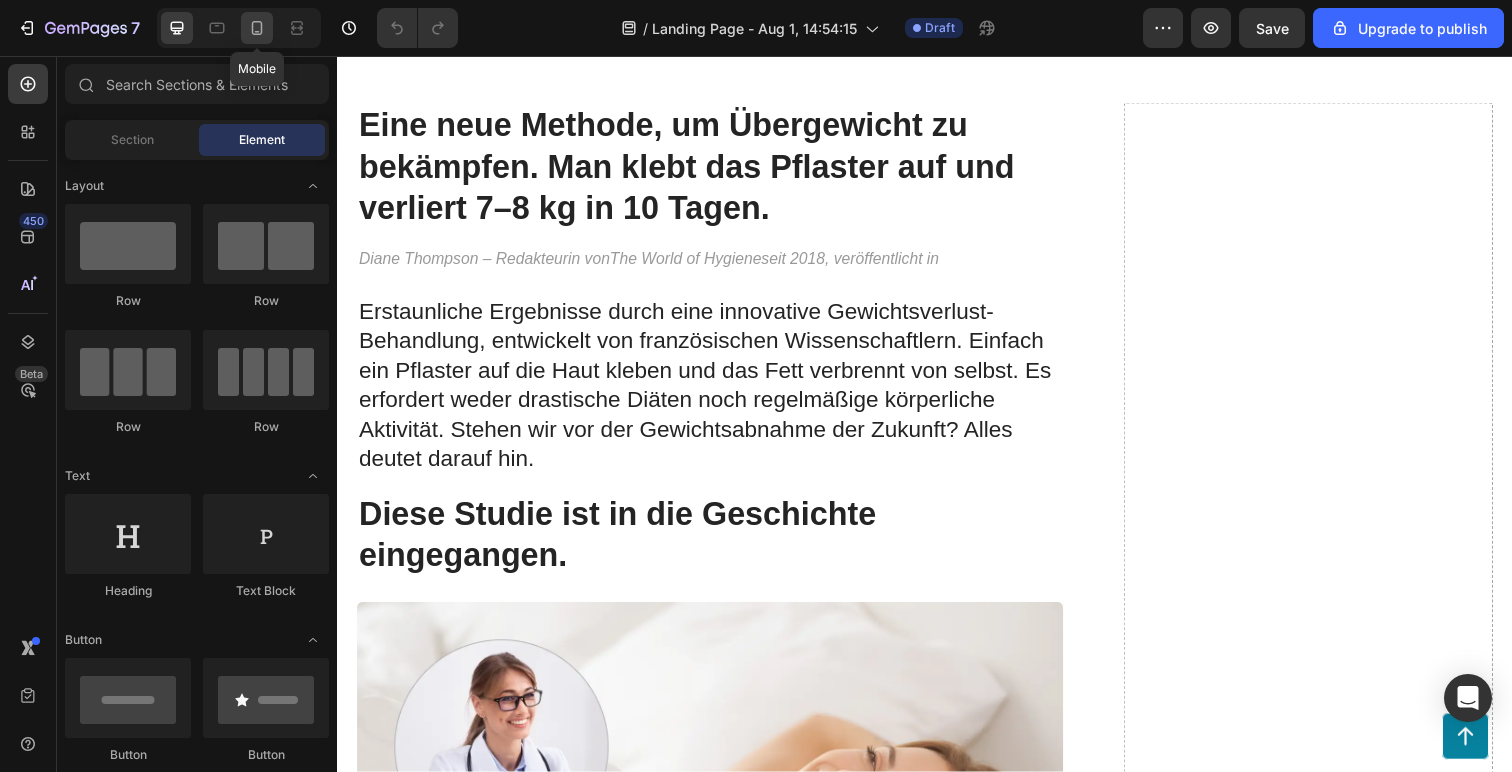 click 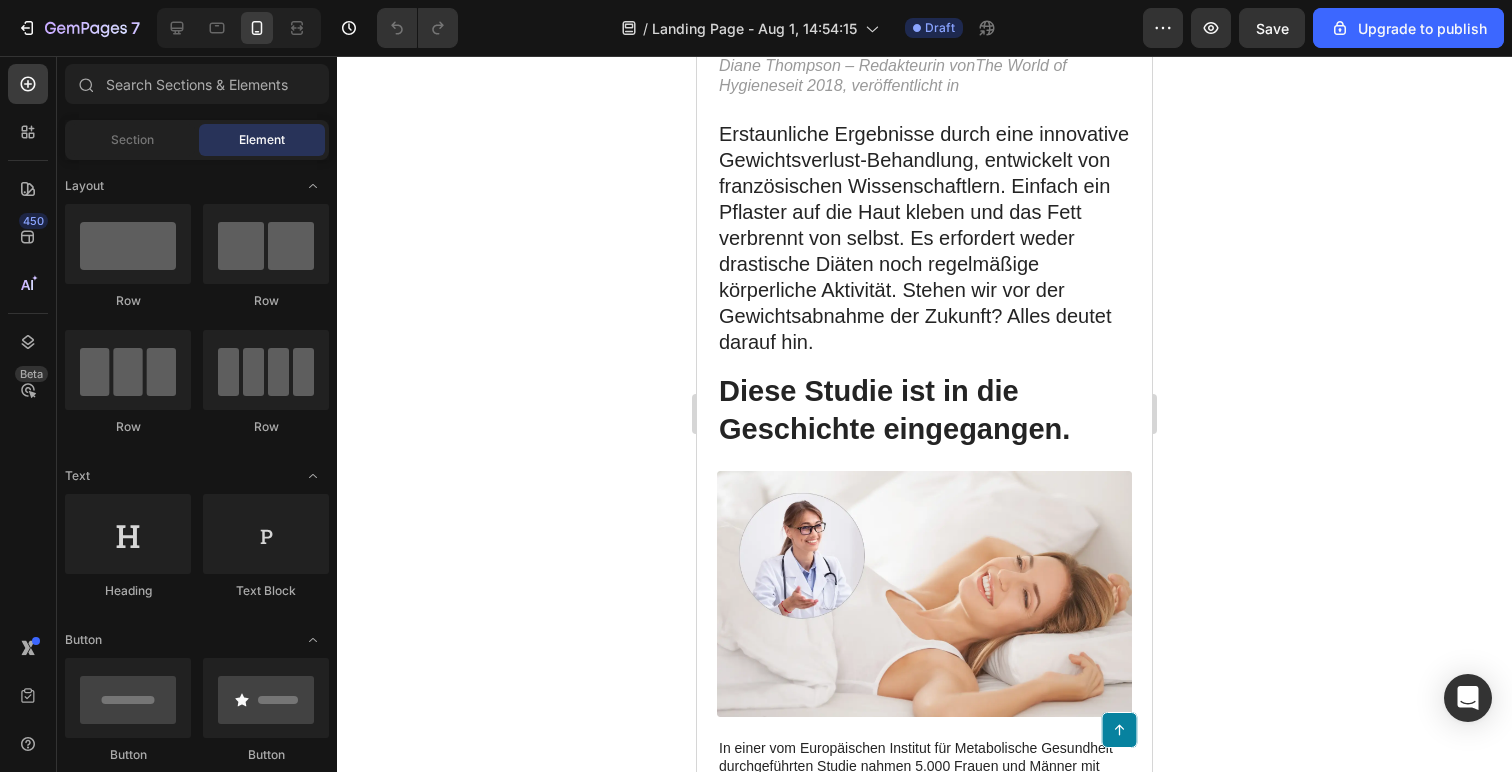 scroll, scrollTop: 0, scrollLeft: 0, axis: both 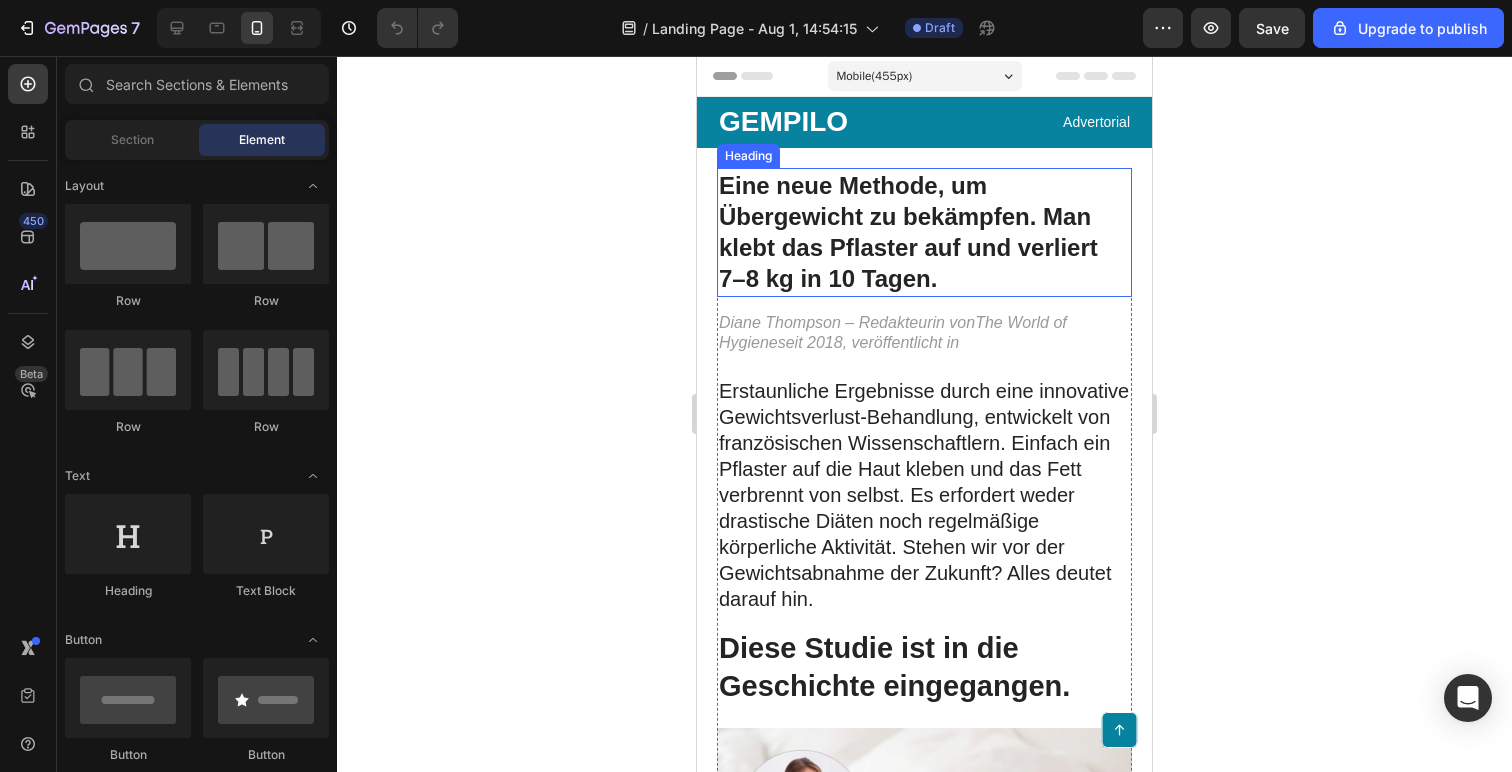click on "Eine neue Methode, um Übergewicht zu bekämpfen. Man klebt das Pflaster auf und verliert 7–8 kg in 10 Tagen." at bounding box center (924, 232) 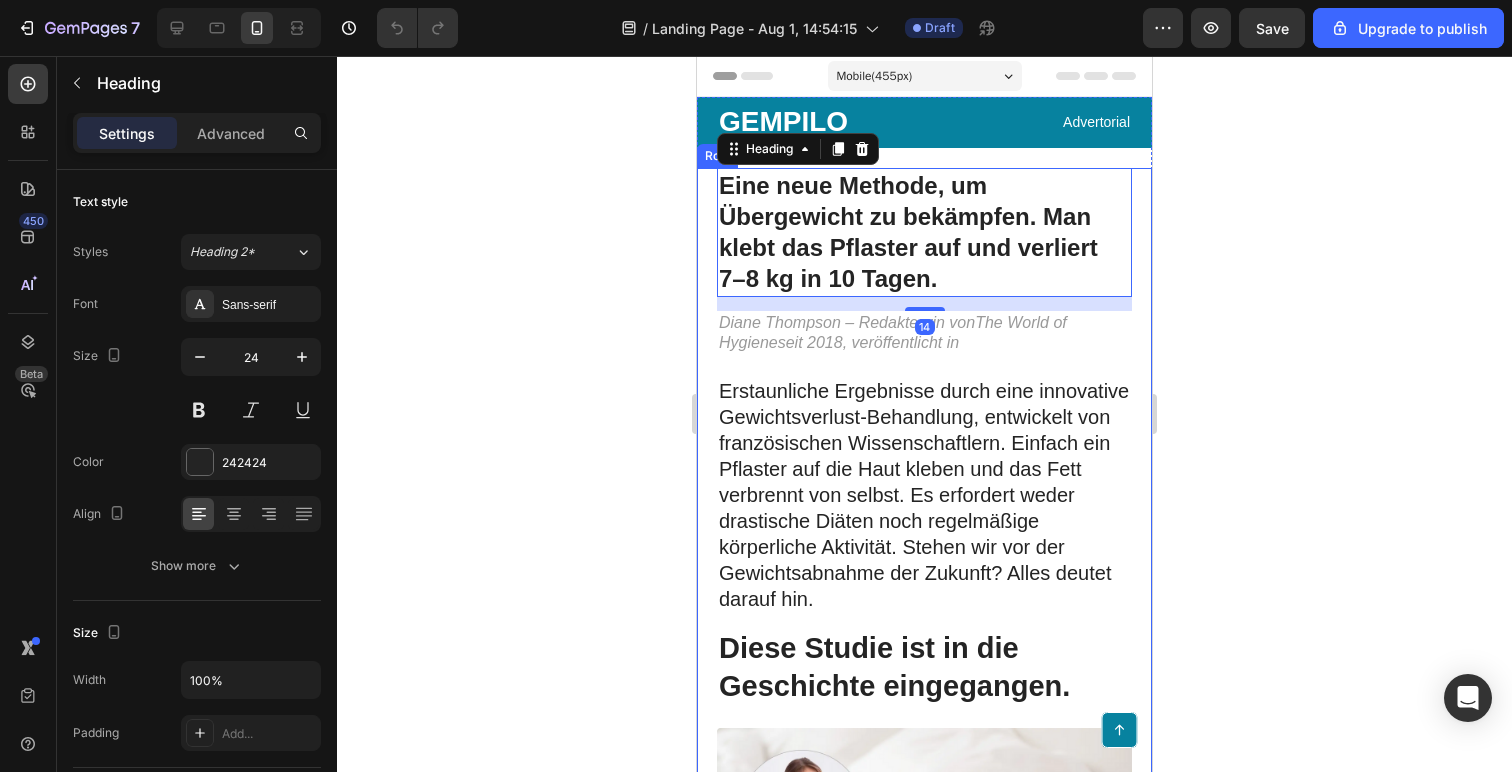 click 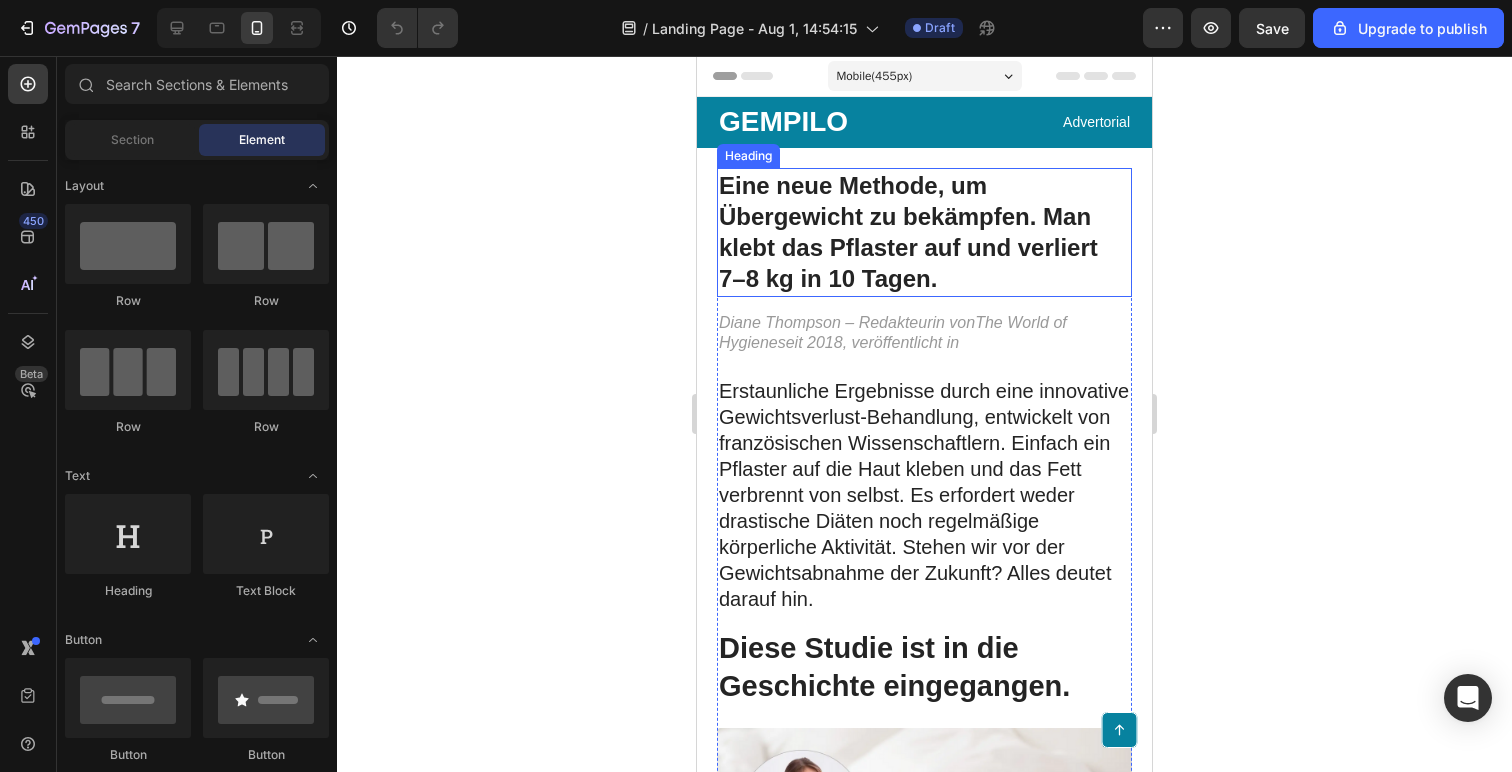 click on "Eine neue Methode, um Übergewicht zu bekämpfen. Man klebt das Pflaster auf und verliert 7–8 kg in 10 Tagen." at bounding box center [924, 232] 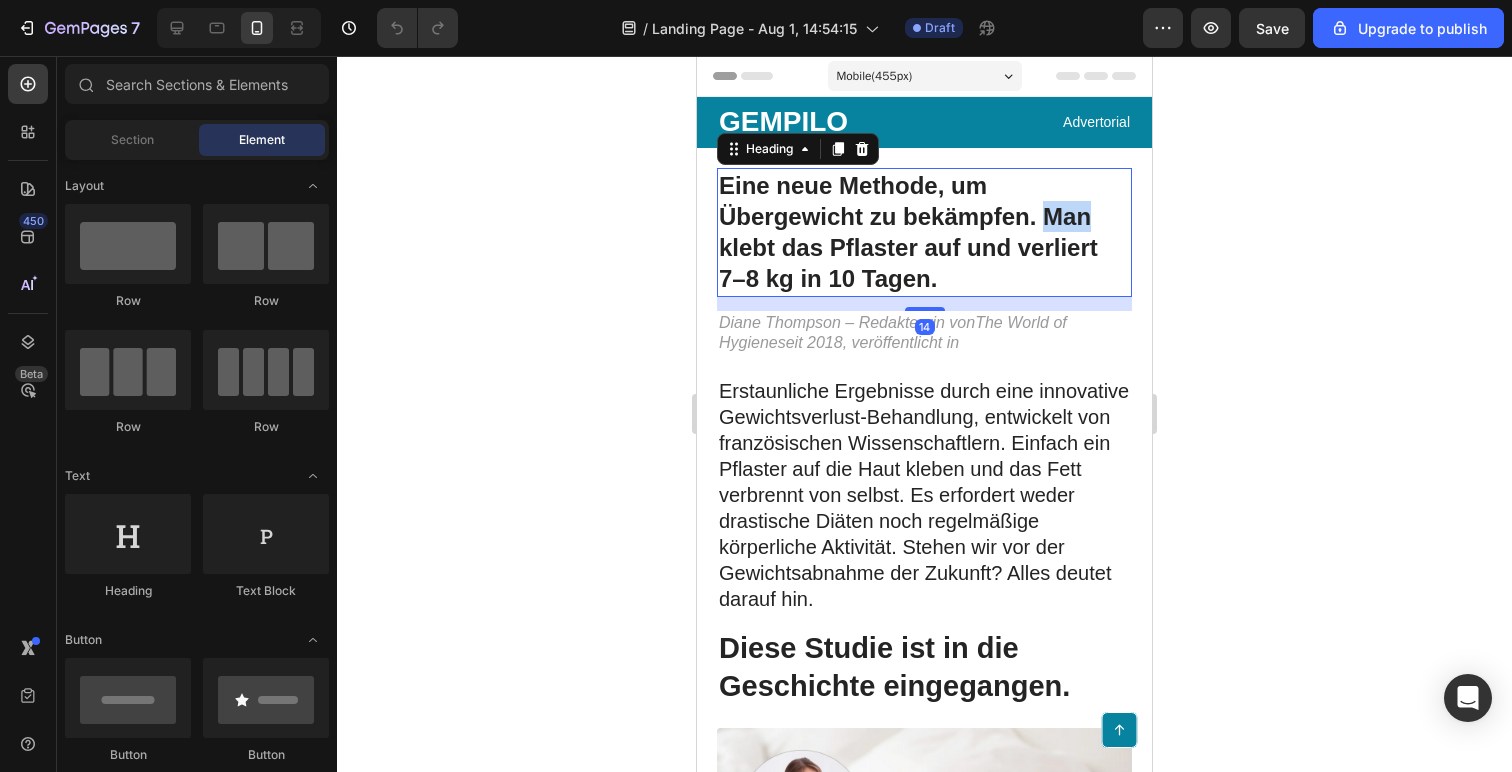 click on "Eine neue Methode, um Übergewicht zu bekämpfen. Man klebt das Pflaster auf und verliert 7–8 kg in 10 Tagen." at bounding box center (924, 232) 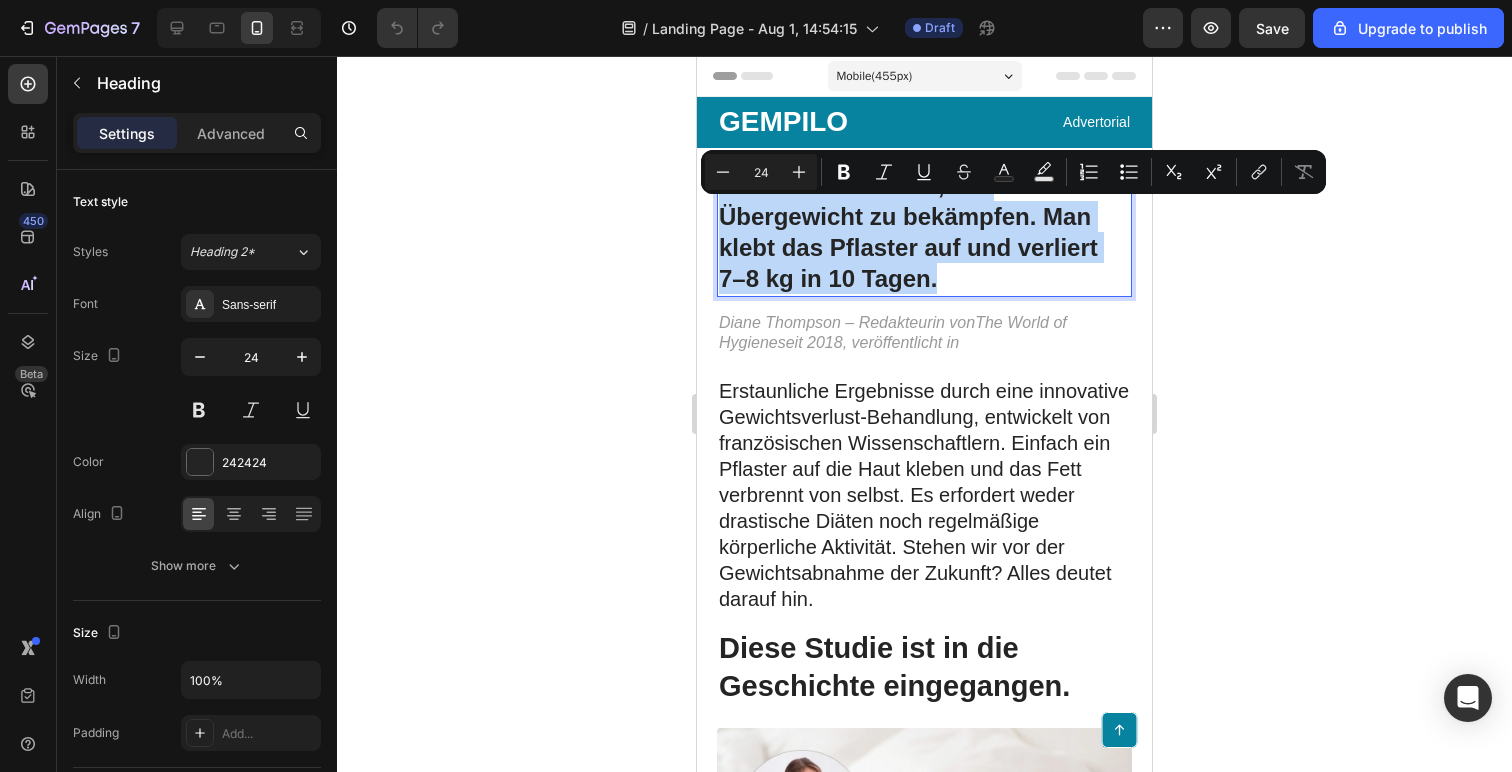 click on "Eine neue Methode, um Übergewicht zu bekämpfen. Man klebt das Pflaster auf und verliert 7–8 kg in 10 Tagen." at bounding box center [924, 232] 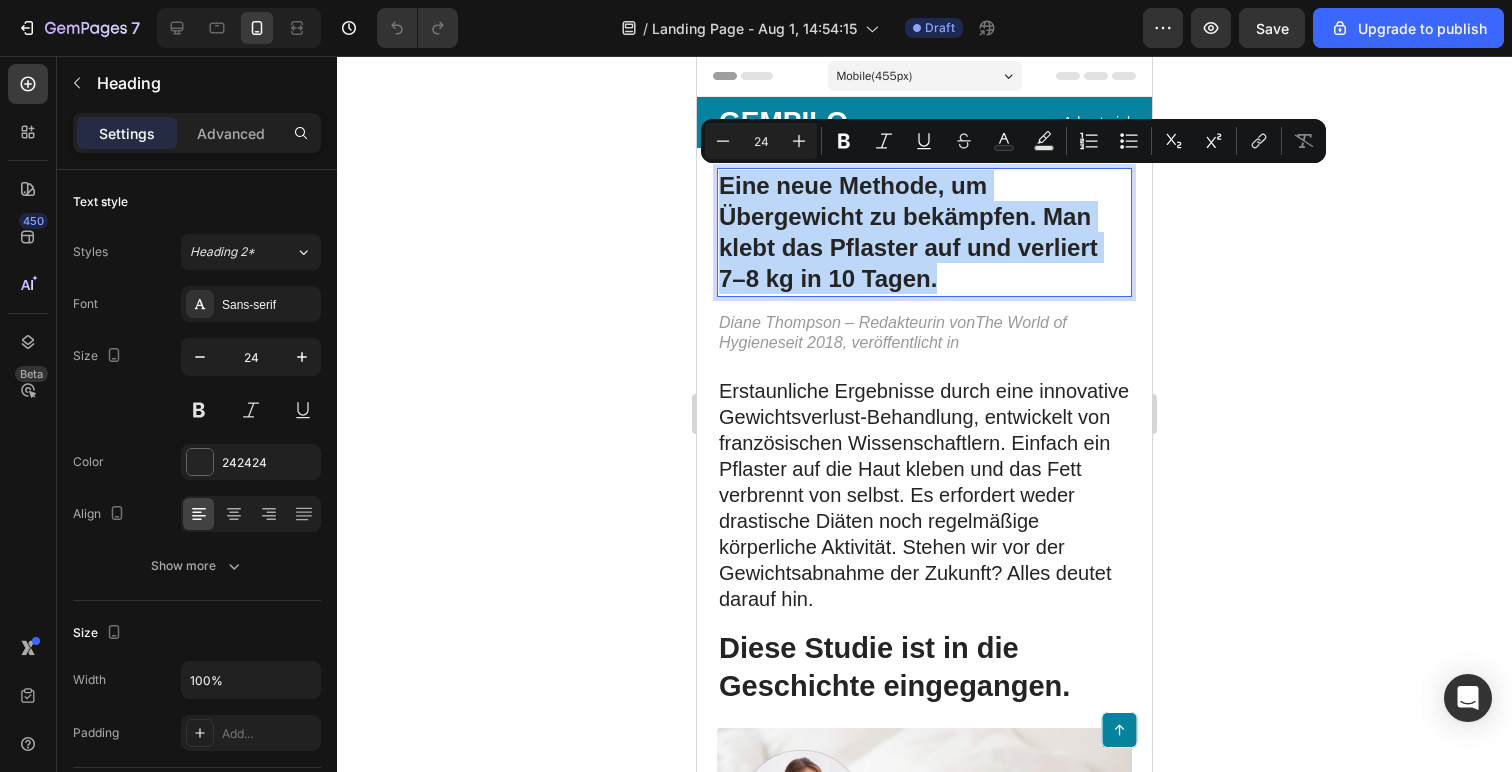 click on "Eine neue Methode, um Übergewicht zu bekämpfen. Man klebt das Pflaster auf und verliert 7–8 kg in 10 Tagen." at bounding box center (924, 232) 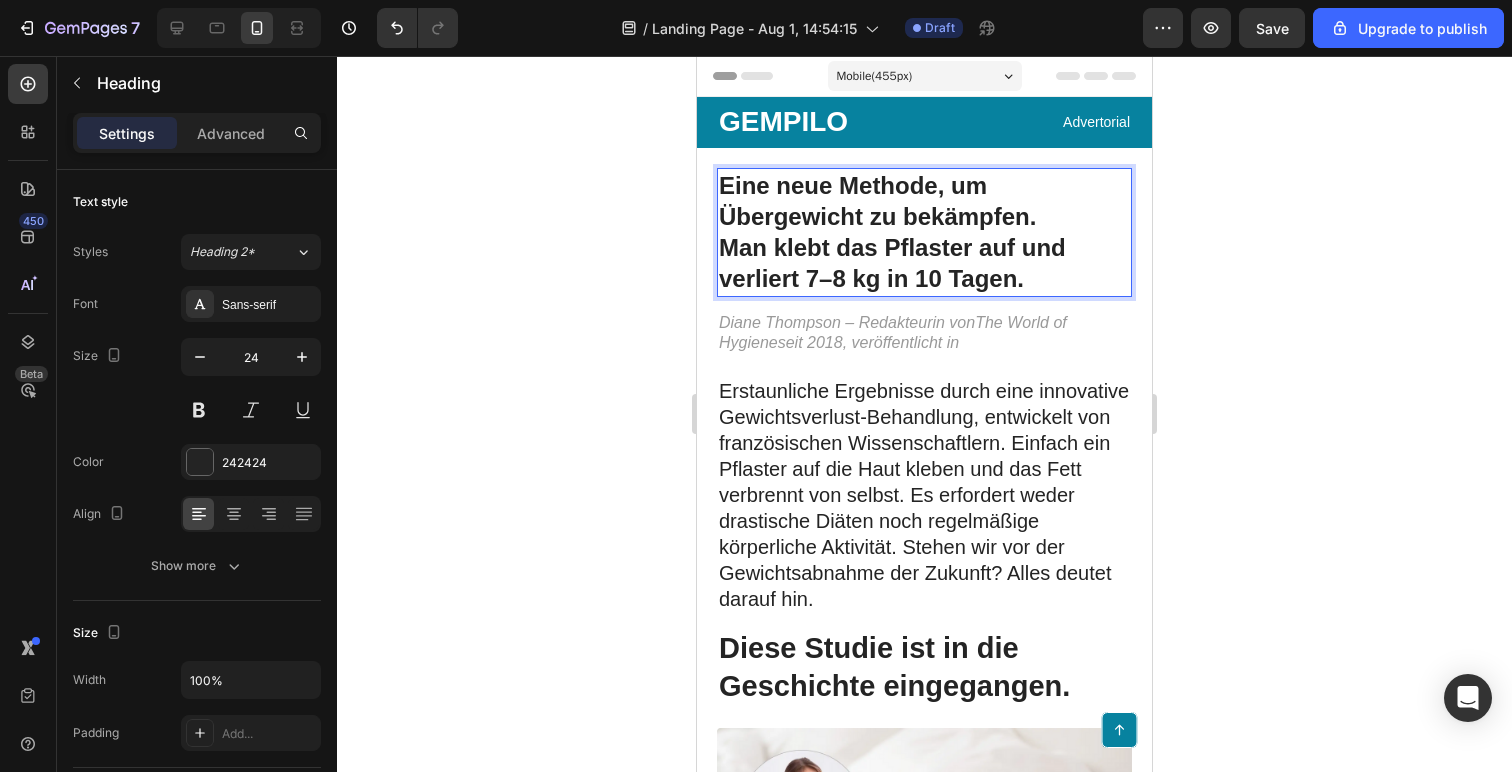click 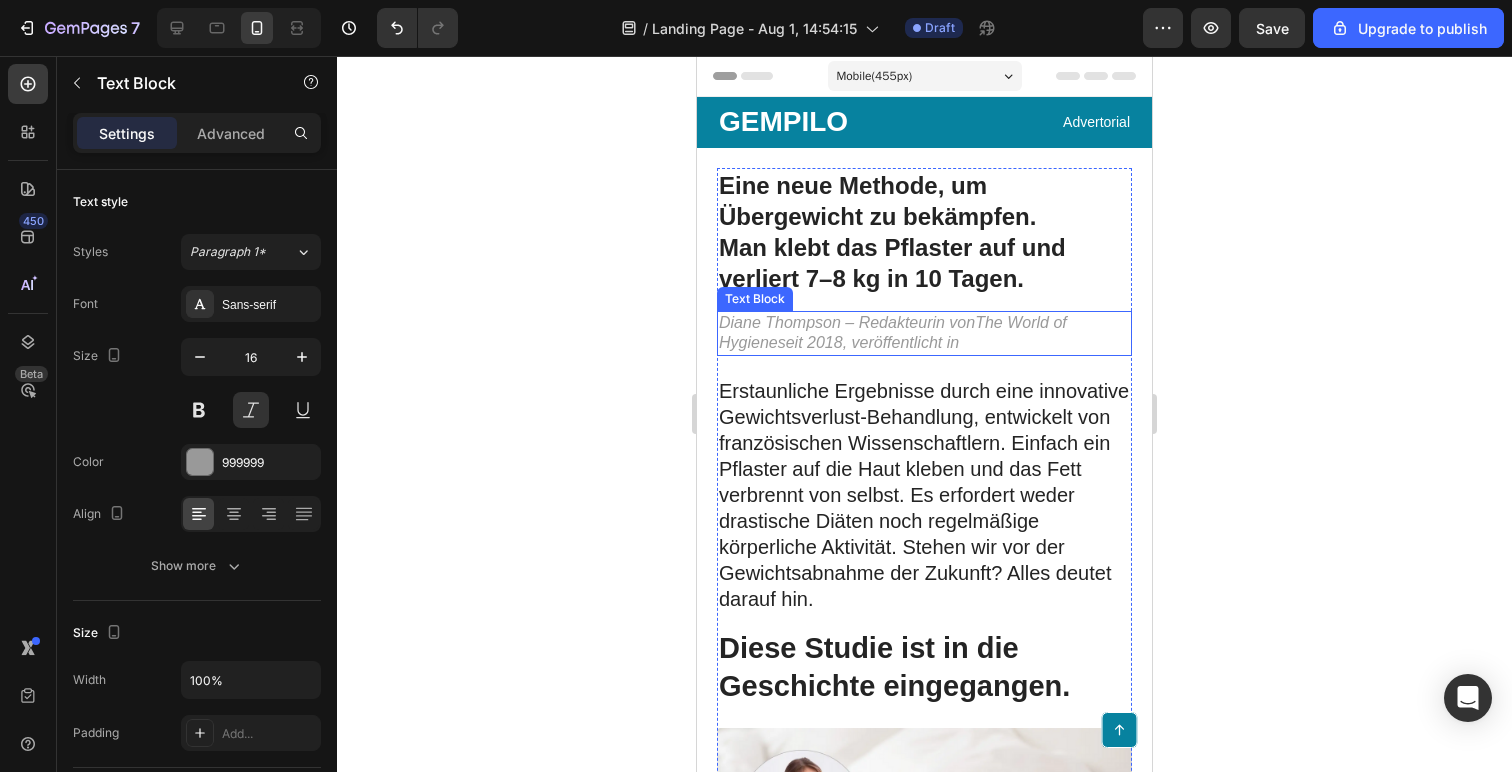 click on "The World of Hygiene" at bounding box center (893, 333) 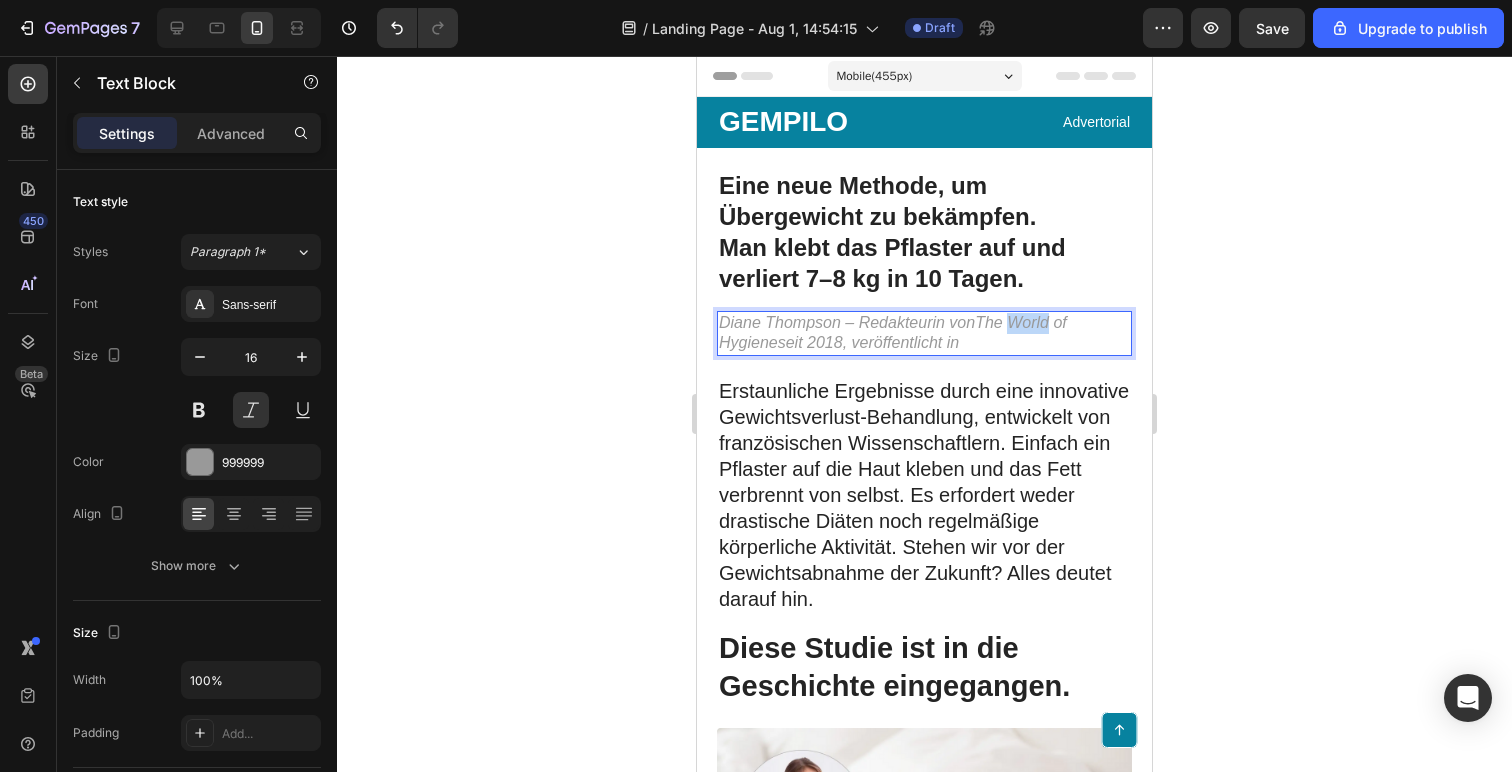 click on "The World of Hygiene" at bounding box center (893, 333) 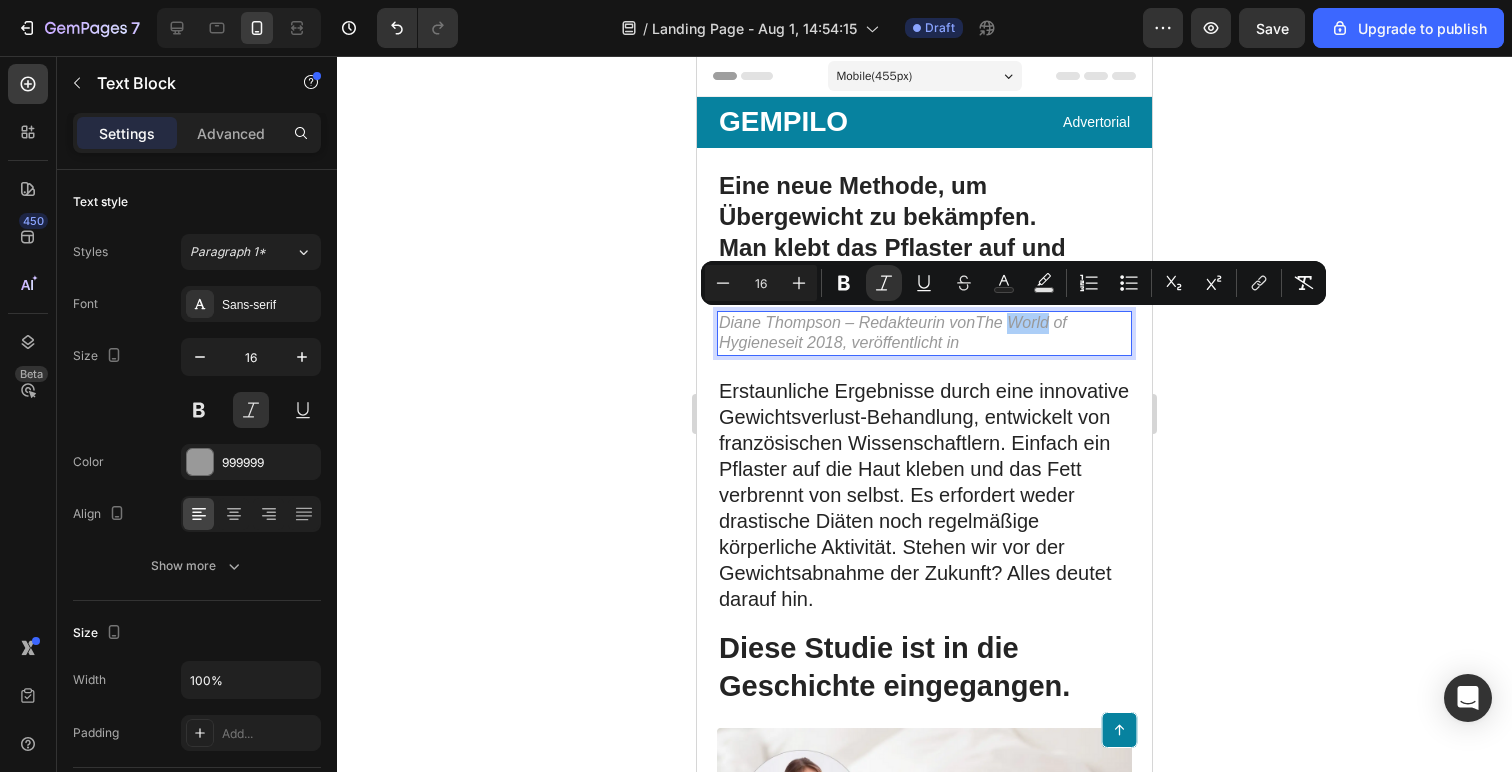 click 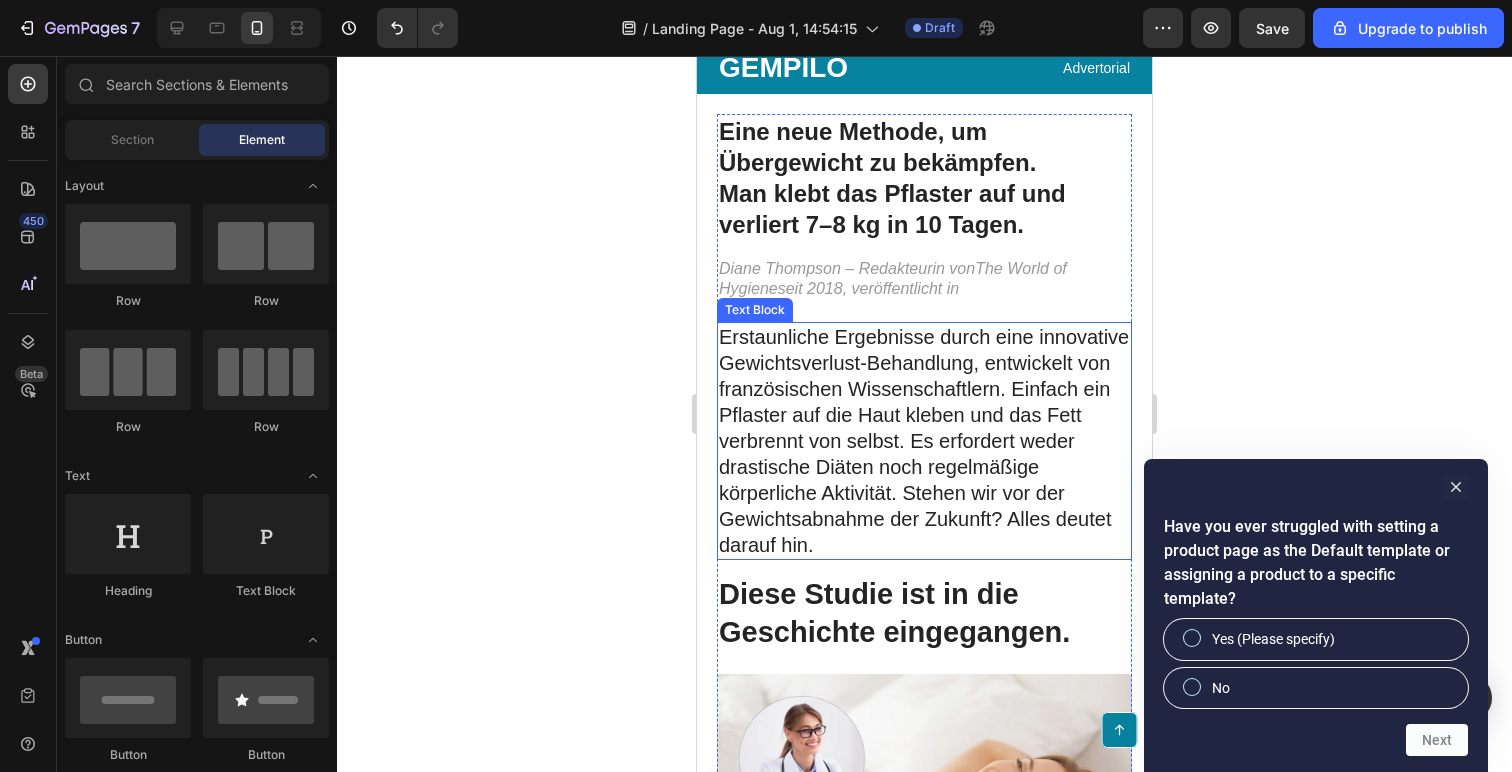 scroll, scrollTop: 35, scrollLeft: 0, axis: vertical 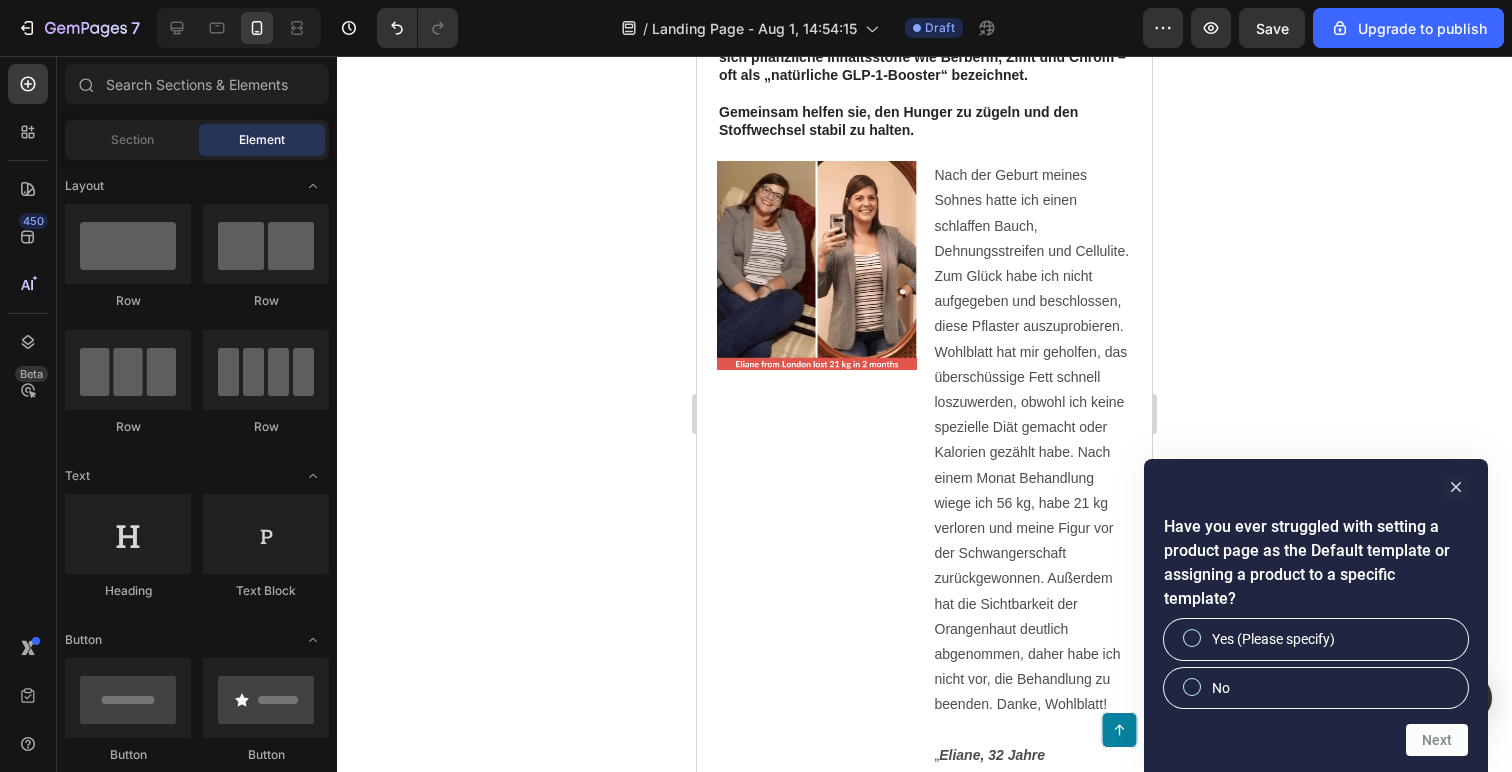 click 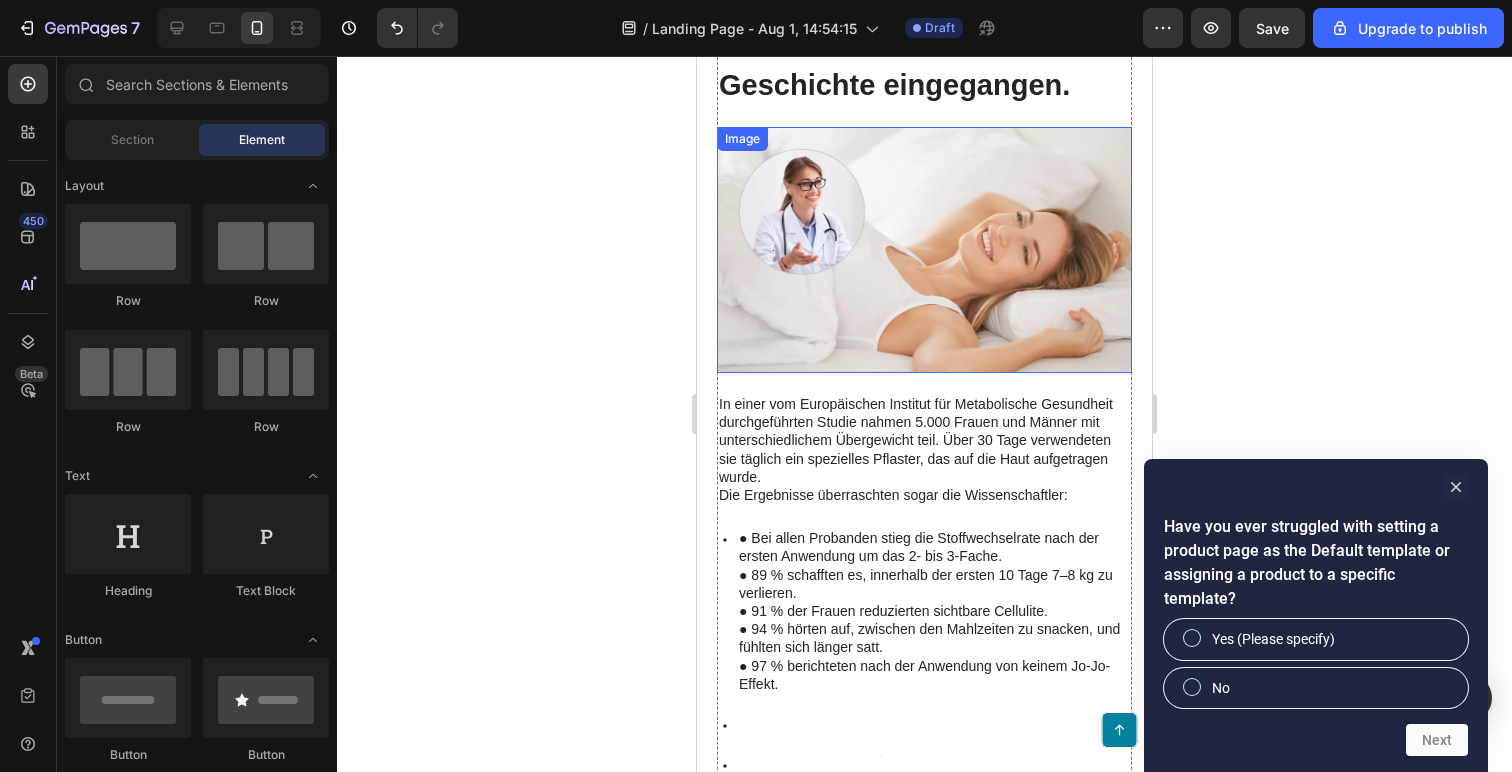 scroll, scrollTop: 519, scrollLeft: 0, axis: vertical 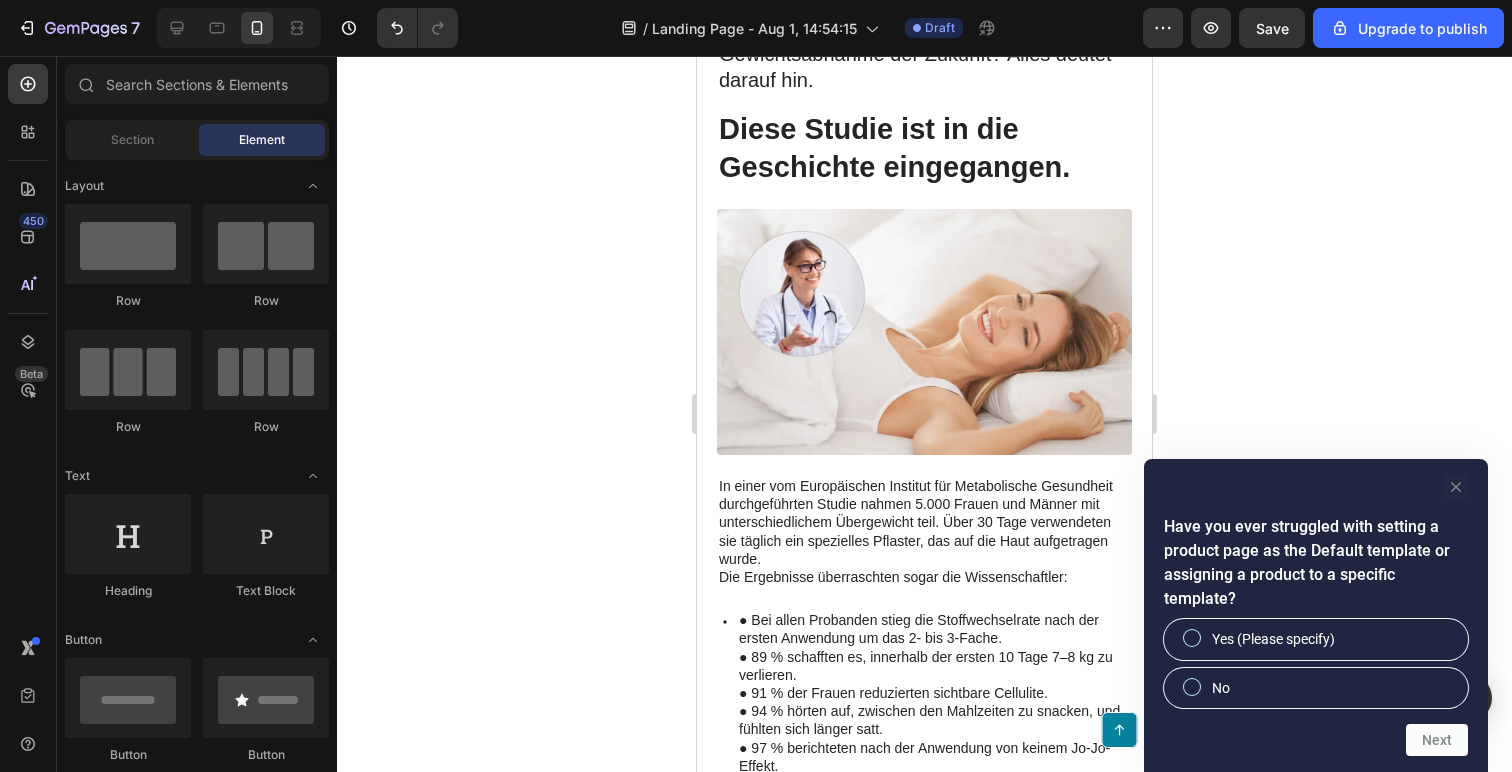 click 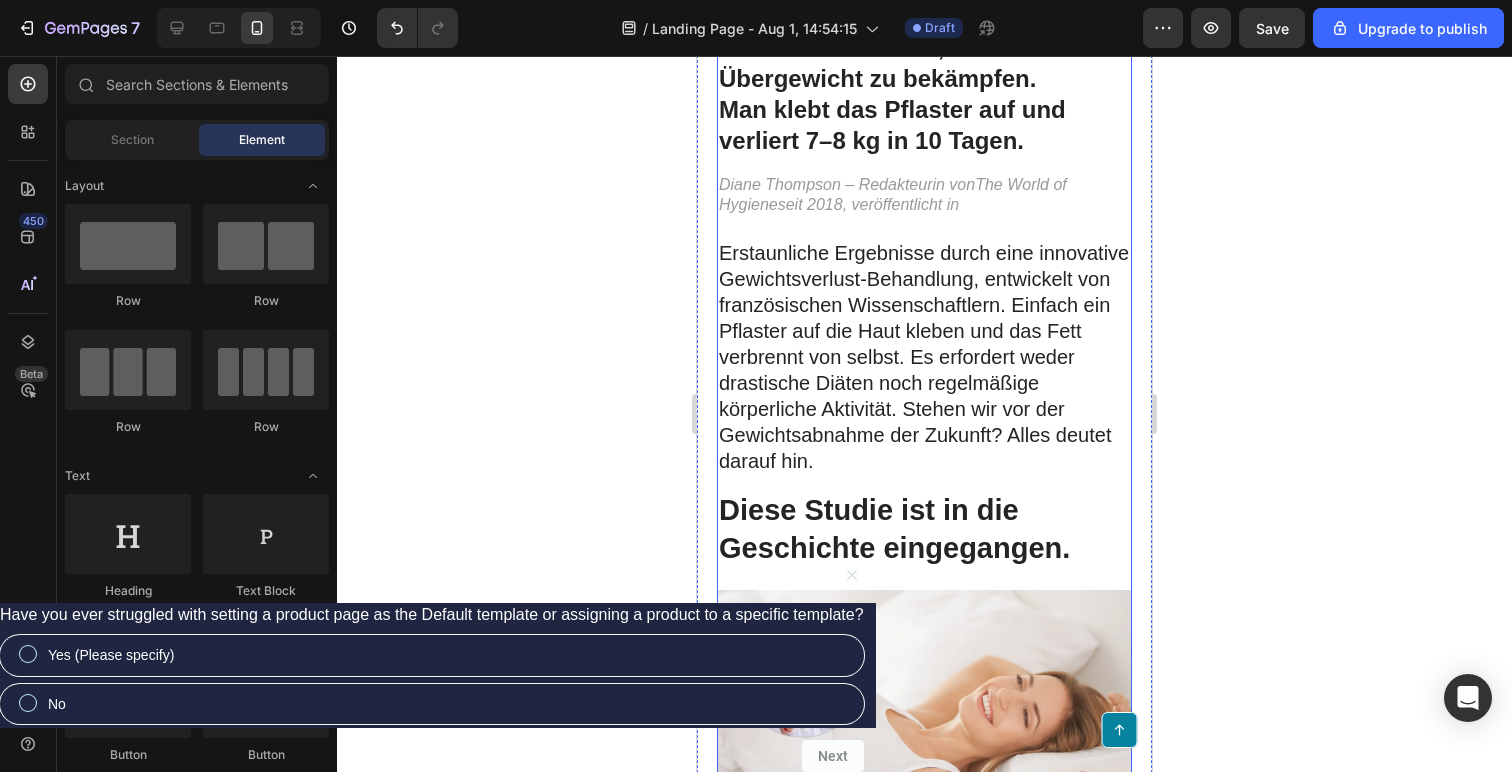 scroll, scrollTop: 453, scrollLeft: 0, axis: vertical 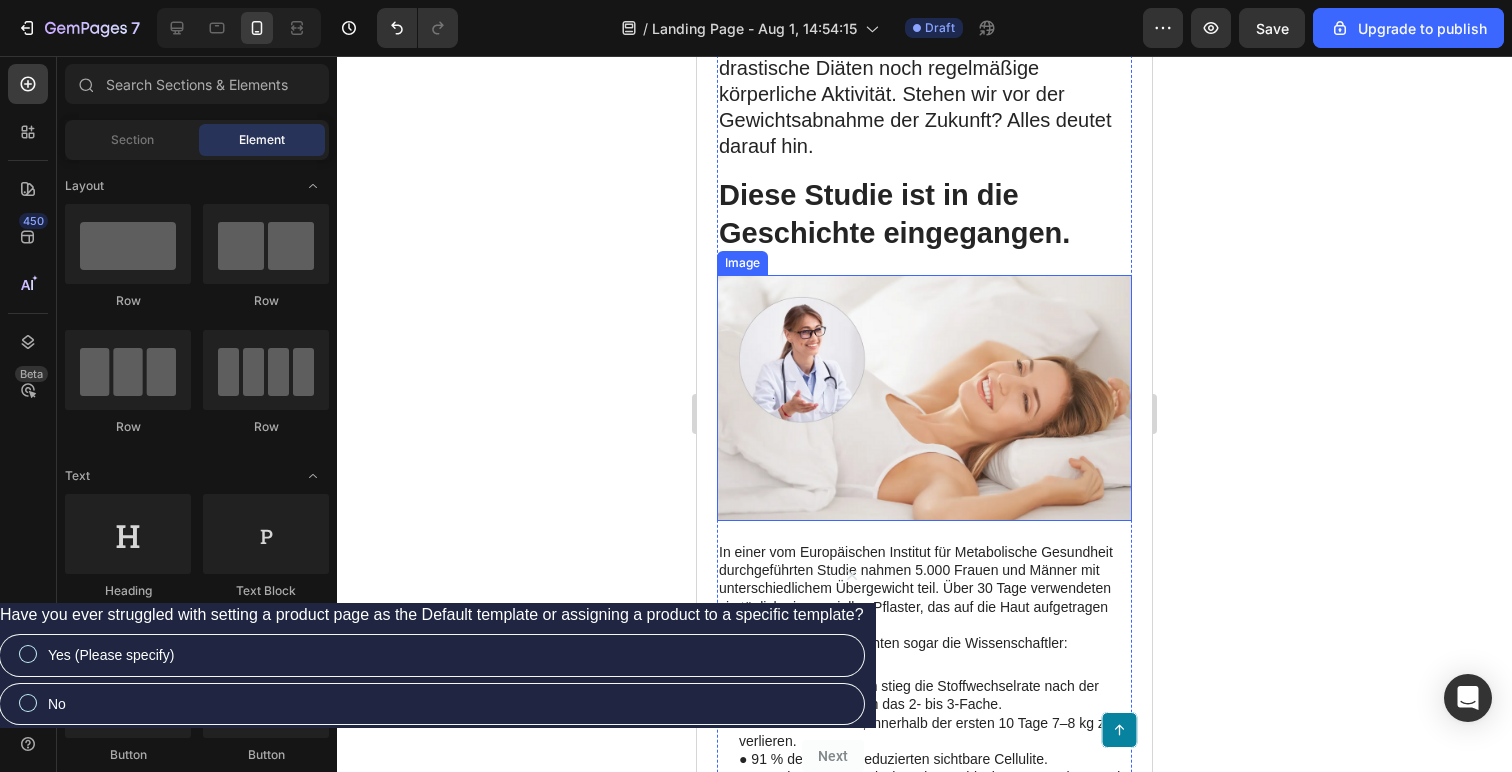 click at bounding box center (924, 398) 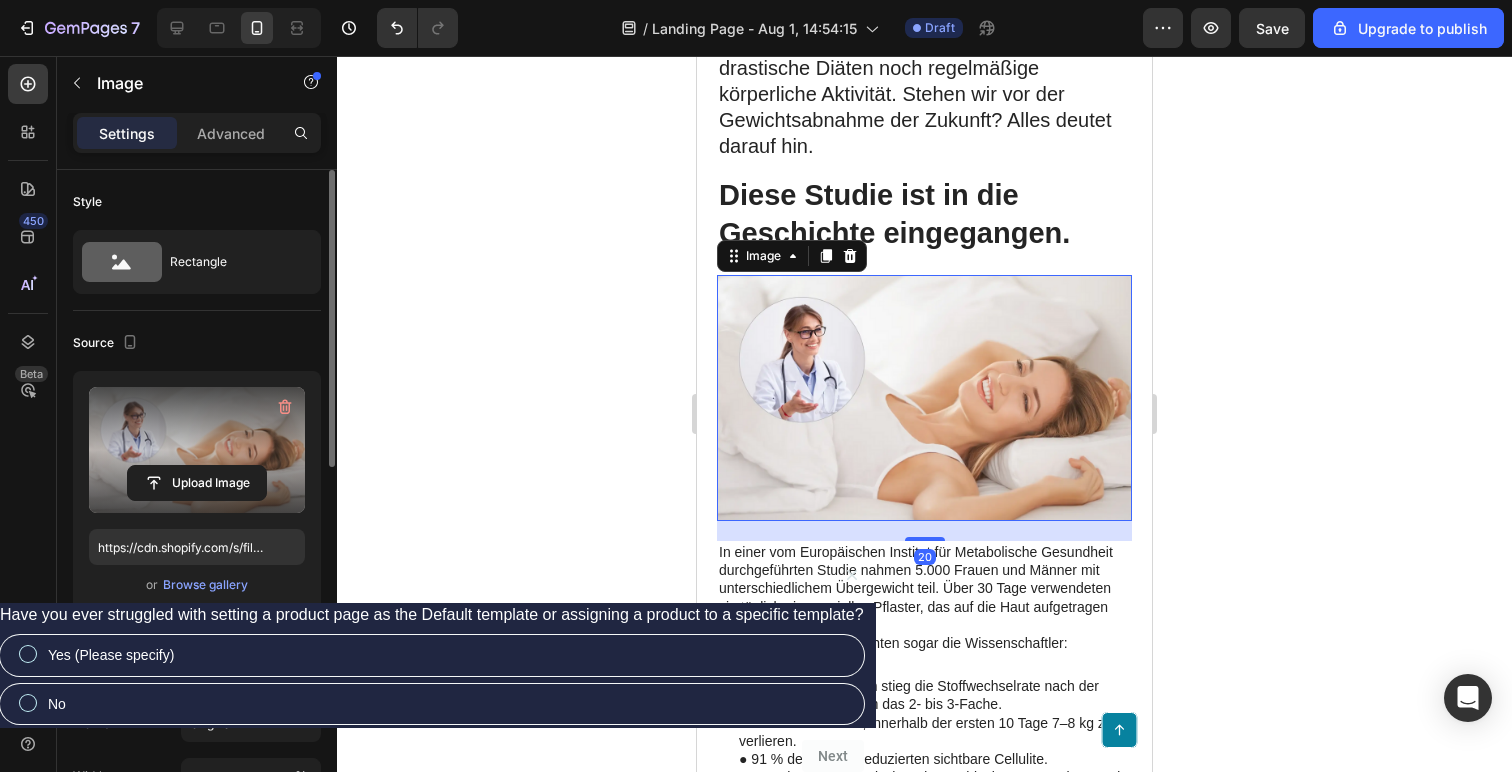 click at bounding box center [197, 450] 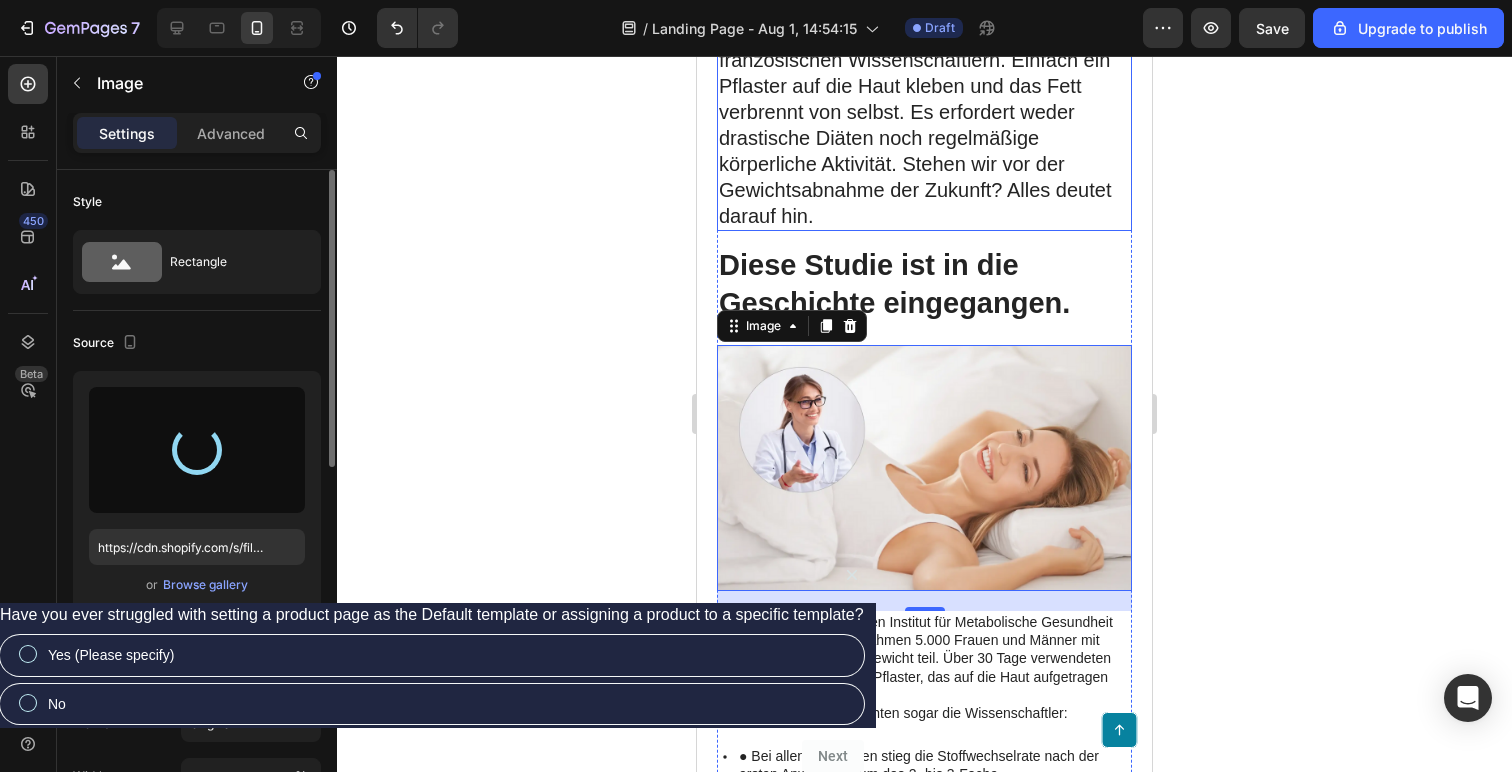 scroll, scrollTop: 381, scrollLeft: 0, axis: vertical 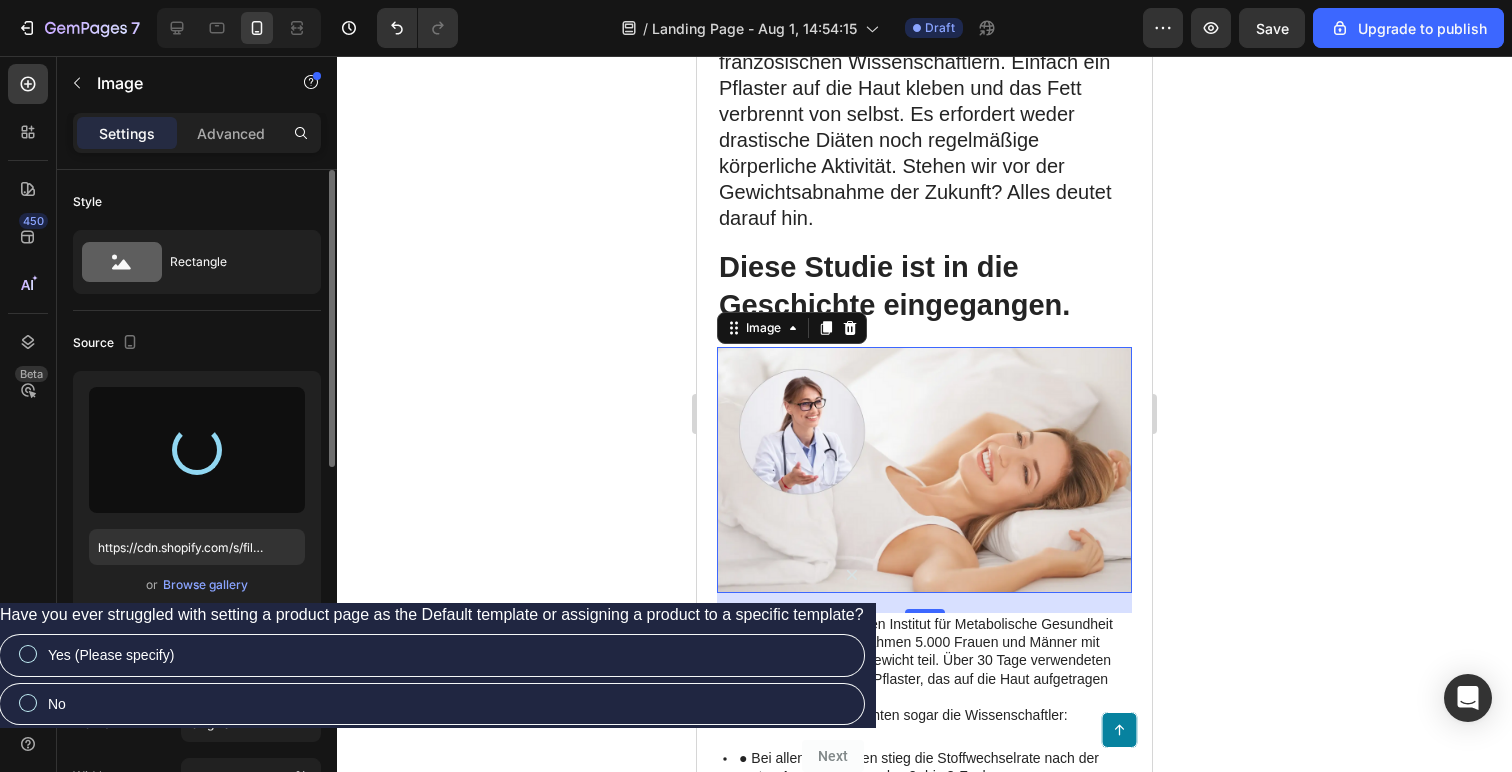 type on "https://cdn.shopify.com/s/files/1/0926/7452/3513/files/gempages_577293653332984547-16170279-74b4-477d-9593-be2bb66b4297.jpg" 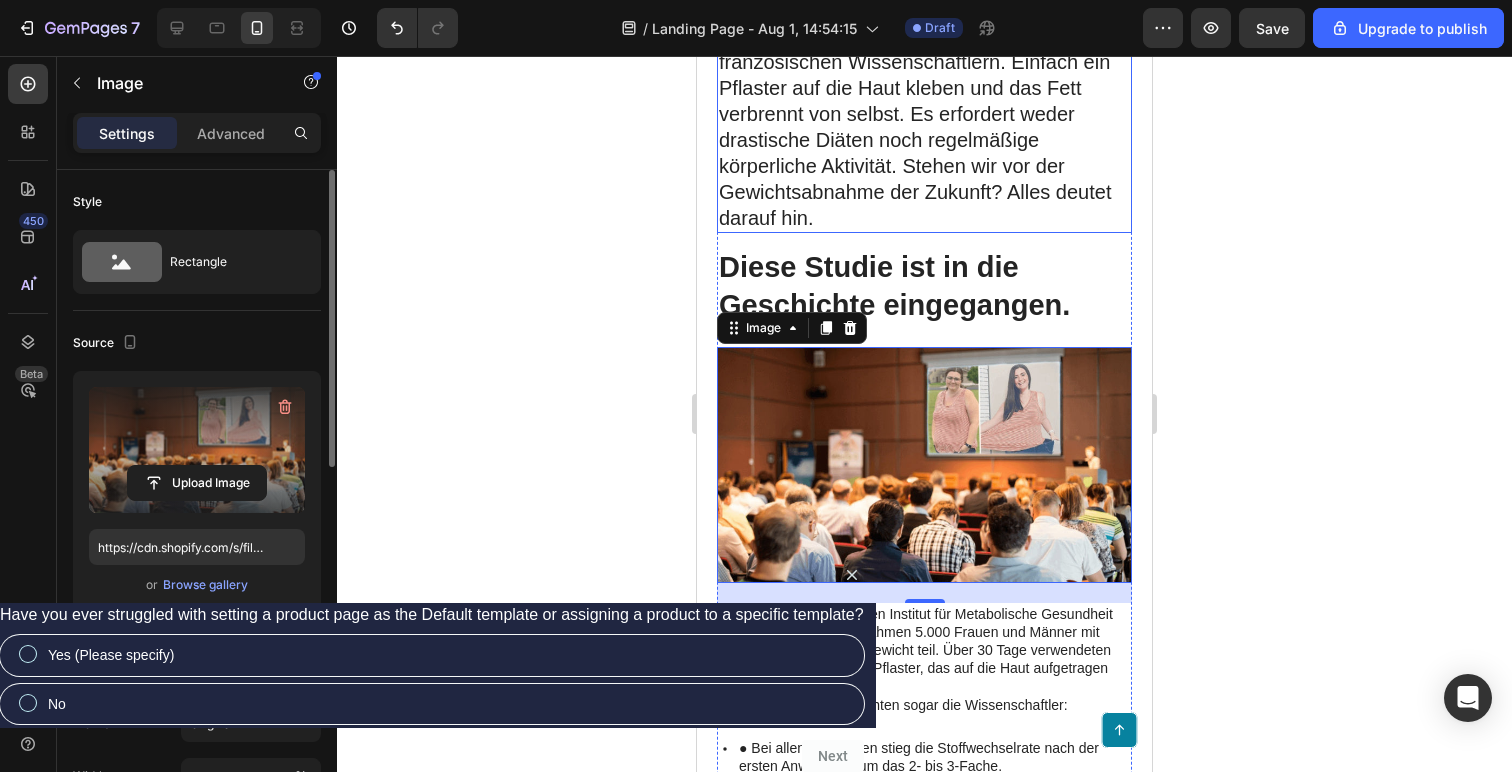scroll, scrollTop: 0, scrollLeft: 0, axis: both 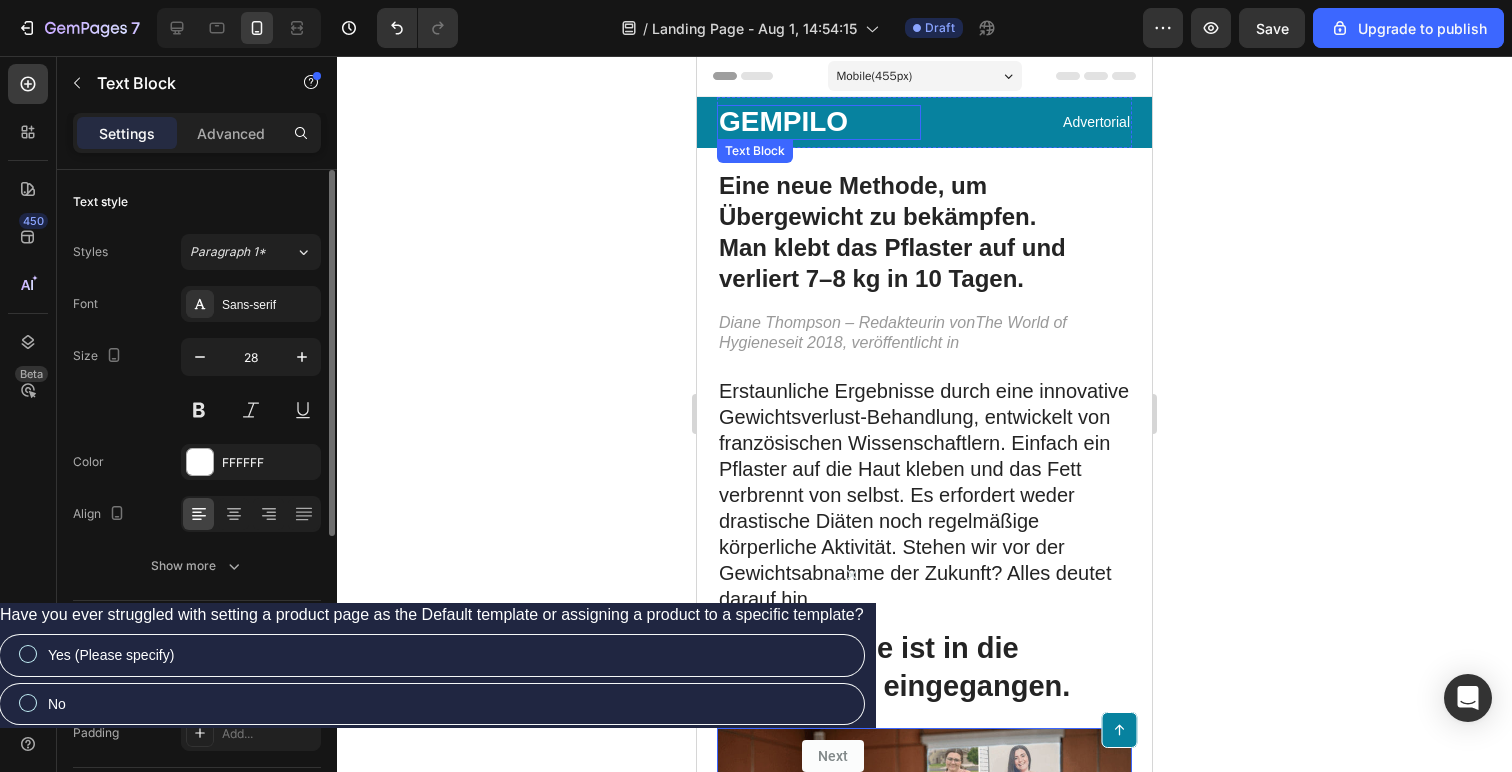click on "GEMPILO" at bounding box center (819, 122) 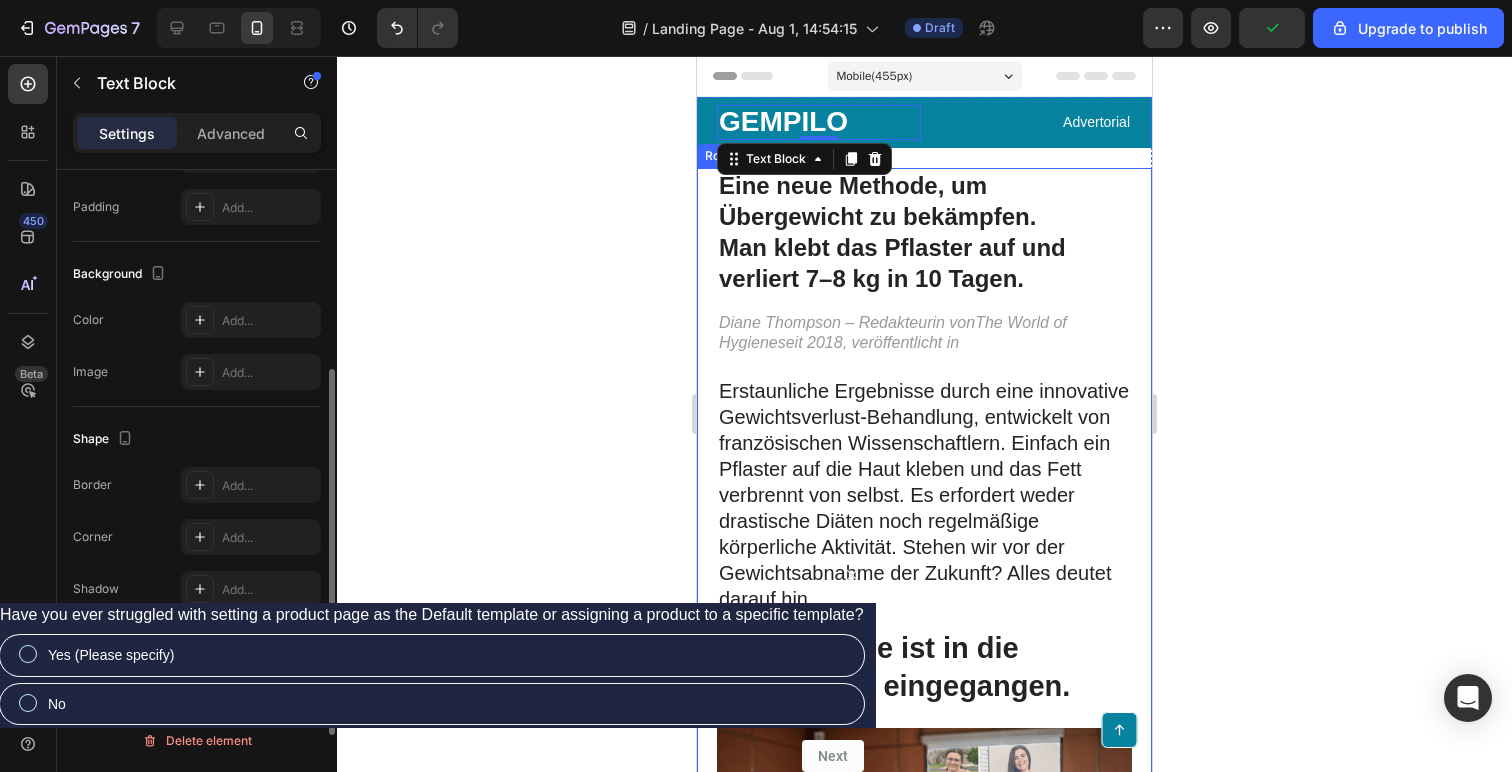 scroll, scrollTop: 0, scrollLeft: 0, axis: both 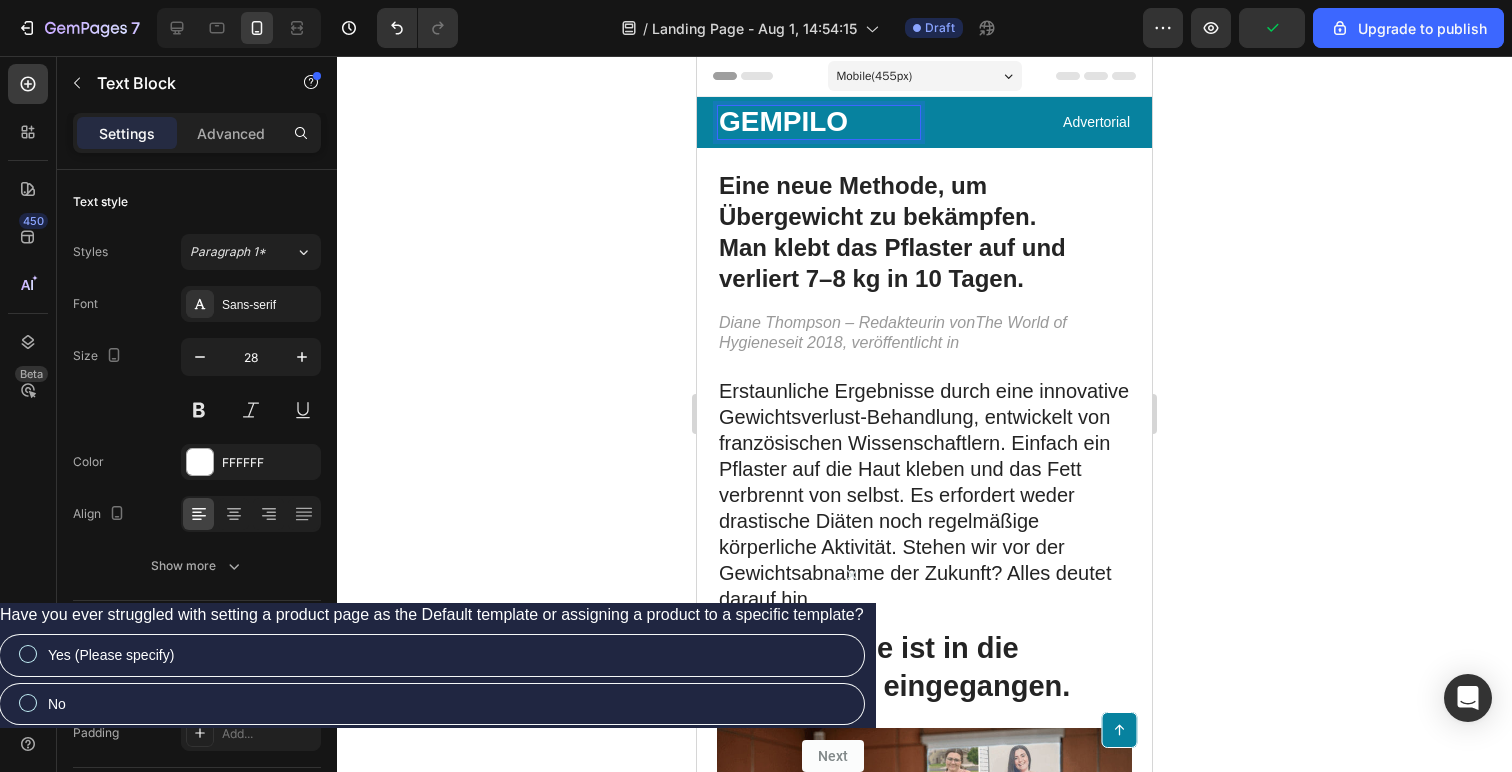 click on "GEMPILO" at bounding box center (819, 122) 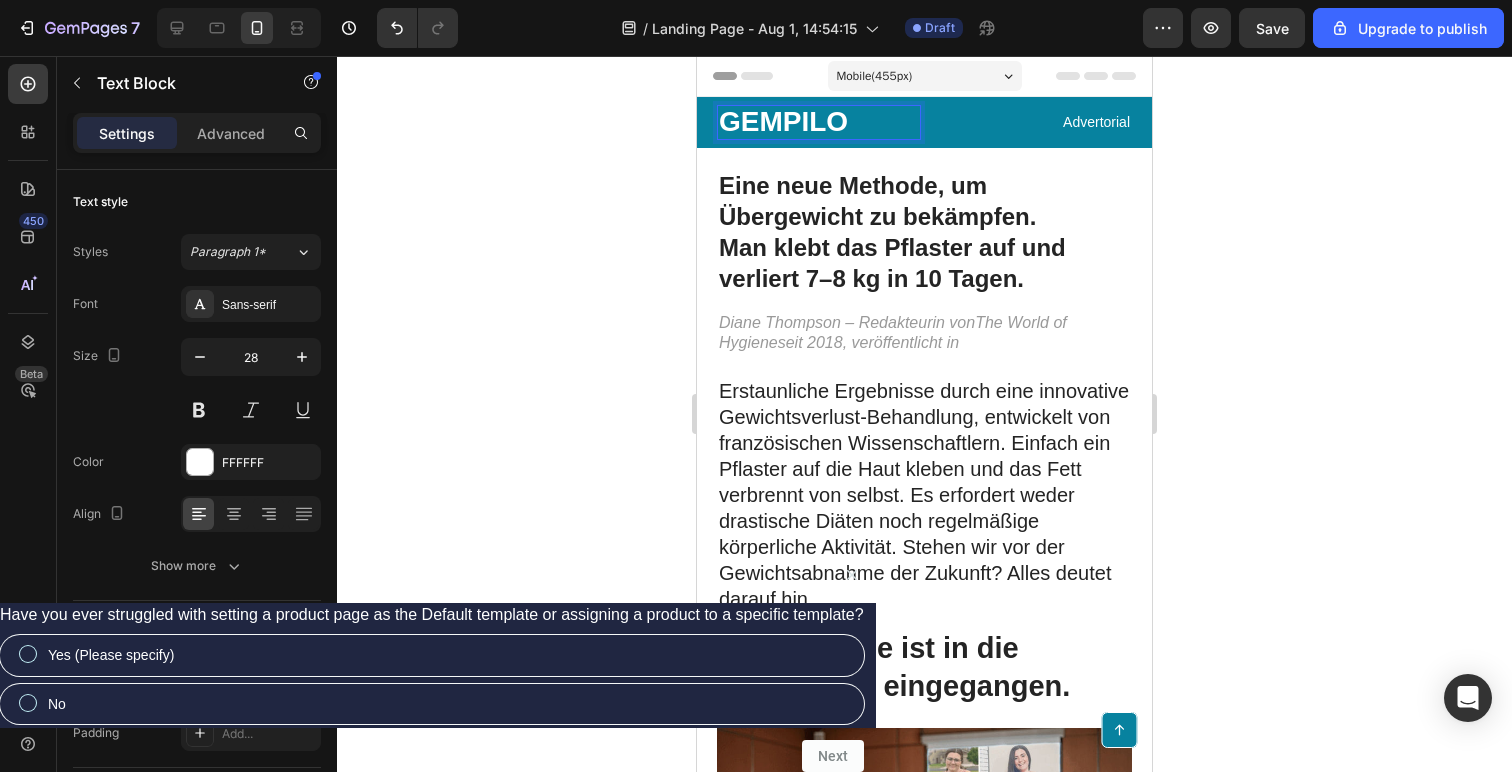 click on "GEMPILO" at bounding box center (819, 122) 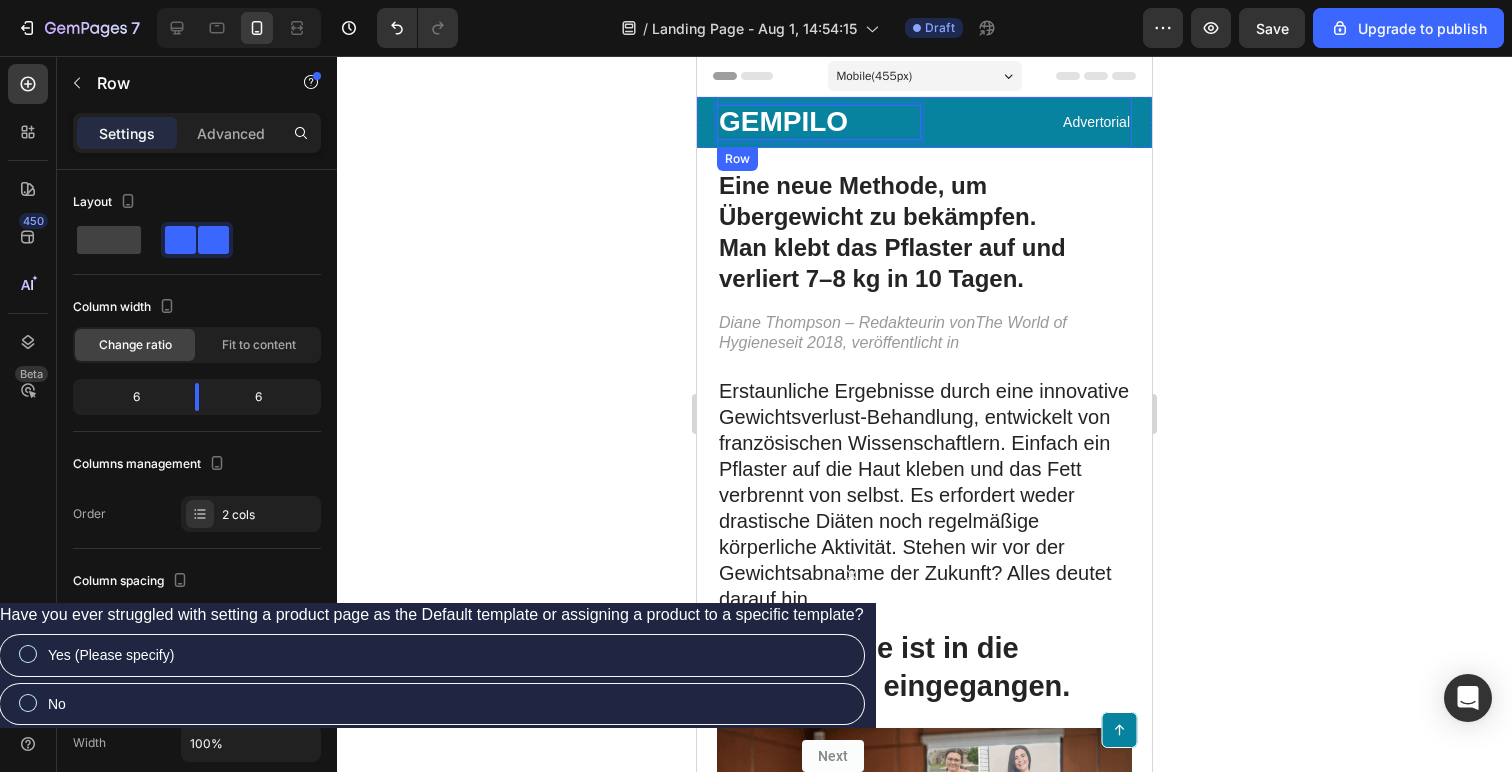 click on "Advertorial Text Block" at bounding box center (1031, 122) 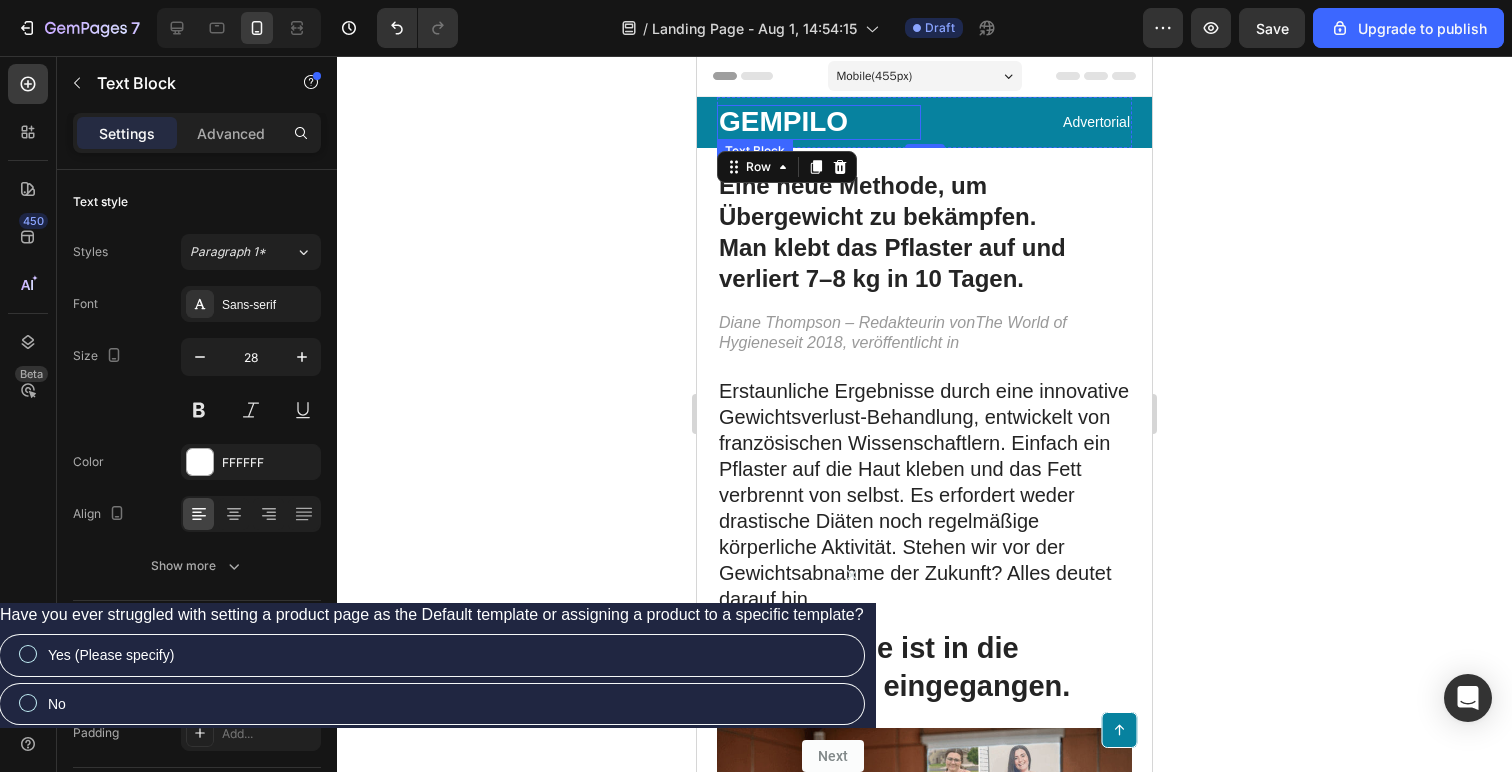 click on "GEMPILO" at bounding box center (819, 122) 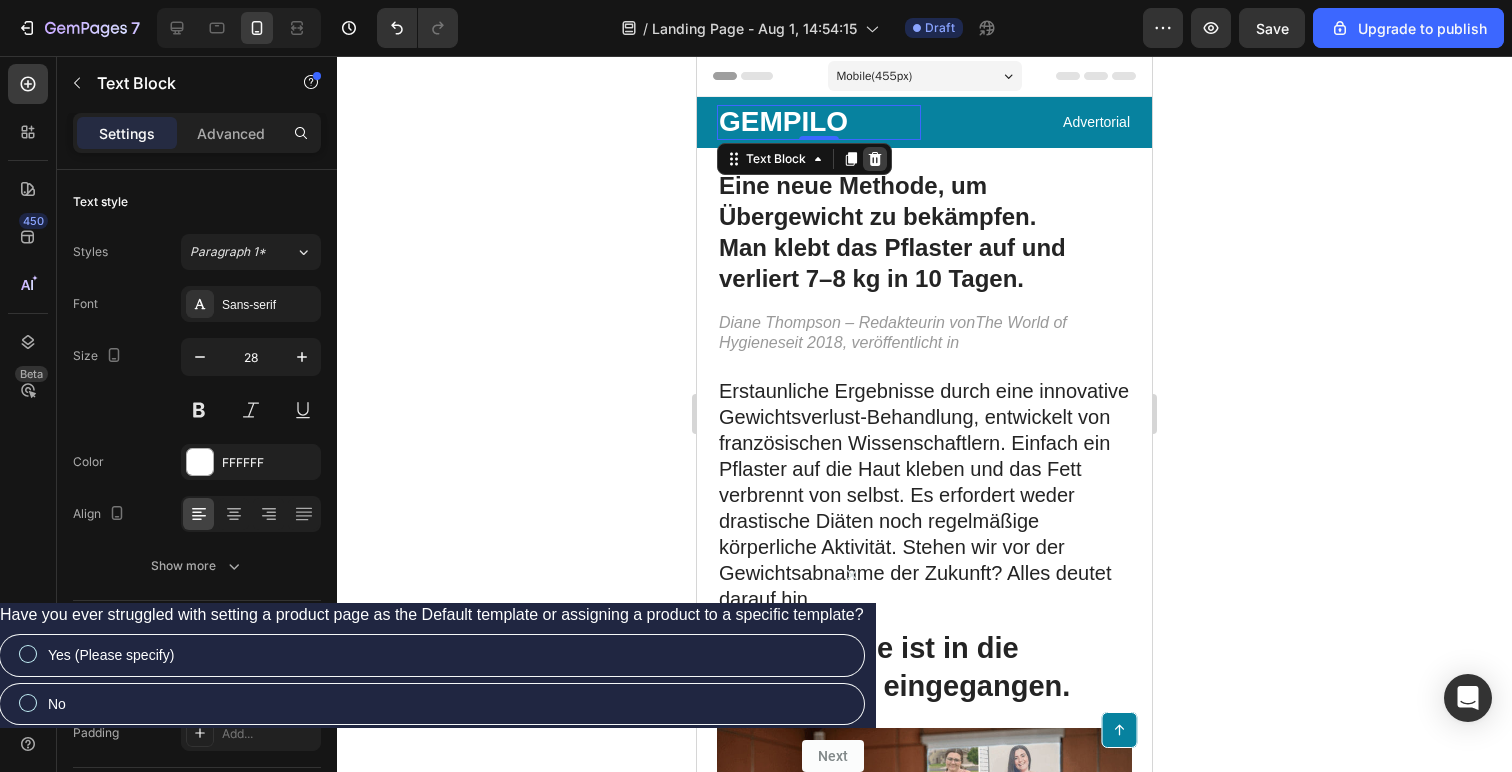 click 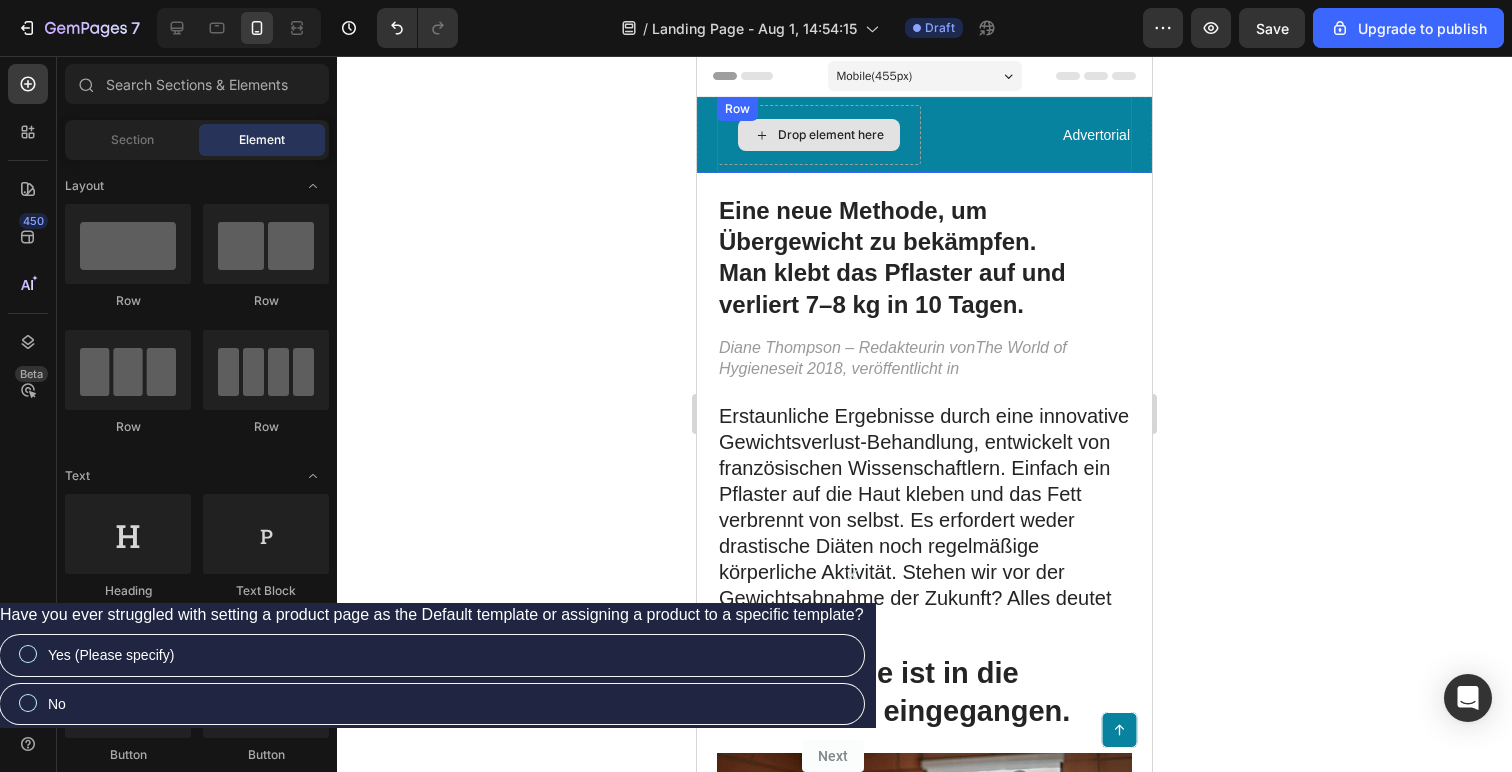 click on "Drop element here" at bounding box center [831, 135] 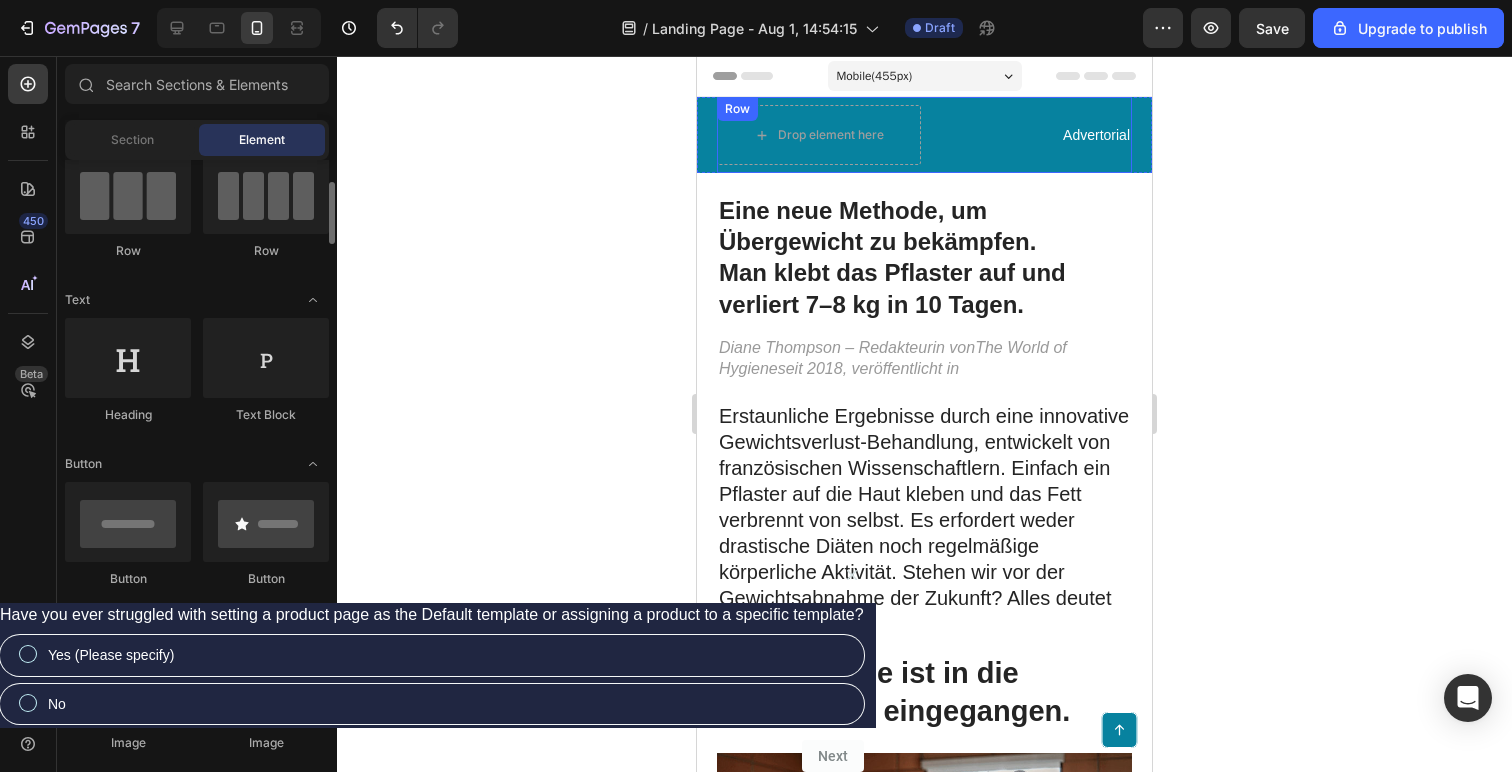 scroll, scrollTop: 208, scrollLeft: 0, axis: vertical 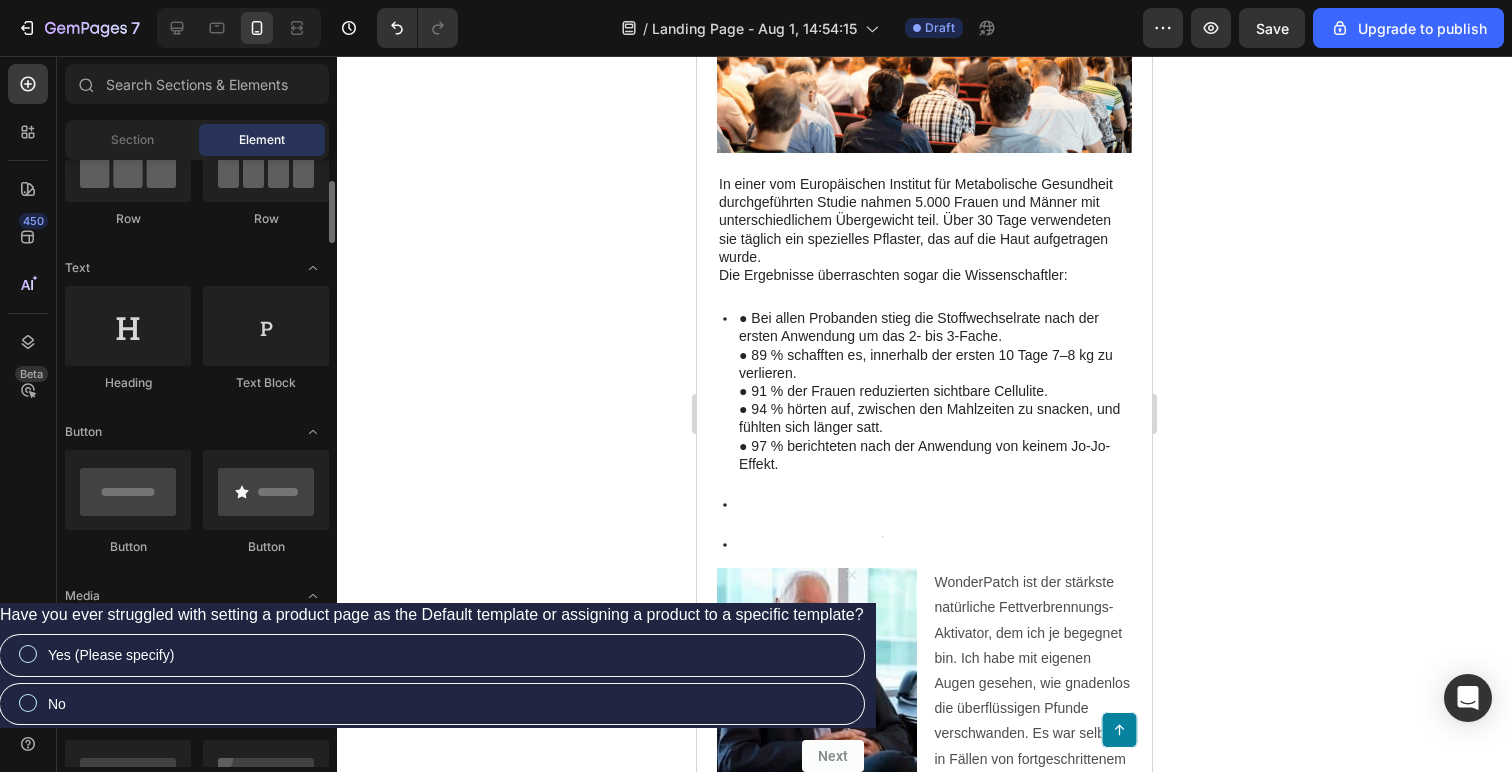 drag, startPoint x: 226, startPoint y: 675, endPoint x: 259, endPoint y: 649, distance: 42.0119 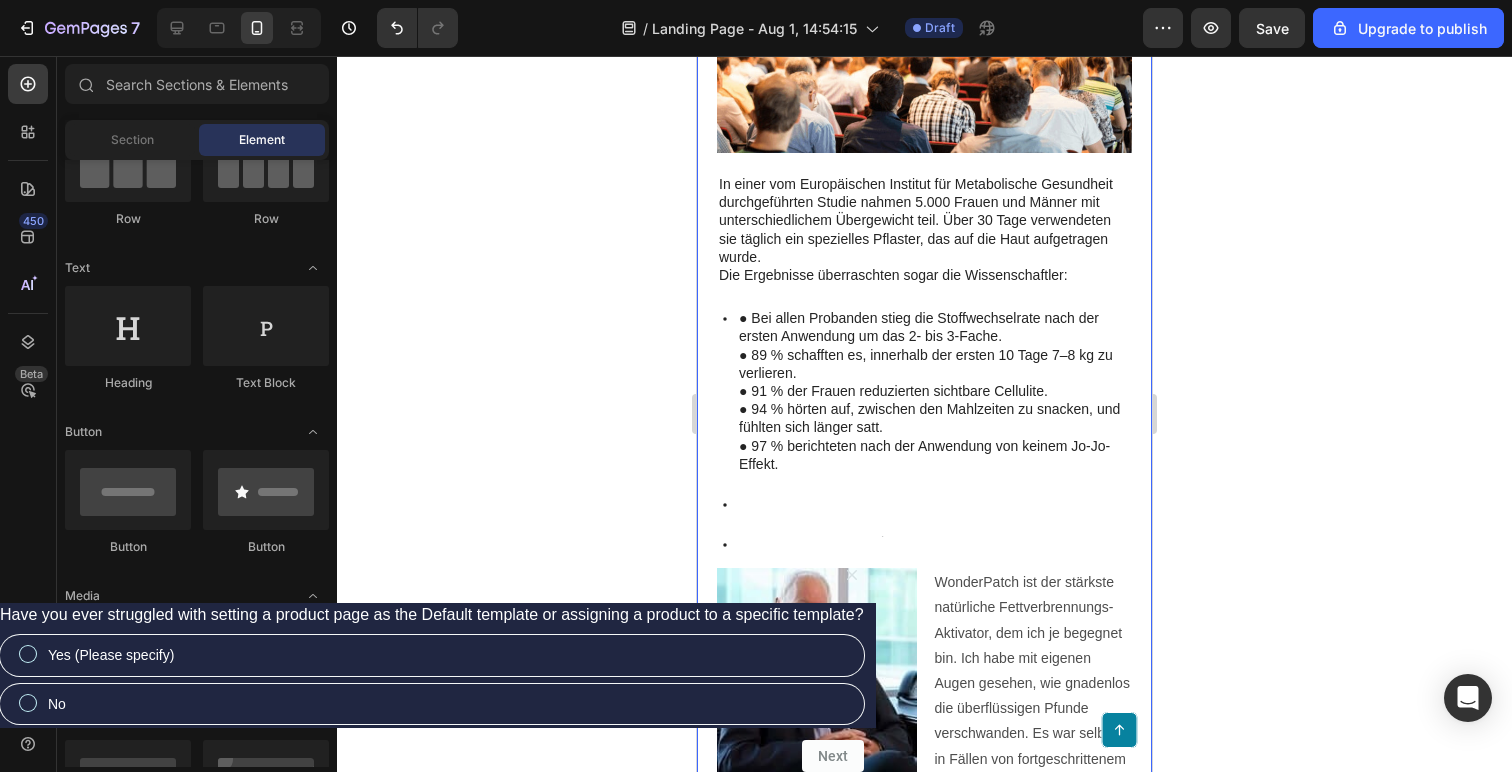 scroll, scrollTop: 0, scrollLeft: 0, axis: both 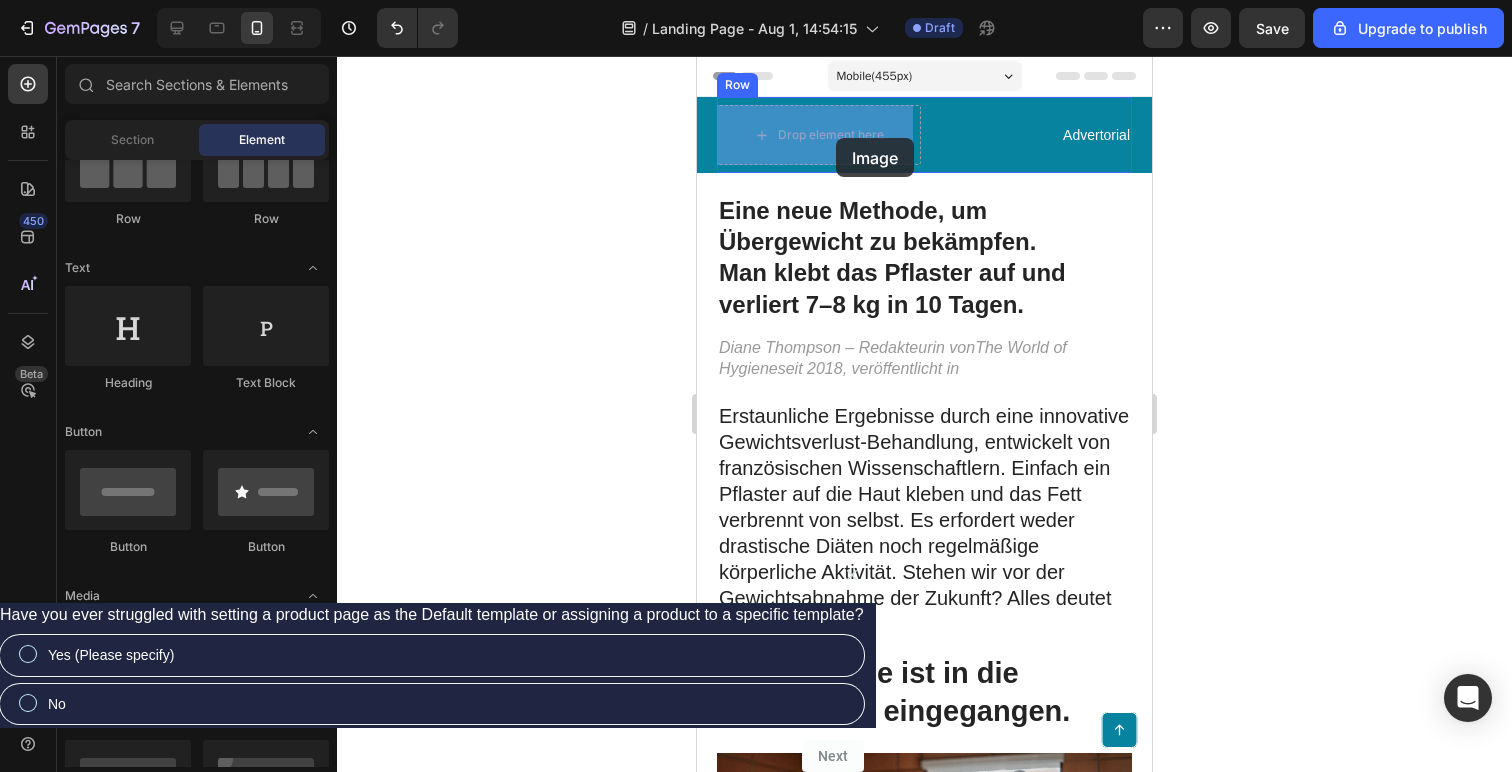drag, startPoint x: 852, startPoint y: 707, endPoint x: 830, endPoint y: 143, distance: 564.4289 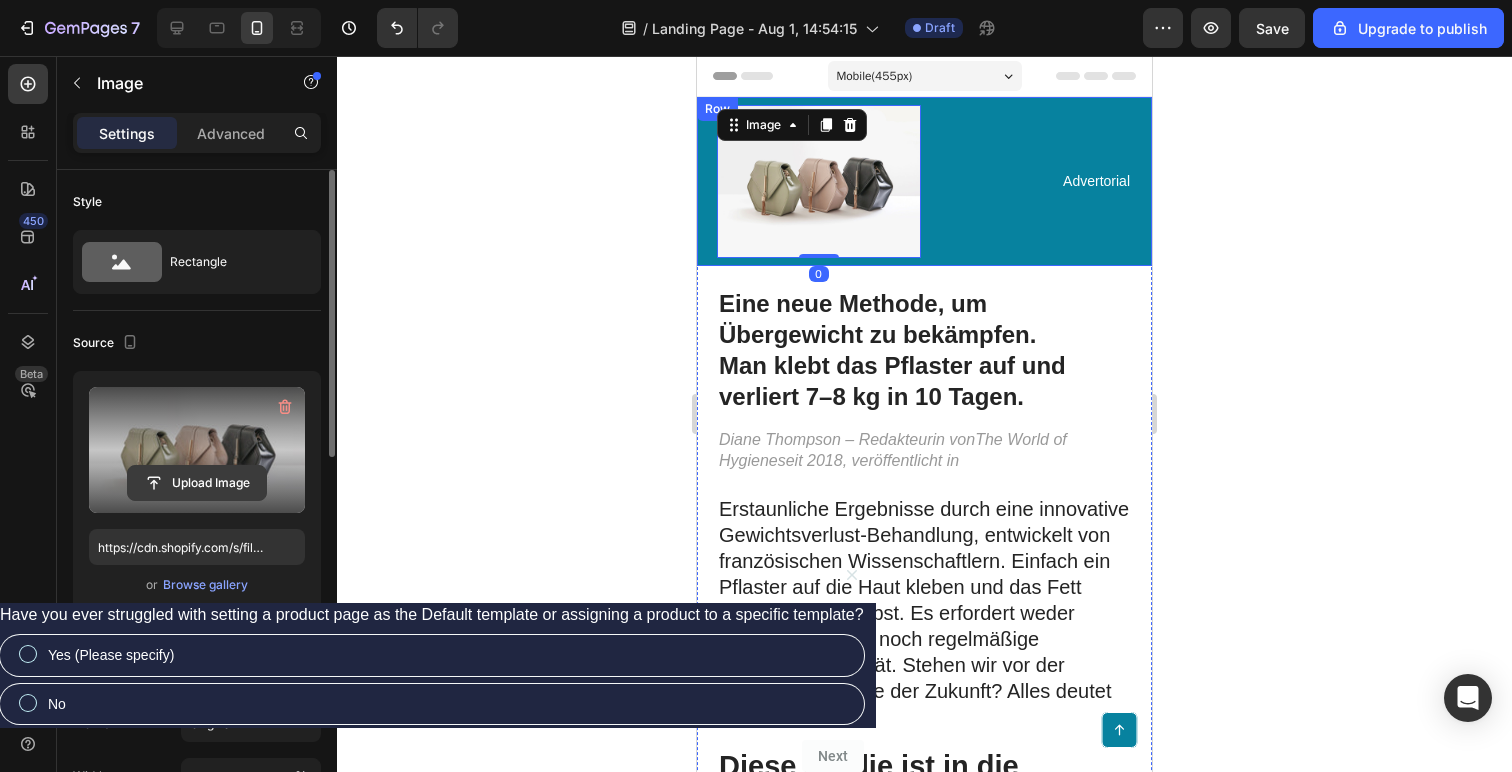 click 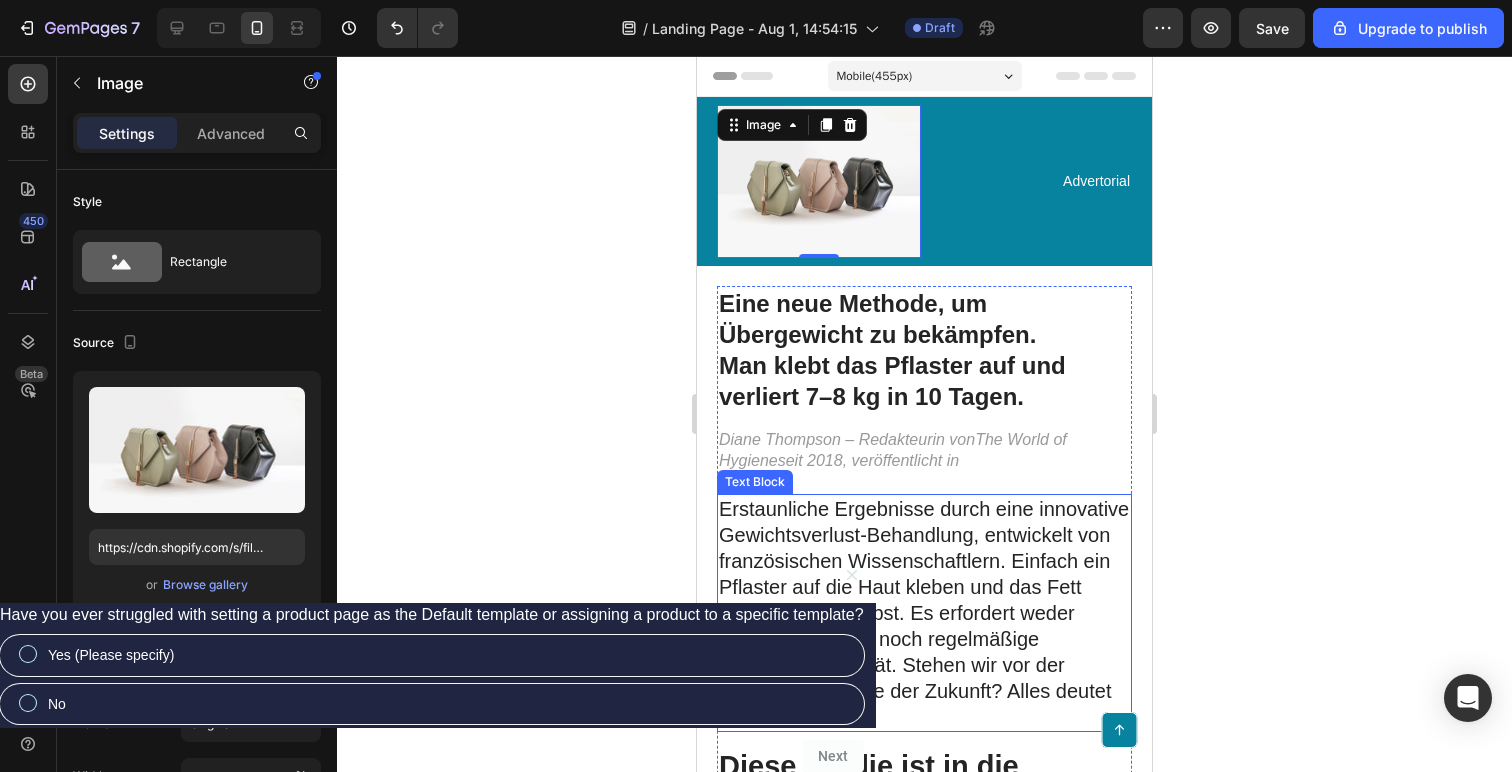 type on "https://cdn.shopify.com/s/files/1/0926/7452/3513/files/gempages_577293653332984547-e162569c-ffd3-4e99-8dc2-b208f2d97cd9.png" 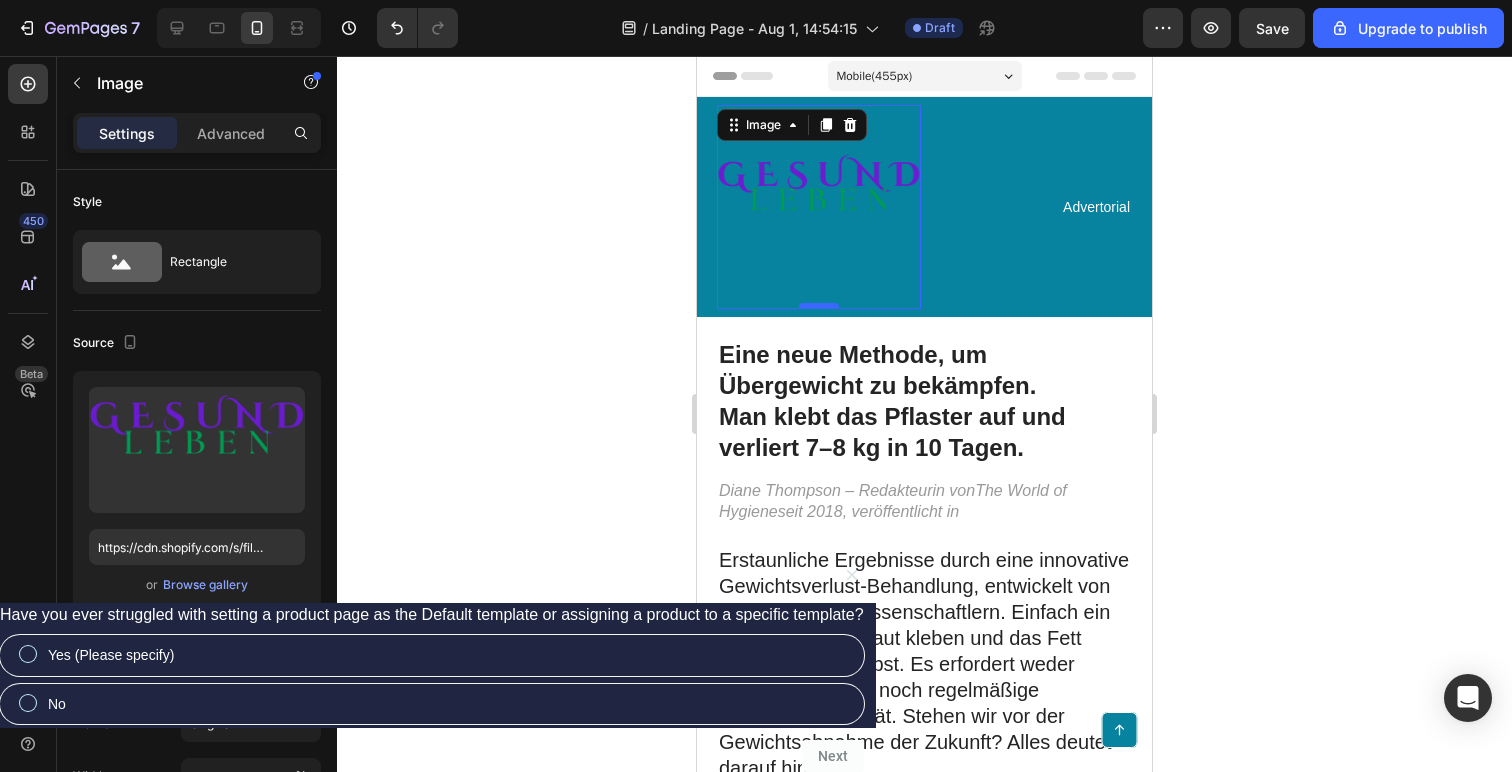 click at bounding box center (819, 306) 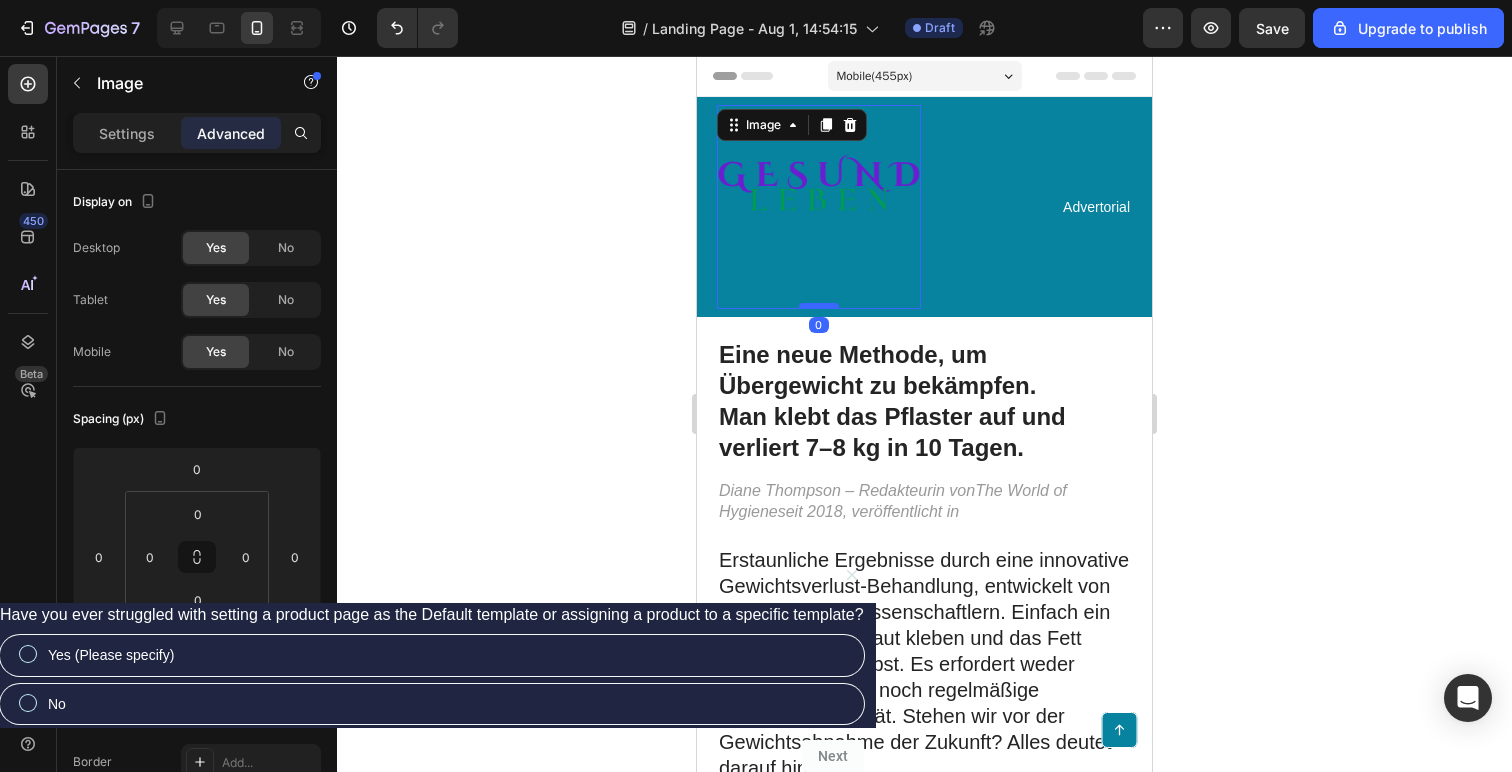 click at bounding box center (819, 306) 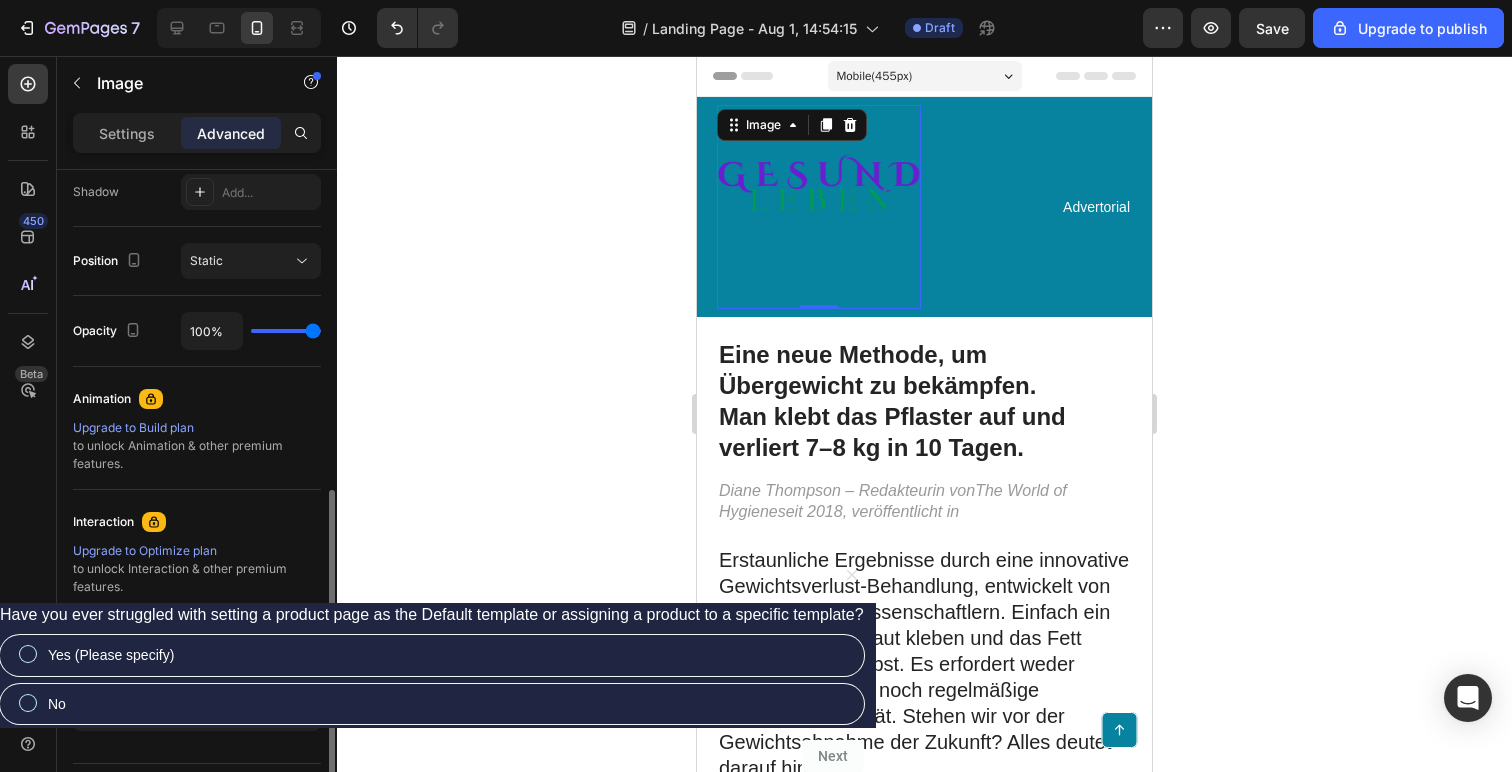 scroll, scrollTop: 13, scrollLeft: 0, axis: vertical 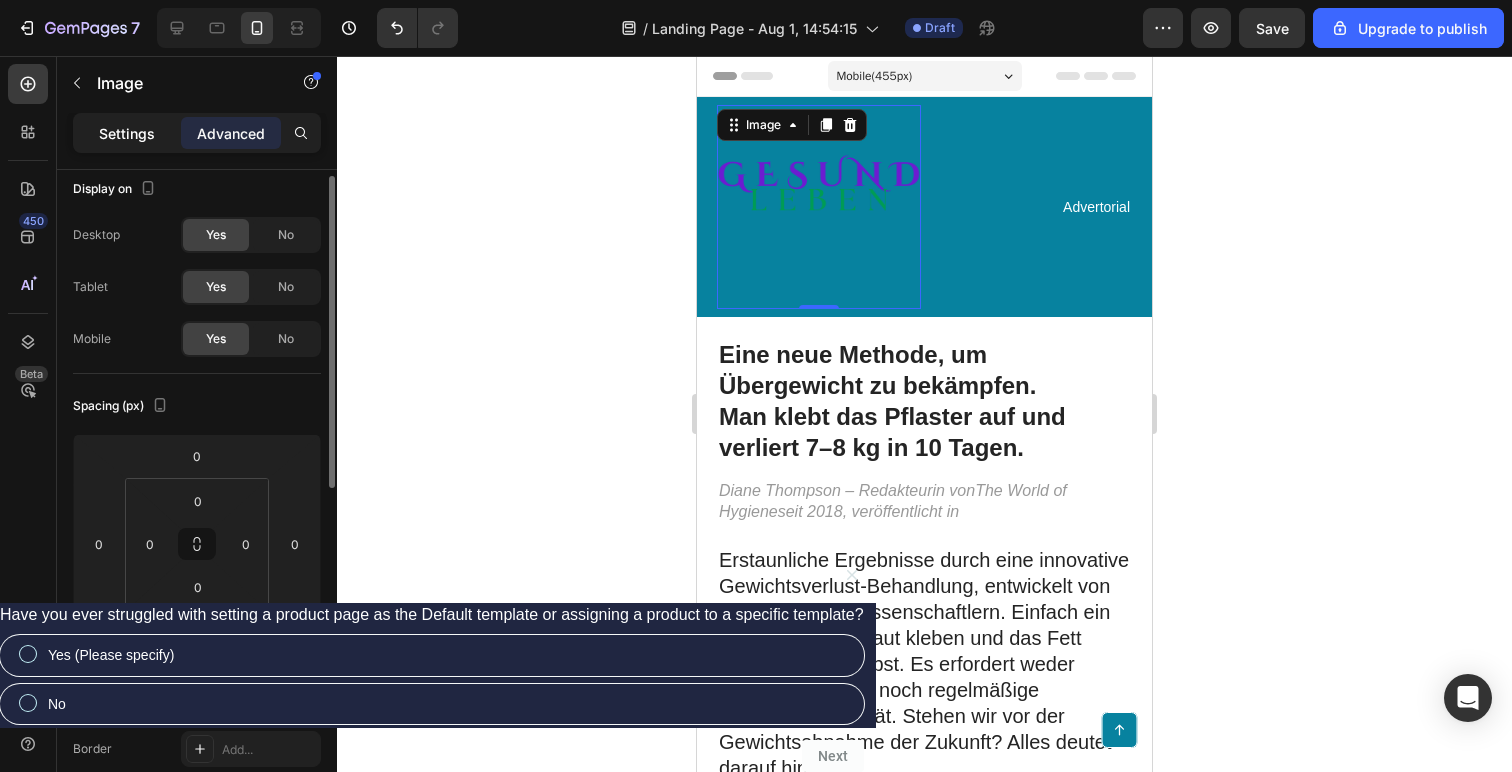click on "Settings" at bounding box center [127, 133] 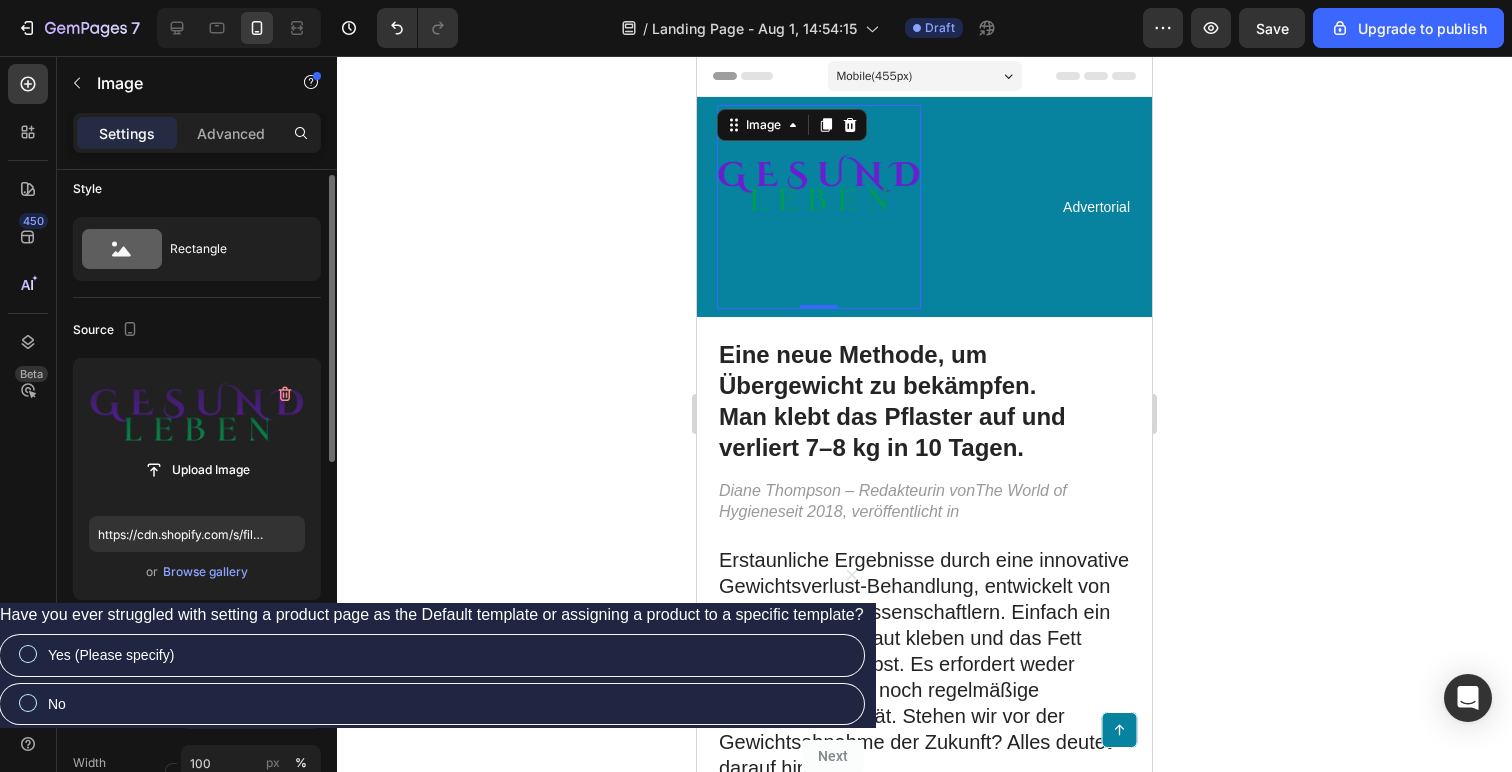 click at bounding box center [197, 437] 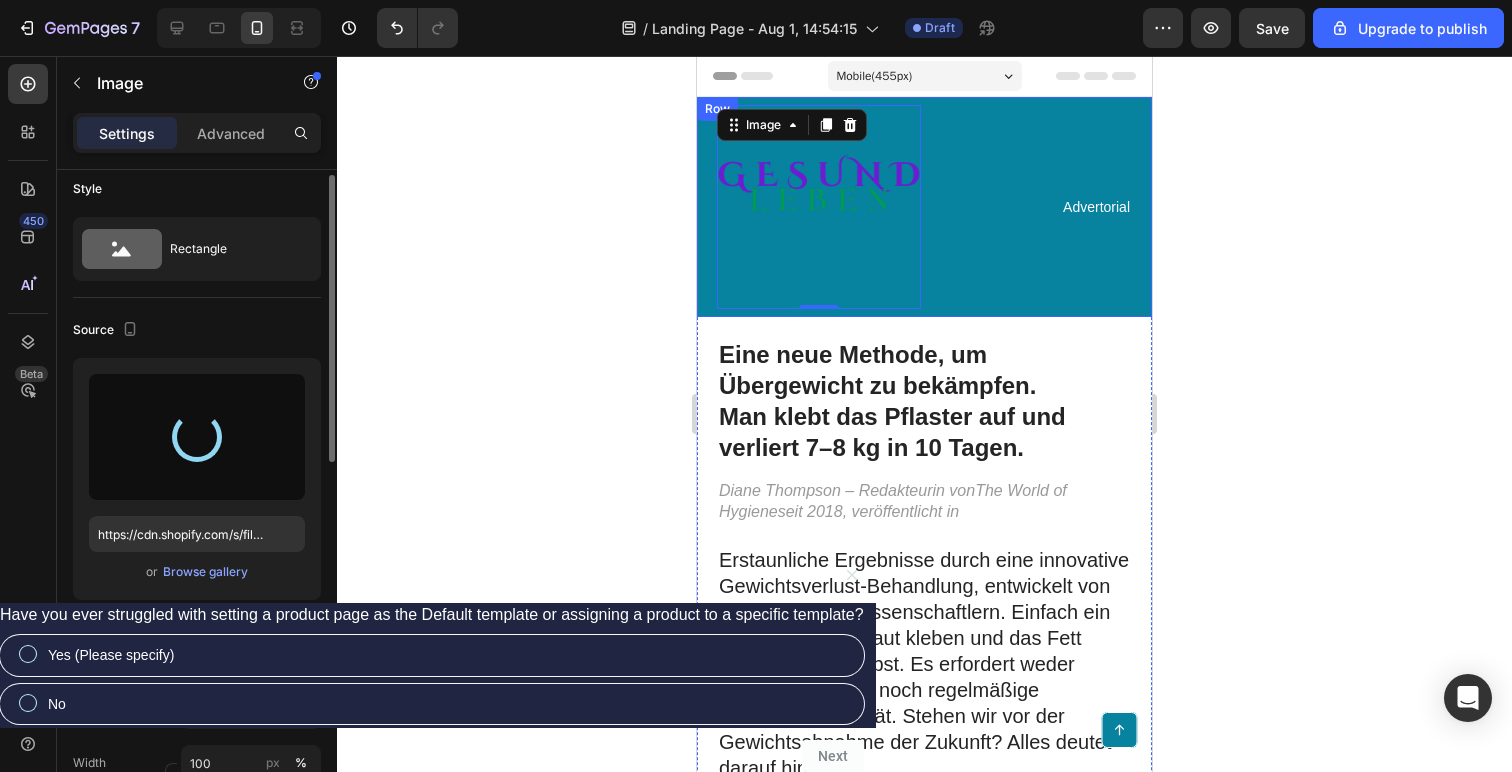 type on "https://cdn.shopify.com/s/files/1/0926/7452/3513/files/gempages_577293653332984547-712dbe03-17de-4e1c-877e-1d448cec1396.png" 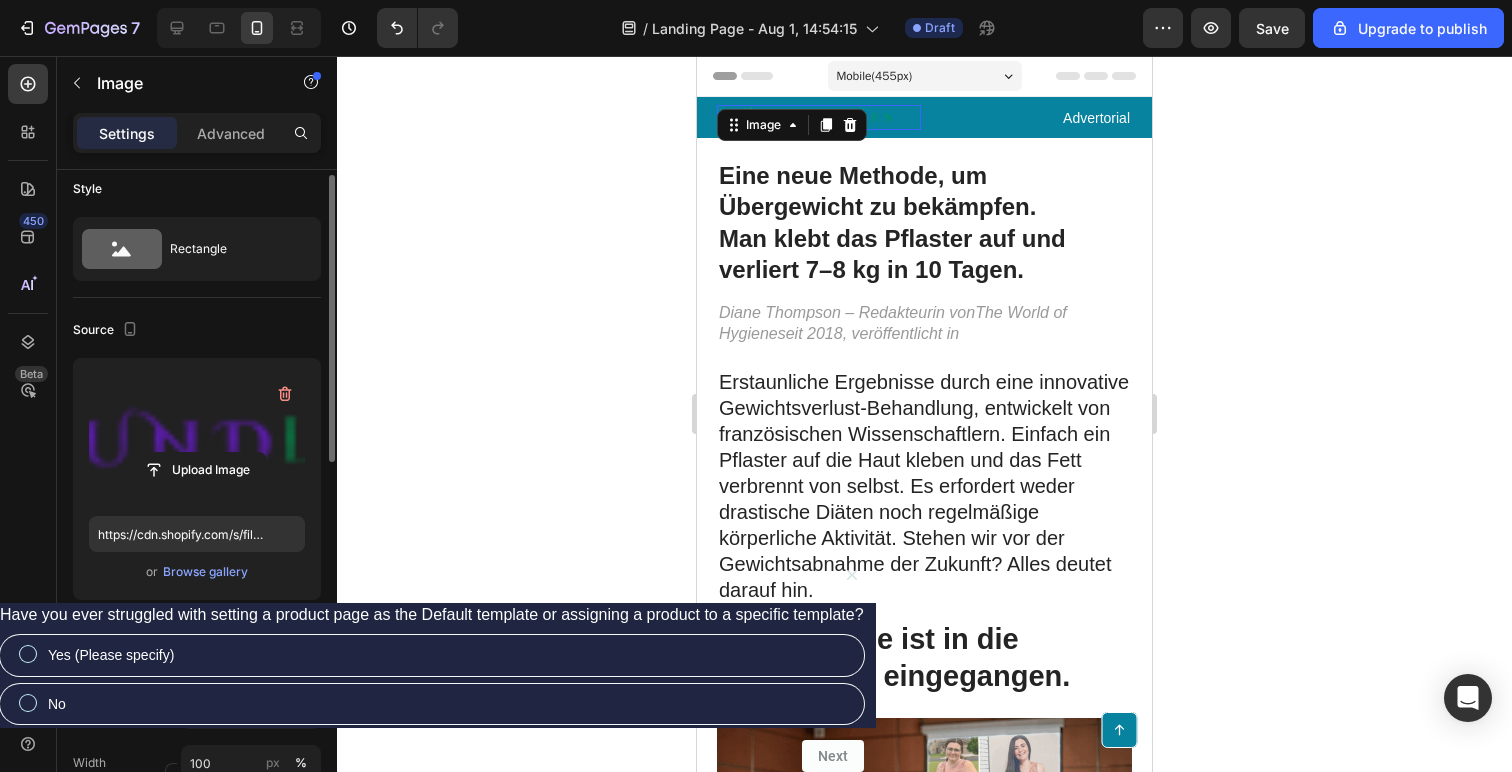 drag, startPoint x: 1219, startPoint y: 252, endPoint x: 337, endPoint y: 134, distance: 889.8584 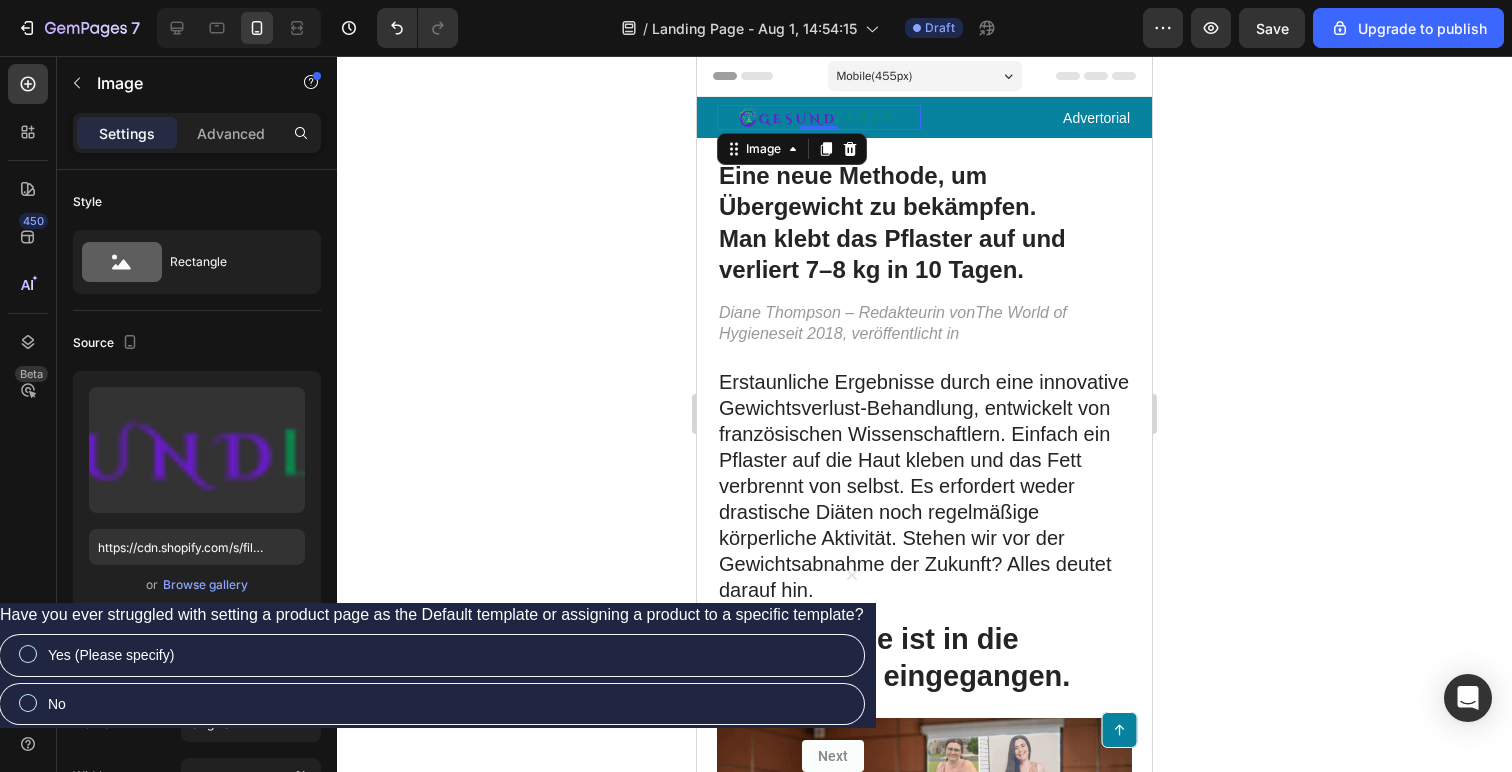 click at bounding box center (819, 117) 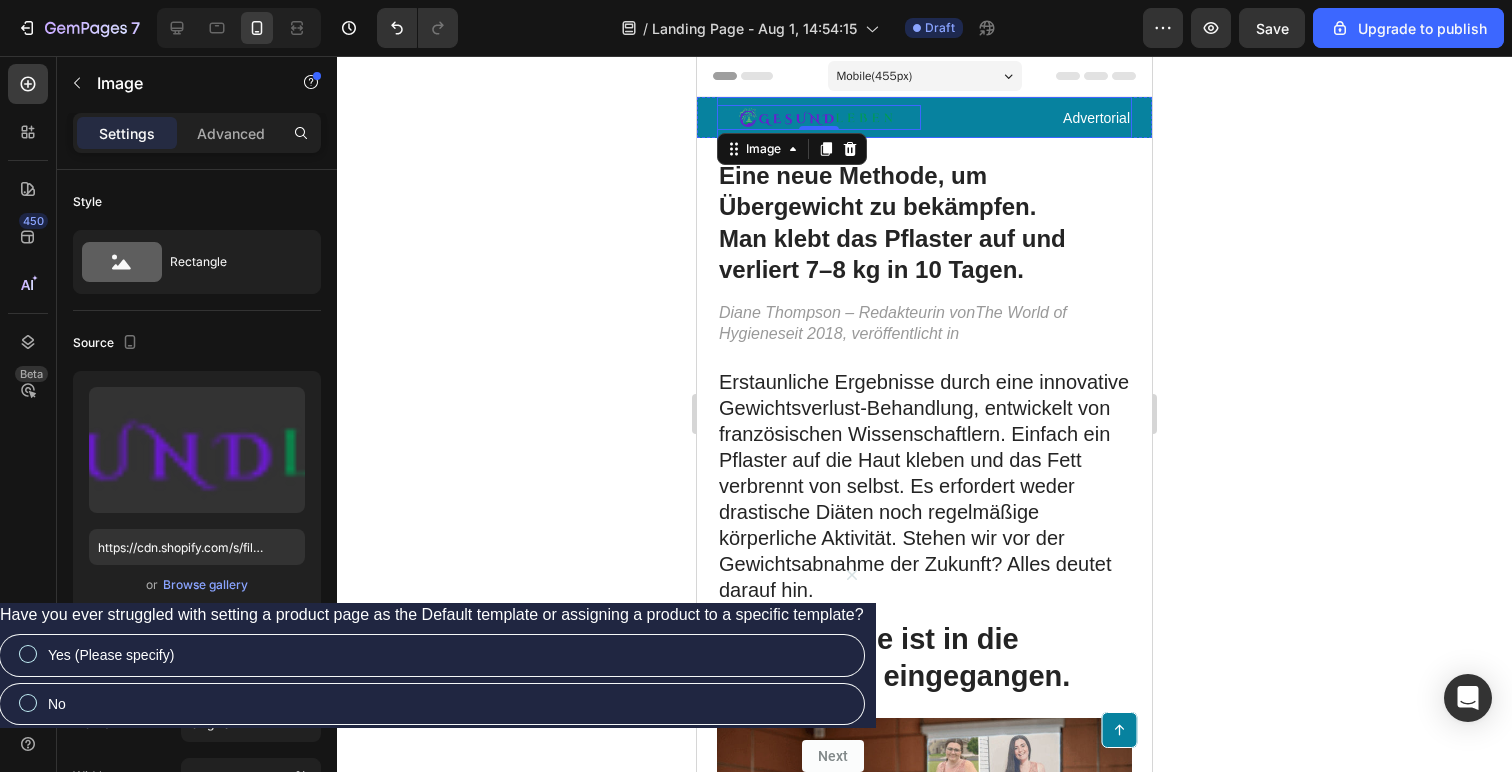 click on "Advertorial Text Block" at bounding box center (1031, 118) 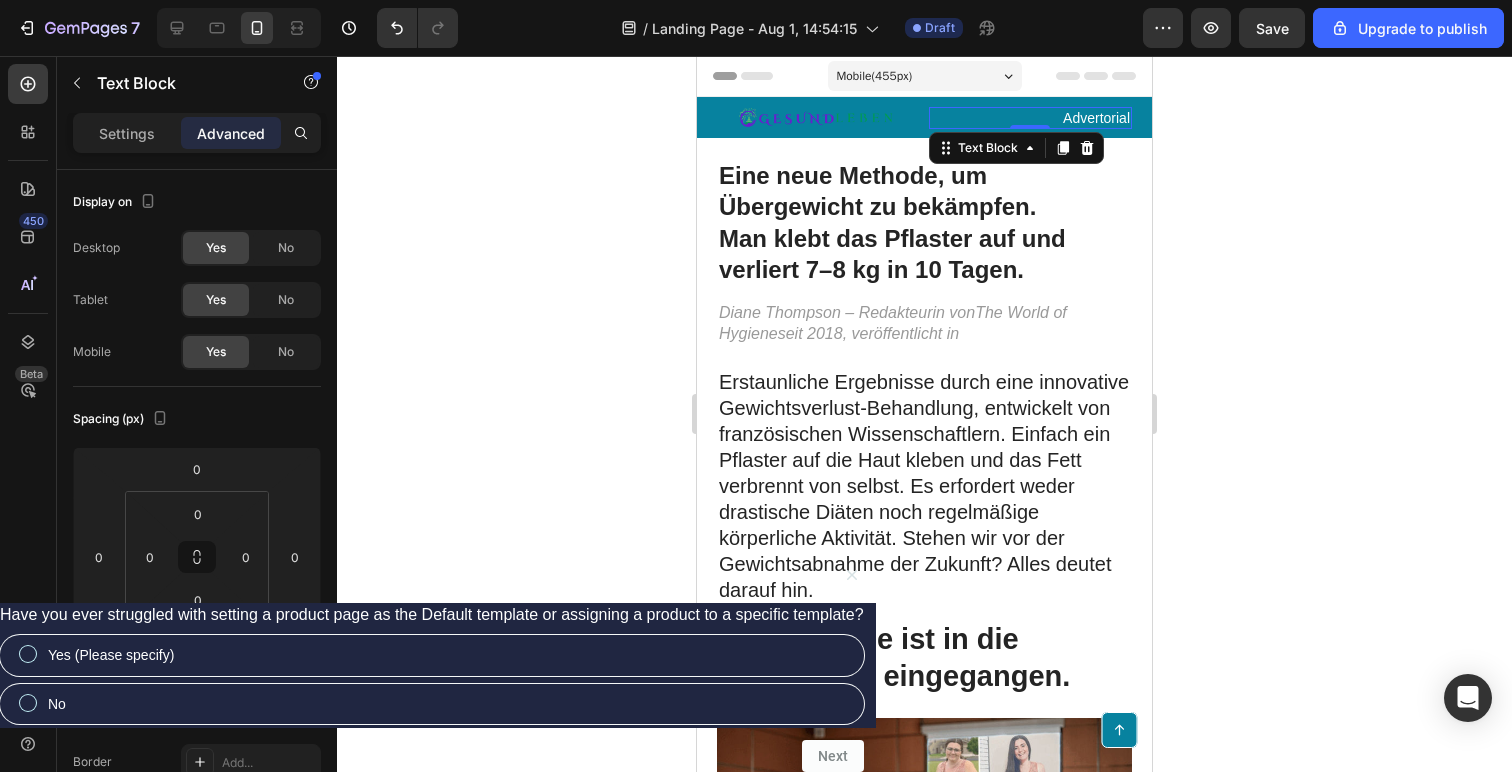 drag, startPoint x: 1216, startPoint y: 226, endPoint x: 417, endPoint y: 142, distance: 803.4034 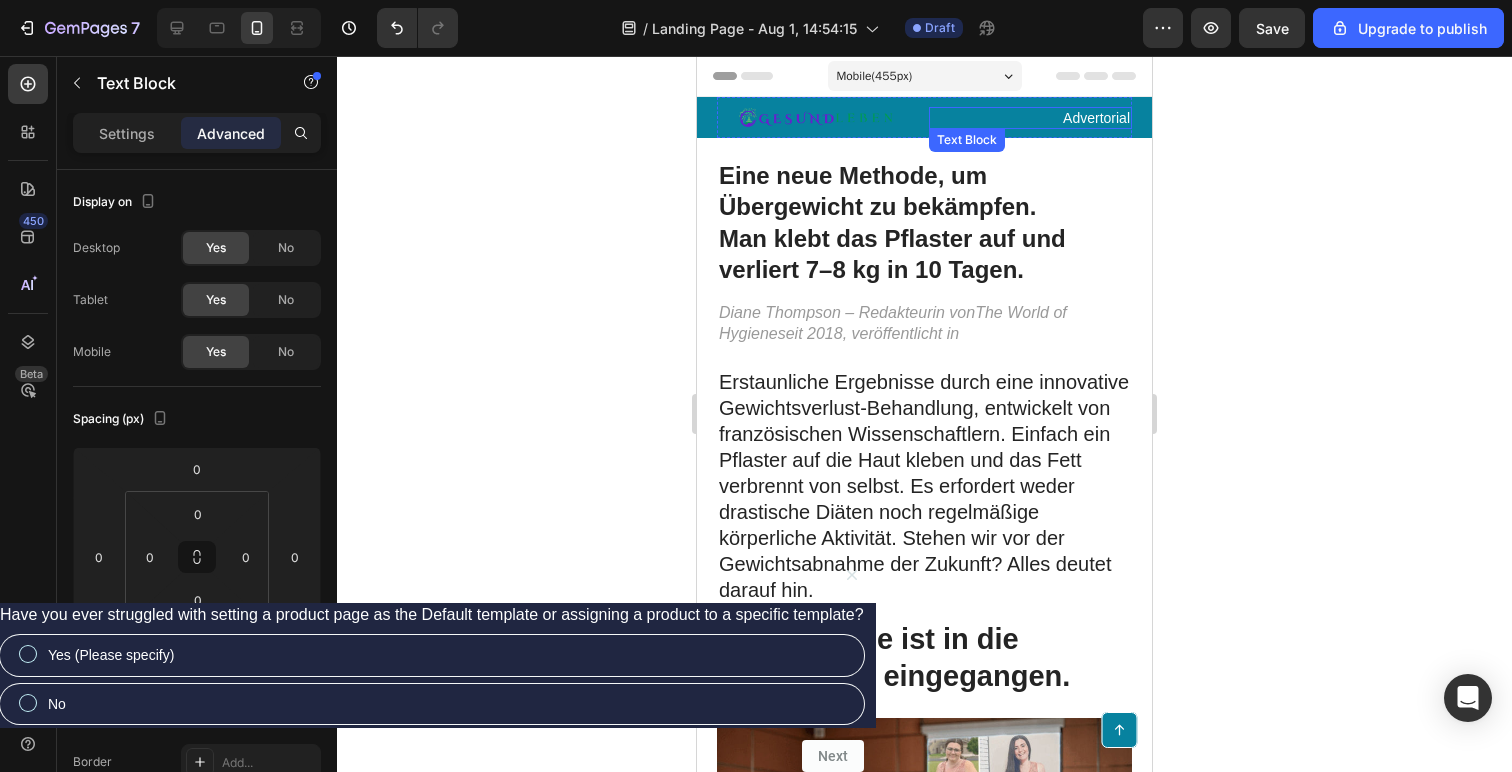 click on "Advertorial" at bounding box center (1031, 118) 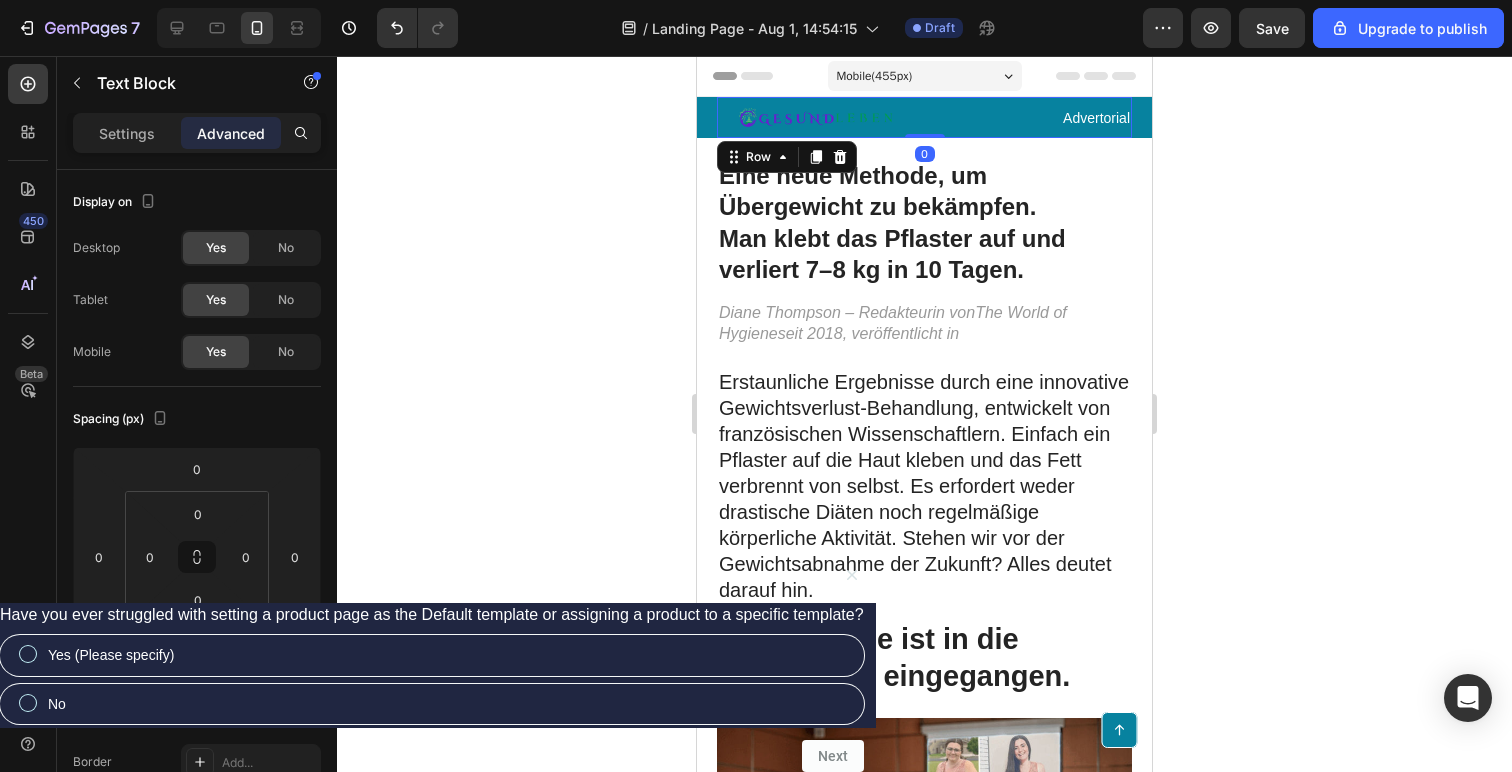 click on "Image Advertorial Text Block Row   0" at bounding box center (924, 117) 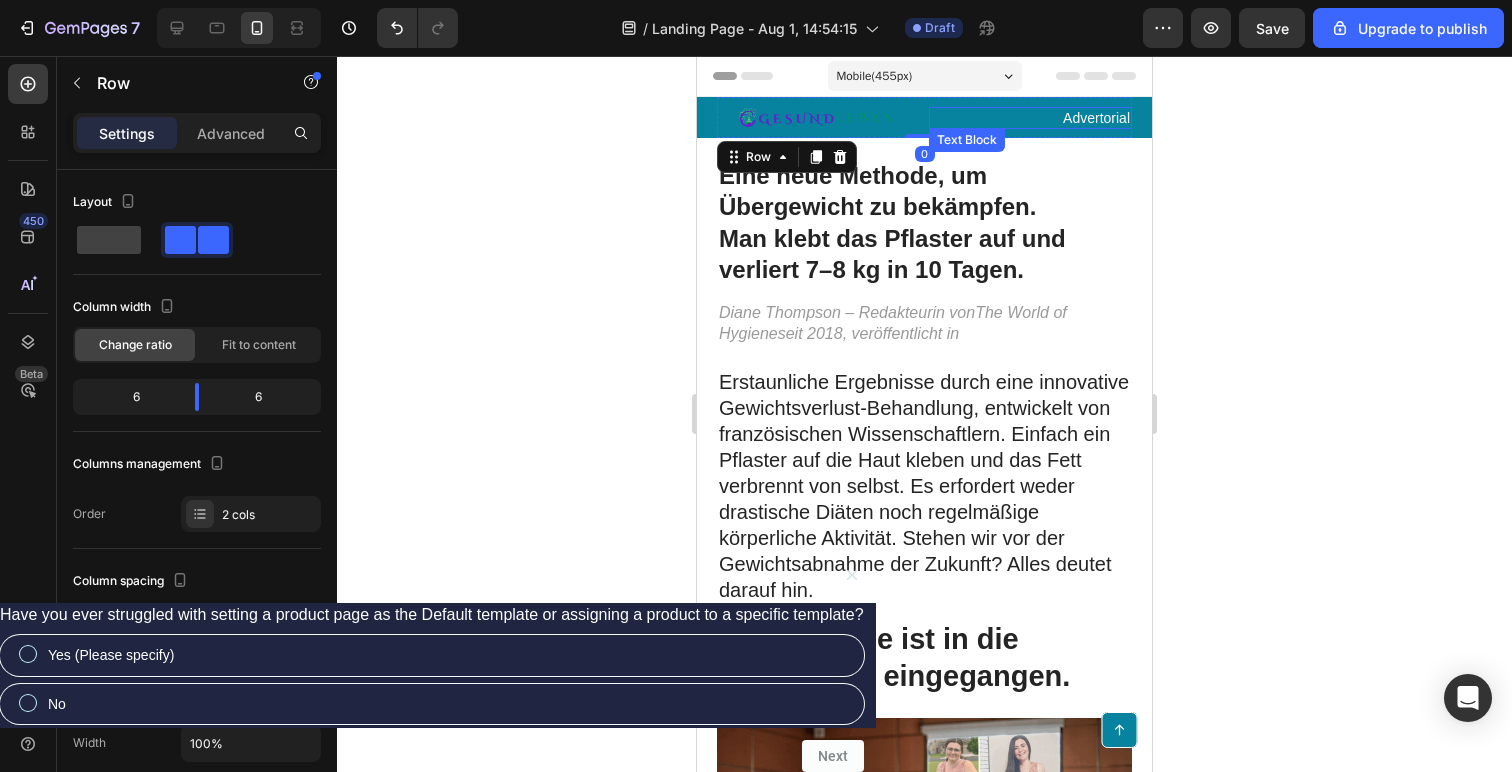 click on "Advertorial" at bounding box center [1031, 118] 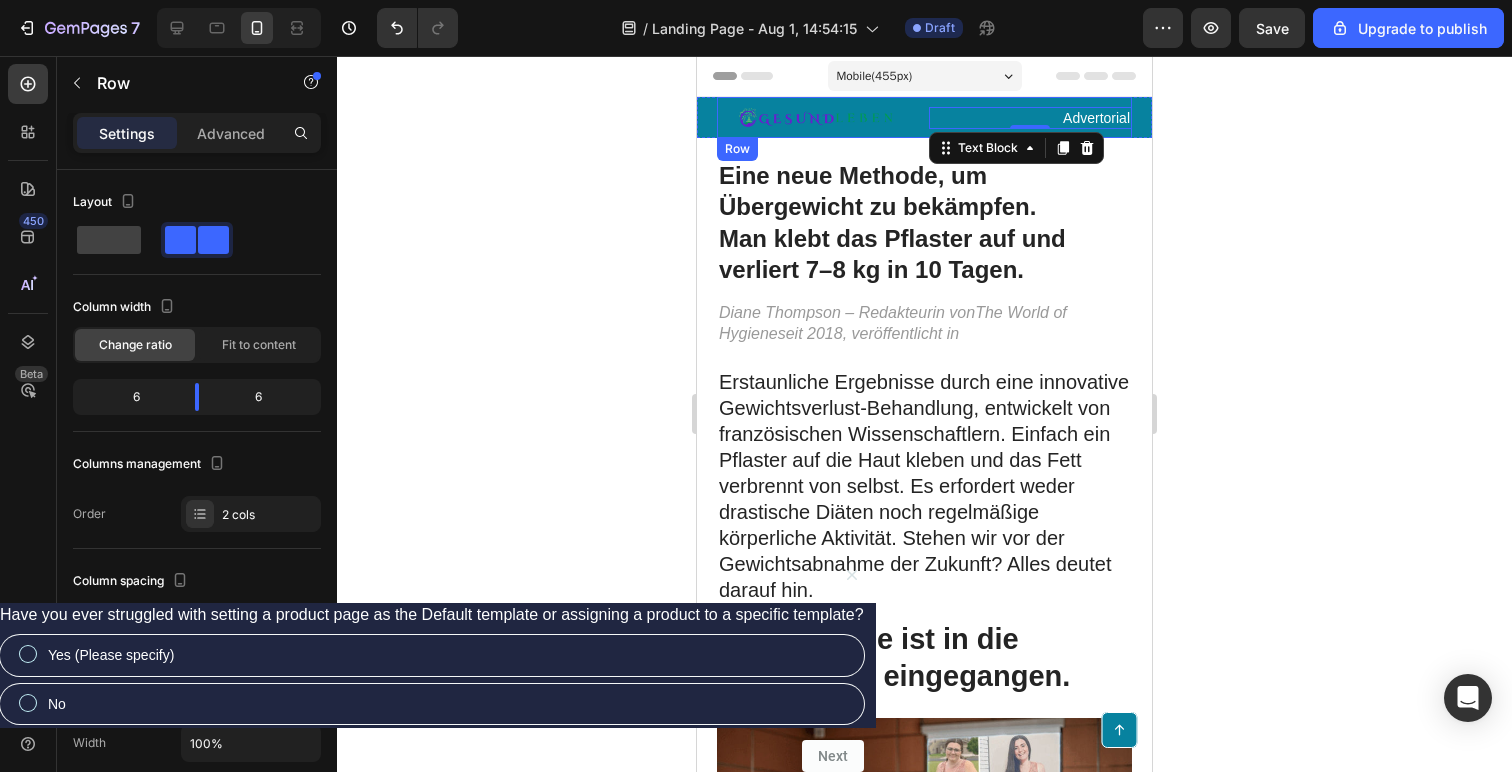 click on "Advertorial Text Block   0" at bounding box center (1031, 117) 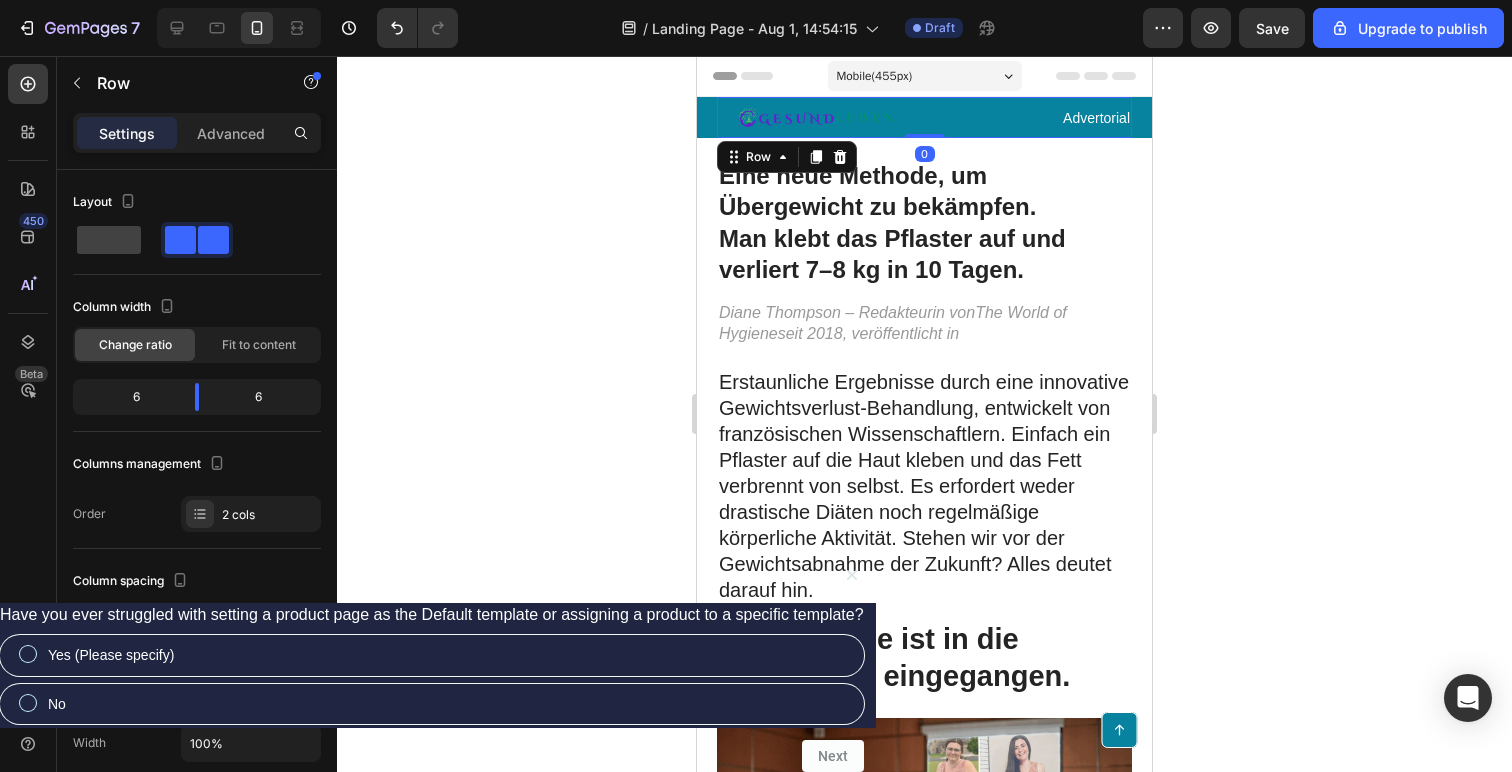 click on "Advertorial Text Block" at bounding box center (1031, 117) 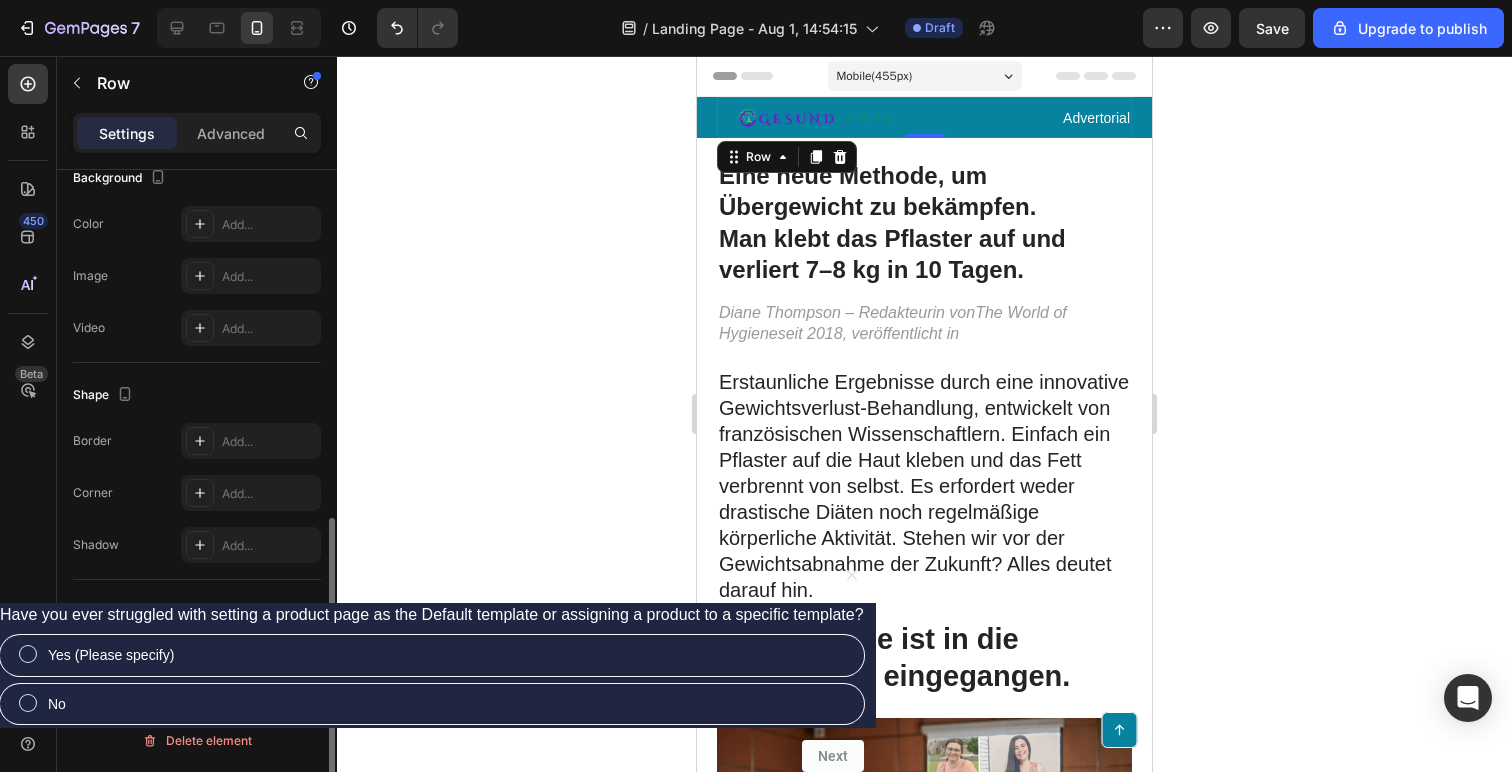 scroll, scrollTop: 0, scrollLeft: 0, axis: both 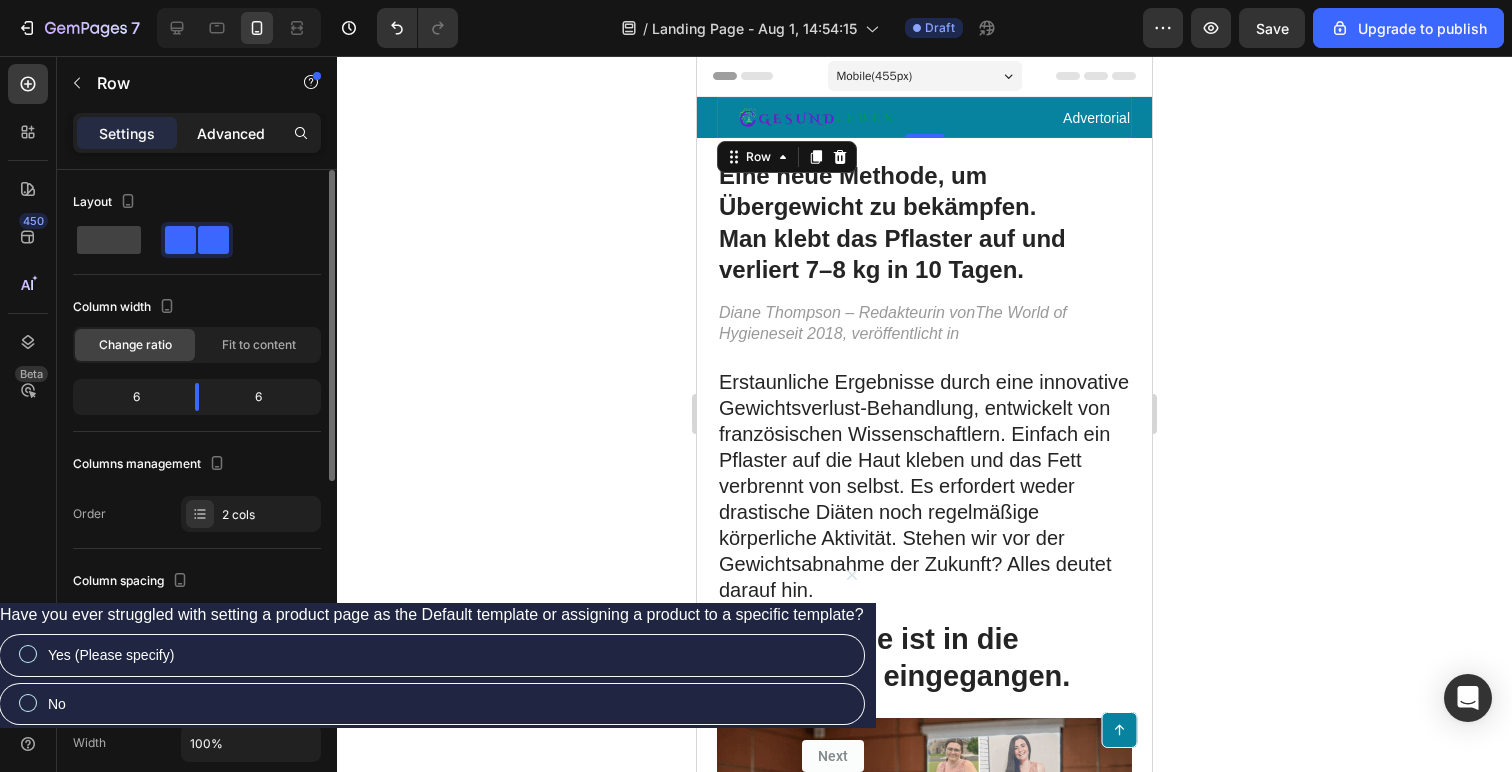 click on "Advanced" at bounding box center (231, 133) 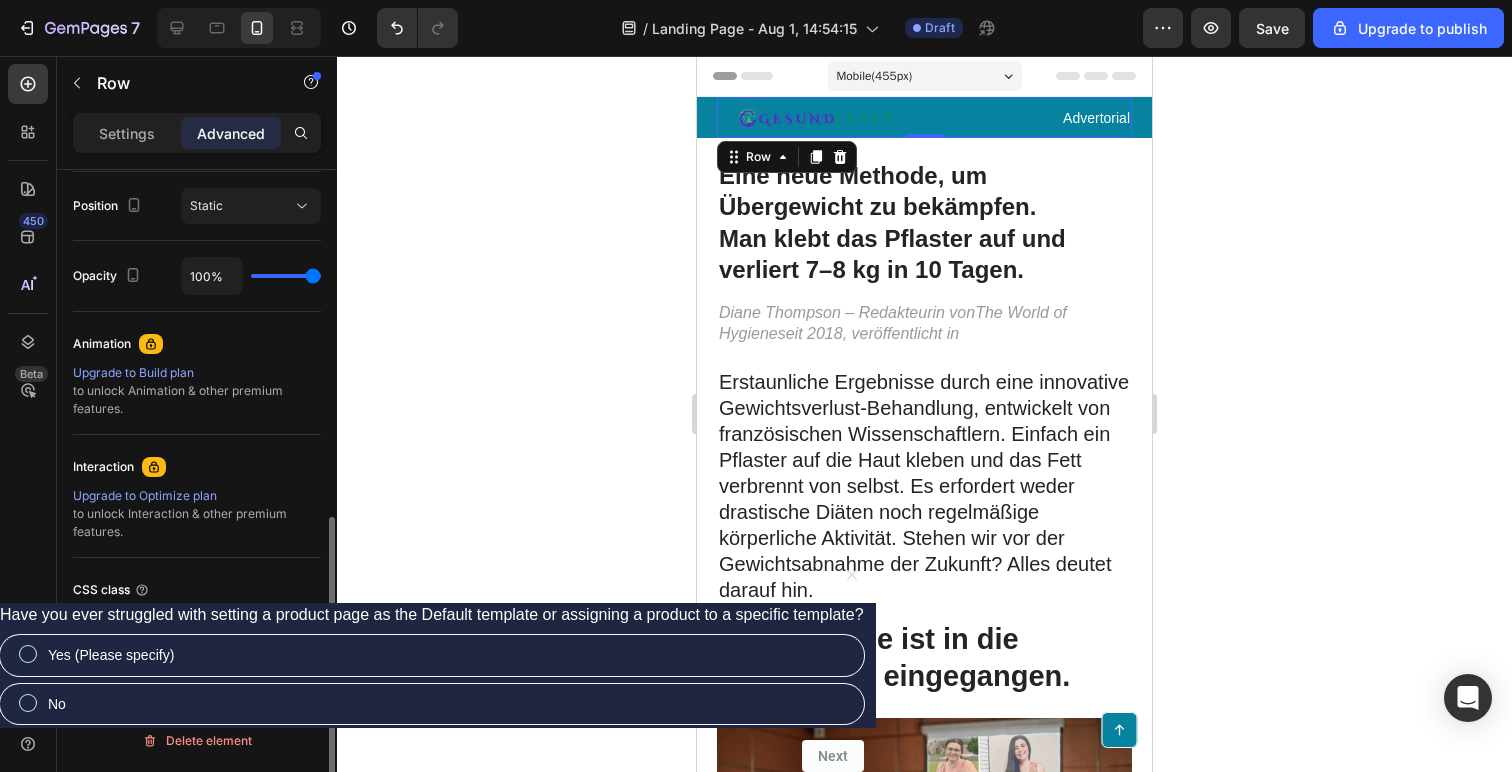 scroll, scrollTop: 0, scrollLeft: 0, axis: both 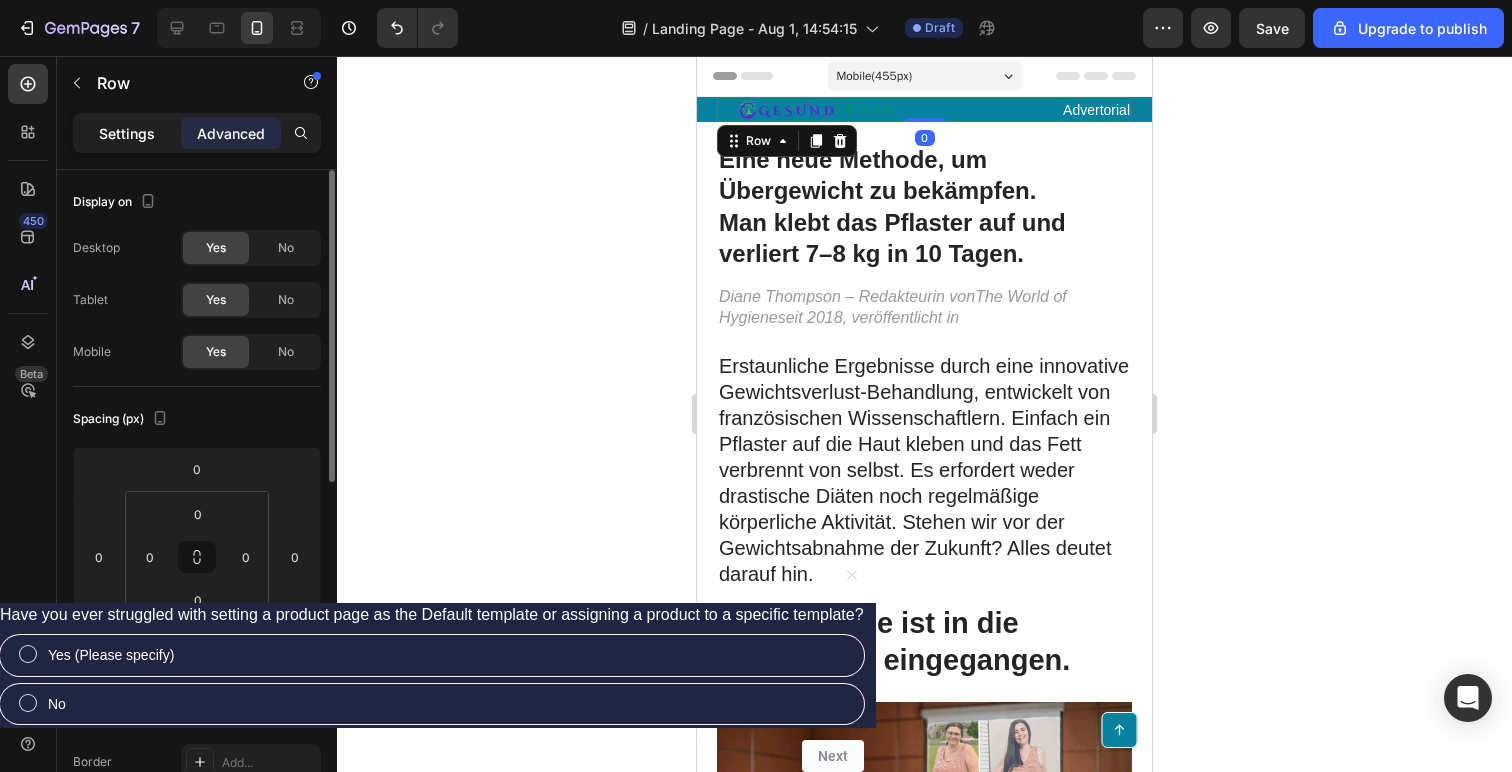 click on "Settings" at bounding box center (127, 133) 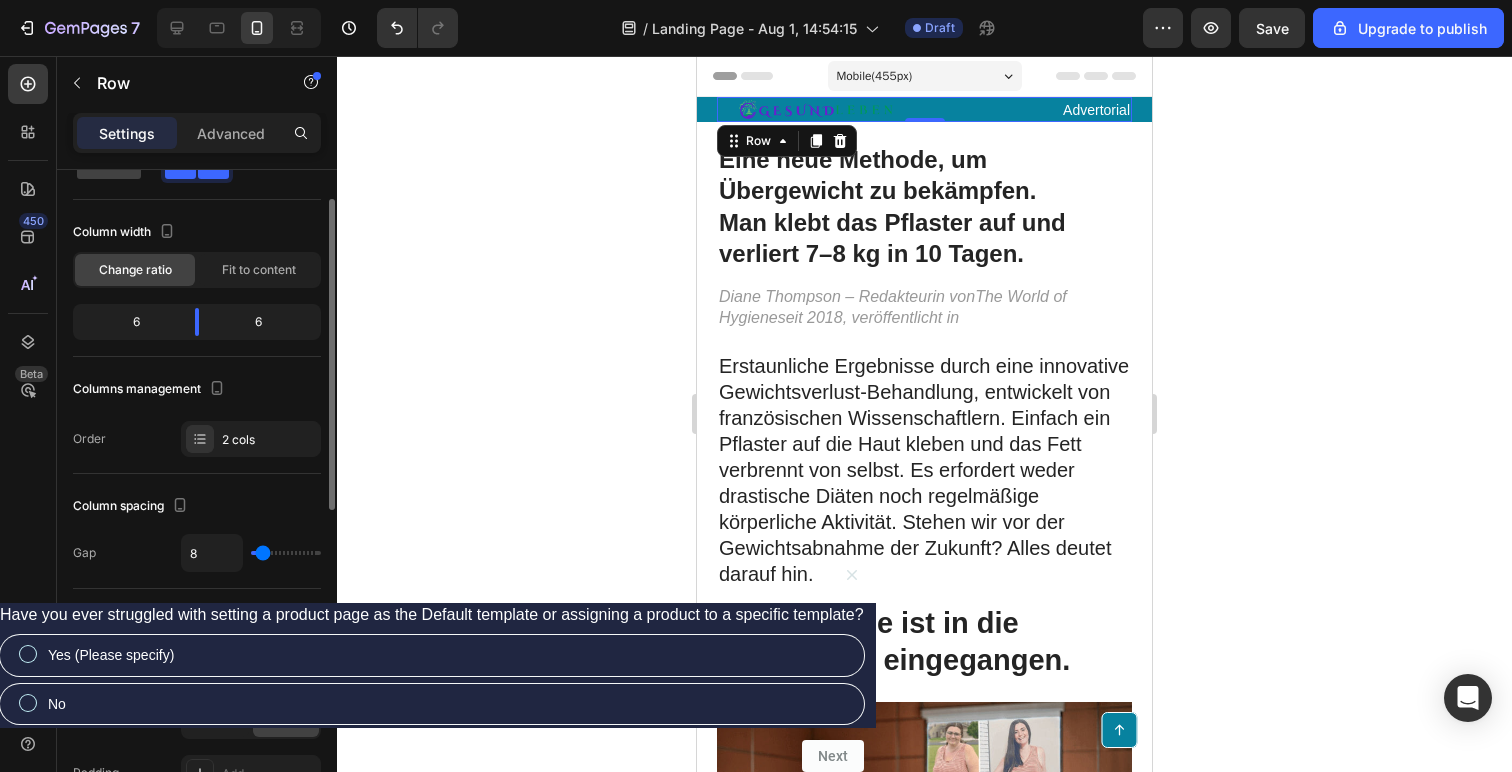 scroll, scrollTop: 0, scrollLeft: 0, axis: both 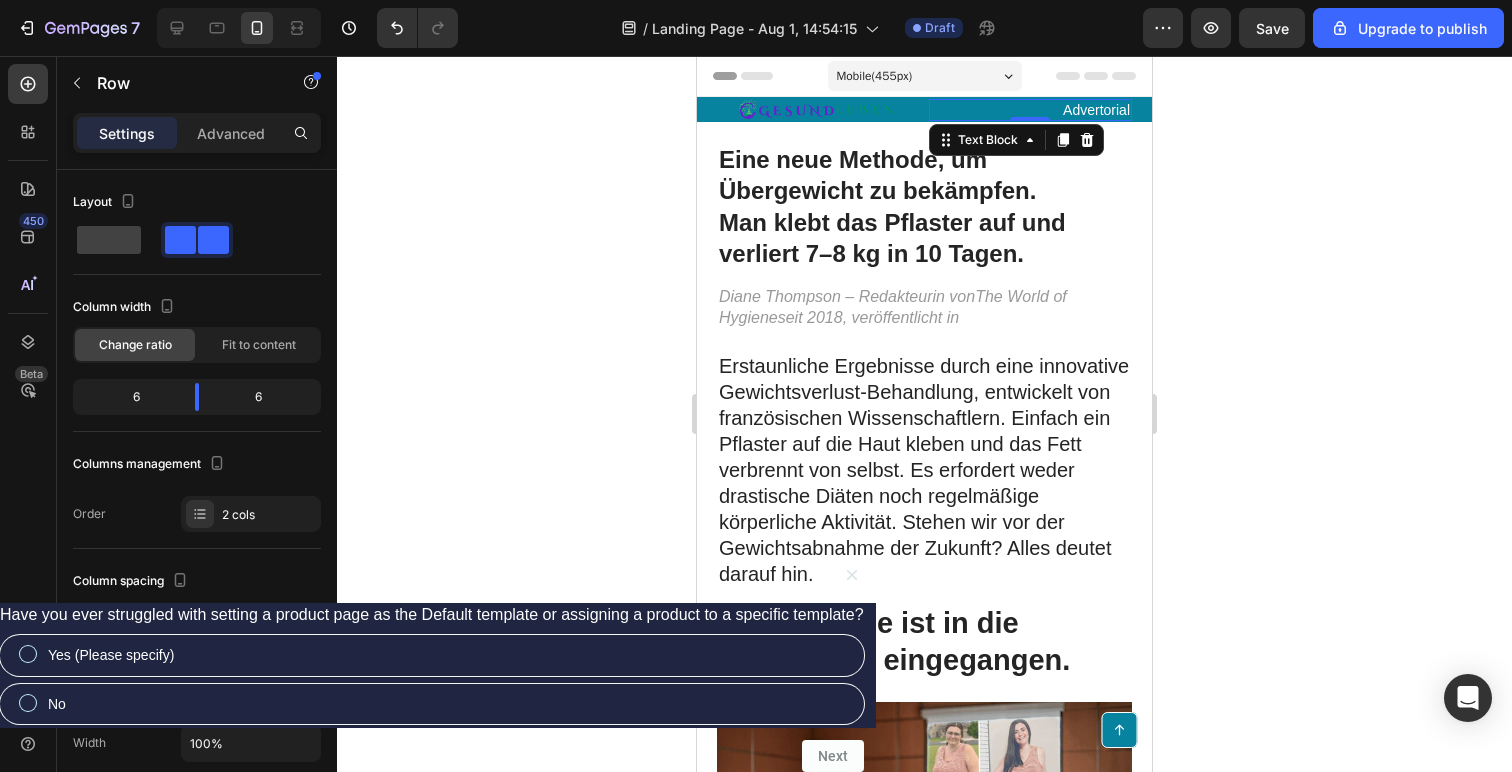 click on "Advertorial" at bounding box center [1031, 110] 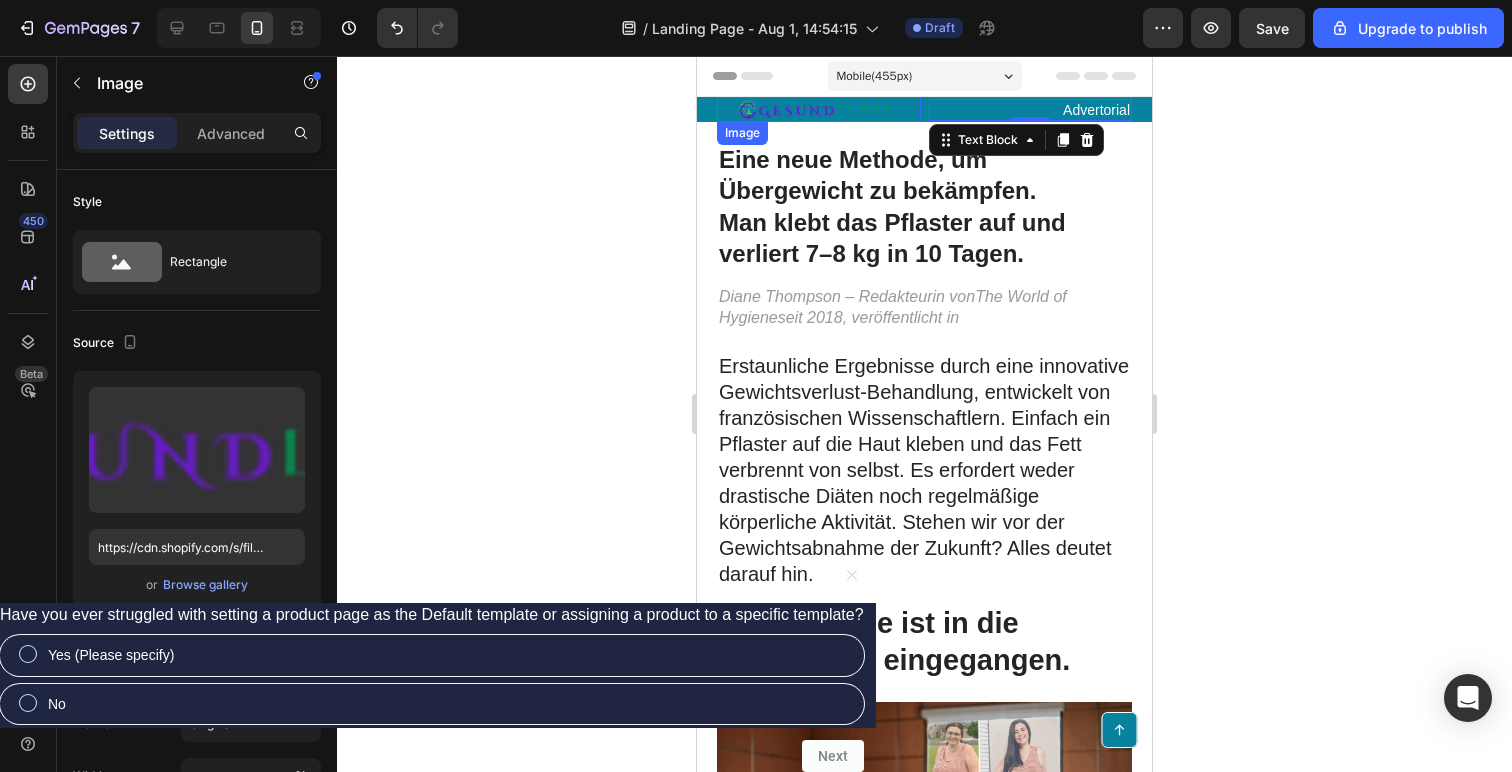 click at bounding box center [819, 109] 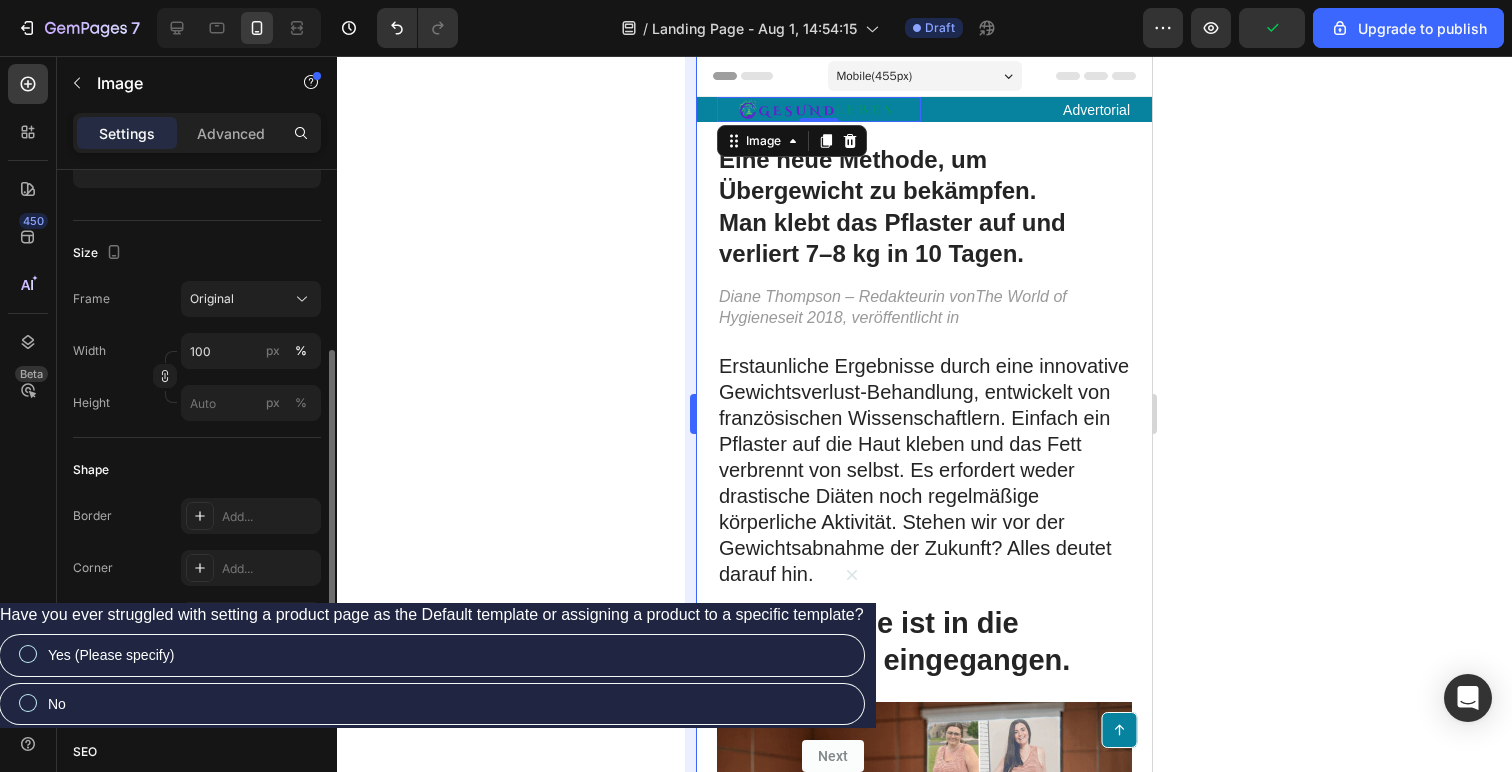 scroll, scrollTop: 0, scrollLeft: 0, axis: both 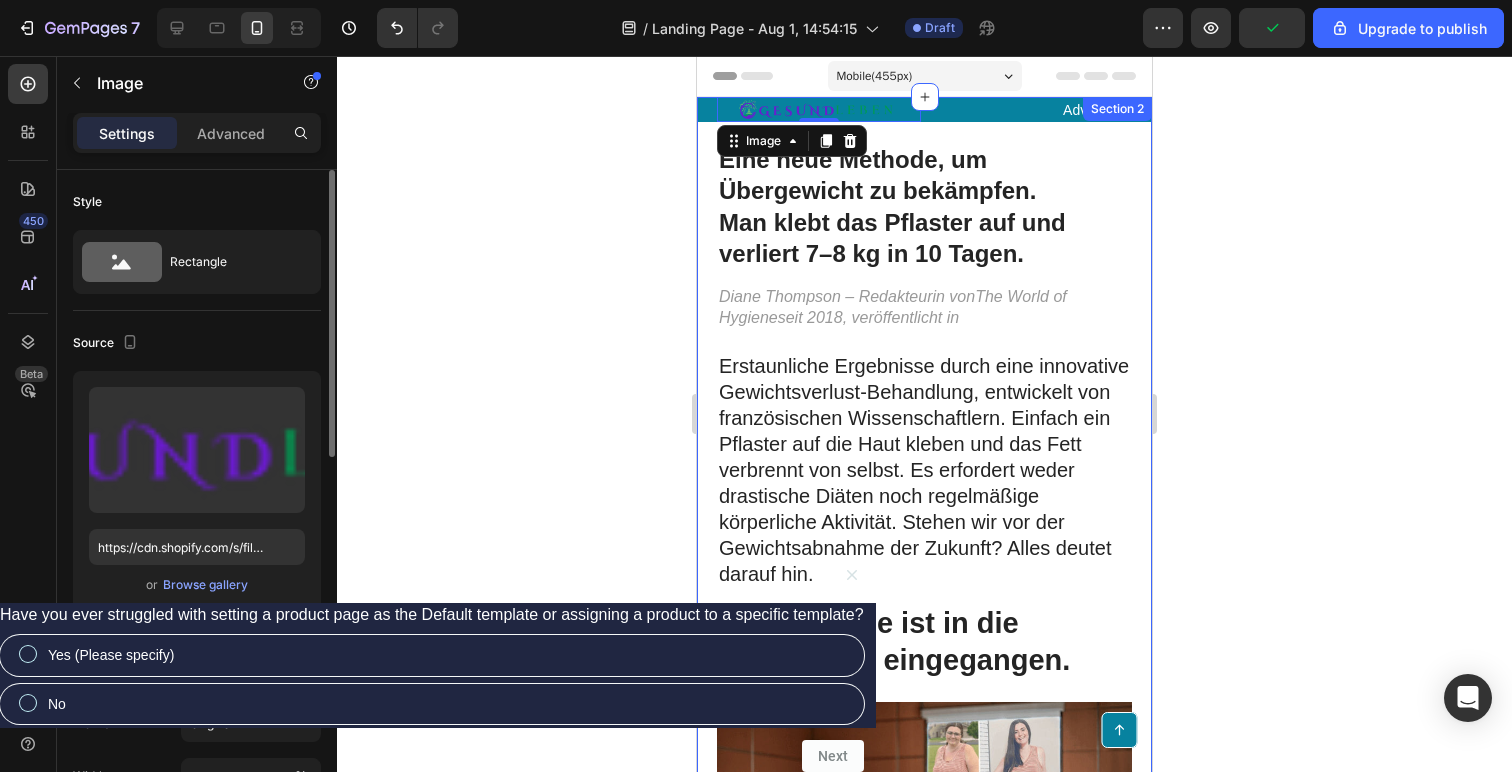 click on "Advertorial" at bounding box center (1031, 110) 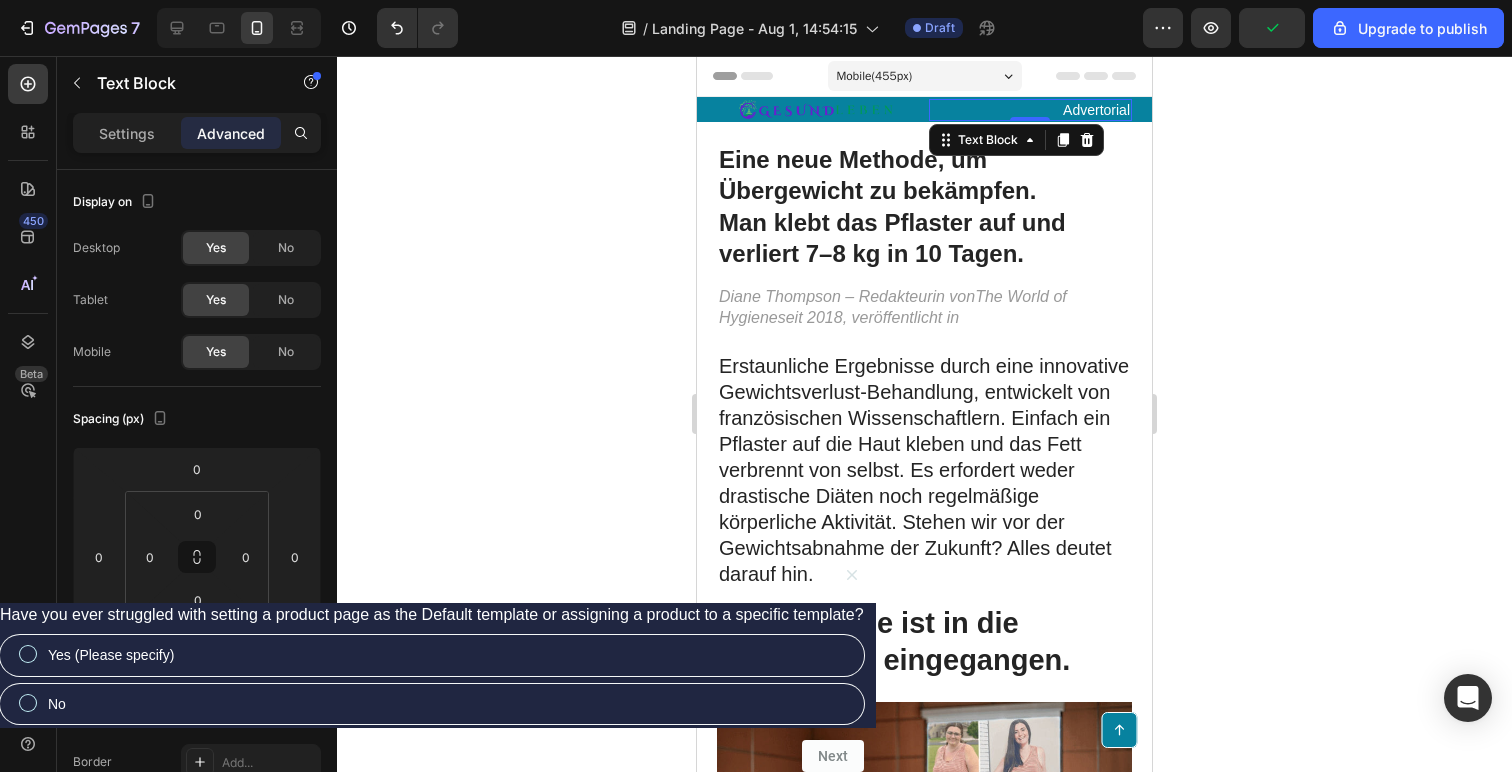 click on "Advertorial" at bounding box center [1031, 110] 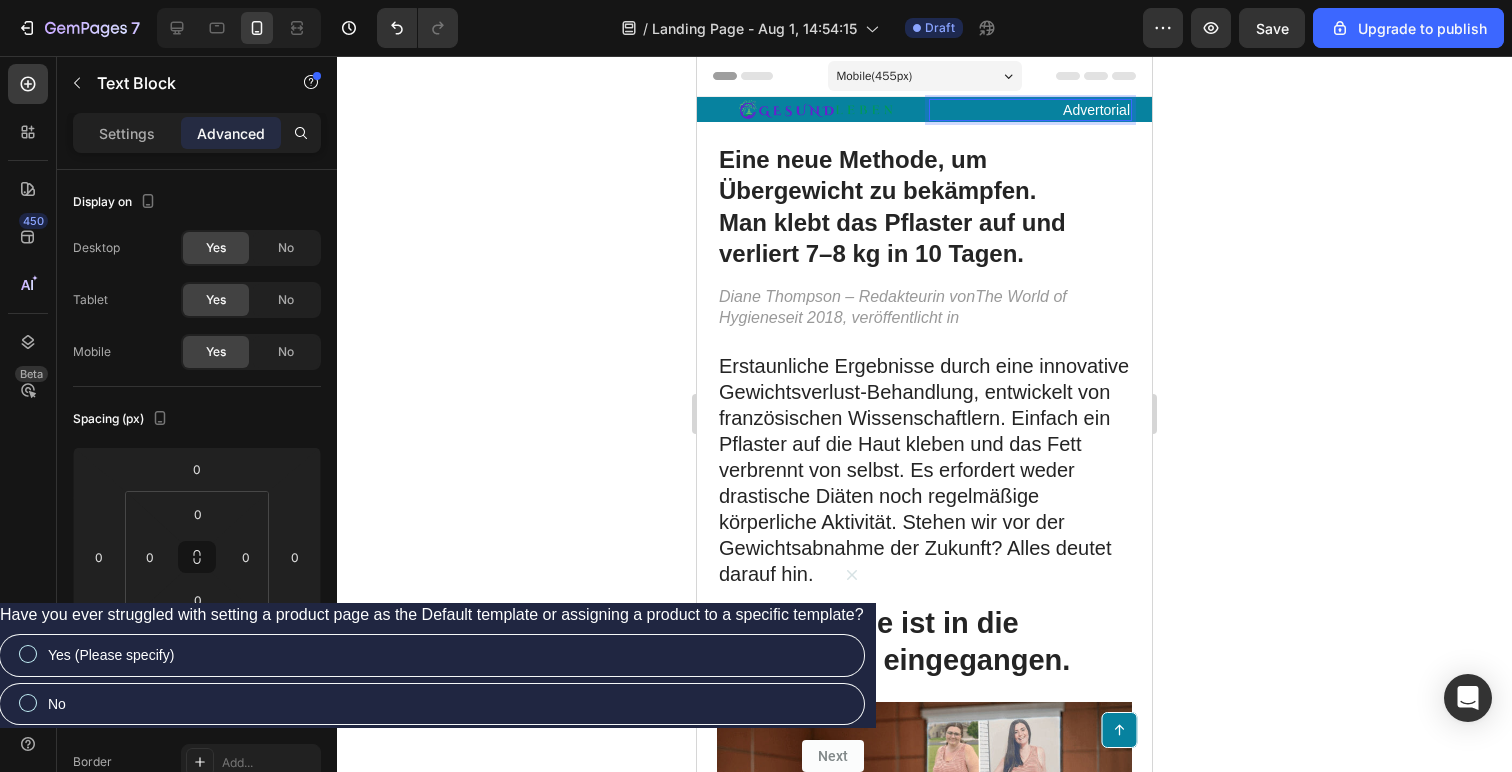 click on "Advertorial" at bounding box center [1031, 110] 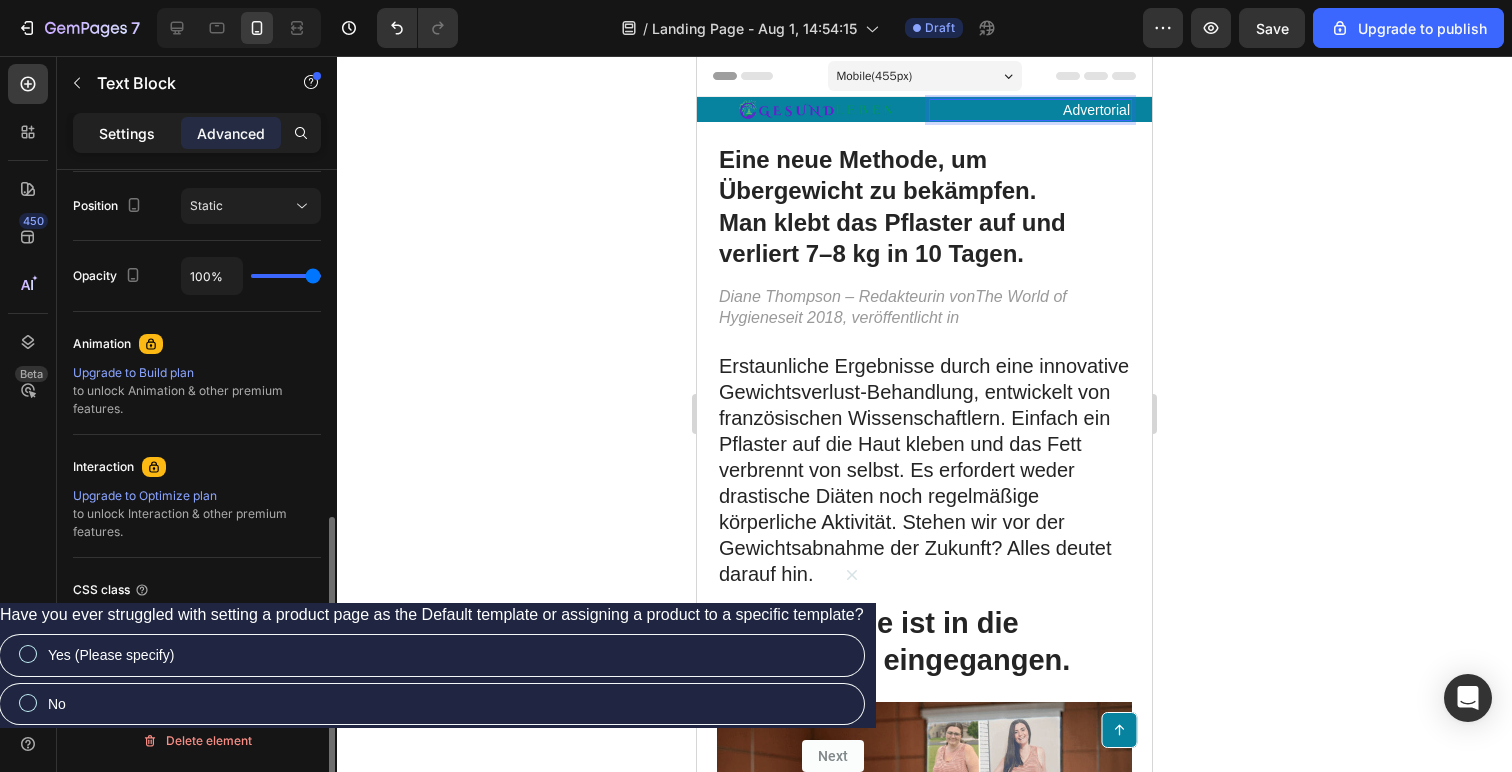 click on "Settings" 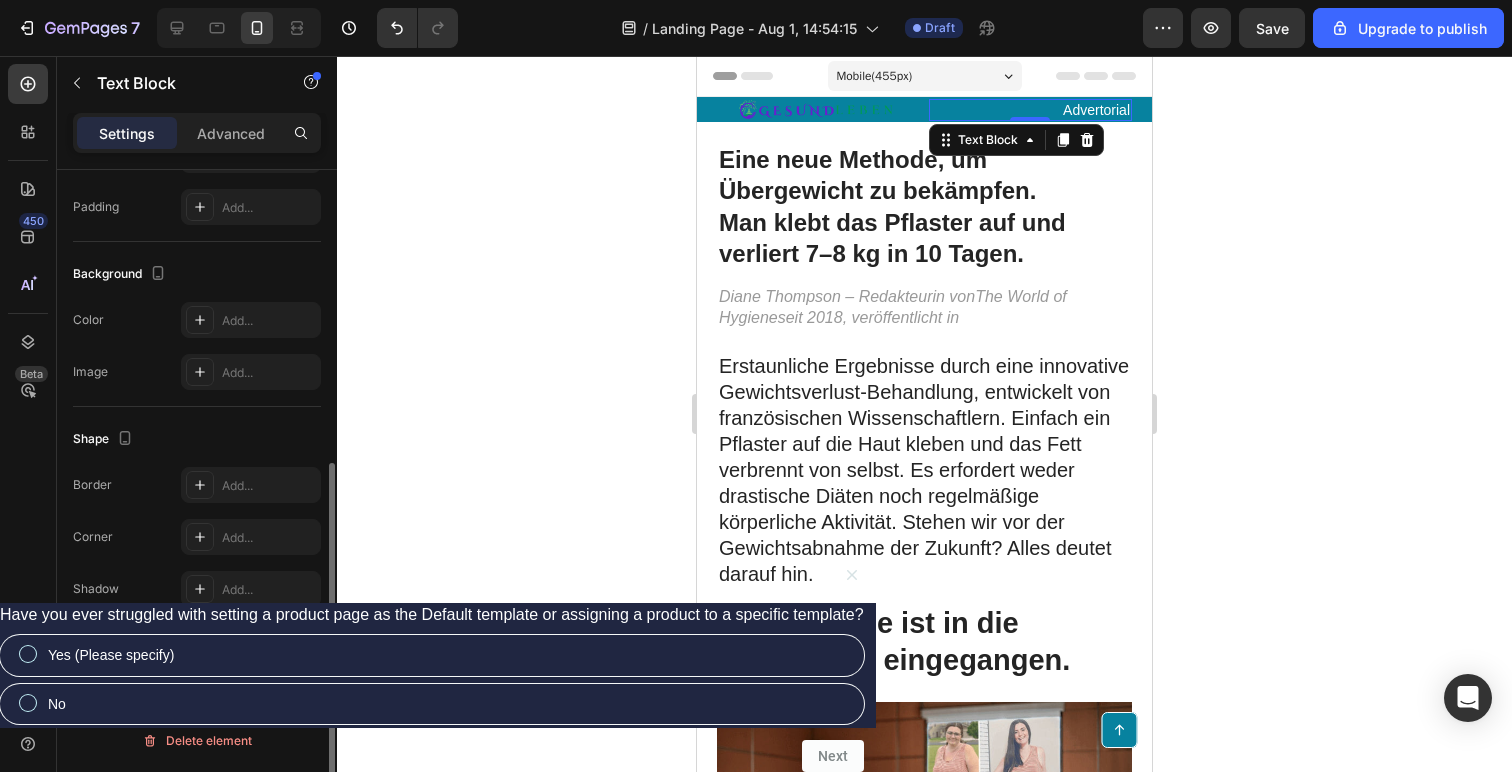 scroll, scrollTop: 0, scrollLeft: 0, axis: both 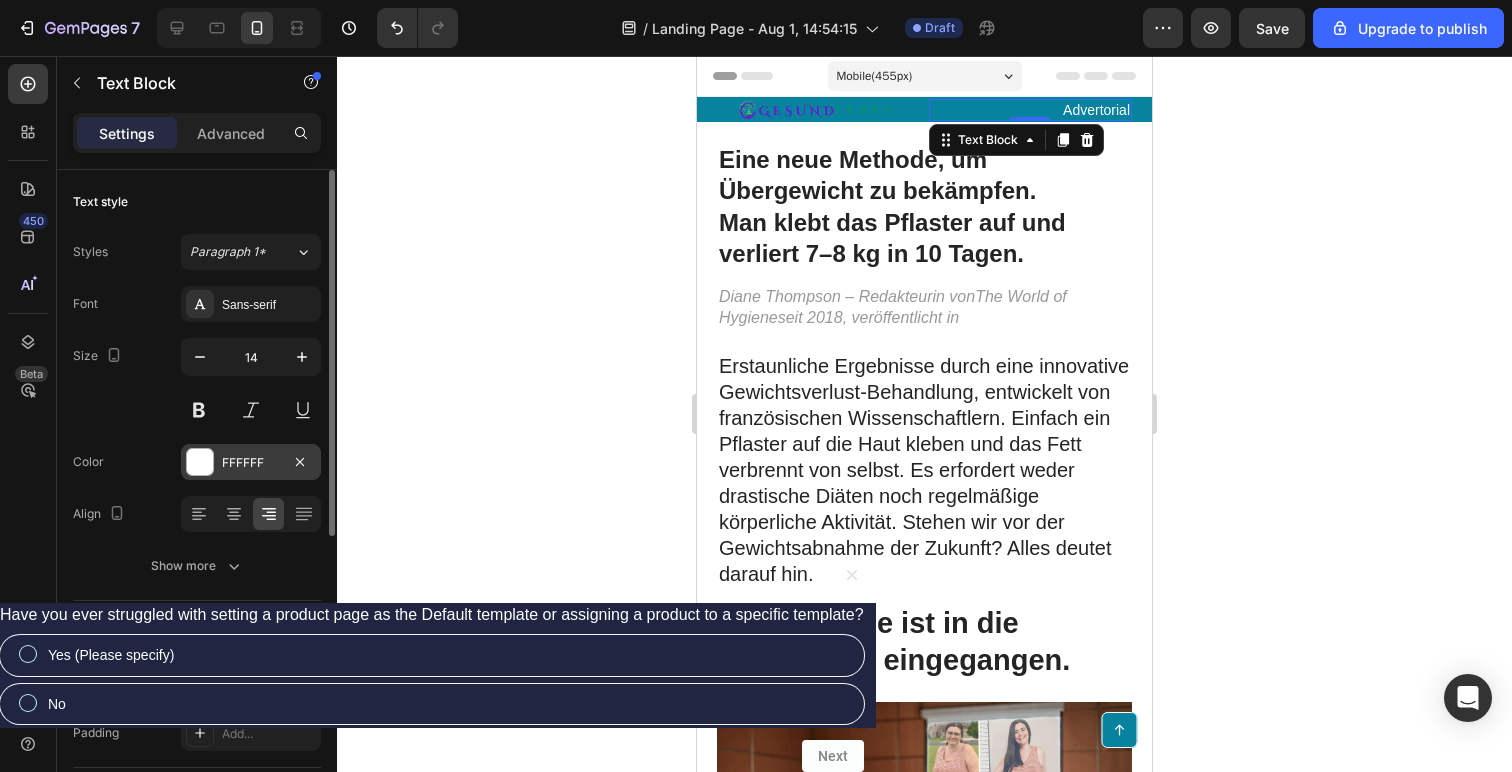 click at bounding box center [200, 462] 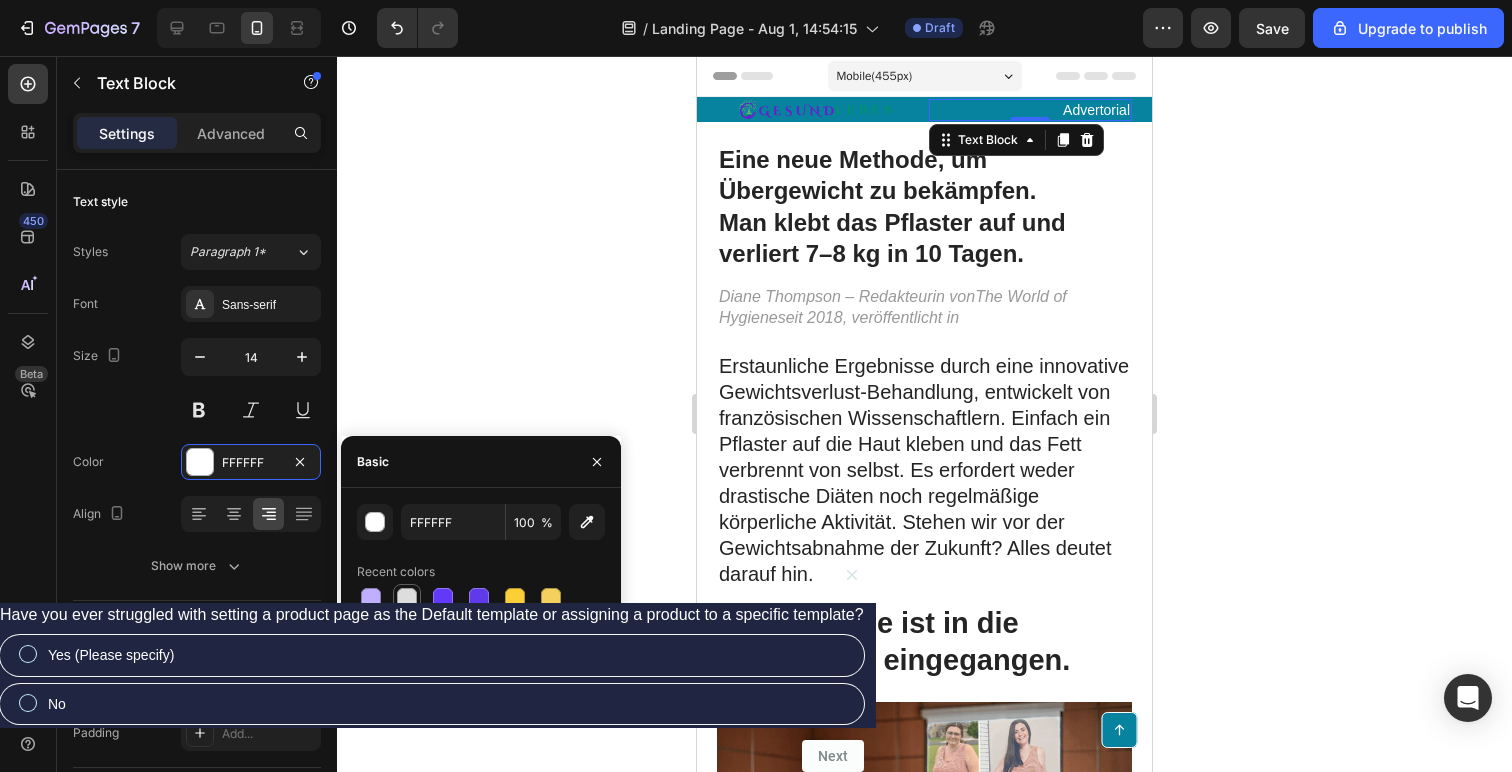 click at bounding box center (407, 598) 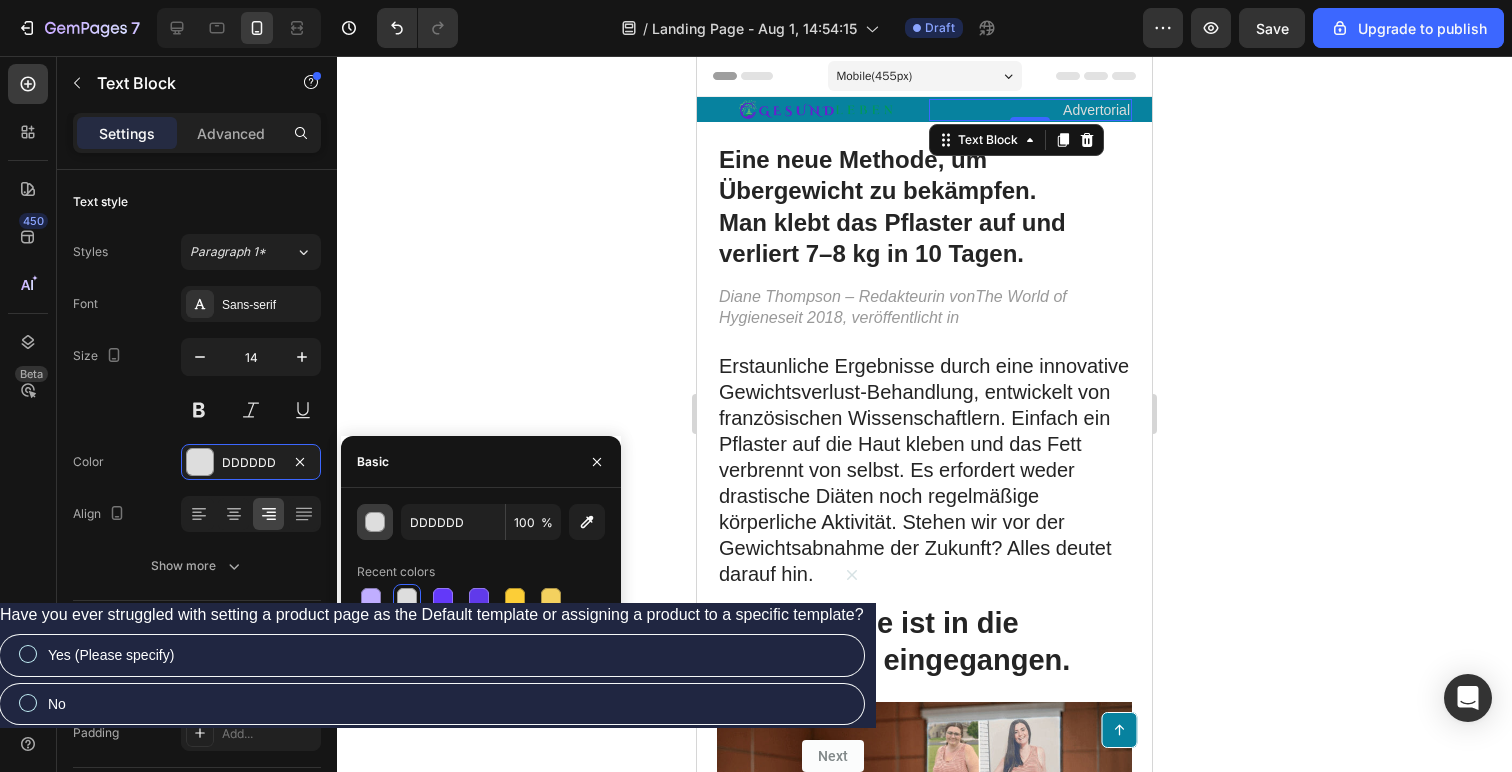 click at bounding box center (376, 523) 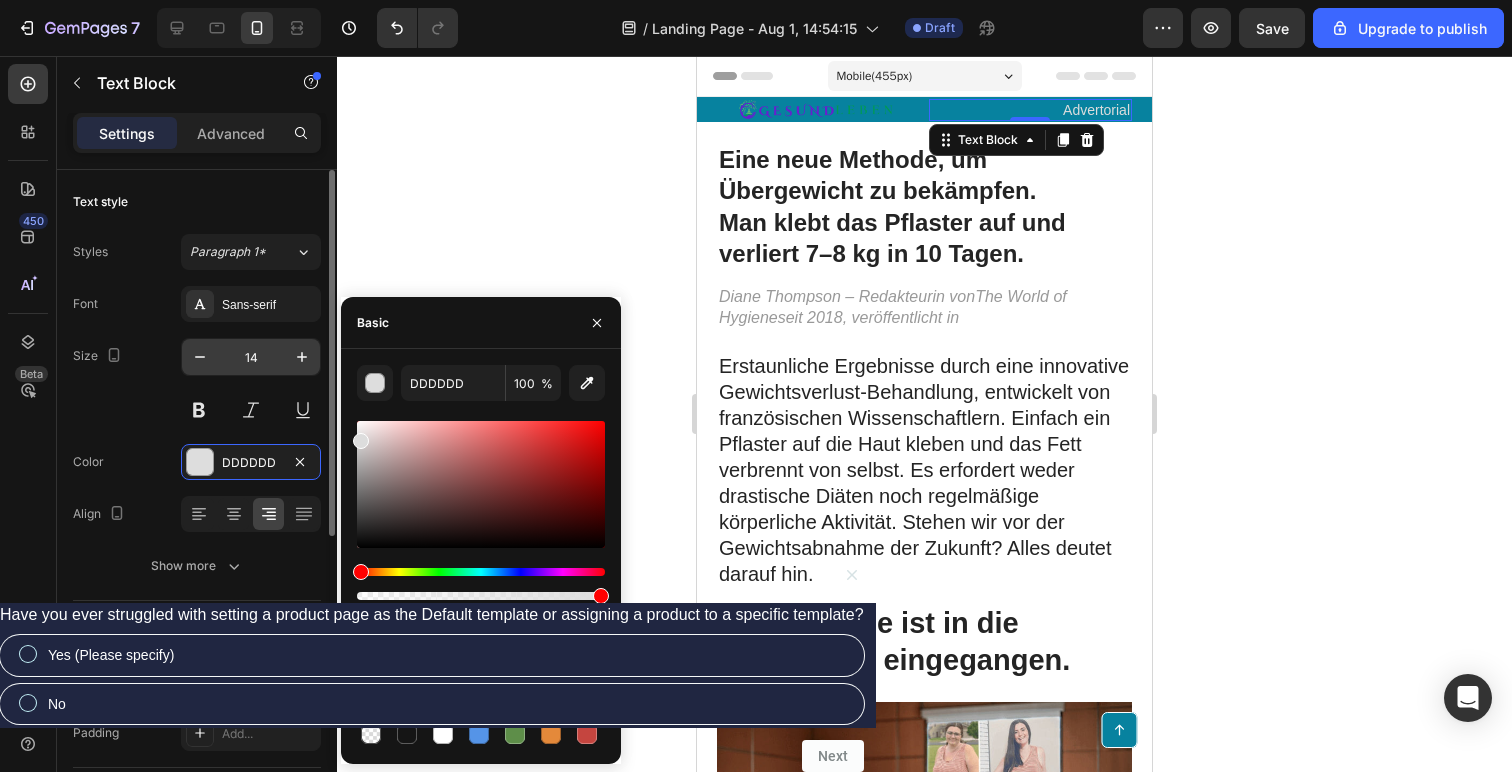 type on "FFFFFF" 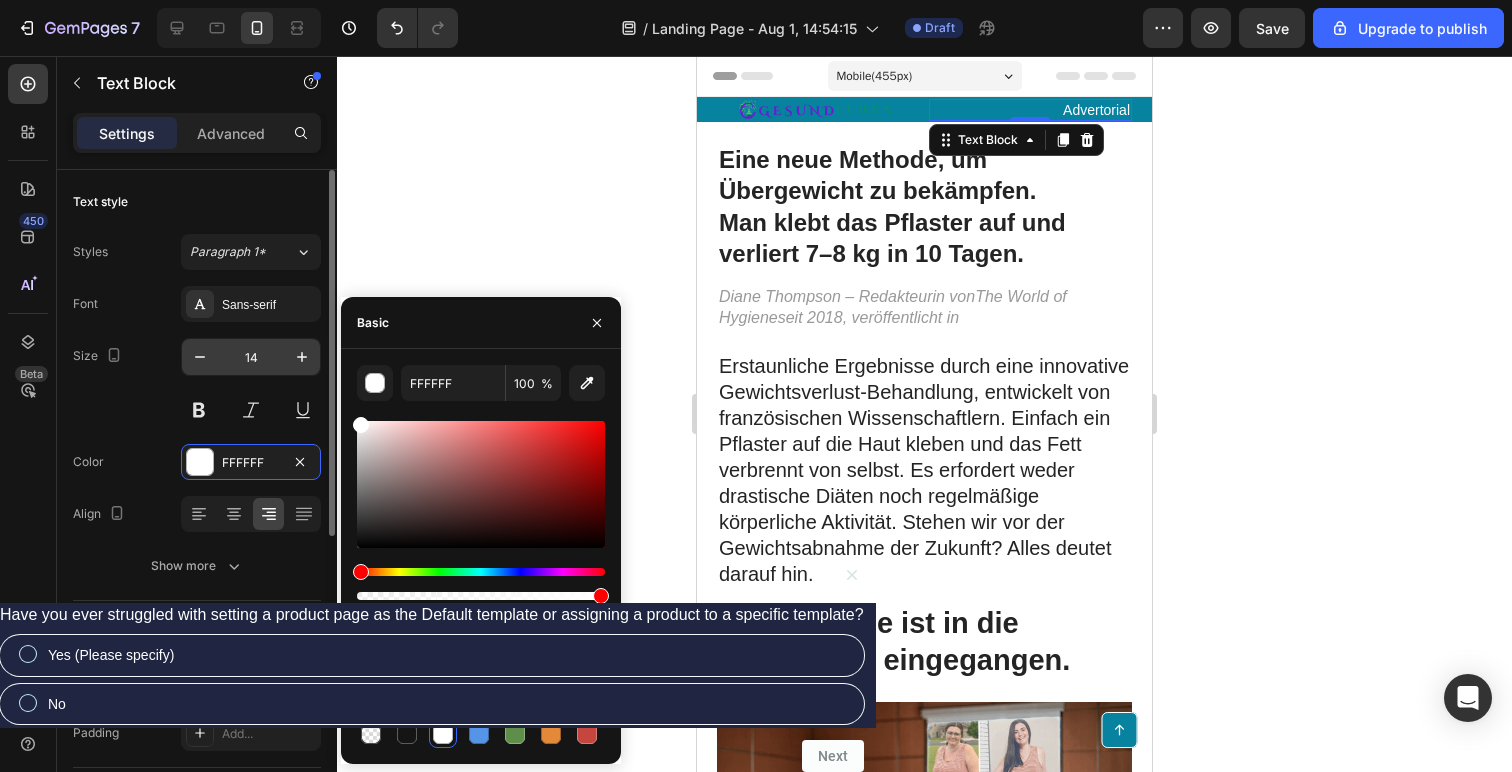 click on "450 Beta Sections(18) Elements(83) Section Element Hero Section Product Detail Brands Trusted Badges Guarantee Product Breakdown How to use Testimonials Compare Bundle FAQs Social Proof Brand Story Product List Collection Blog List Contact Sticky Add to Cart Custom Footer Browse Library 450 Layout
Row
Row
Row
Row Text
Heading
Text Block Button
Button
Button Media
Image
Image
Video" 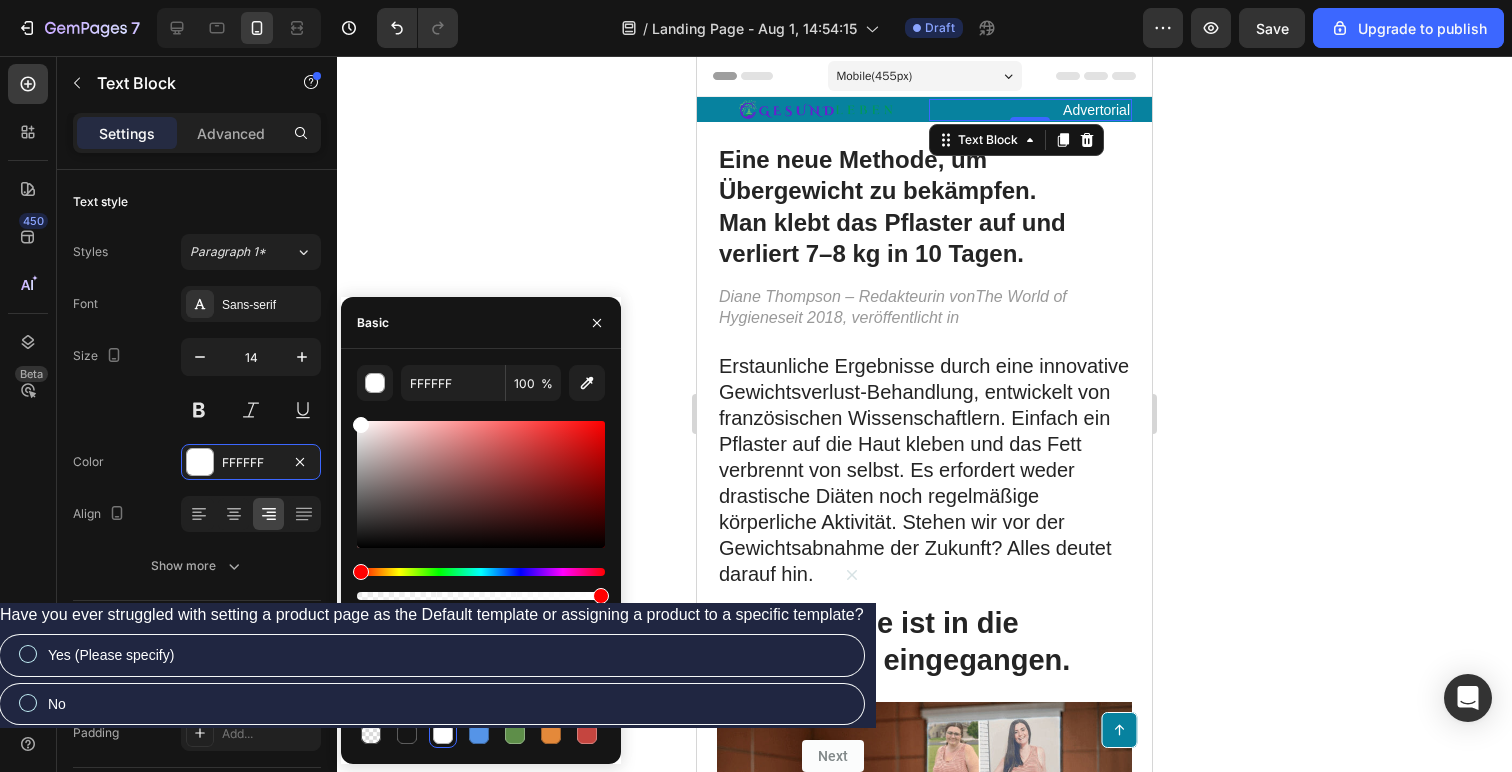 click 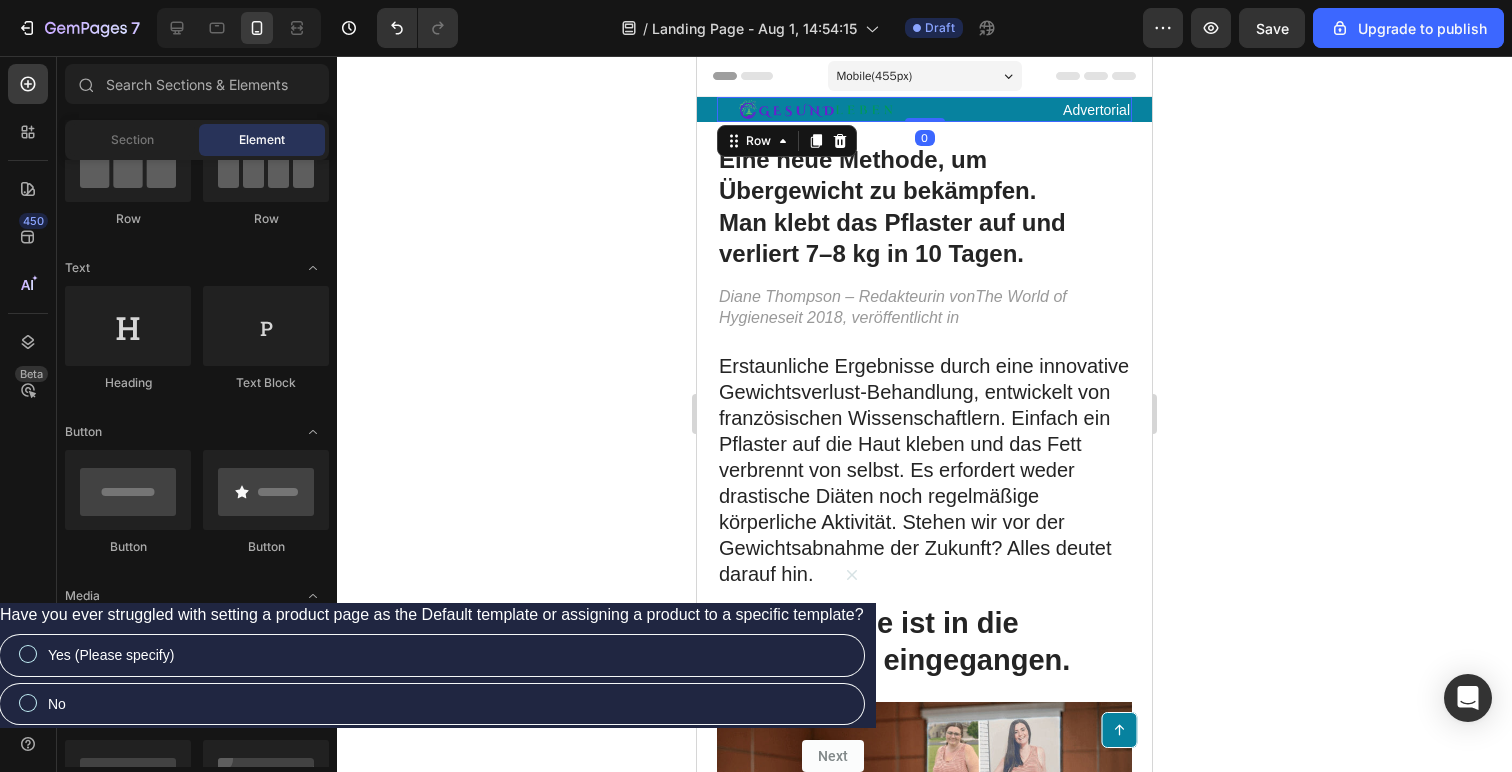 click on "Image Advertorial Text Block Row   0" at bounding box center [924, 109] 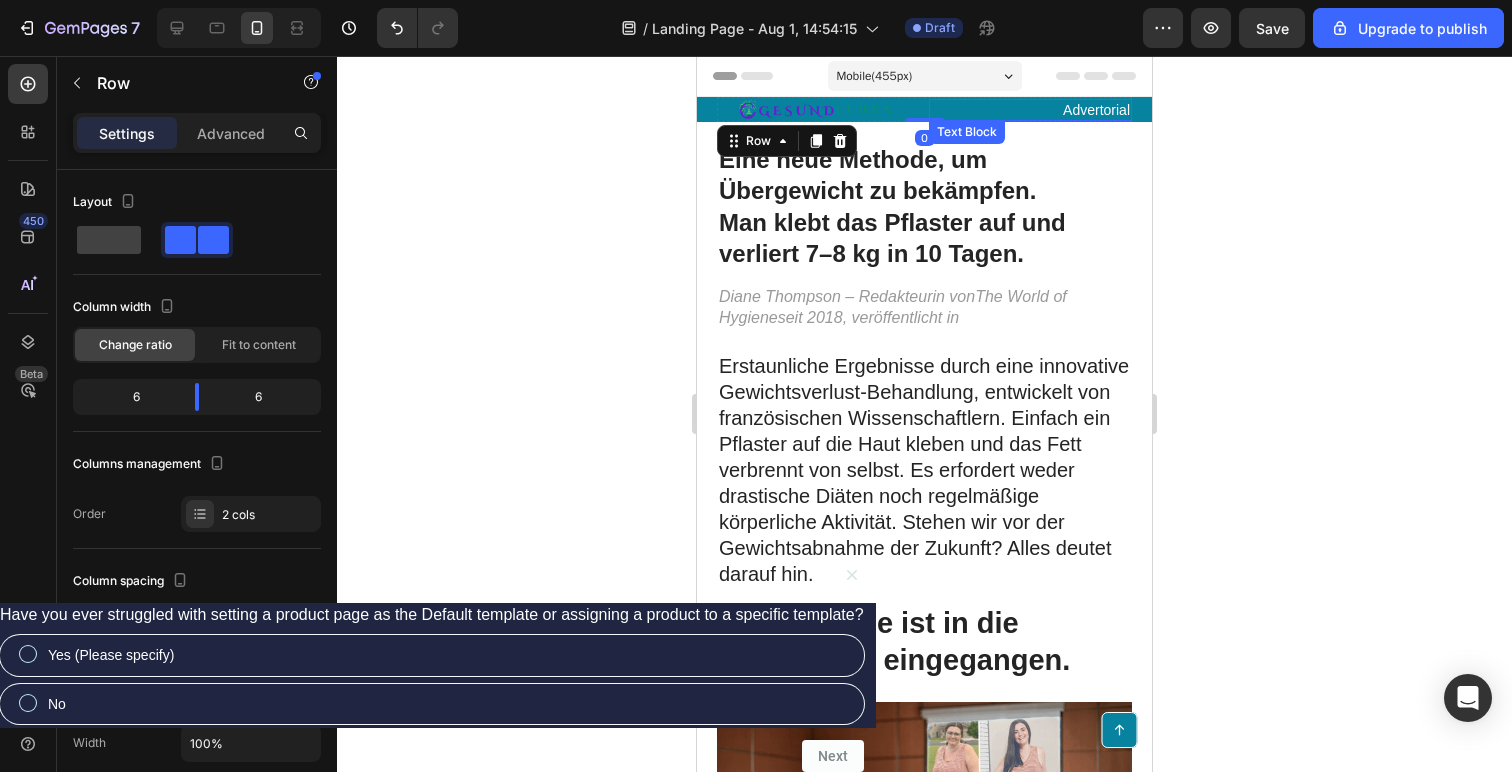 click on "Advertorial" at bounding box center (1031, 110) 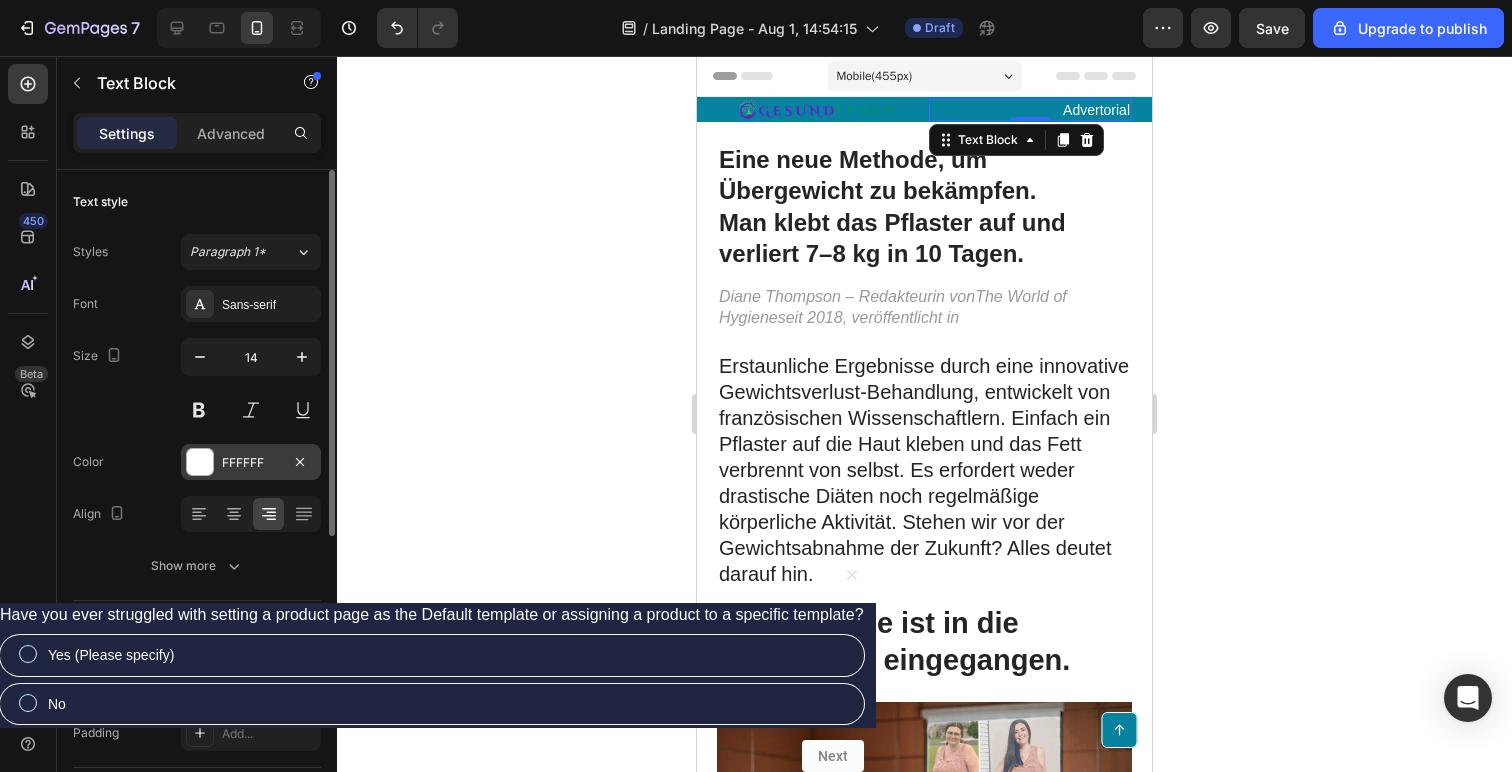 click at bounding box center [200, 462] 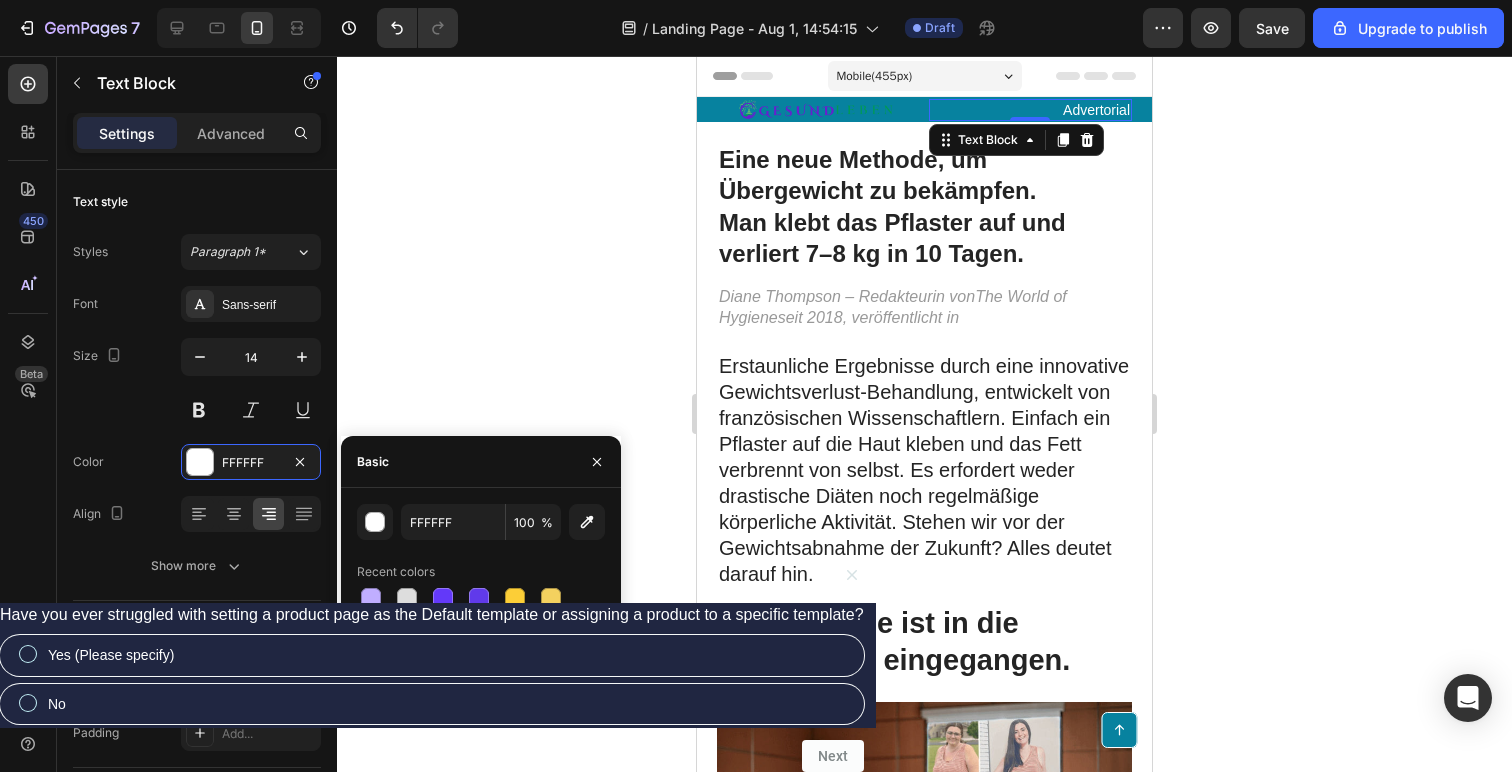 drag, startPoint x: 401, startPoint y: 675, endPoint x: 421, endPoint y: 648, distance: 33.600594 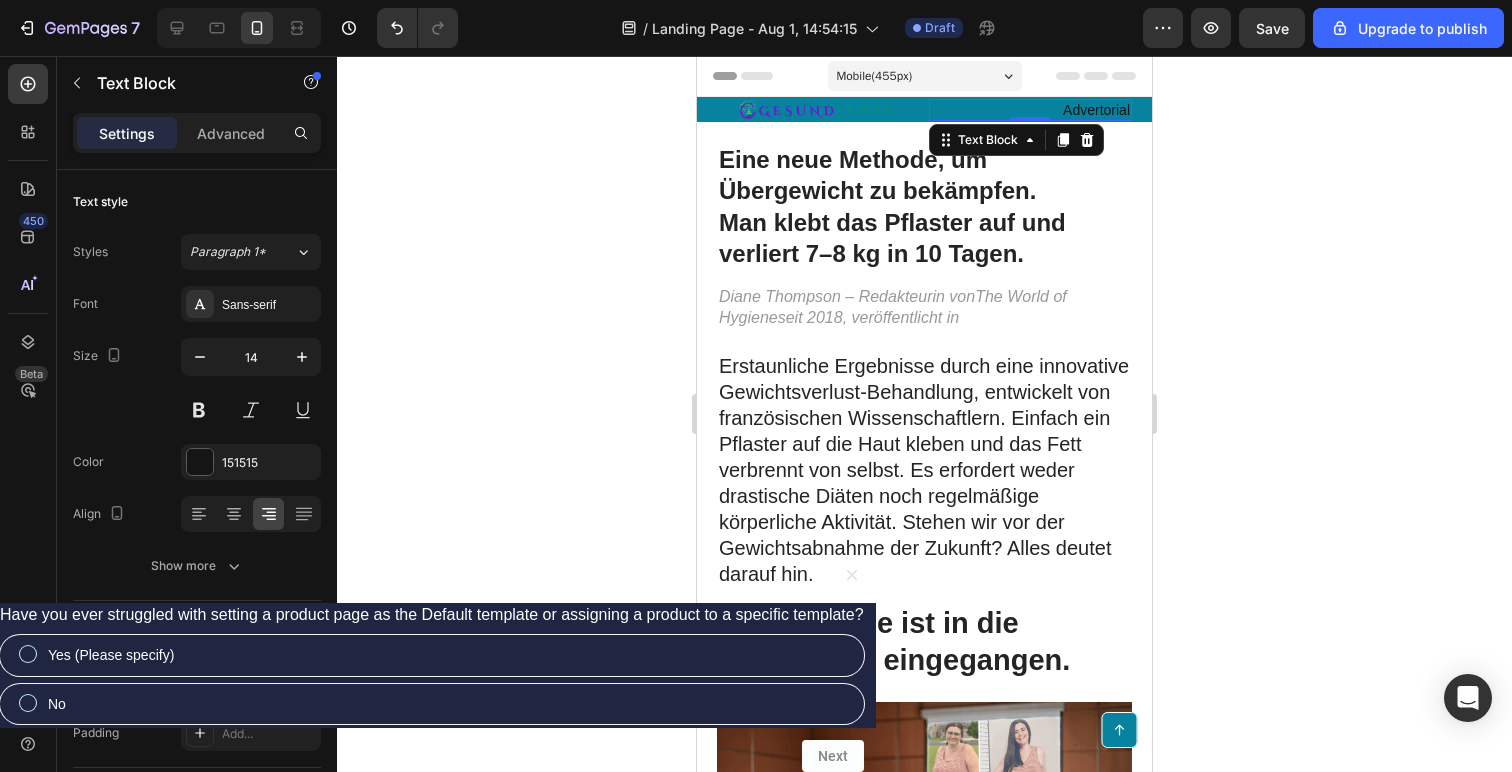 click 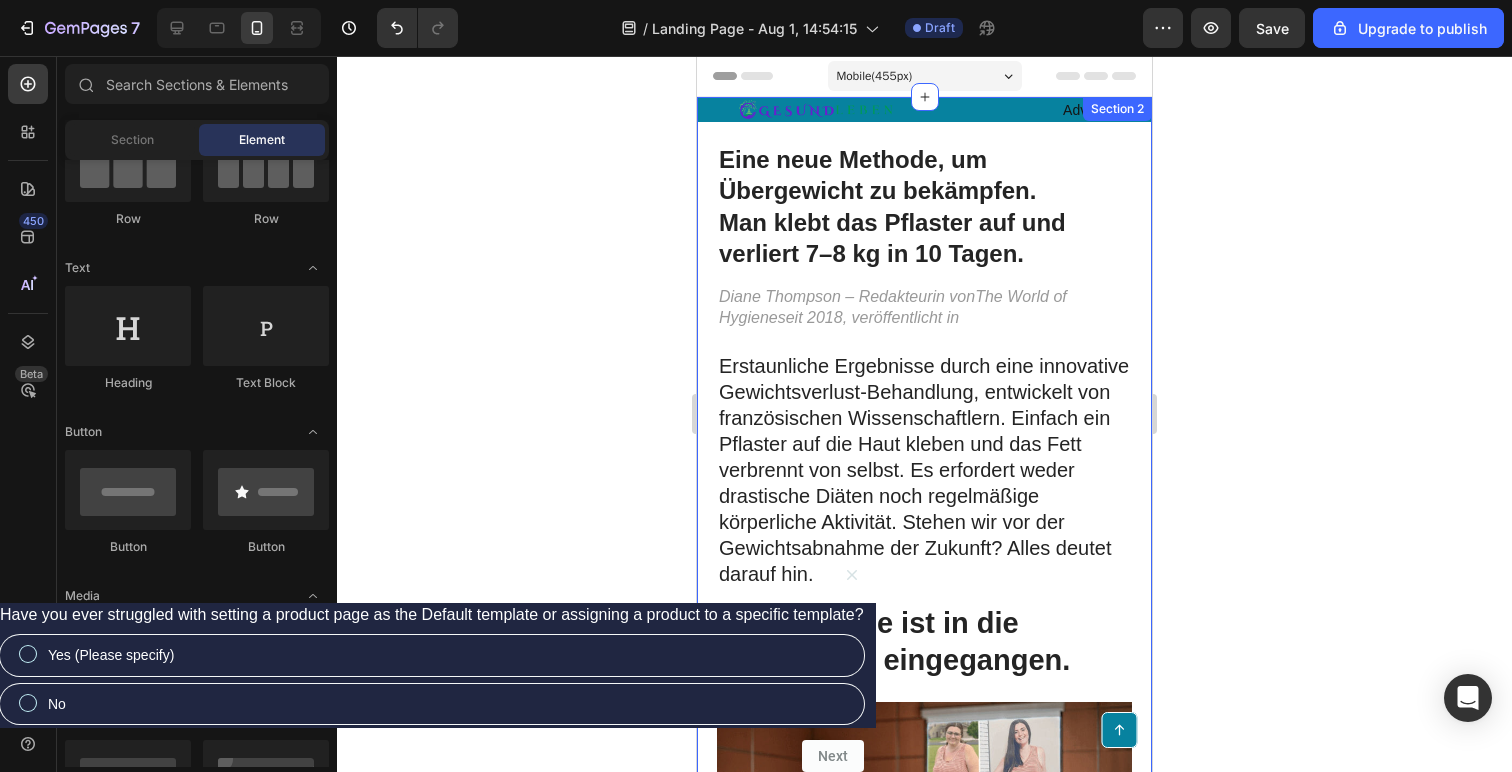 click on "Image Advertorial Text Block Row Row Eine neue Methode, um Übergewicht zu bekämpfen.  Man klebt das Pflaster auf und verliert 7–8 kg in 10 Tagen. Heading Diane Thompson – Redakteurin von  The World of Hygiene  seit 2018, veröffentlicht in Text Block Erstaunliche Ergebnisse durch eine innovative Gewichtsverlust-Behandlung, entwickelt von französischen Wissenschaftlern. Einfach ein Pflaster auf die Haut kleben und das Fett verbrennt von selbst. Es erfordert weder drastische Diäten noch regelmäßige körperliche Aktivität. Stehen wir vor der Gewichtsabnahme der Zukunft? Alles deutet darauf hin. Text Block Diese Studie ist in die Geschichte eingegangen. Heading Image In einer vom Europäischen Institut für Metabolische Gesundheit durchgeführten Studie nahmen 5.000 Frauen und Männer mit unterschiedlichem Übergewicht teil. Über 30 Tage verwendeten sie täglich ein spezielles Pflaster, das auf die Haut aufgetragen wurde. Die Ergebnisse überraschten sogar die Wissenschaftler: Text Block Item List" at bounding box center (924, 2840) 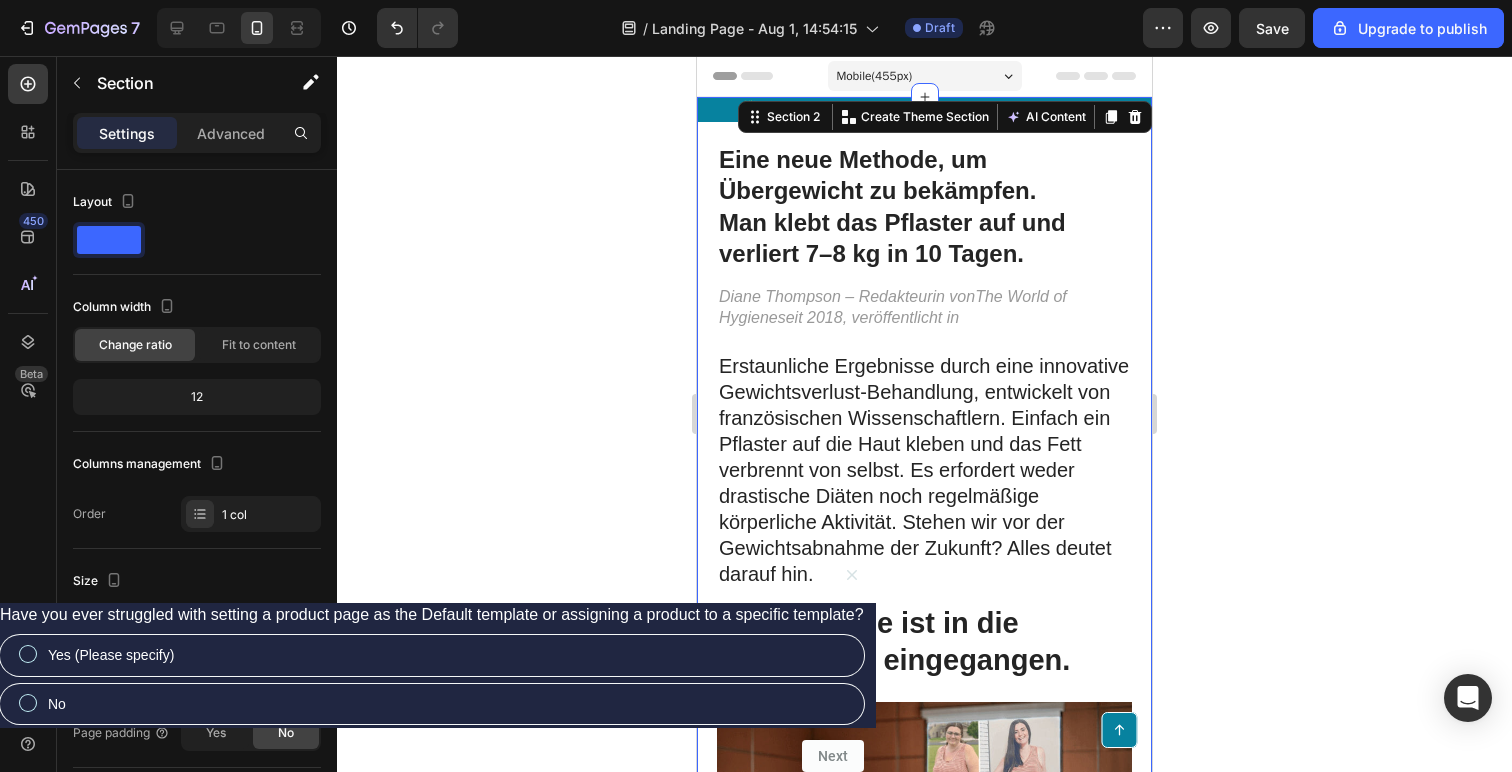 click 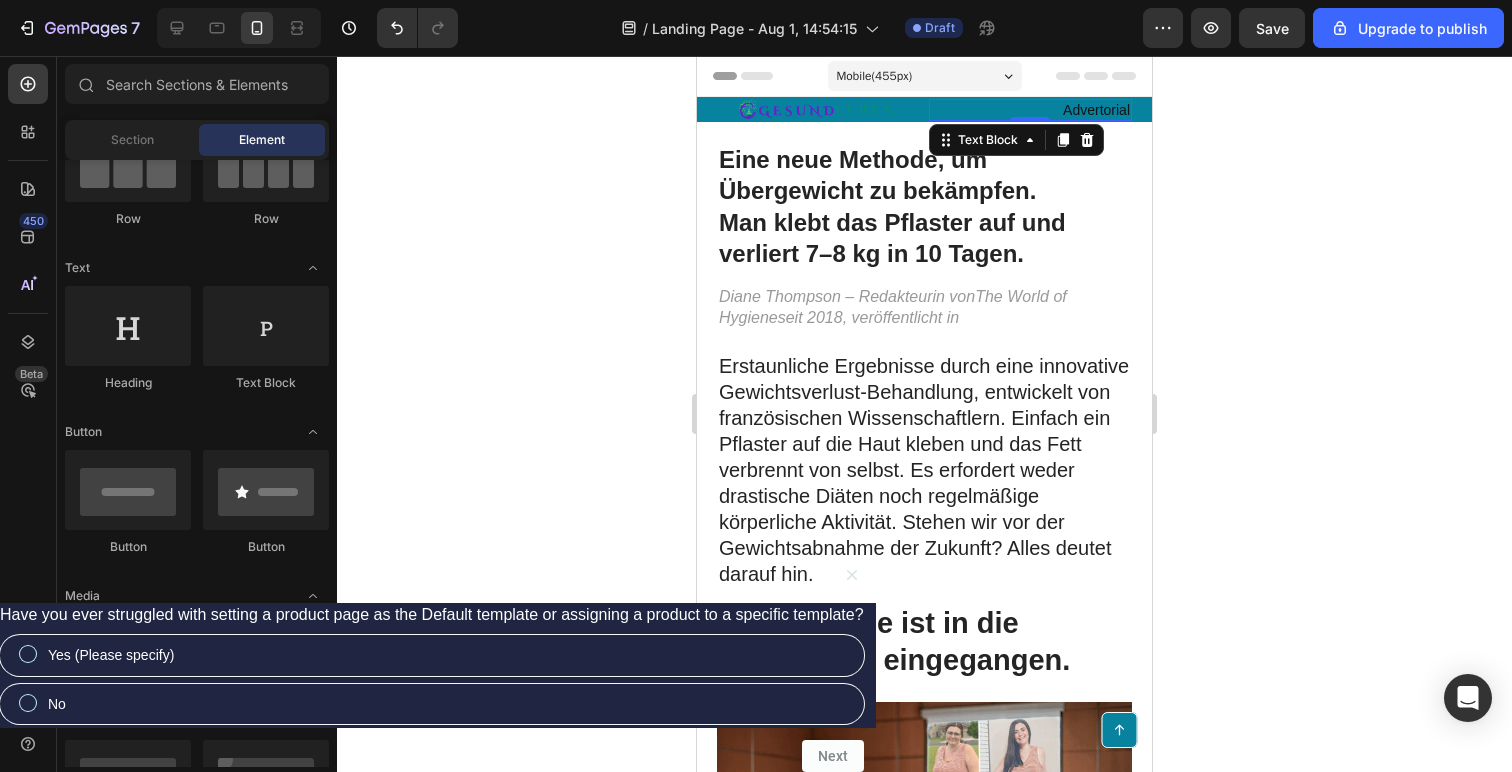 click on "Advertorial" at bounding box center [1031, 110] 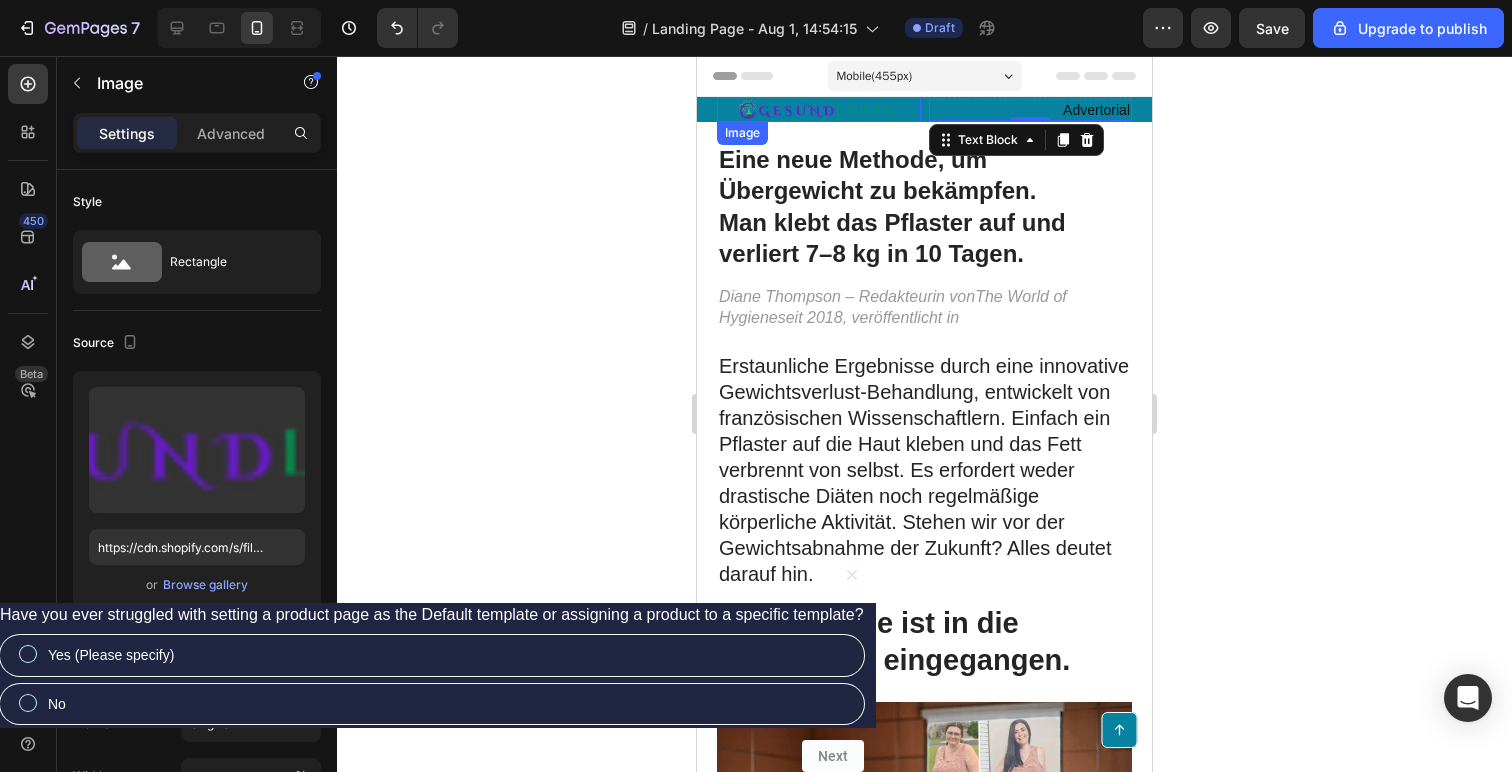 click at bounding box center [819, 109] 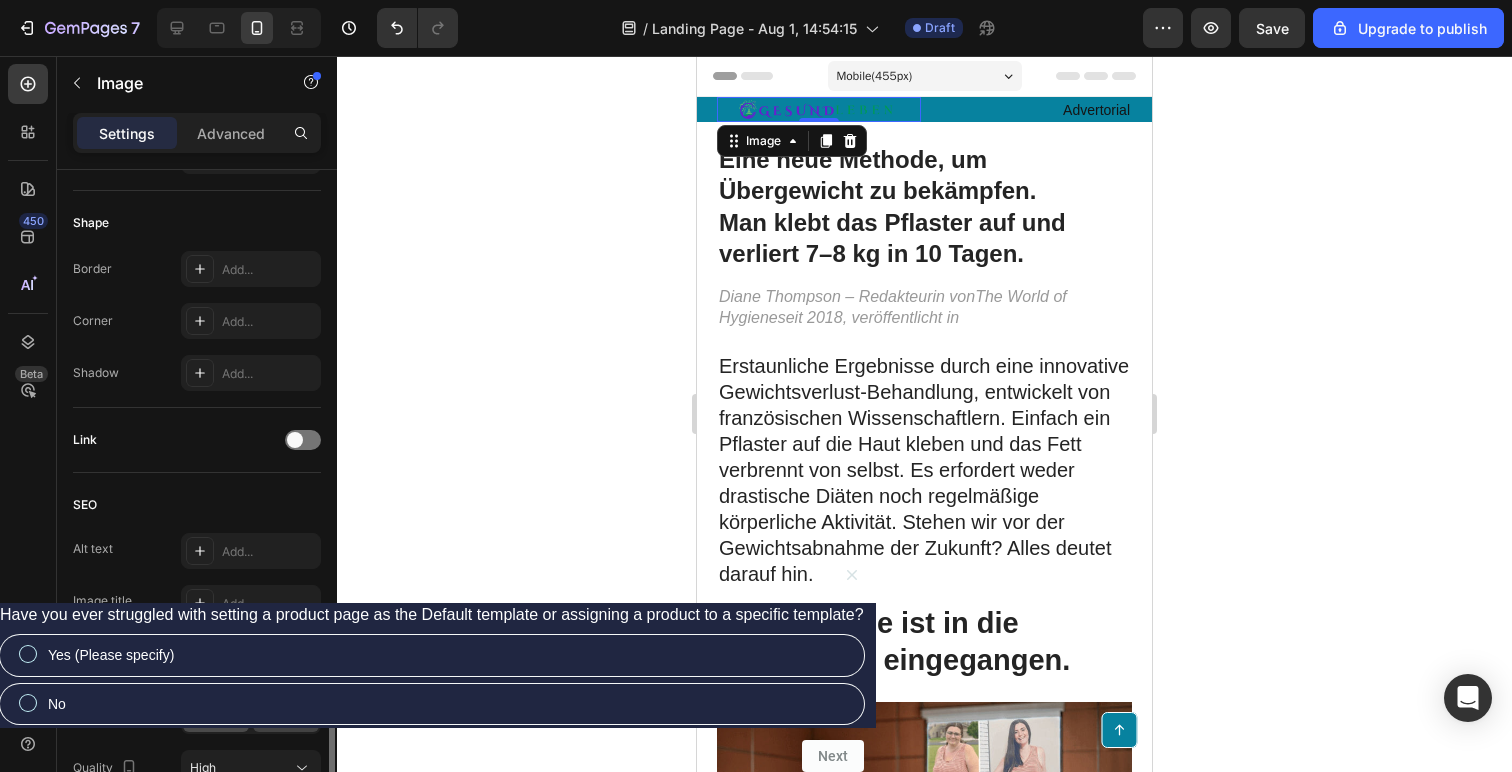 scroll, scrollTop: 851, scrollLeft: 0, axis: vertical 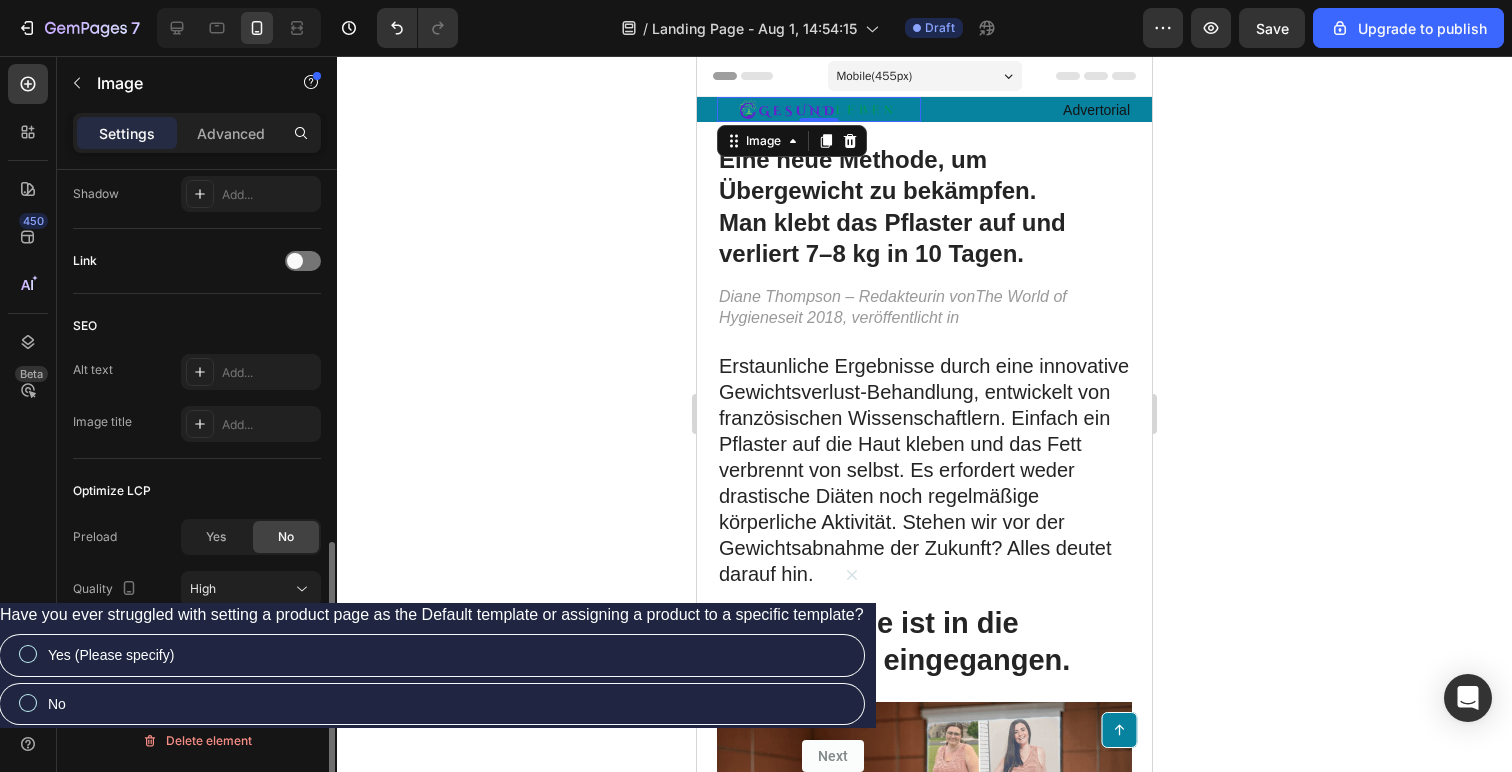 click on "Settings Advanced" at bounding box center (197, 133) 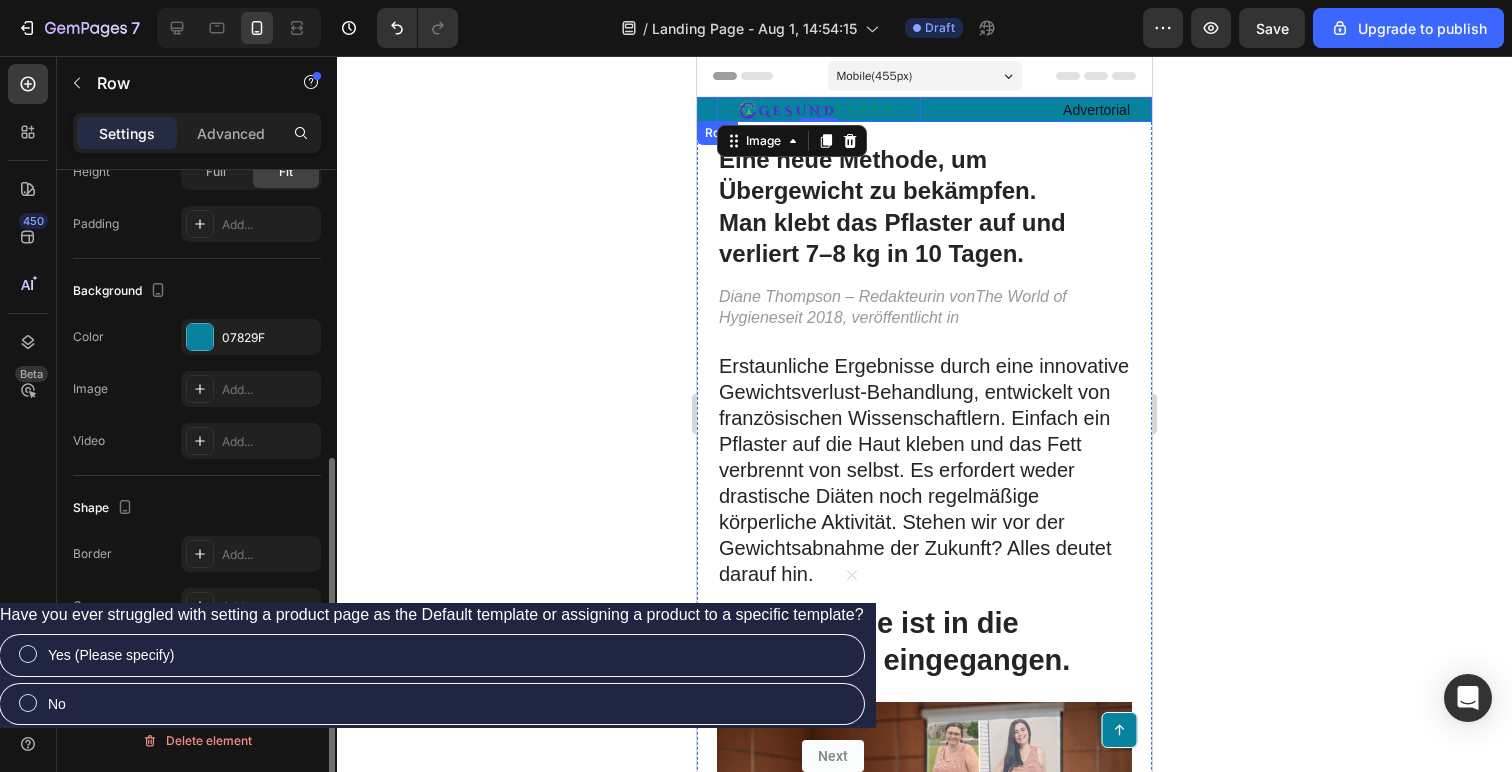 click on "Image   0 Advertorial Text Block Row Row" at bounding box center (924, 109) 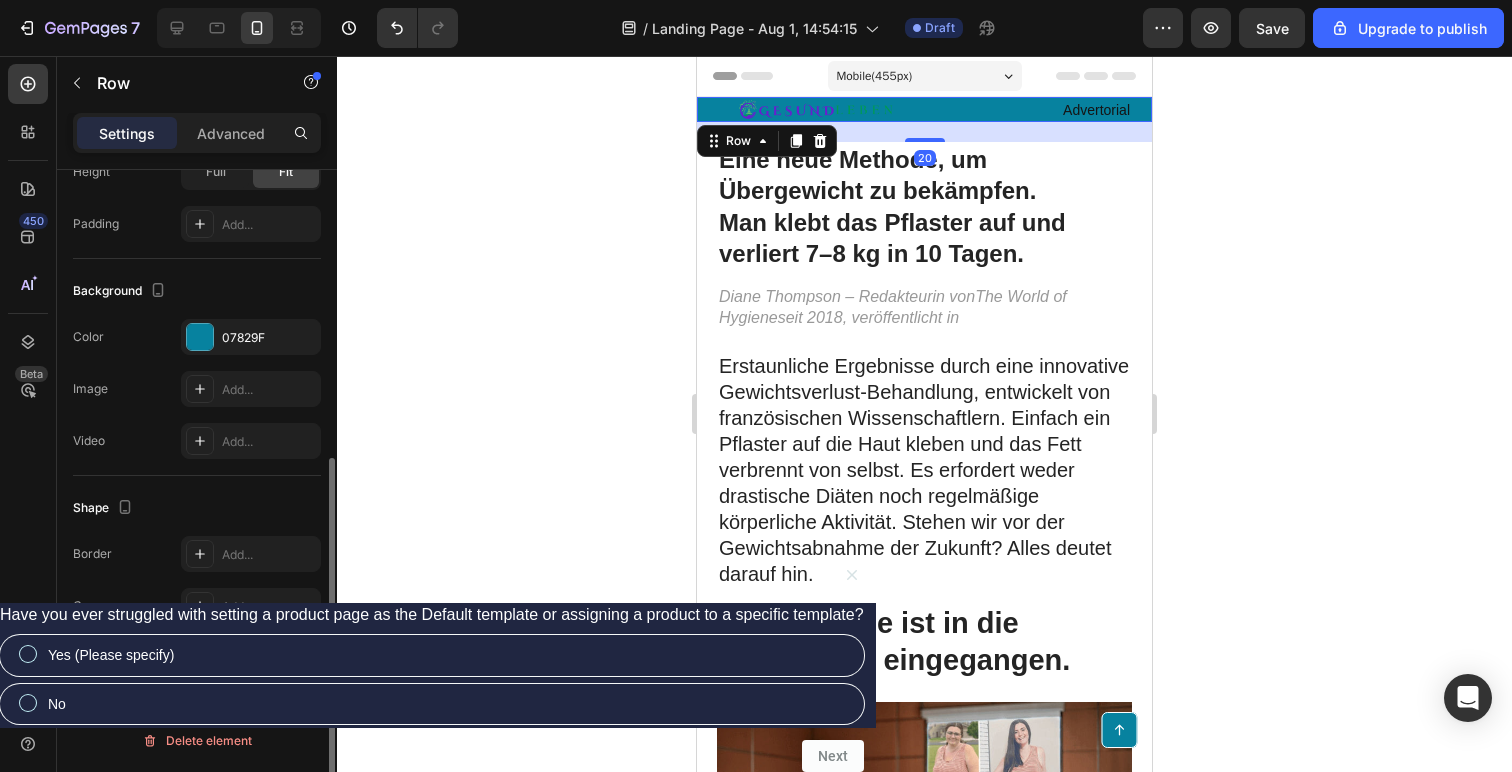 scroll, scrollTop: 0, scrollLeft: 0, axis: both 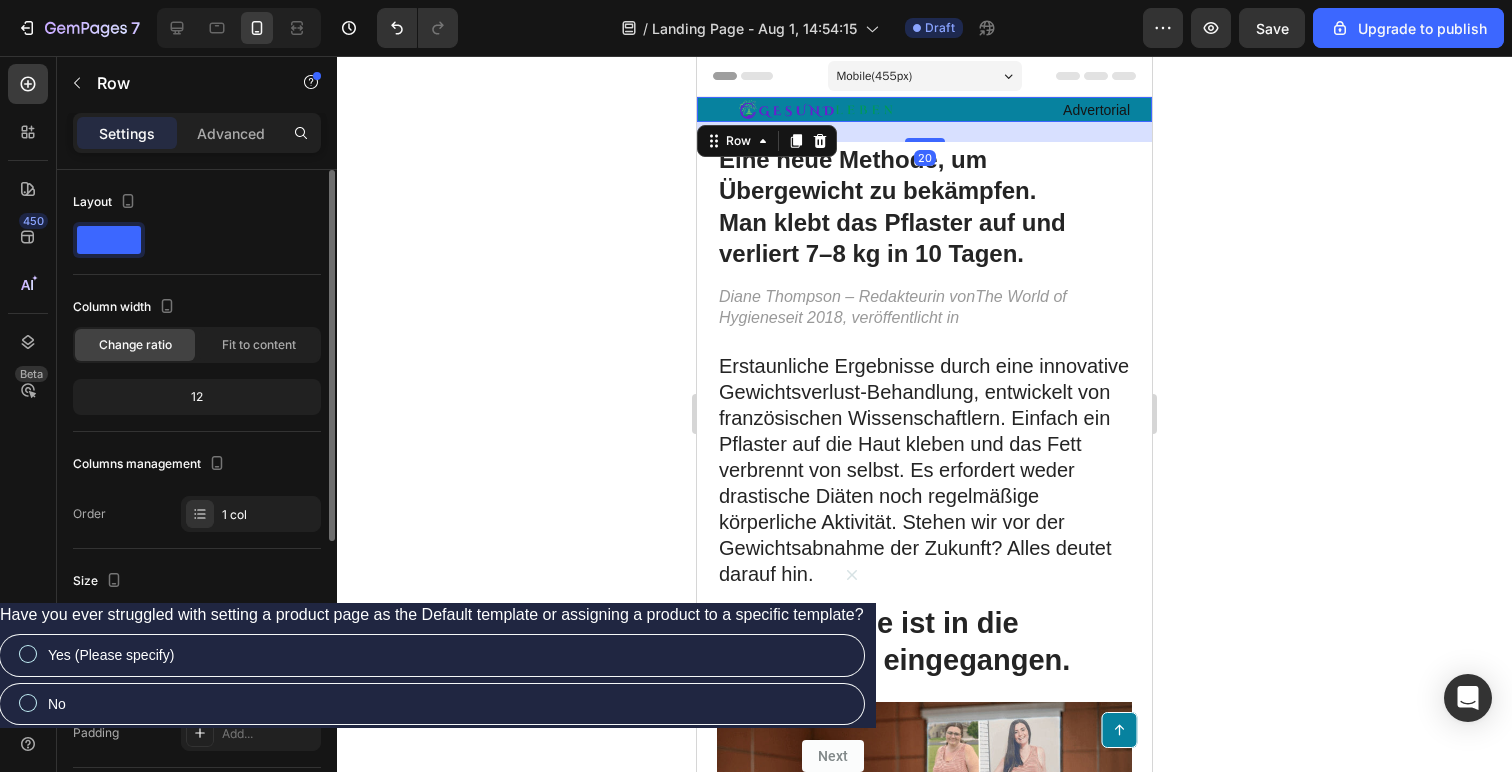 click 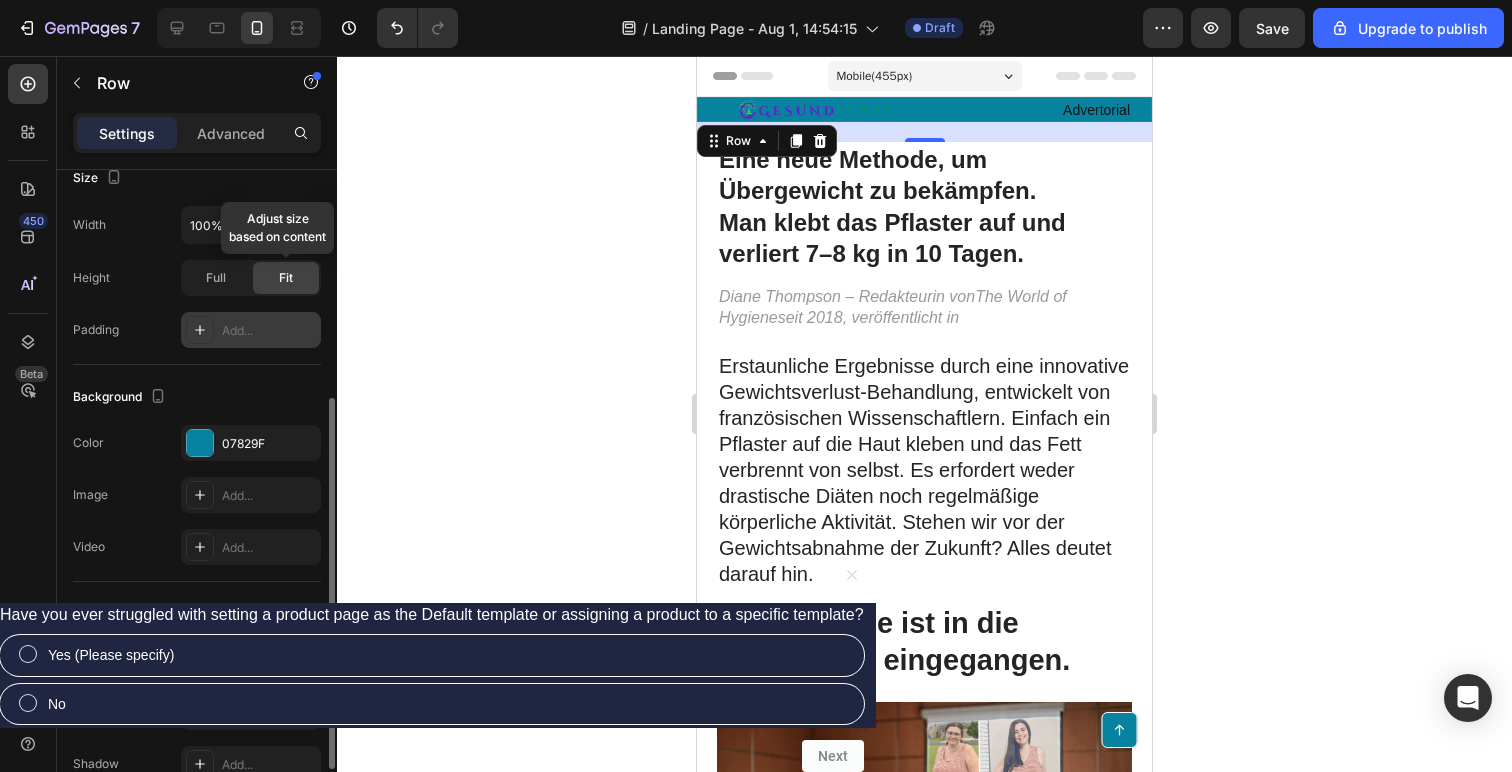 scroll, scrollTop: 438, scrollLeft: 0, axis: vertical 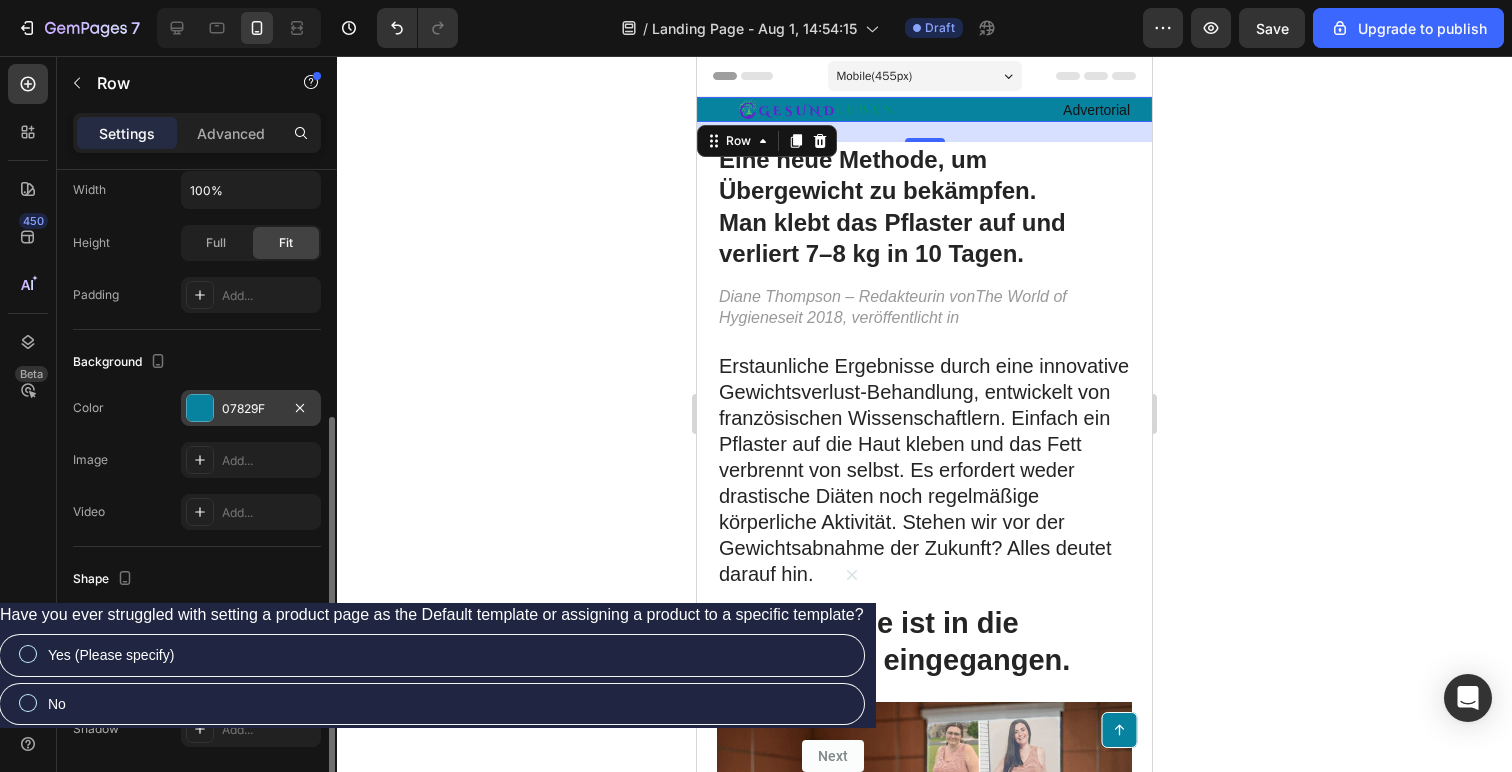 click at bounding box center [200, 408] 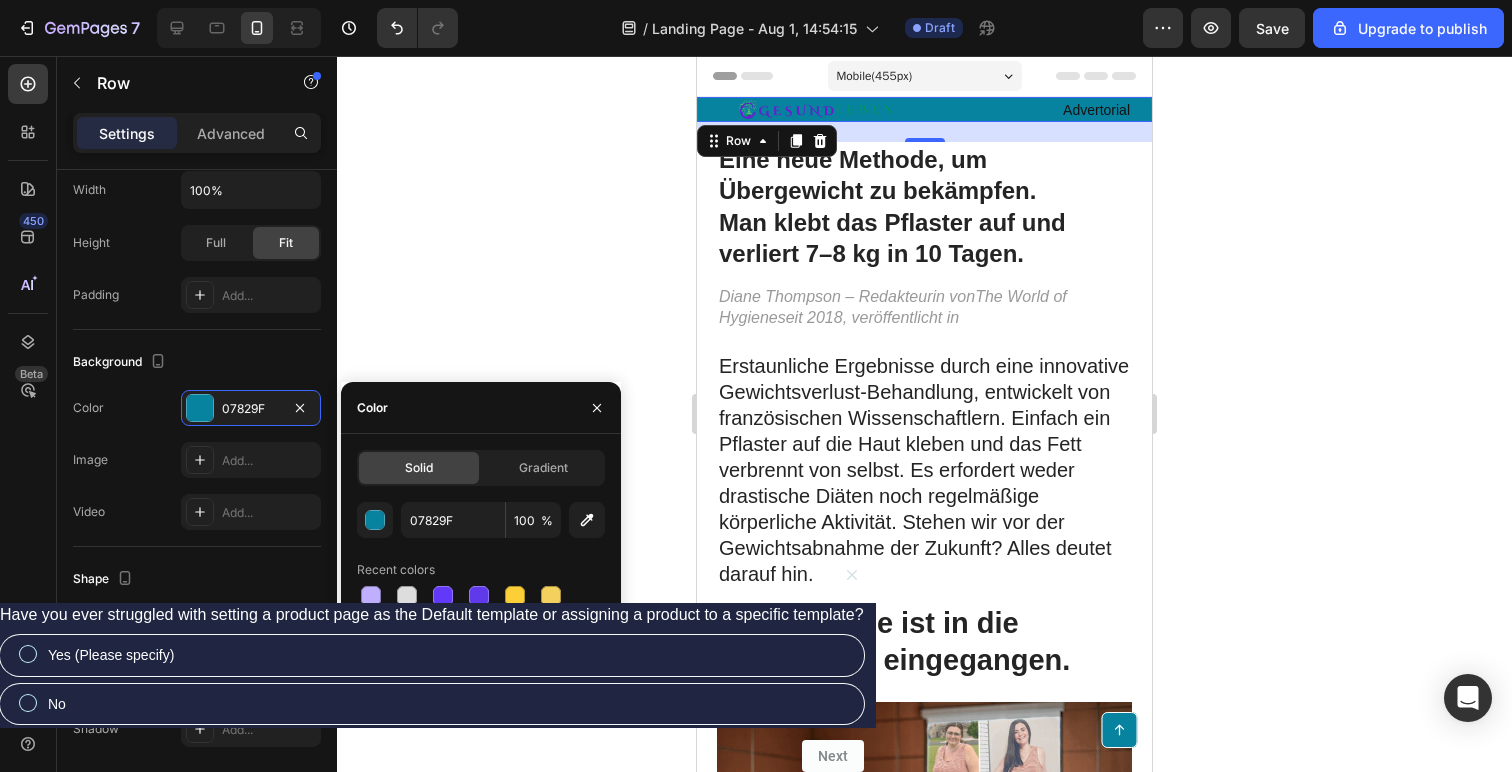 click at bounding box center (443, 668) 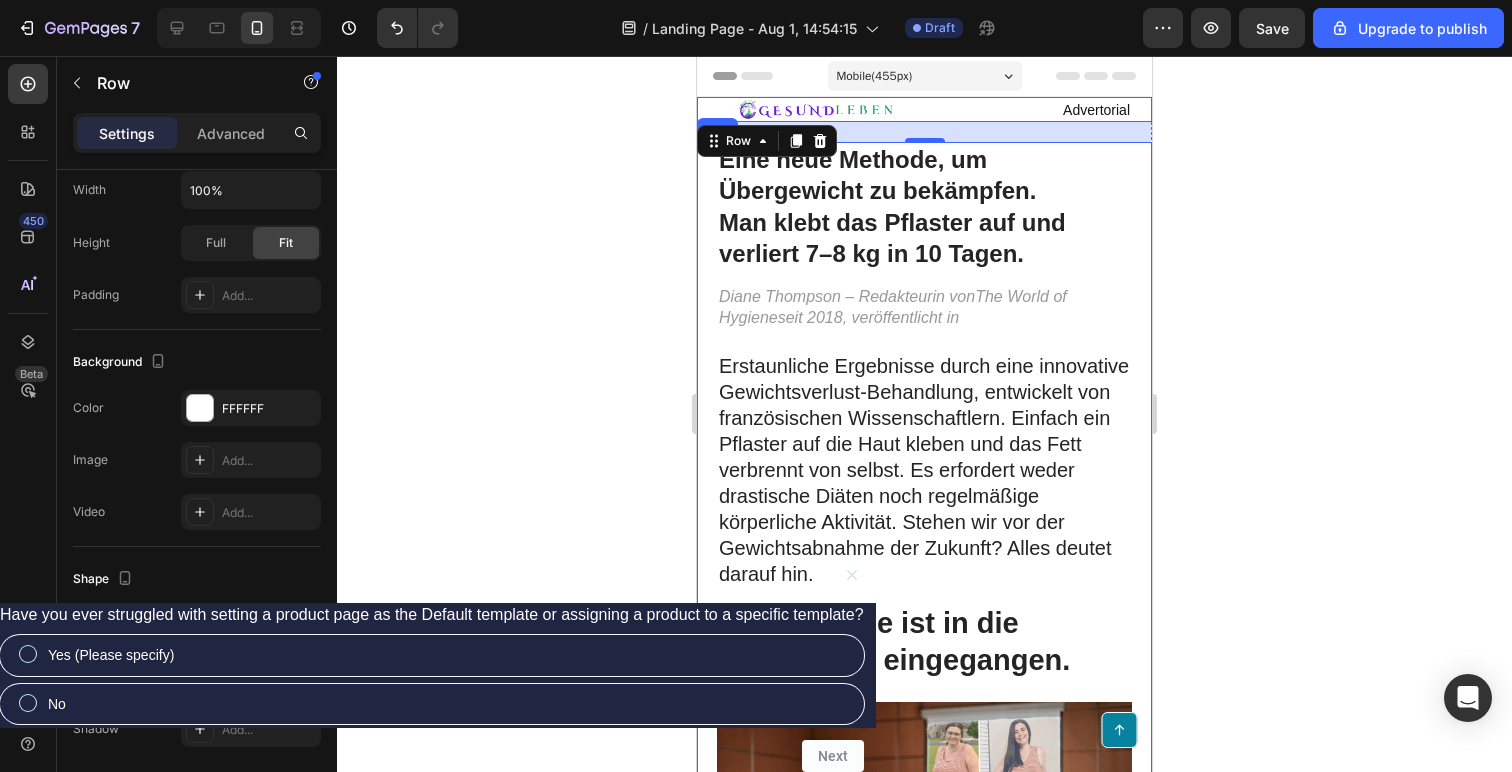 click 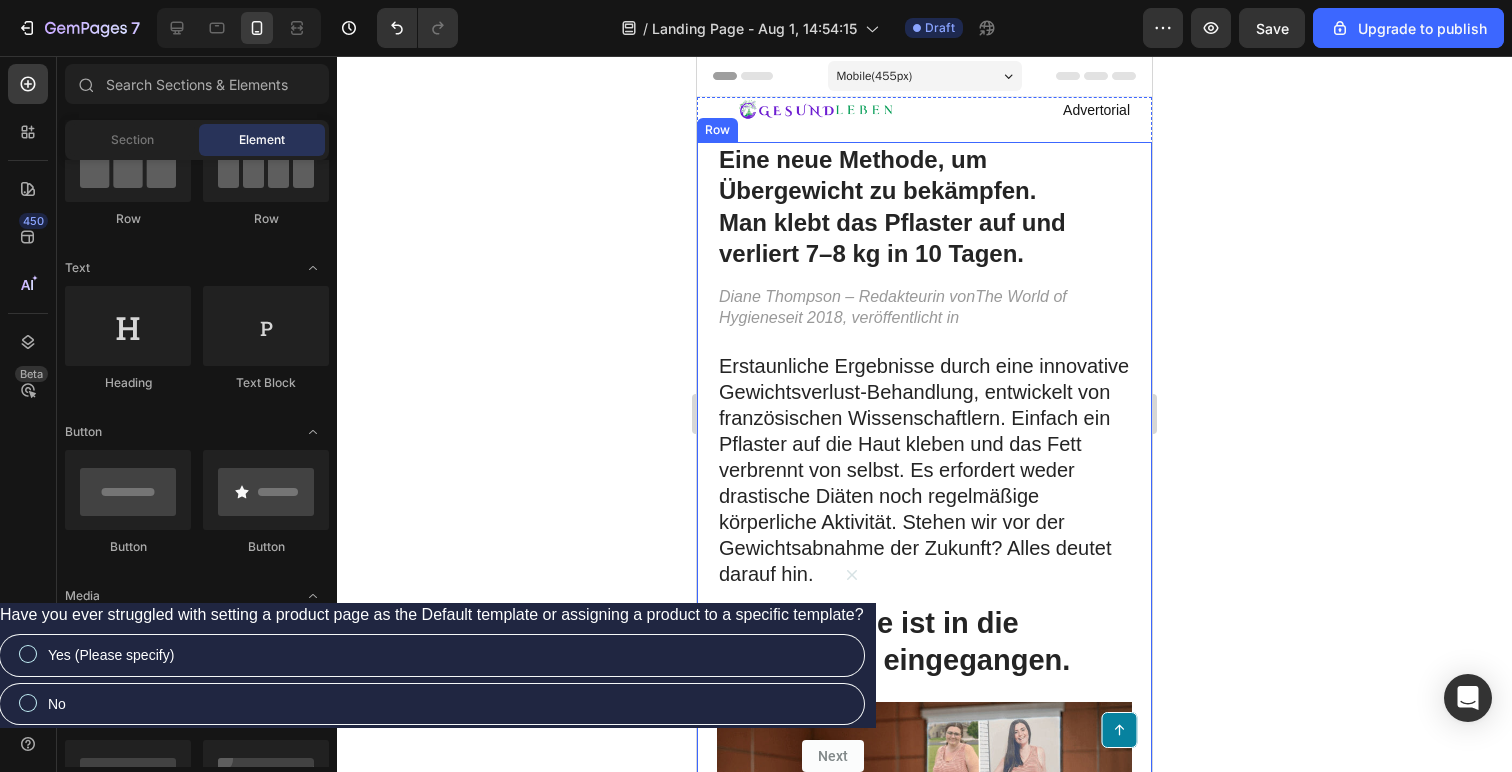 click 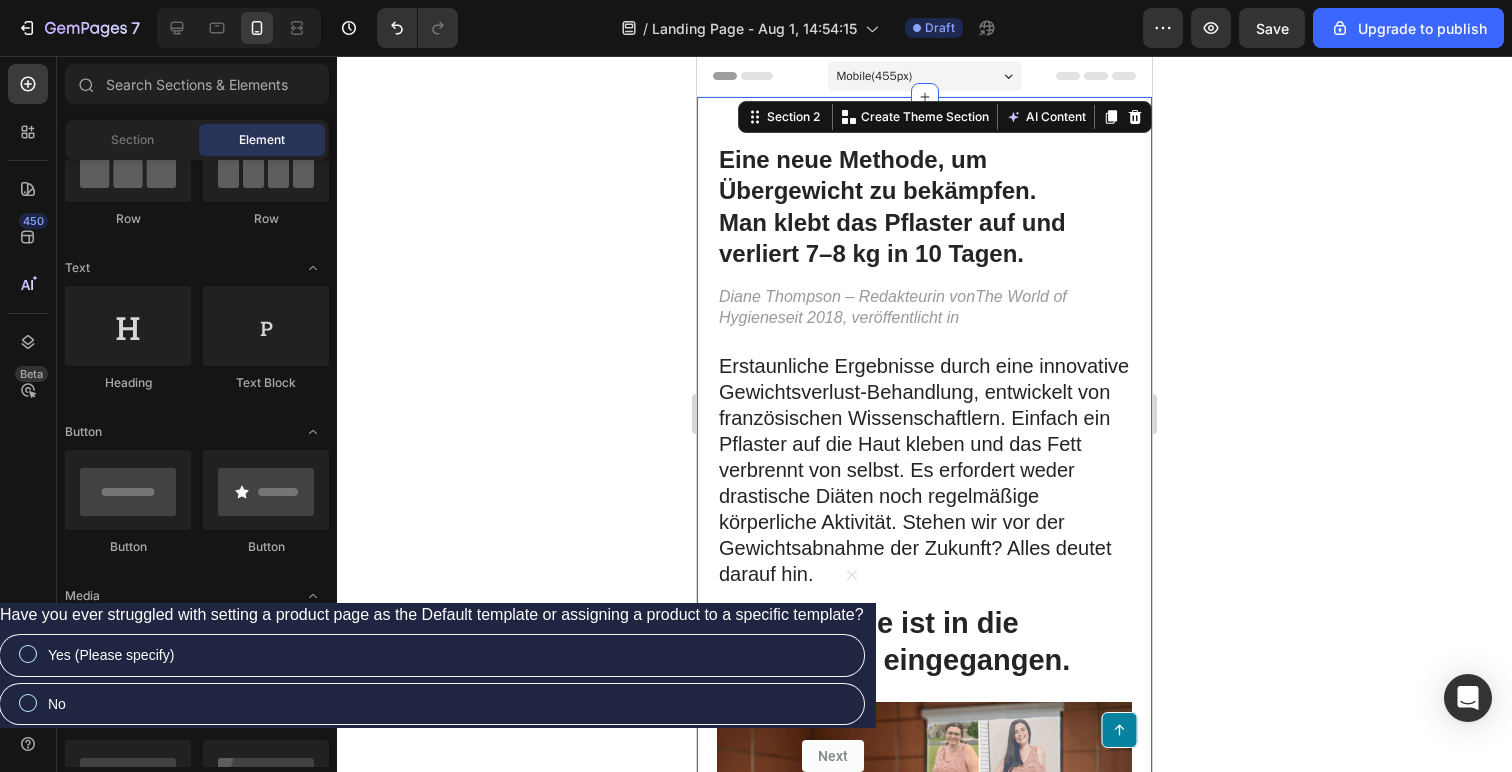 click on "Image Advertorial Text Block Row Row Eine neue Methode, um Übergewicht zu bekämpfen.  Man klebt das Pflaster auf und verliert 7–8 kg in 10 Tagen. Heading Diane Thompson – Redakteurin von  The World of Hygiene  seit 2018, veröffentlicht in Text Block Erstaunliche Ergebnisse durch eine innovative Gewichtsverlust-Behandlung, entwickelt von französischen Wissenschaftlern. Einfach ein Pflaster auf die Haut kleben und das Fett verbrennt von selbst. Es erfordert weder drastische Diäten noch regelmäßige körperliche Aktivität. Stehen wir vor der Gewichtsabnahme der Zukunft? Alles deutet darauf hin. Text Block Diese Studie ist in die Geschichte eingegangen. Heading Image In einer vom Europäischen Institut für Metabolische Gesundheit durchgeführten Studie nahmen 5.000 Frauen und Männer mit unterschiedlichem Übergewicht teil. Über 30 Tage verwendeten sie täglich ein spezielles Pflaster, das auf die Haut aufgetragen wurde. Die Ergebnisse überraschten sogar die Wissenschaftler: Text Block Item List" at bounding box center [924, 2840] 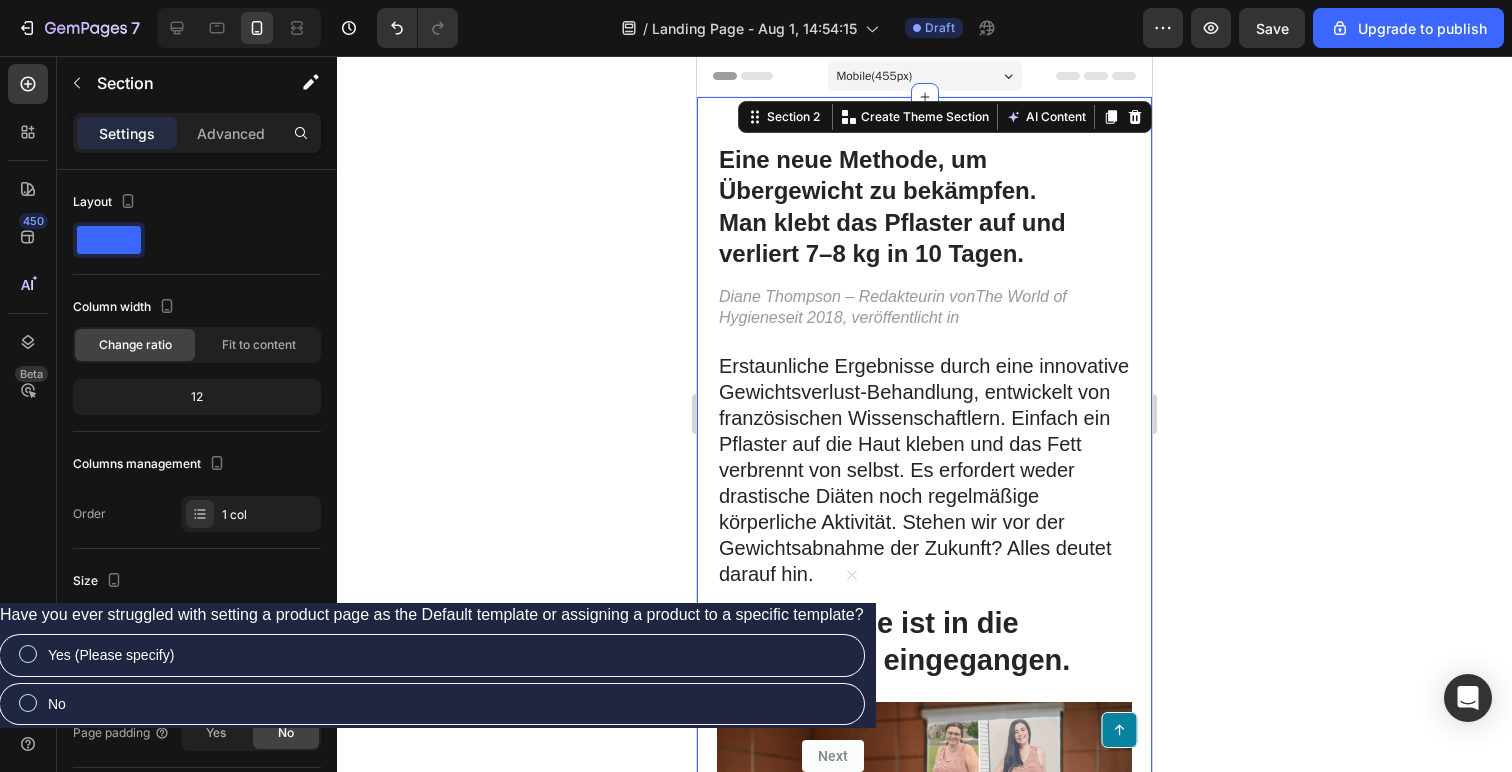 click on "Image Advertorial Text Block Row Row Eine neue Methode, um Übergewicht zu bekämpfen.  Man klebt das Pflaster auf und verliert 7–8 kg in 10 Tagen. Heading Diane Thompson – Redakteurin von  The World of Hygiene  seit 2018, veröffentlicht in Text Block Erstaunliche Ergebnisse durch eine innovative Gewichtsverlust-Behandlung, entwickelt von französischen Wissenschaftlern. Einfach ein Pflaster auf die Haut kleben und das Fett verbrennt von selbst. Es erfordert weder drastische Diäten noch regelmäßige körperliche Aktivität. Stehen wir vor der Gewichtsabnahme der Zukunft? Alles deutet darauf hin. Text Block Diese Studie ist in die Geschichte eingegangen. Heading Image In einer vom Europäischen Institut für Metabolische Gesundheit durchgeführten Studie nahmen 5.000 Frauen und Männer mit unterschiedlichem Übergewicht teil. Über 30 Tage verwendeten sie täglich ein spezielles Pflaster, das auf die Haut aufgetragen wurde. Die Ergebnisse überraschten sogar die Wissenschaftler: Text Block Item List" at bounding box center (924, 2819) 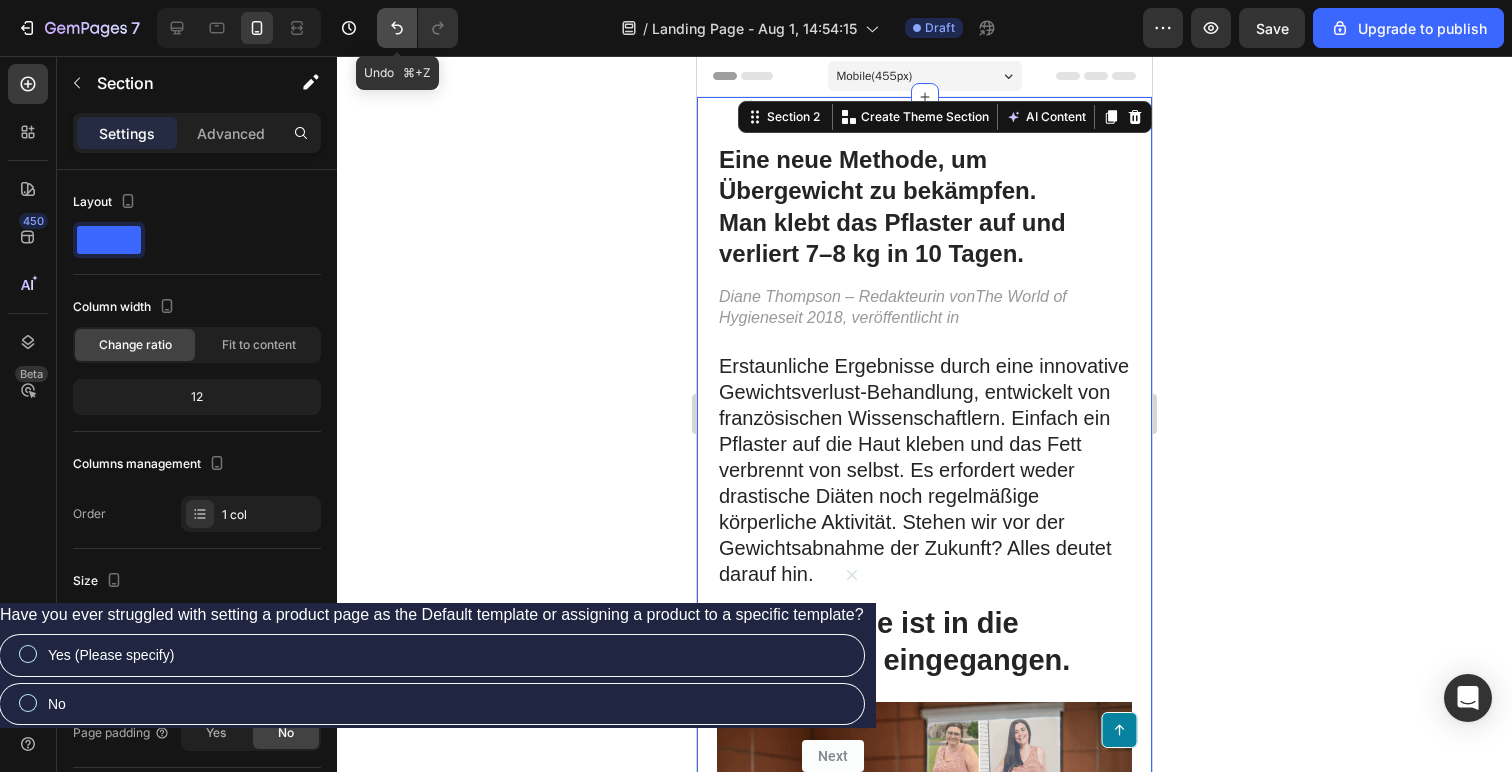 click 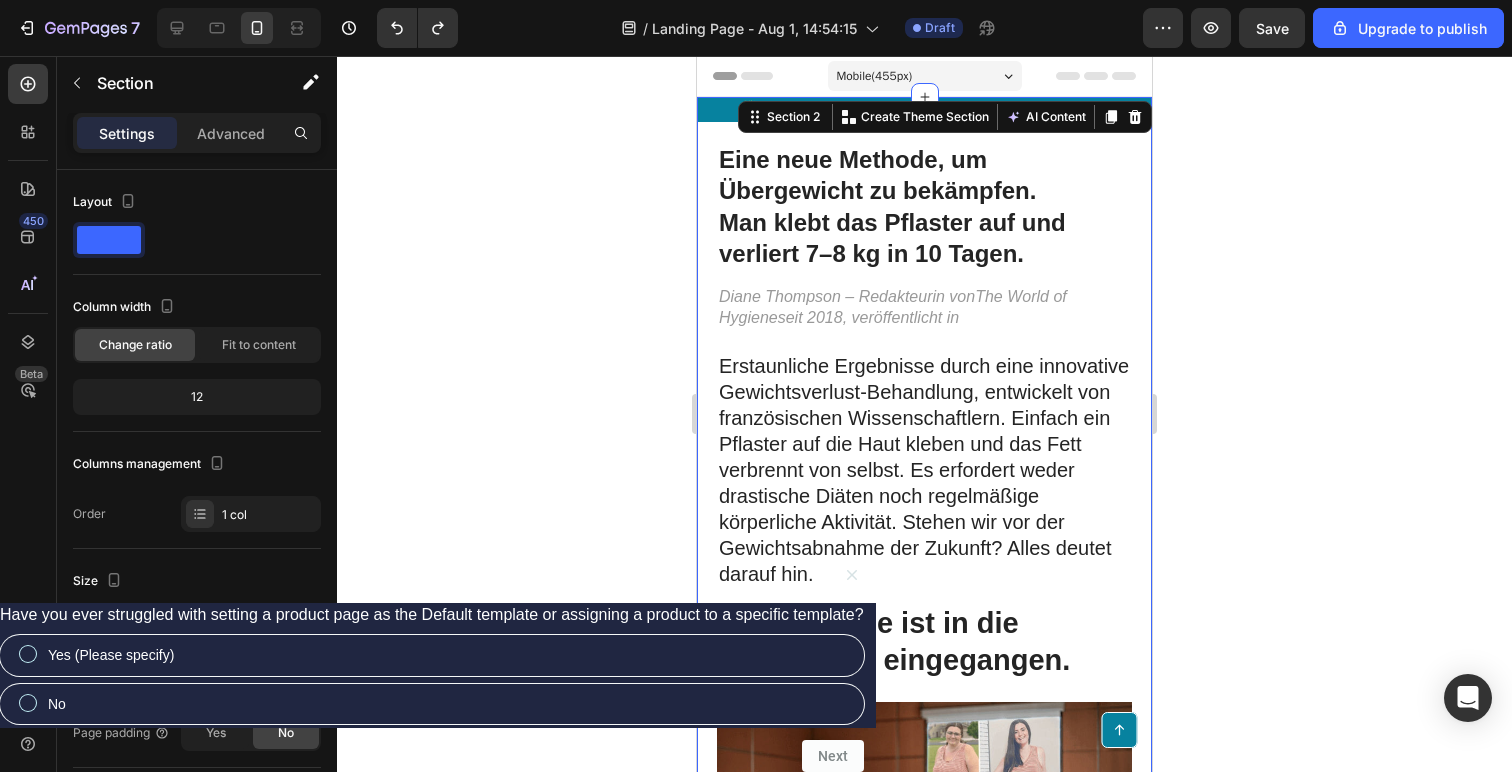 click 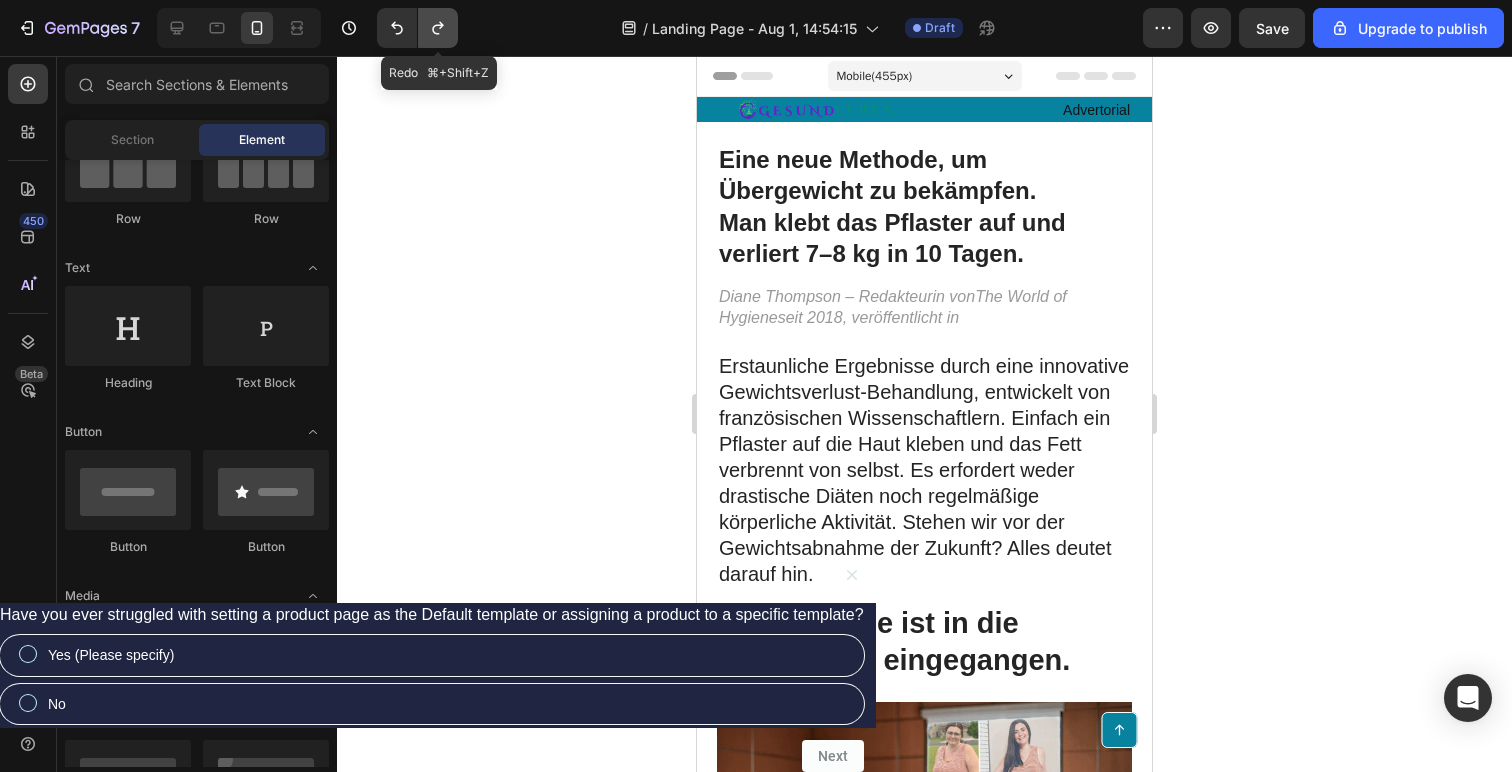 click 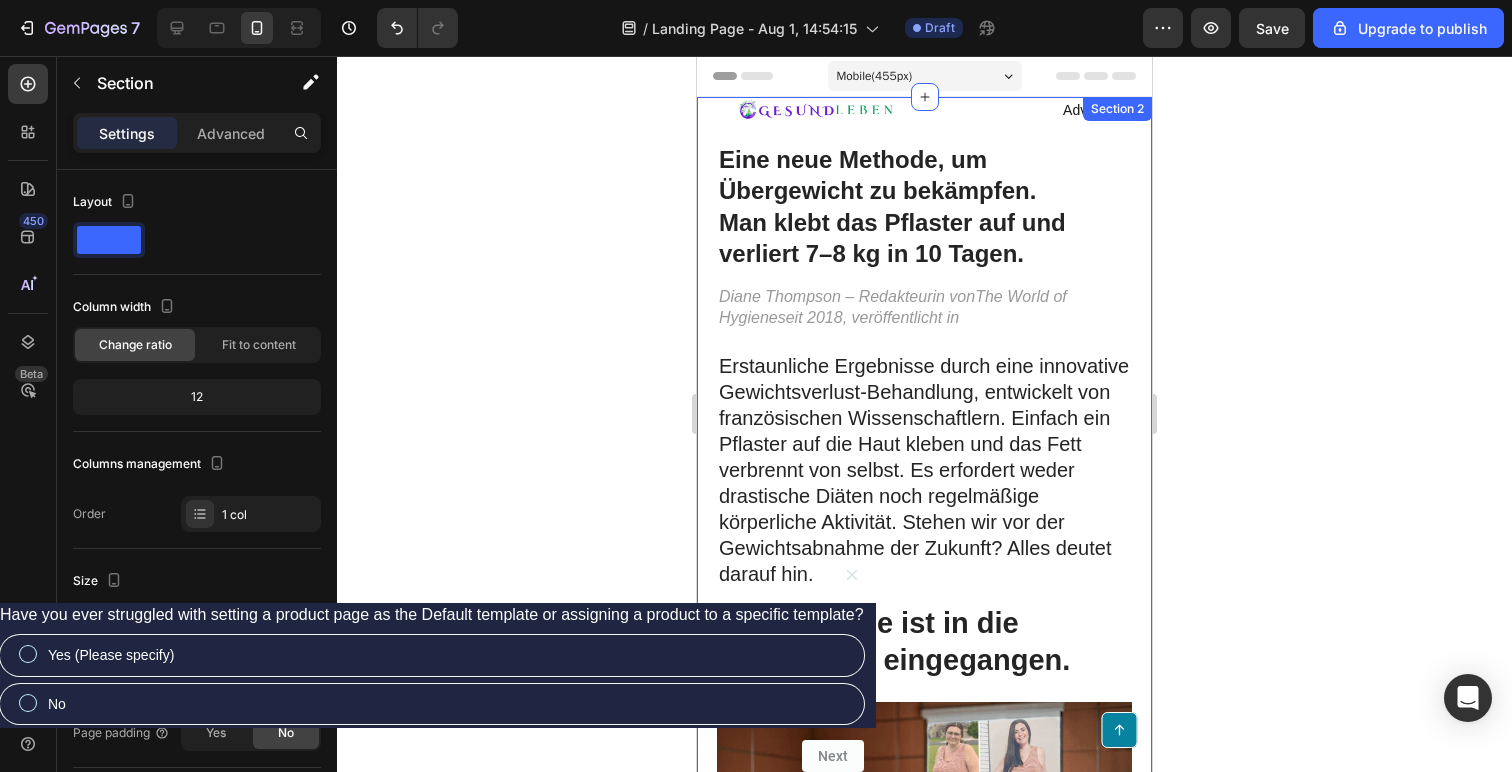 click on "Image Advertorial Text Block Row Row Eine neue Methode, um Übergewicht zu bekämpfen.  Man klebt das Pflaster auf und verliert 7–8 kg in 10 Tagen. Heading Diane Thompson – Redakteurin von  The World of Hygiene  seit 2018, veröffentlicht in Text Block Erstaunliche Ergebnisse durch eine innovative Gewichtsverlust-Behandlung, entwickelt von französischen Wissenschaftlern. Einfach ein Pflaster auf die Haut kleben und das Fett verbrennt von selbst. Es erfordert weder drastische Diäten noch regelmäßige körperliche Aktivität. Stehen wir vor der Gewichtsabnahme der Zukunft? Alles deutet darauf hin. Text Block Diese Studie ist in die Geschichte eingegangen. Heading Image In einer vom Europäischen Institut für Metabolische Gesundheit durchgeführten Studie nahmen 5.000 Frauen und Männer mit unterschiedlichem Übergewicht teil. Über 30 Tage verwendeten sie täglich ein spezielles Pflaster, das auf die Haut aufgetragen wurde. Die Ergebnisse überraschten sogar die Wissenschaftler: Text Block Item List" at bounding box center (924, 2840) 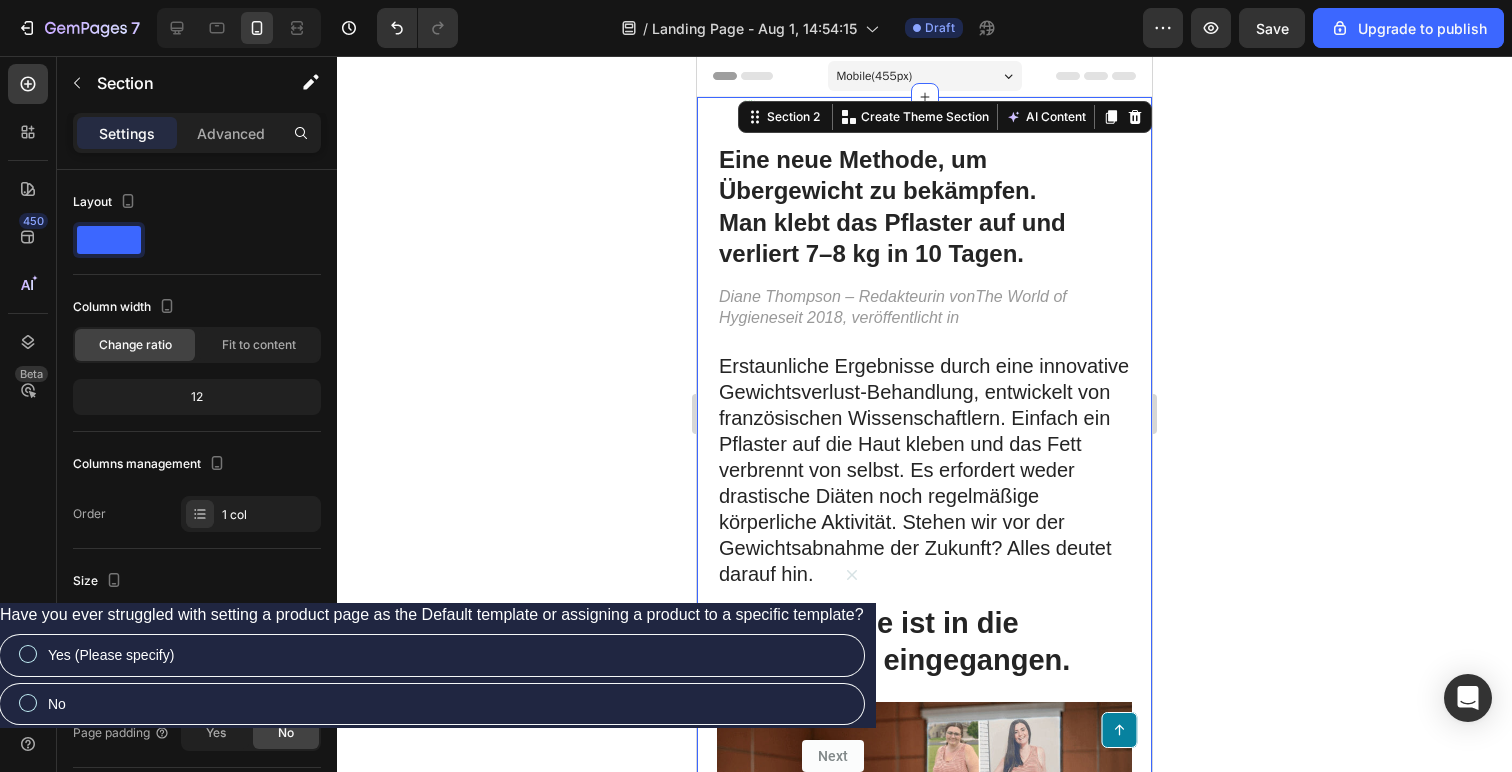 click 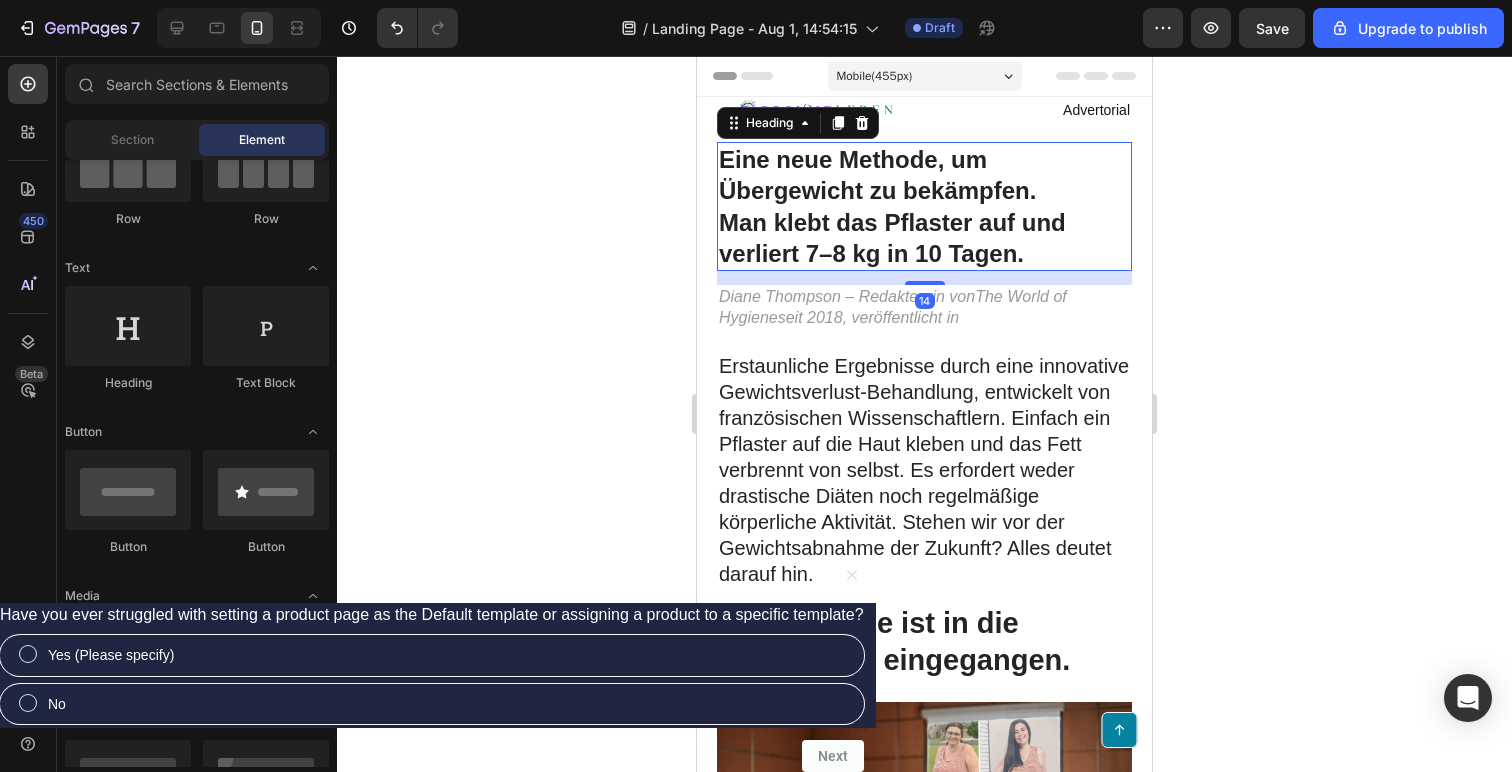 click on "Eine neue Methode, um Übergewicht zu bekämpfen.  Man klebt das Pflaster auf und verliert 7–8 kg in 10 Tagen." at bounding box center (924, 206) 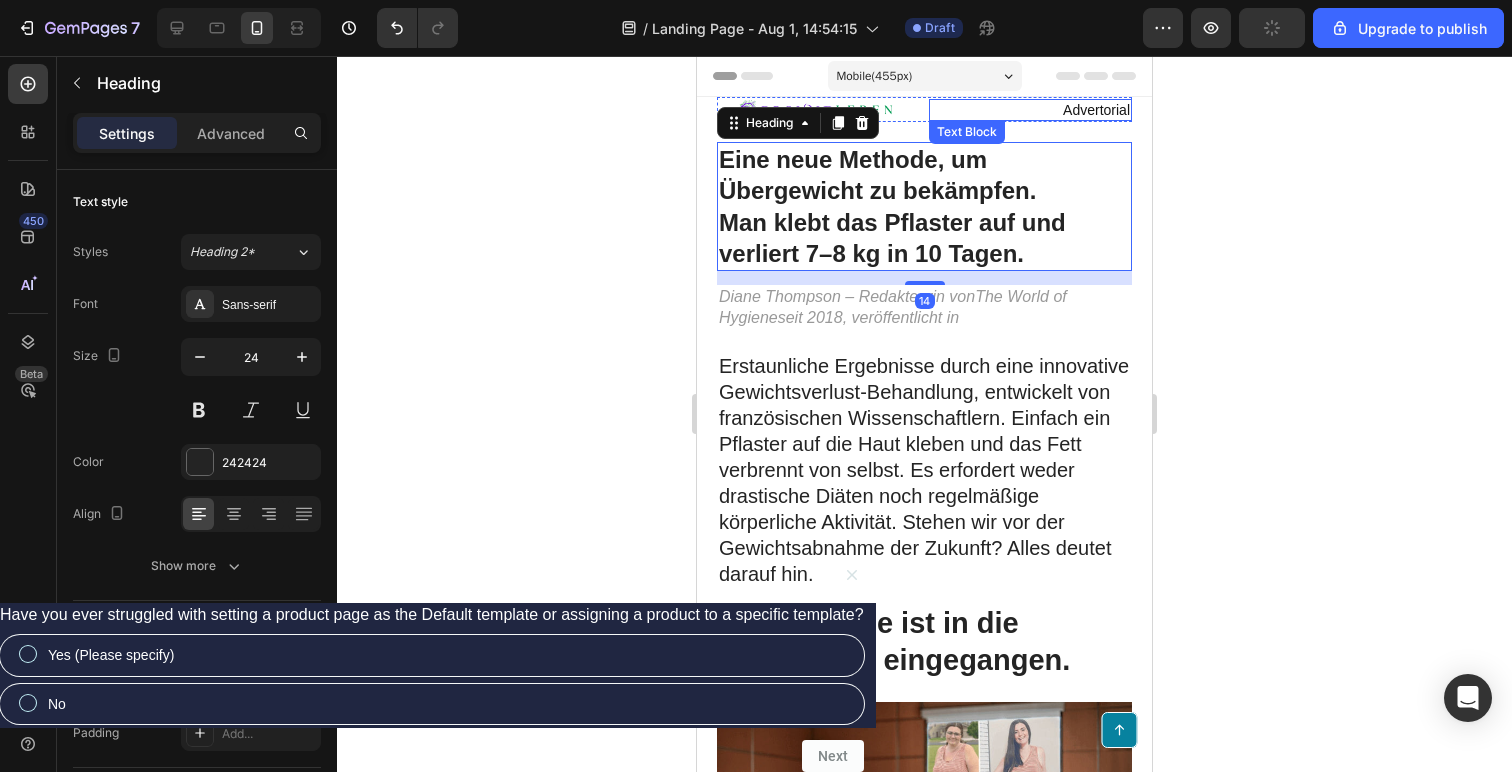 click on "Text Block" at bounding box center [967, 132] 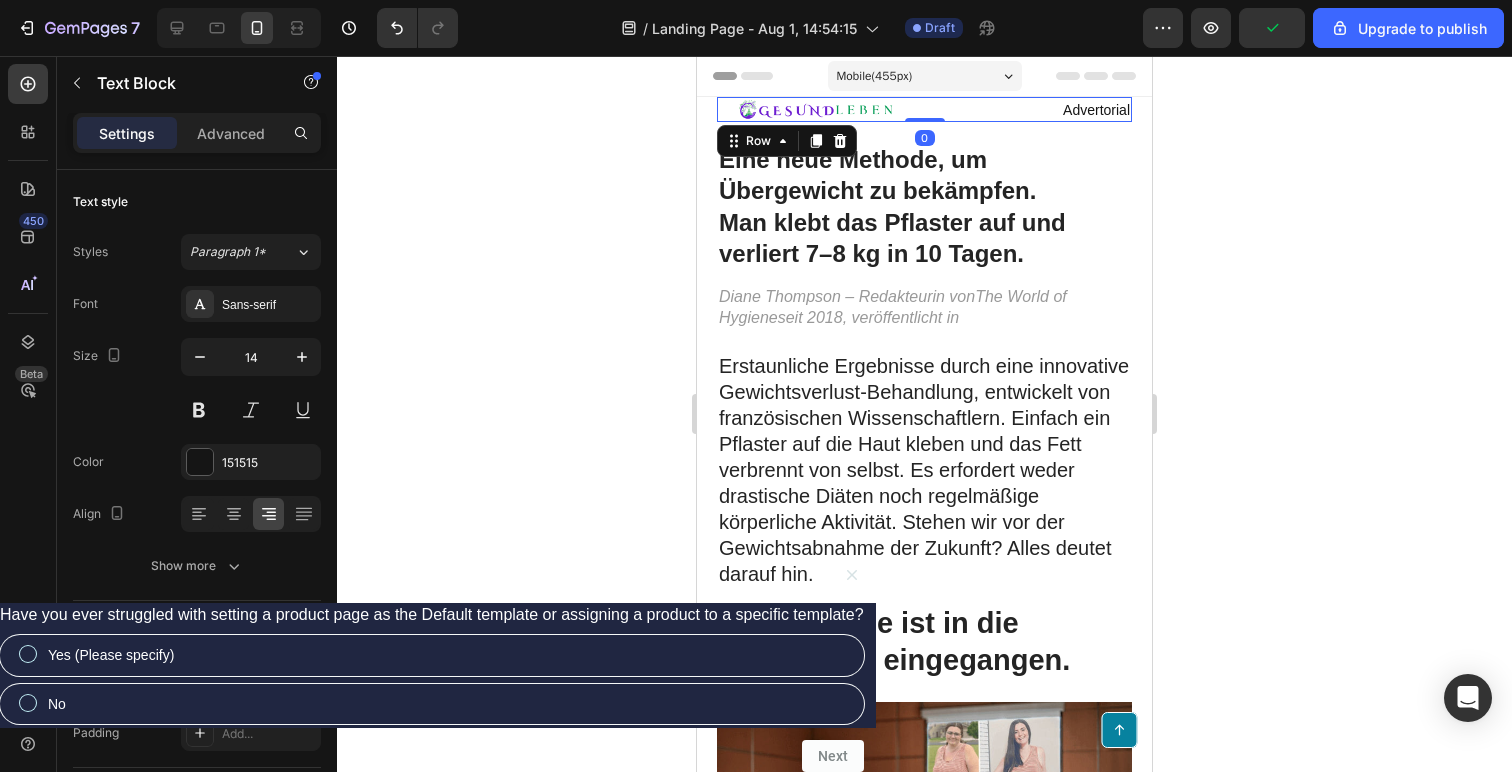 click on "Image Advertorial Text Block Row   0" at bounding box center [924, 109] 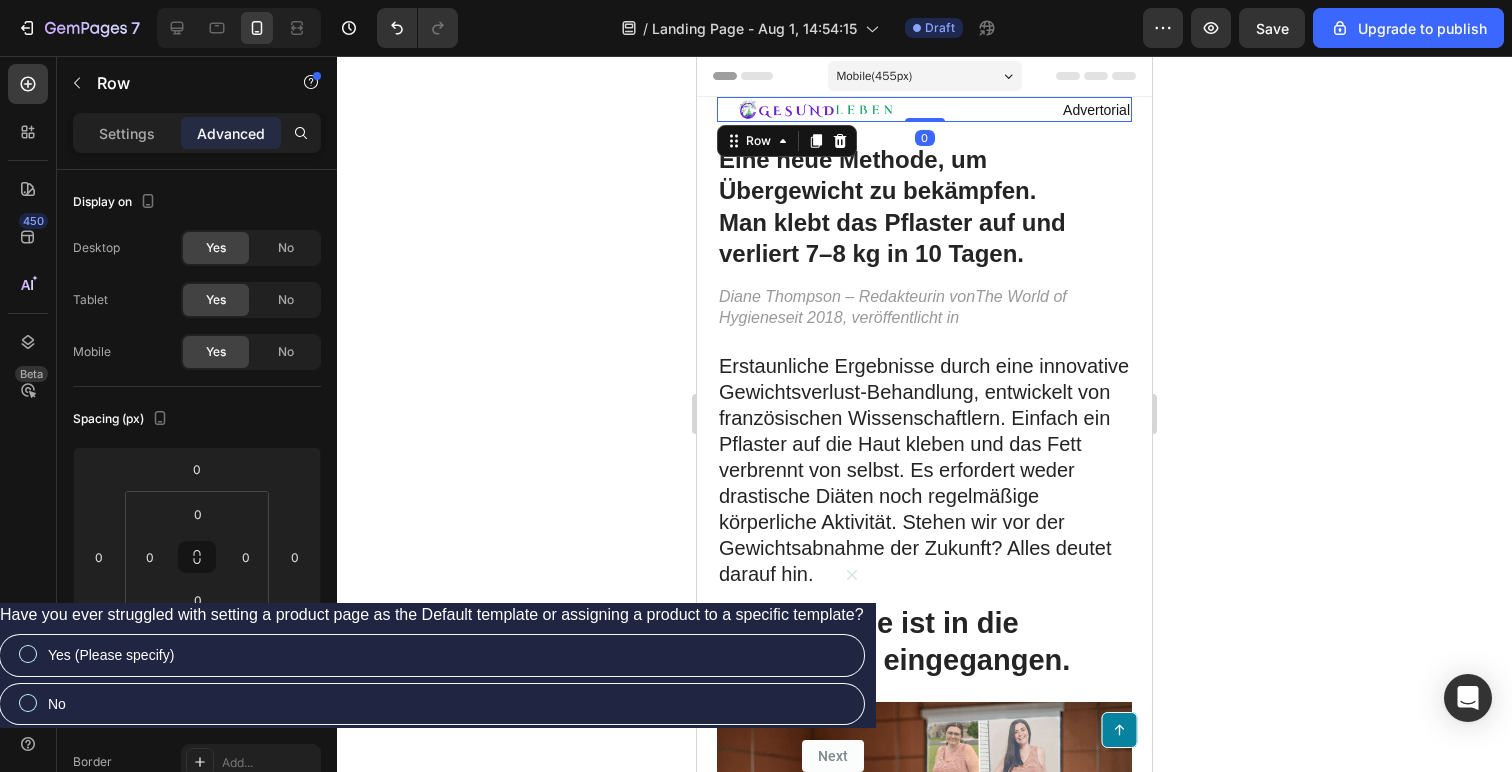 drag, startPoint x: 910, startPoint y: 118, endPoint x: 1134, endPoint y: 135, distance: 224.64417 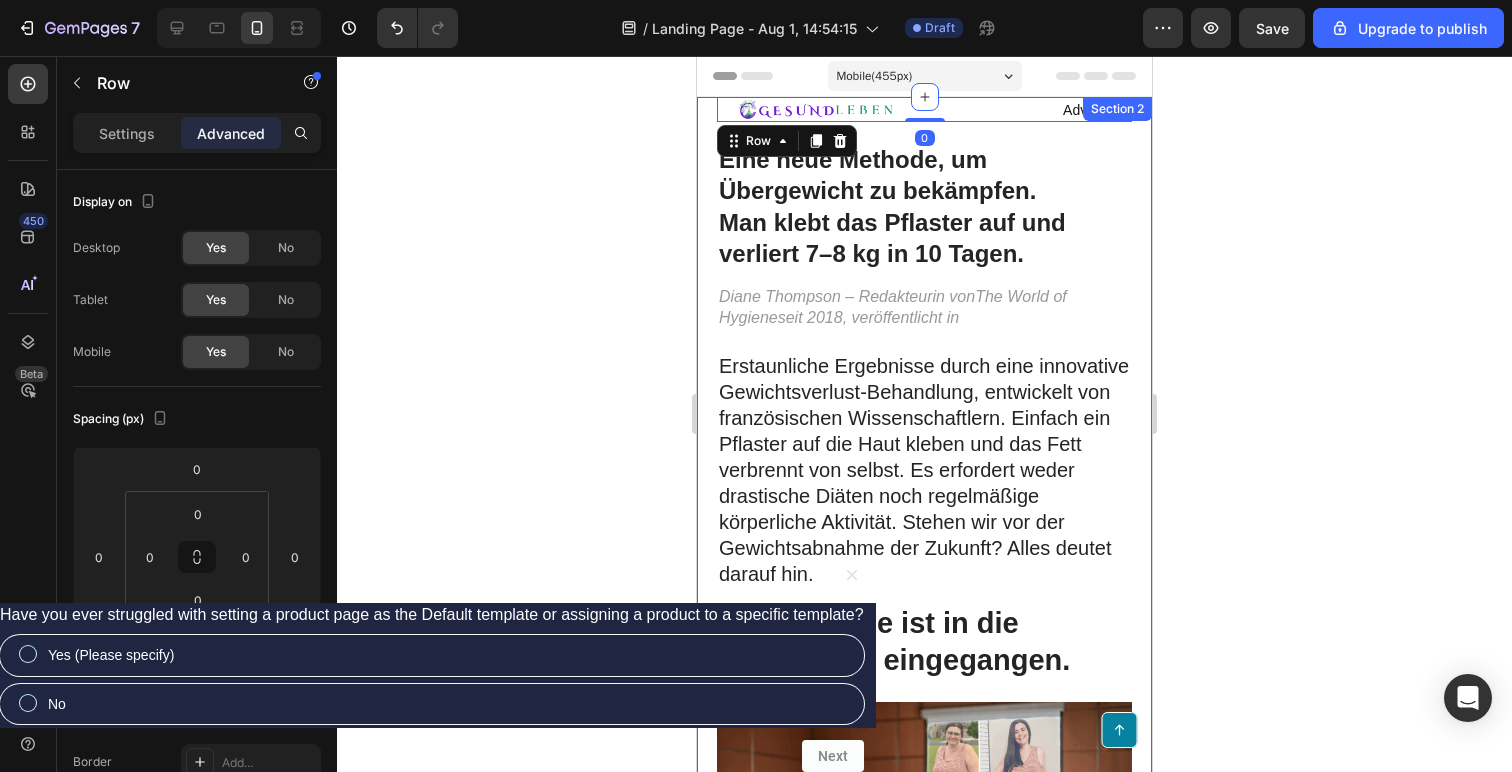 click 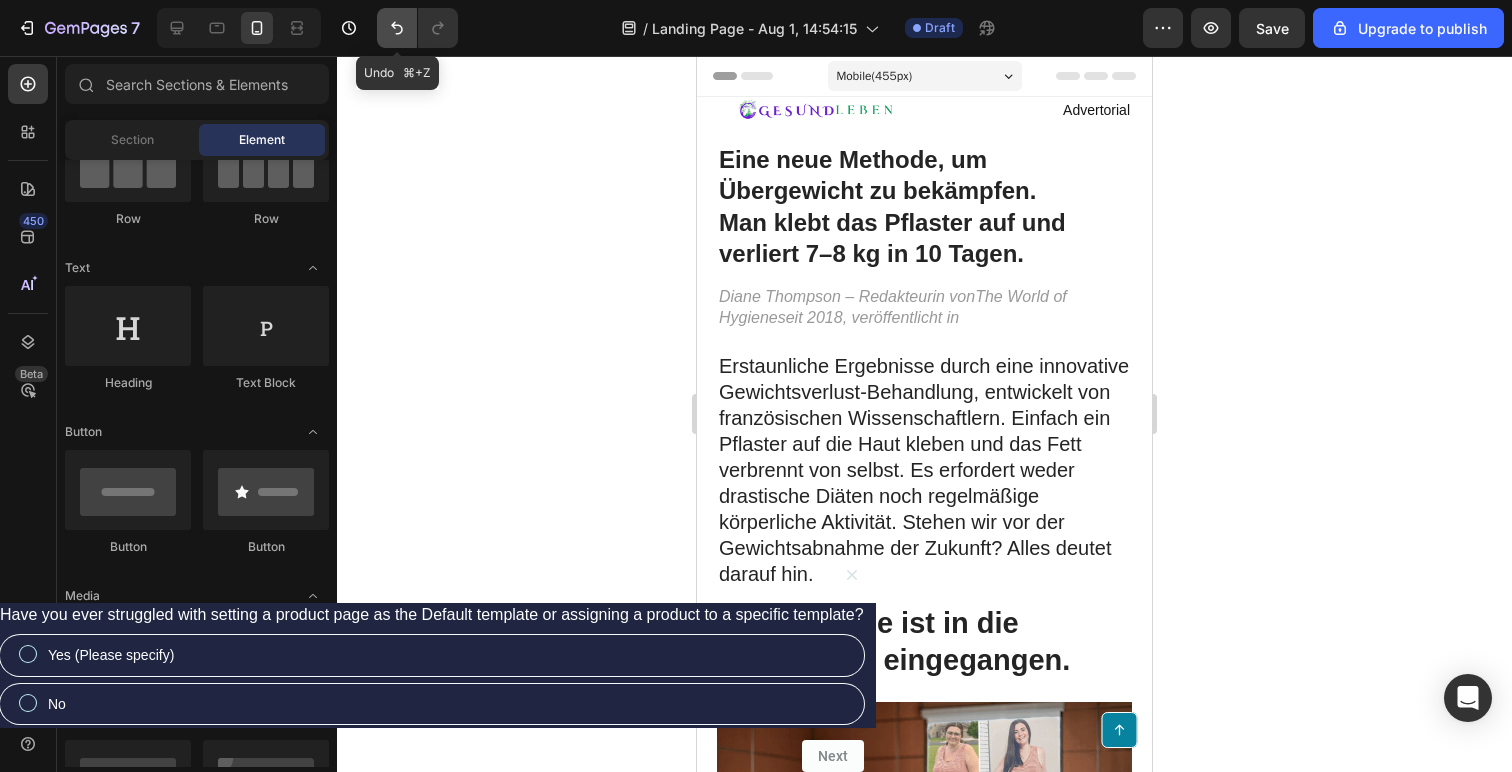 click 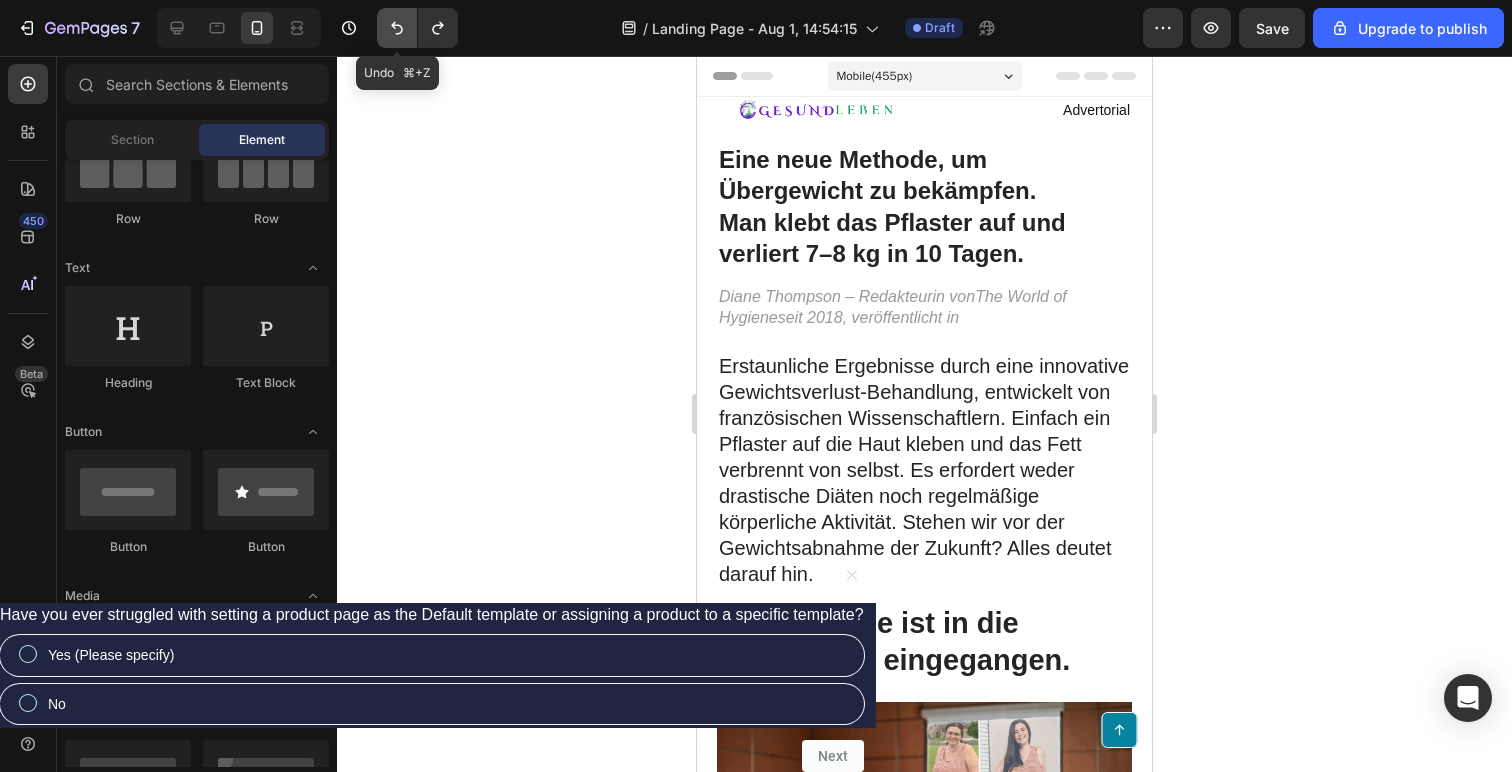 click 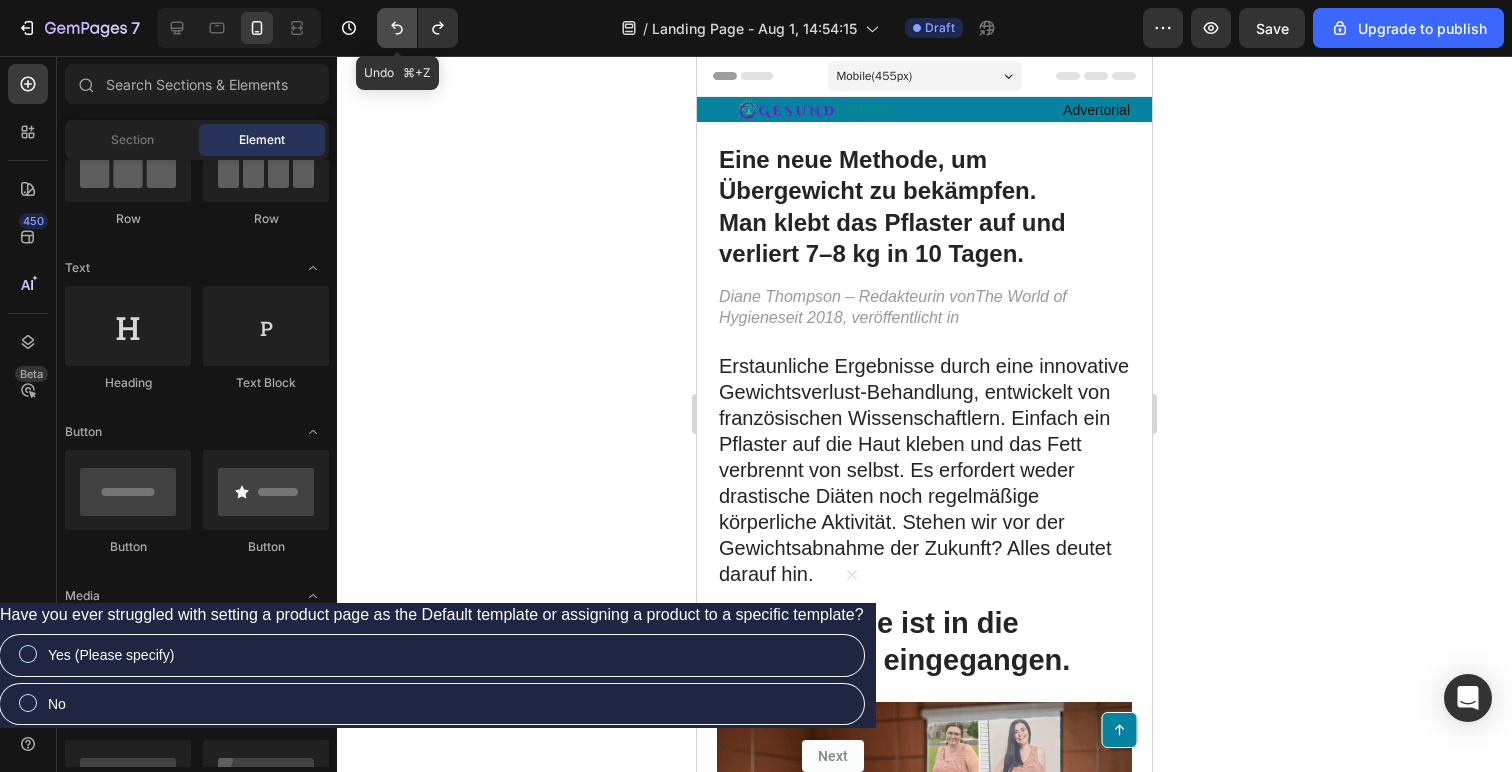 click 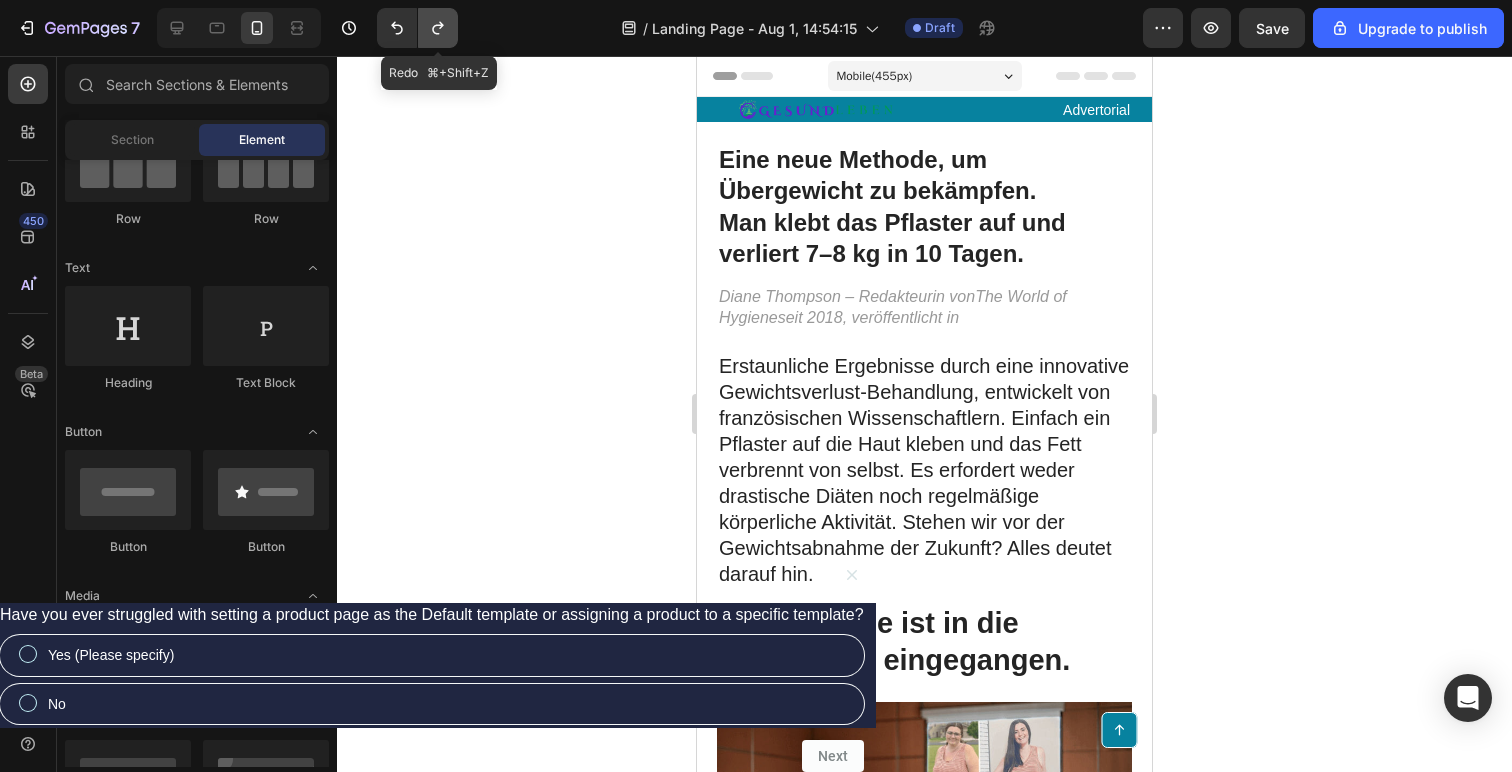 click 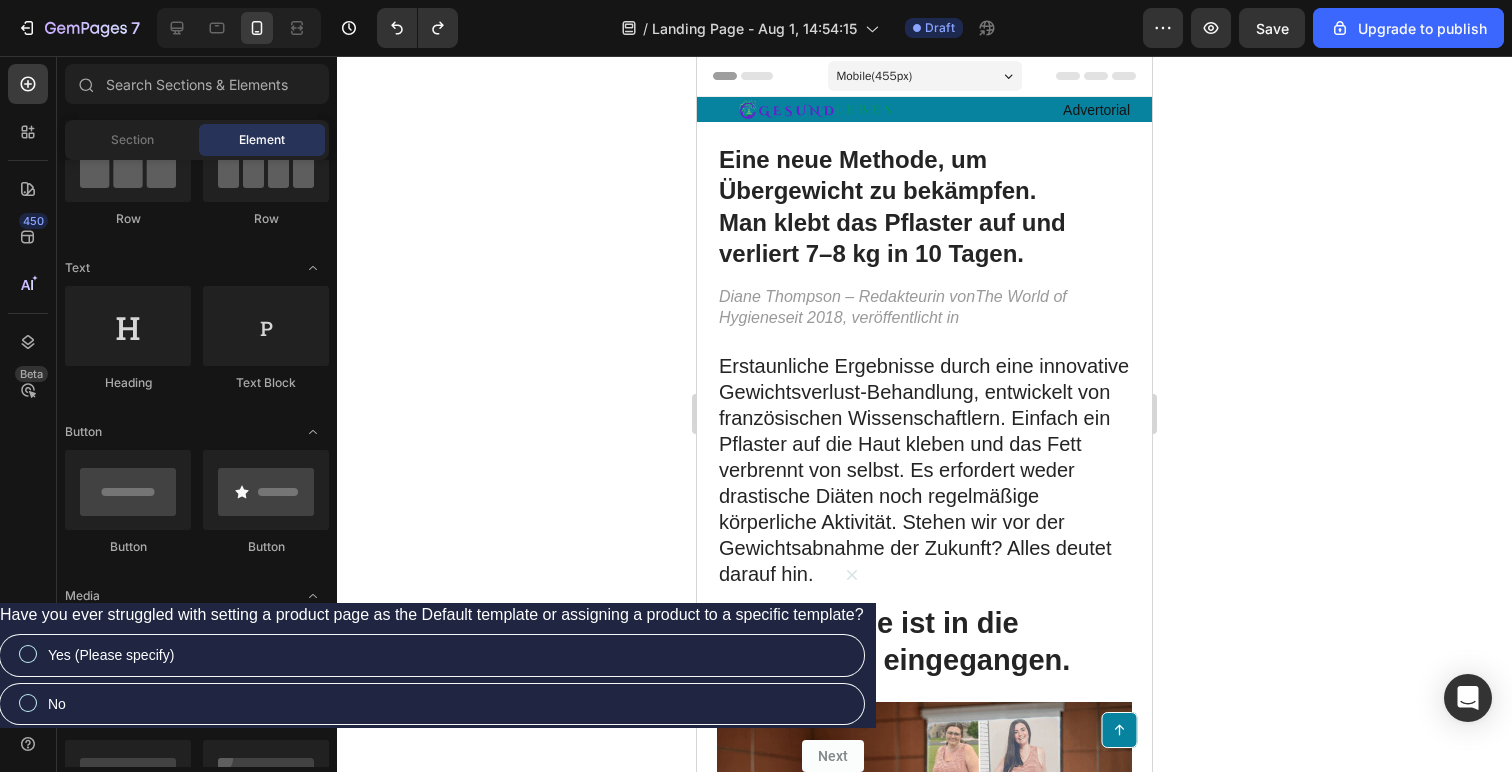 click 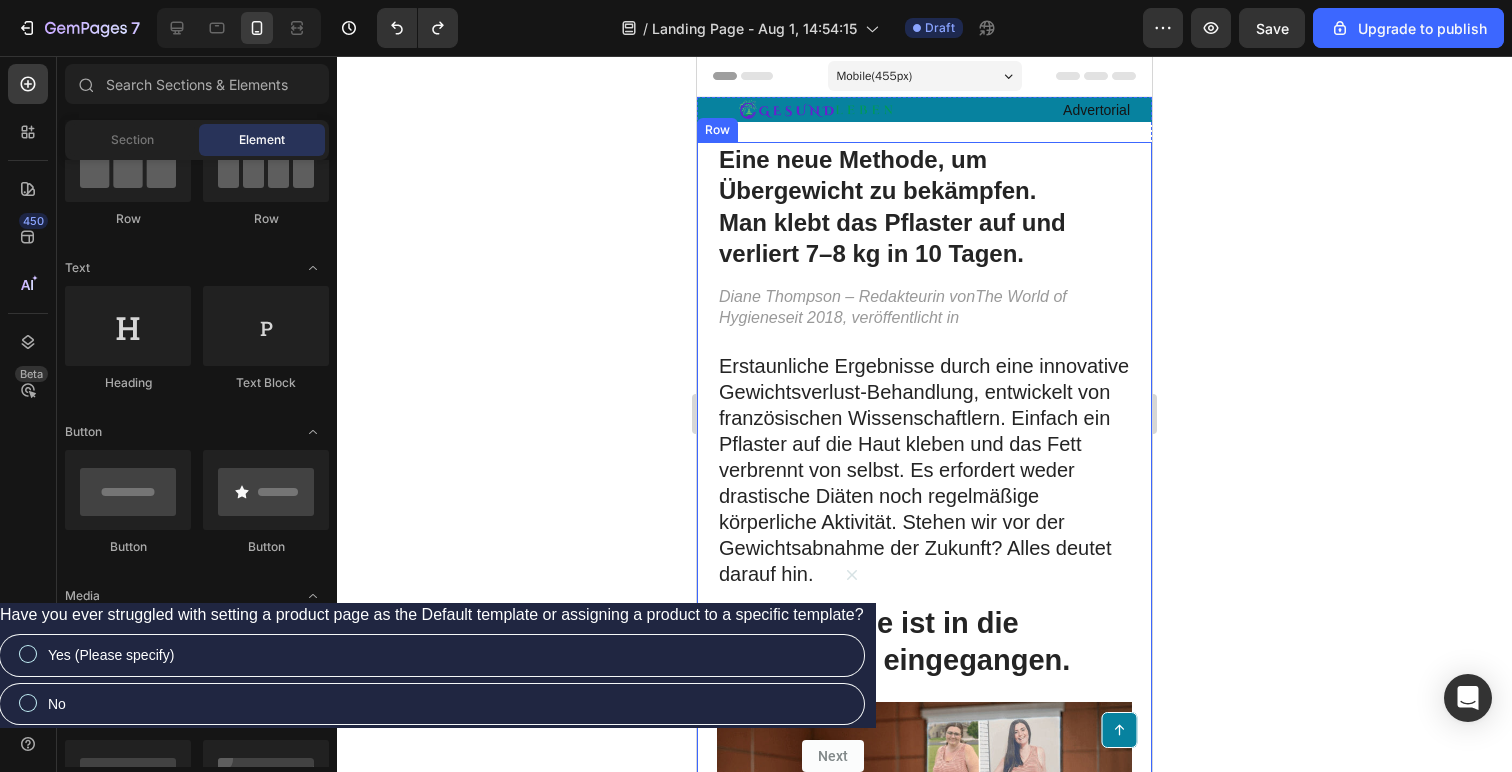 click 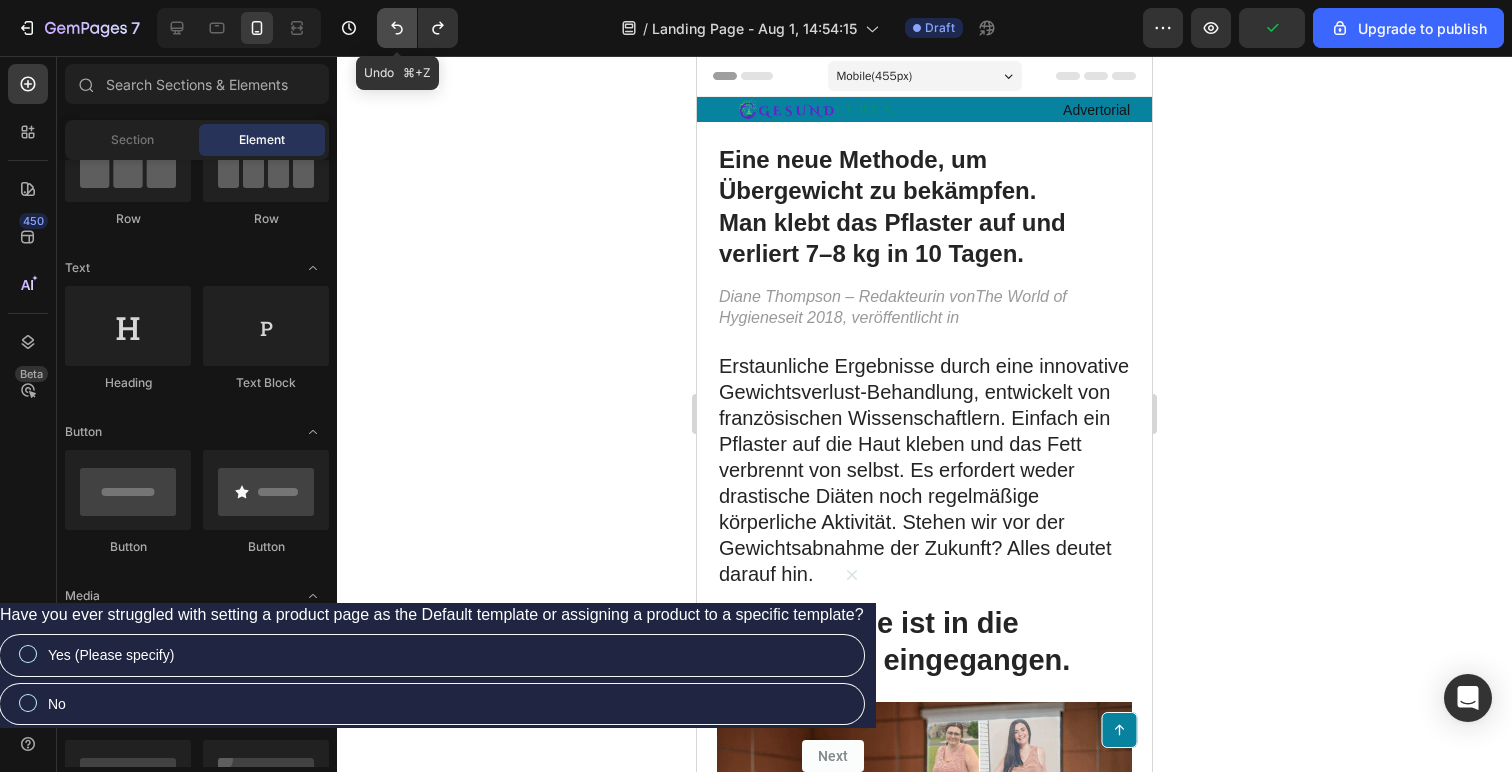 click 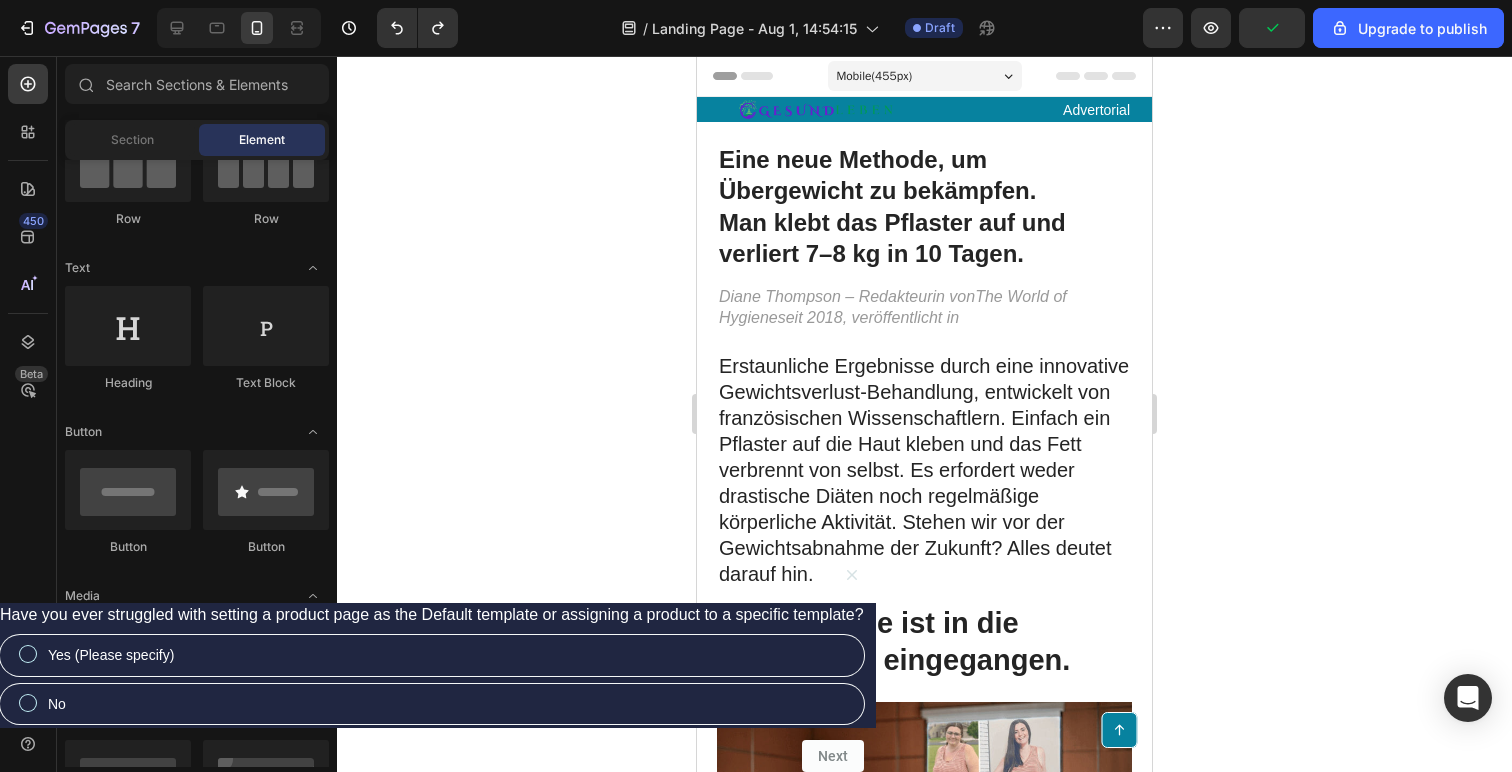 drag, startPoint x: 496, startPoint y: 191, endPoint x: 50, endPoint y: 135, distance: 449.50195 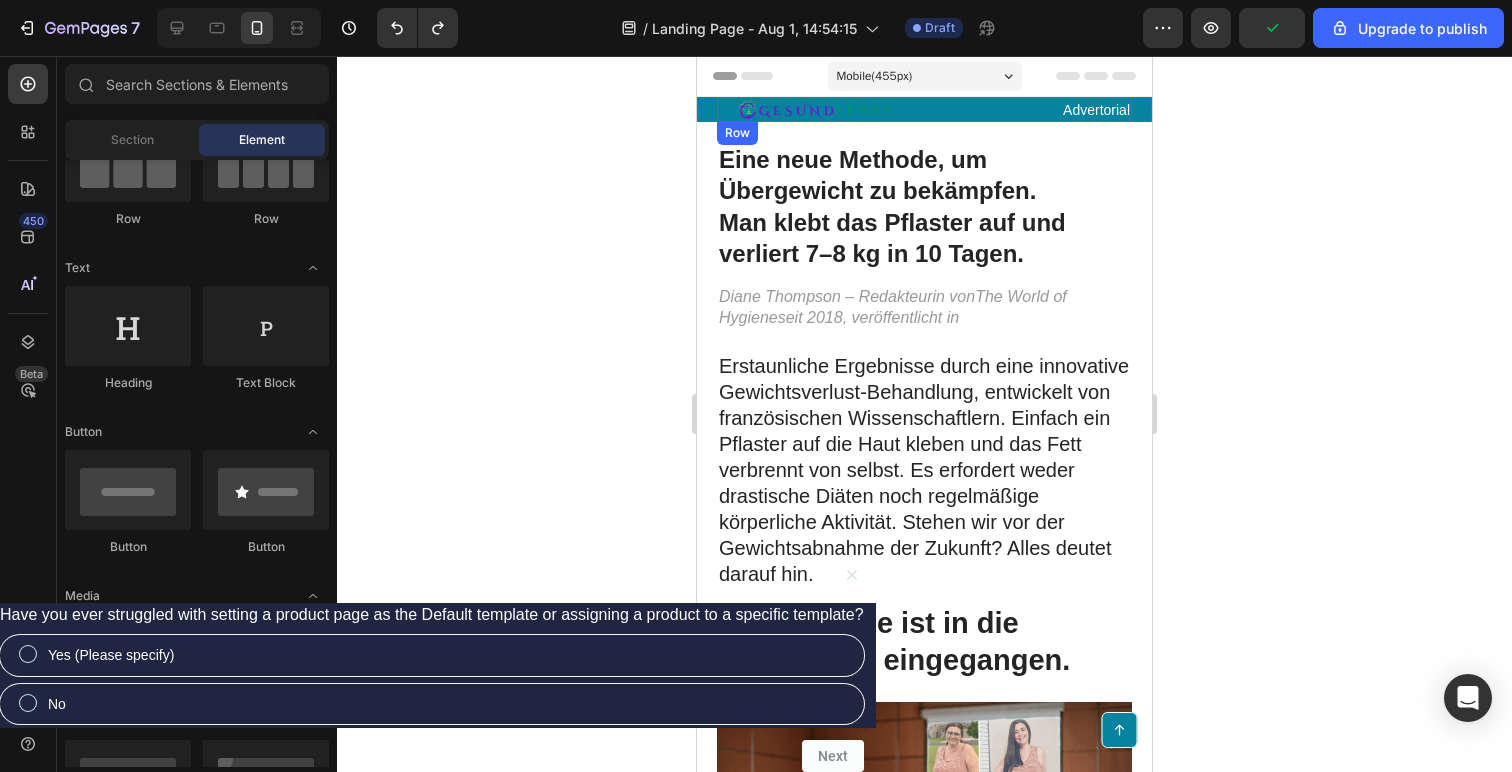click on "Image Advertorial Text Block Row" at bounding box center (924, 109) 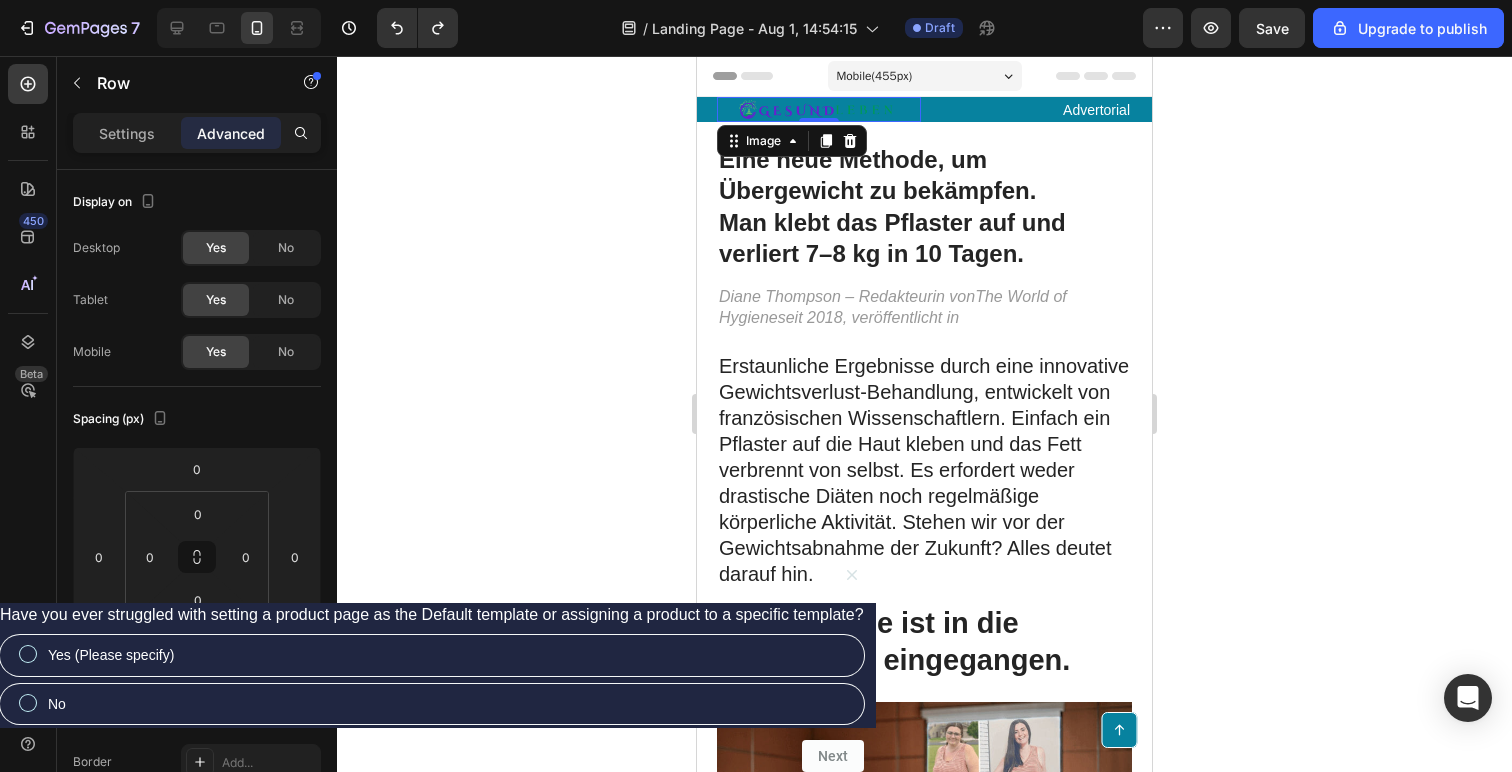 click at bounding box center [819, 109] 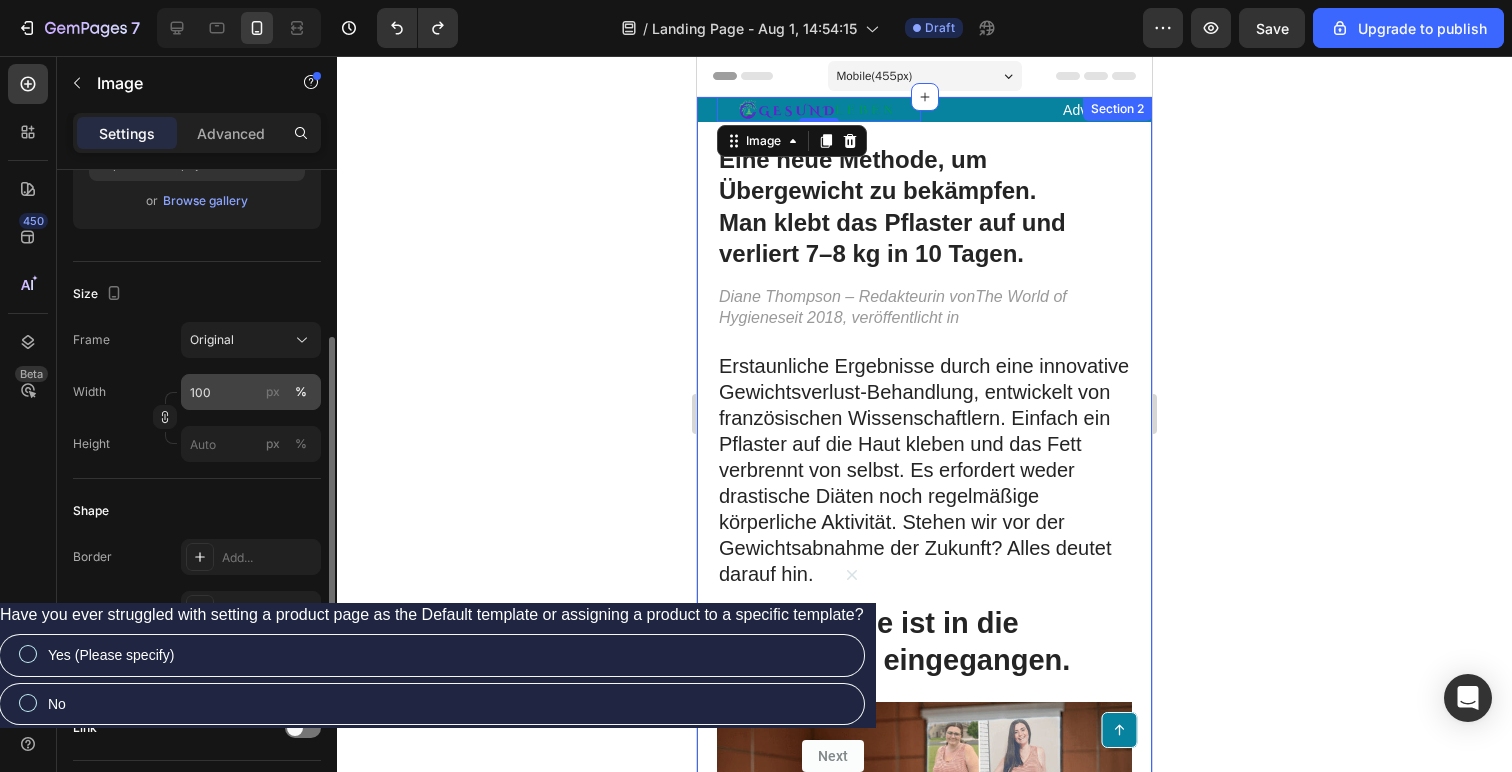 scroll, scrollTop: 388, scrollLeft: 0, axis: vertical 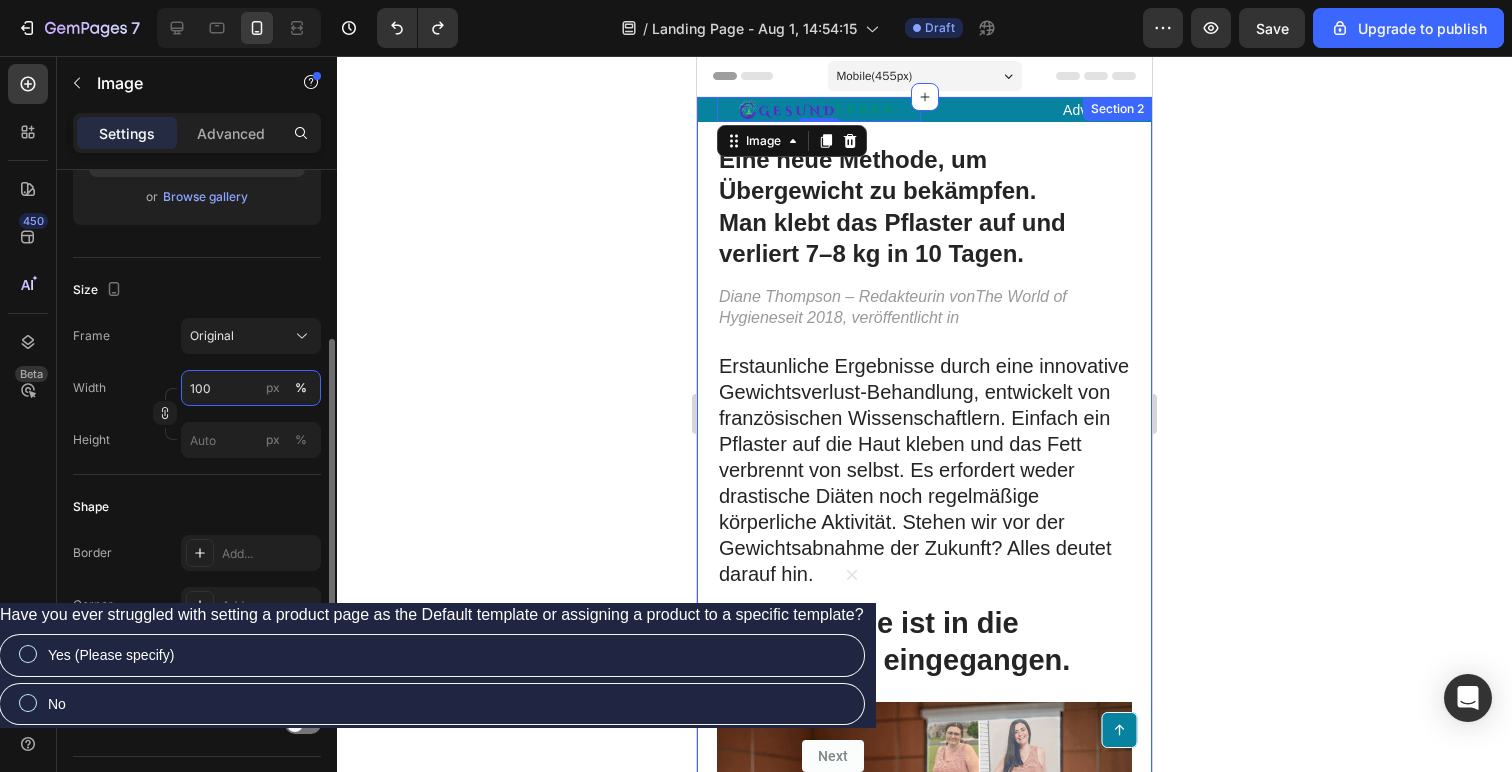 click on "100" at bounding box center [251, 388] 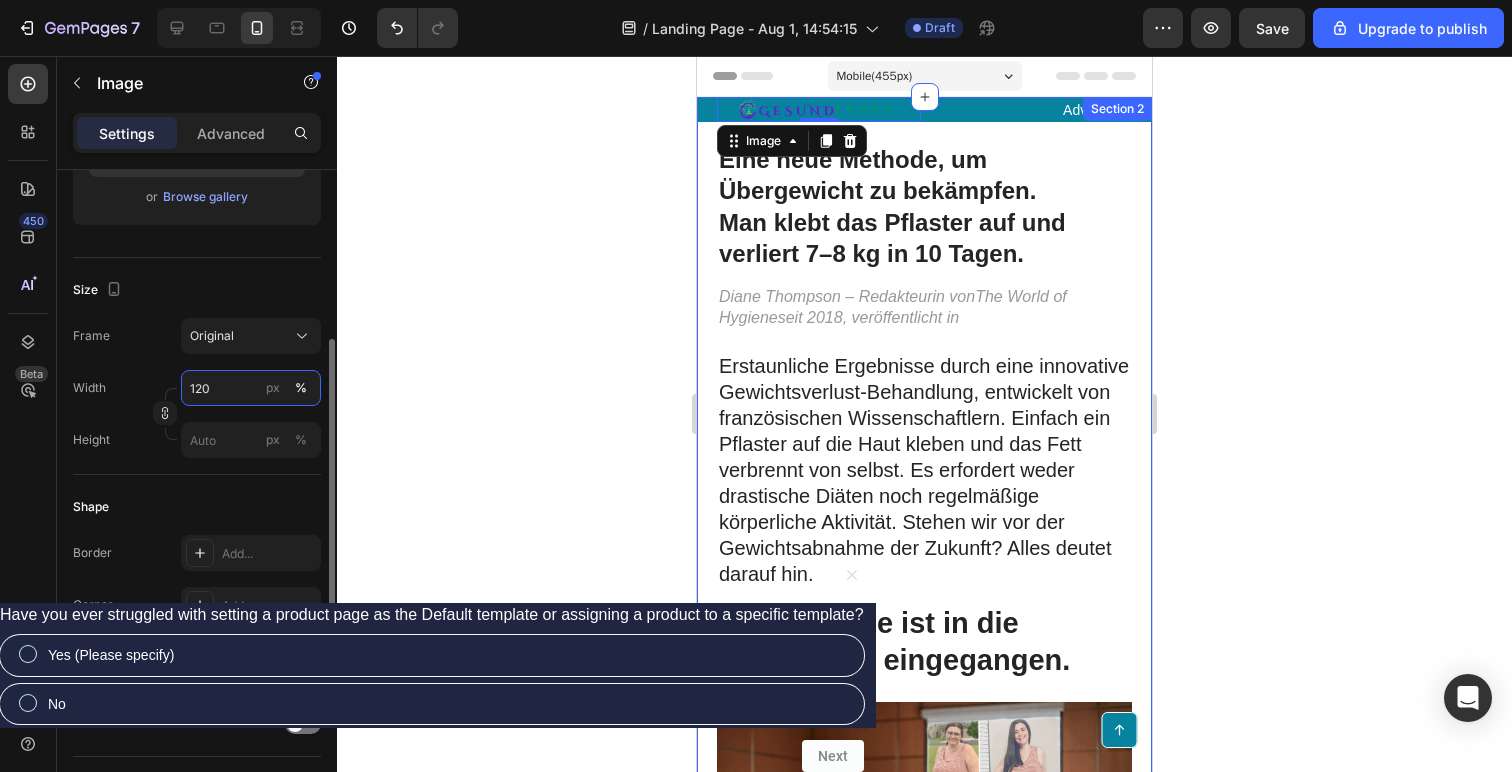 click on "120" at bounding box center [251, 388] 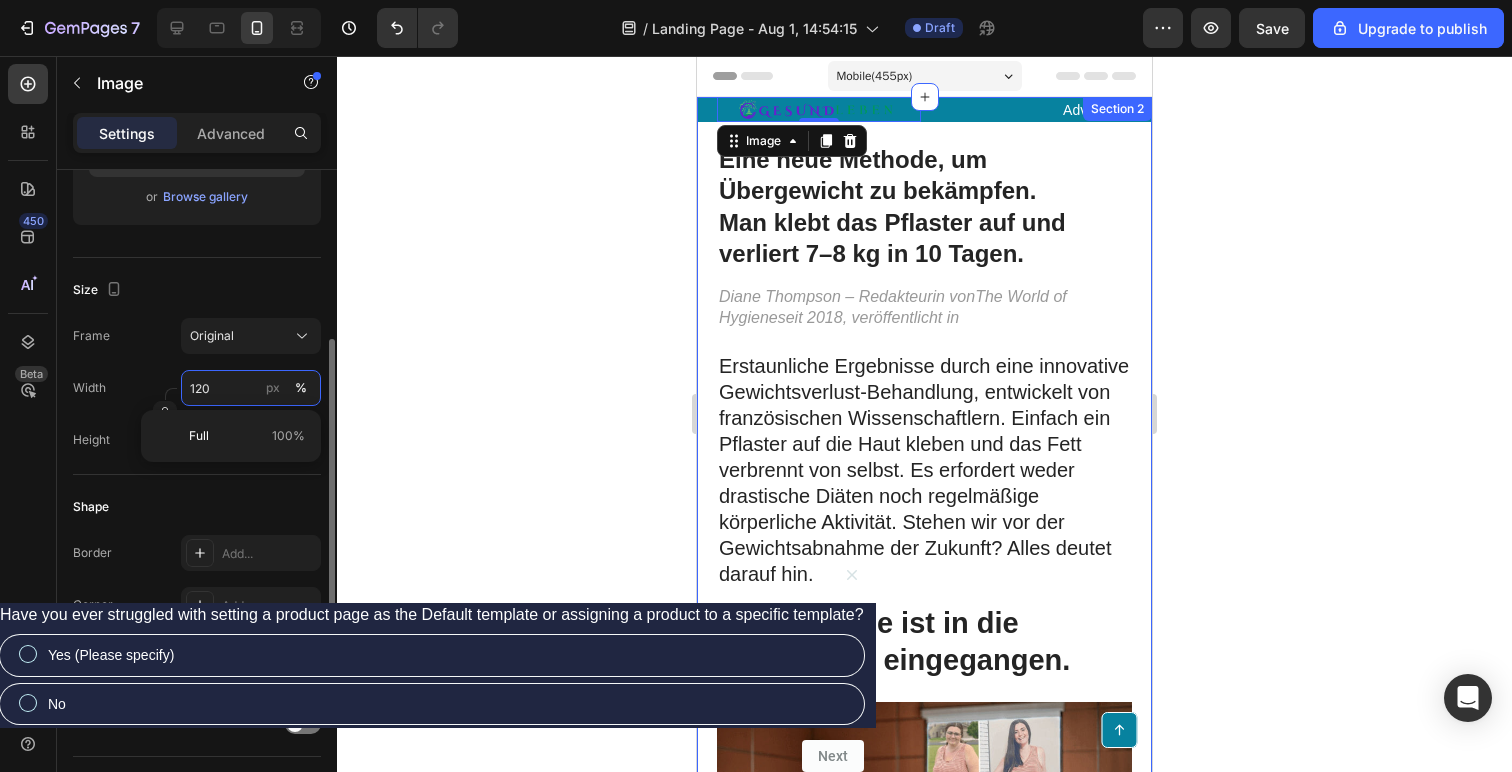 click on "120" at bounding box center (251, 388) 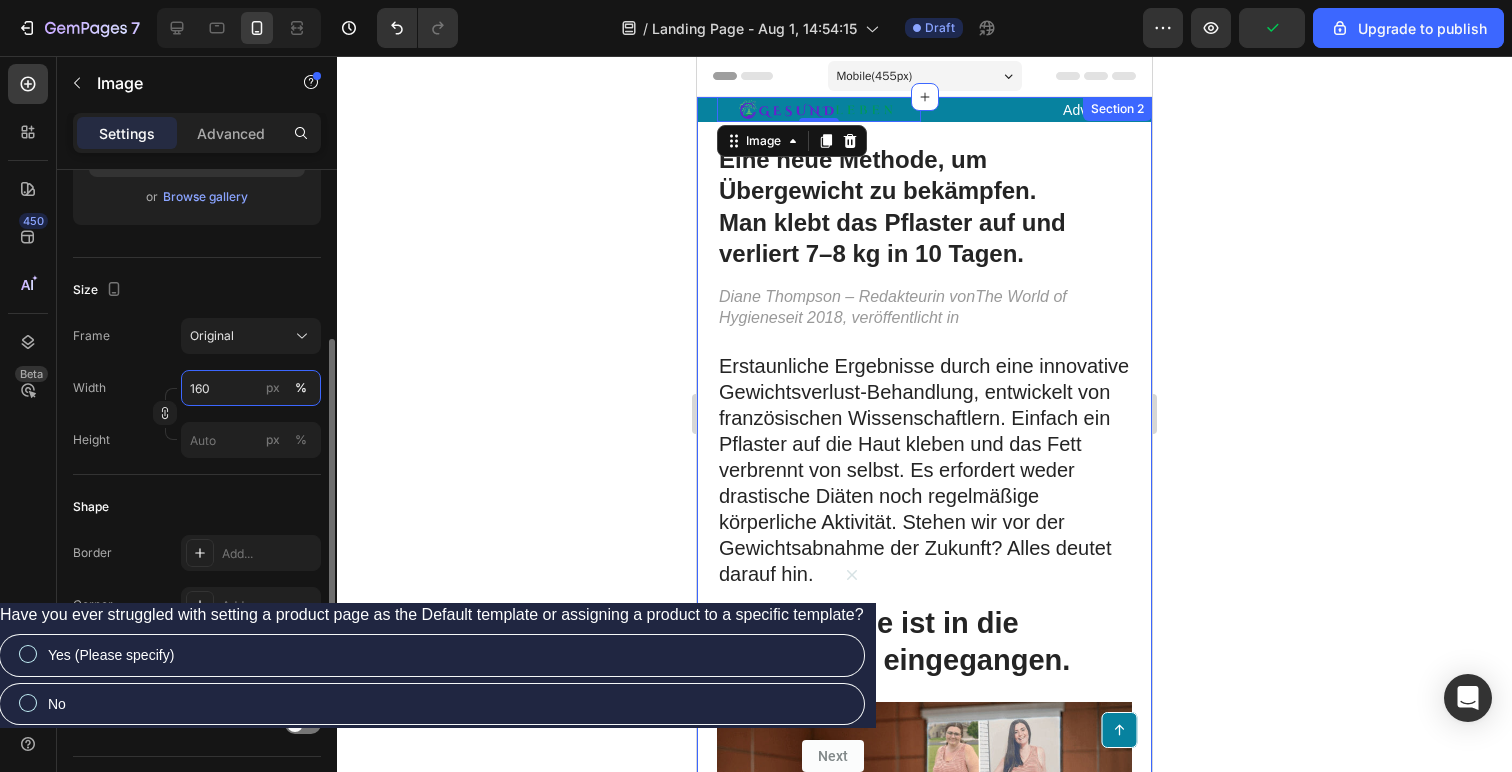click on "160" at bounding box center [251, 388] 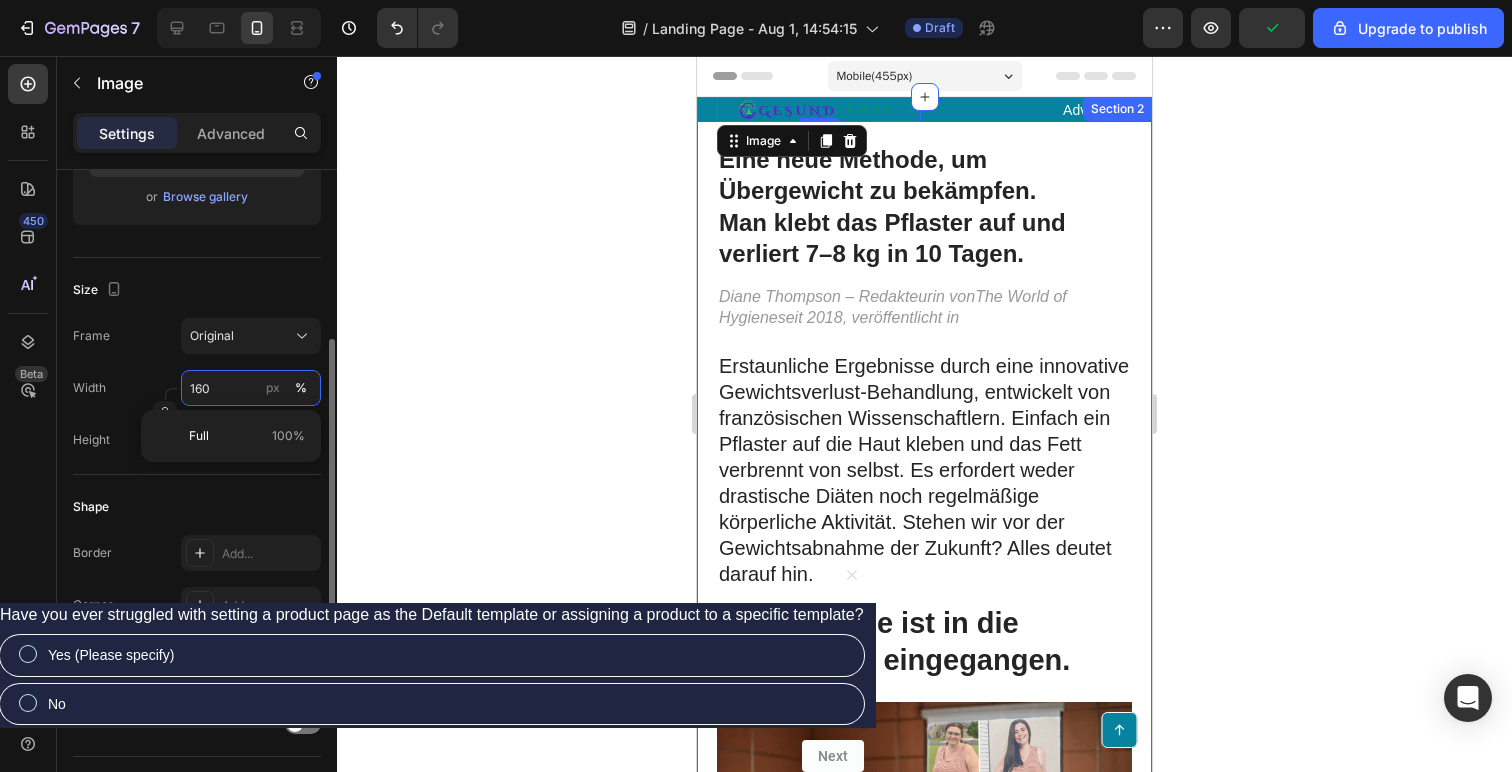 click on "160" at bounding box center [251, 388] 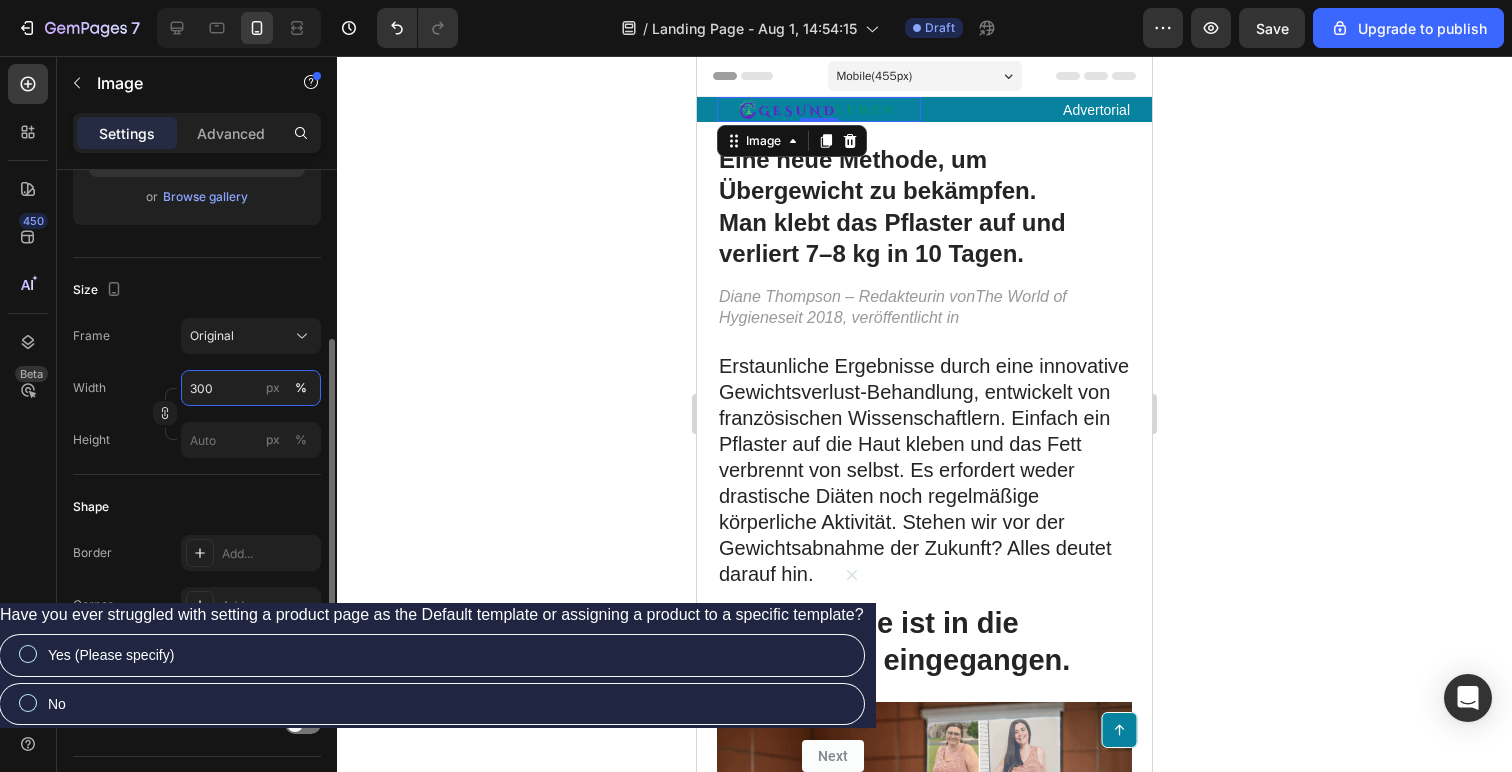 click on "300" at bounding box center [251, 388] 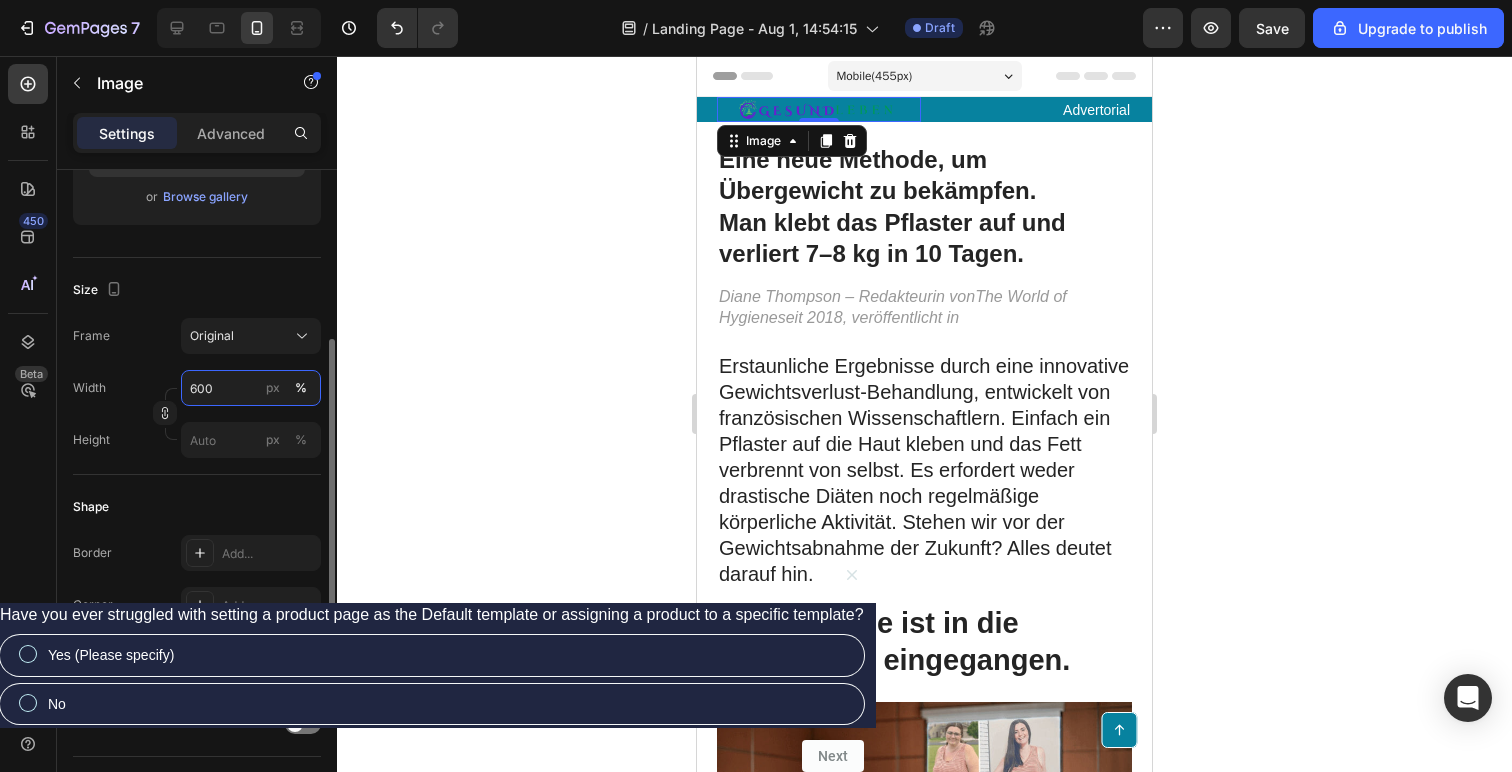 click on "600" at bounding box center (251, 388) 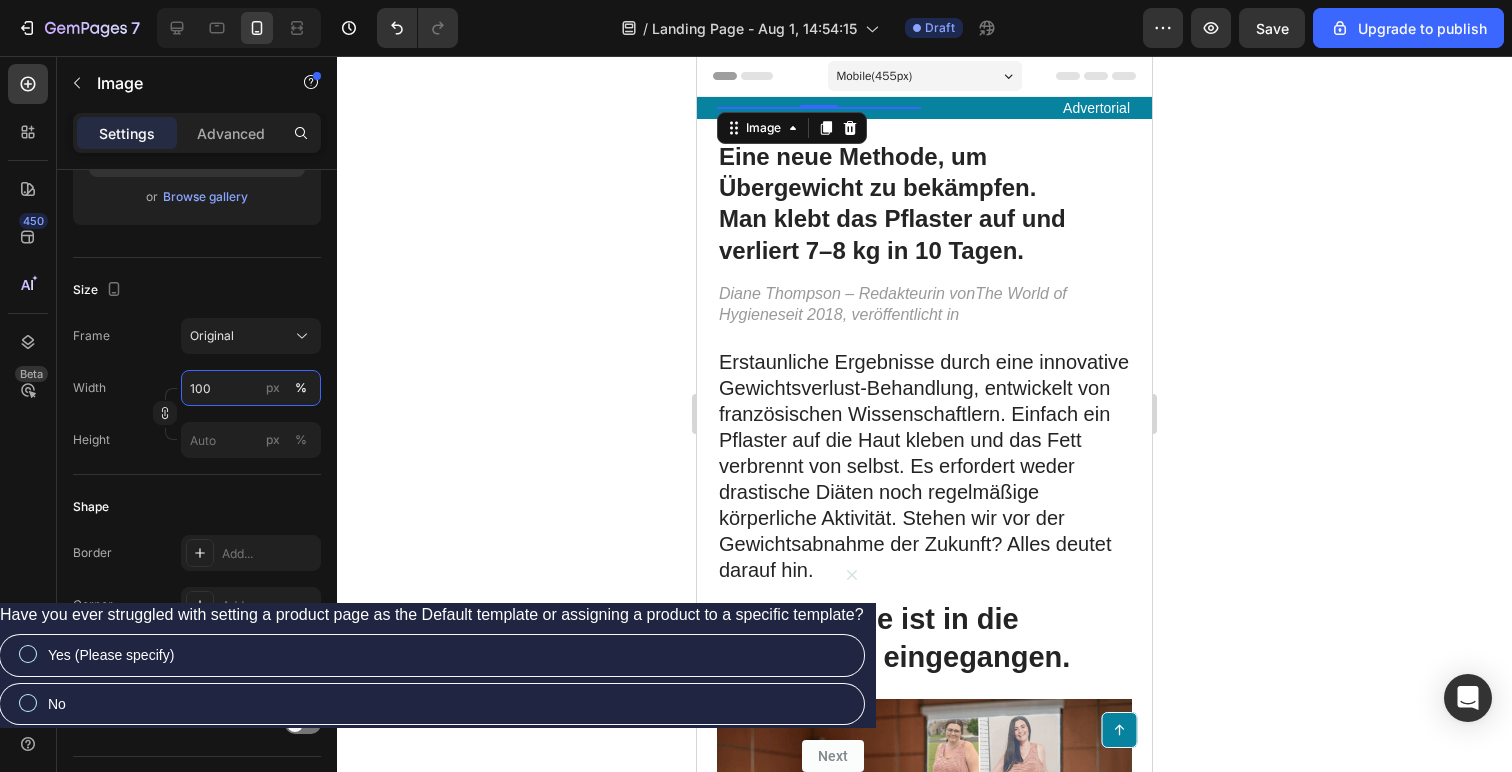 type on "10" 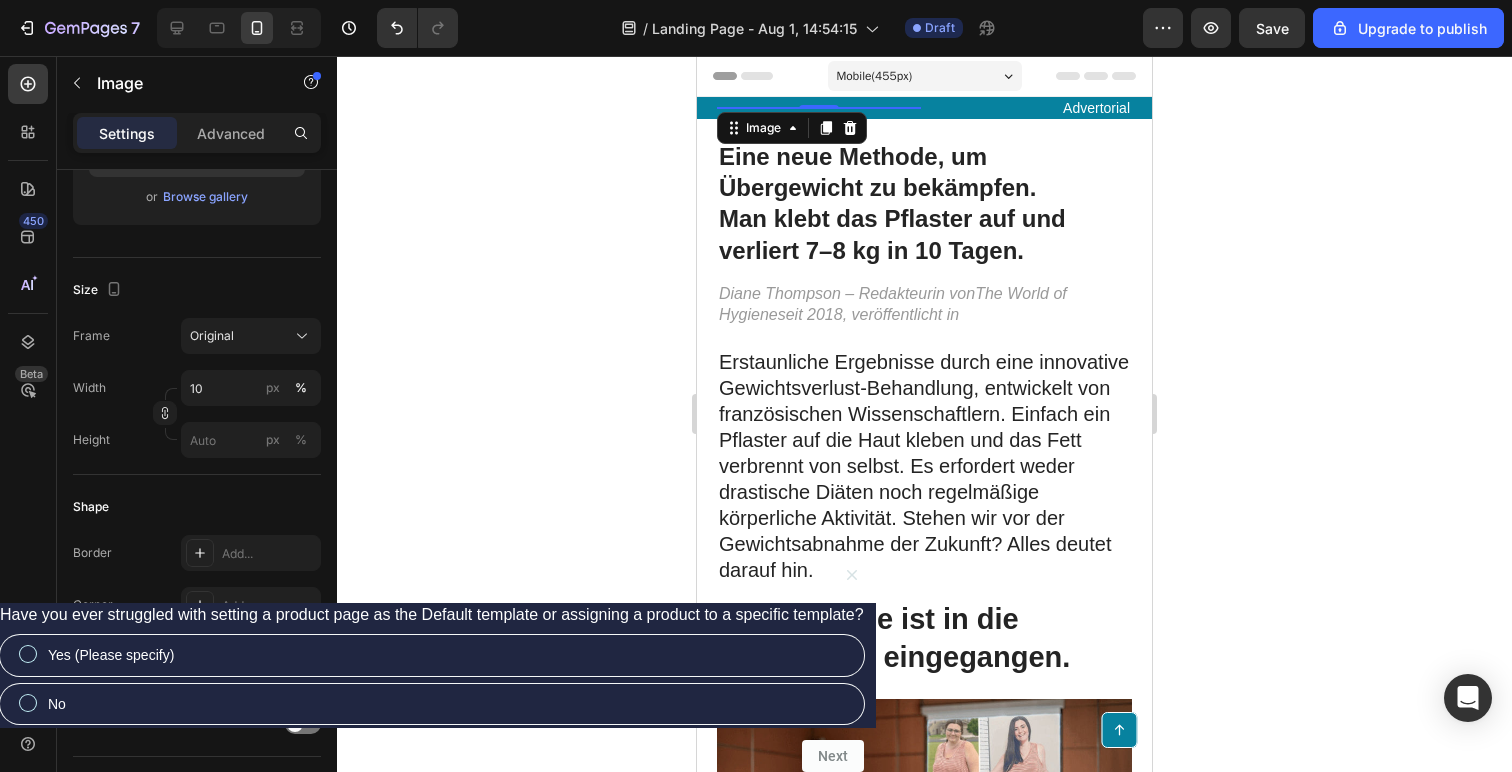 click 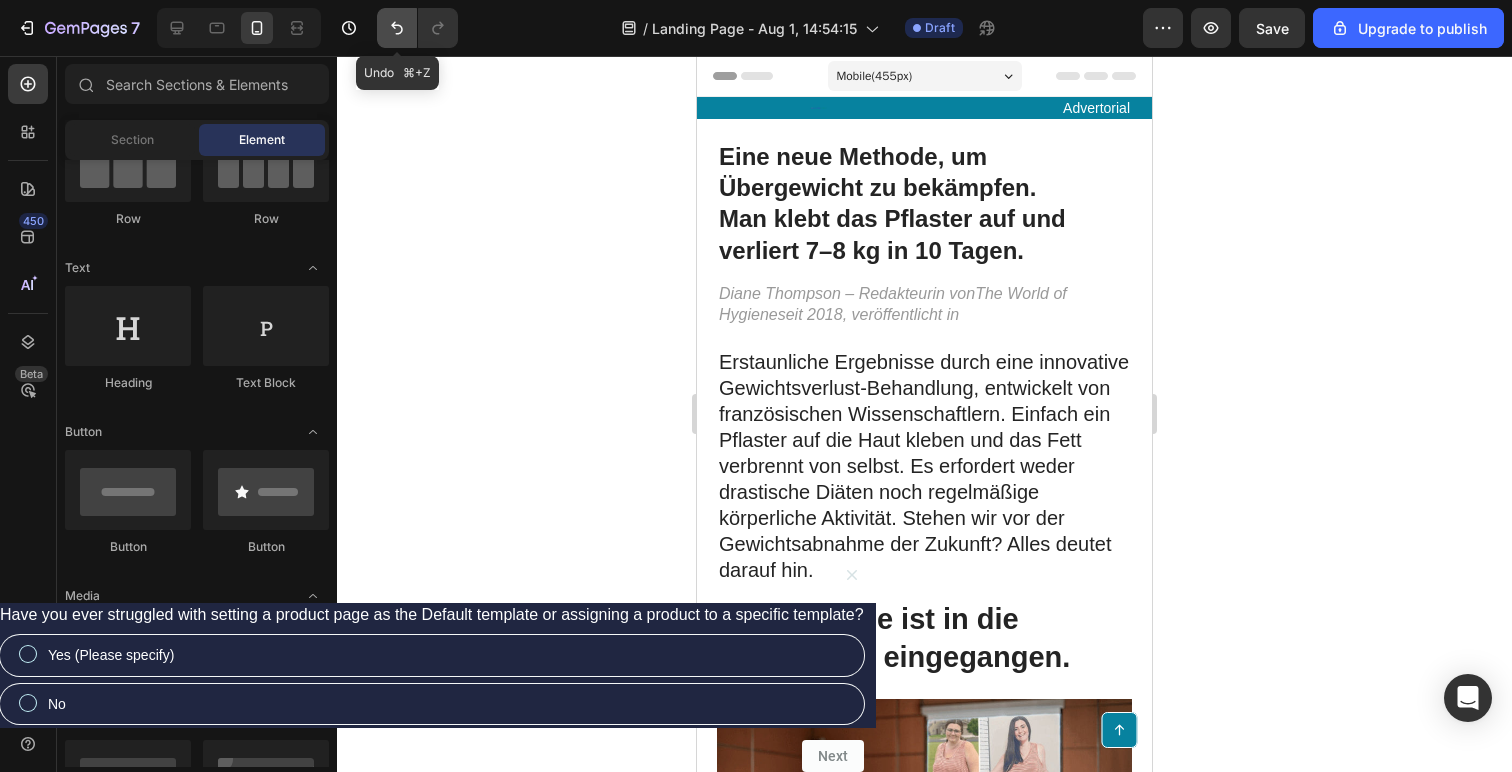 click 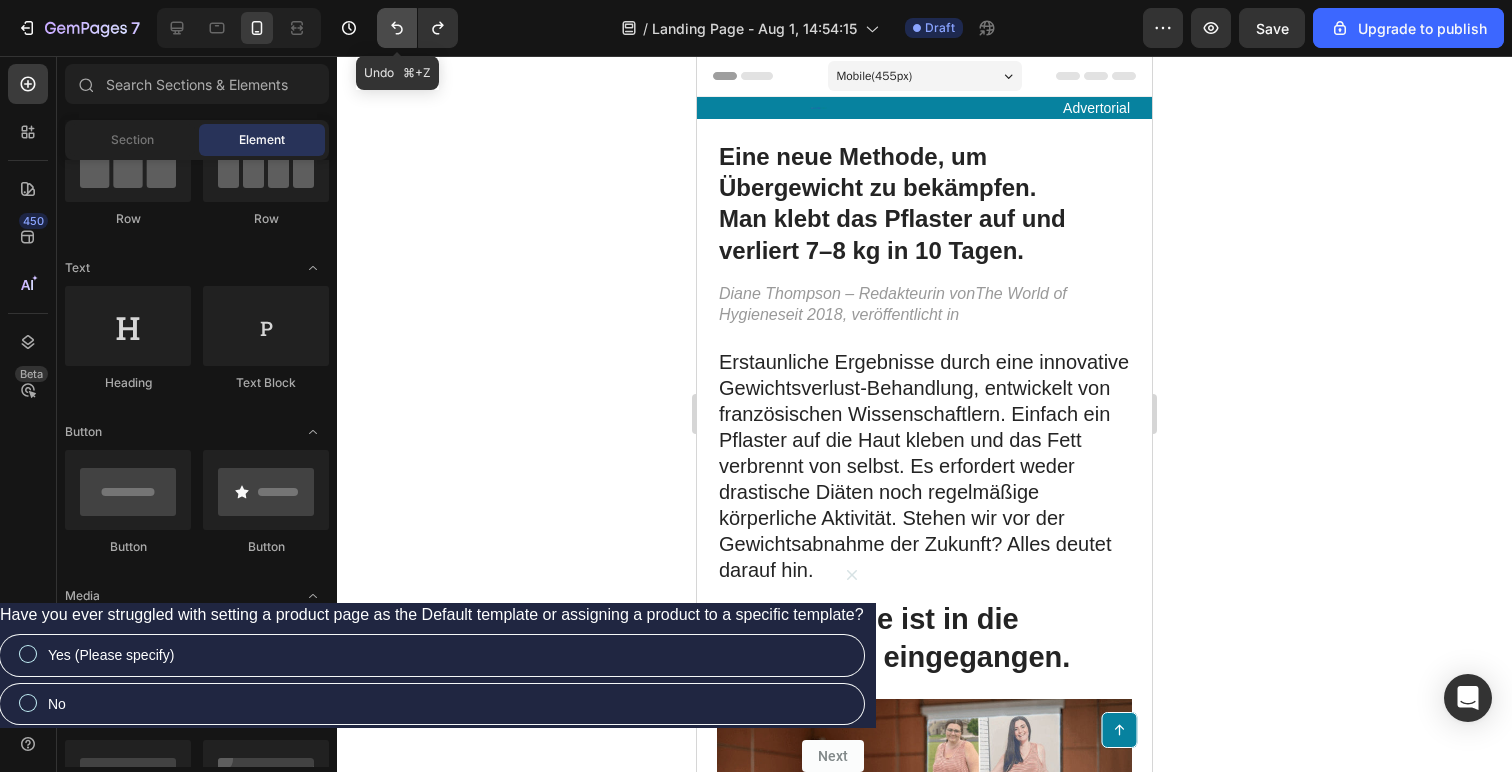 click 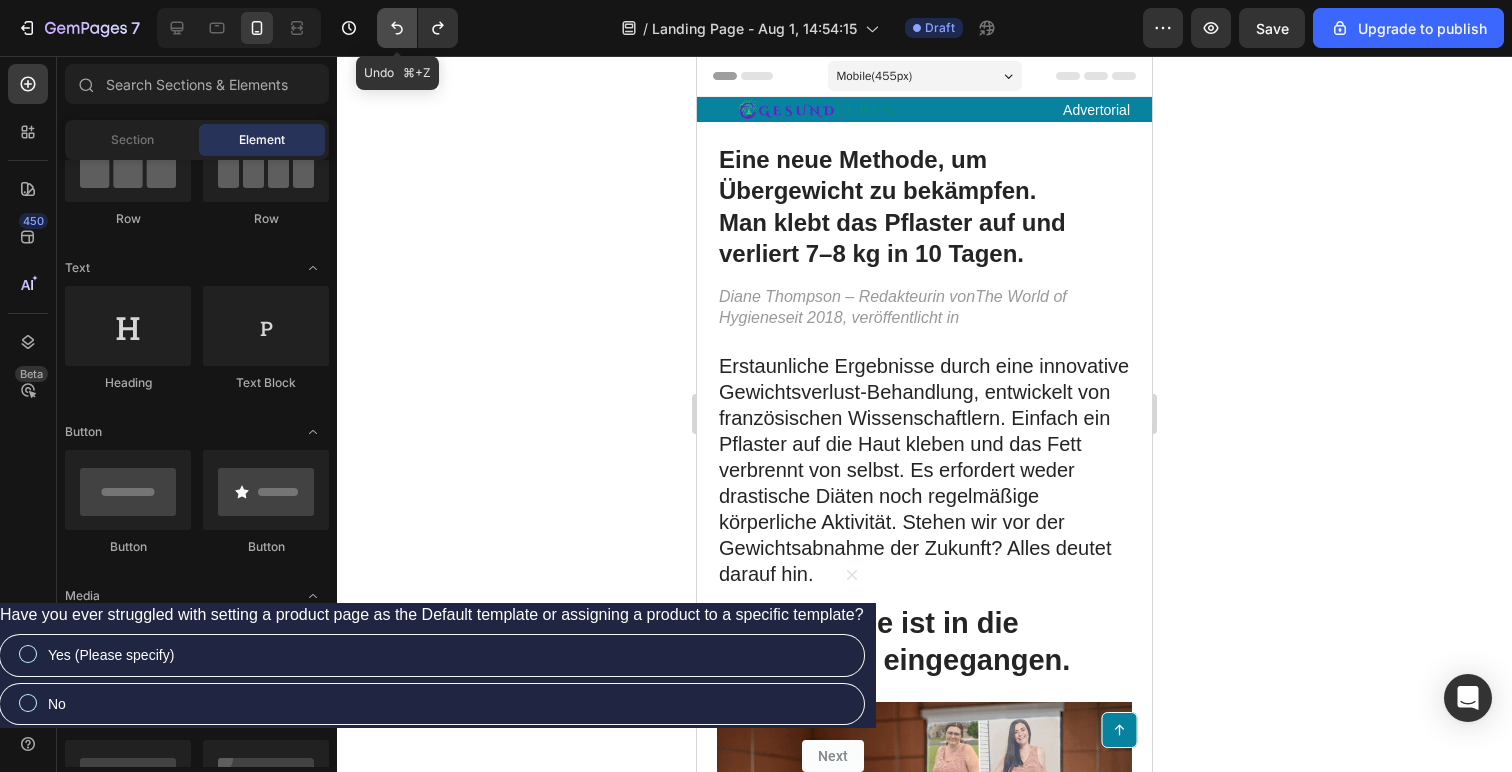 click 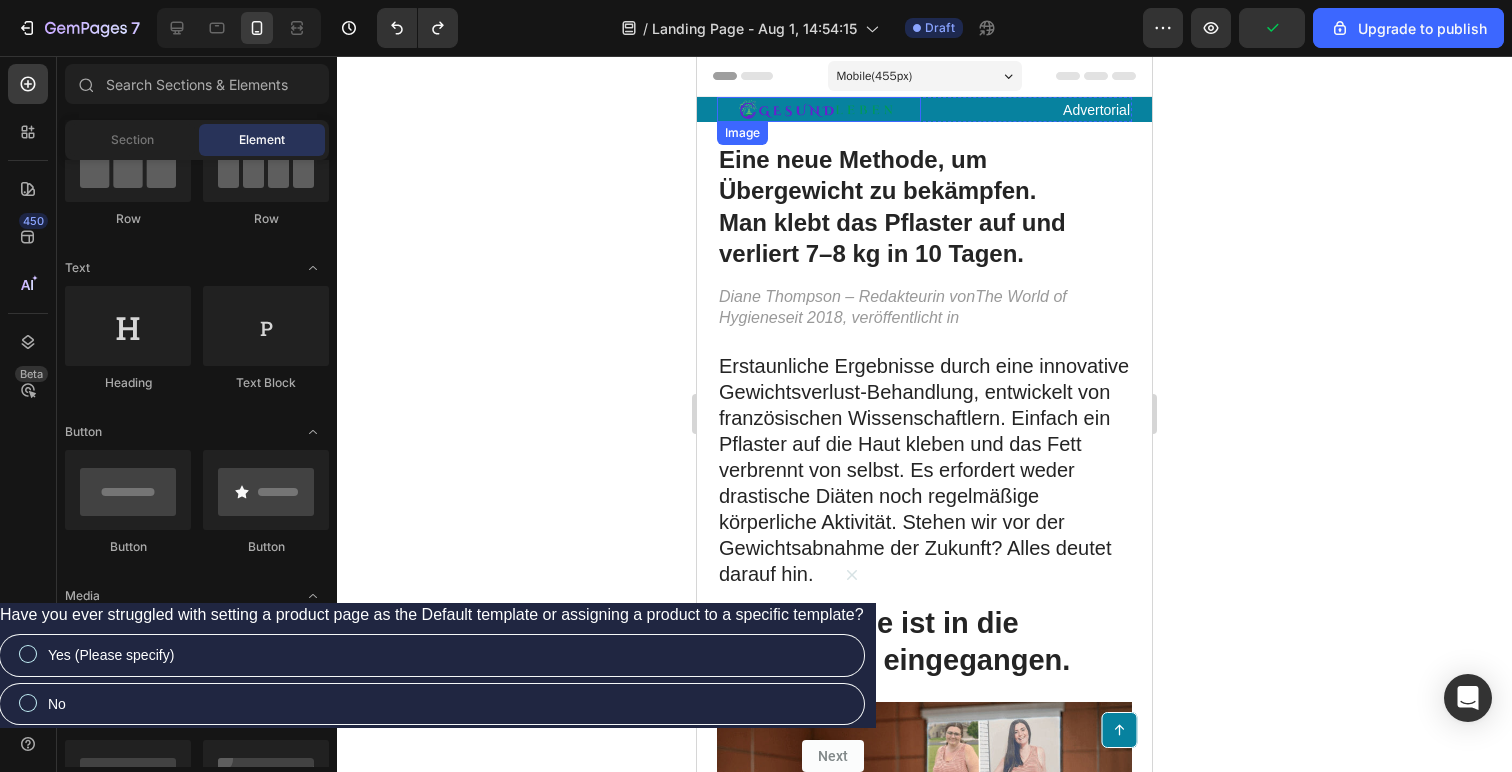 click at bounding box center (819, 109) 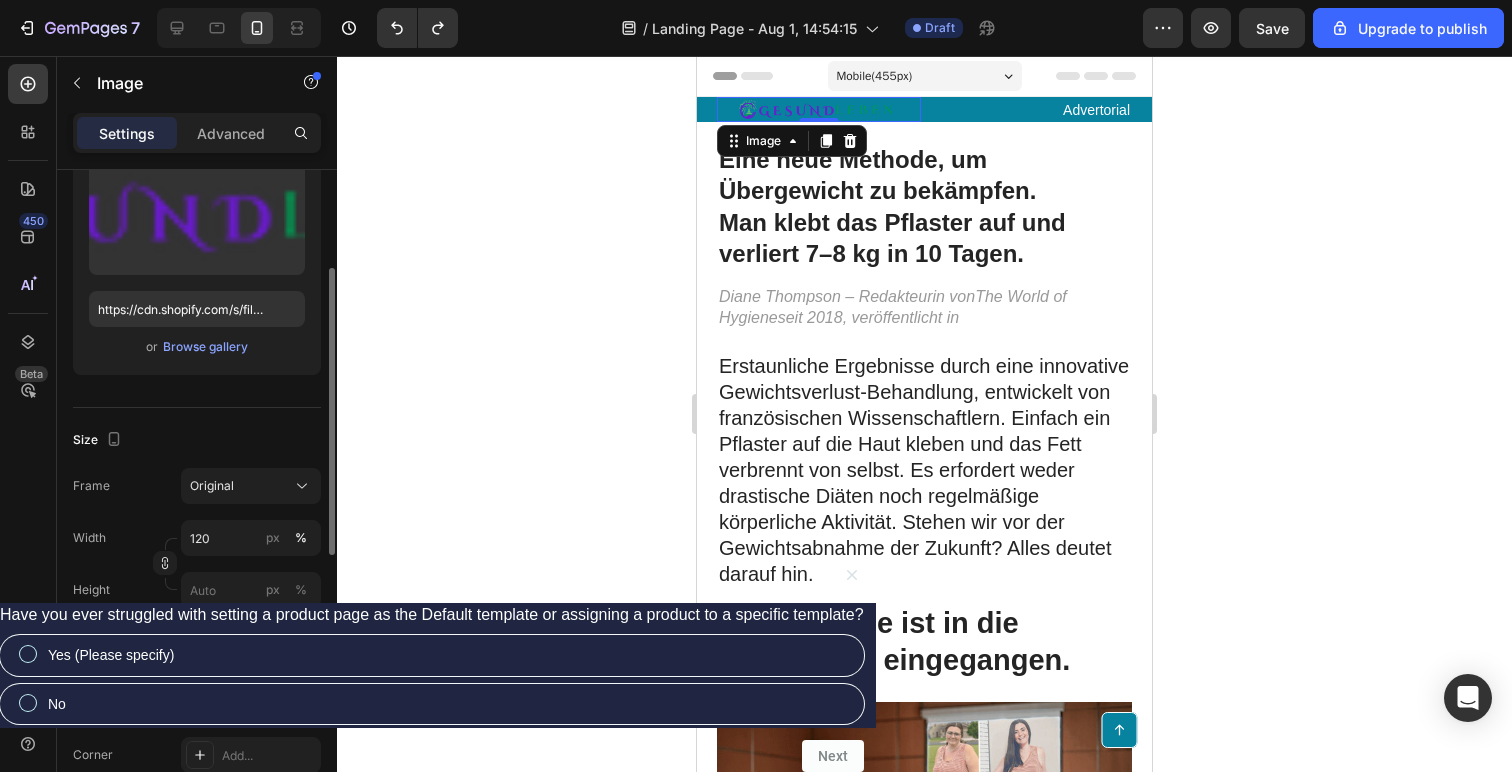 scroll, scrollTop: 204, scrollLeft: 0, axis: vertical 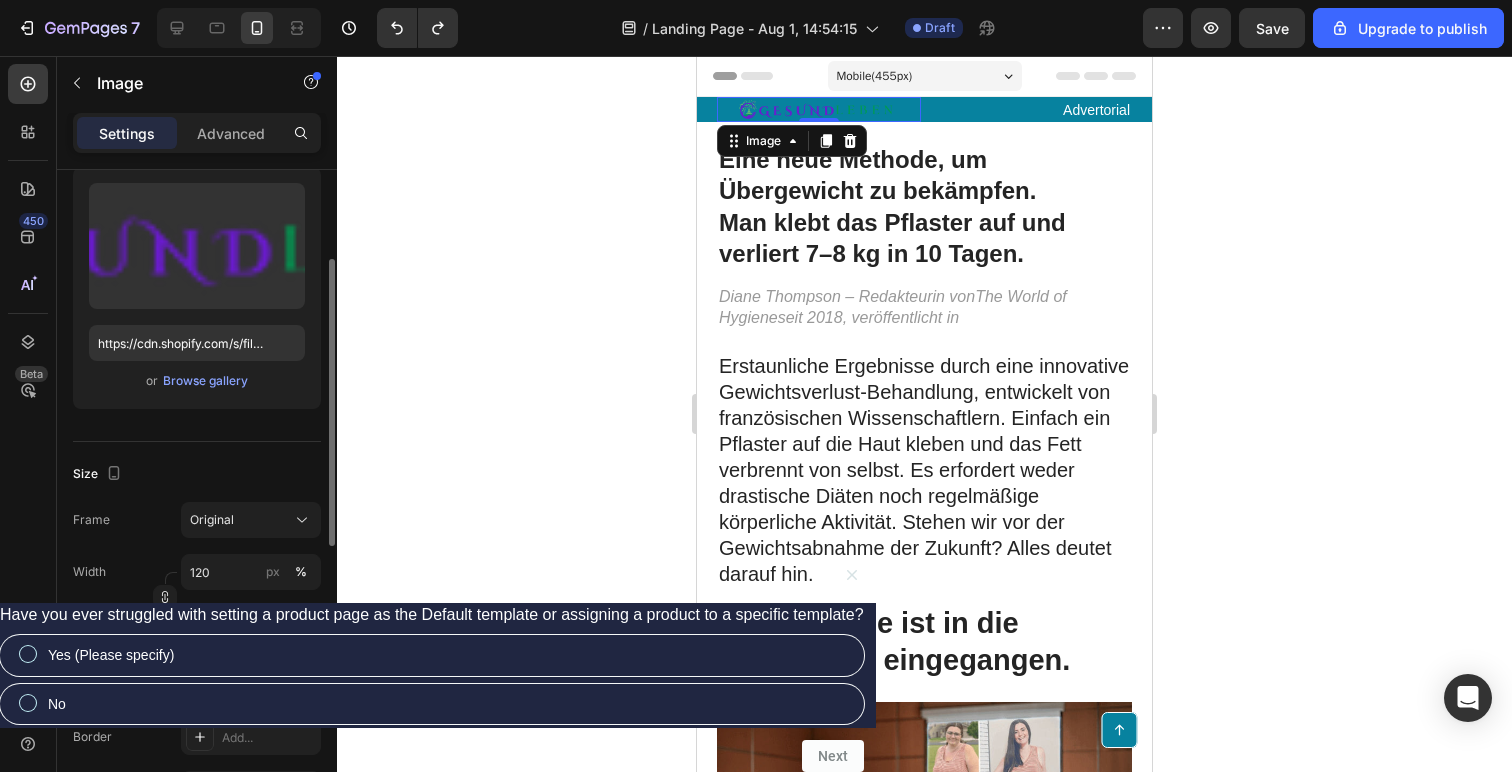 click on "Settings Advanced" at bounding box center (197, 141) 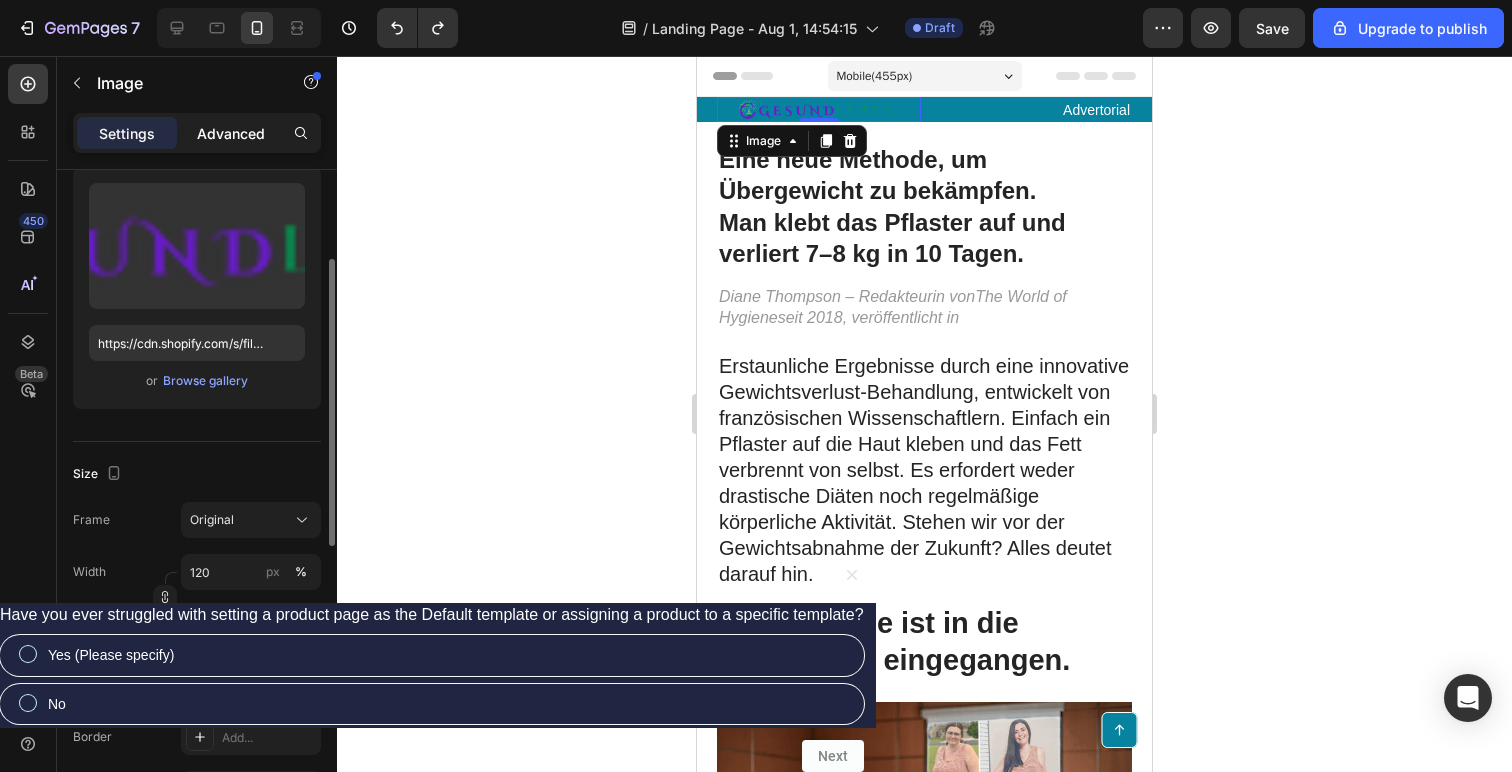 click on "Advanced" at bounding box center (231, 133) 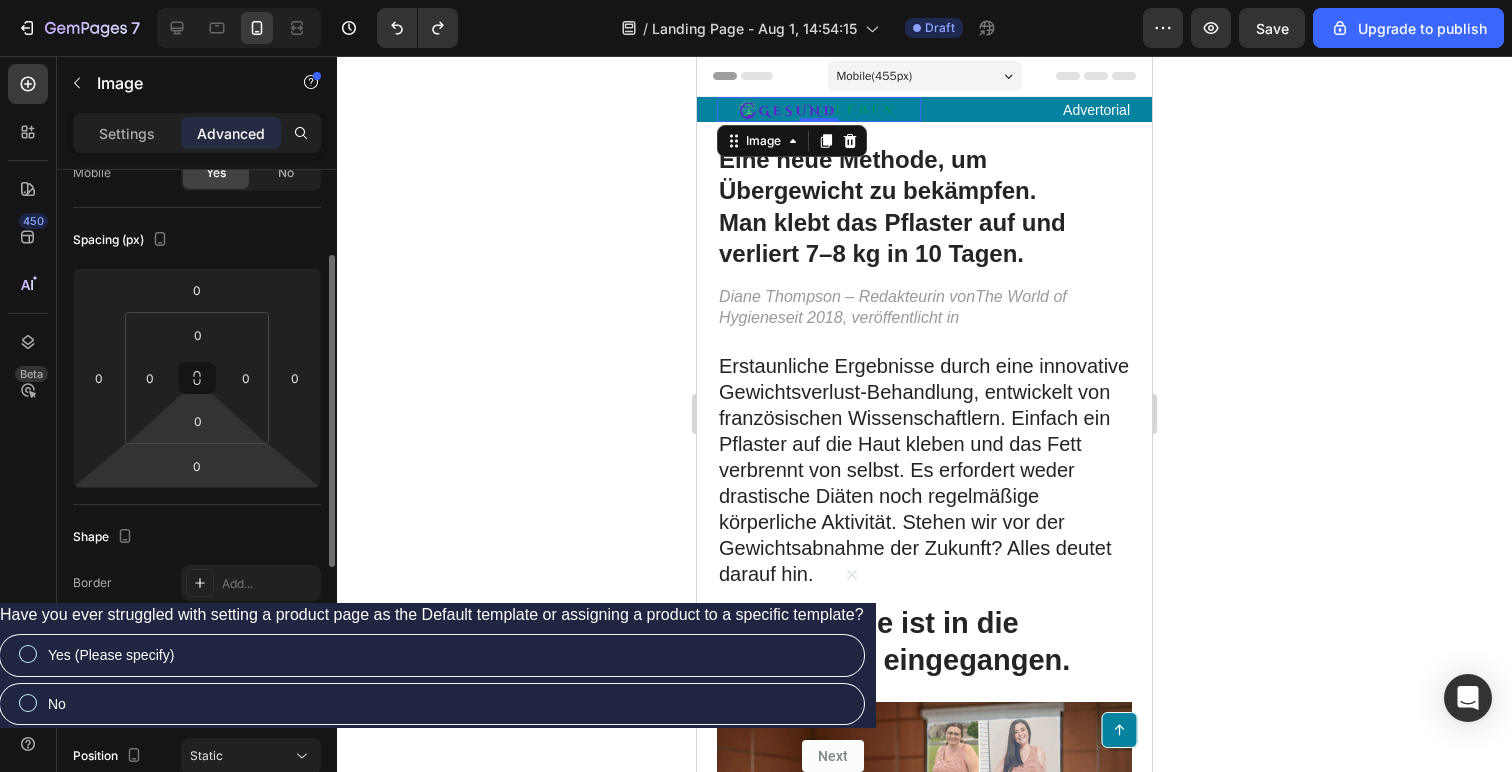 scroll, scrollTop: 0, scrollLeft: 0, axis: both 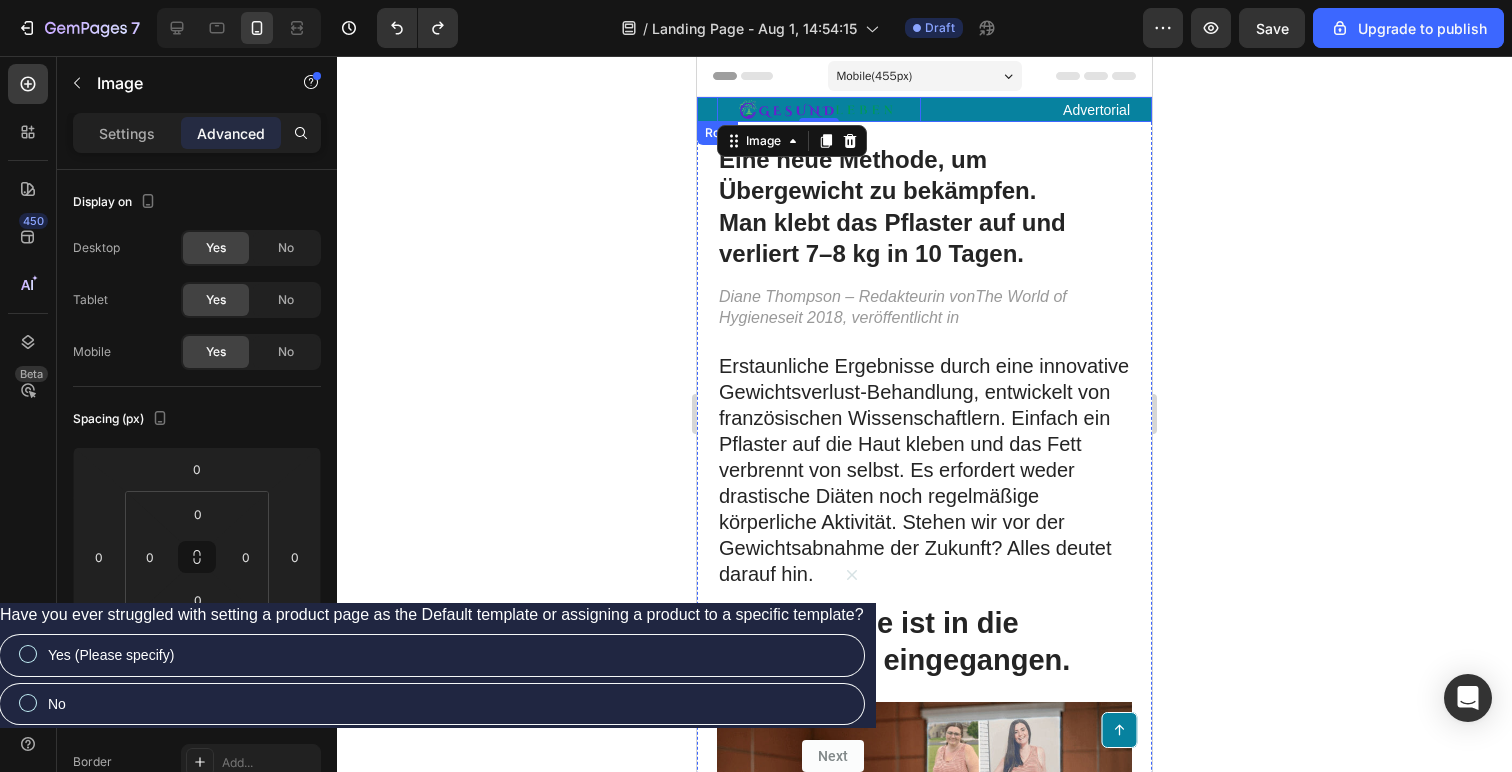 click on "Image   0 Advertorial Text Block Row Row" at bounding box center (924, 109) 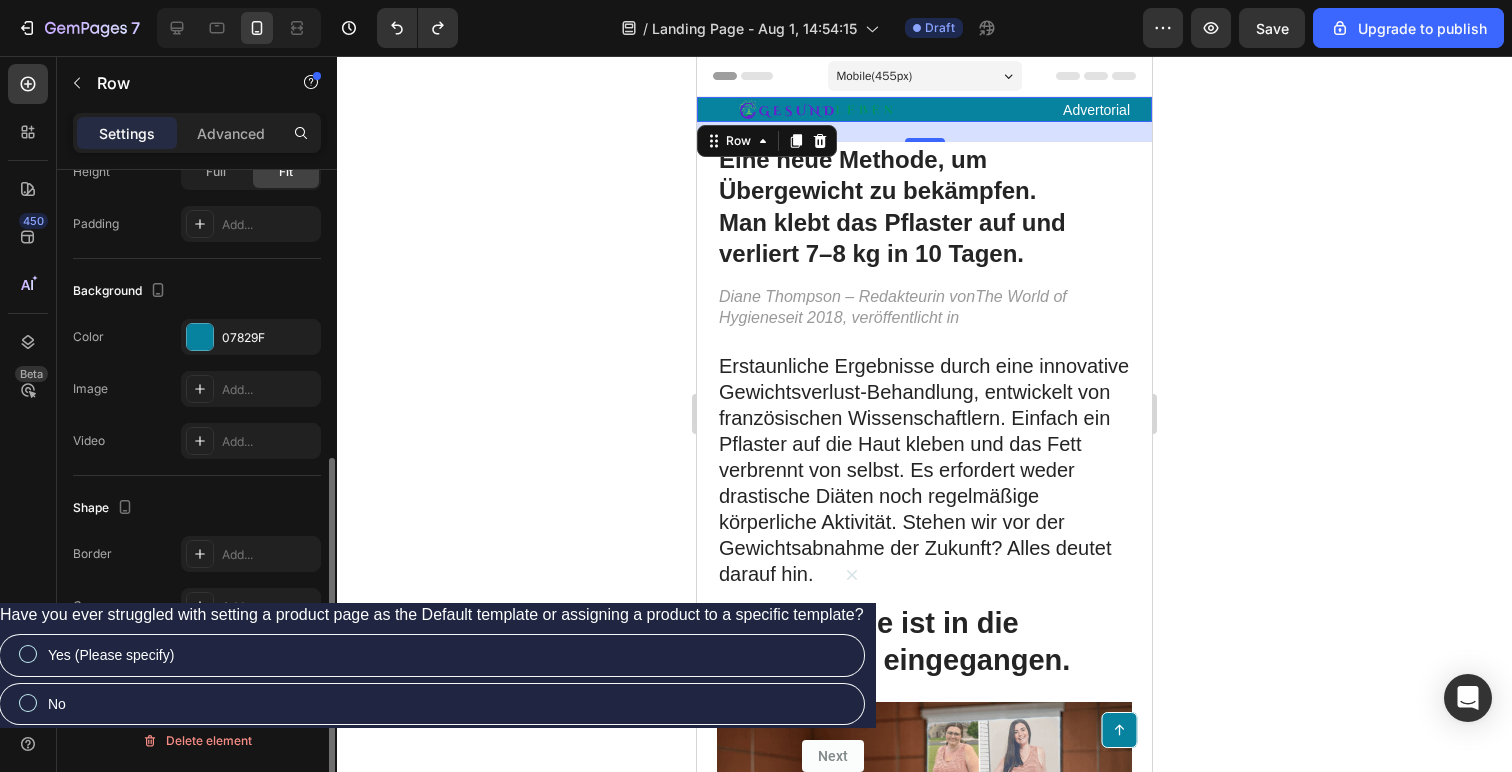 scroll, scrollTop: 125, scrollLeft: 0, axis: vertical 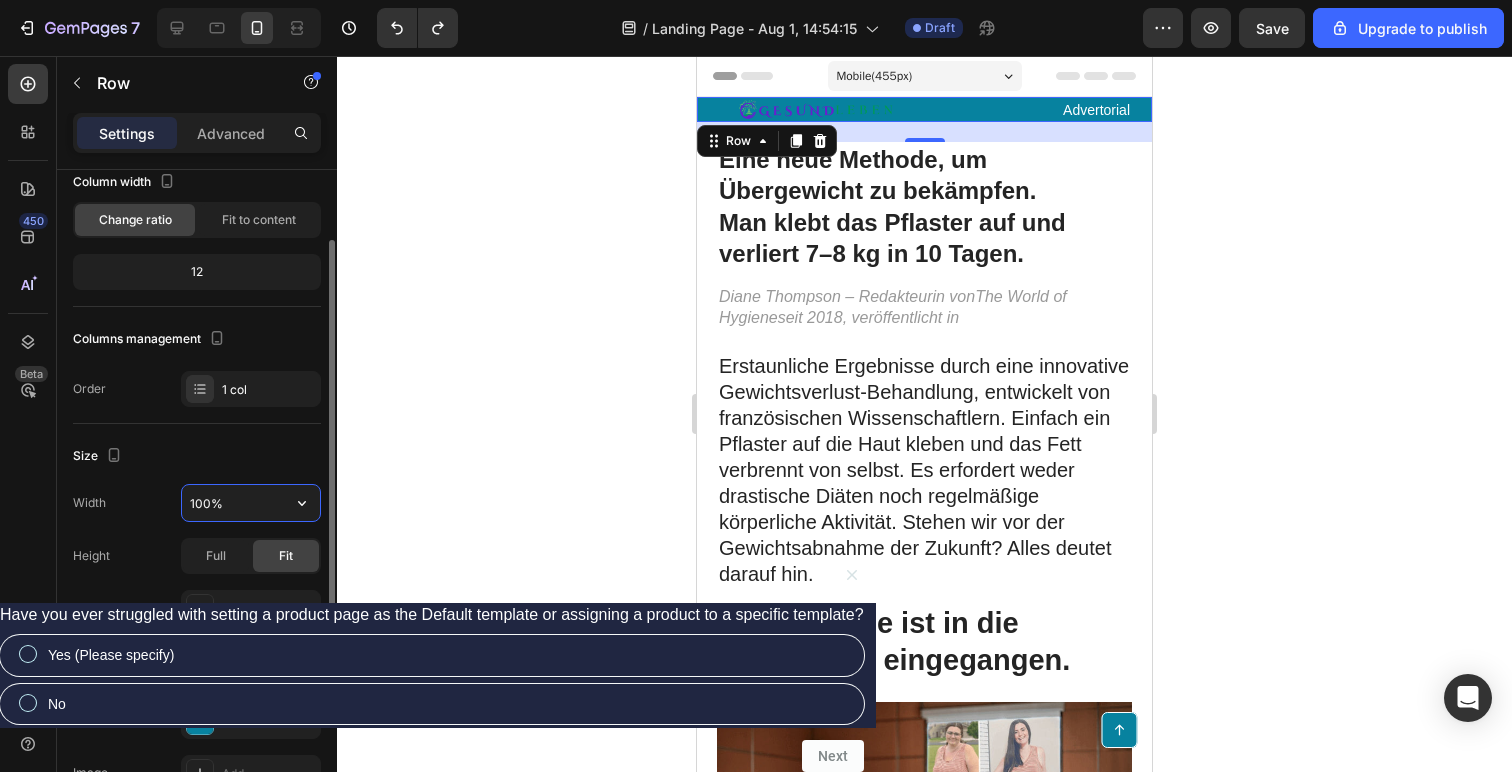 click on "100%" at bounding box center [251, 503] 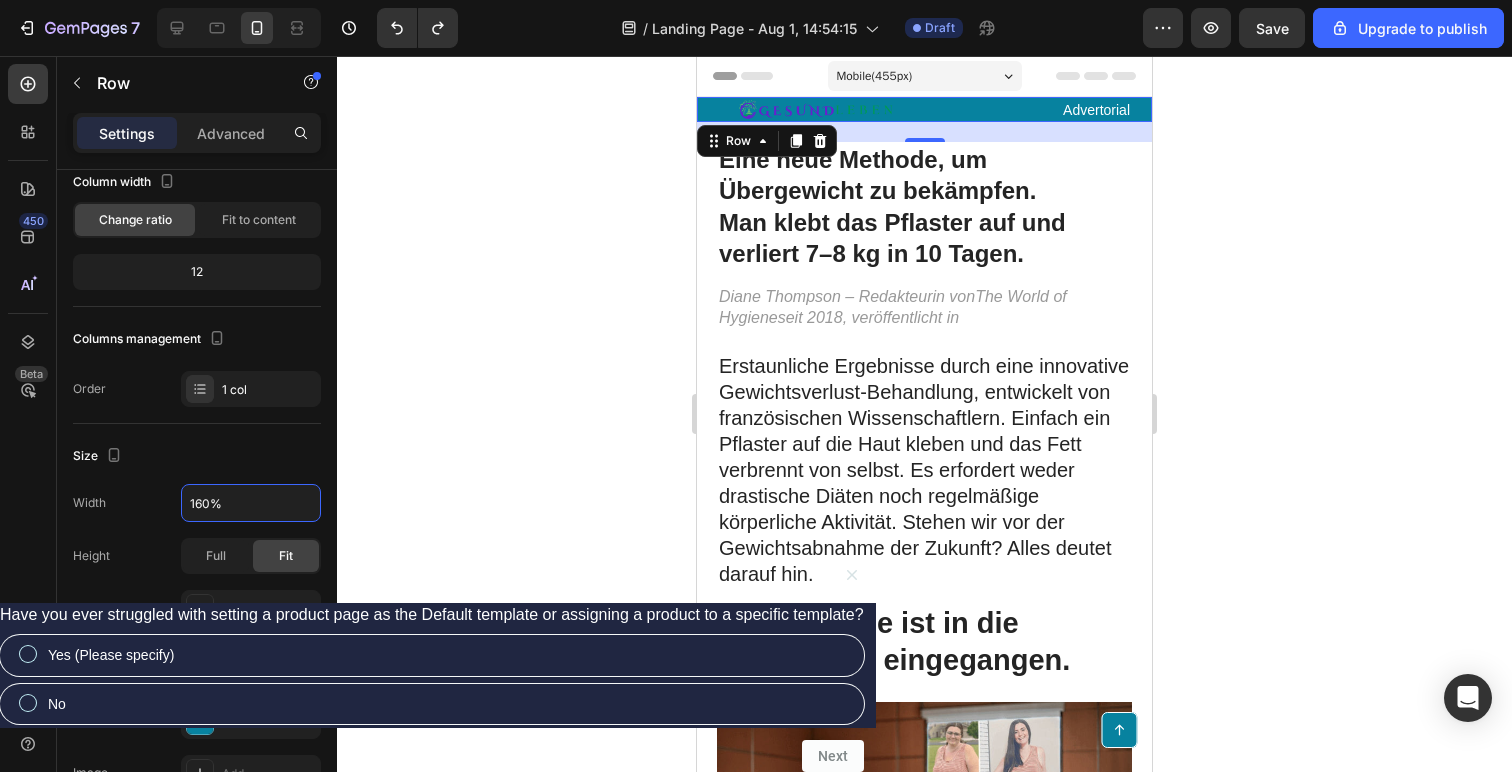 type on "160%" 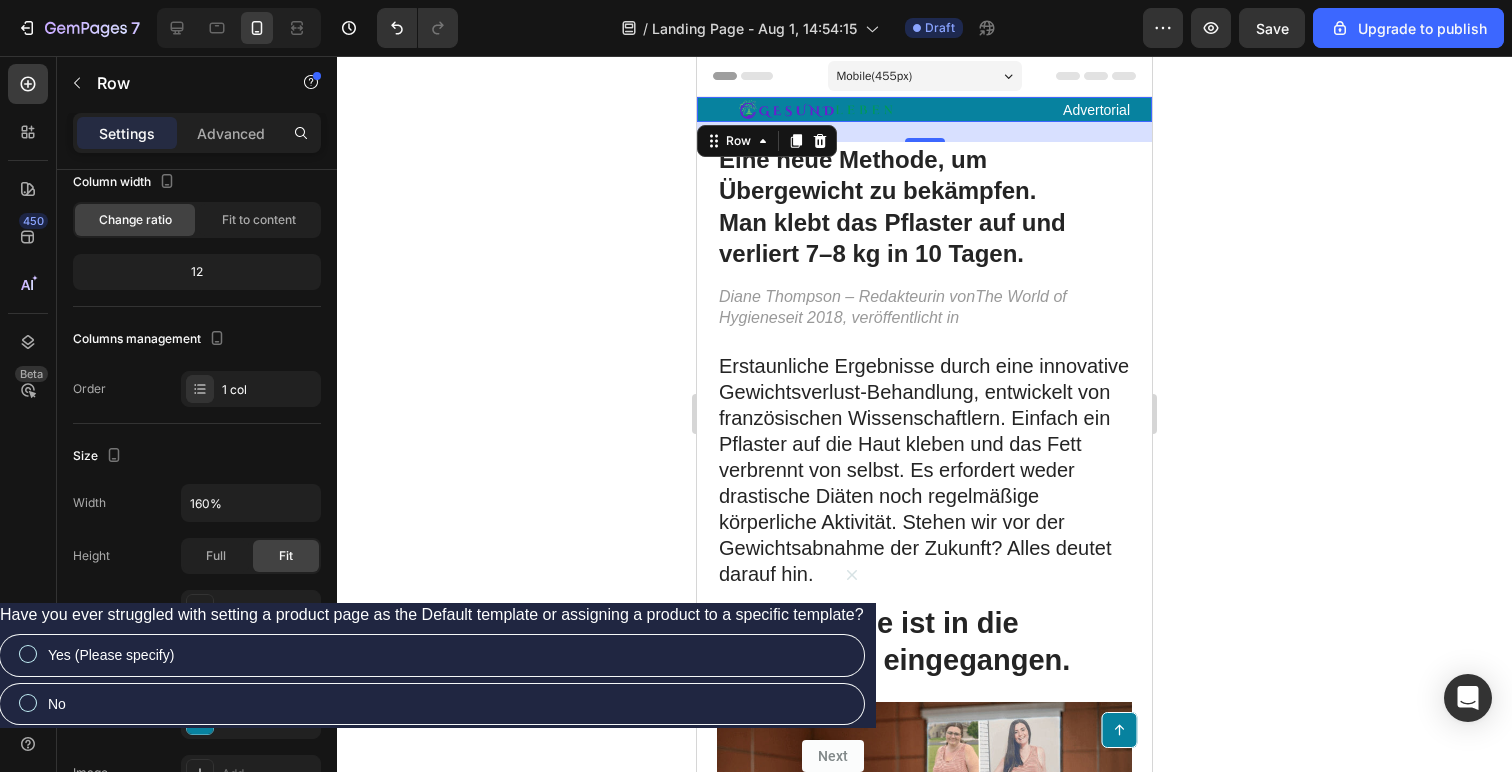 click 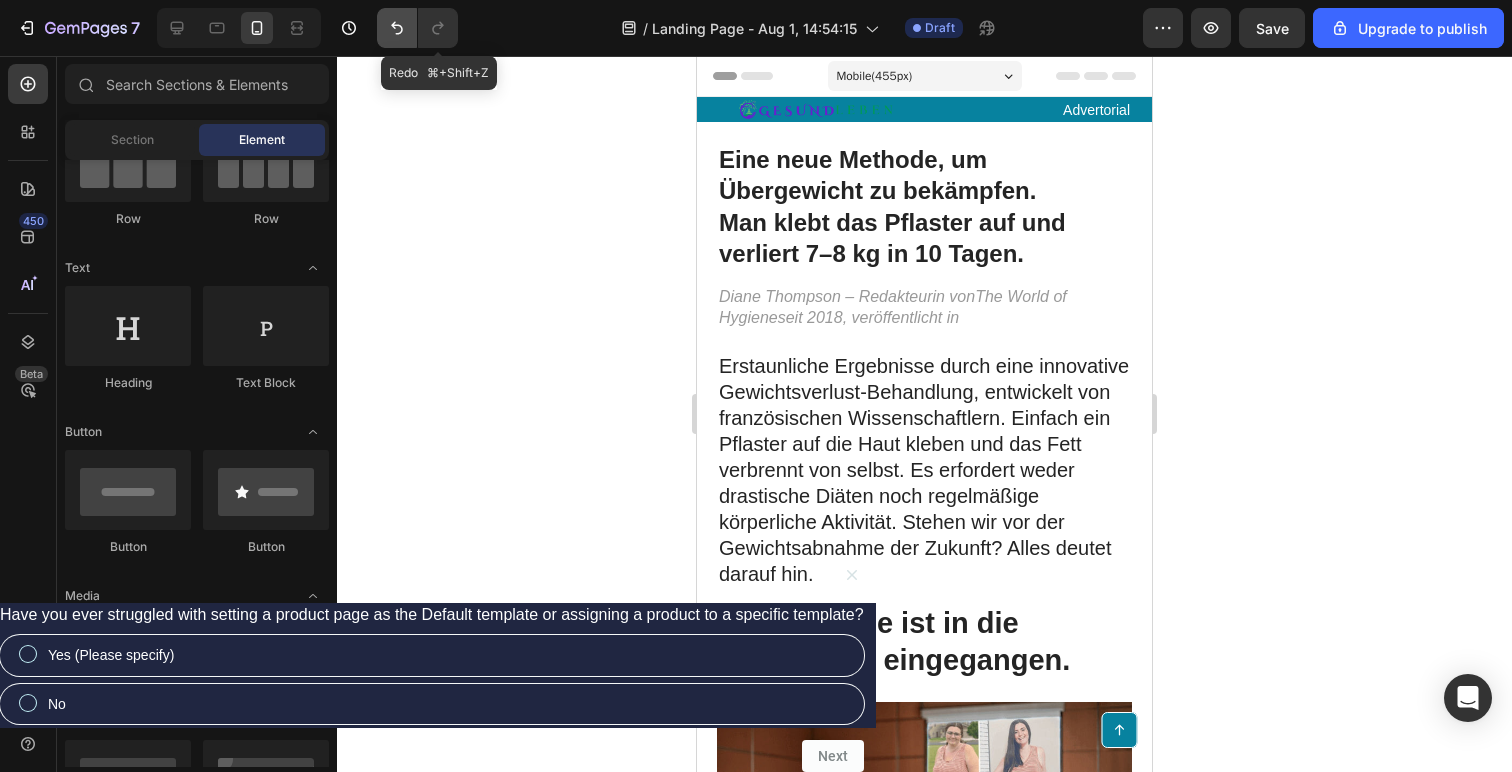 click 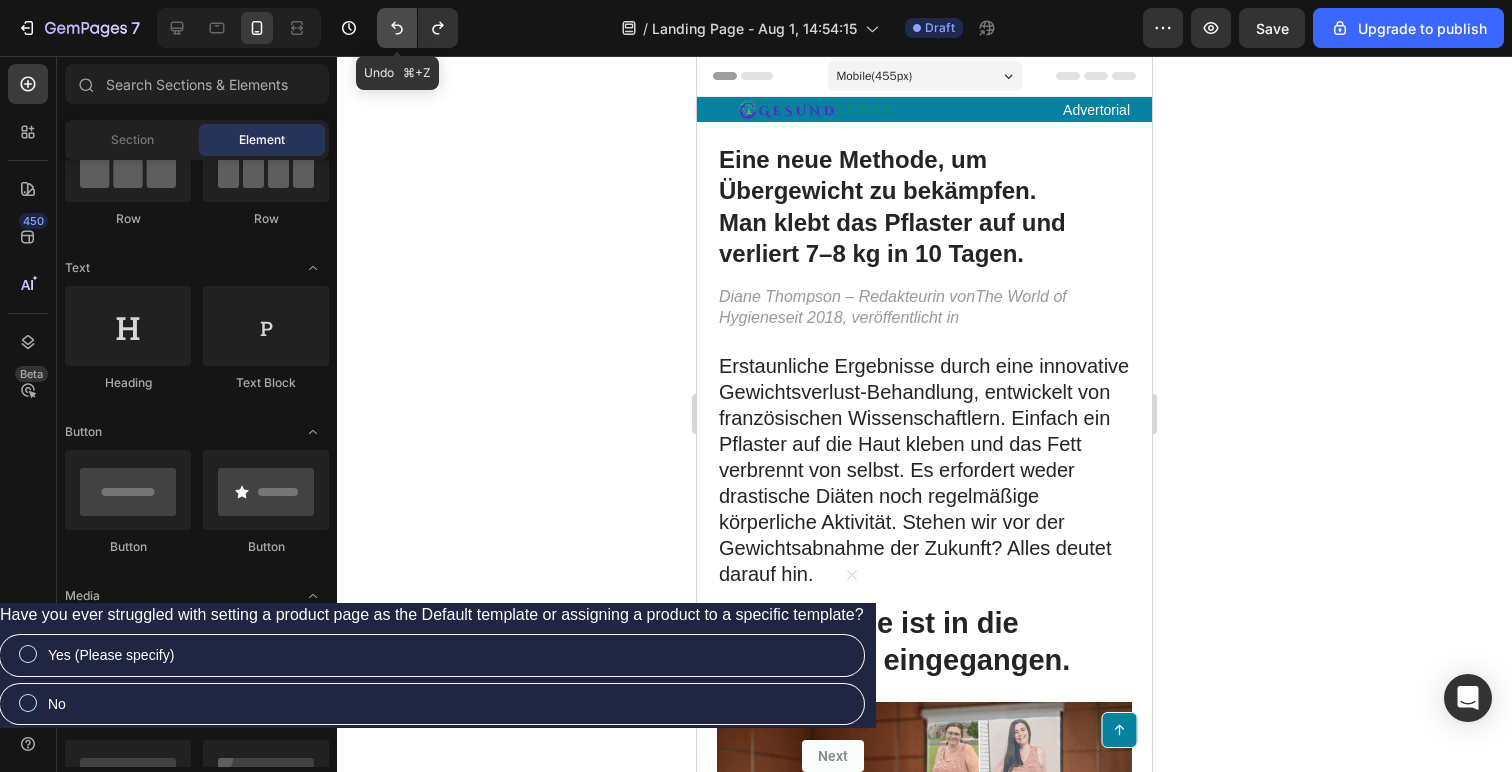 click 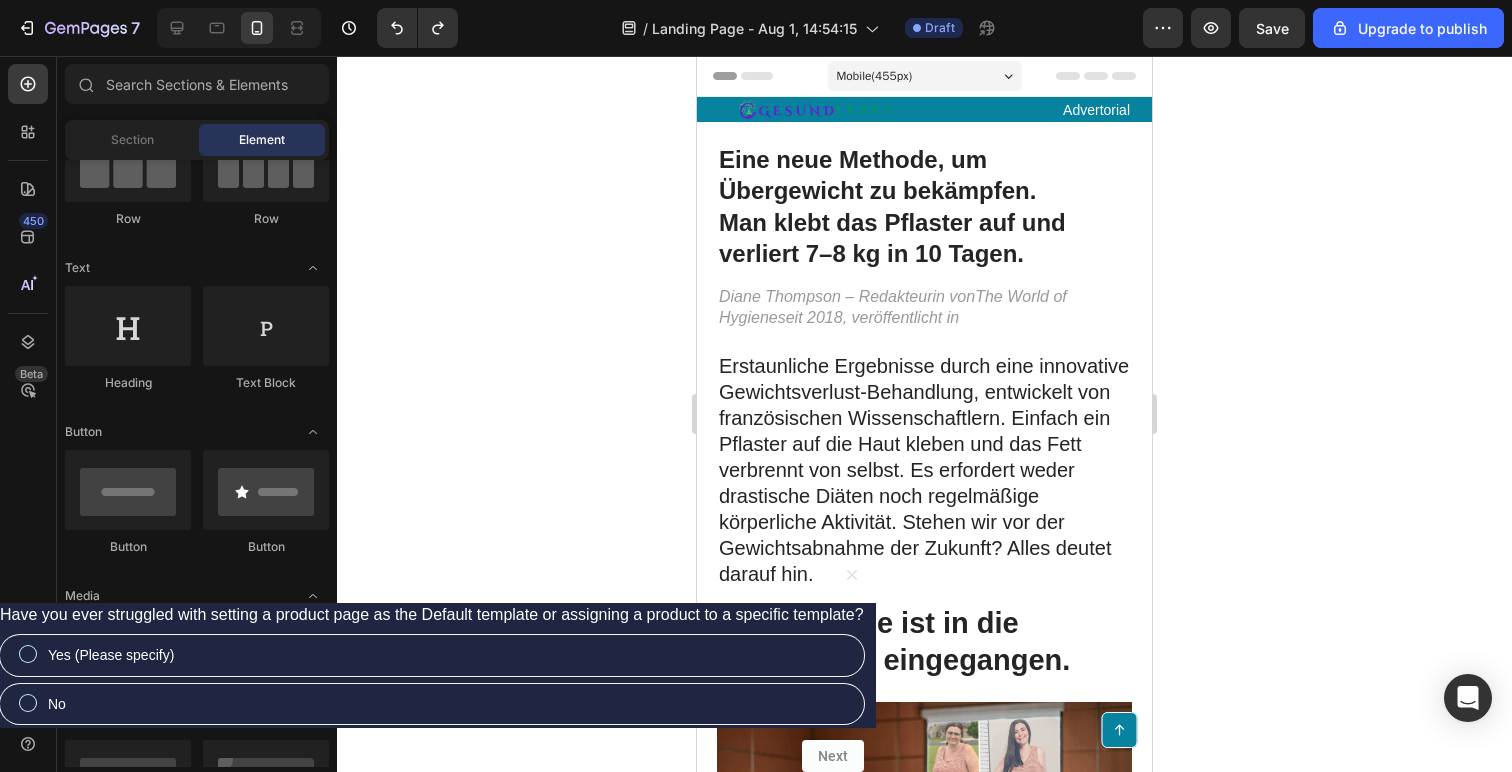 click 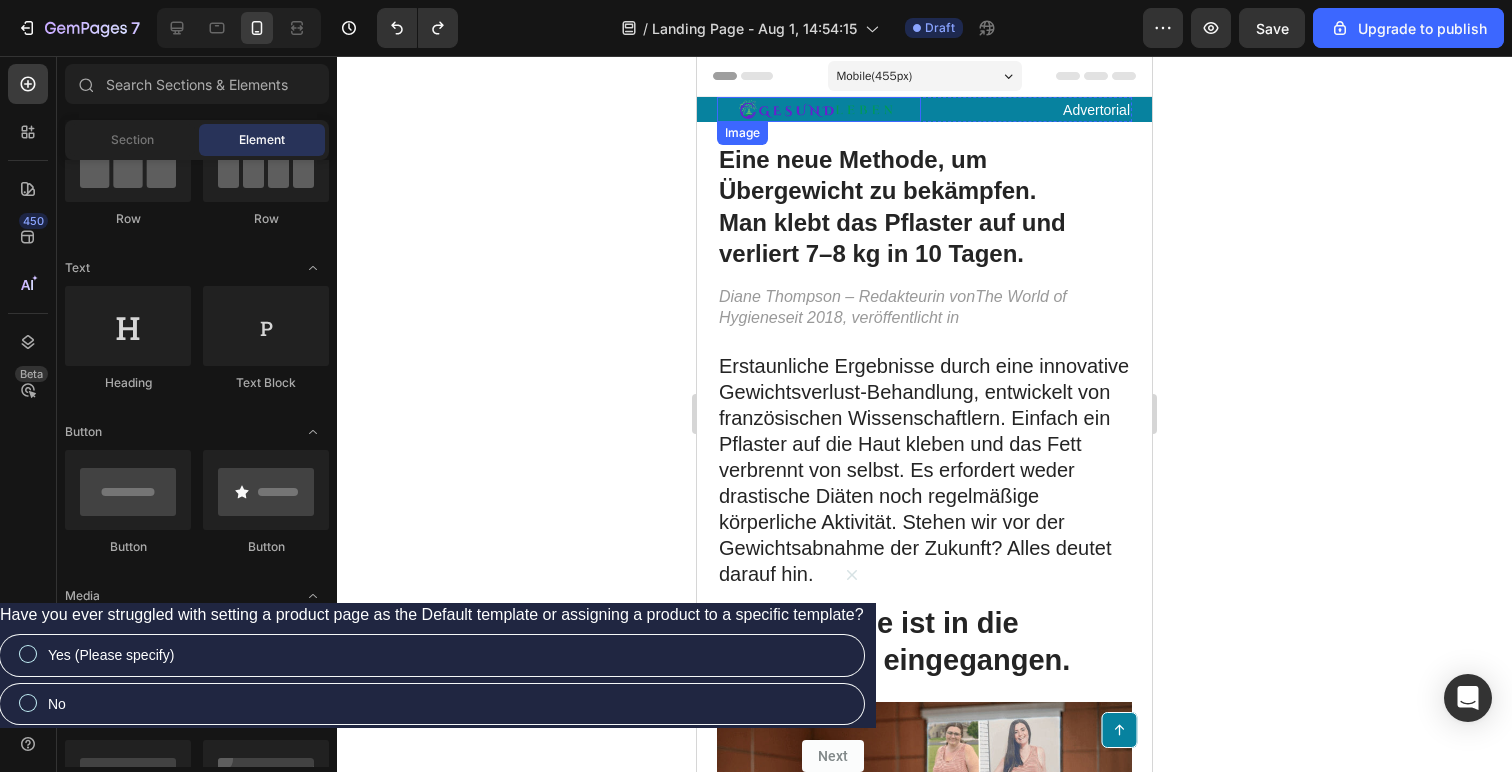 click at bounding box center [819, 109] 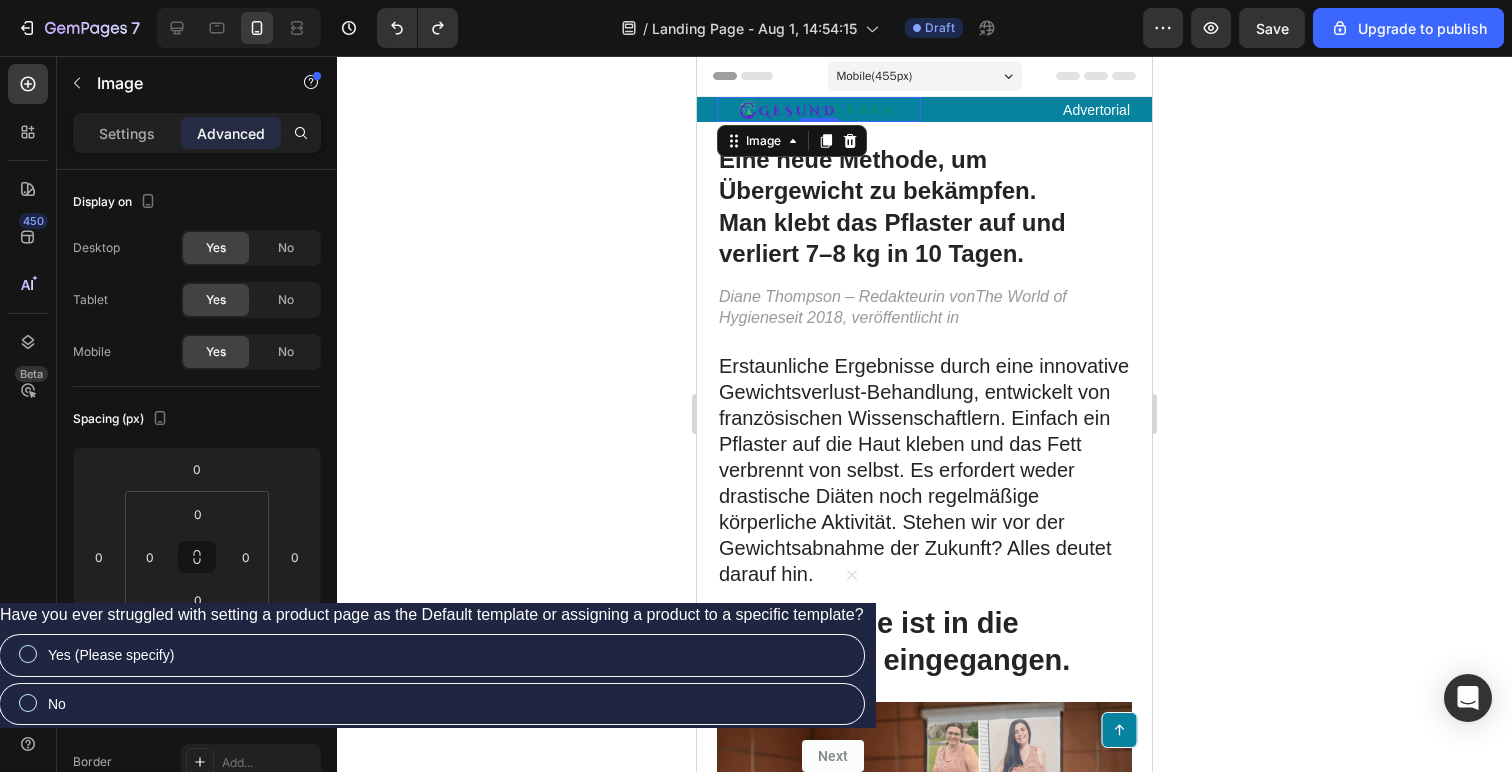 click at bounding box center (819, 109) 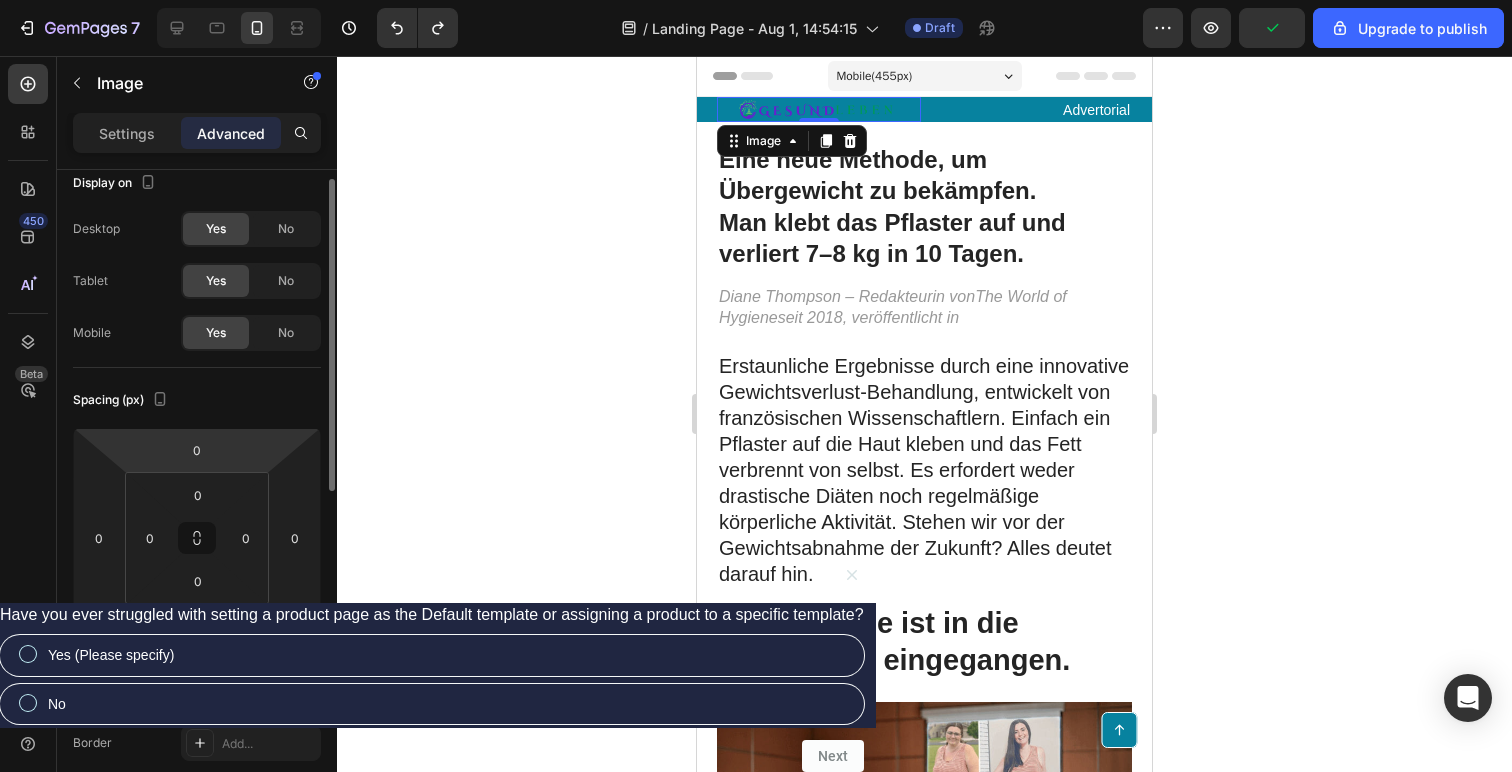 scroll, scrollTop: 0, scrollLeft: 0, axis: both 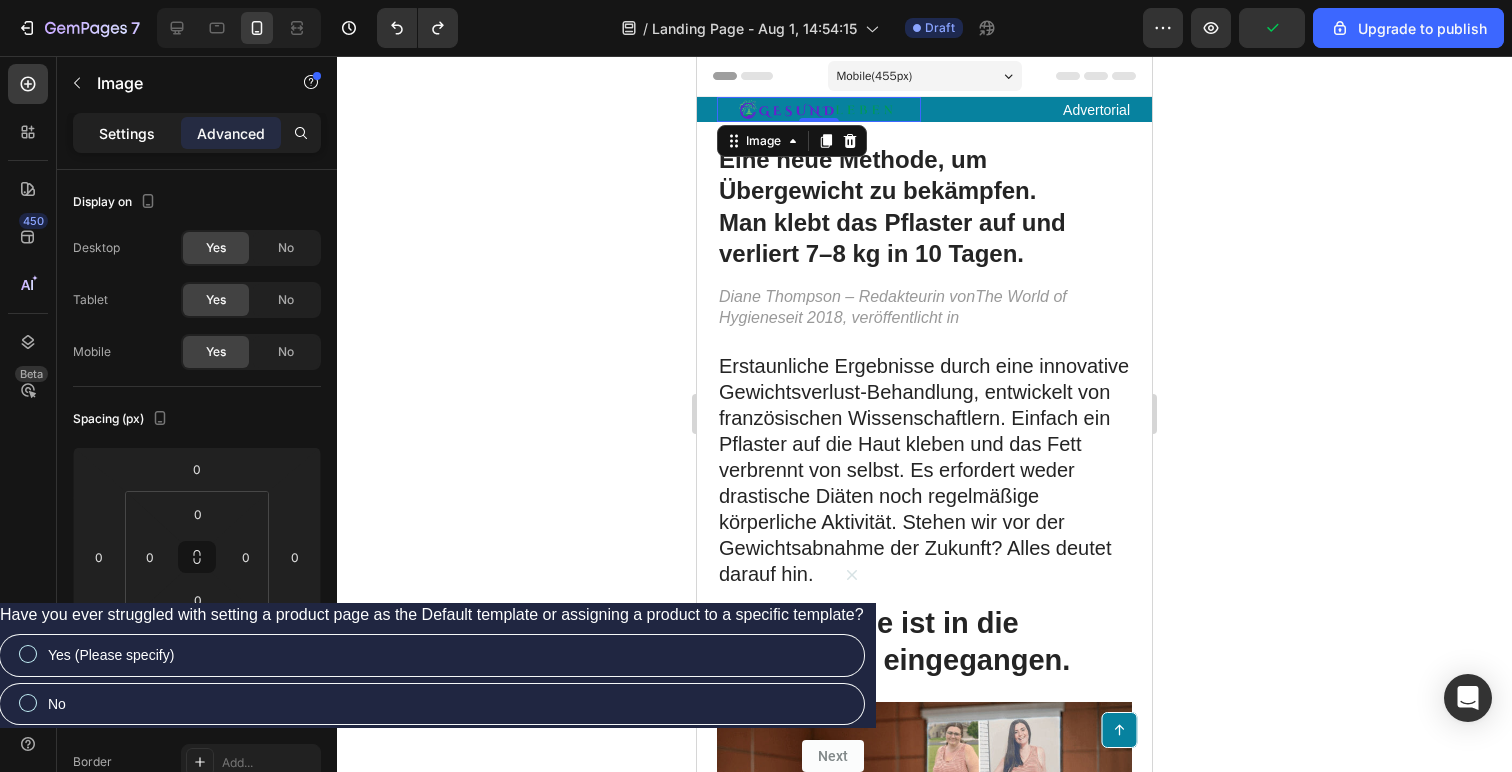 click on "Settings" 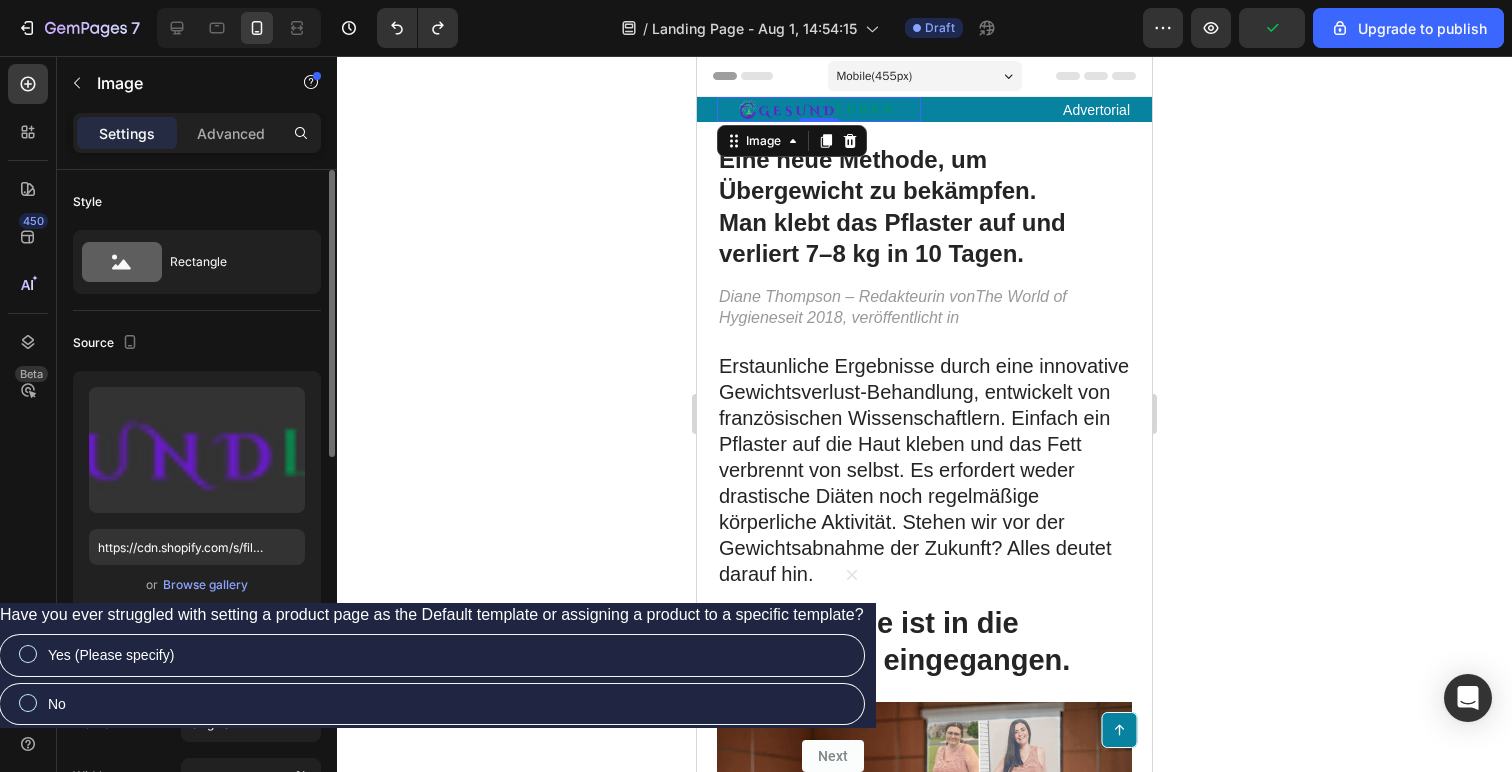 scroll, scrollTop: 429, scrollLeft: 0, axis: vertical 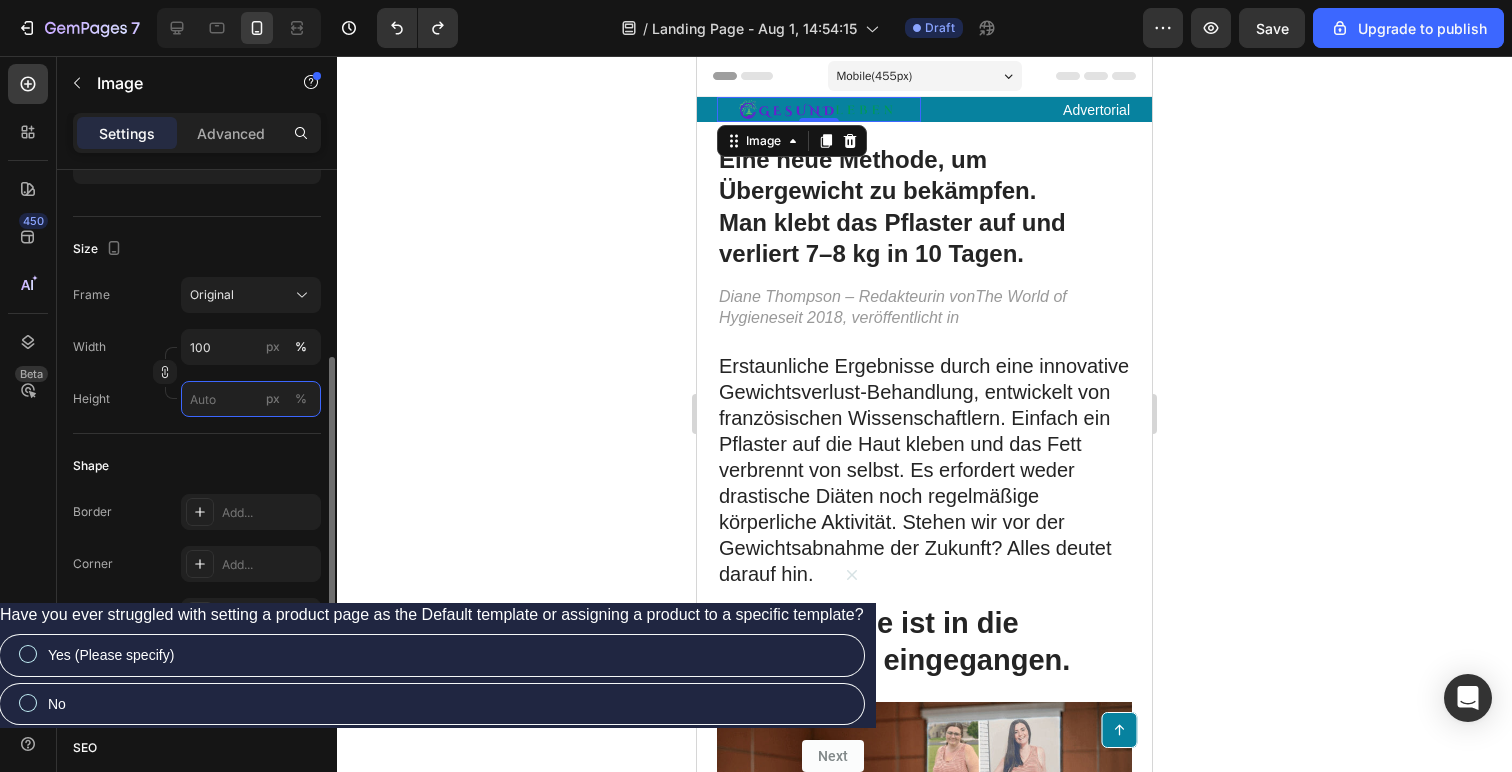 click on "px %" at bounding box center (251, 399) 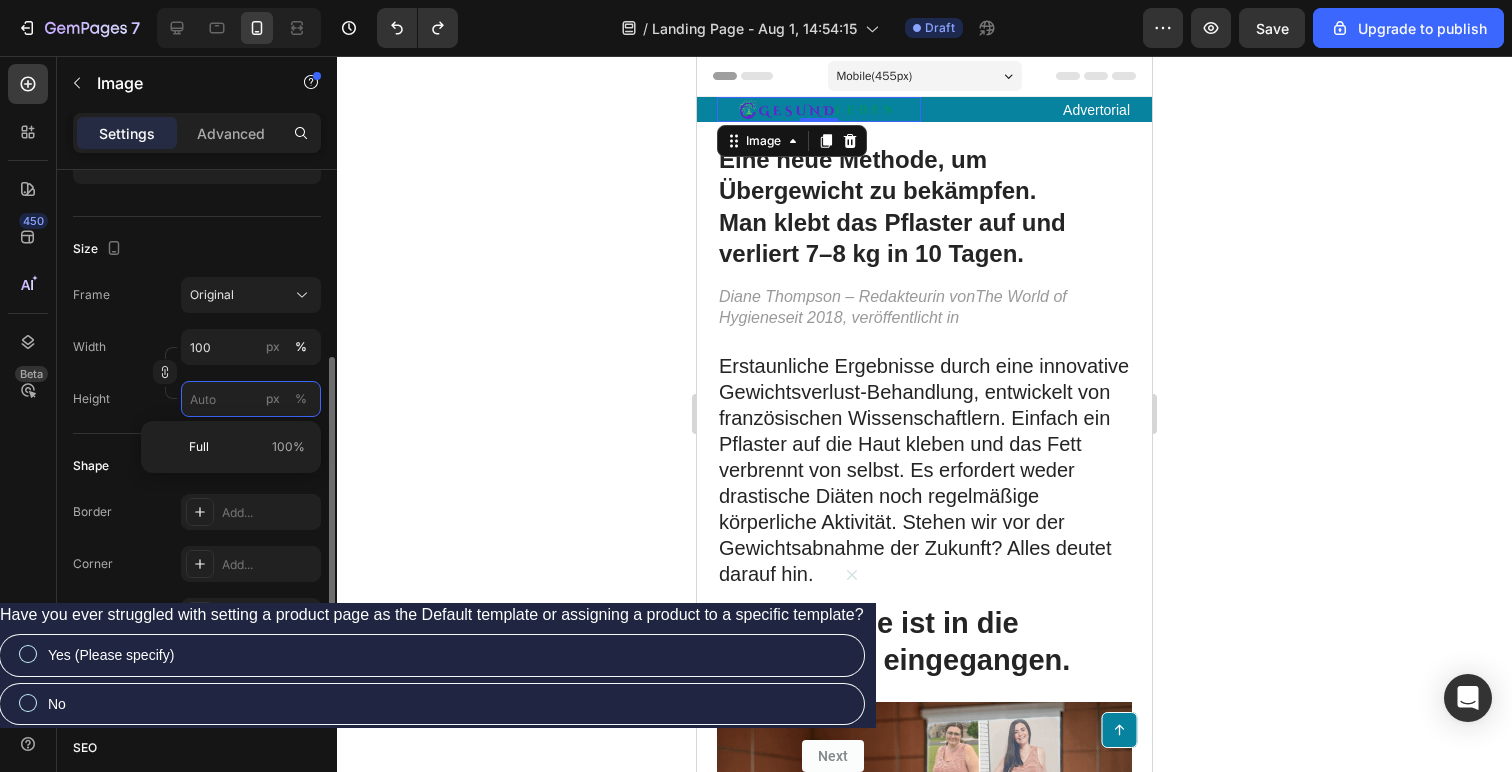 type 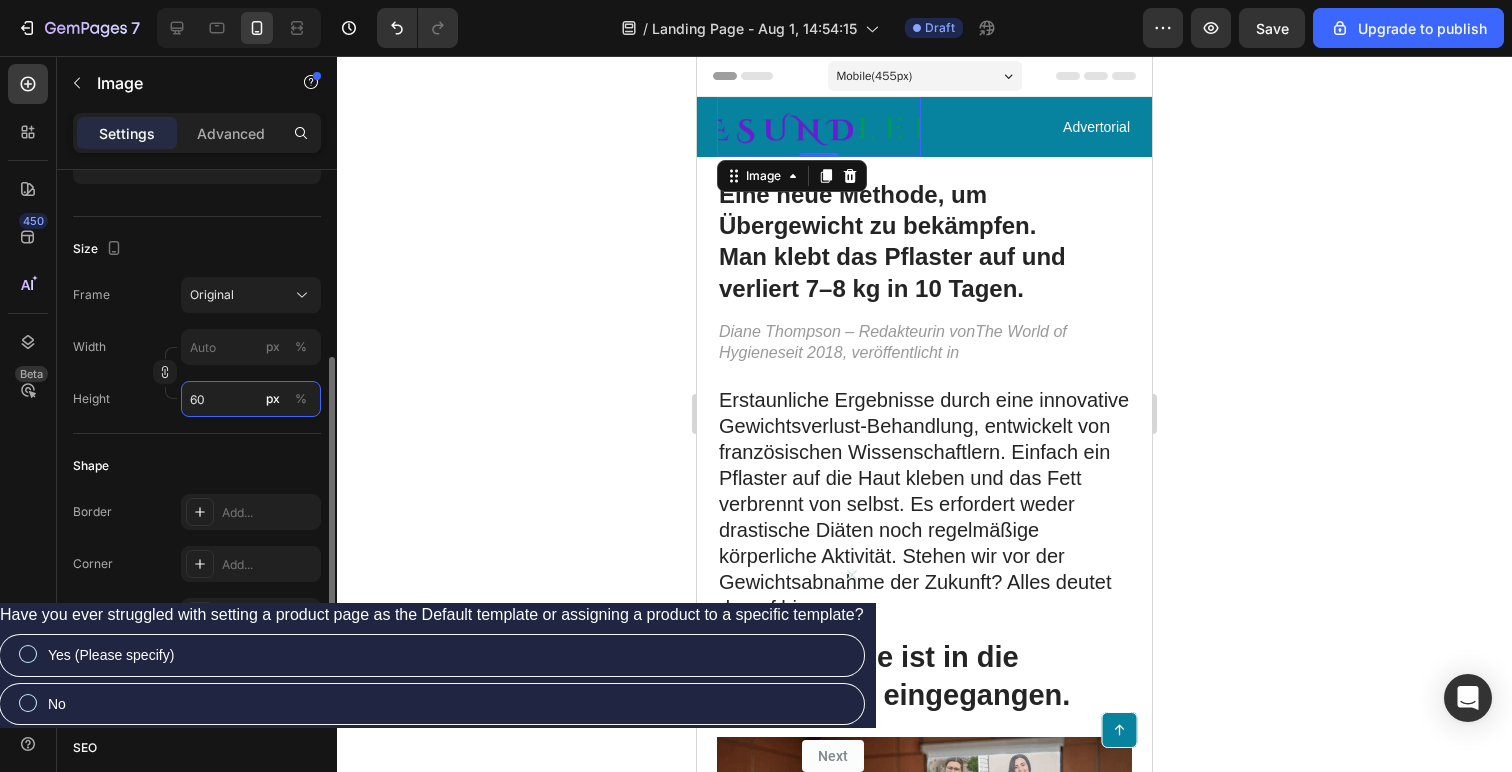 type on "6" 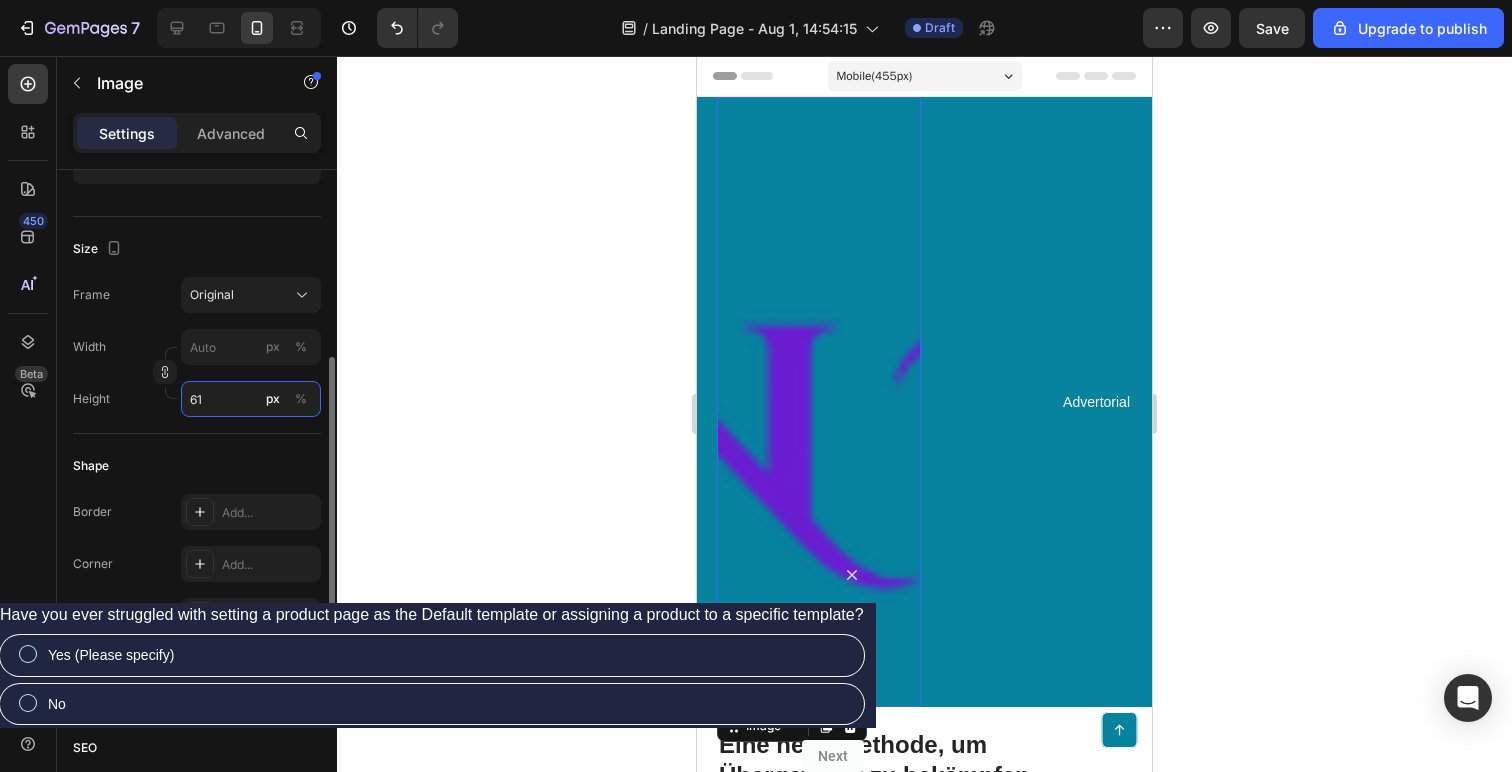 type on "6" 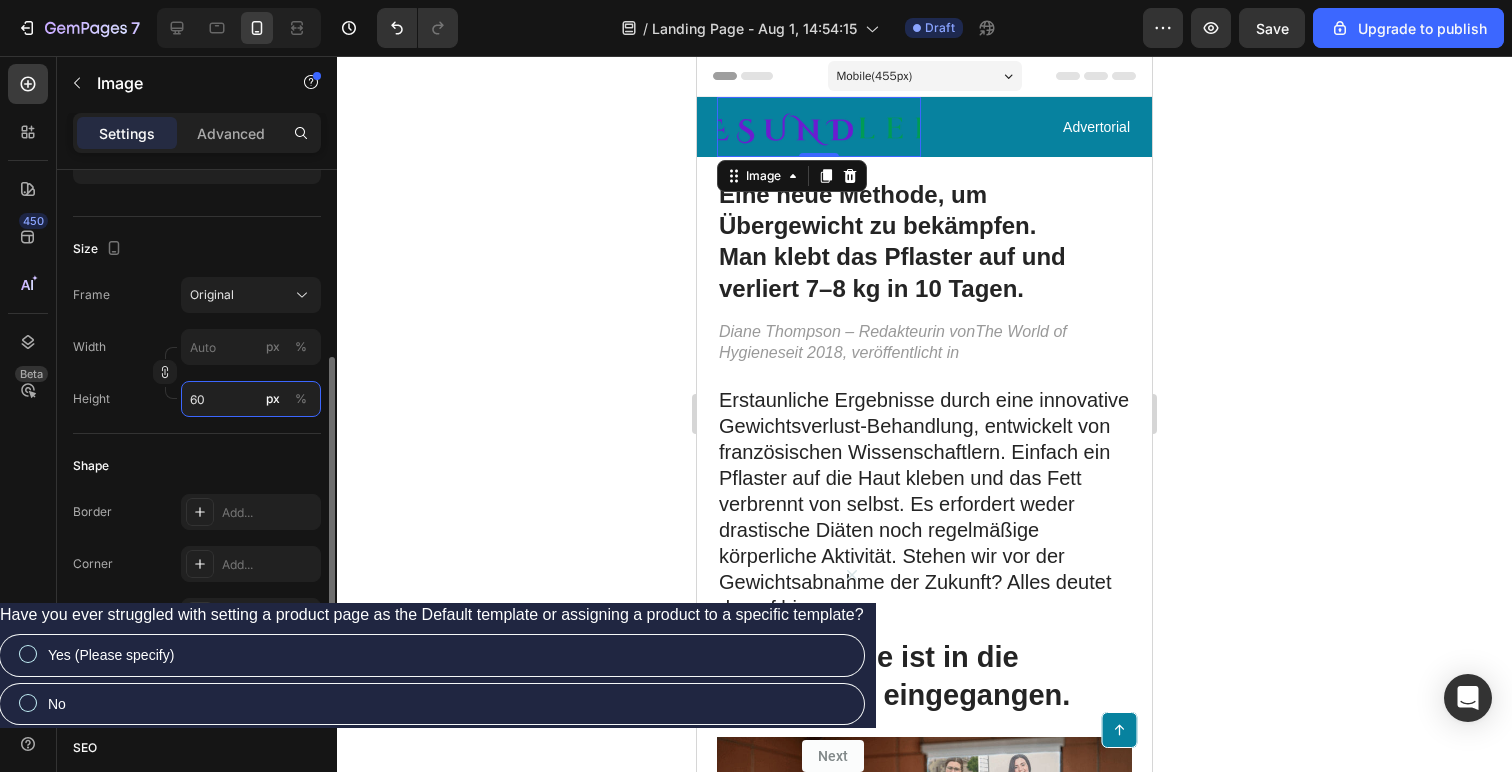 type on "6" 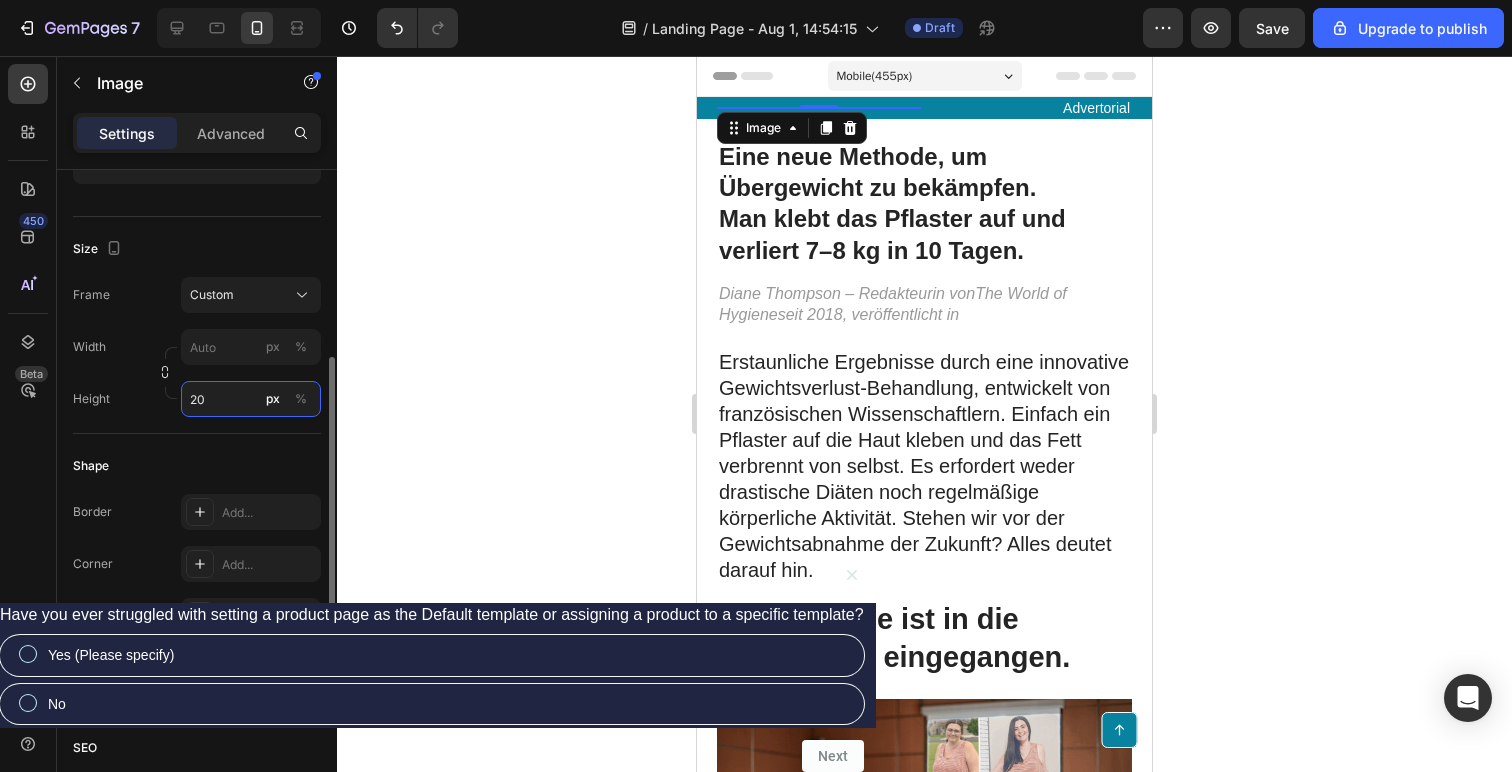 type on "6" 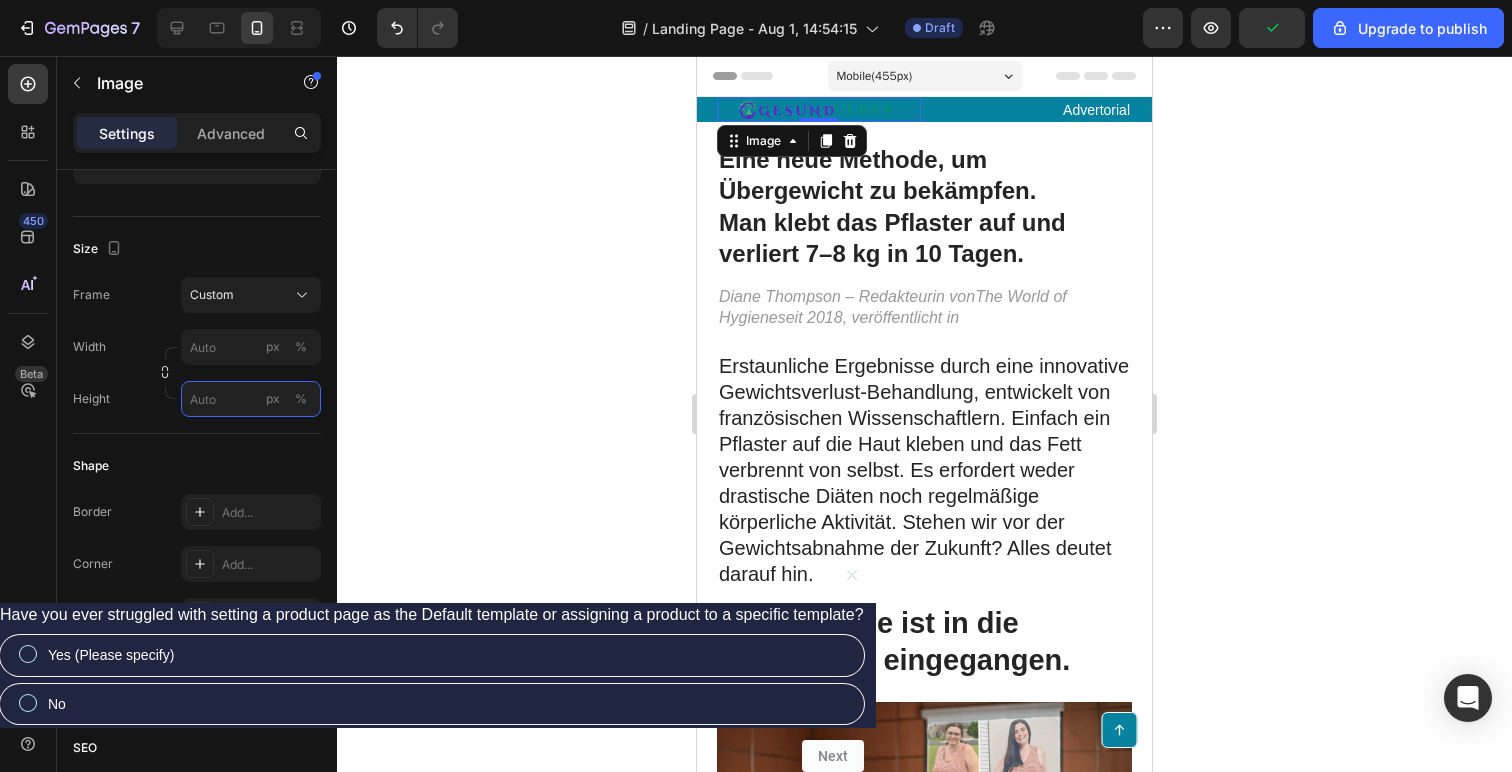 type 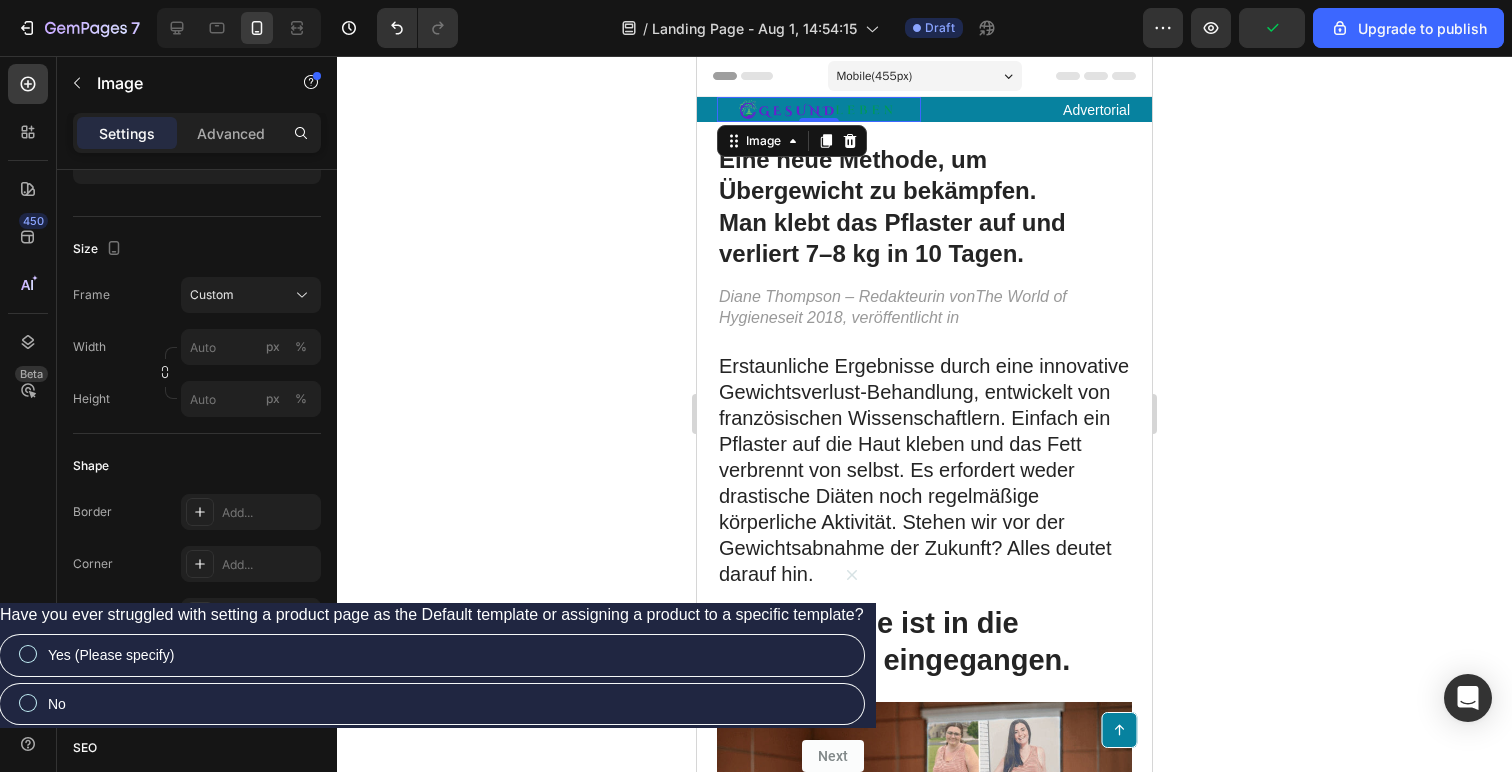 click 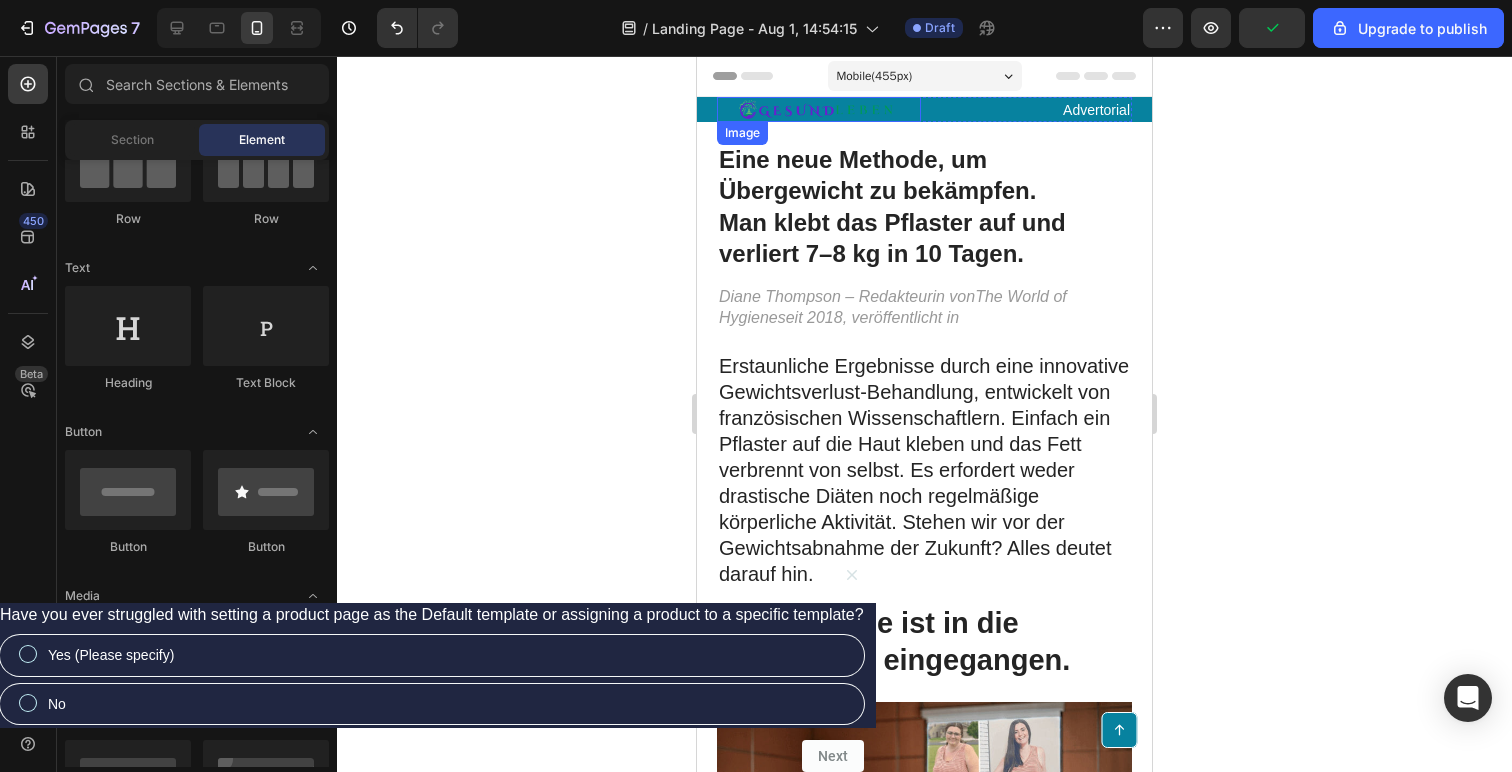 click at bounding box center [819, 109] 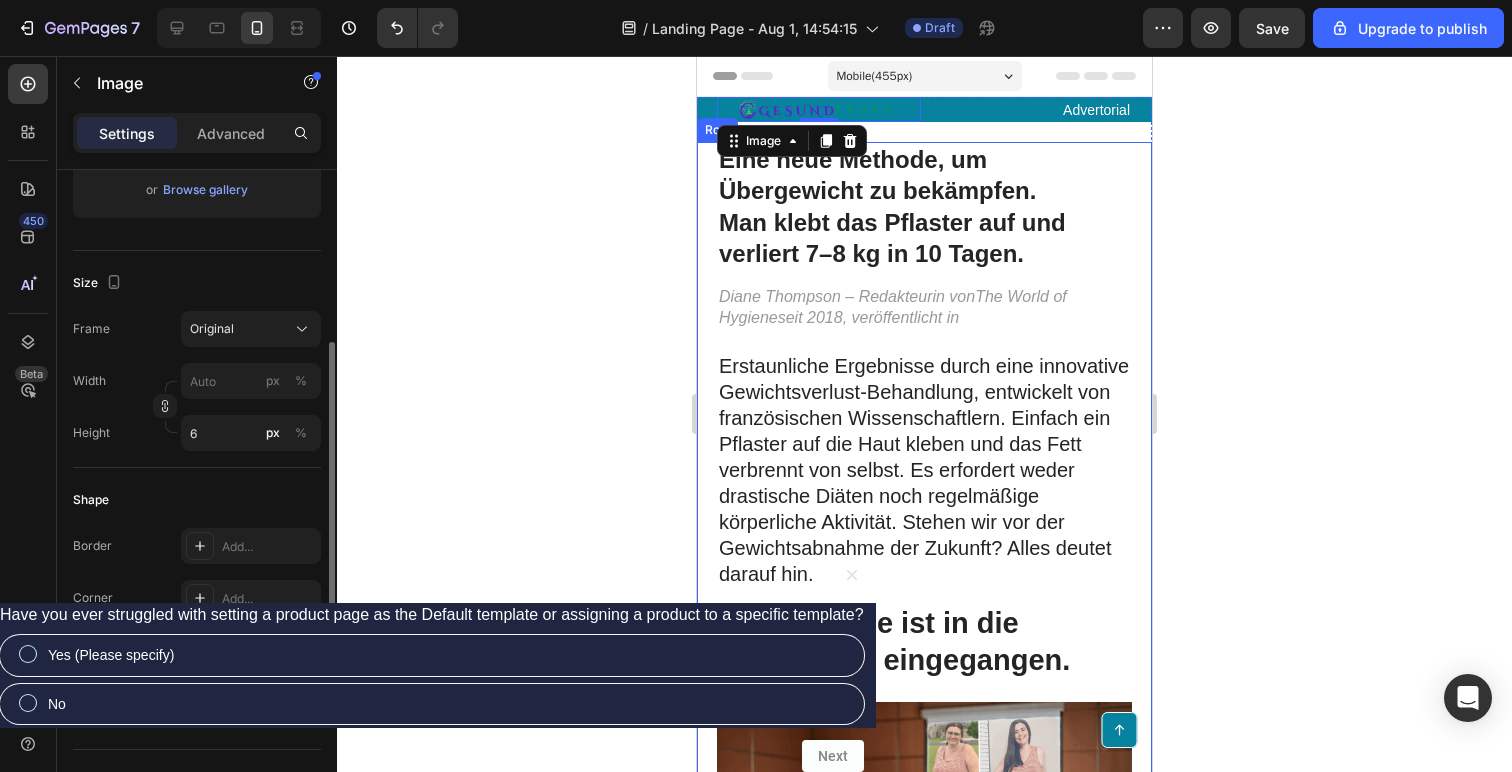 scroll, scrollTop: 414, scrollLeft: 0, axis: vertical 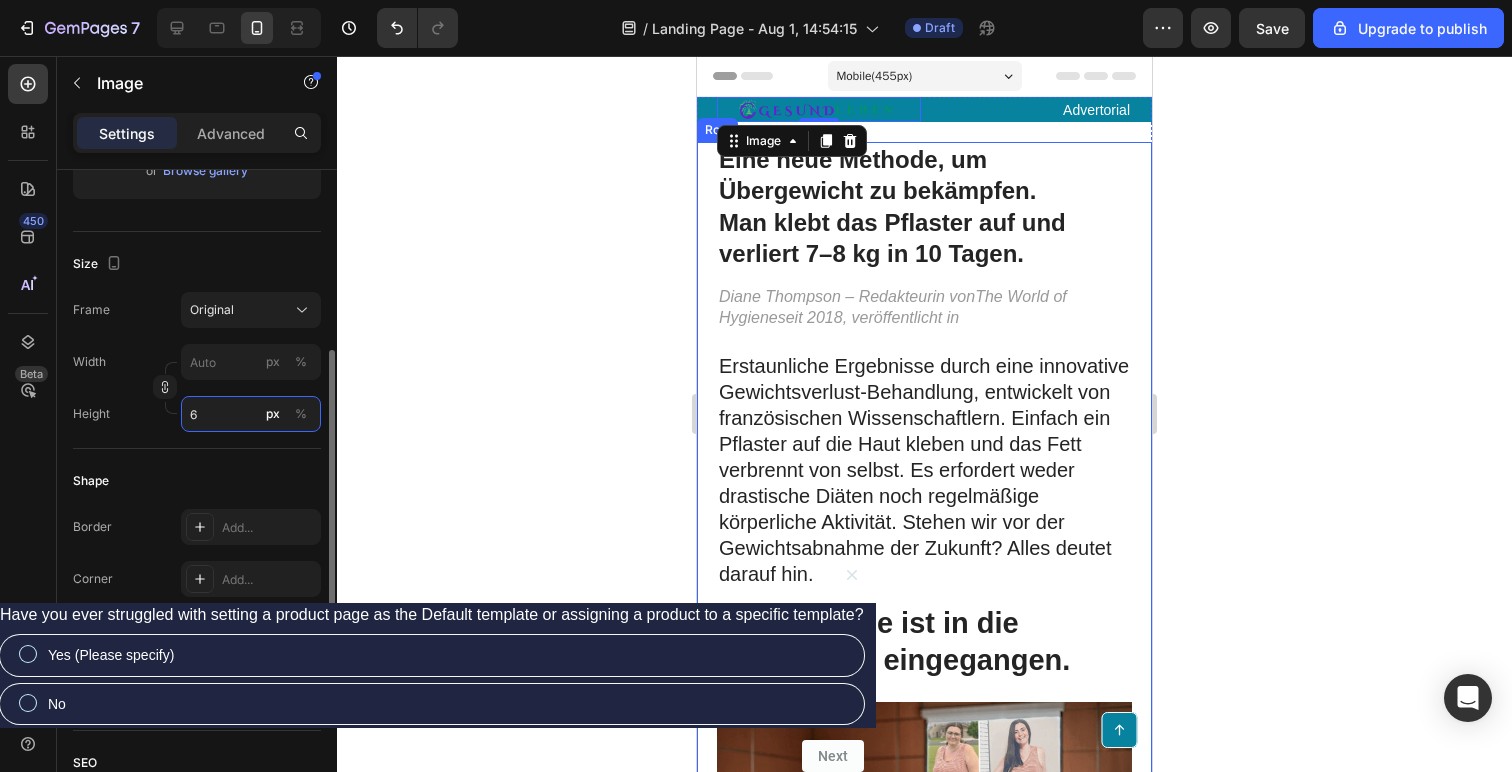 click on "6" at bounding box center [251, 414] 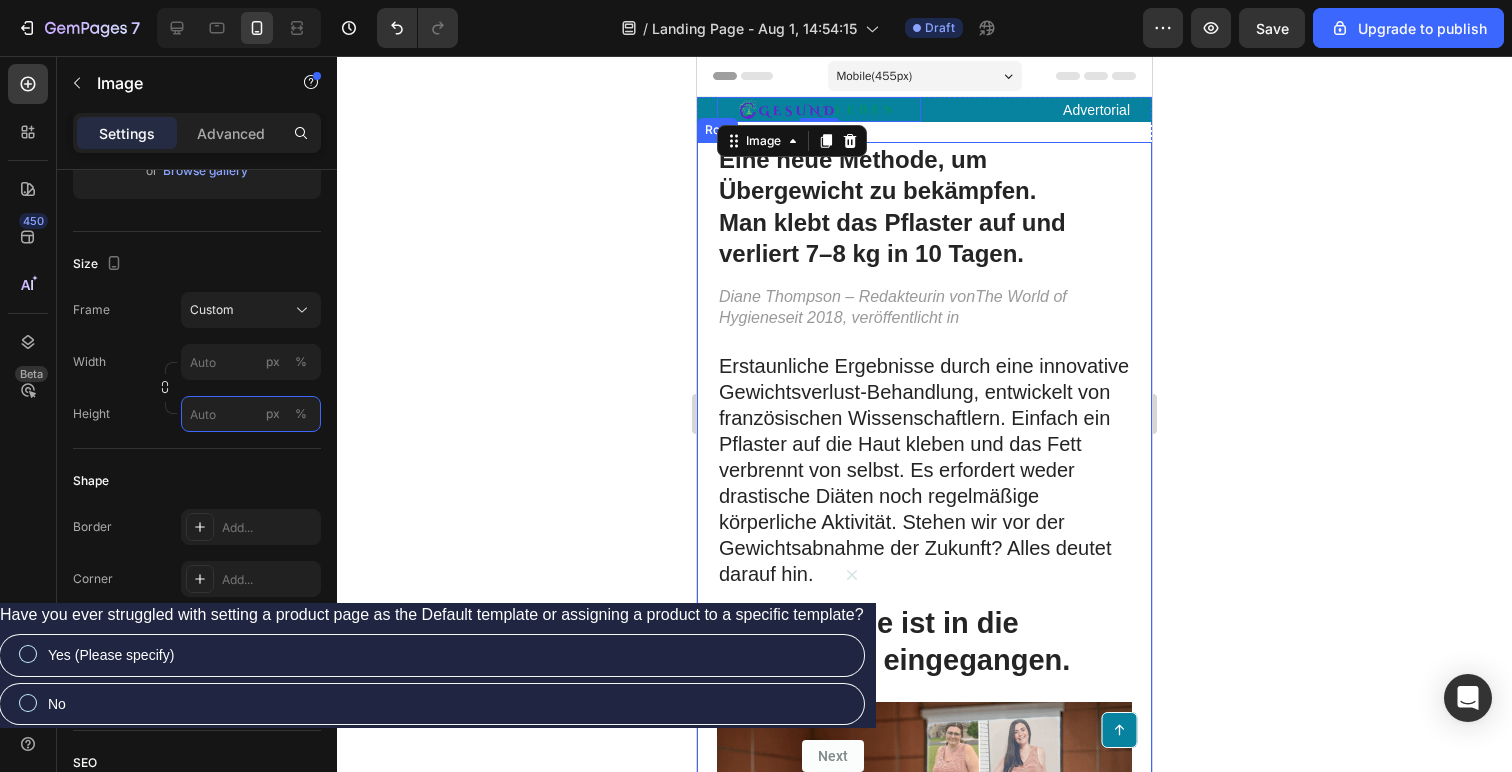 type 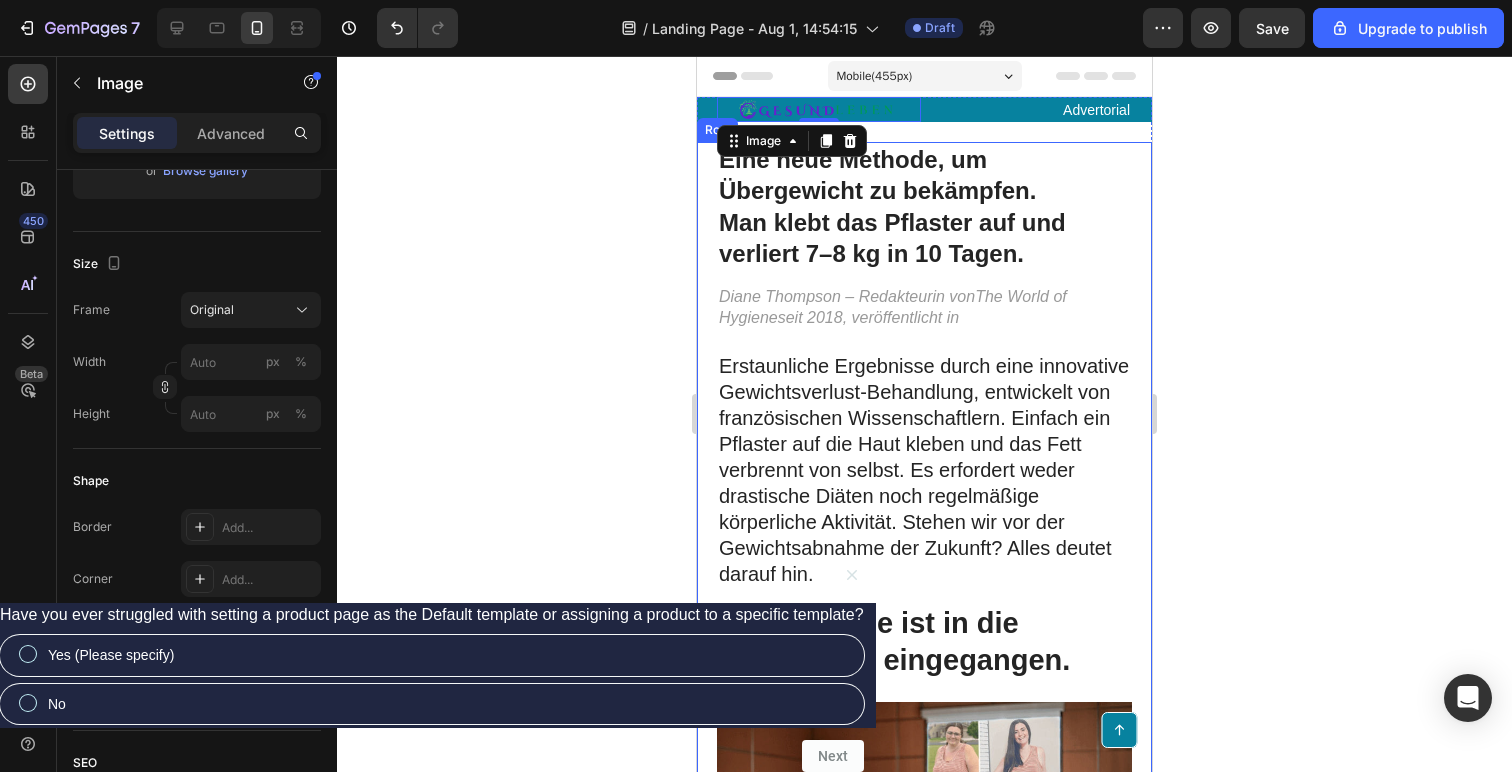 click 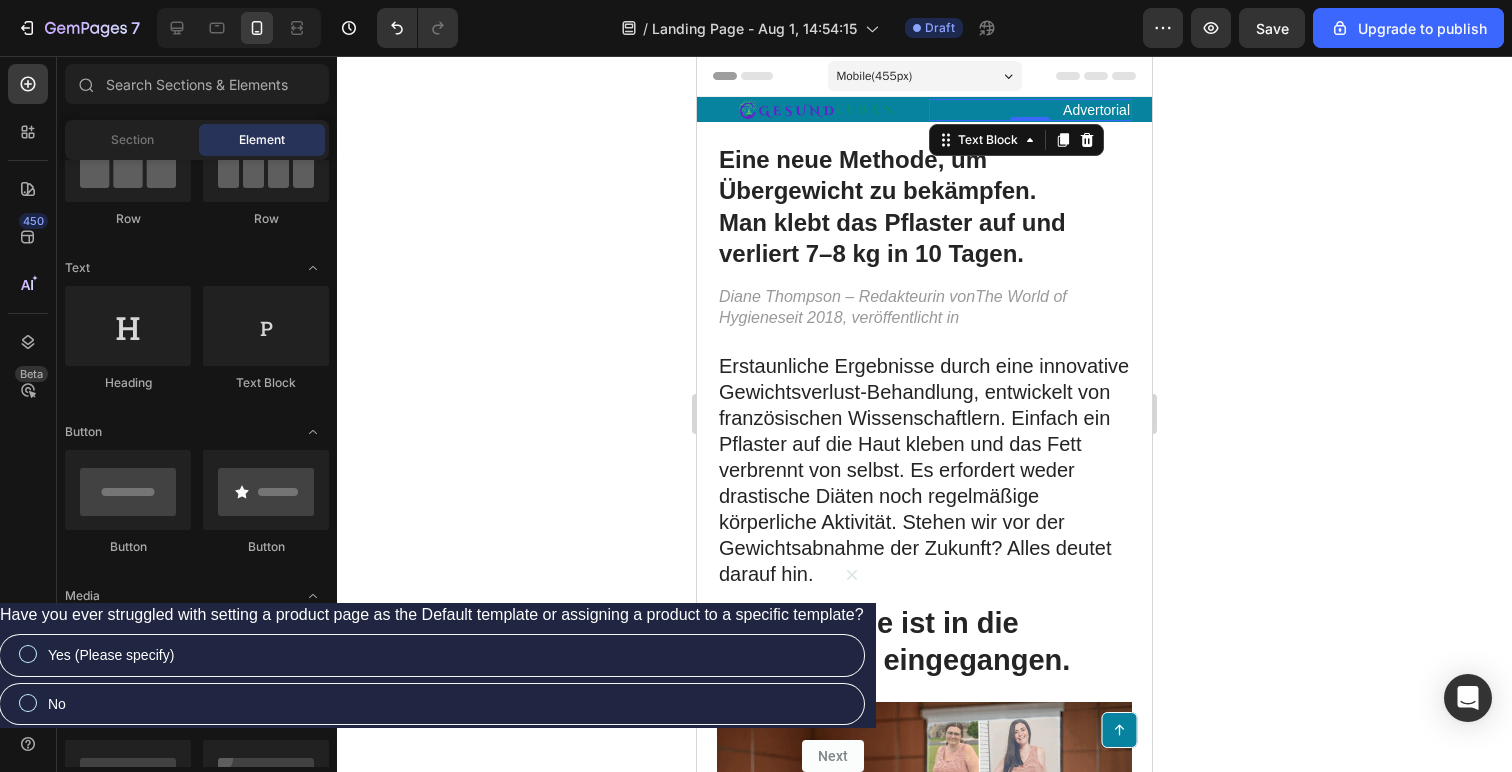 click on "Advertorial" at bounding box center (1031, 110) 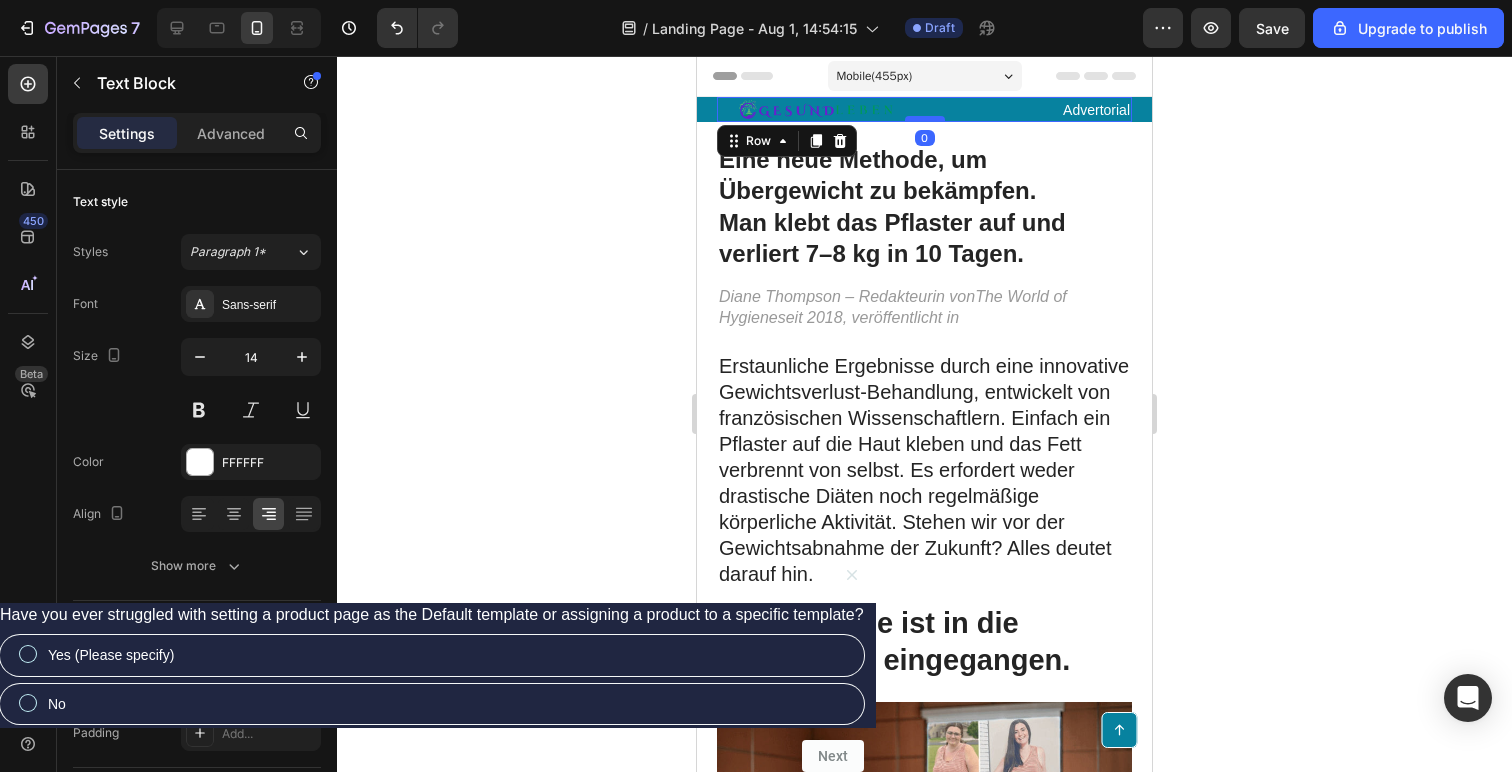 click on "Image Advertorial Text Block Row   0" at bounding box center (924, 109) 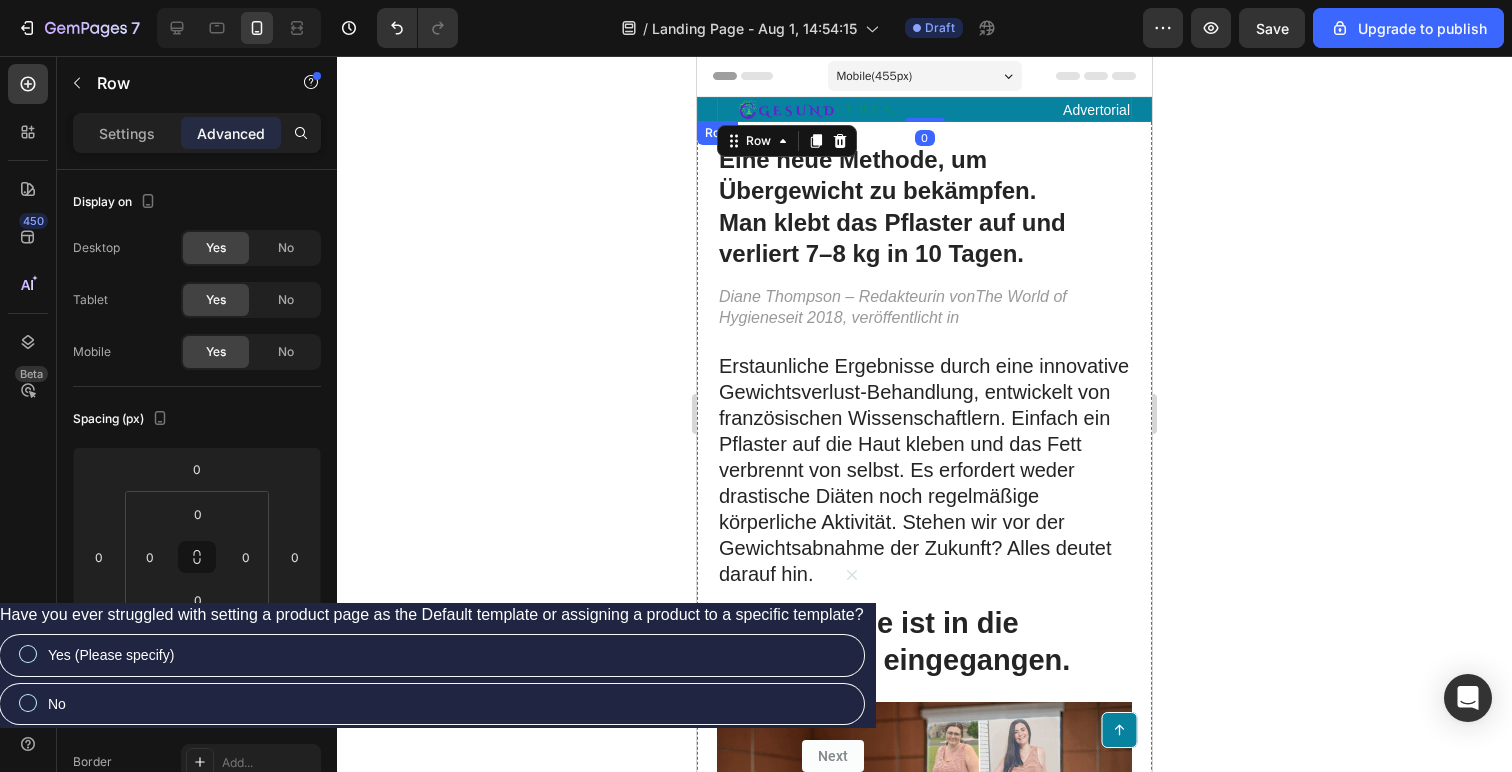 click on "Image Advertorial Text Block Row   0 Row" at bounding box center (924, 109) 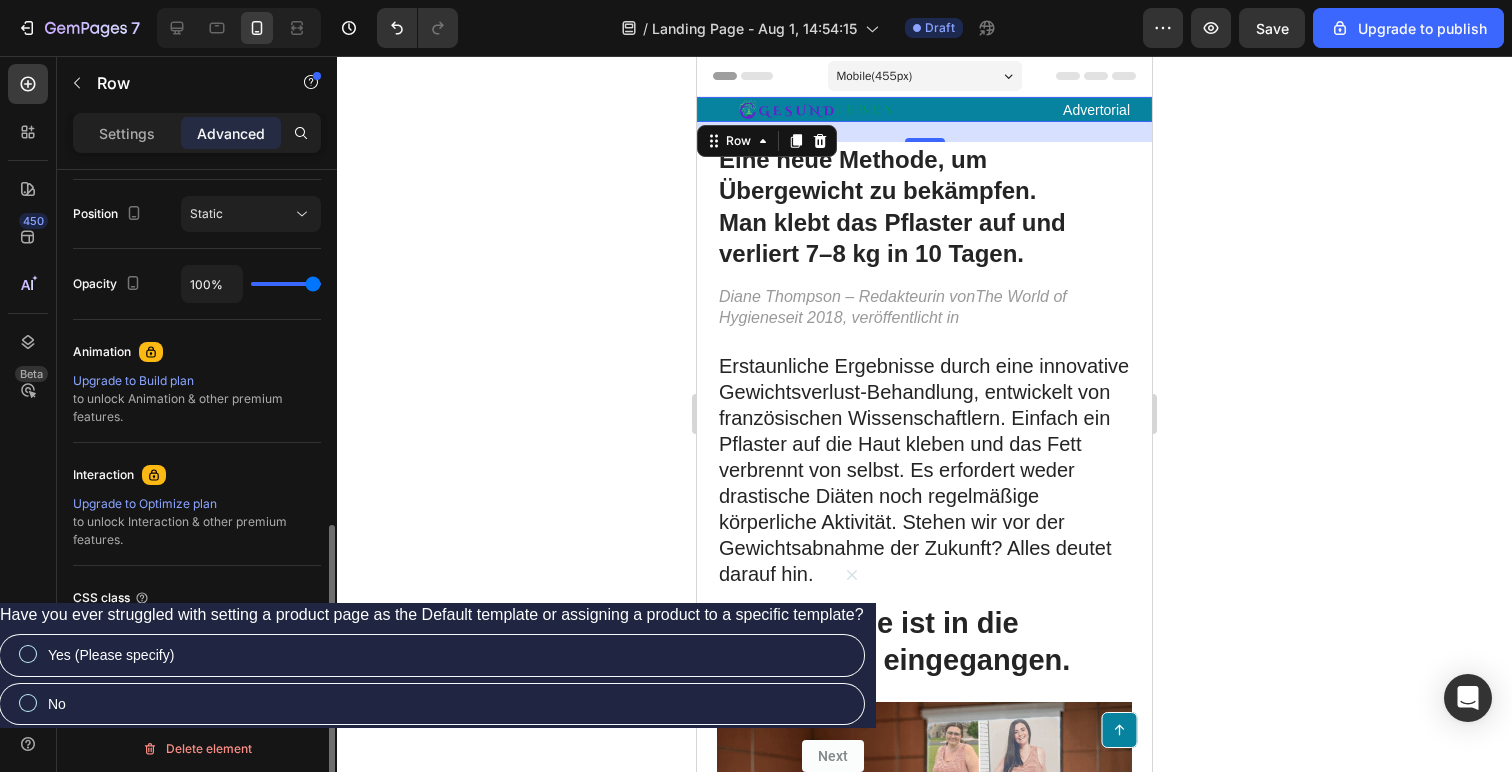 scroll, scrollTop: 729, scrollLeft: 0, axis: vertical 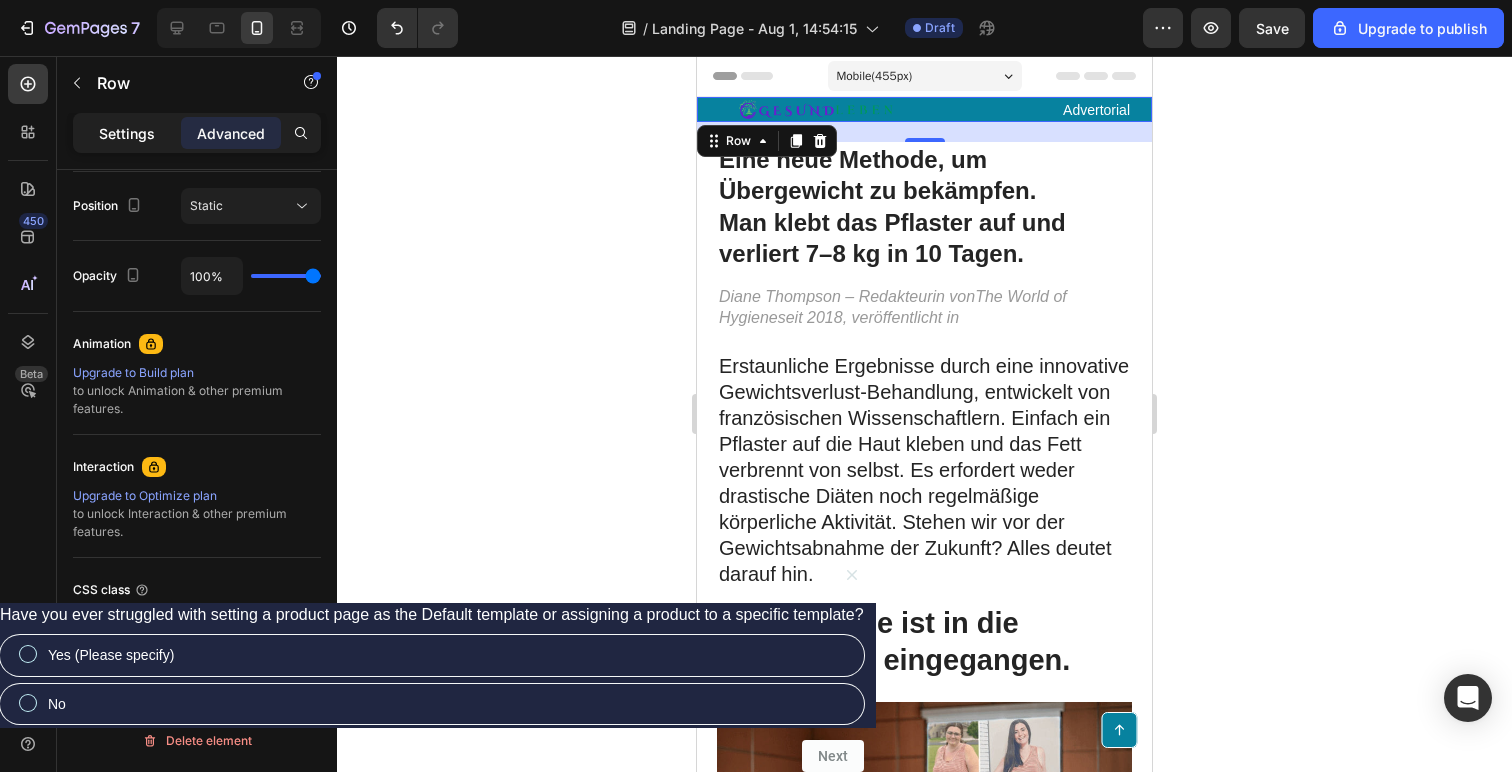 click on "Settings" at bounding box center [127, 133] 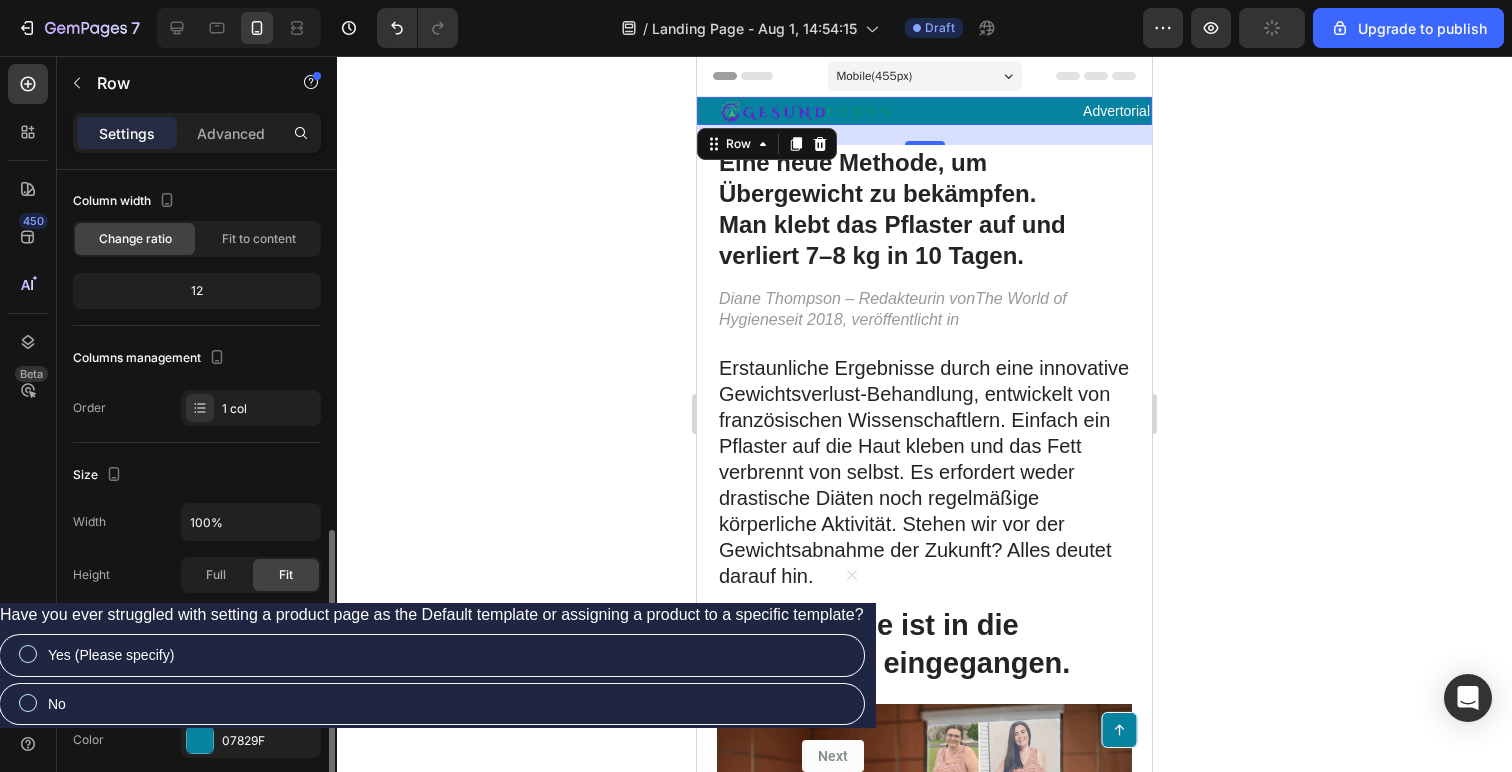 scroll, scrollTop: 509, scrollLeft: 0, axis: vertical 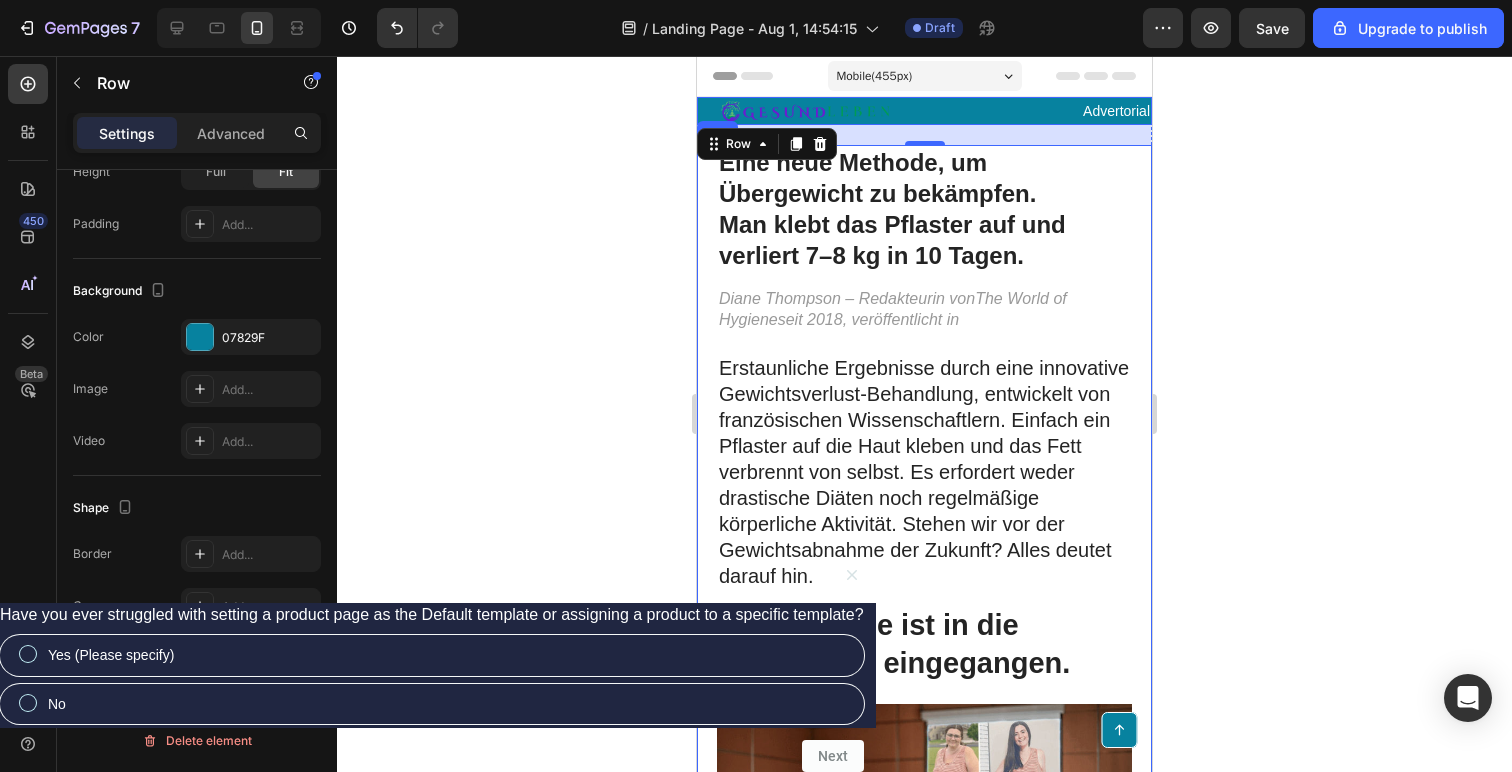 click 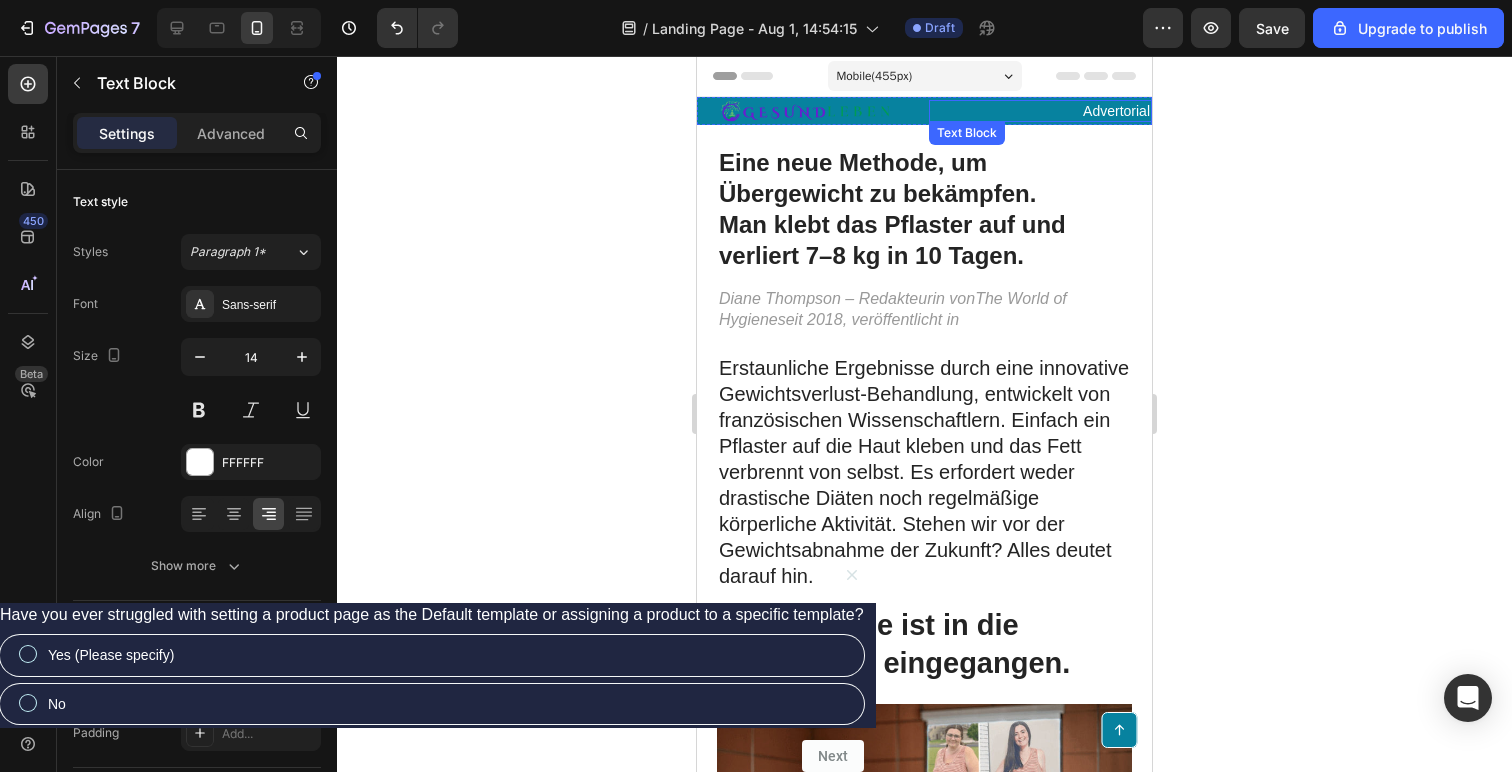 click on "Advertorial" at bounding box center [1041, 111] 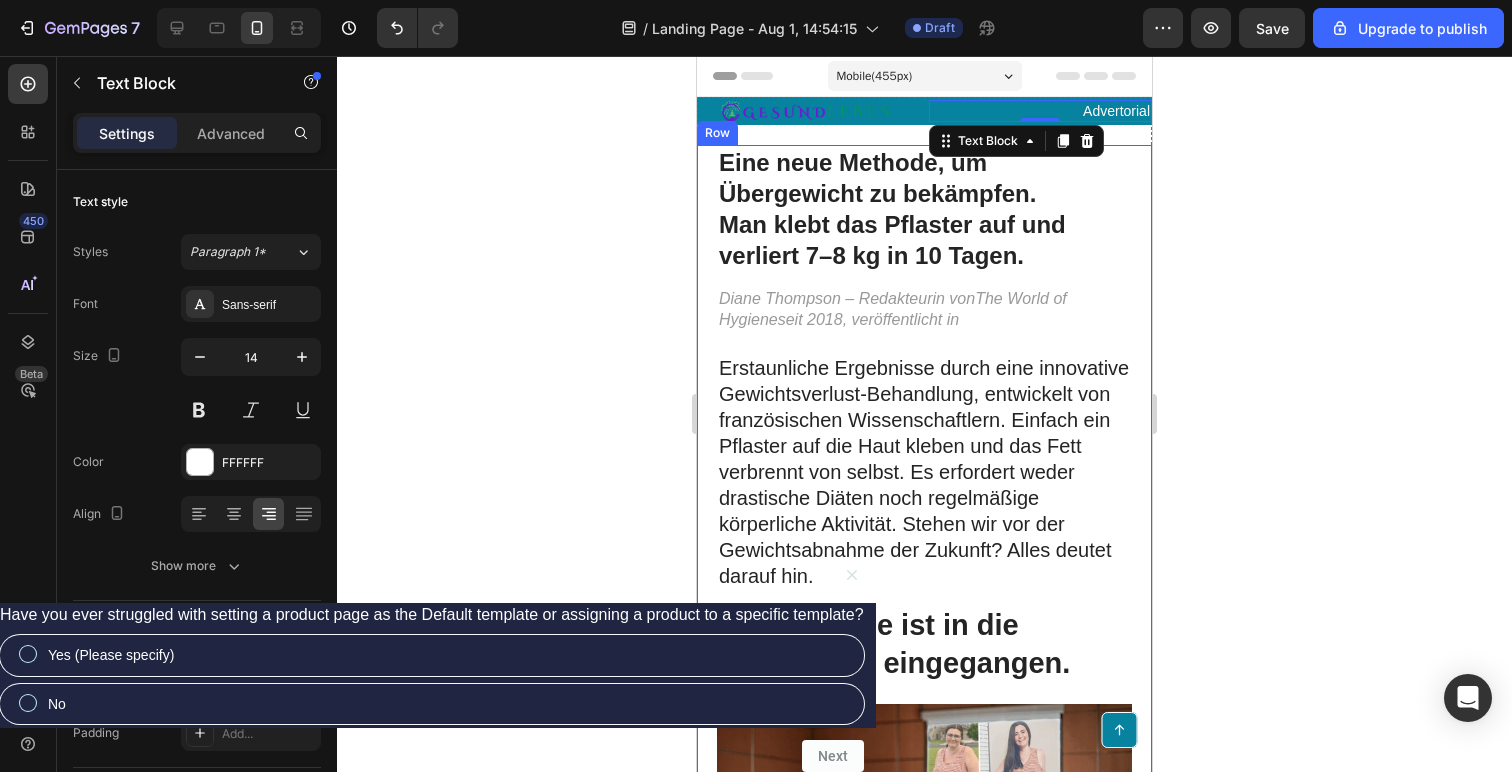 click 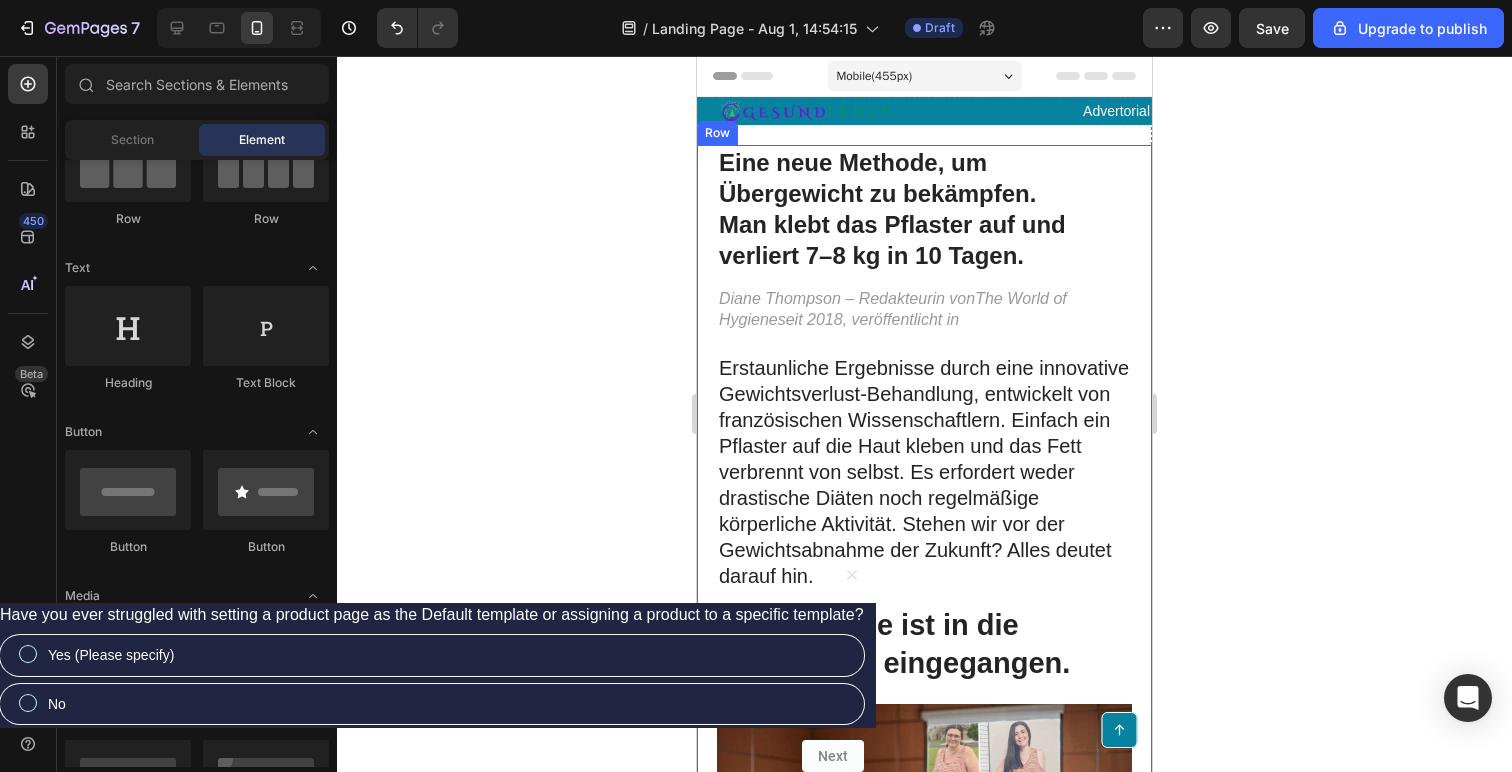 click 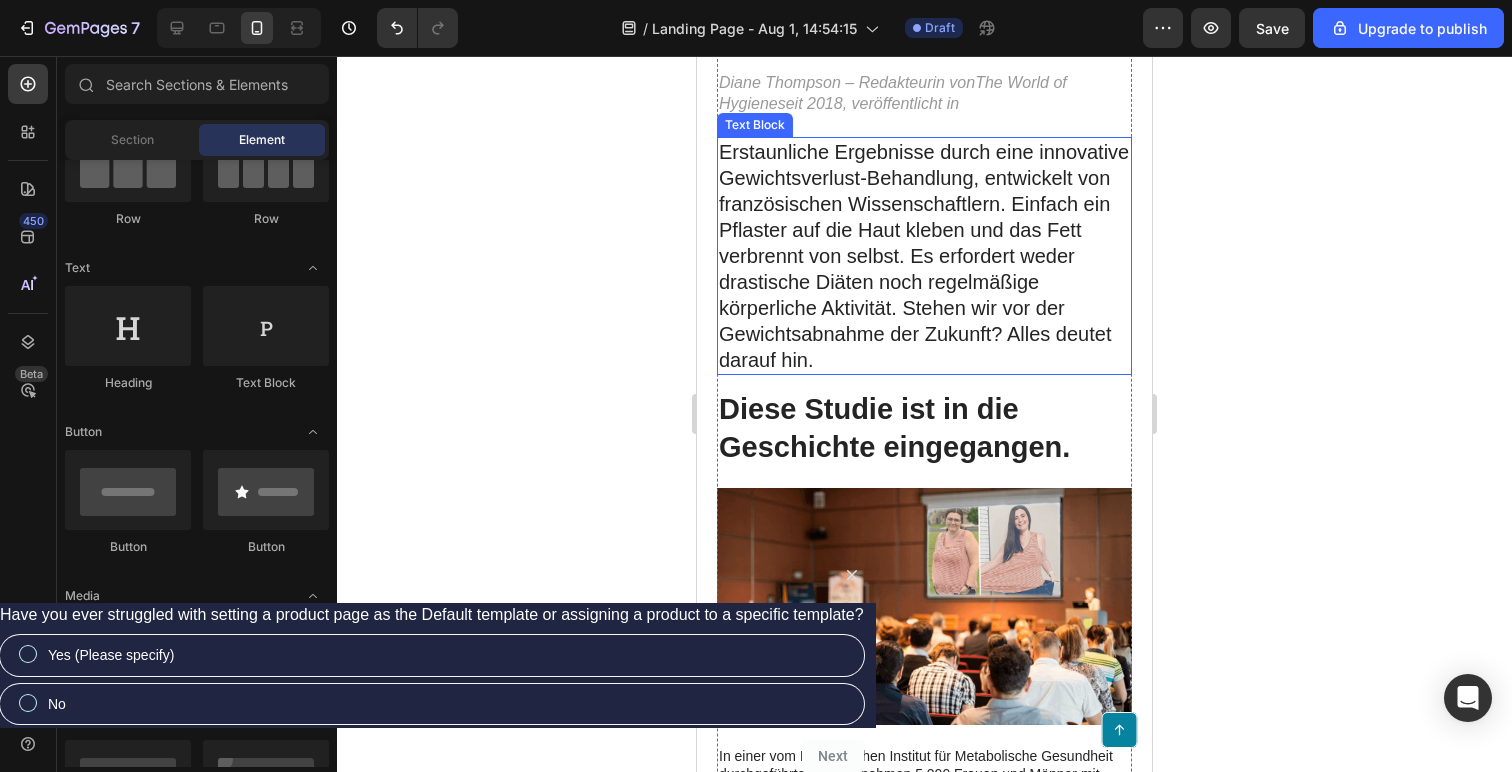 scroll, scrollTop: 223, scrollLeft: 0, axis: vertical 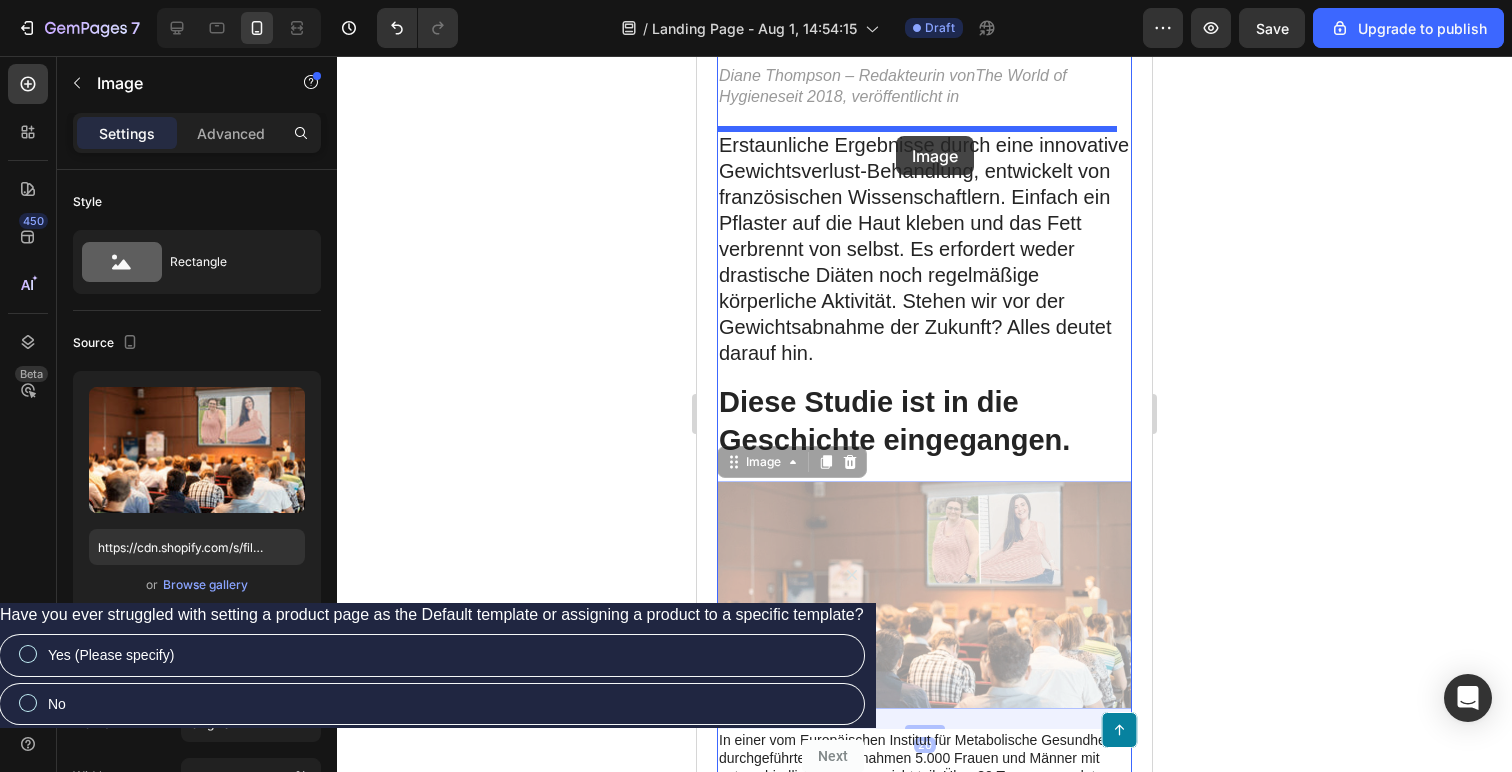 drag, startPoint x: 877, startPoint y: 525, endPoint x: 895, endPoint y: 133, distance: 392.41306 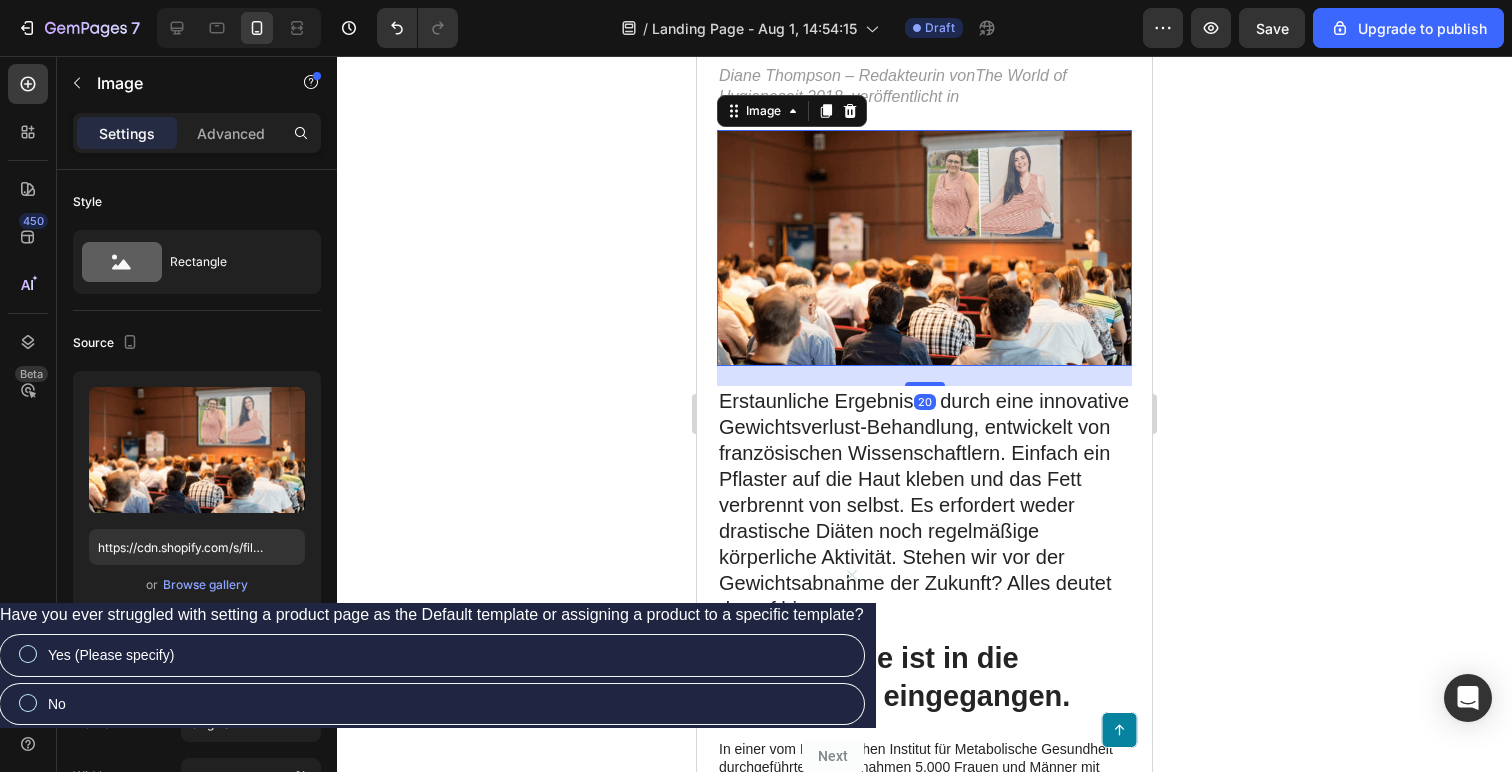 drag, startPoint x: 1271, startPoint y: 240, endPoint x: 1167, endPoint y: 225, distance: 105.076164 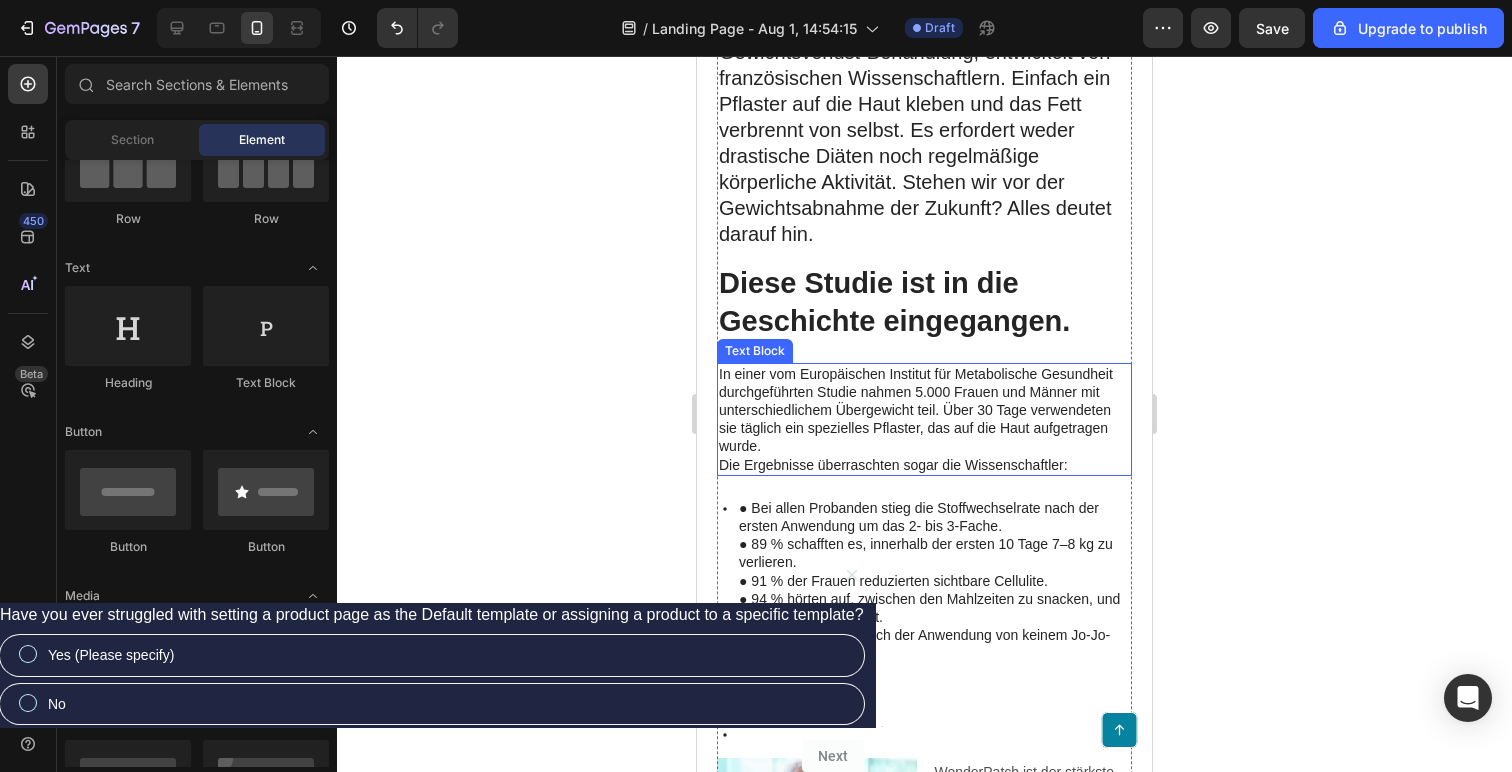 scroll, scrollTop: 481, scrollLeft: 0, axis: vertical 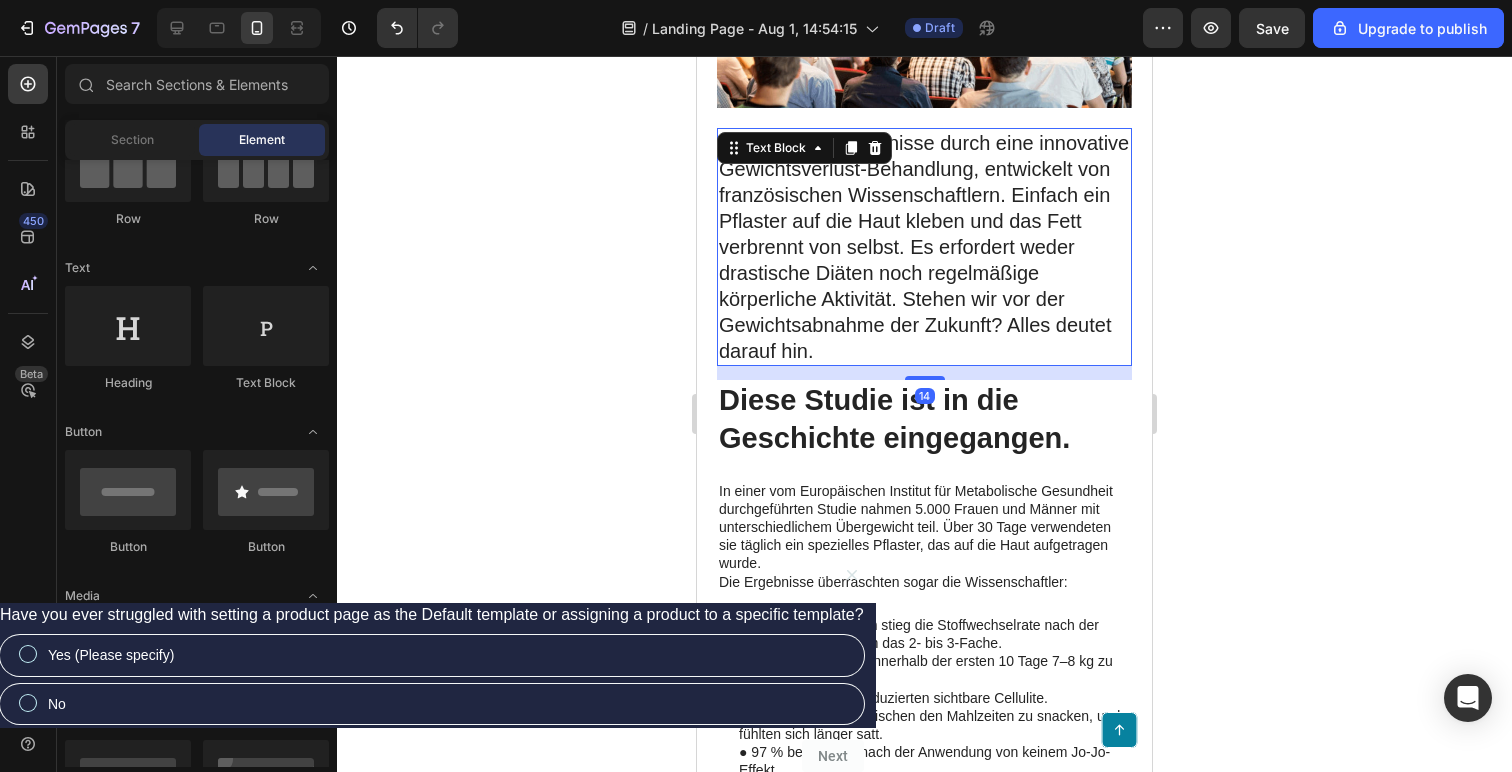 click on "Erstaunliche Ergebnisse durch eine innovative Gewichtsverlust-Behandlung, entwickelt von französischen Wissenschaftlern. Einfach ein Pflaster auf die Haut kleben und das Fett verbrennt von selbst. Es erfordert weder drastische Diäten noch regelmäßige körperliche Aktivität. Stehen wir vor der Gewichtsabnahme der Zukunft? Alles deutet darauf hin." at bounding box center (924, 247) 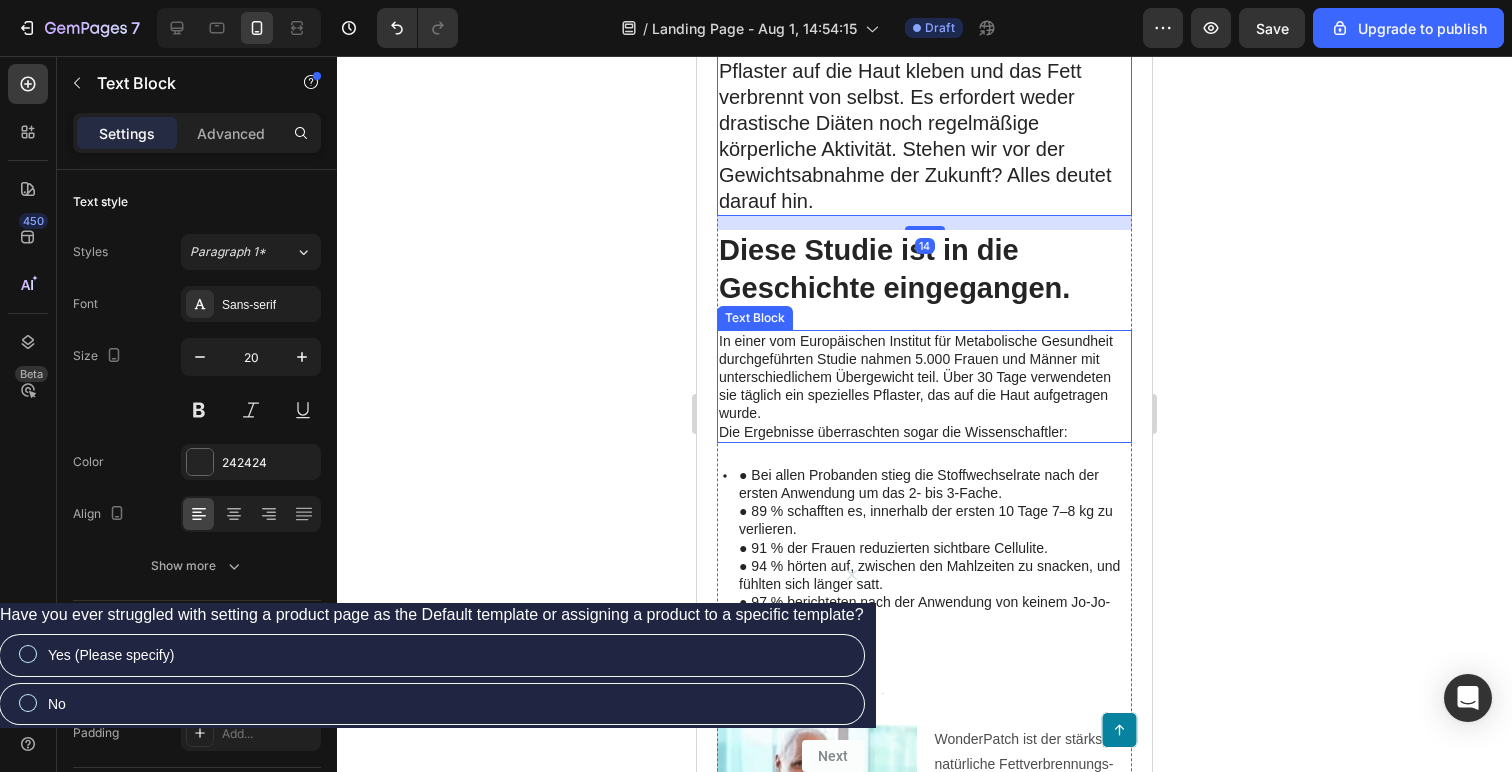 scroll, scrollTop: 642, scrollLeft: 0, axis: vertical 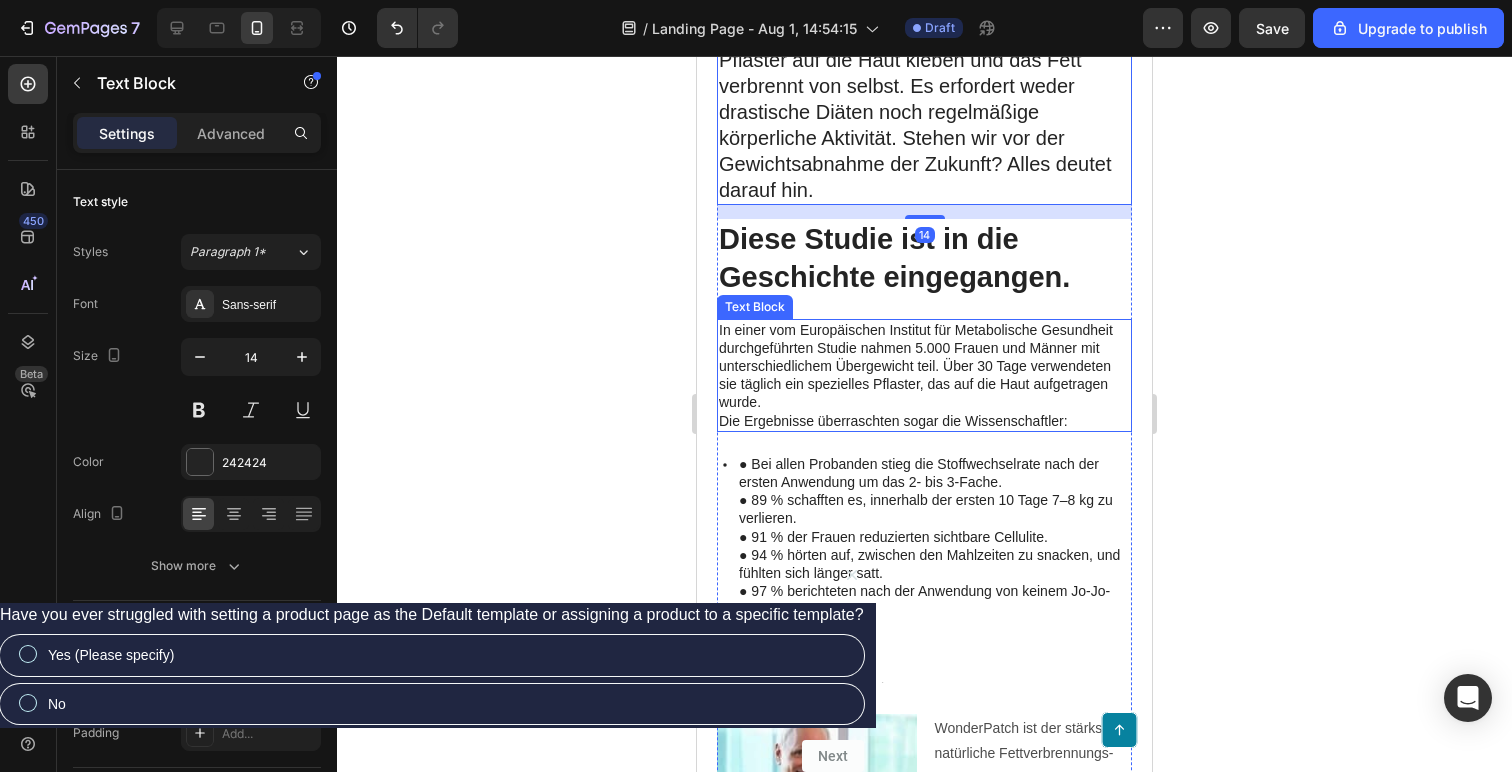 click on "In einer vom Europäischen Institut für Metabolische Gesundheit durchgeführten Studie nahmen 5.000 Frauen und Männer mit unterschiedlichem Übergewicht teil. Über 30 Tage verwendeten sie täglich ein spezielles Pflaster, das auf die Haut aufgetragen wurde. Die Ergebnisse überraschten sogar die Wissenschaftler:" at bounding box center [924, 375] 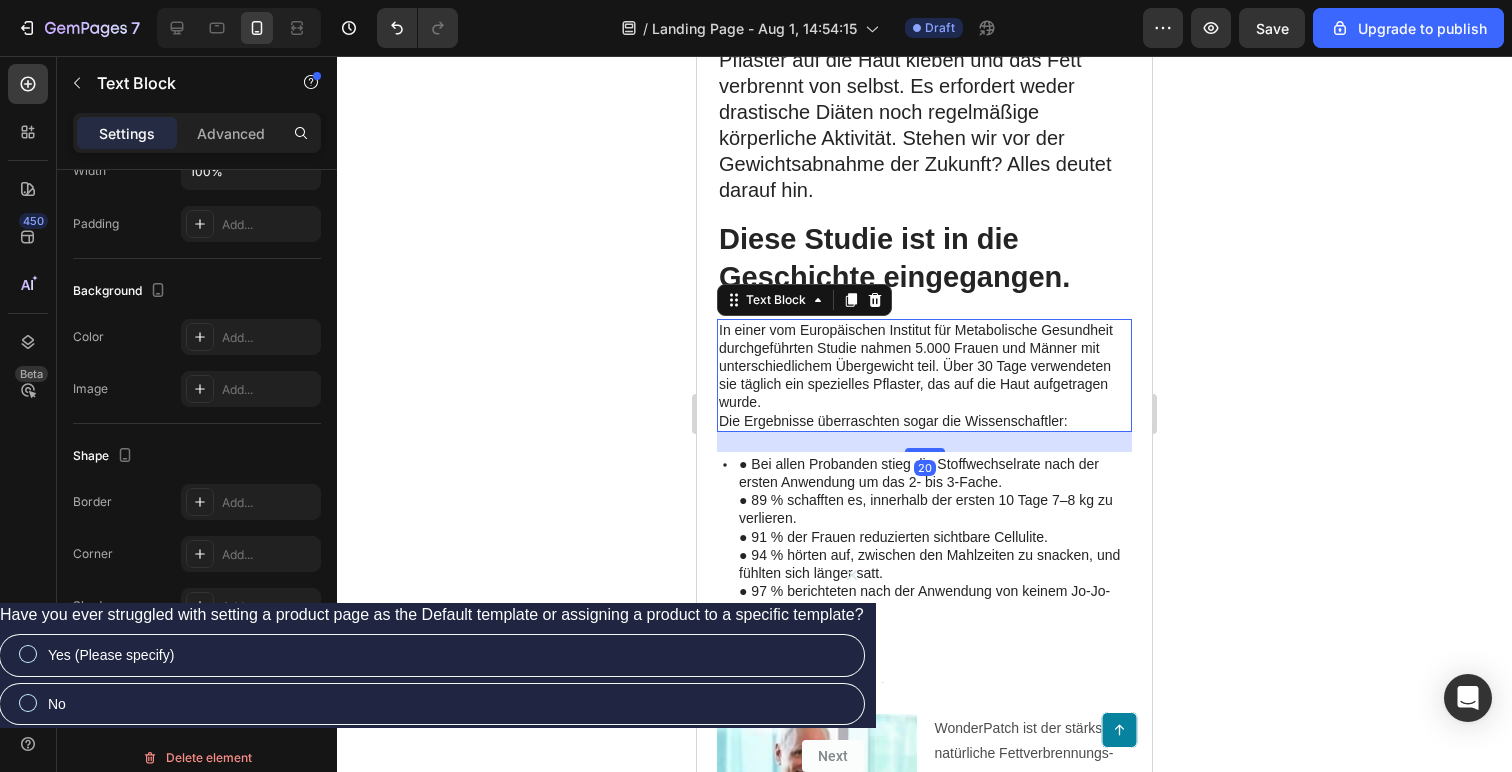 click on "In einer vom Europäischen Institut für Metabolische Gesundheit durchgeführten Studie nahmen 5.000 Frauen und Männer mit unterschiedlichem Übergewicht teil. Über 30 Tage verwendeten sie täglich ein spezielles Pflaster, das auf die Haut aufgetragen wurde. Die Ergebnisse überraschten sogar die Wissenschaftler:" at bounding box center (924, 375) 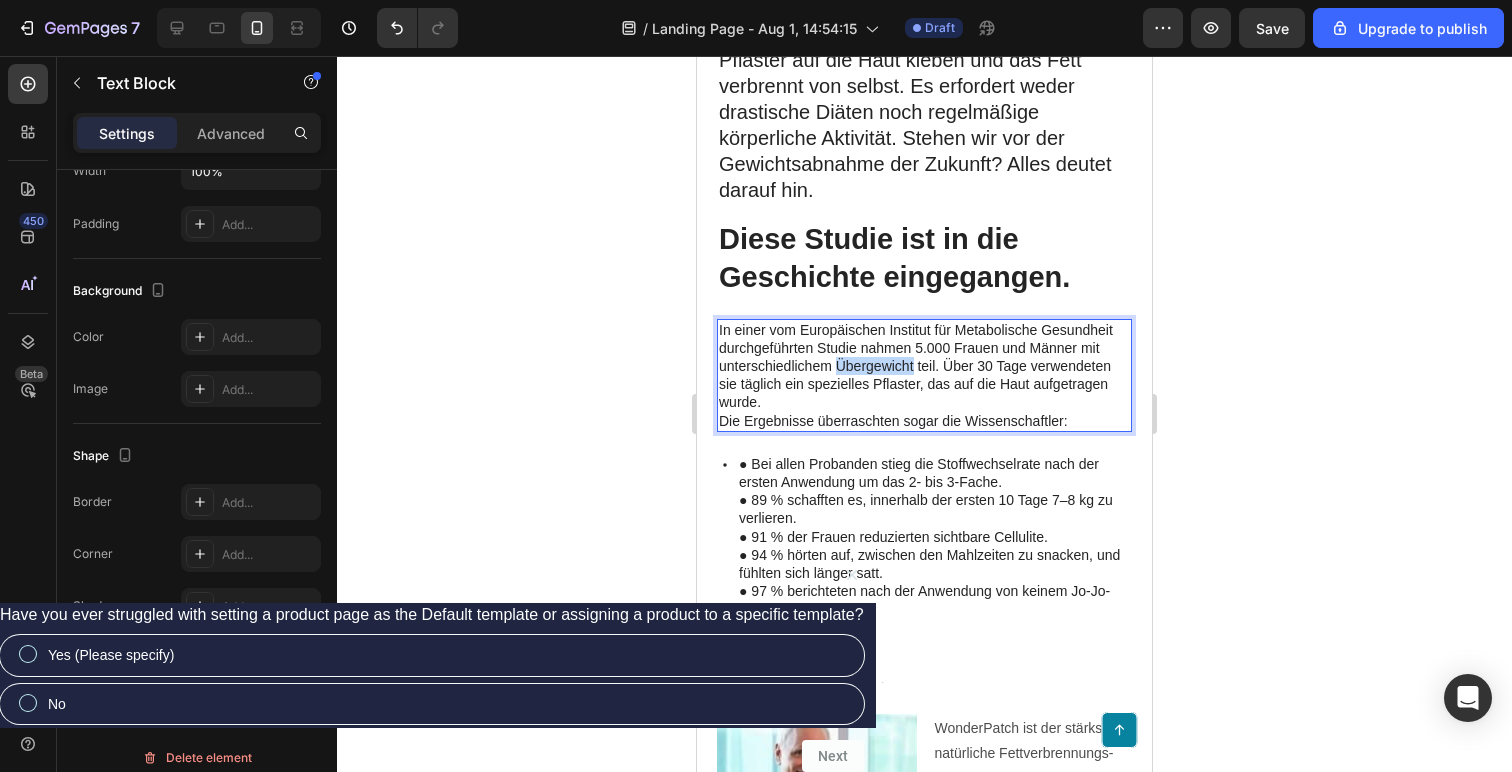 click on "In einer vom Europäischen Institut für Metabolische Gesundheit durchgeführten Studie nahmen 5.000 Frauen und Männer mit unterschiedlichem Übergewicht teil. Über 30 Tage verwendeten sie täglich ein spezielles Pflaster, das auf die Haut aufgetragen wurde. Die Ergebnisse überraschten sogar die Wissenschaftler:" at bounding box center [924, 375] 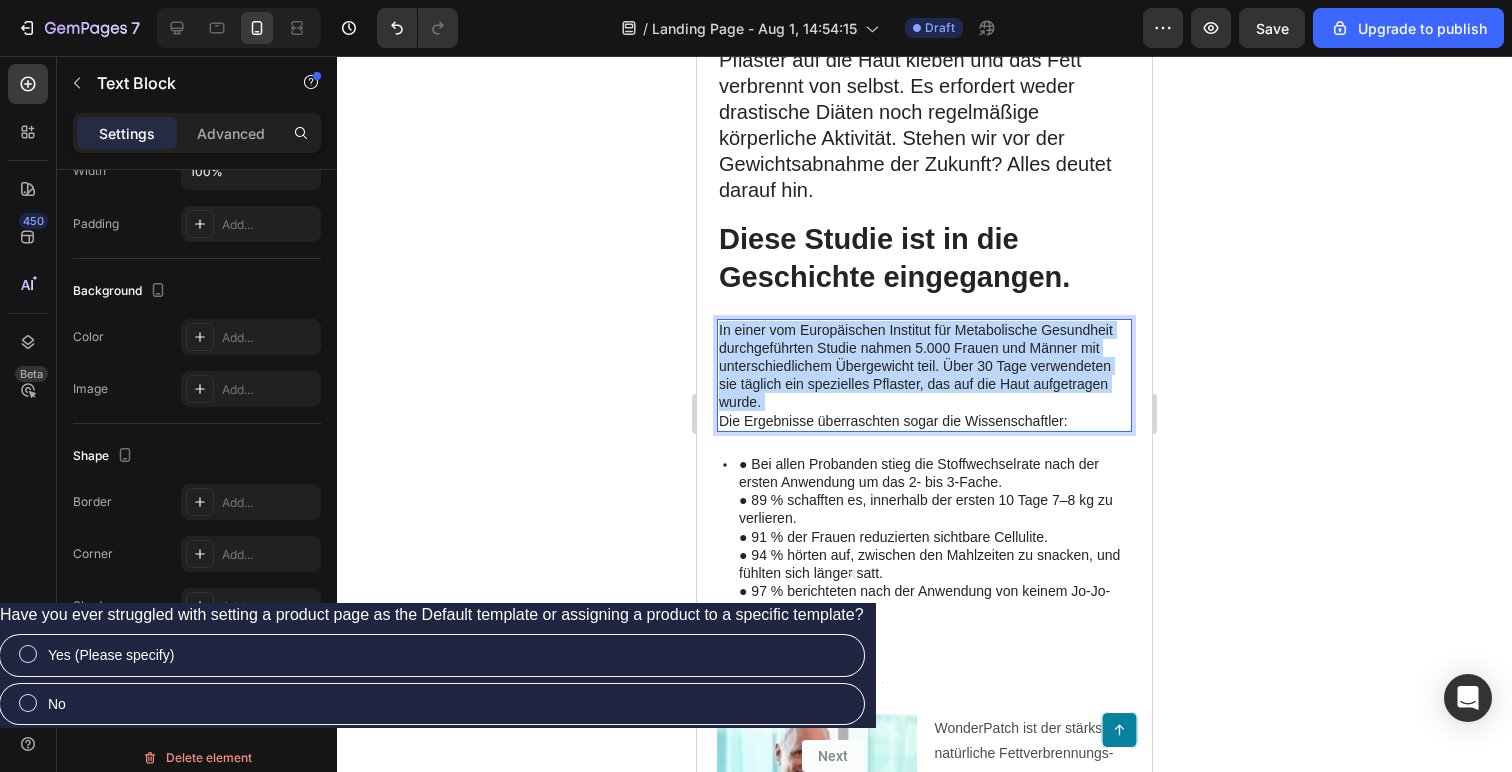 click on "In einer vom Europäischen Institut für Metabolische Gesundheit durchgeführten Studie nahmen 5.000 Frauen und Männer mit unterschiedlichem Übergewicht teil. Über 30 Tage verwendeten sie täglich ein spezielles Pflaster, das auf die Haut aufgetragen wurde. Die Ergebnisse überraschten sogar die Wissenschaftler:" at bounding box center [924, 375] 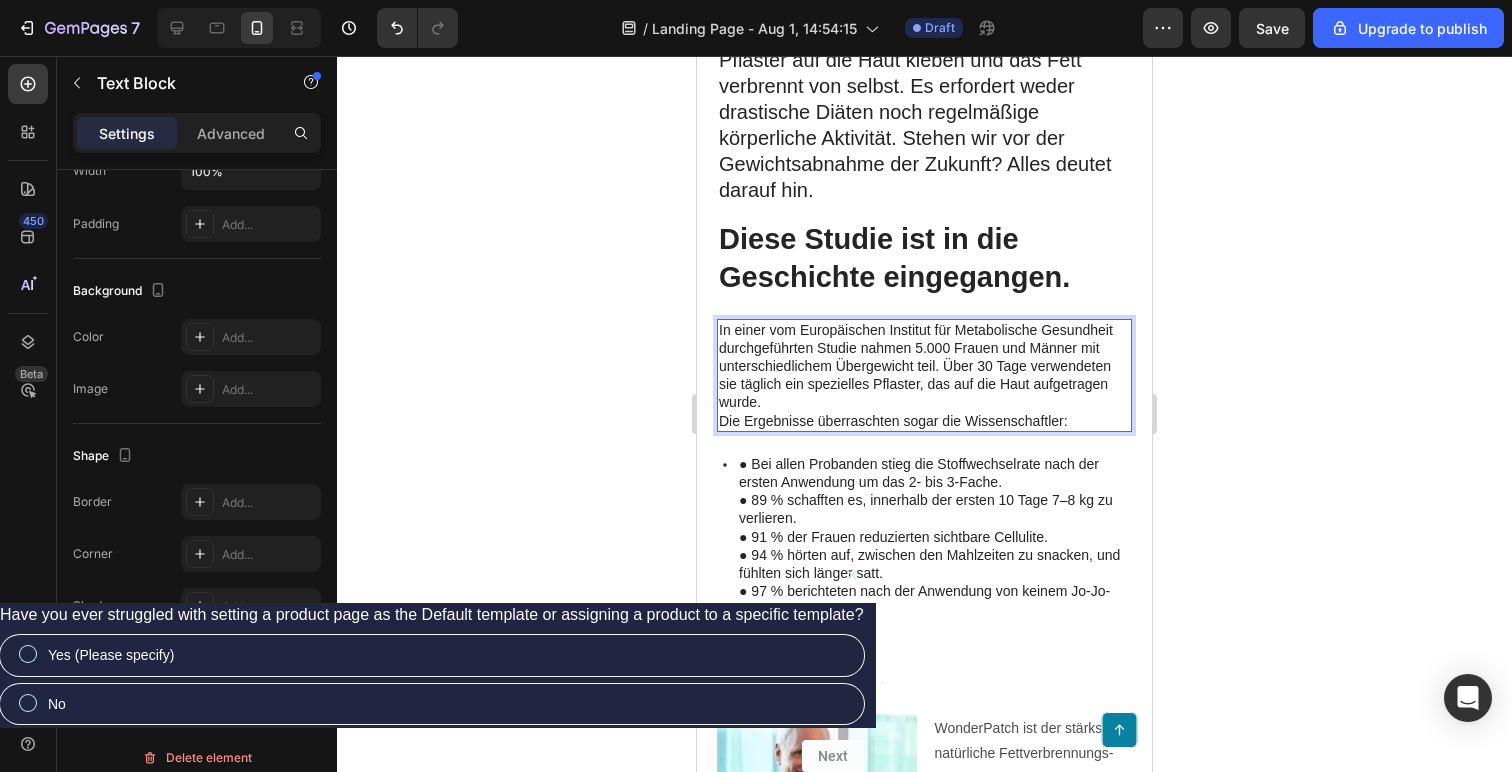 click on "In einer vom Europäischen Institut für Metabolische Gesundheit durchgeführten Studie nahmen 5.000 Frauen und Männer mit unterschiedlichem Übergewicht teil. Über 30 Tage verwendeten sie täglich ein spezielles Pflaster, das auf die Haut aufgetragen wurde. Die Ergebnisse überraschten sogar die Wissenschaftler:" at bounding box center (924, 375) 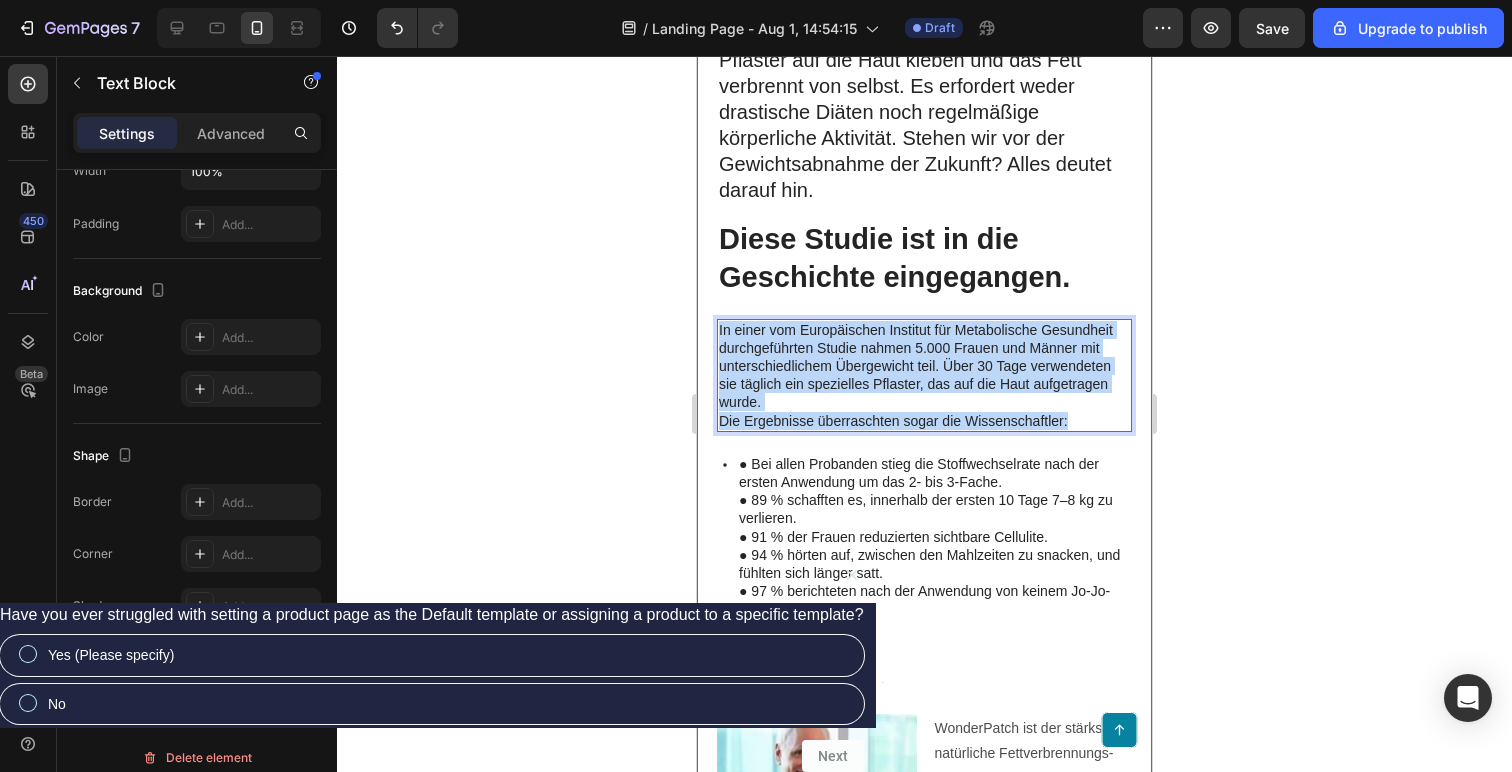 drag, startPoint x: 1078, startPoint y: 407, endPoint x: 709, endPoint y: 314, distance: 380.5391 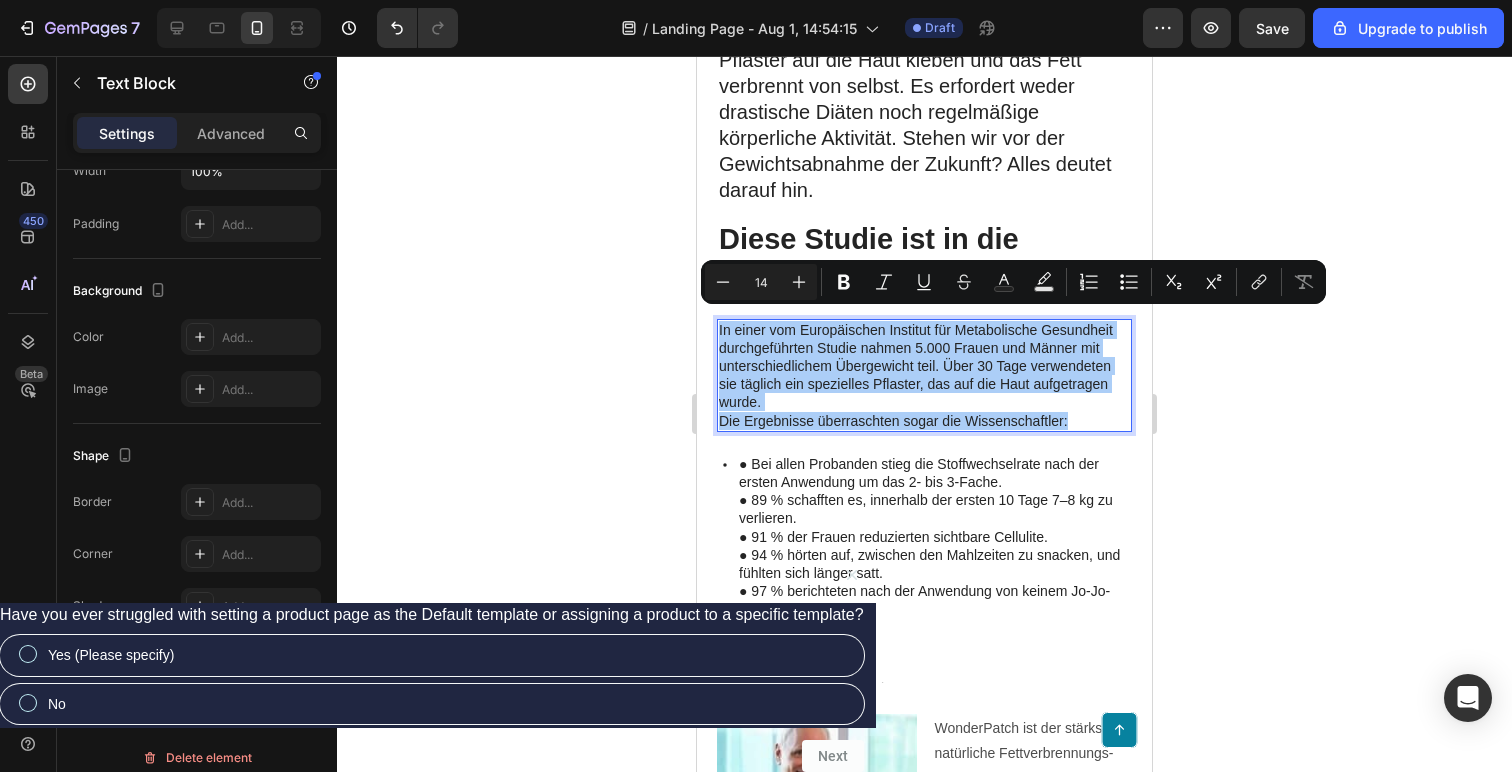 click on "14" at bounding box center (761, 282) 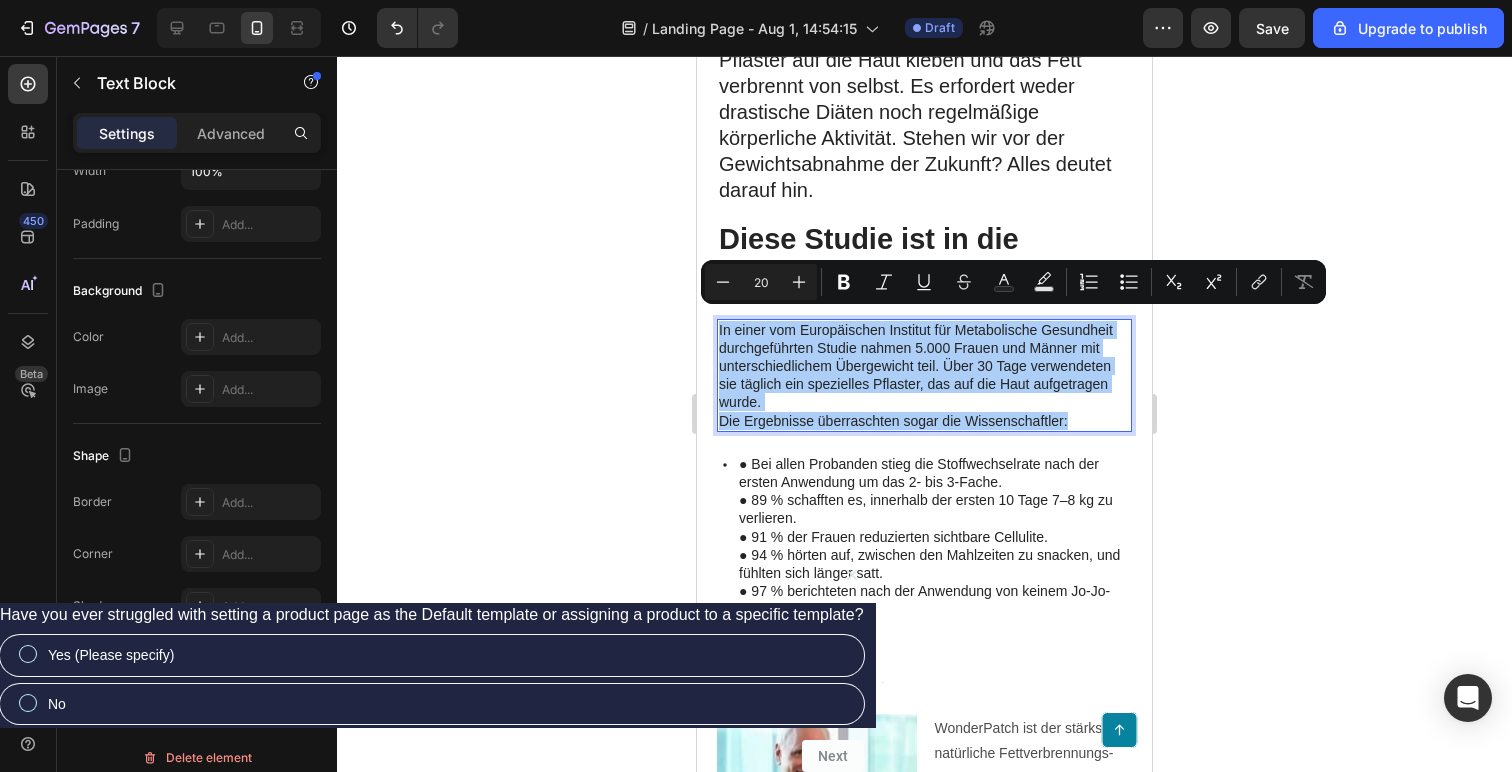 type on "20" 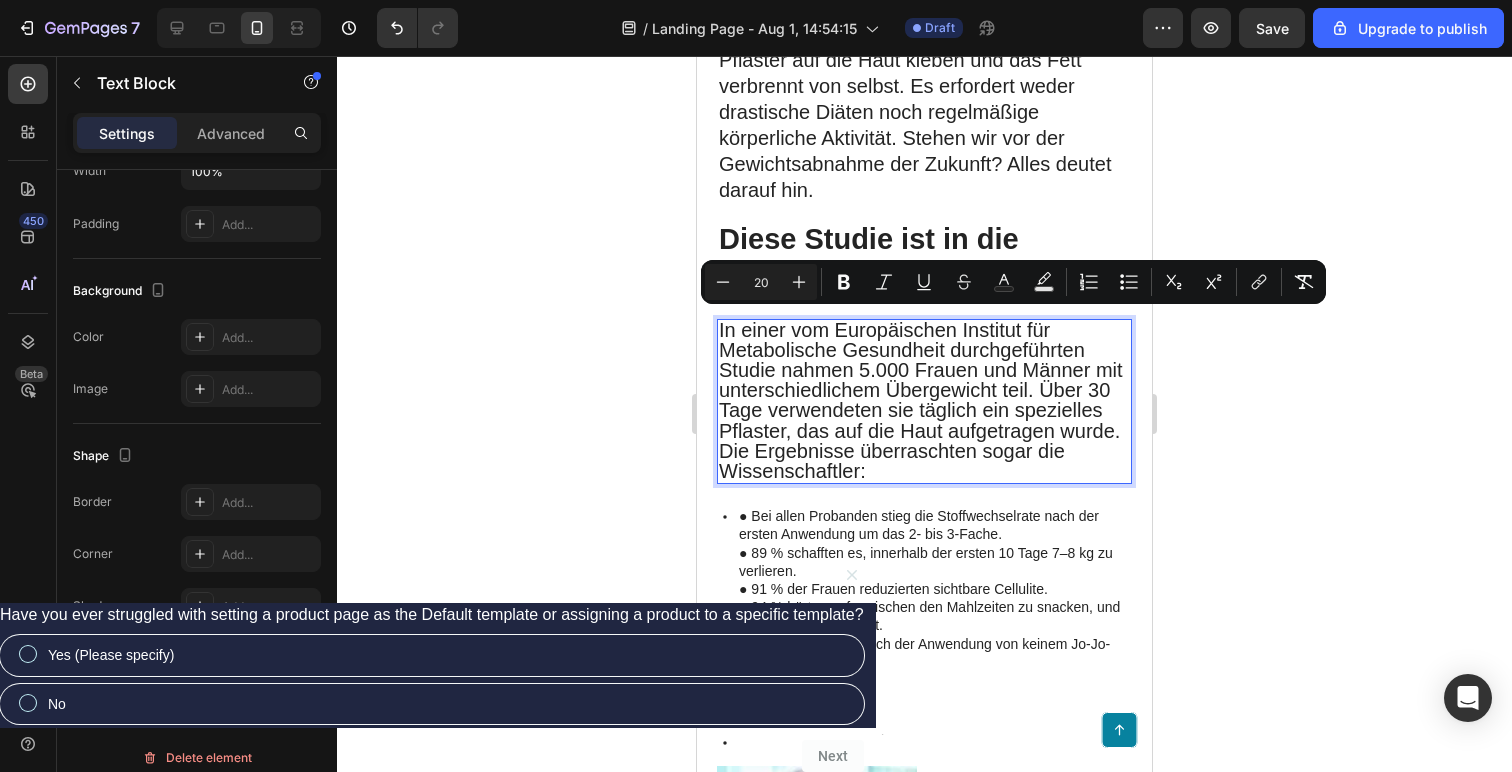 click on "● Bei allen Probanden stieg die Stoffwechselrate nach der ersten Anwendung um das 2- bis 3-Fache." at bounding box center (934, 525) 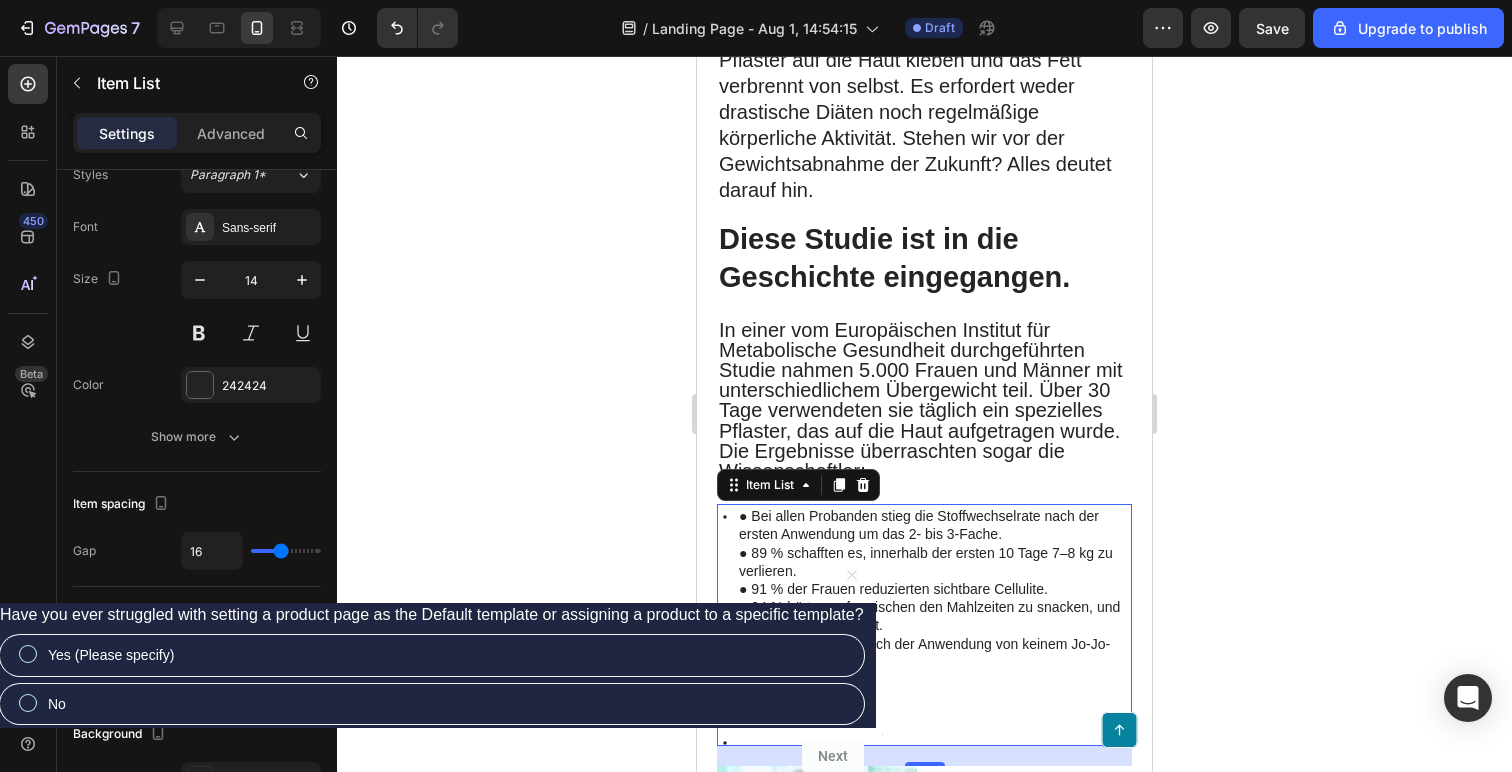 scroll, scrollTop: 0, scrollLeft: 0, axis: both 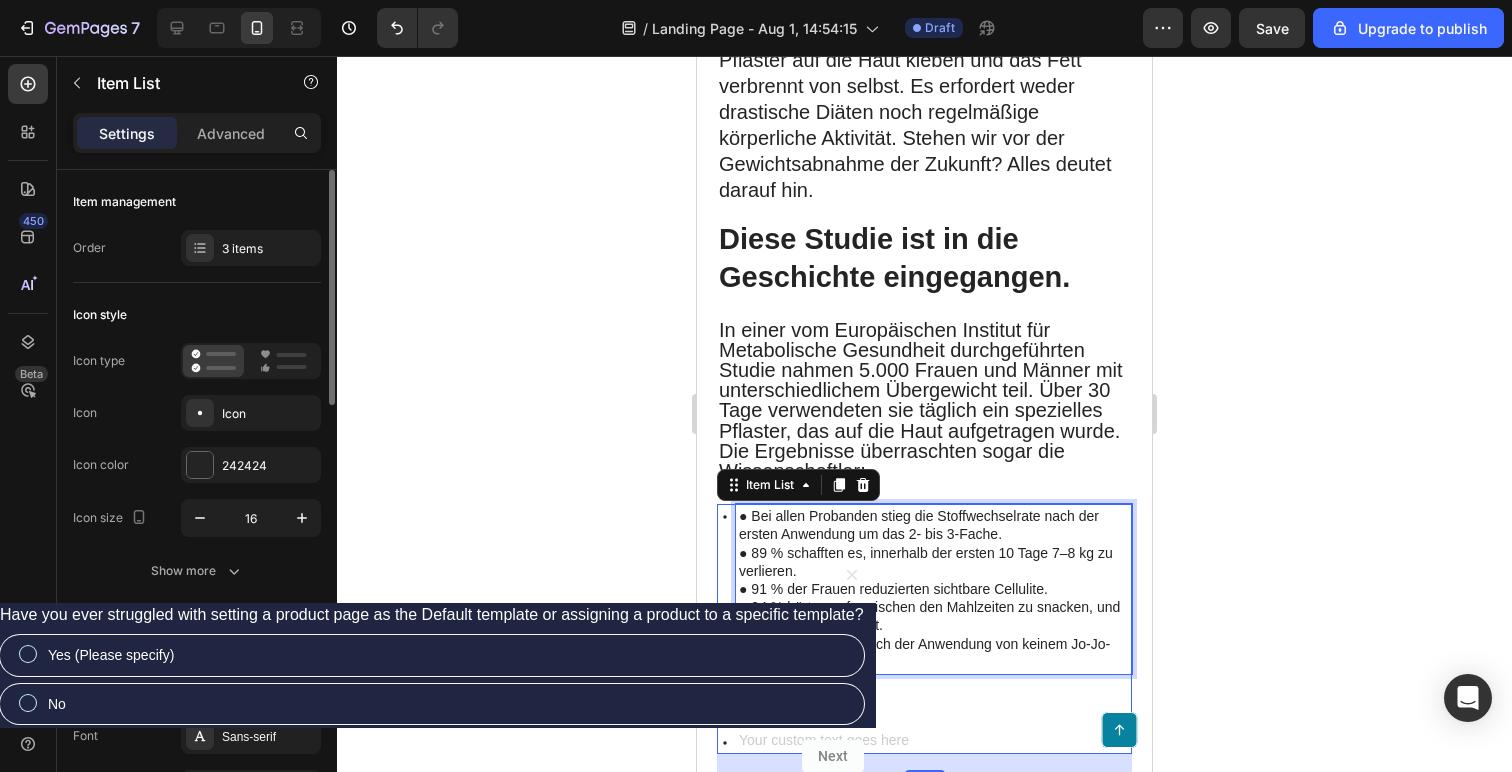 click on "● 91 % der Frauen reduzierten sichtbare Cellulite." at bounding box center [934, 589] 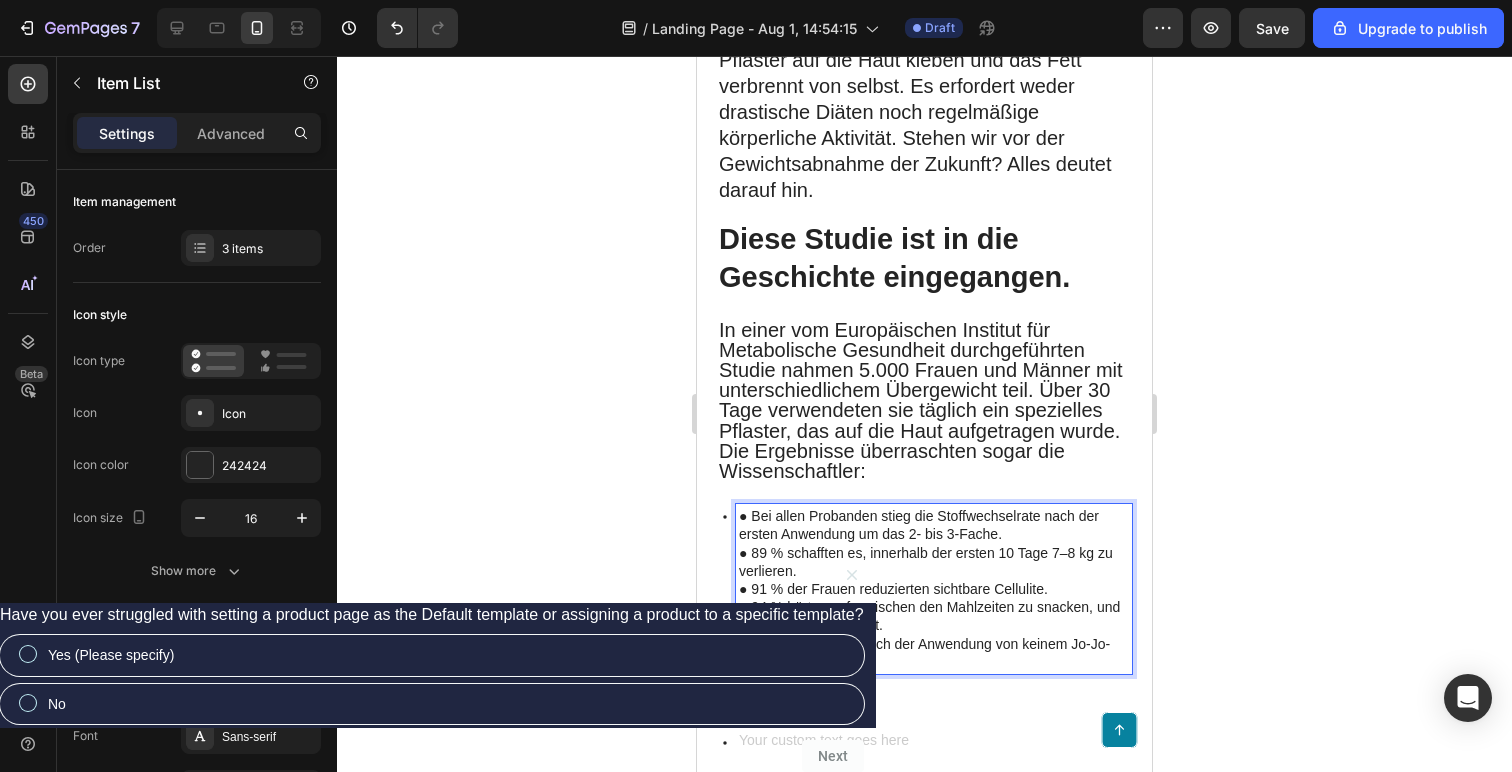 click on "● 97 % berichteten nach der Anwendung von keinem Jo-Jo-Effekt." at bounding box center (934, 653) 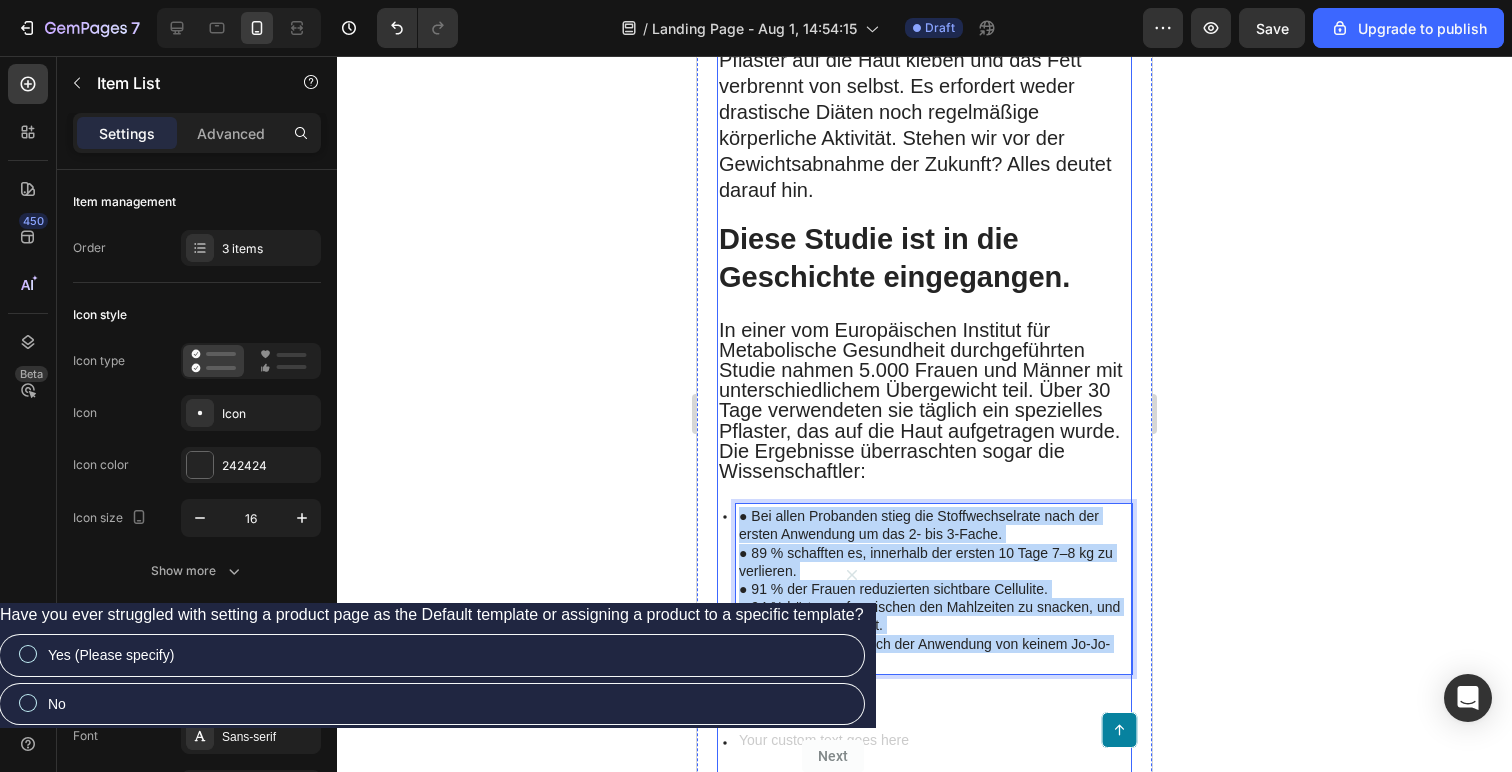 drag, startPoint x: 795, startPoint y: 668, endPoint x: 742, endPoint y: 506, distance: 170.4494 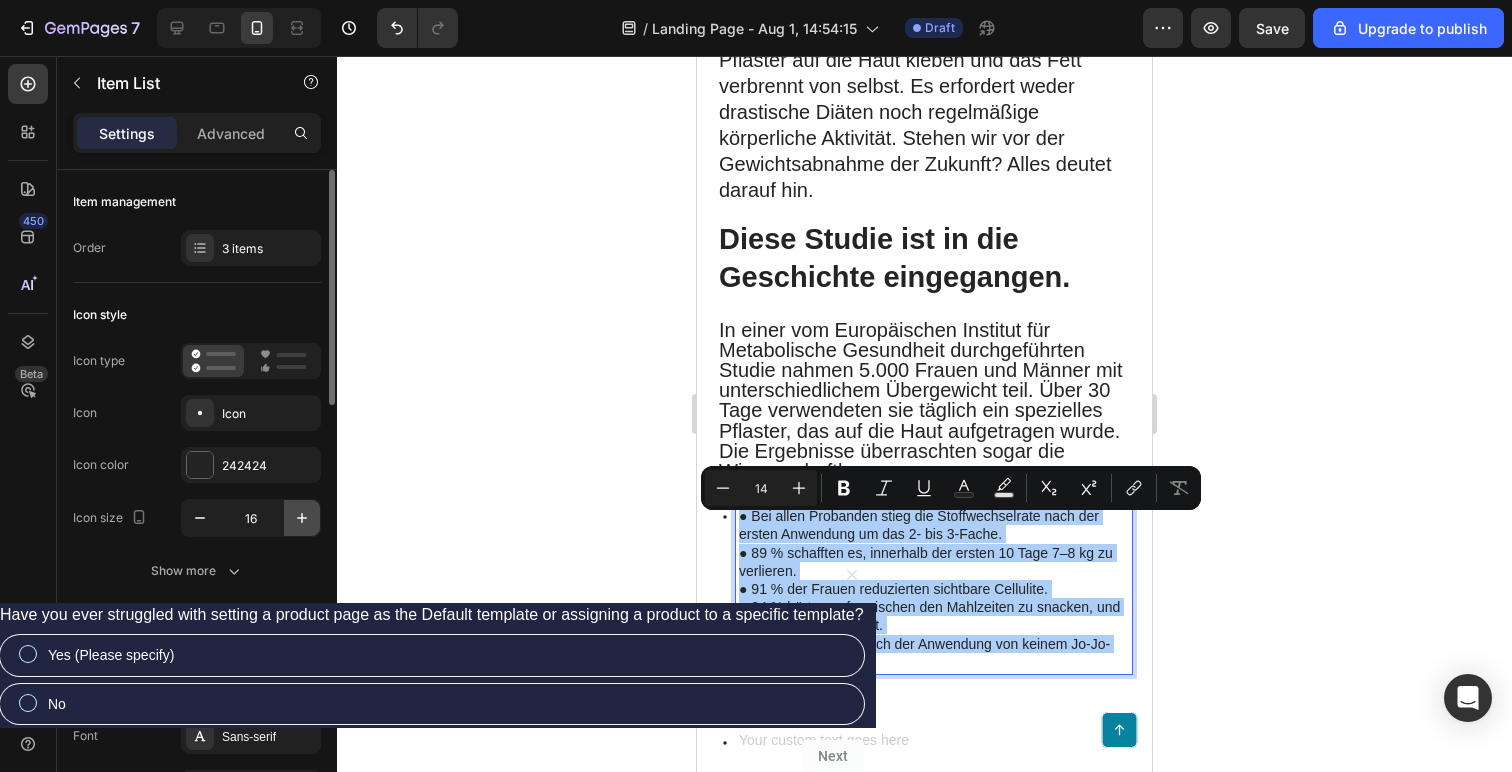 click at bounding box center [302, 518] 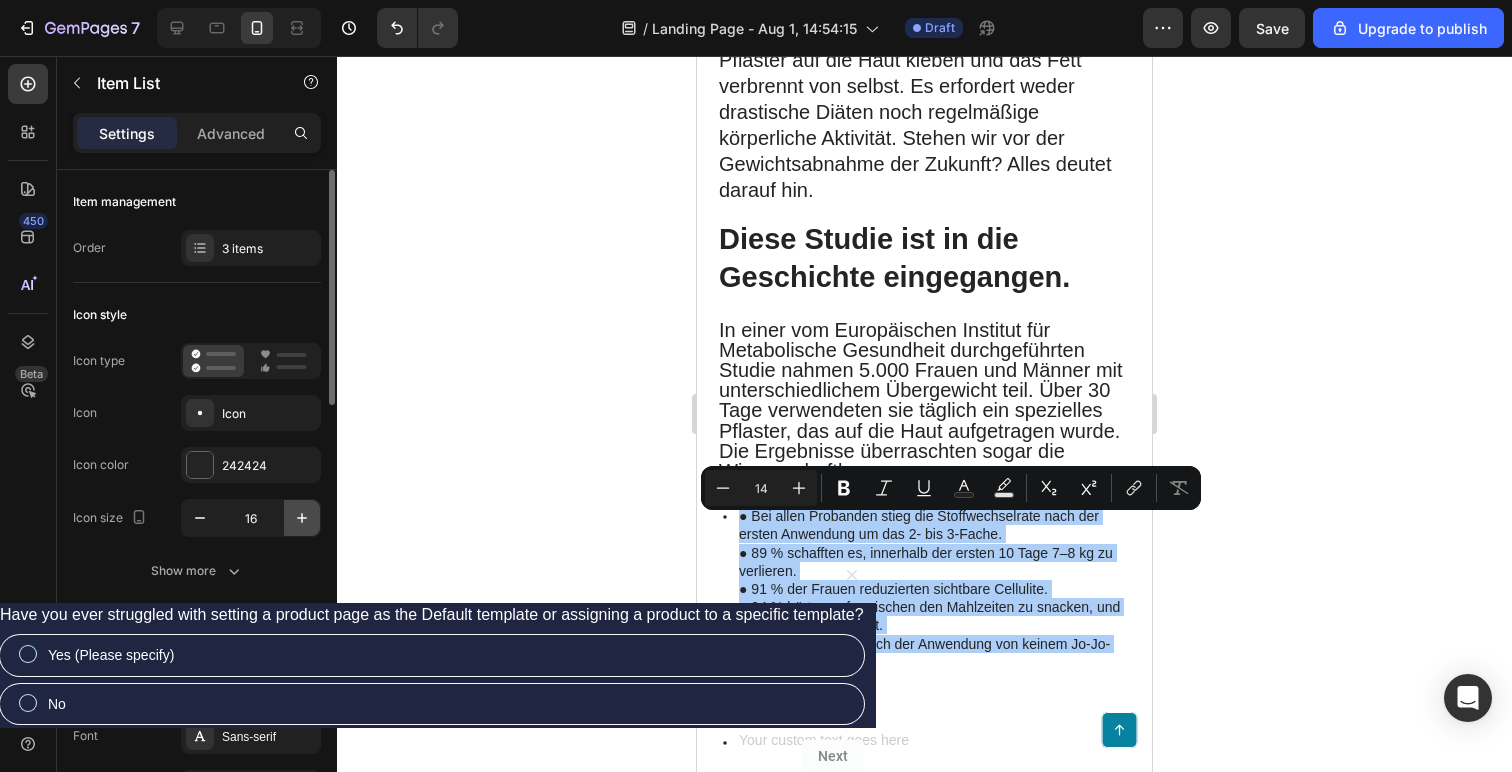 click at bounding box center (302, 518) 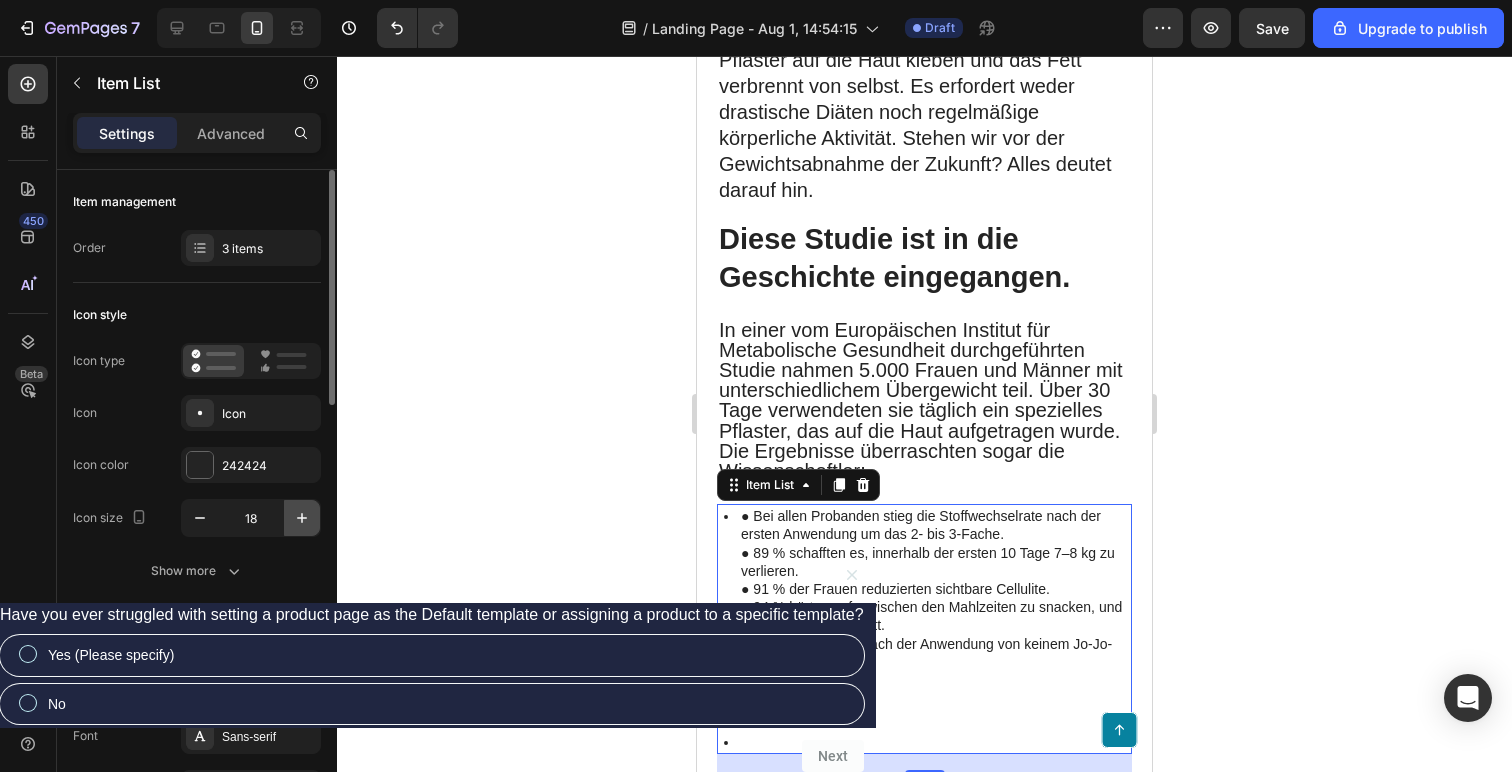 click at bounding box center [302, 518] 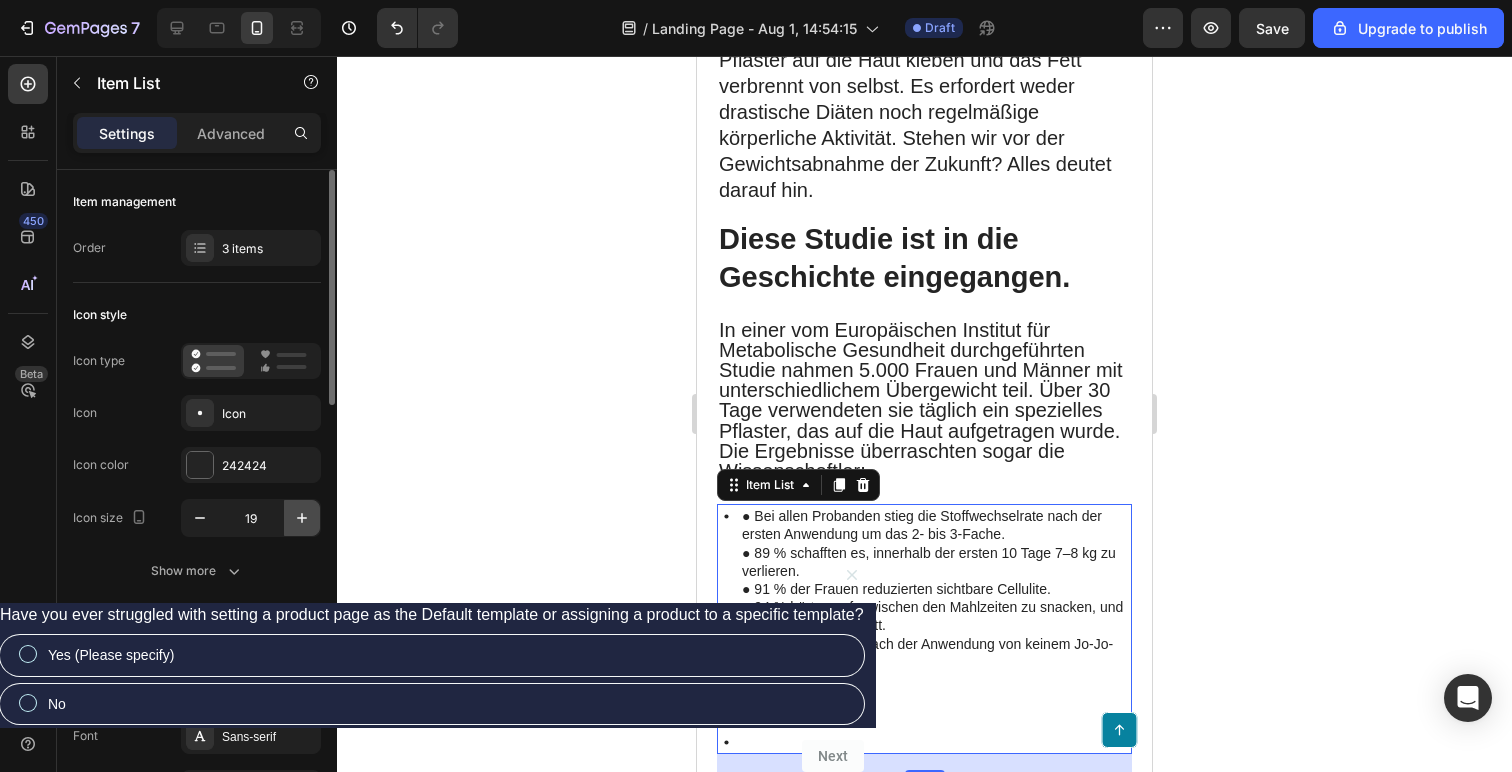 click at bounding box center (302, 518) 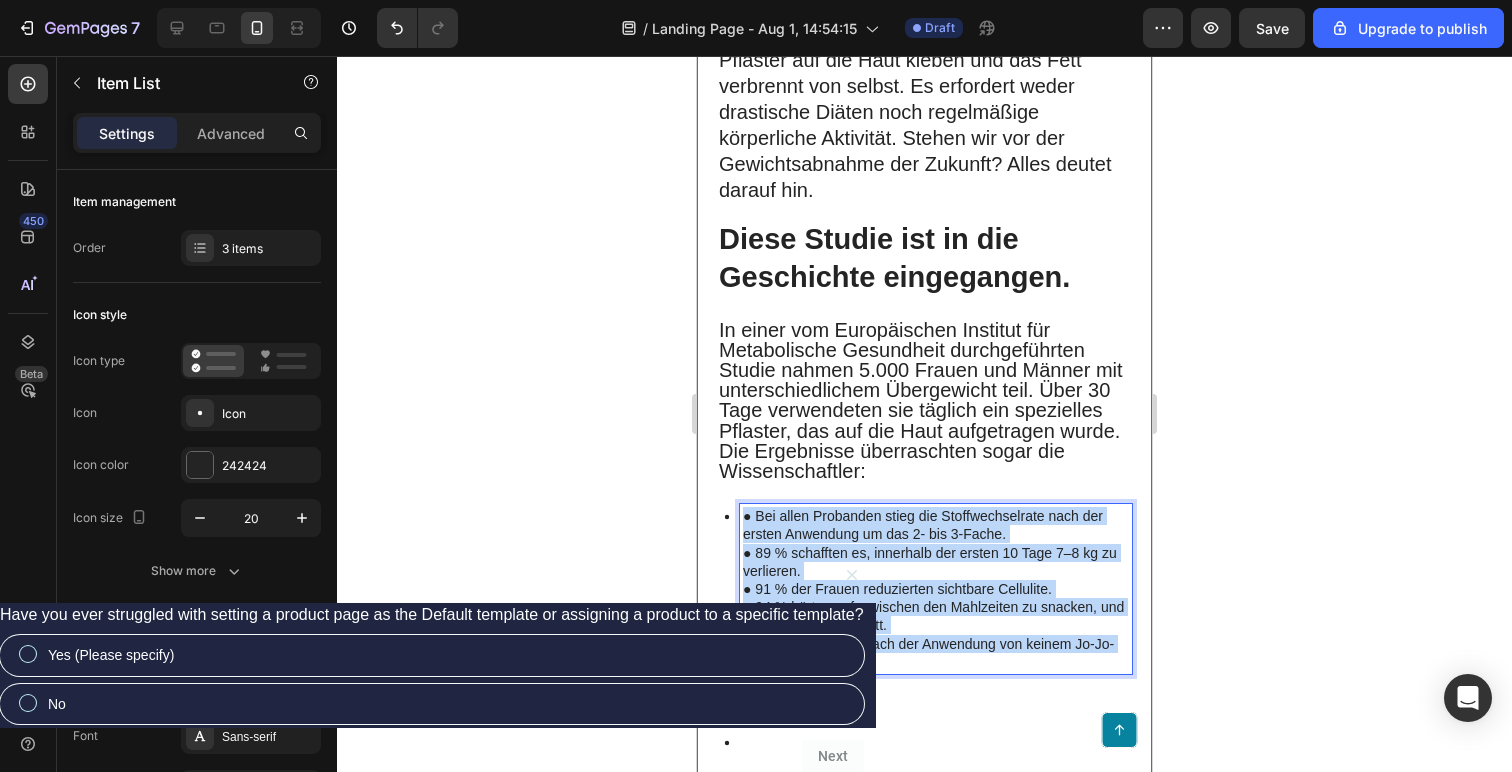 drag, startPoint x: 809, startPoint y: 667, endPoint x: 699, endPoint y: 506, distance: 194.98975 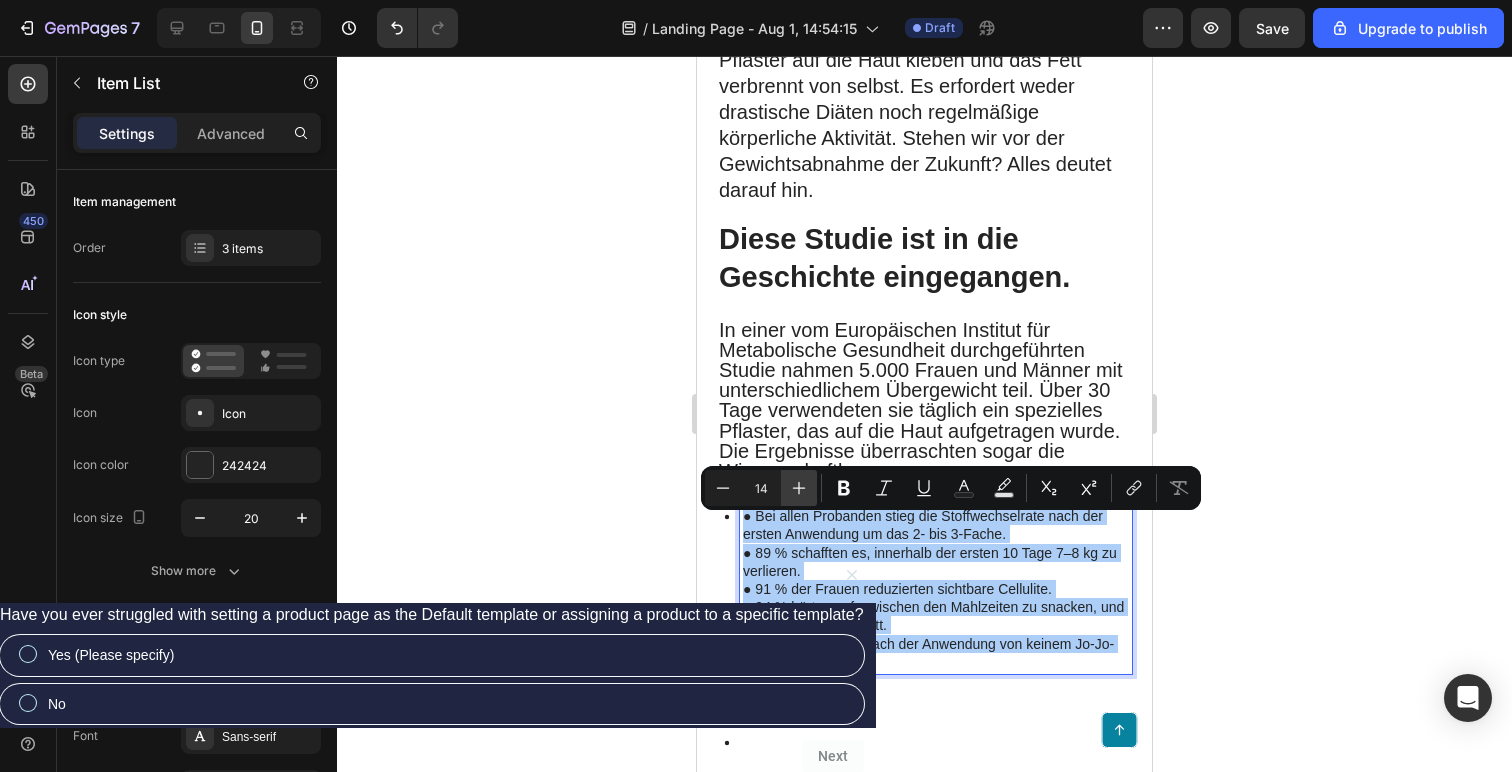 click 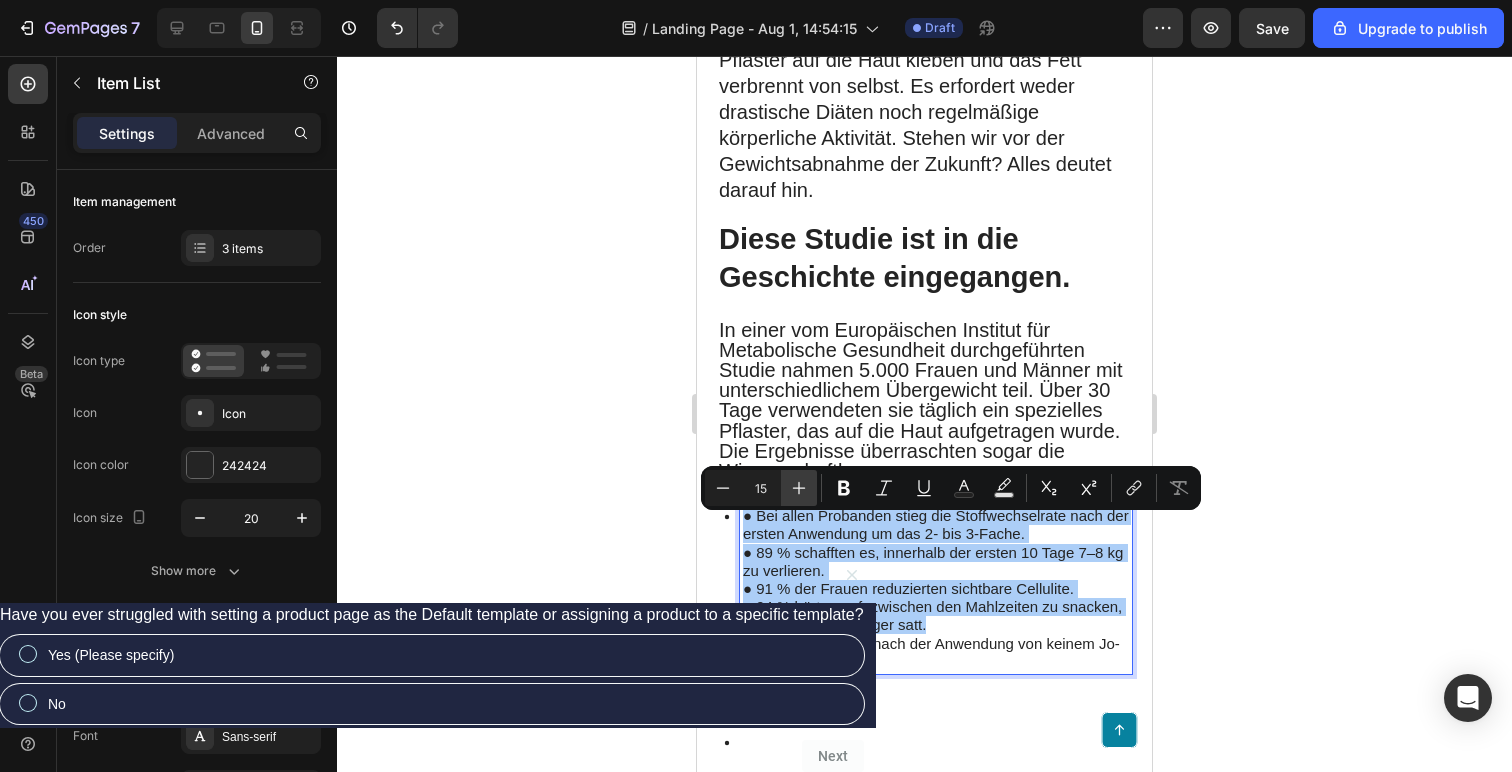 click 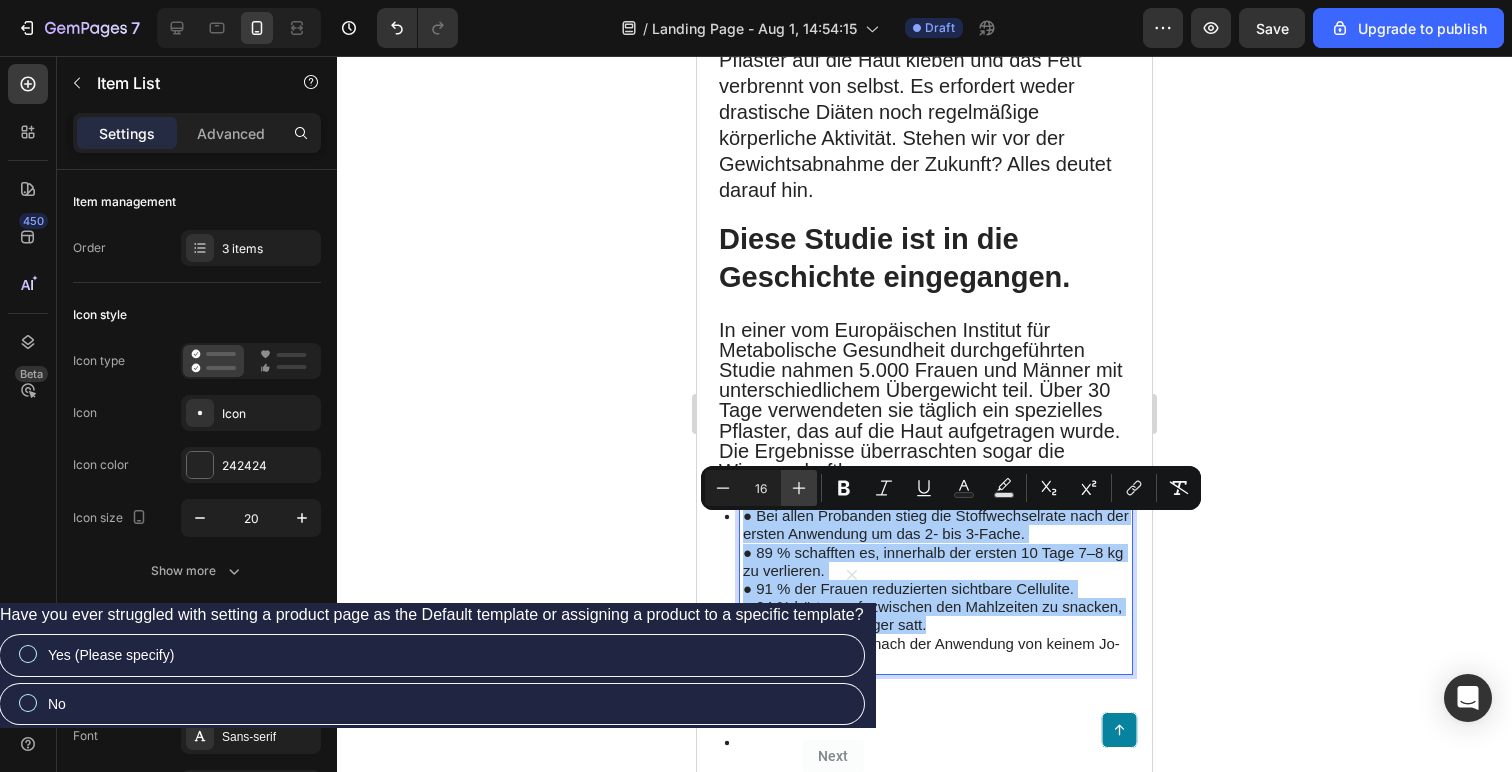 click 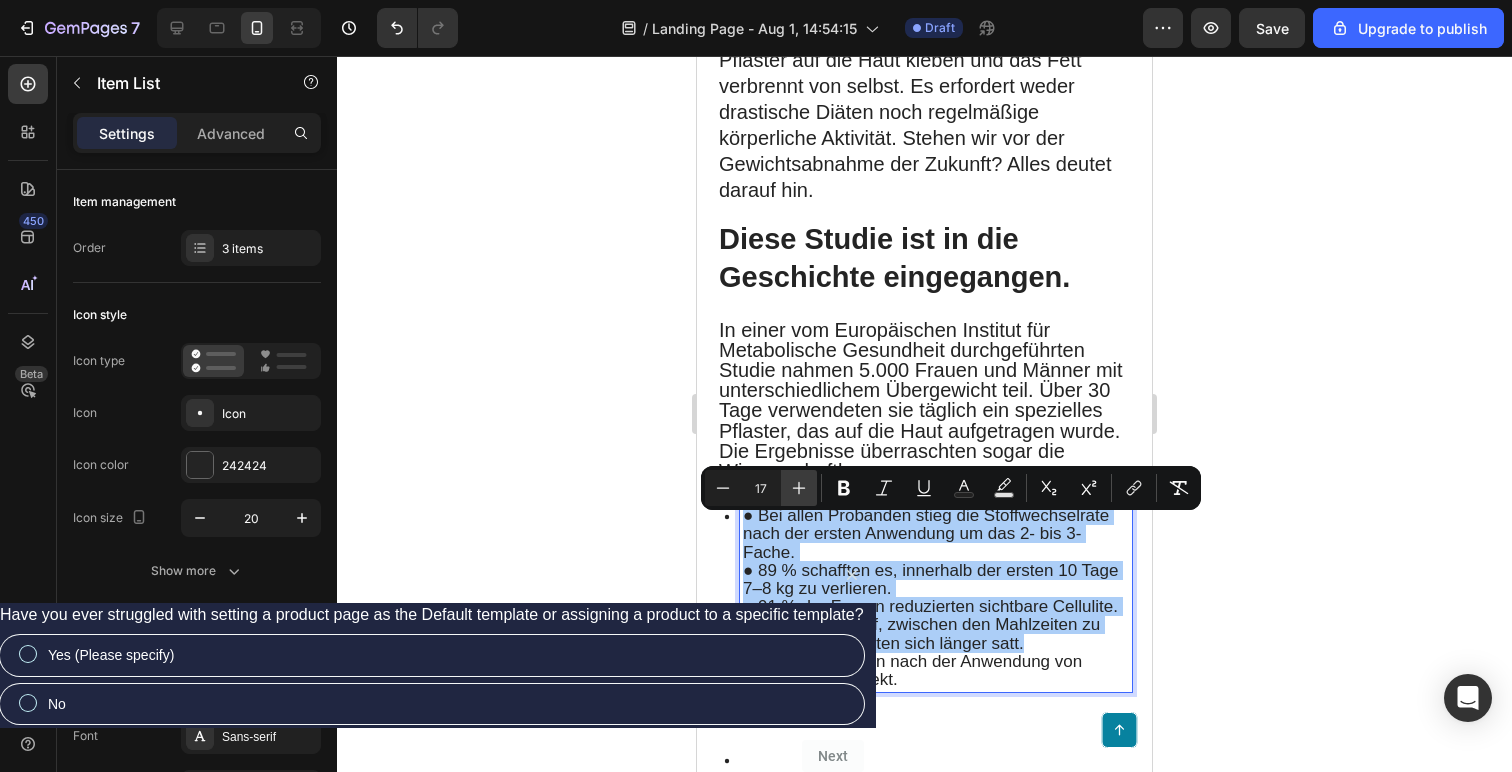 click 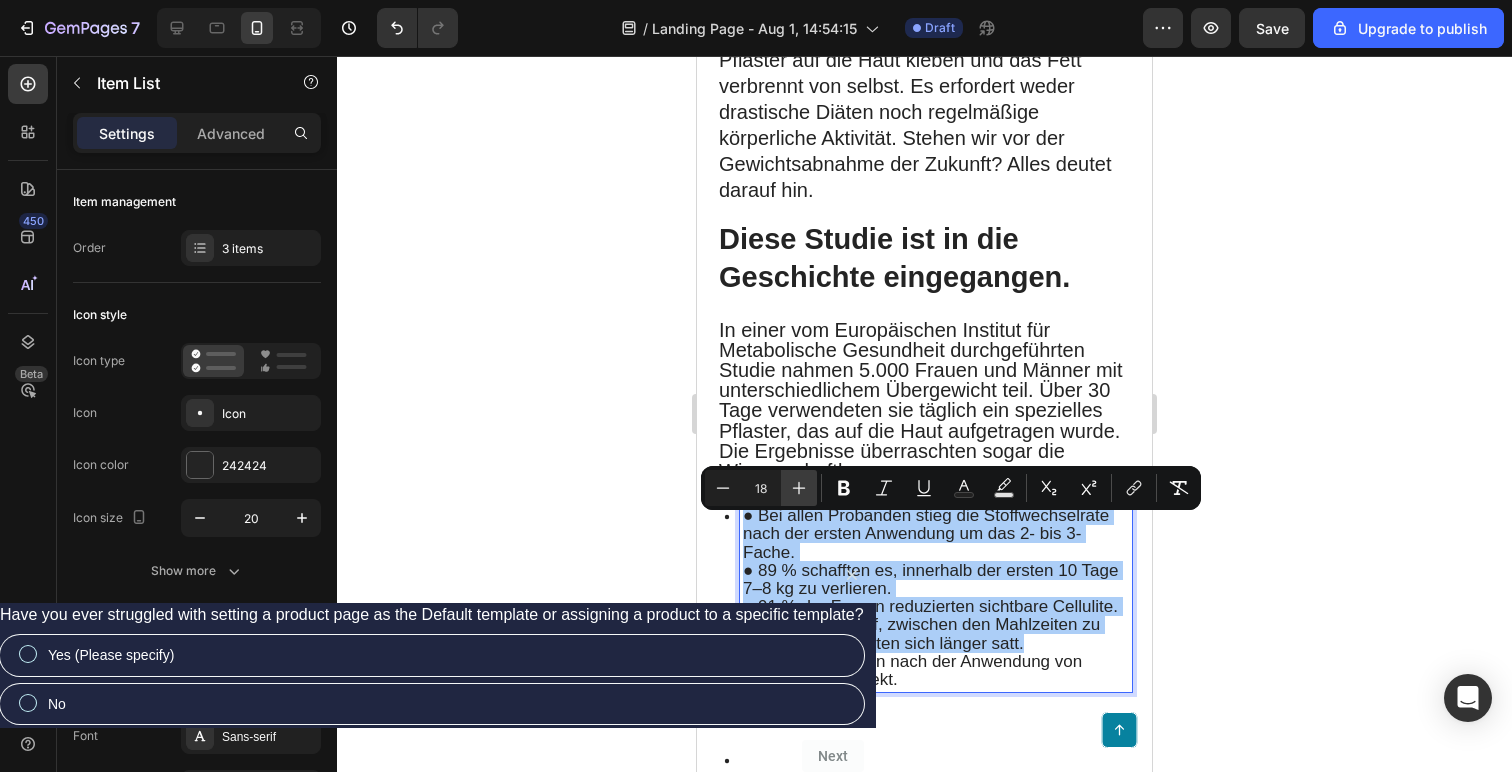 click 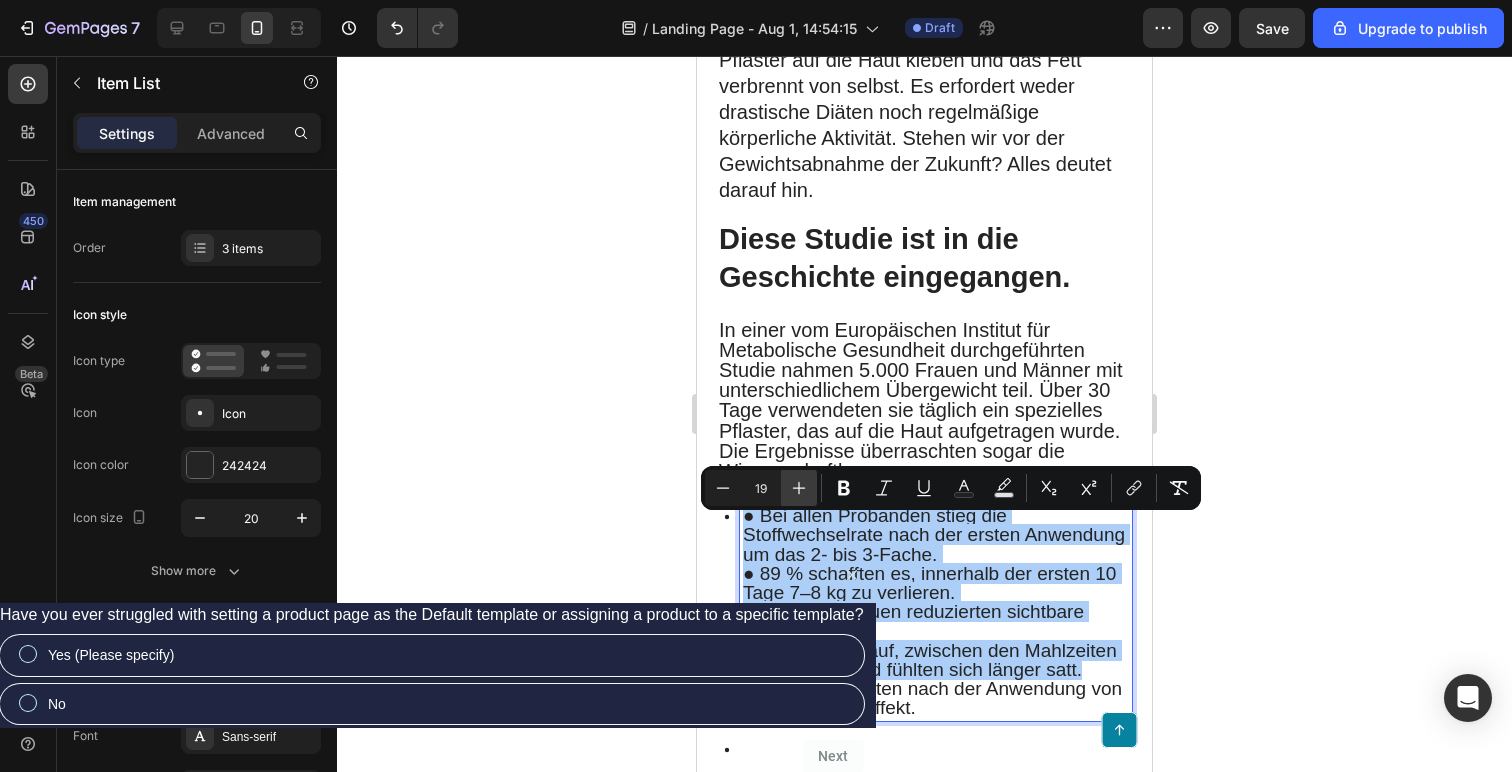 click 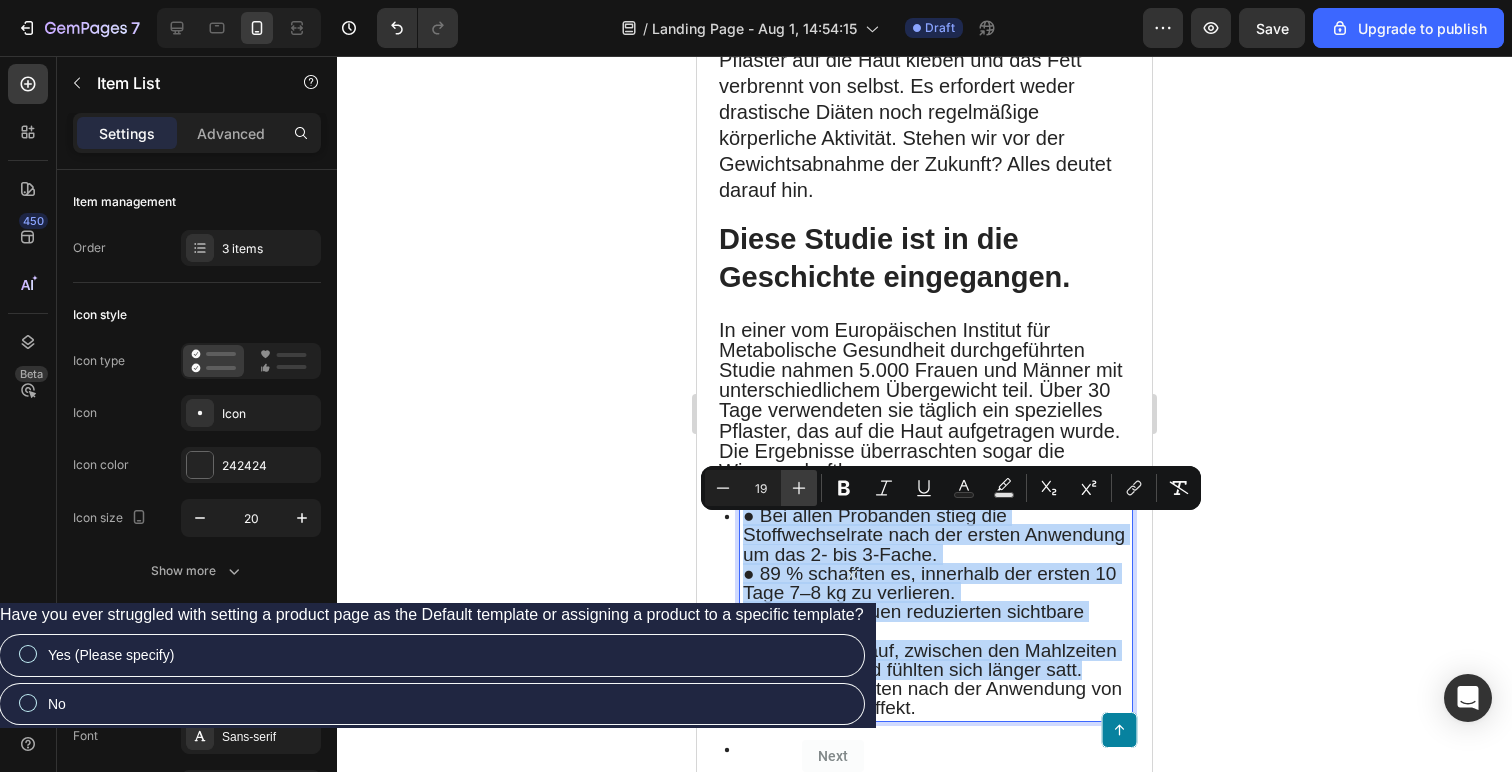 type on "20" 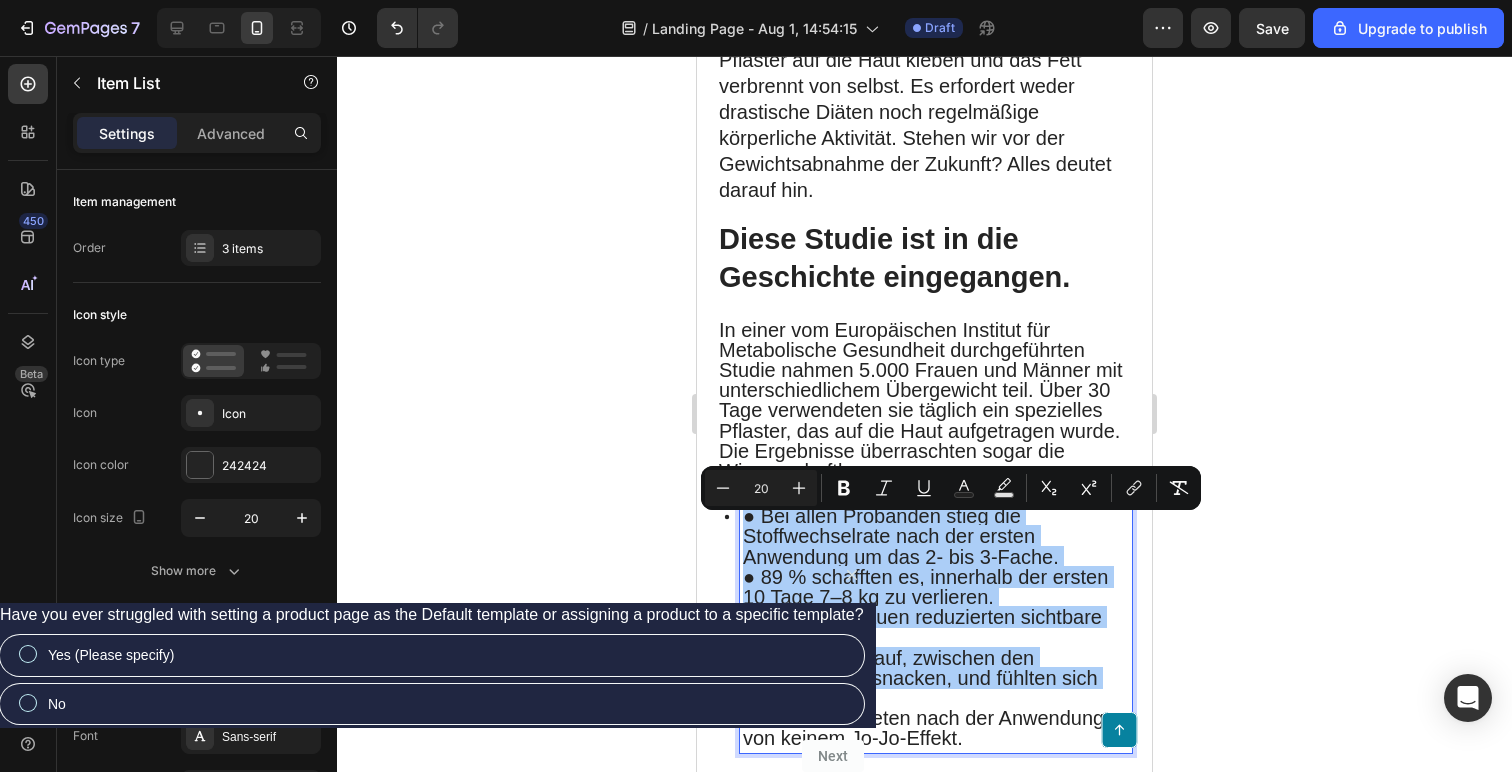 click 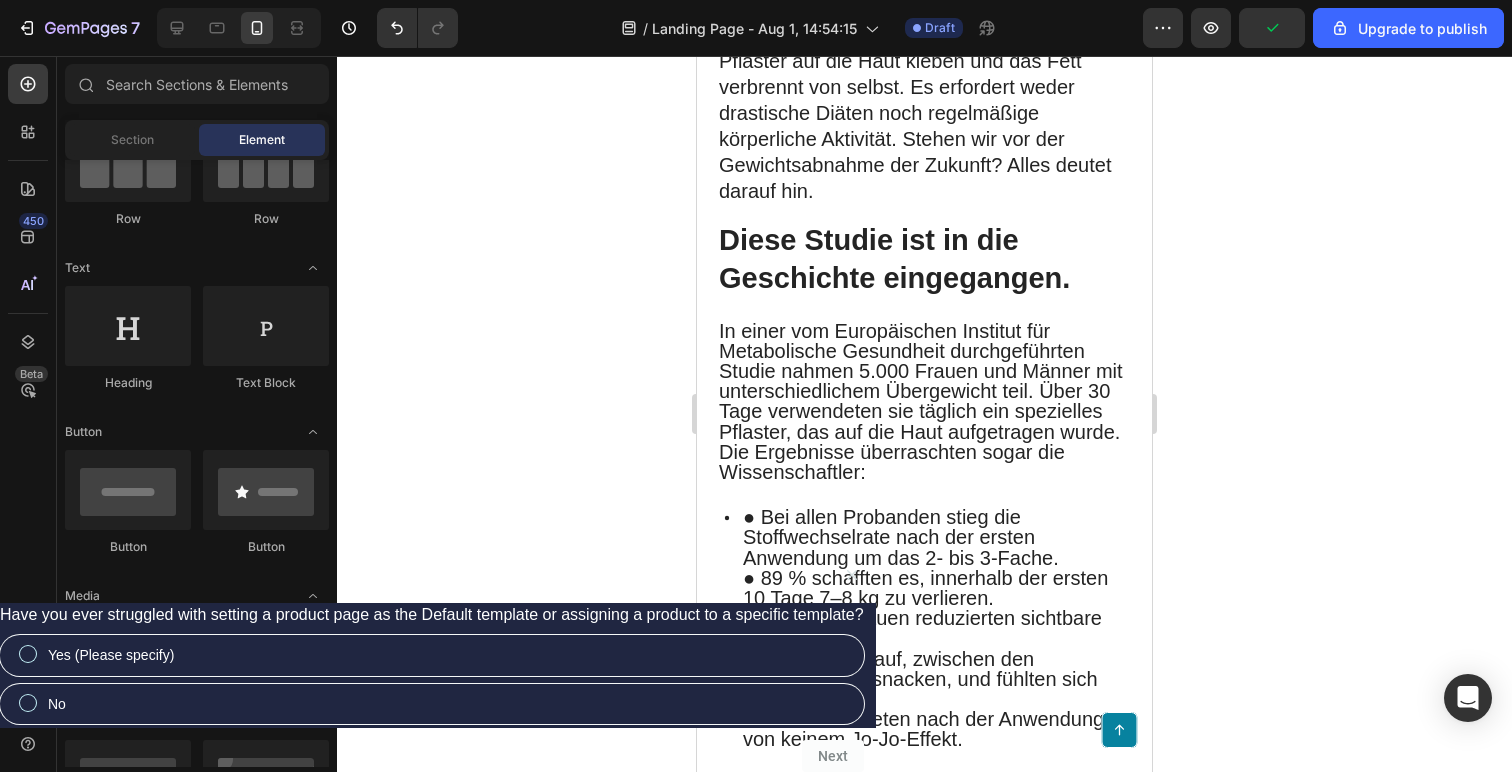 scroll, scrollTop: 643, scrollLeft: 0, axis: vertical 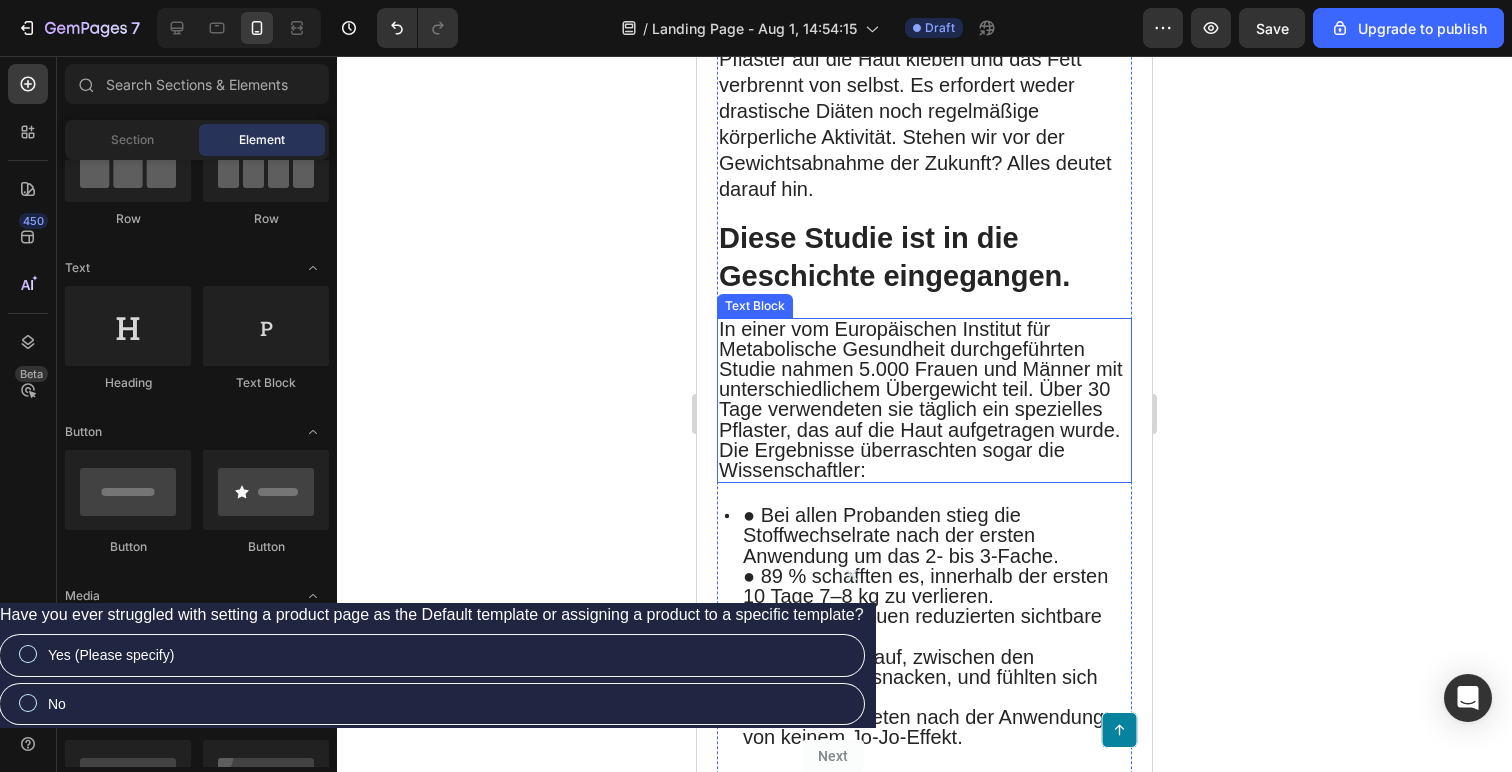 click on "In einer vom Europäischen Institut für Metabolische Gesundheit durchgeführten Studie nahmen 5.000 Frauen und Männer mit unterschiedlichem Übergewicht teil. Über 30 Tage verwendeten sie täglich ein spezielles Pflaster, das auf die Haut aufgetragen wurde." at bounding box center [921, 379] 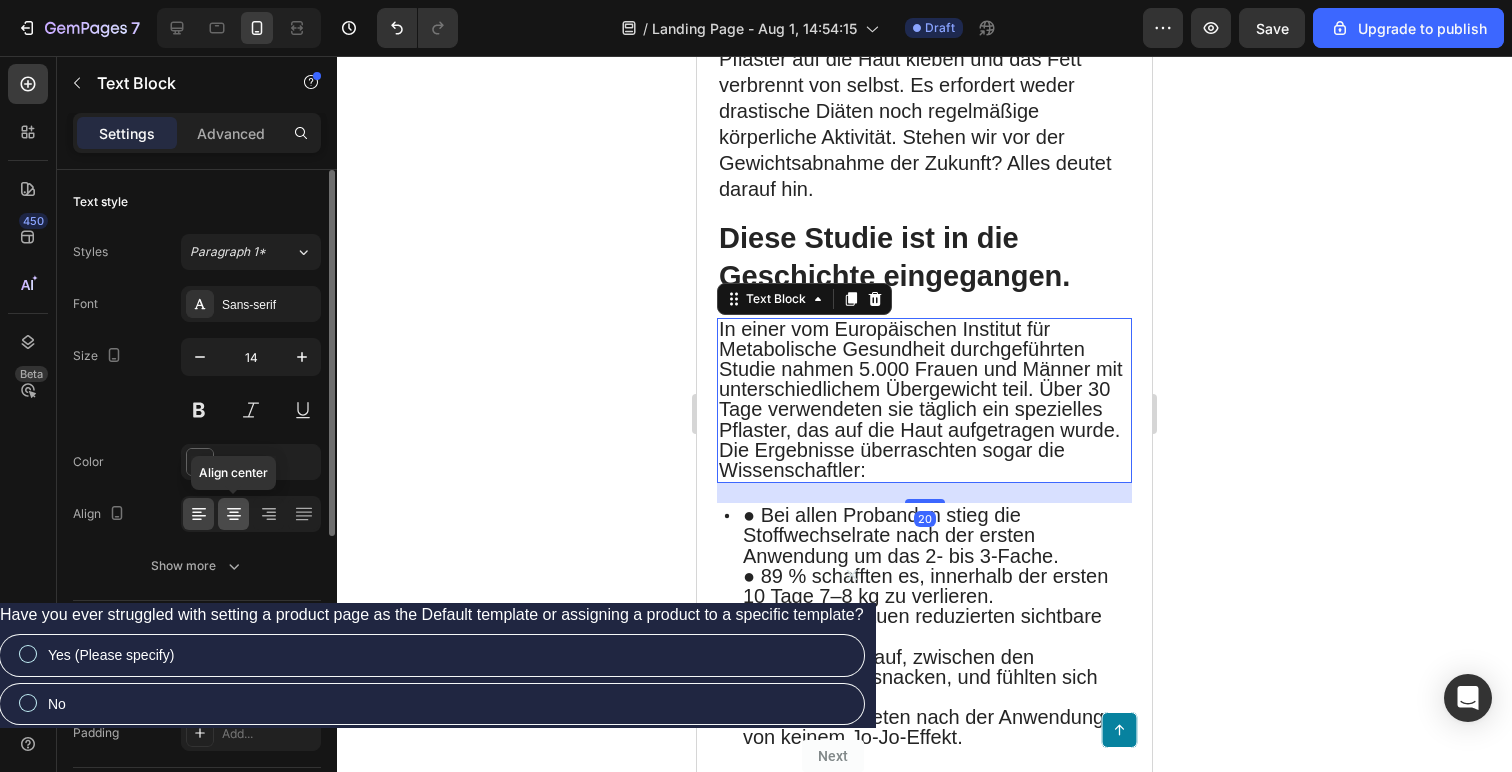 click 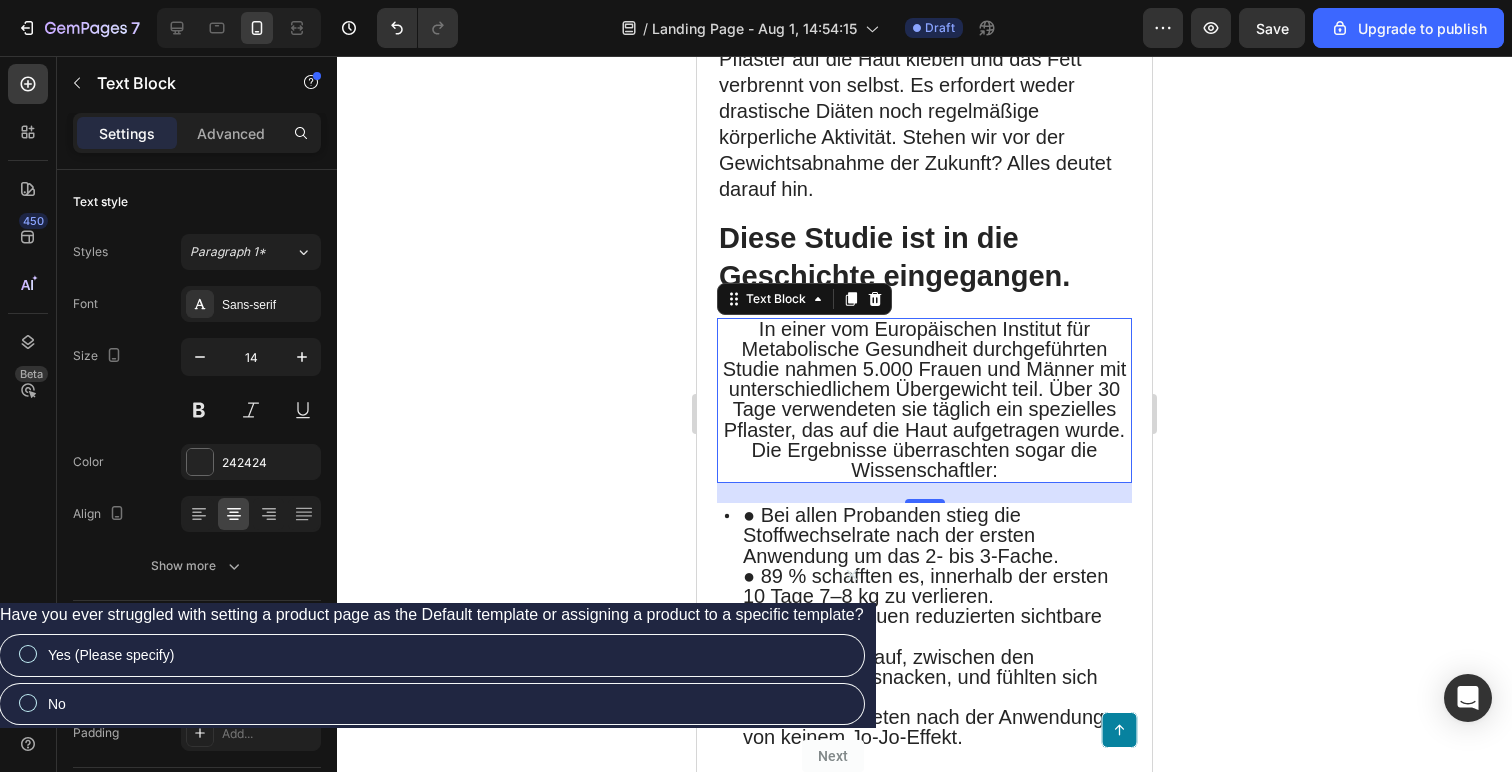 click 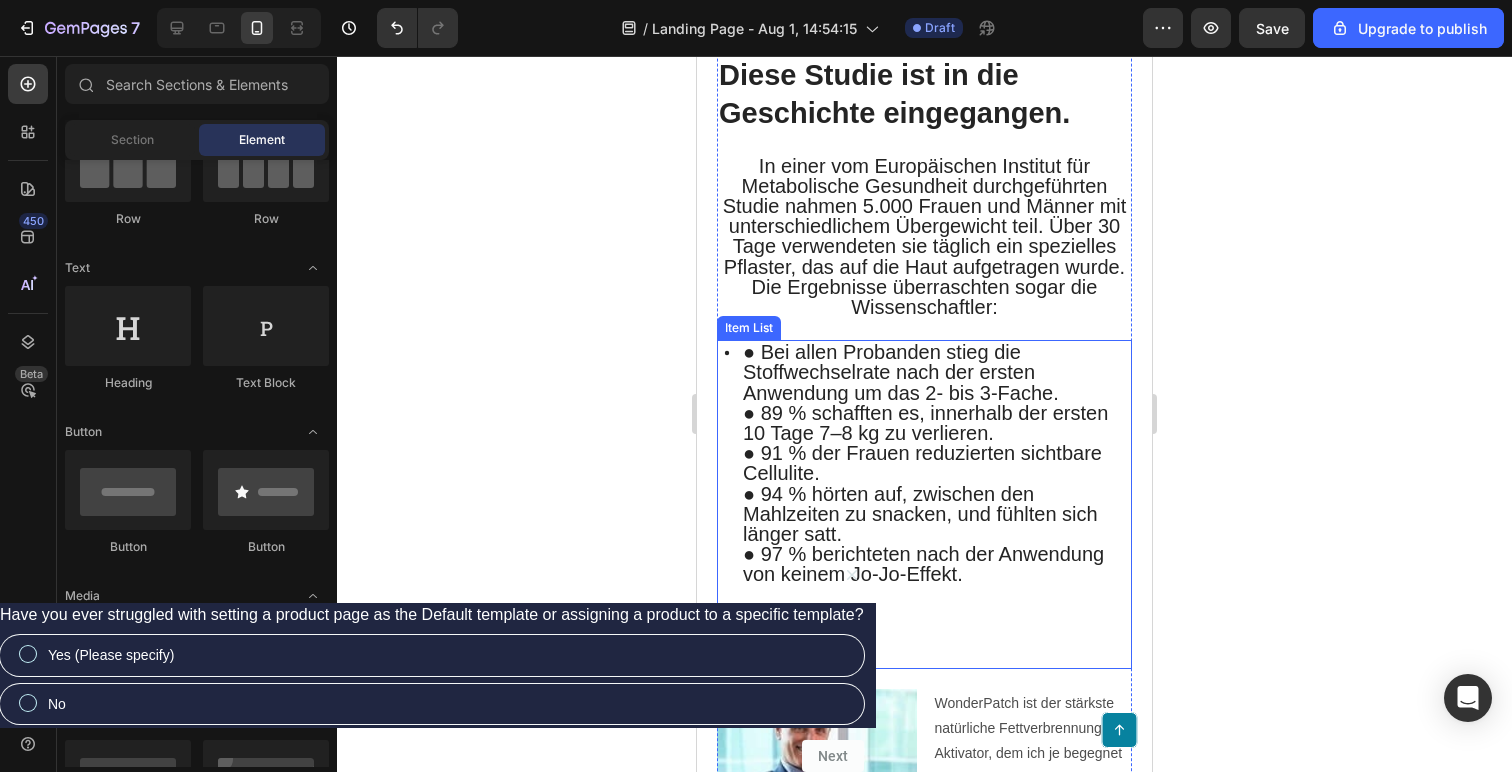 scroll, scrollTop: 804, scrollLeft: 0, axis: vertical 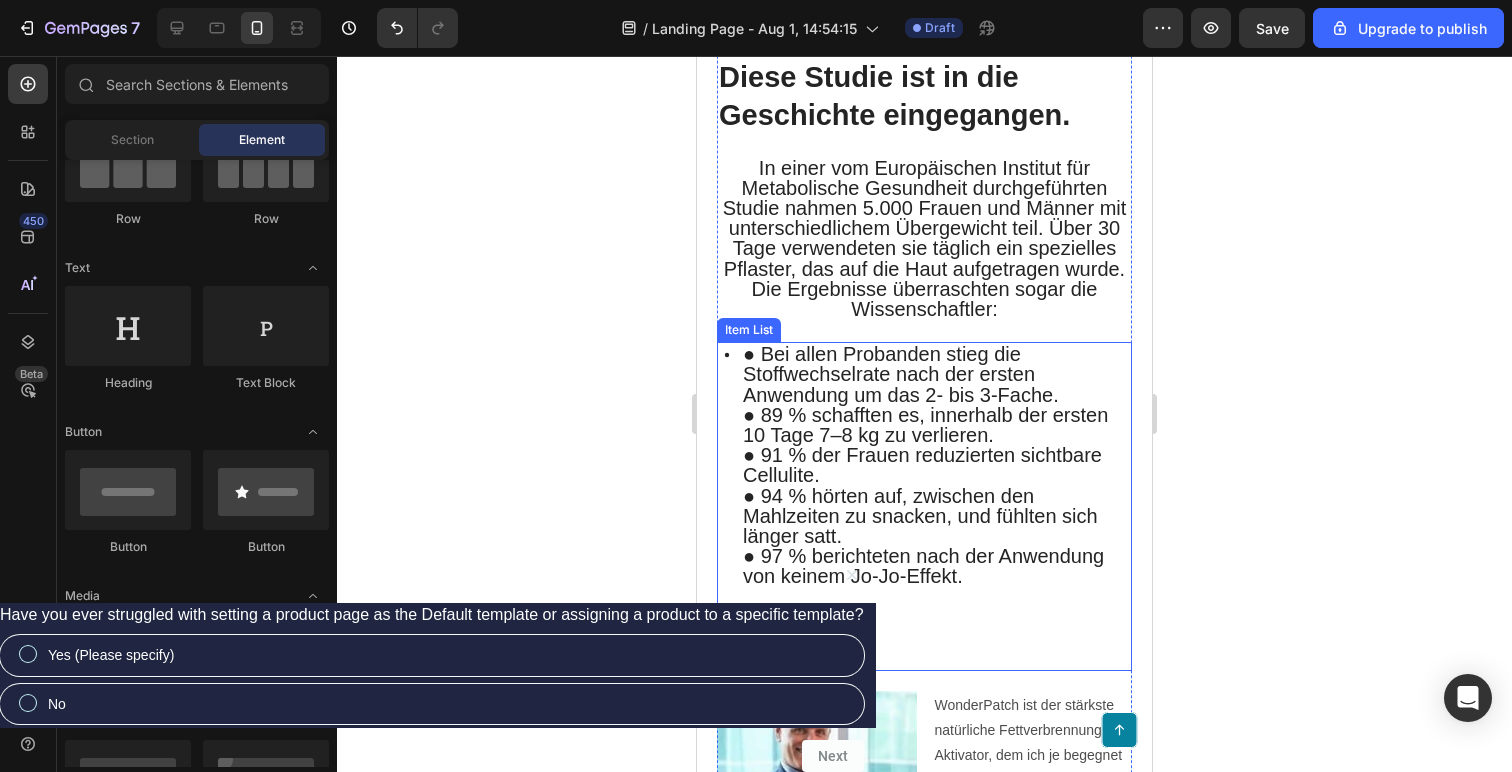 click on "● Bei allen Probanden stieg die Stoffwechselrate nach der ersten Anwendung um das 2- bis 3-Fache." at bounding box center [901, 374] 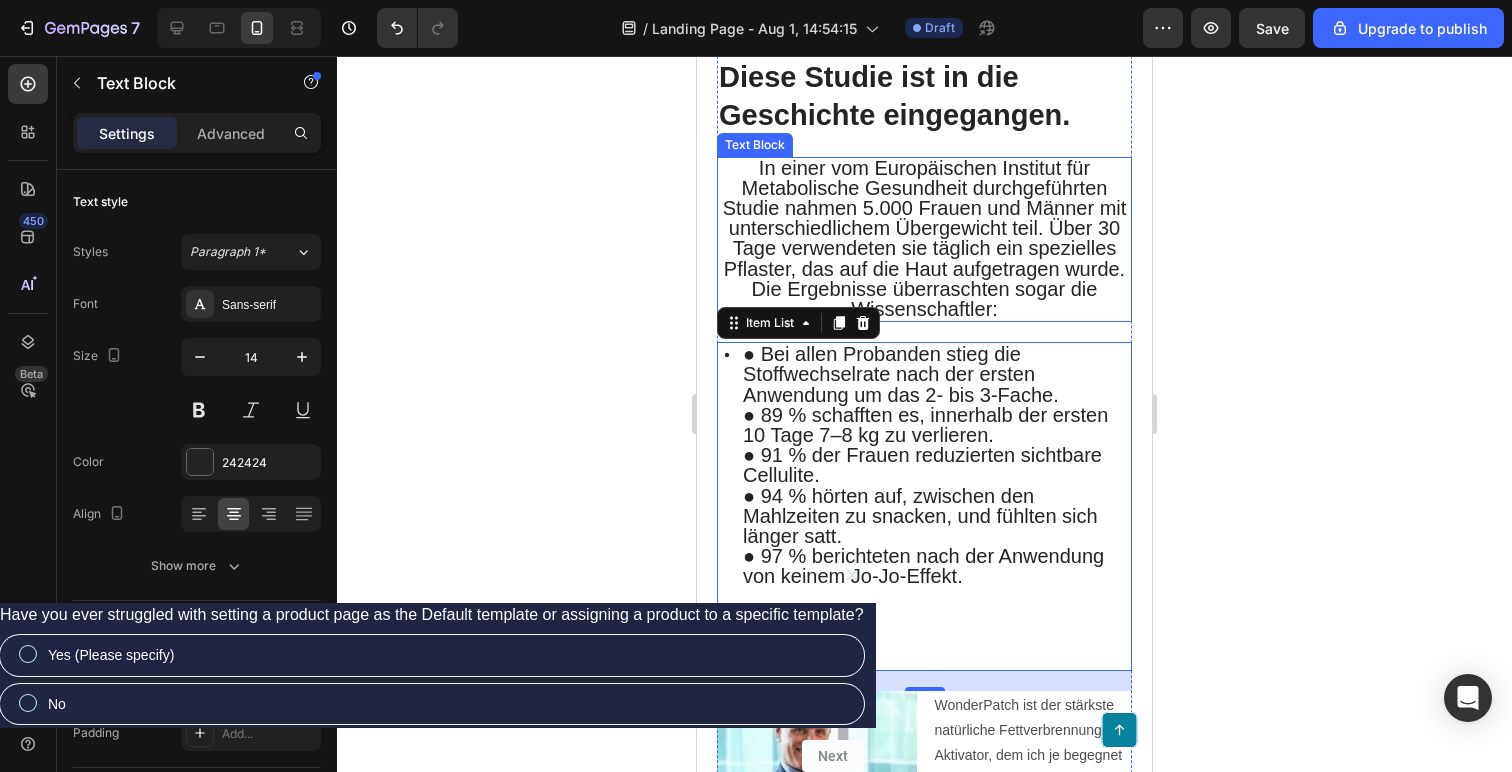 click on "In einer vom Europäischen Institut für Metabolische Gesundheit durchgeführten Studie nahmen 5.000 Frauen und Männer mit unterschiedlichem Übergewicht teil. Über 30 Tage verwendeten sie täglich ein spezielles Pflaster, das auf die Haut aufgetragen wurde." at bounding box center [925, 218] 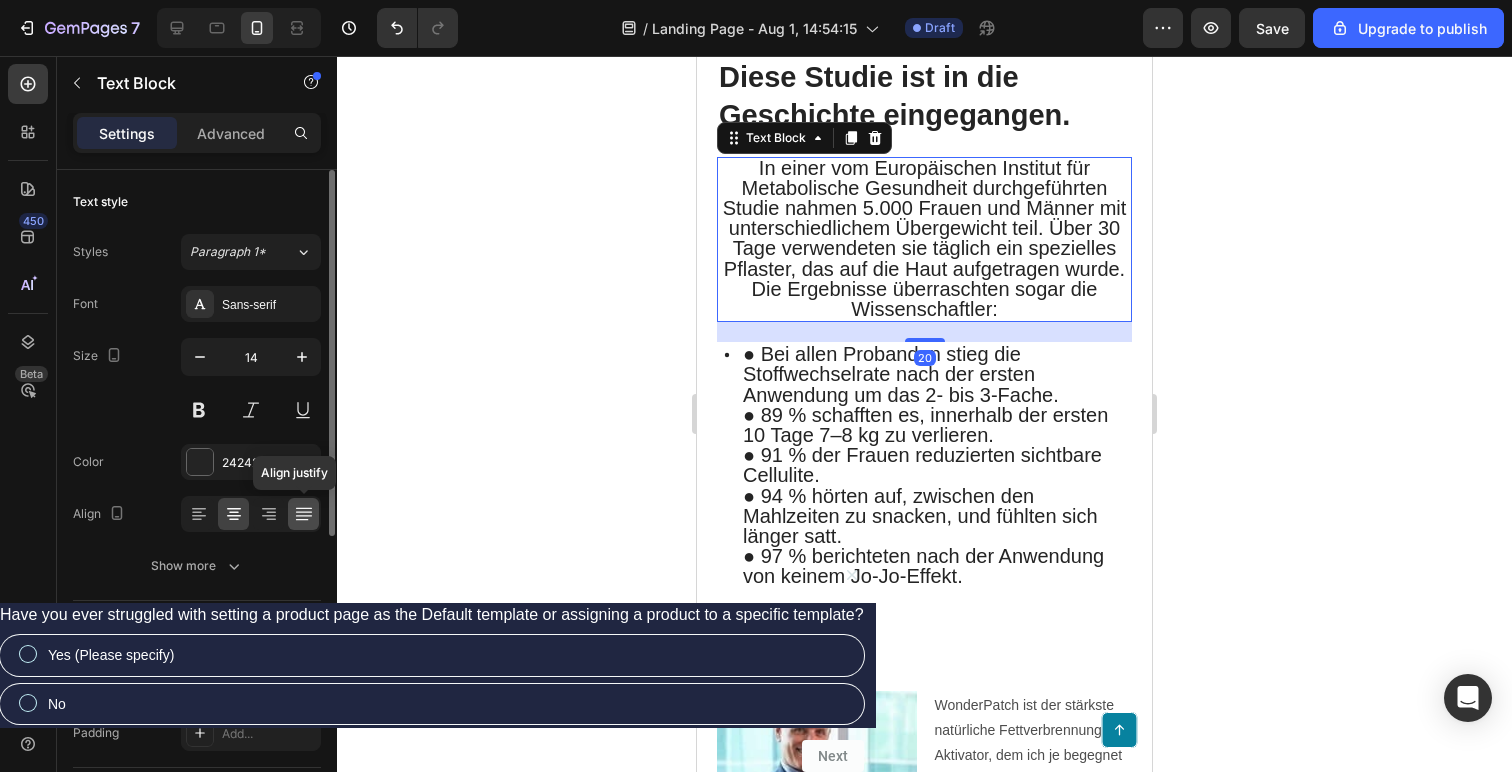 click 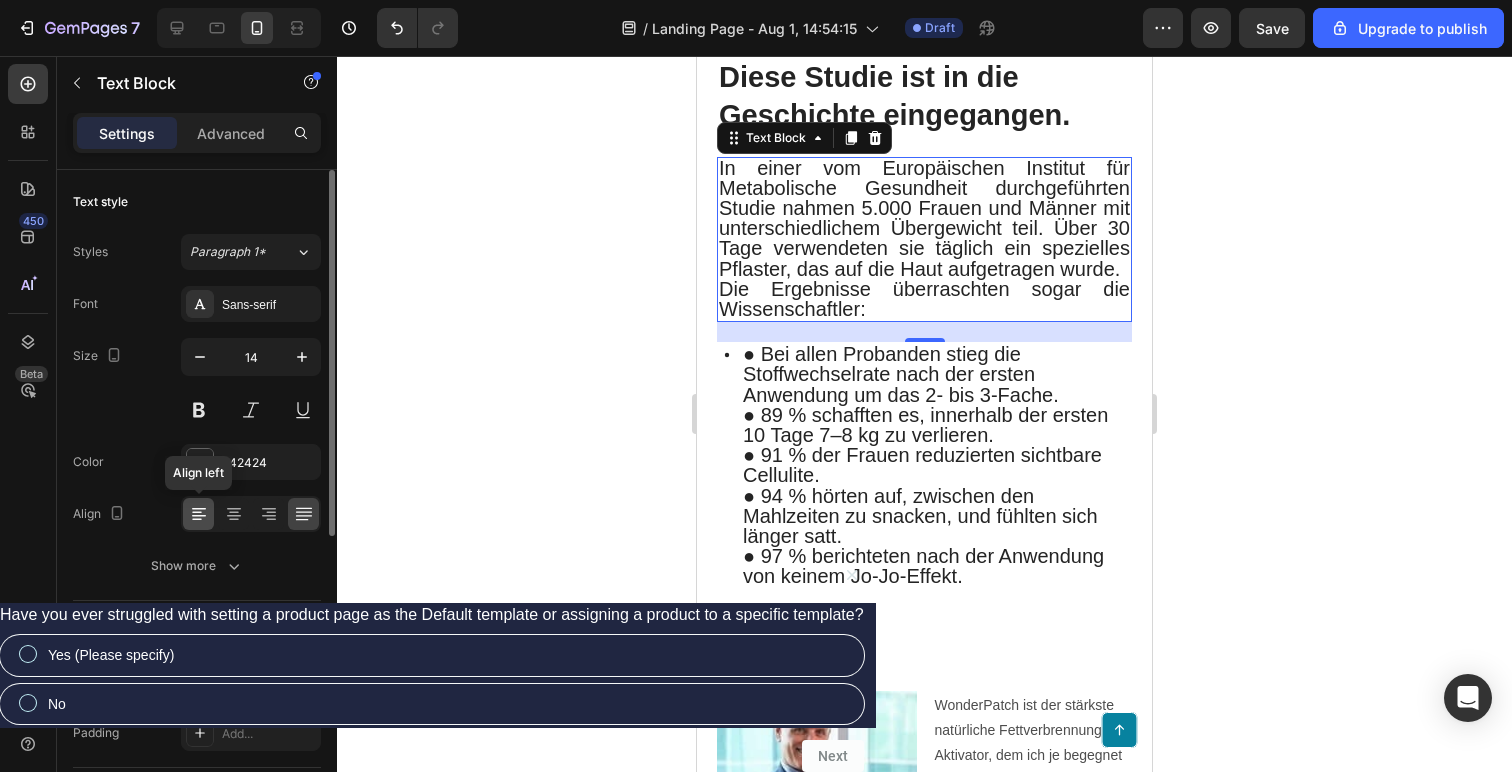 click 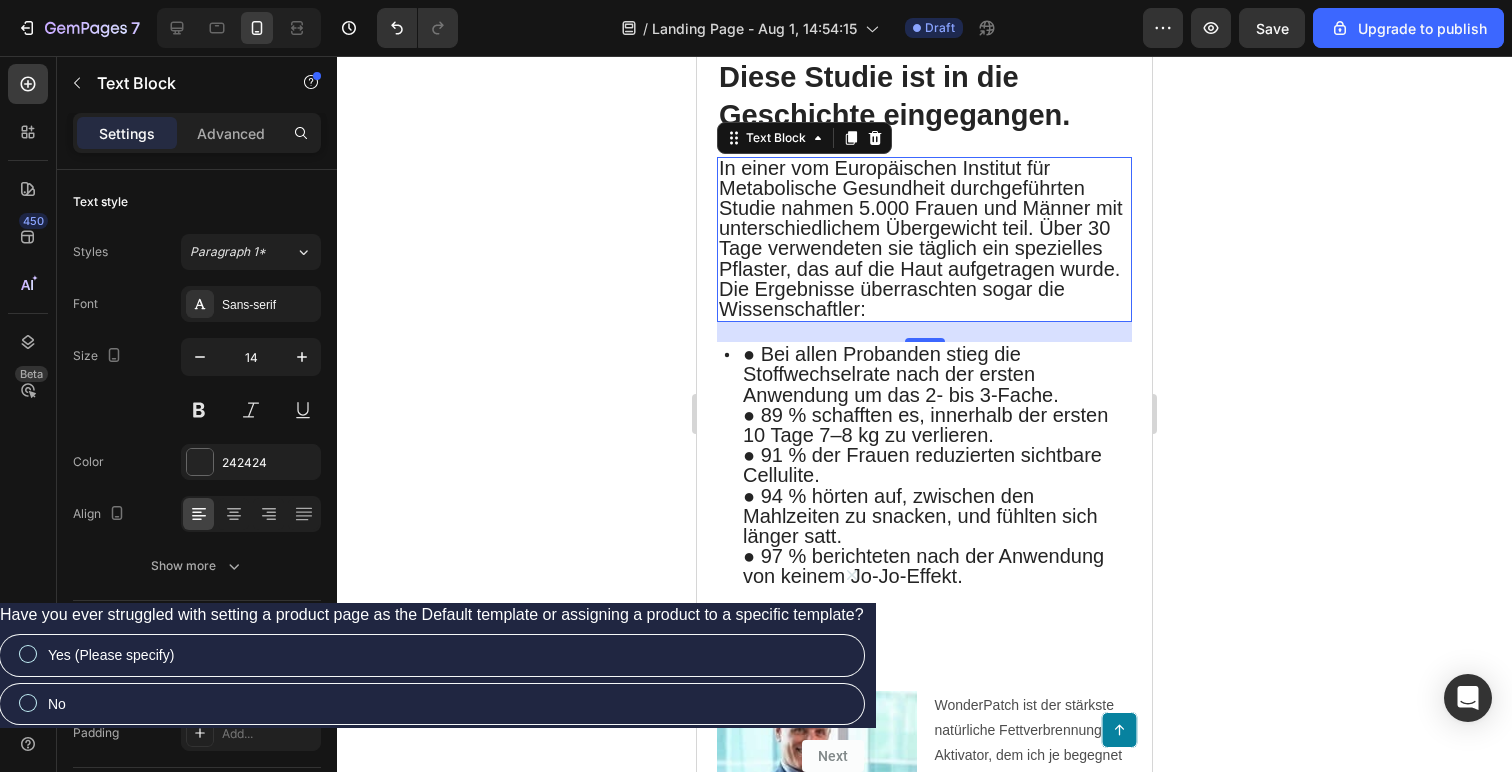 click 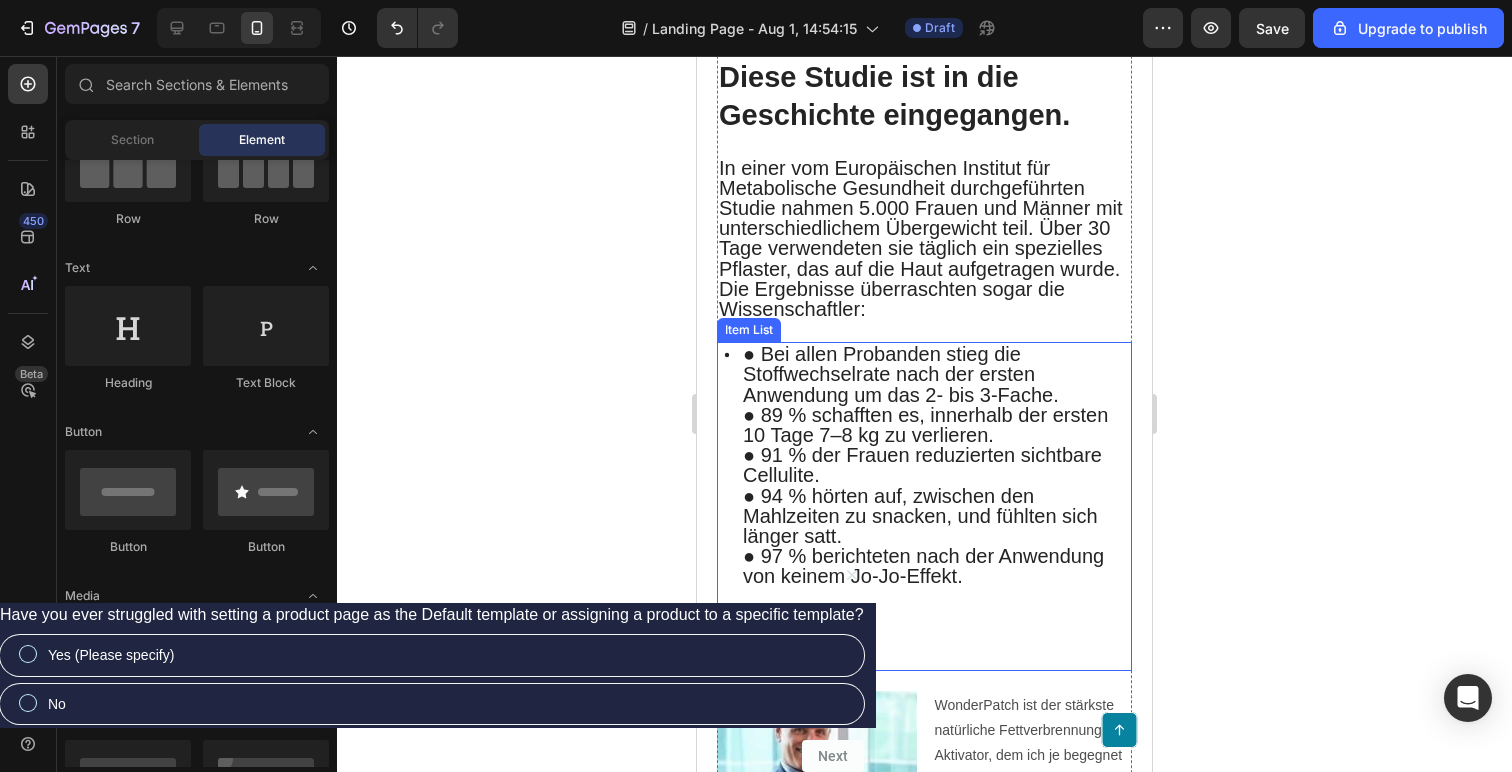 click on "● 91 % der Frauen reduzierten sichtbare Cellulite." at bounding box center (922, 465) 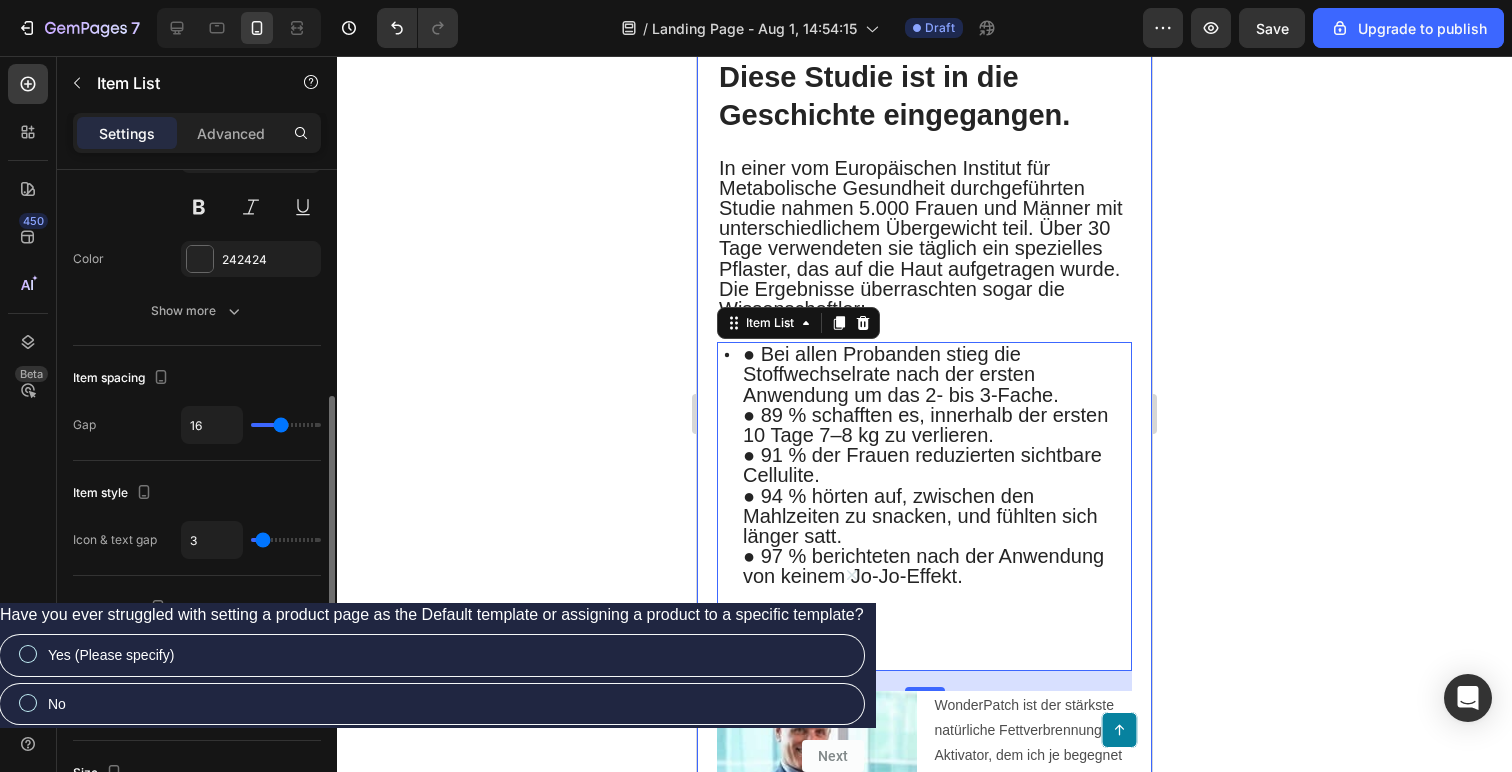 scroll, scrollTop: 466, scrollLeft: 0, axis: vertical 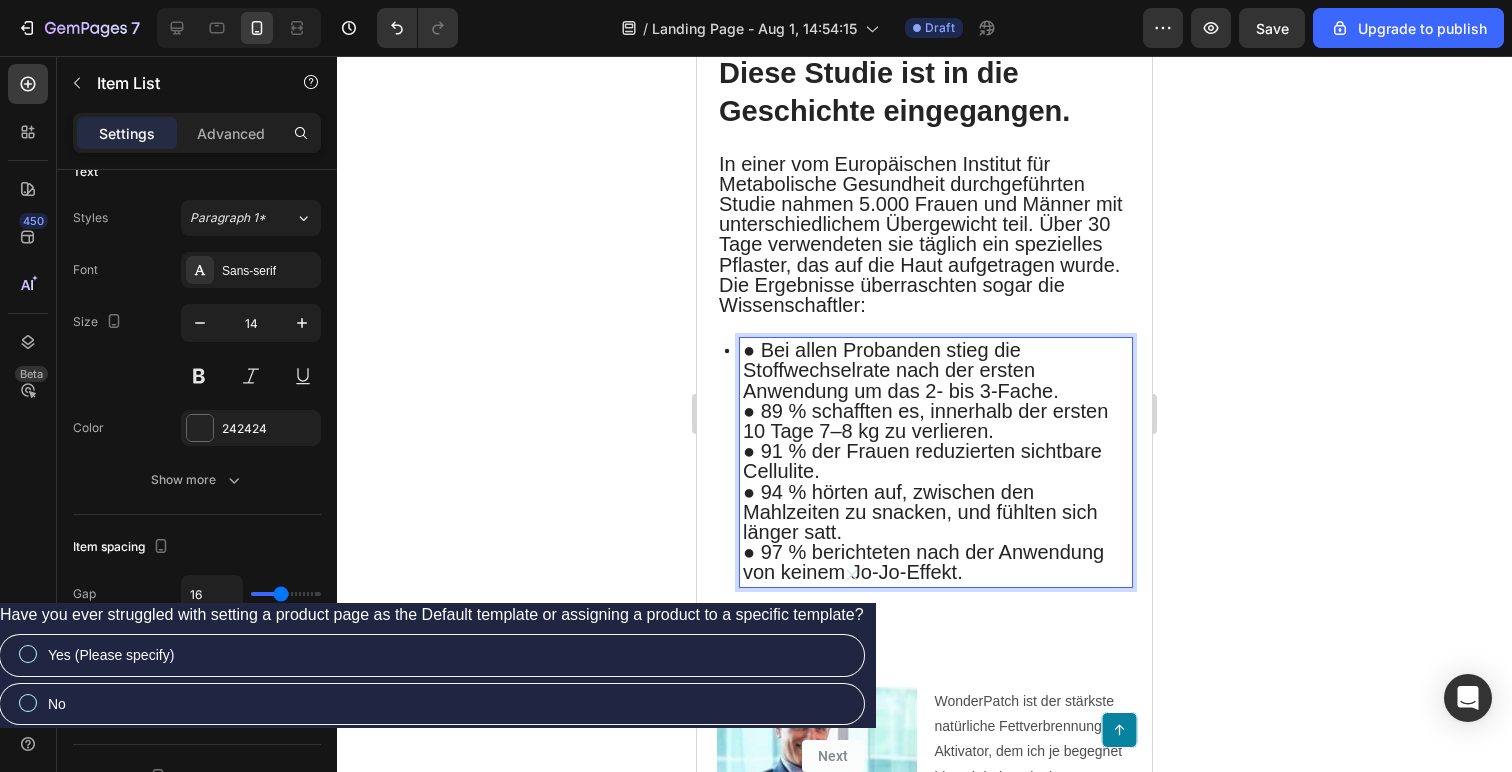 click on "● Bei allen Probanden stieg die Stoffwechselrate nach der ersten Anwendung um das 2- bis 3-Fache. ● 89 % schafften es, innerhalb der ersten 10 Tage 7–8 kg zu verlieren. ● 91 % der Frauen reduzierten sichtbare Cellulite. ● 94 % hörten auf, zwischen den Mahlzeiten zu snacken, und fühlten sich länger satt. ● 97 % berichteten nach der Anwendung von keinem Jo-Jo-Effekt." at bounding box center [924, 462] 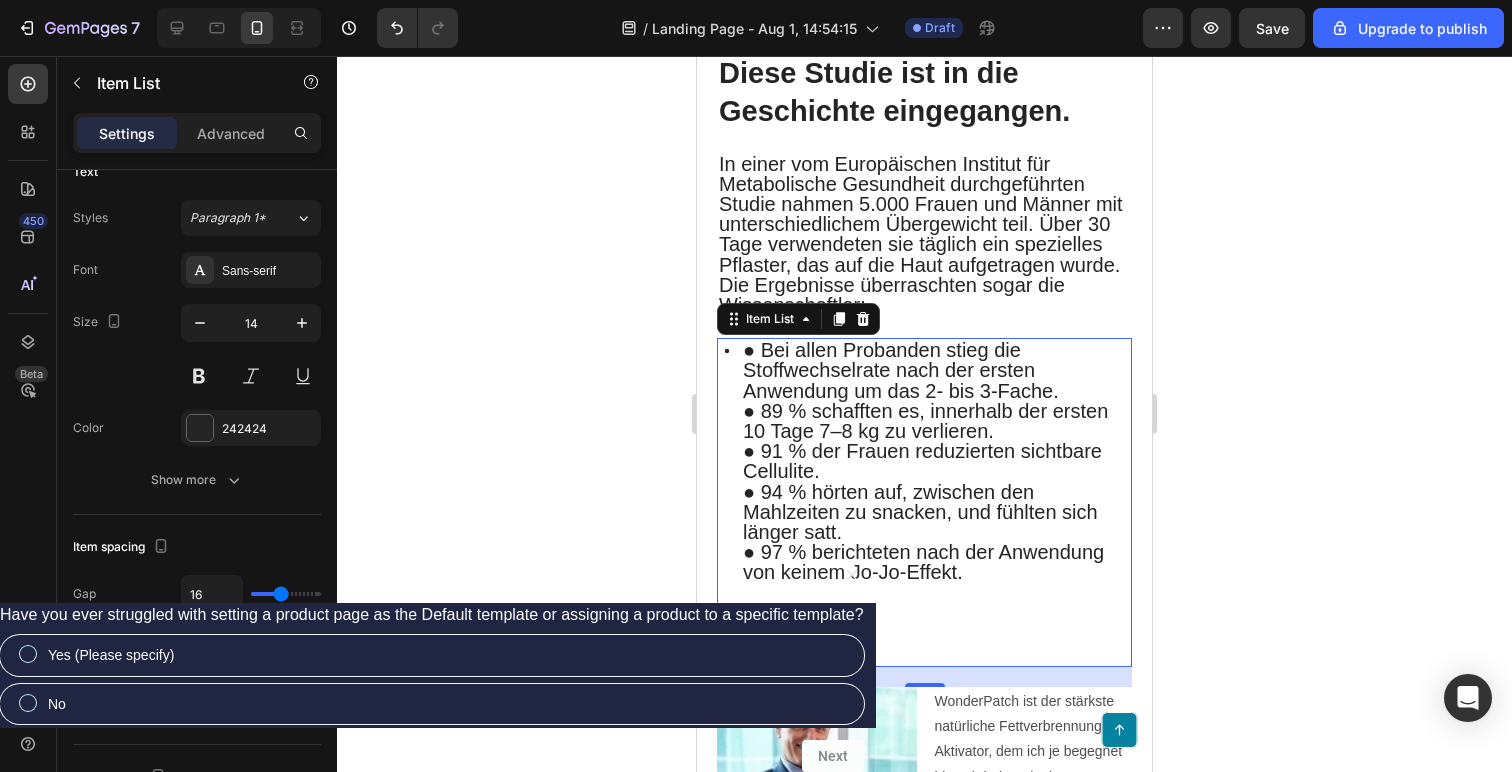 click on "● Bei allen Probanden stieg die Stoffwechselrate nach der ersten Anwendung um das 2- bis 3-Fache. ● 89 % schafften es, innerhalb der ersten 10 Tage 7–8 kg zu verlieren. ● 91 % der Frauen reduzierten sichtbare Cellulite. ● 94 % hörten auf, zwischen den Mahlzeiten zu snacken, und fühlten sich länger satt. ● 97 % berichteten nach der Anwendung von keinem Jo-Jo-Effekt." at bounding box center [924, 462] 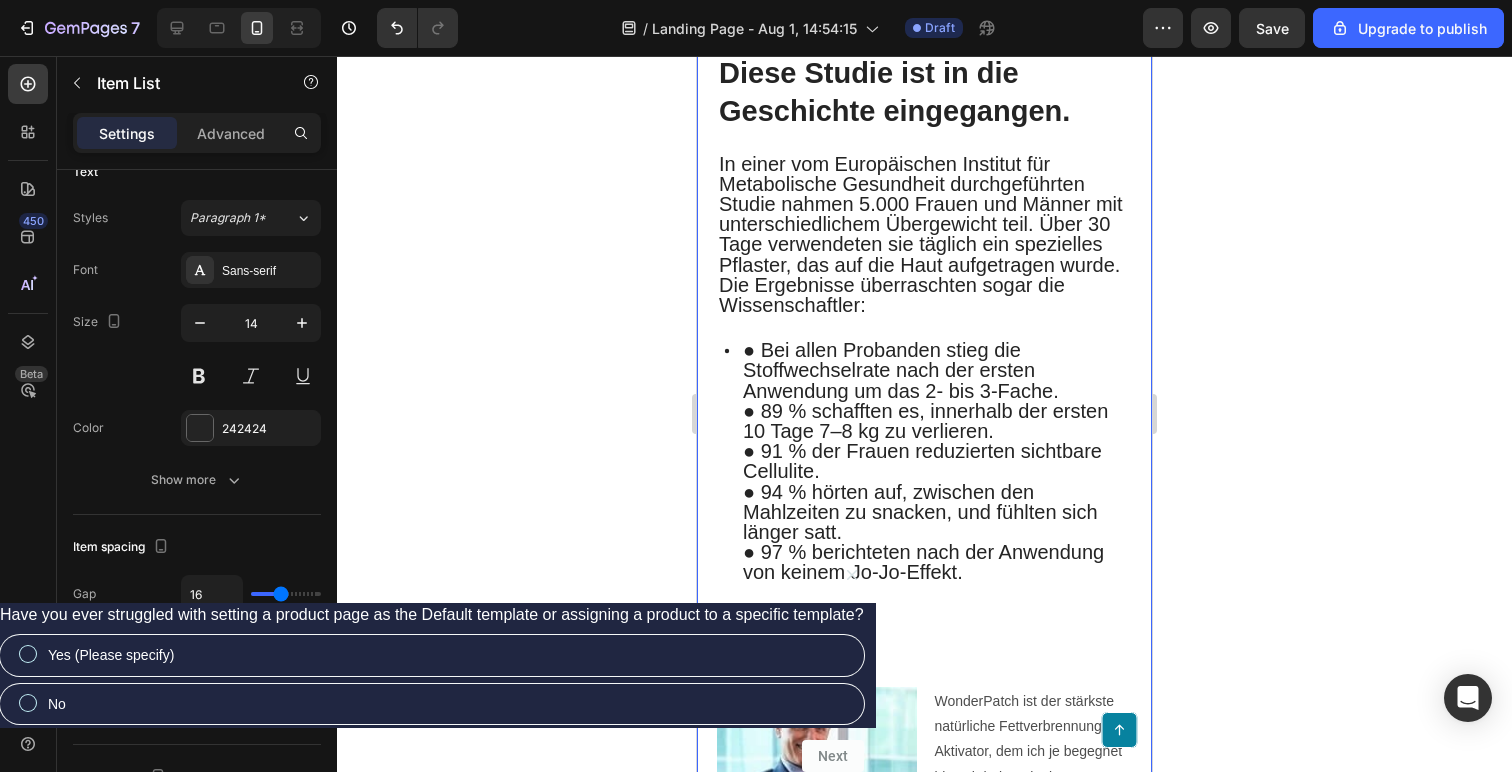 click on "Eine neue Methode, um Übergewicht zu bekämpfen.  Man klebt das Pflaster auf und verliert 7–8 kg in 10 Tagen. Heading Diane Thompson – Redakteurin von  The World of Hygiene  seit 2018, veröffentlicht in Text Block Image Erstaunliche Ergebnisse durch eine innovative Gewichtsverlust-Behandlung, entwickelt von französischen Wissenschaftlern. Einfach ein Pflaster auf die Haut kleben und das Fett verbrennt von selbst. Es erfordert weder drastische Diäten noch regelmäßige körperliche Aktivität. Stehen wir vor der Gewichtsabnahme der Zukunft? Alles deutet darauf hin. Text Block Diese Studie ist in die Geschichte eingegangen. Heading In einer vom Europäischen Institut für Metabolische Gesundheit durchgeführten Studie nahmen 5.000 Frauen und Männer mit unterschiedlichem Übergewicht teil. Über 30 Tage verwendeten sie täglich ein spezielles Pflaster, das auf die Haut aufgetragen wurde. Die Ergebnisse überraschten sogar die Wissenschaftler: Text Block" at bounding box center (924, 1401) 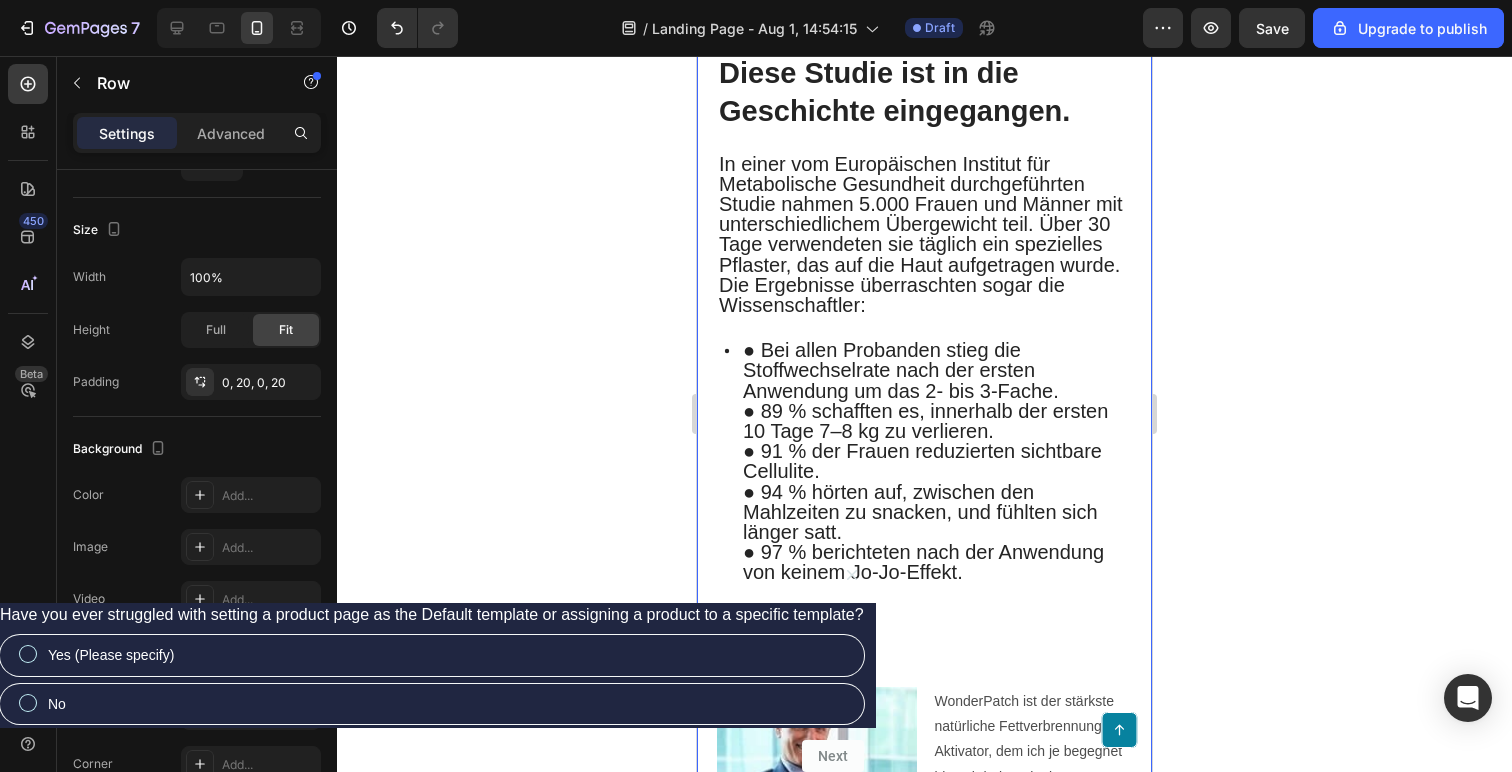scroll, scrollTop: 0, scrollLeft: 0, axis: both 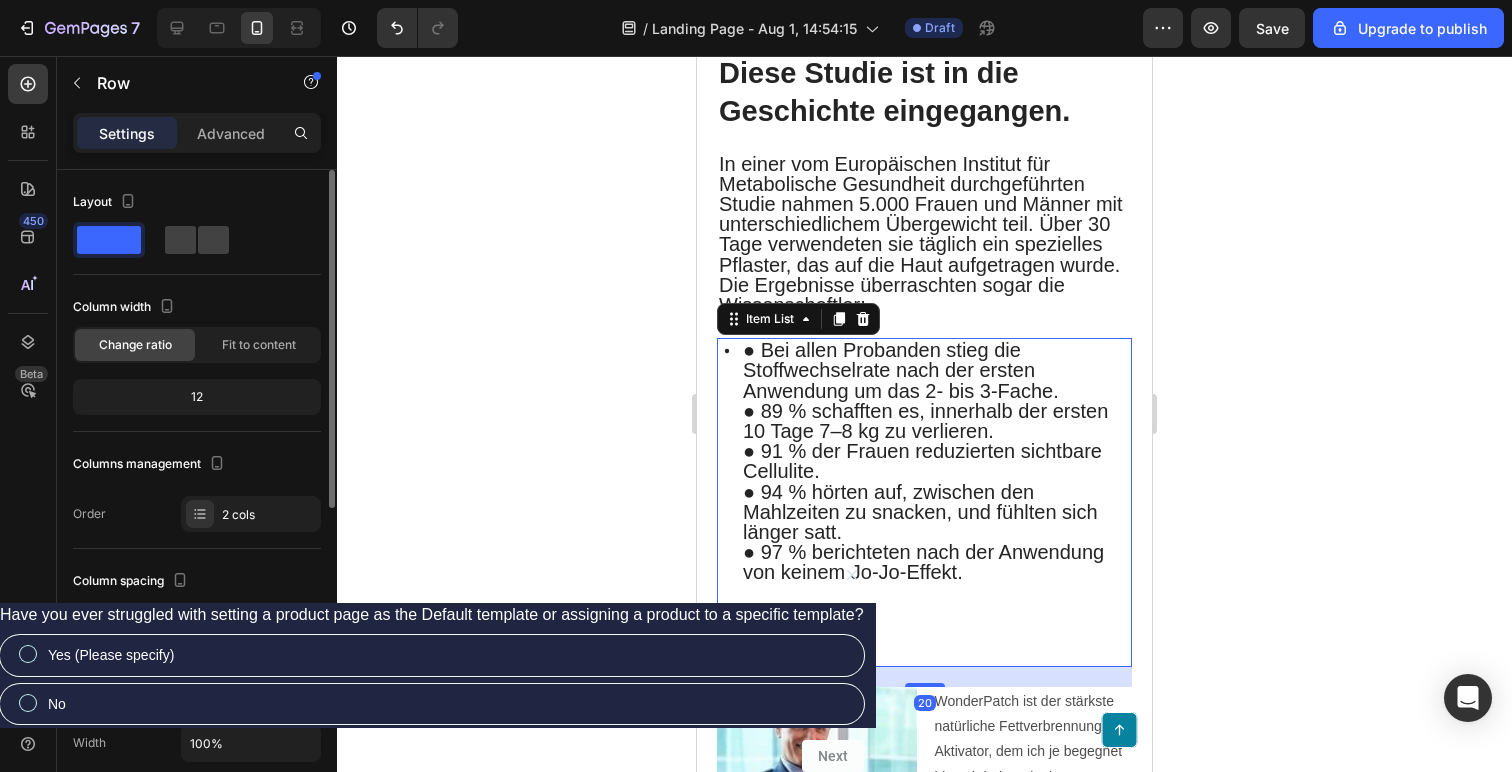 click on "● 97 % berichteten nach der Anwendung von keinem Jo-Jo-Effekt." at bounding box center (923, 562) 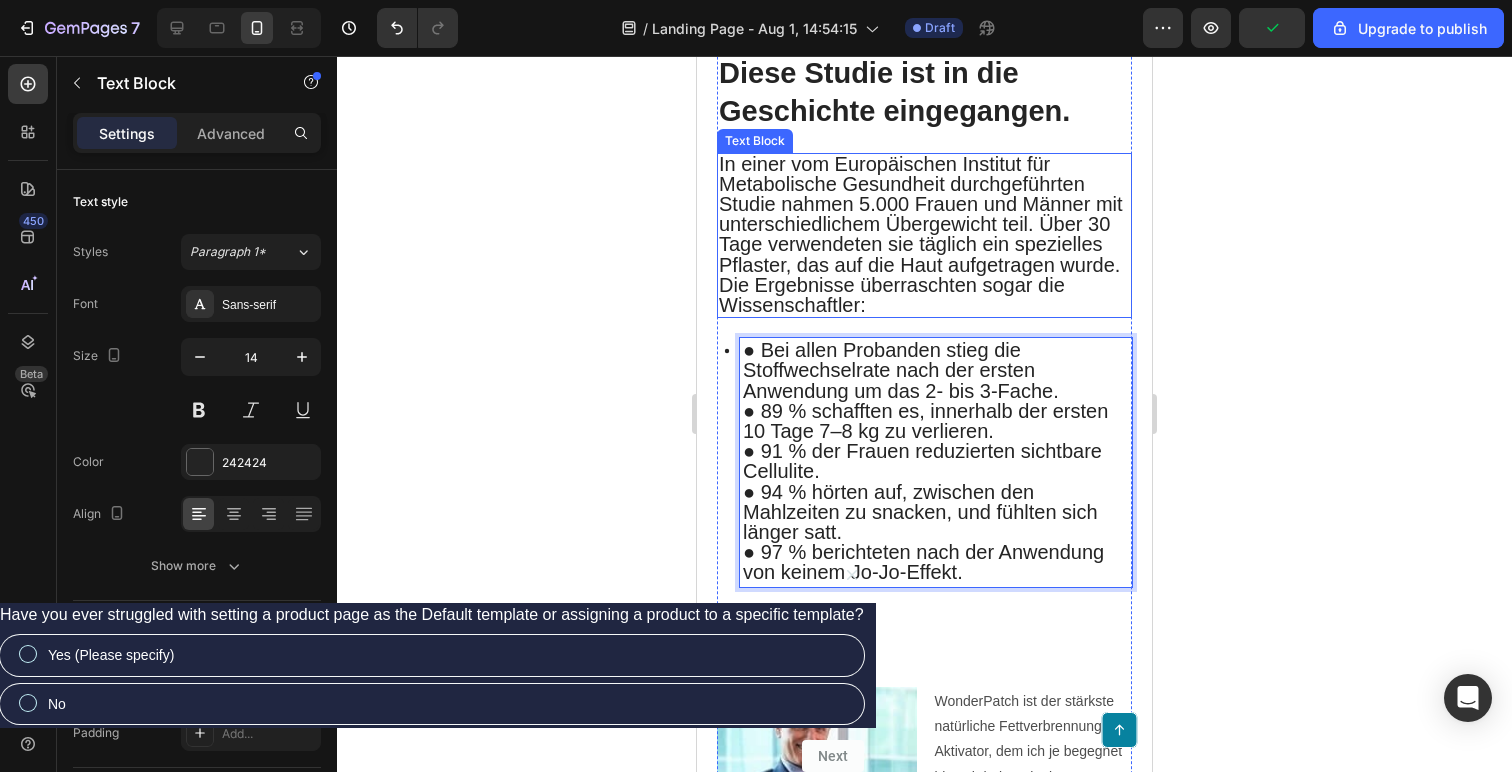 click on "Die Ergebnisse überraschten sogar die Wissenschaftler:" at bounding box center [892, 295] 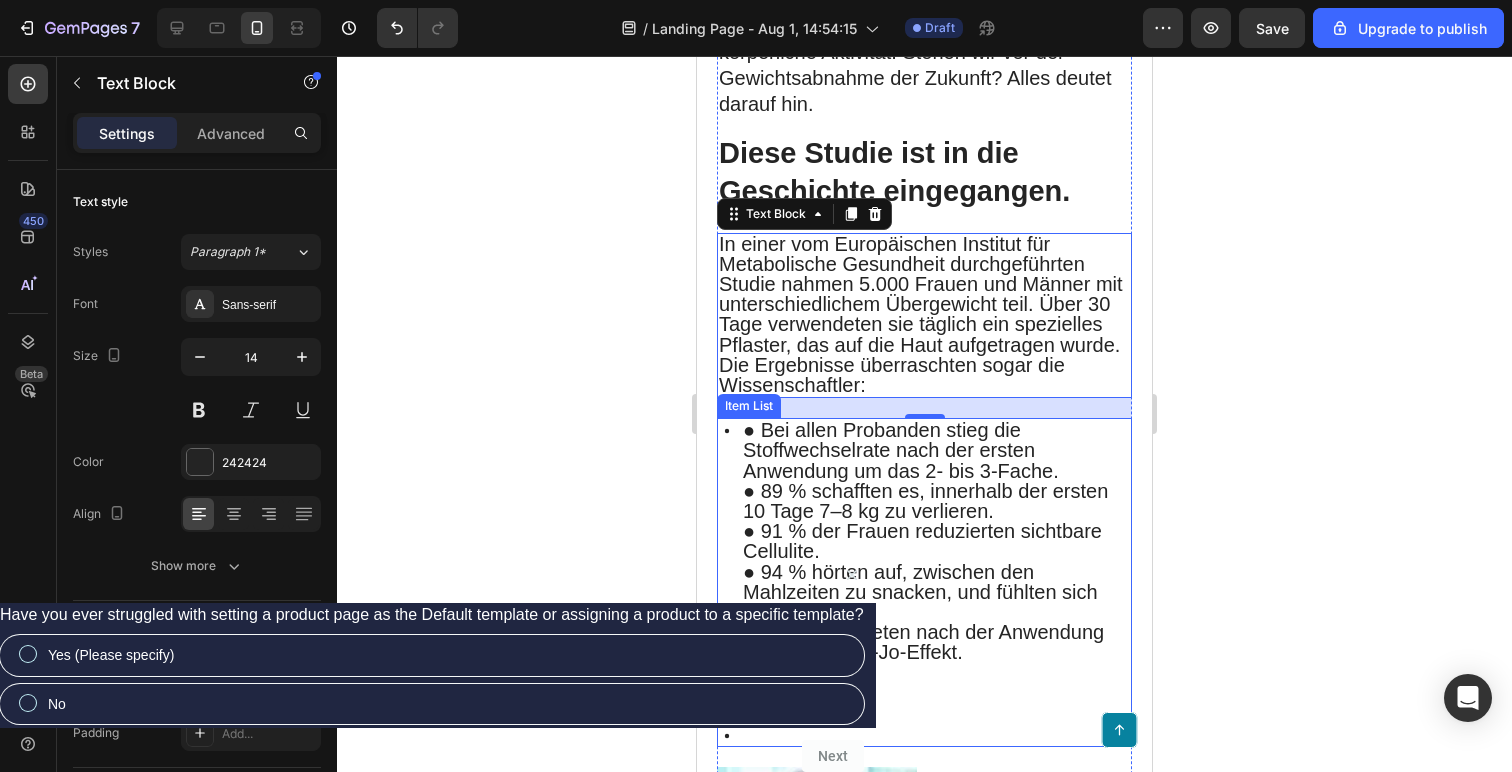 scroll, scrollTop: 1032, scrollLeft: 0, axis: vertical 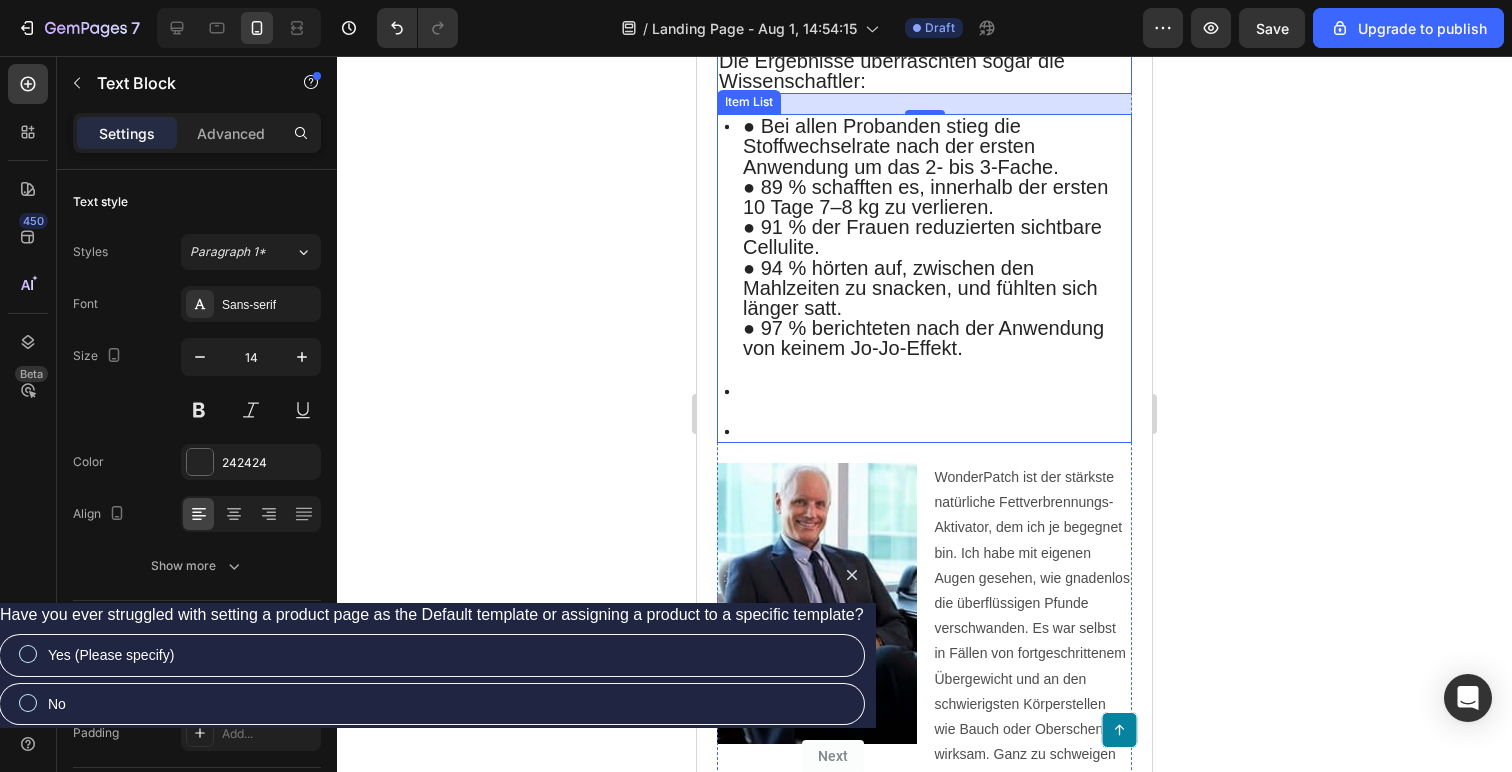 click on "● 91 % der Frauen reduzierten sichtbare Cellulite." at bounding box center [922, 237] 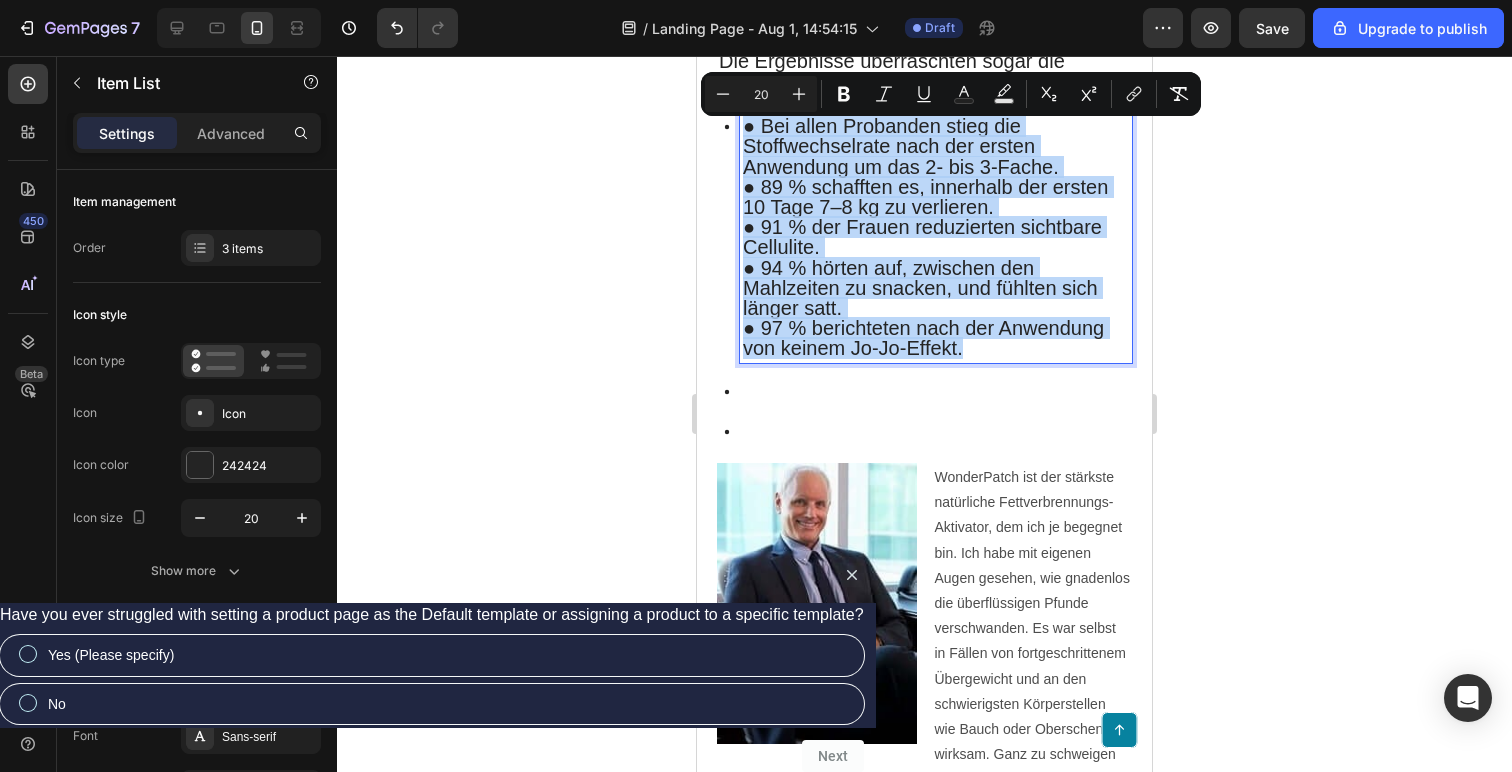 drag, startPoint x: 989, startPoint y: 358, endPoint x: 739, endPoint y: 139, distance: 332.35675 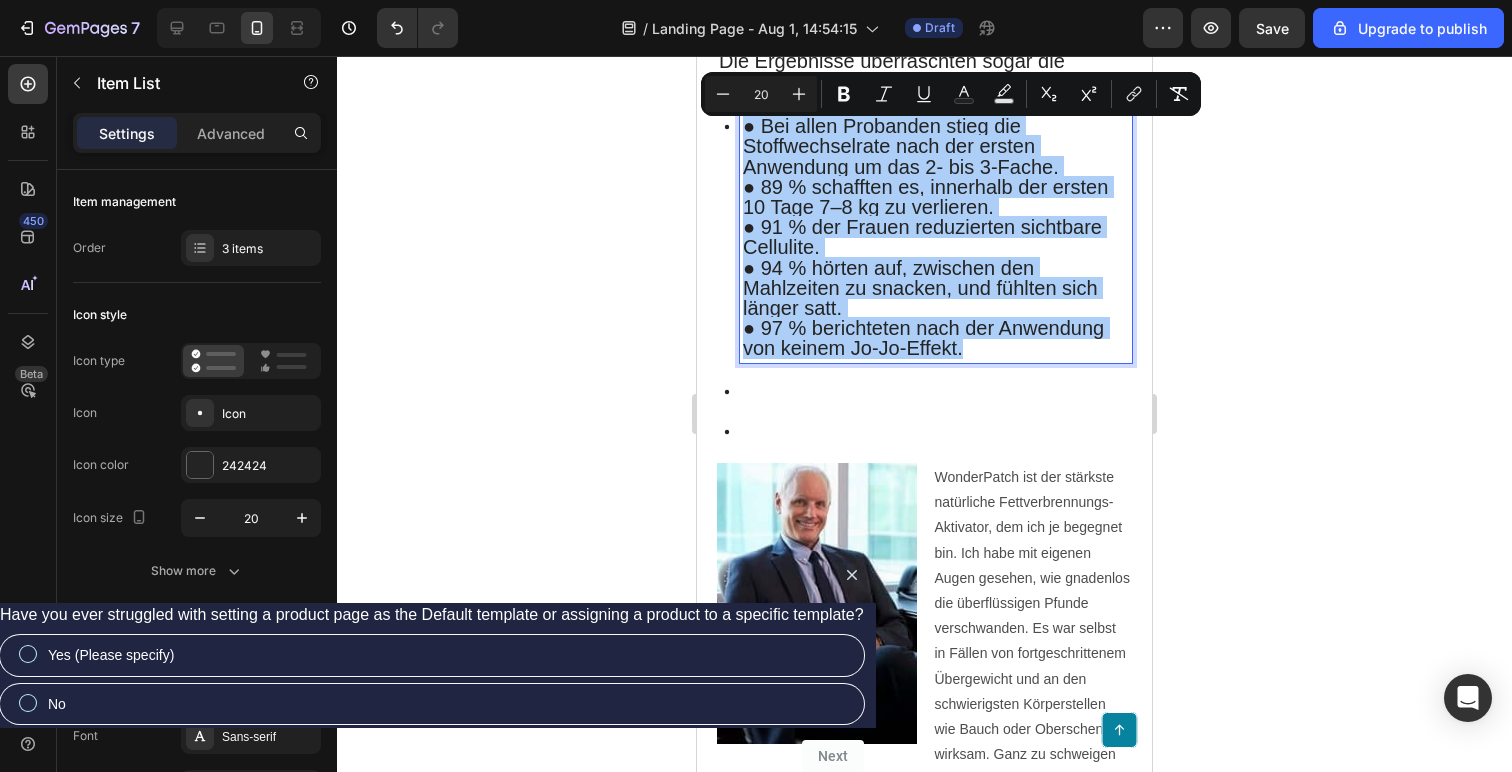 drag, startPoint x: 1204, startPoint y: 183, endPoint x: 450, endPoint y: 127, distance: 756.0767 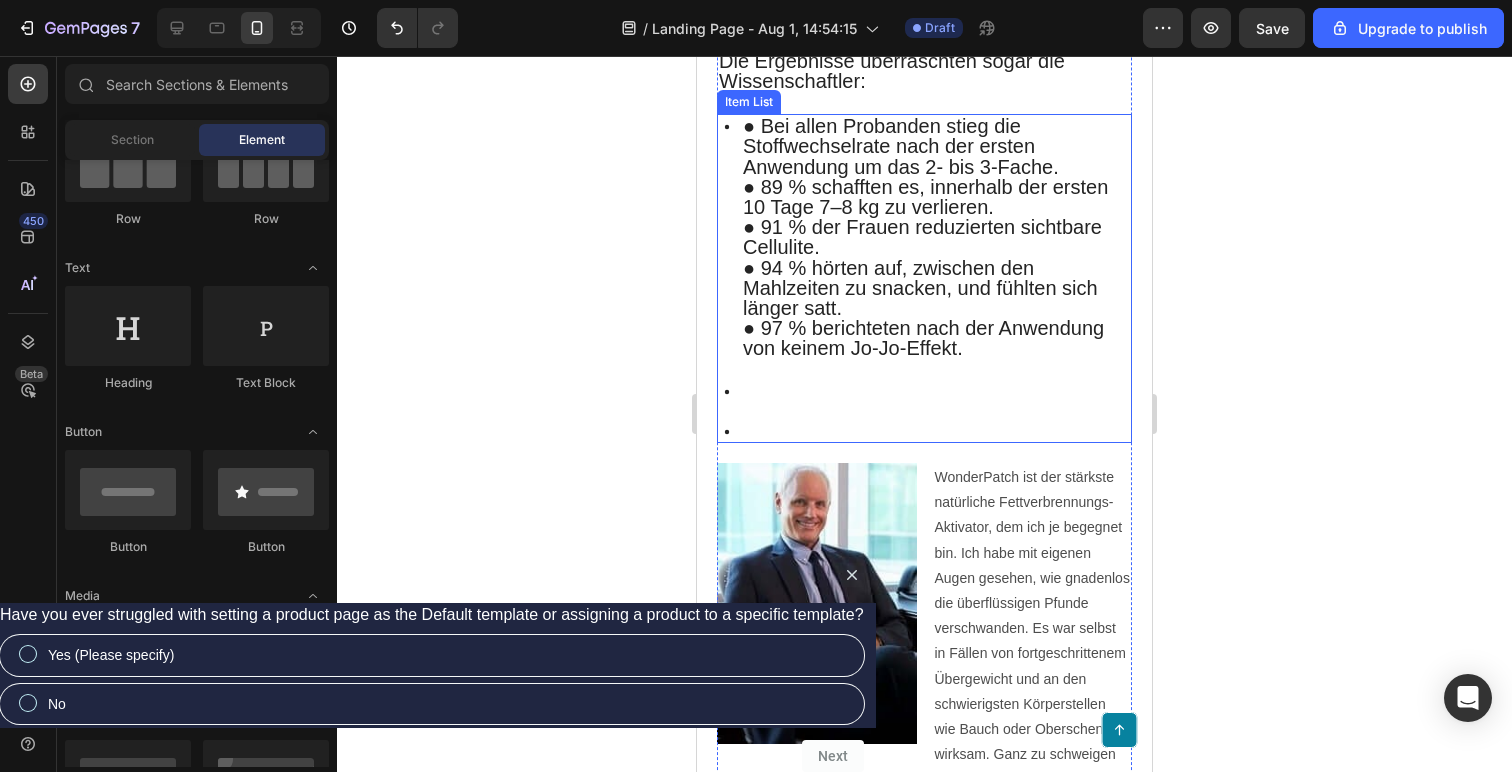 click on "● Bei allen Probanden stieg die Stoffwechselrate nach der ersten Anwendung um das 2- bis 3-Fache." at bounding box center (936, 147) 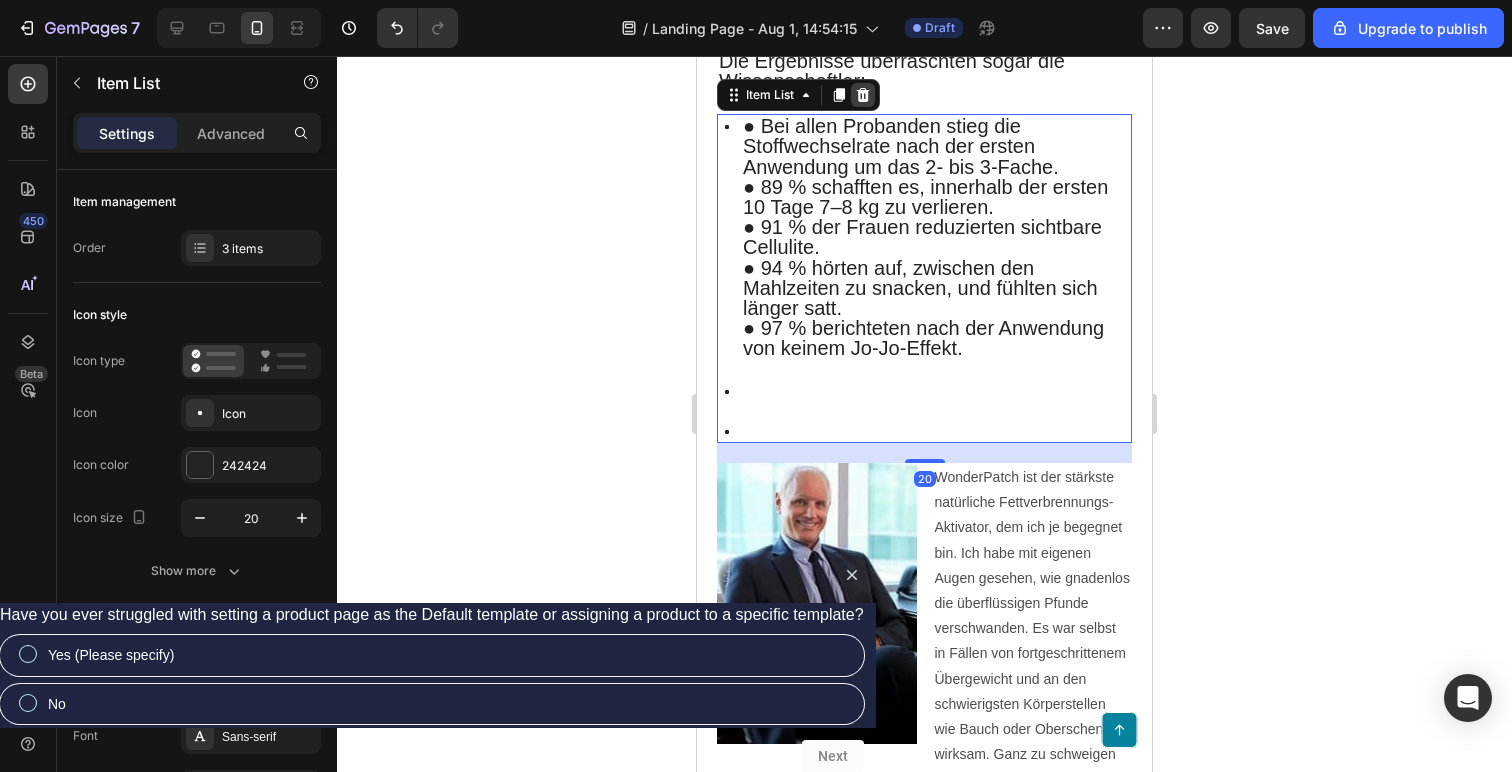 click 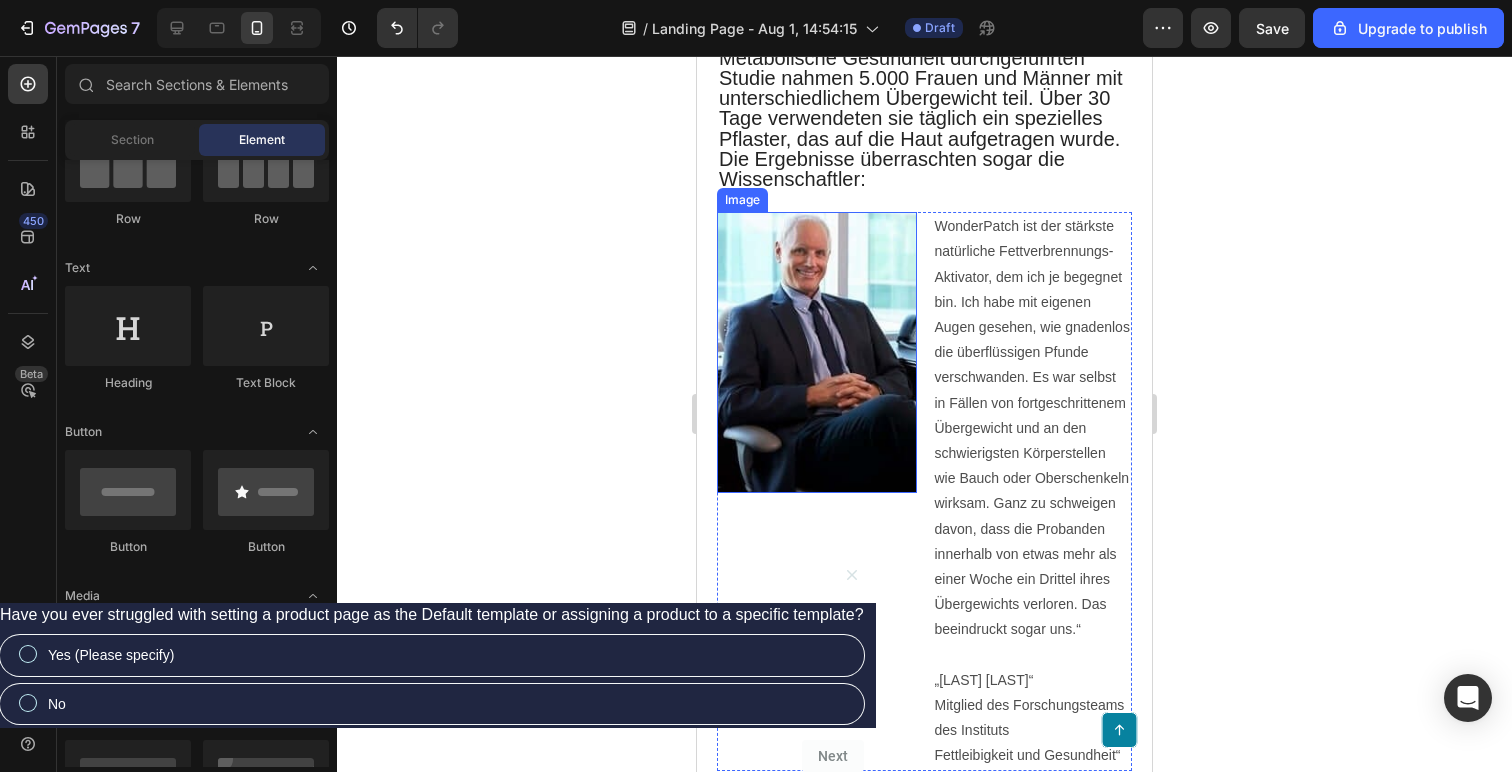 scroll, scrollTop: 811, scrollLeft: 0, axis: vertical 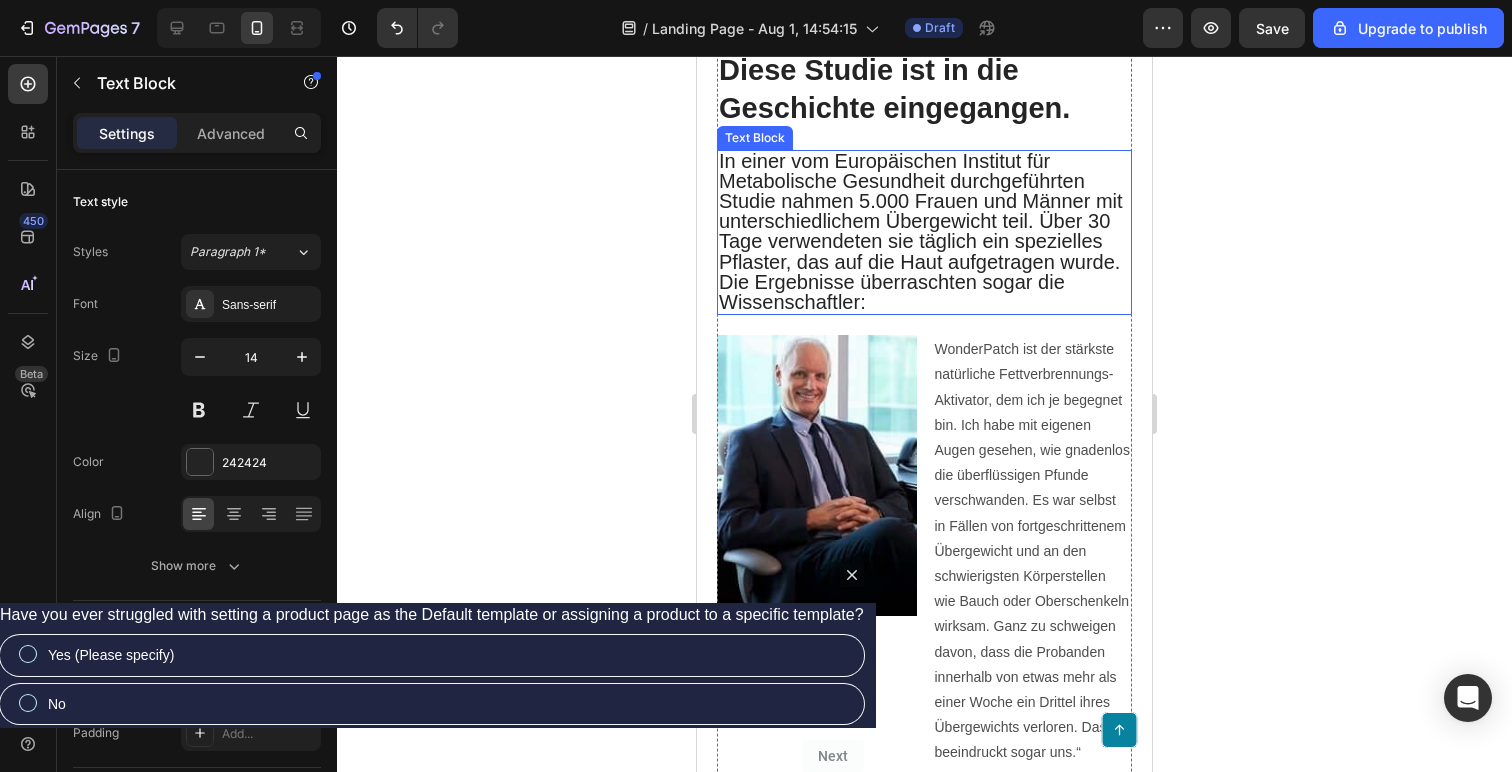 click on "In einer vom Europäischen Institut für Metabolische Gesundheit durchgeführten Studie nahmen 5.000 Frauen und Männer mit unterschiedlichem Übergewicht teil. Über 30 Tage verwendeten sie täglich ein spezielles Pflaster, das auf die Haut aufgetragen wurde. Die Ergebnisse überraschten sogar die Wissenschaftler:" at bounding box center (924, 233) 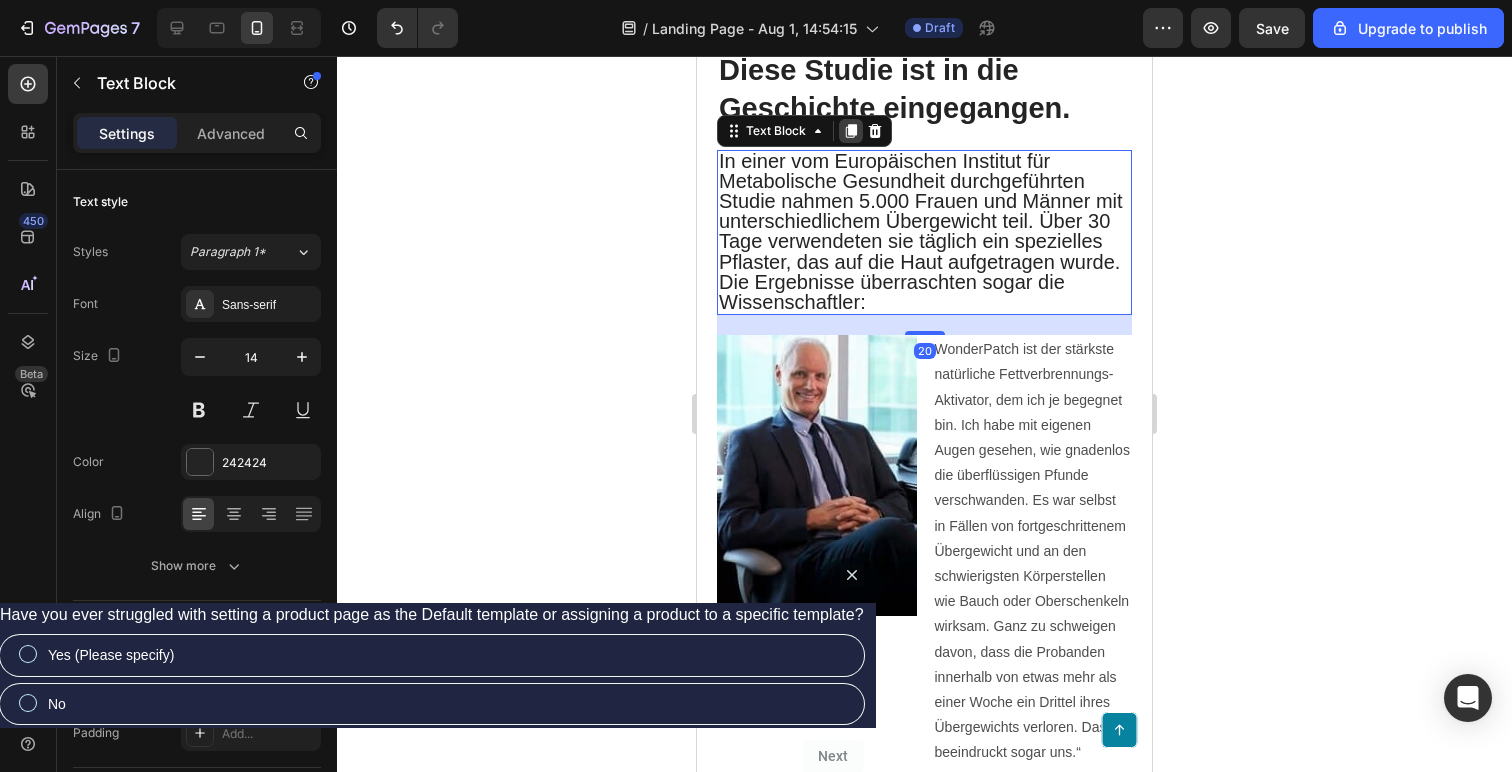 click 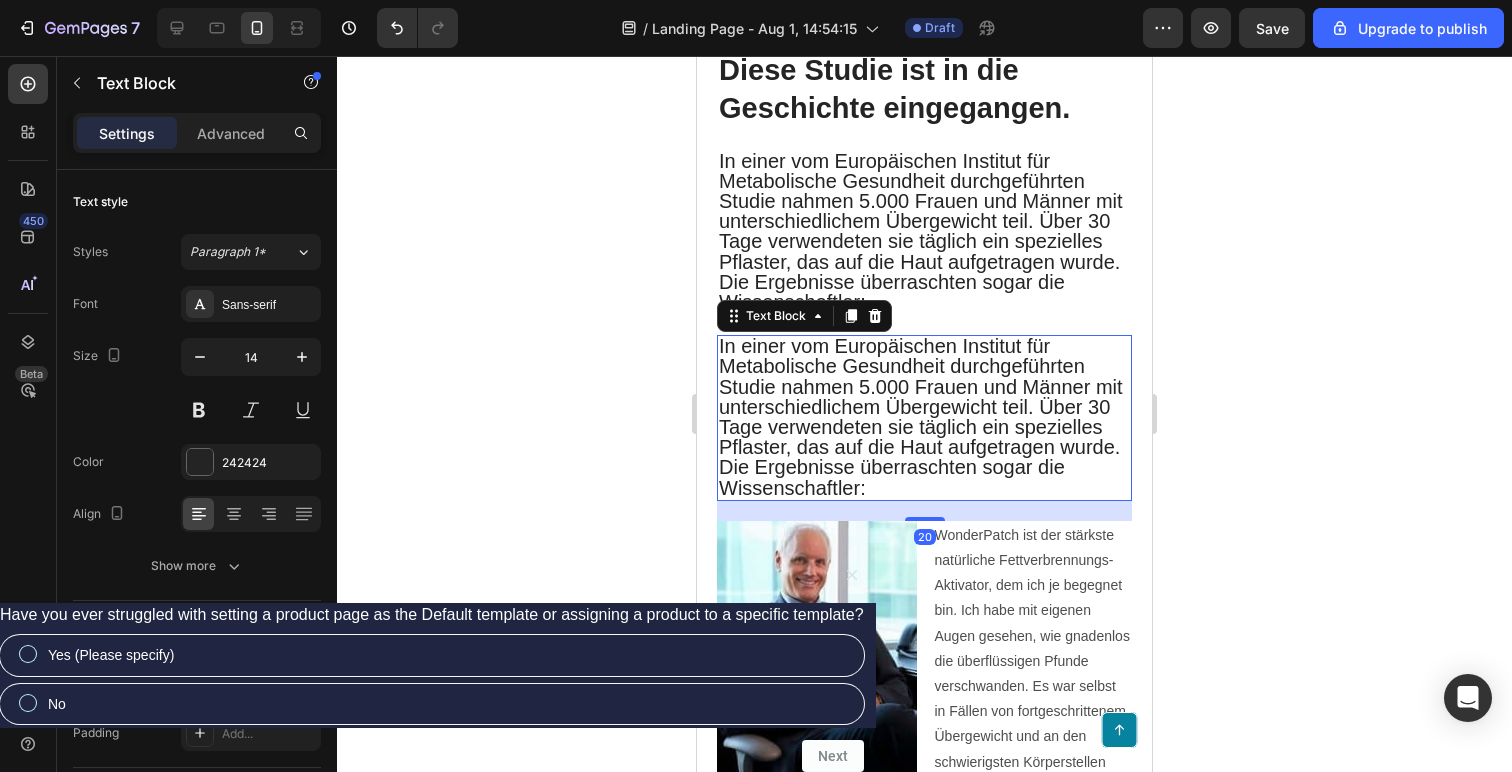 click on "Die Ergebnisse überraschten sogar die Wissenschaftler:" at bounding box center [892, 477] 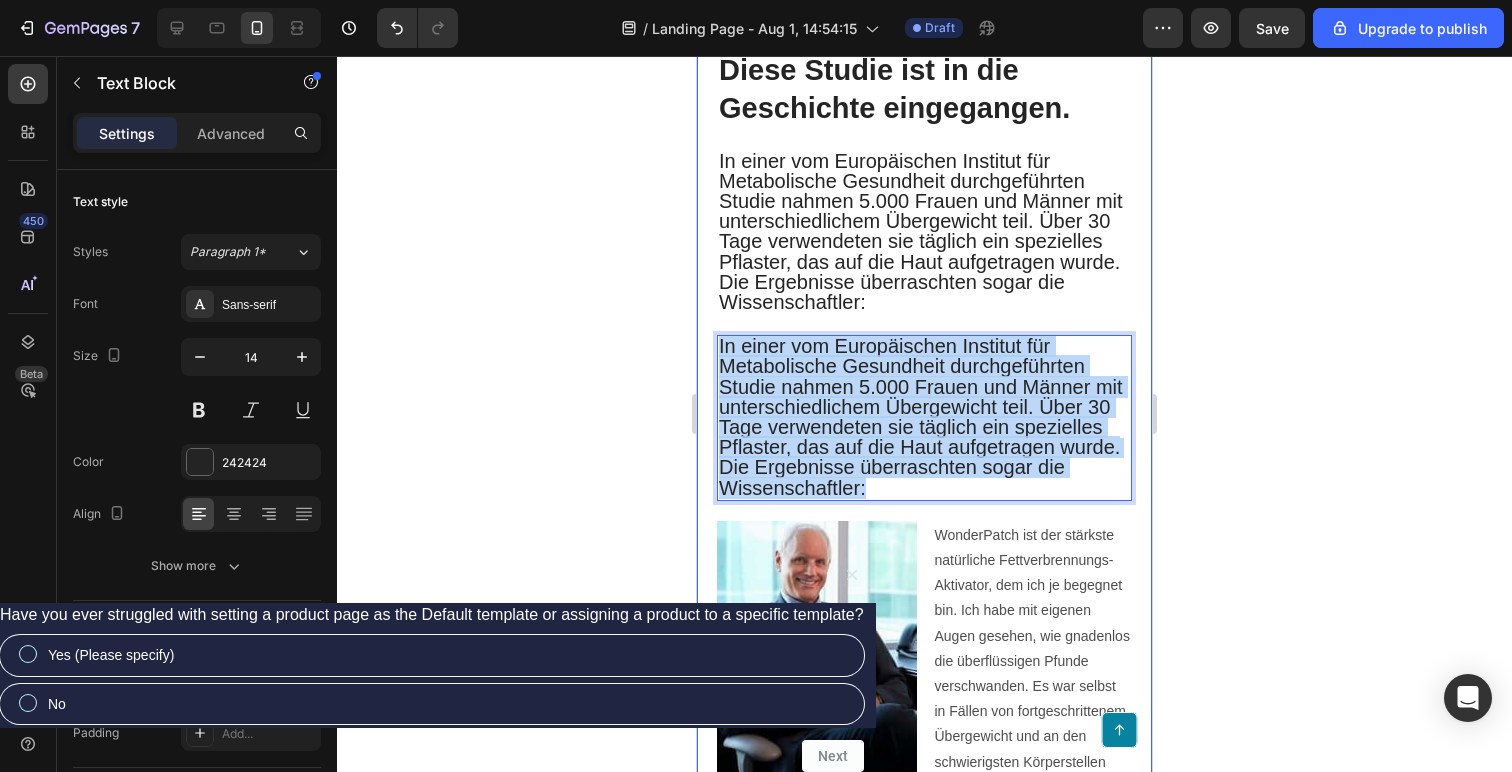 drag, startPoint x: 877, startPoint y: 517, endPoint x: 699, endPoint y: 363, distance: 235.37204 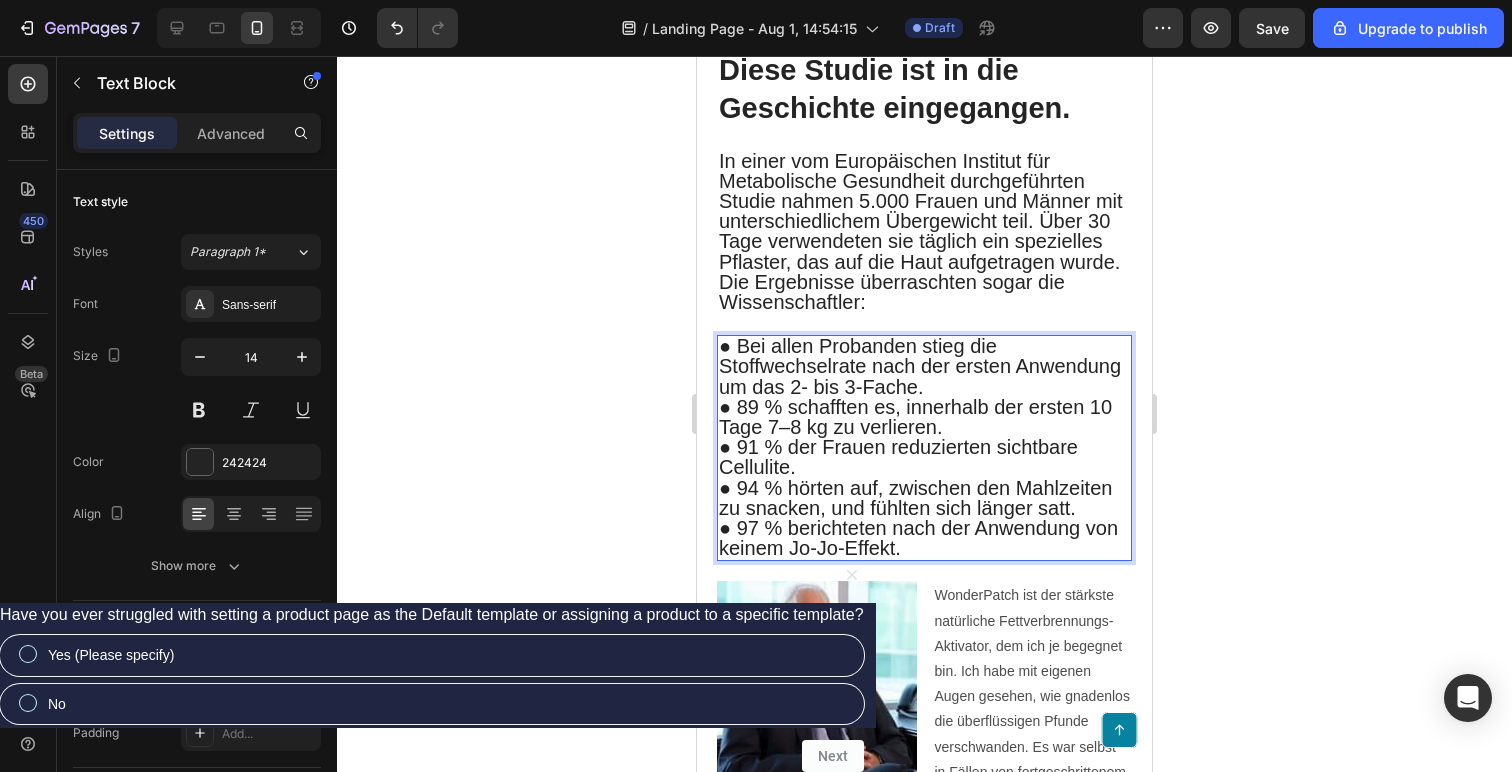 click on "● Bei allen Probanden stieg die Stoffwechselrate nach der ersten Anwendung um das 2- bis 3-Fache." at bounding box center (924, 367) 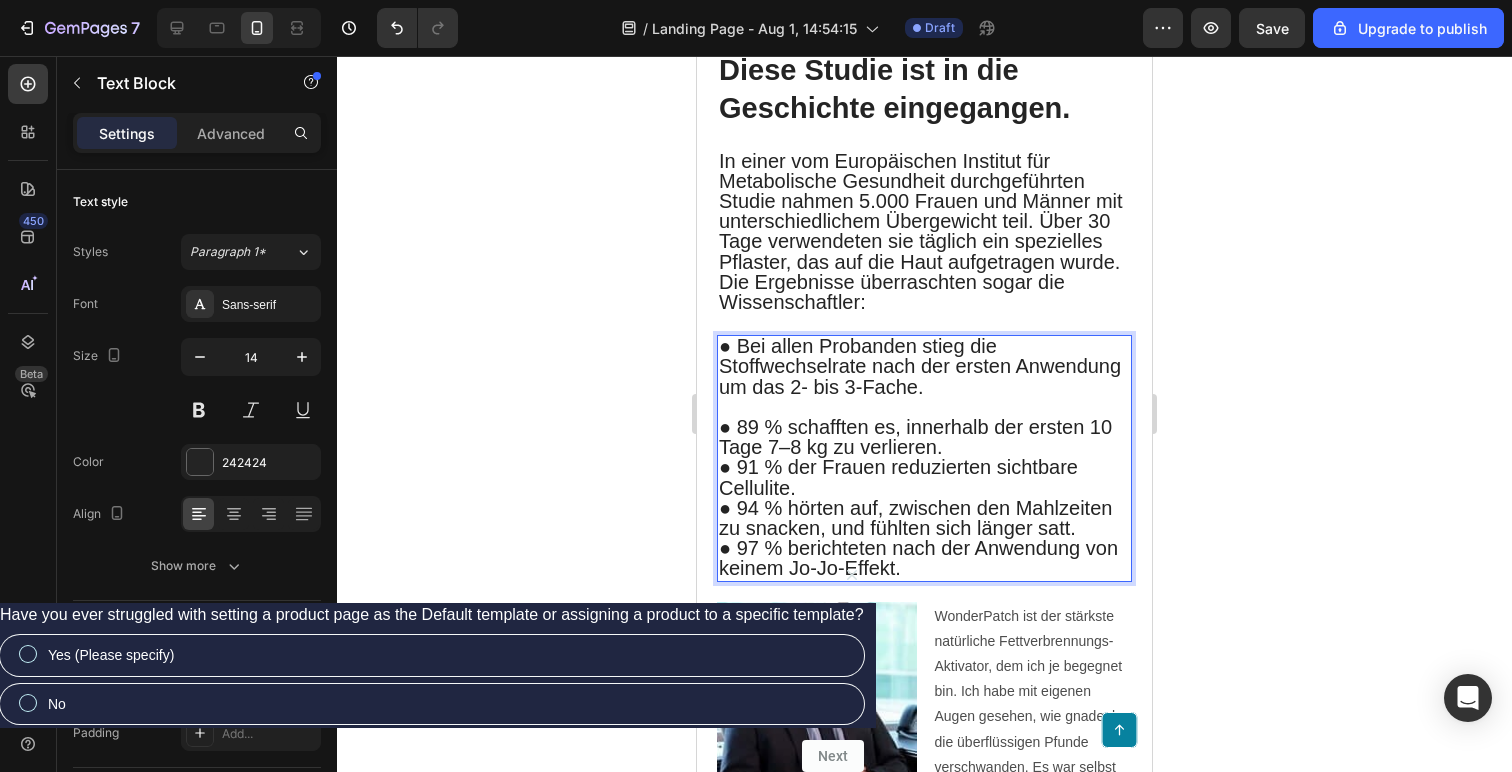click on "● 89 % schafften es, innerhalb der ersten 10 Tage 7–8 kg zu verlieren." at bounding box center [924, 438] 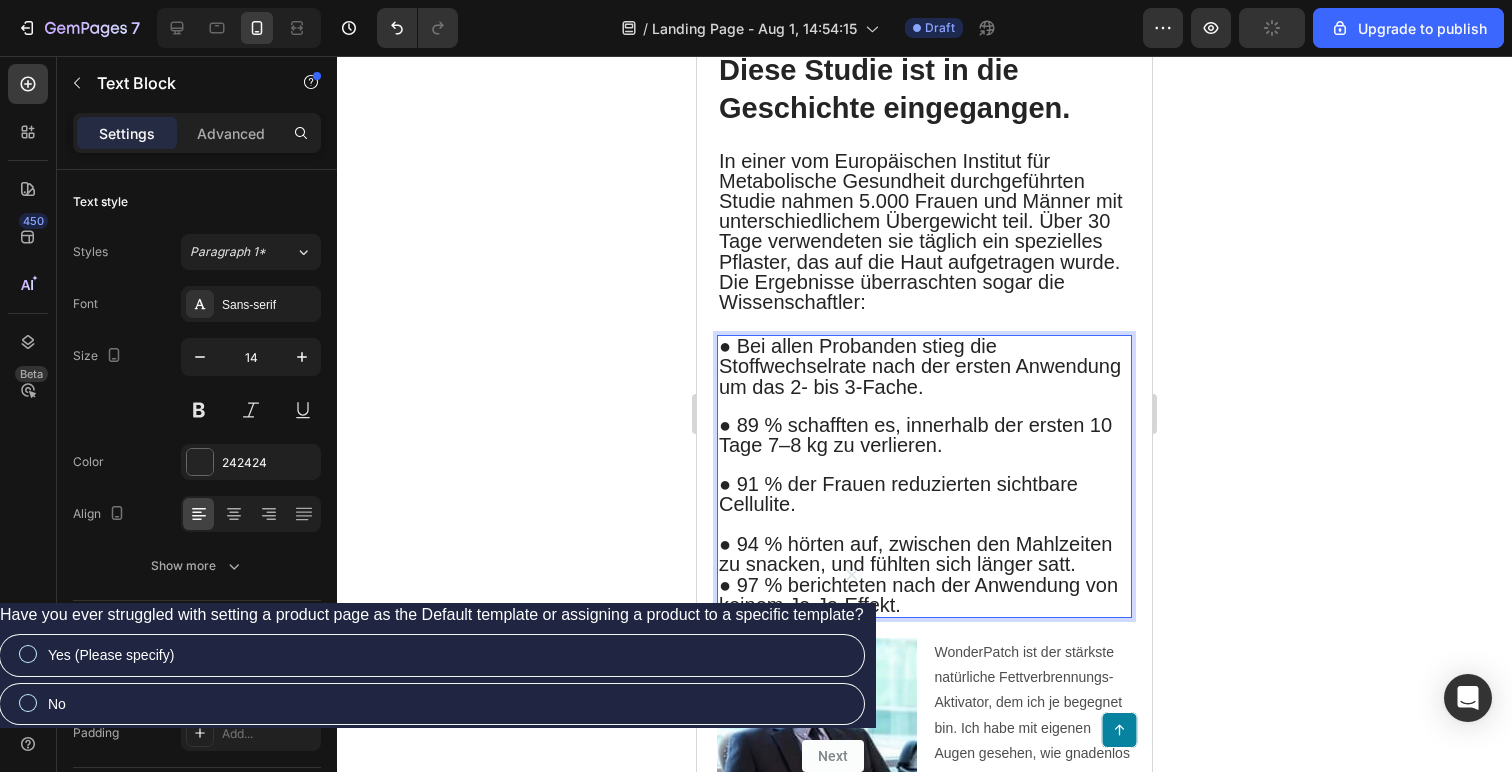 click on "● 94 % hörten auf, zwischen den Mahlzeiten zu snacken, und fühlten sich länger satt." at bounding box center [924, 555] 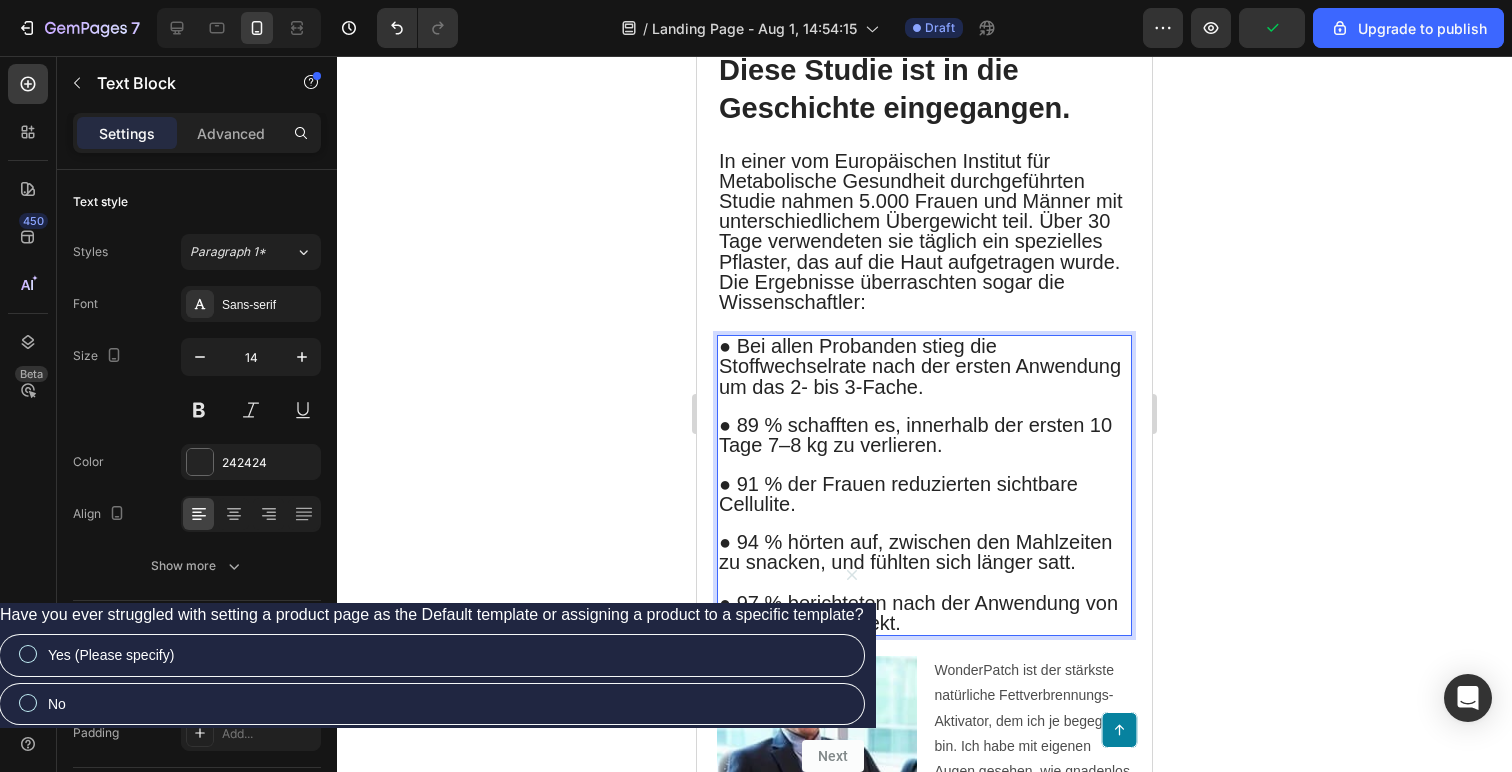 click 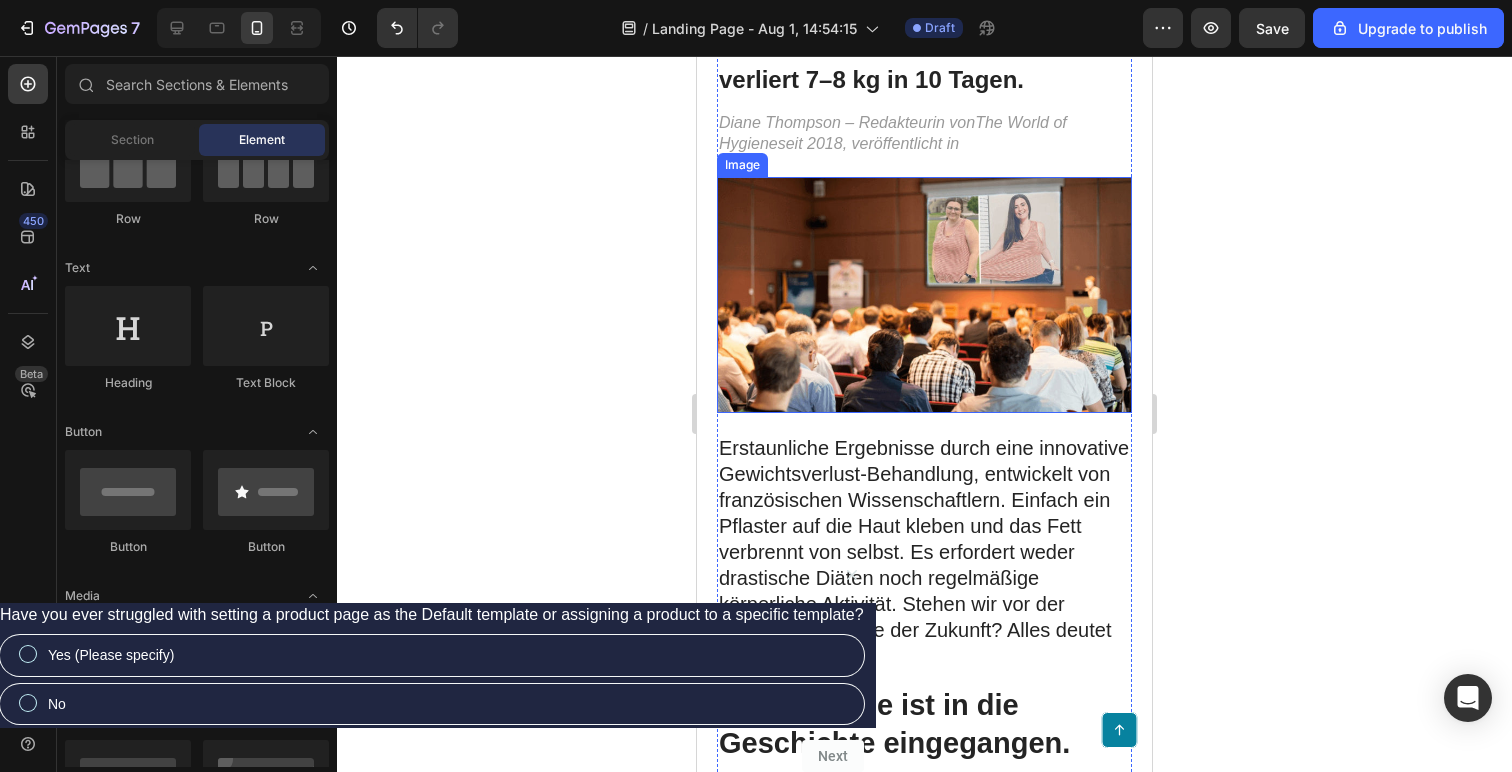 scroll, scrollTop: 180, scrollLeft: 0, axis: vertical 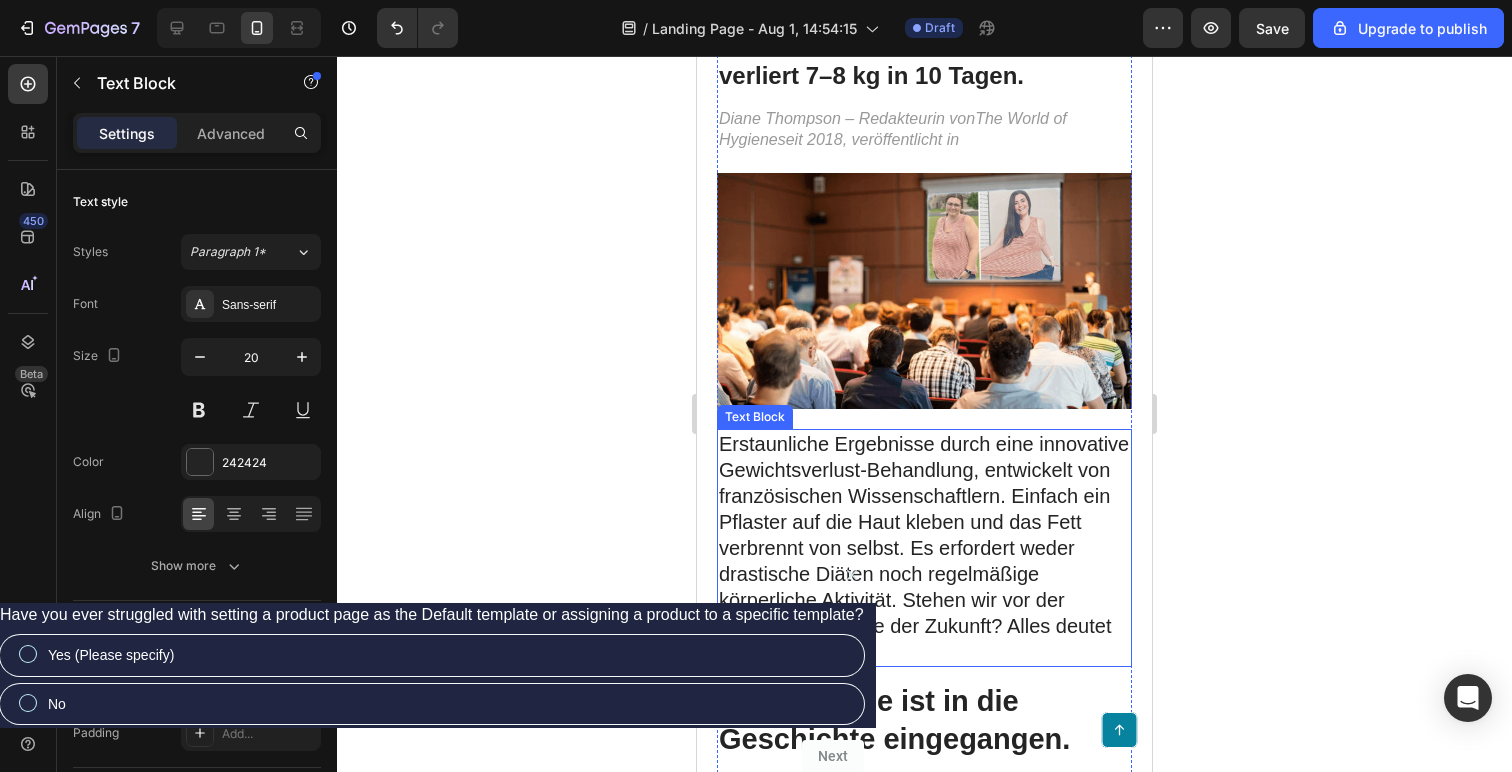 click on "Erstaunliche Ergebnisse durch eine innovative Gewichtsverlust-Behandlung, entwickelt von französischen Wissenschaftlern. Einfach ein Pflaster auf die Haut kleben und das Fett verbrennt von selbst. Es erfordert weder drastische Diäten noch regelmäßige körperliche Aktivität. Stehen wir vor der Gewichtsabnahme der Zukunft? Alles deutet darauf hin." at bounding box center [924, 548] 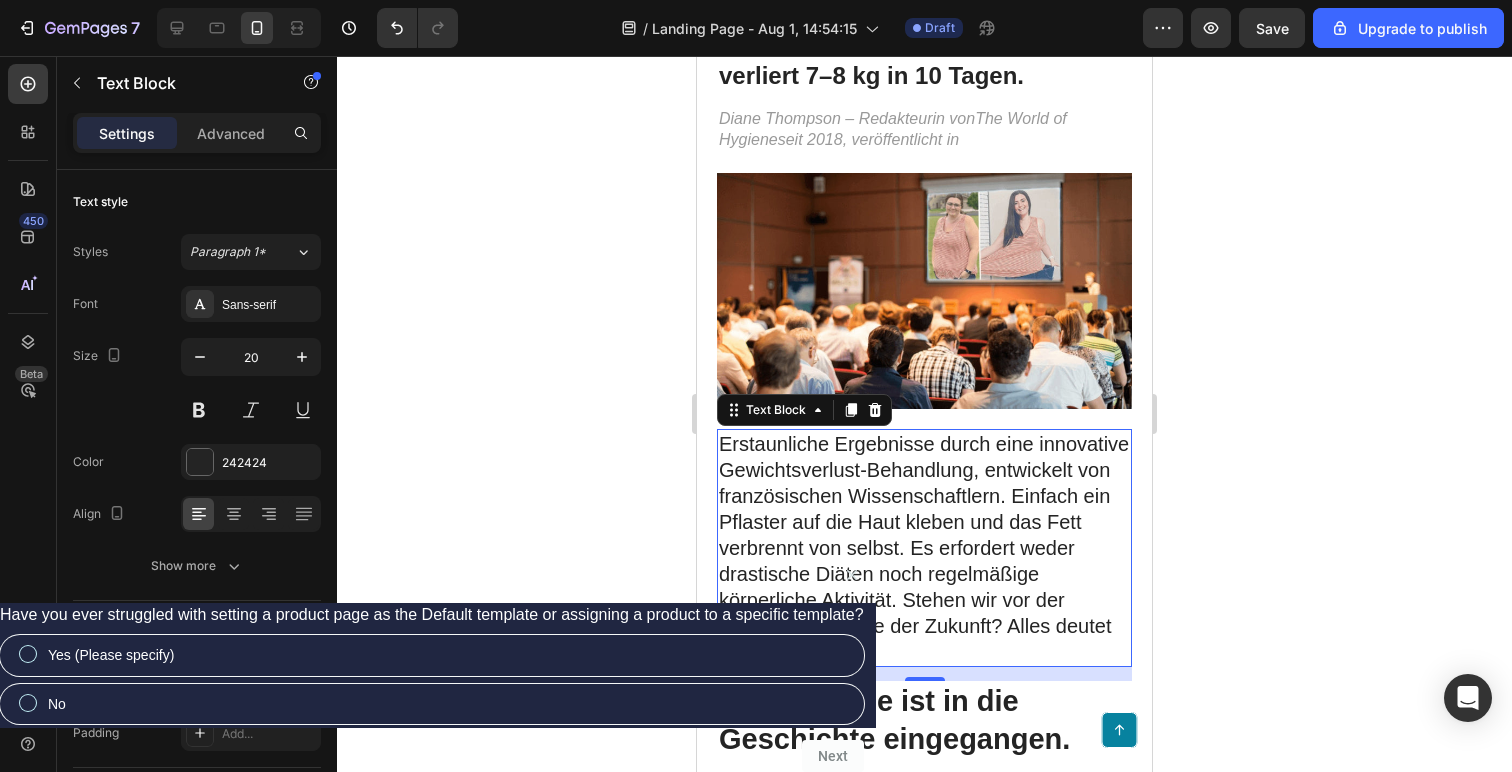 click on "Erstaunliche Ergebnisse durch eine innovative Gewichtsverlust-Behandlung, entwickelt von französischen Wissenschaftlern. Einfach ein Pflaster auf die Haut kleben und das Fett verbrennt von selbst. Es erfordert weder drastische Diäten noch regelmäßige körperliche Aktivität. Stehen wir vor der Gewichtsabnahme der Zukunft? Alles deutet darauf hin." at bounding box center [924, 548] 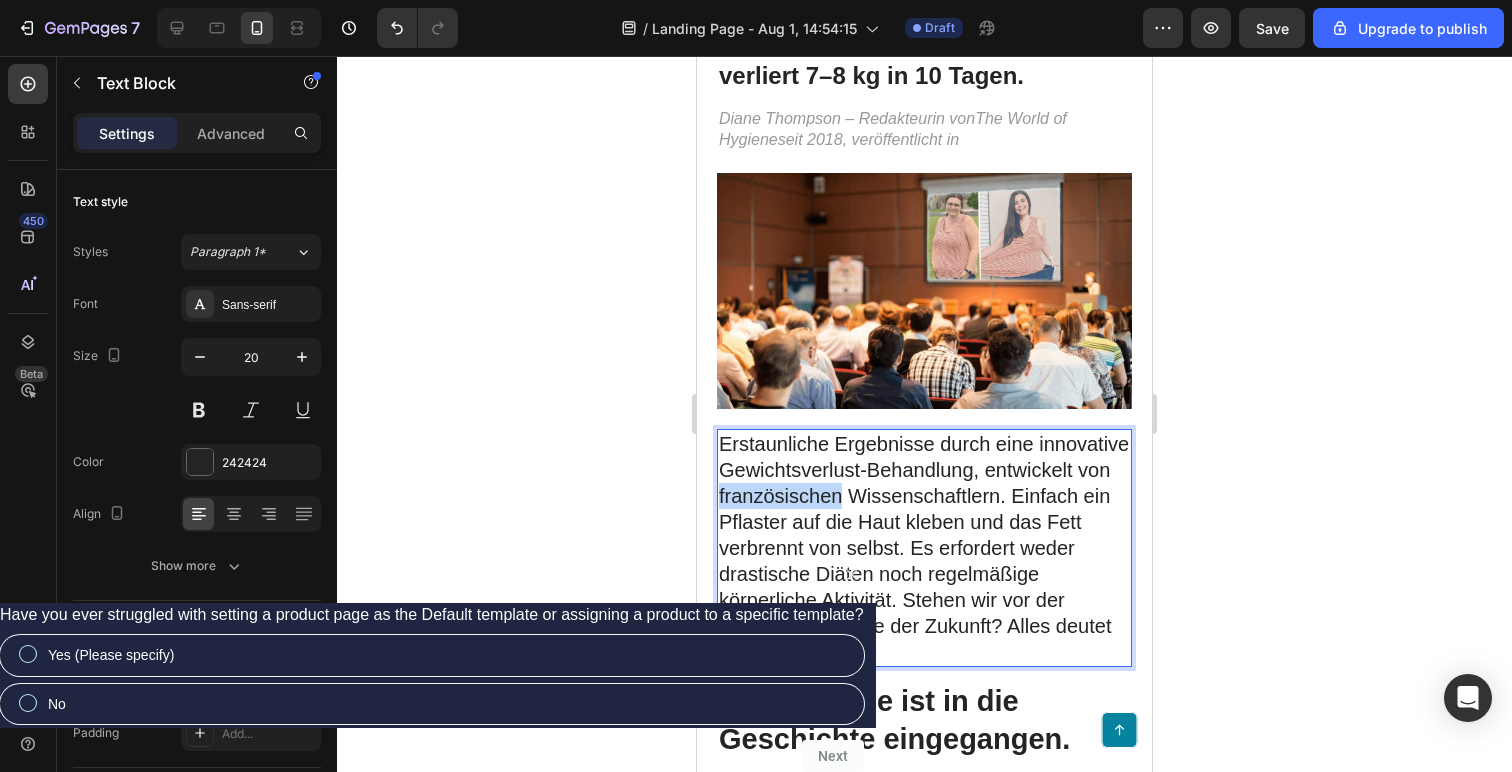 click on "Erstaunliche Ergebnisse durch eine innovative Gewichtsverlust-Behandlung, entwickelt von französischen Wissenschaftlern. Einfach ein Pflaster auf die Haut kleben und das Fett verbrennt von selbst. Es erfordert weder drastische Diäten noch regelmäßige körperliche Aktivität. Stehen wir vor der Gewichtsabnahme der Zukunft? Alles deutet darauf hin." at bounding box center (924, 548) 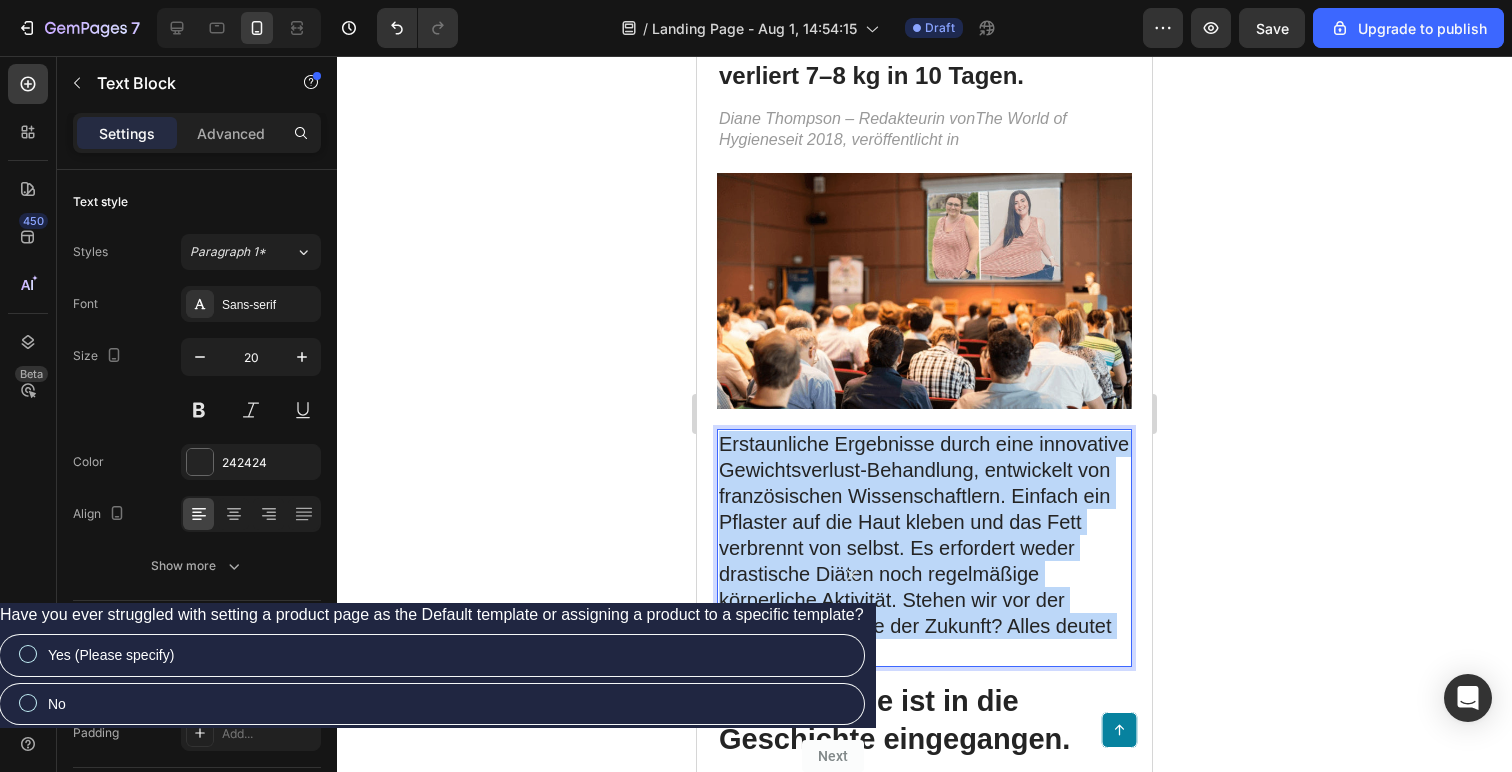 click on "Erstaunliche Ergebnisse durch eine innovative Gewichtsverlust-Behandlung, entwickelt von französischen Wissenschaftlern. Einfach ein Pflaster auf die Haut kleben und das Fett verbrennt von selbst. Es erfordert weder drastische Diäten noch regelmäßige körperliche Aktivität. Stehen wir vor der Gewichtsabnahme der Zukunft? Alles deutet darauf hin." at bounding box center [924, 548] 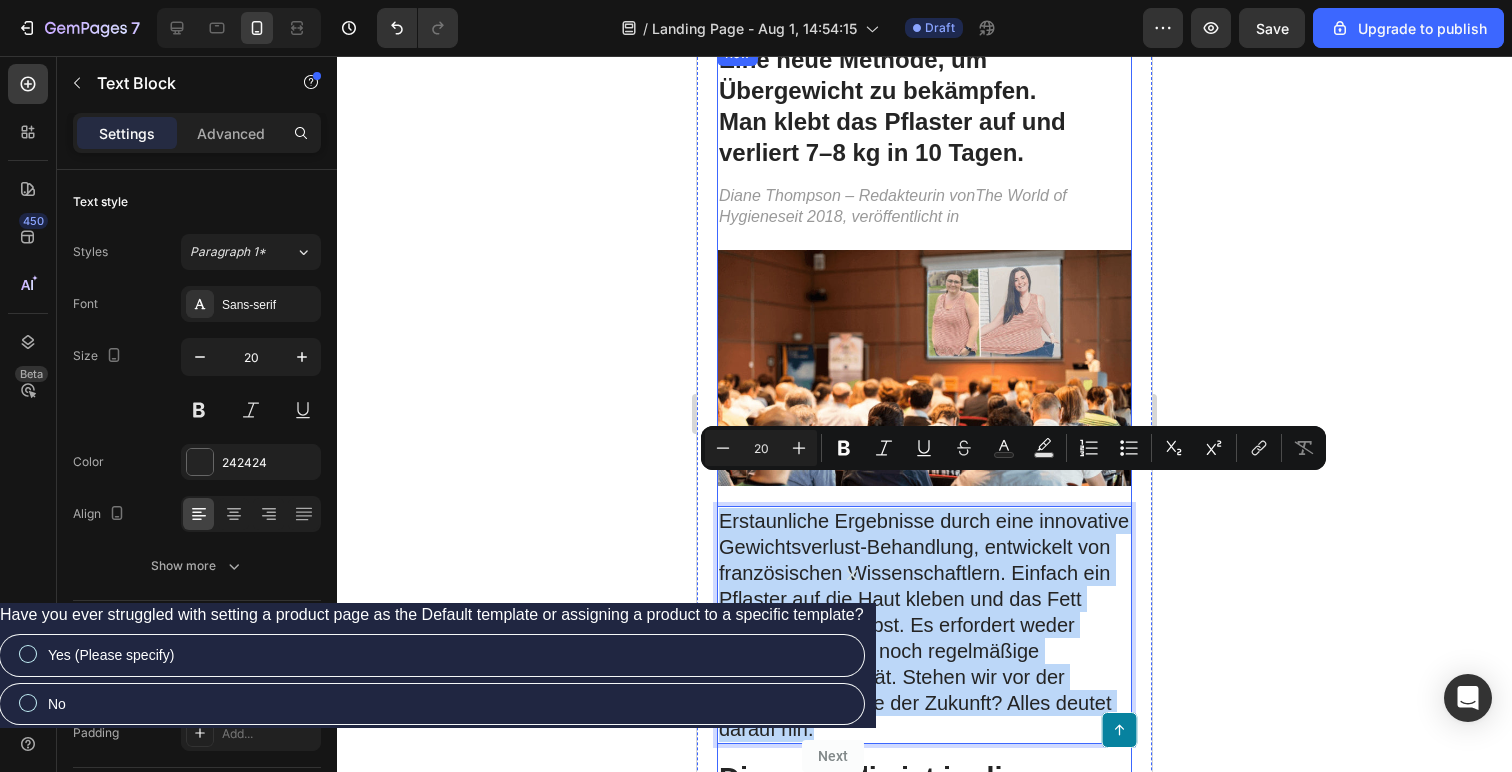 scroll, scrollTop: 102, scrollLeft: 0, axis: vertical 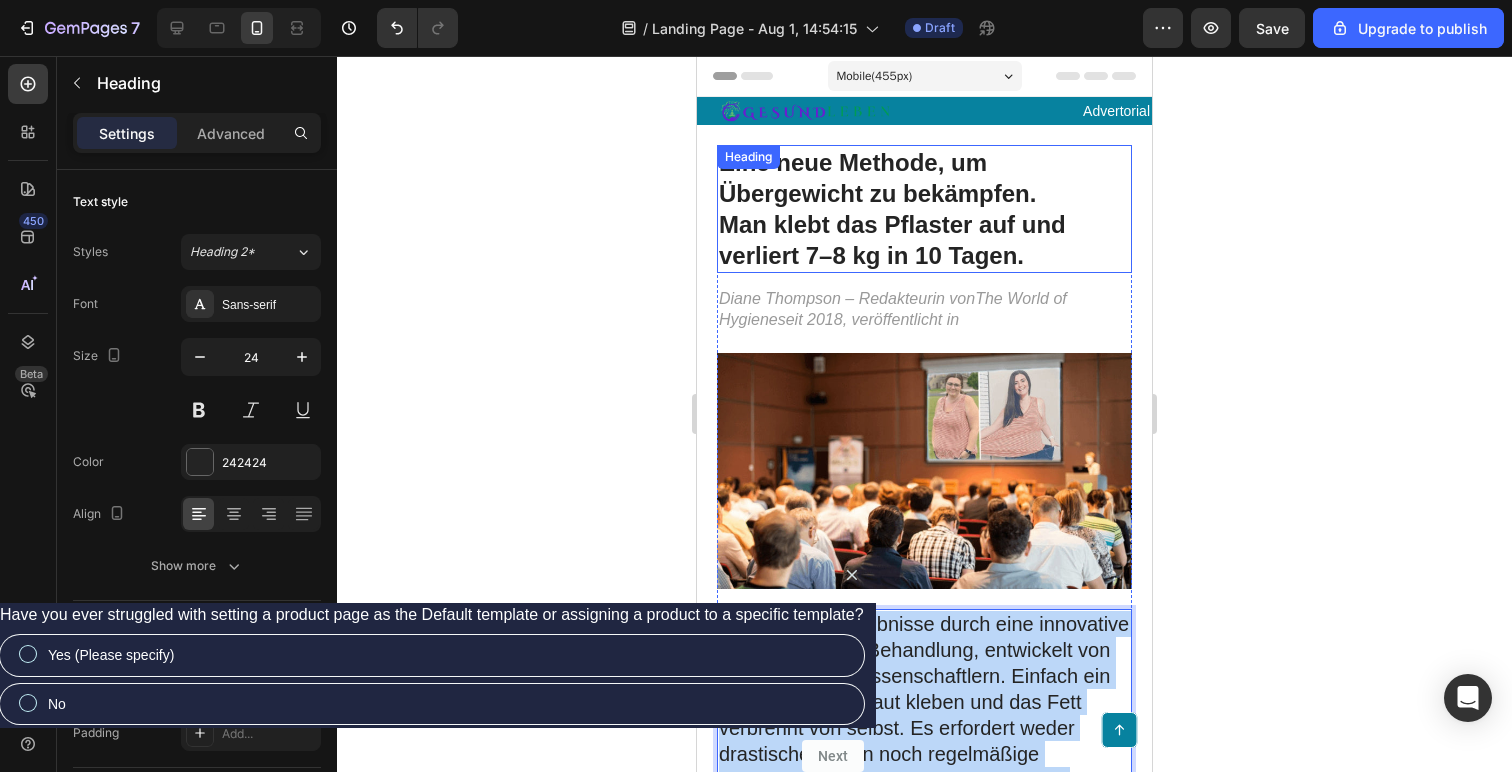 click on "Eine neue Methode, um Übergewicht zu bekämpfen.  Man klebt das Pflaster auf und verliert 7–8 kg in 10 Tagen." at bounding box center [924, 209] 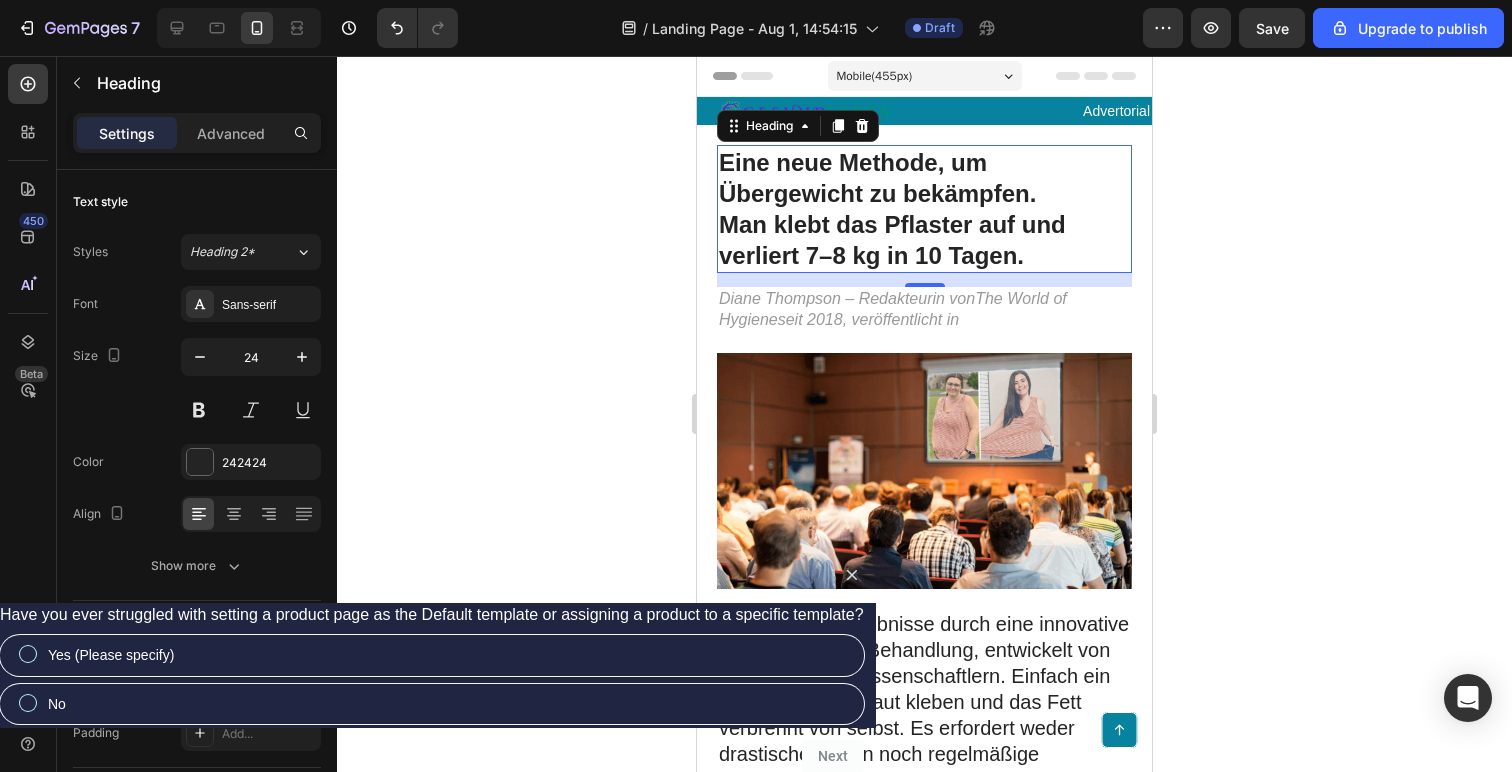 click on "Eine neue Methode, um Übergewicht zu bekämpfen.  Man klebt das Pflaster auf und verliert 7–8 kg in 10 Tagen." at bounding box center (924, 209) 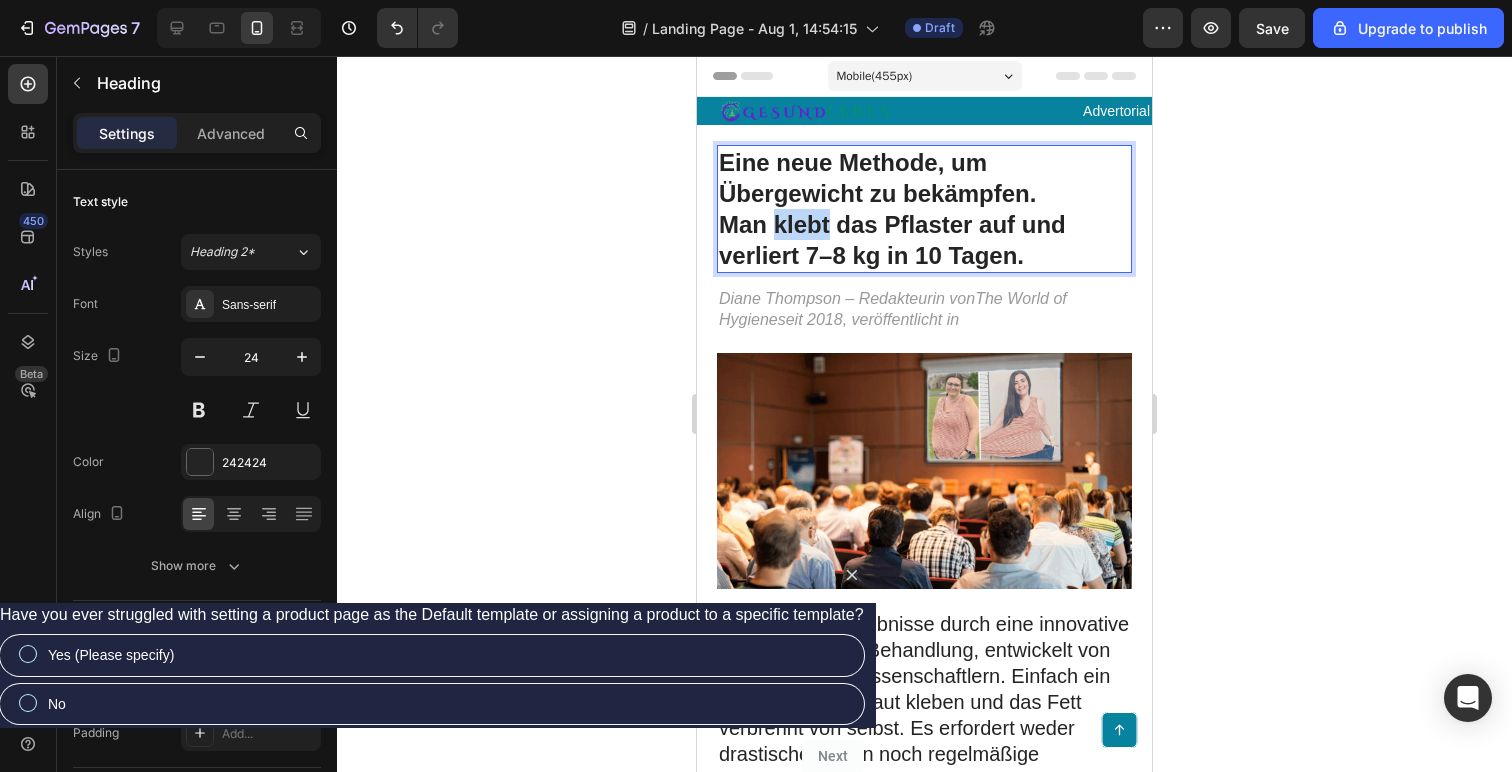click on "Eine neue Methode, um Übergewicht zu bekämpfen.  Man klebt das Pflaster auf und verliert 7–8 kg in 10 Tagen." at bounding box center (924, 209) 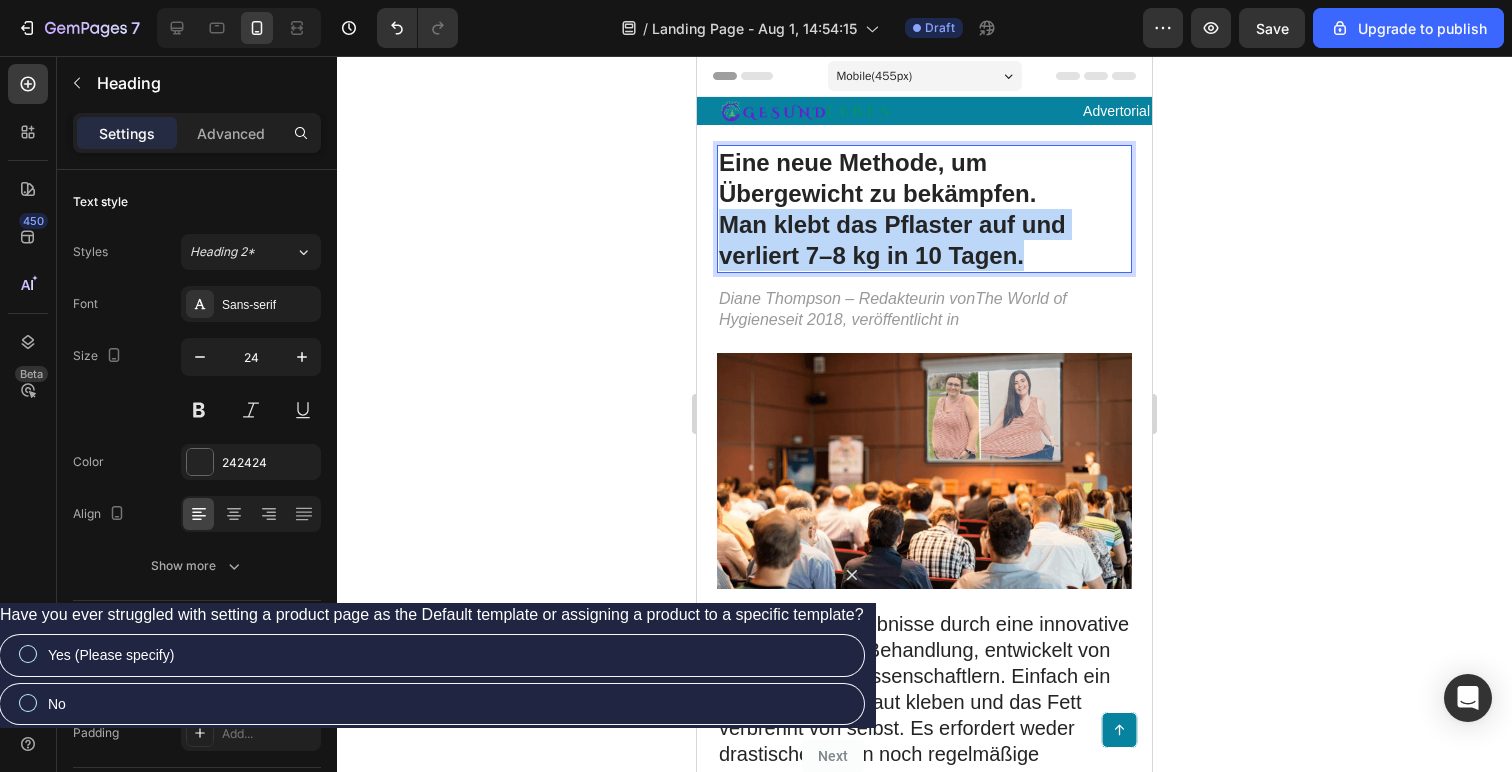 click on "Eine neue Methode, um Übergewicht zu bekämpfen.  Man klebt das Pflaster auf und verliert 7–8 kg in 10 Tagen." at bounding box center [924, 209] 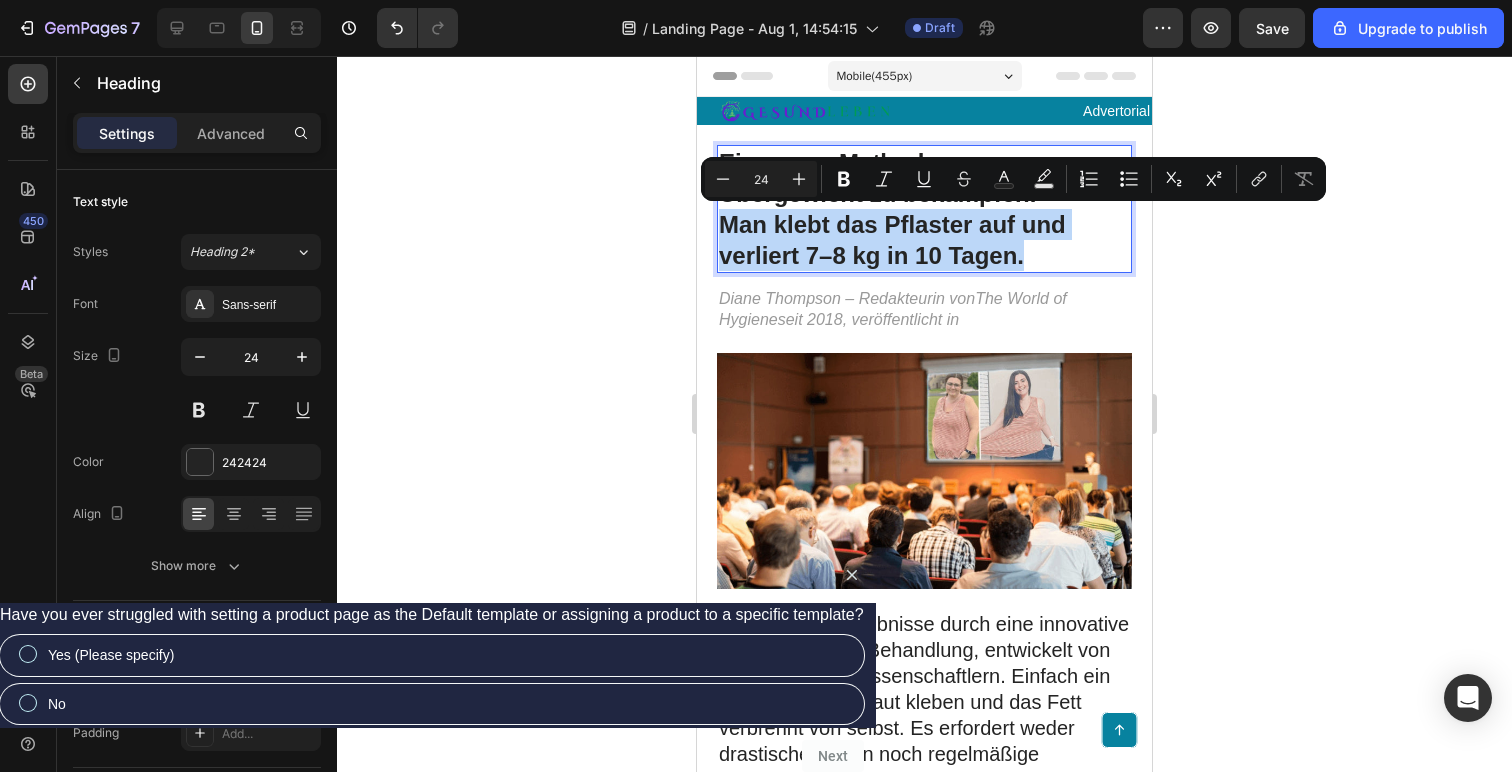 click on "Eine neue Methode, um Übergewicht zu bekämpfen.  Man klebt das Pflaster auf und verliert 7–8 kg in 10 Tagen." at bounding box center [924, 209] 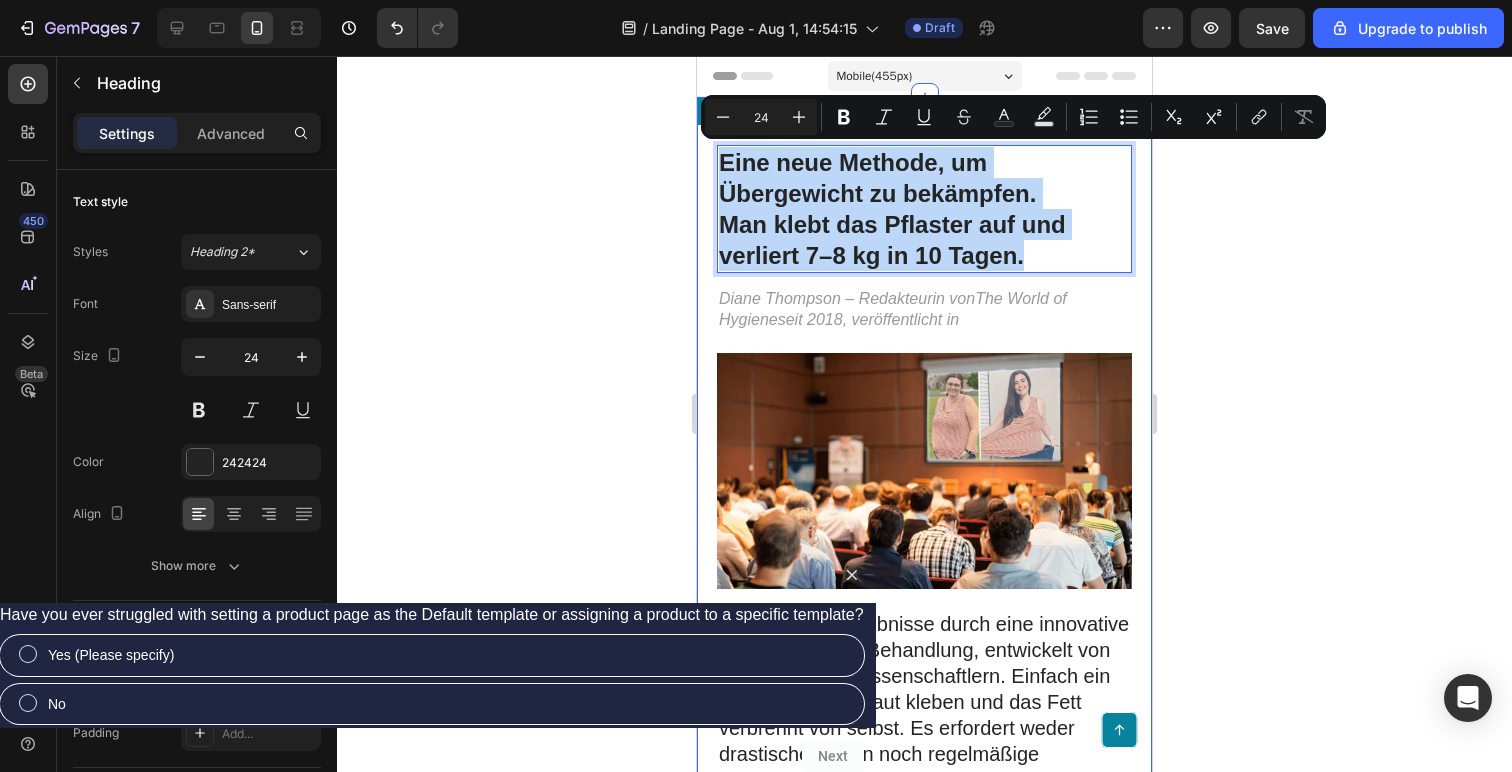 drag, startPoint x: 1040, startPoint y: 255, endPoint x: 804, endPoint y: 180, distance: 247.63077 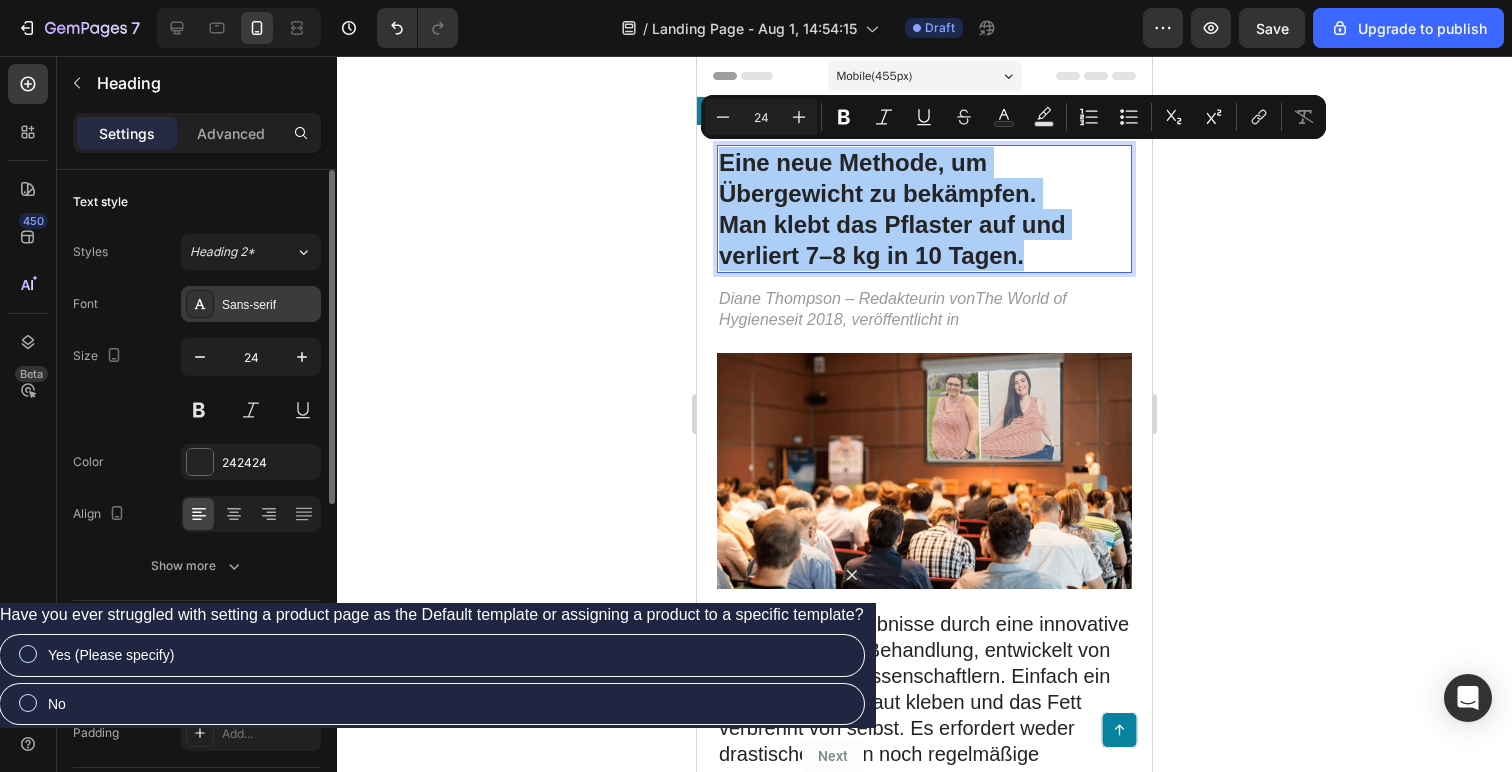 click on "Sans-serif" at bounding box center (269, 305) 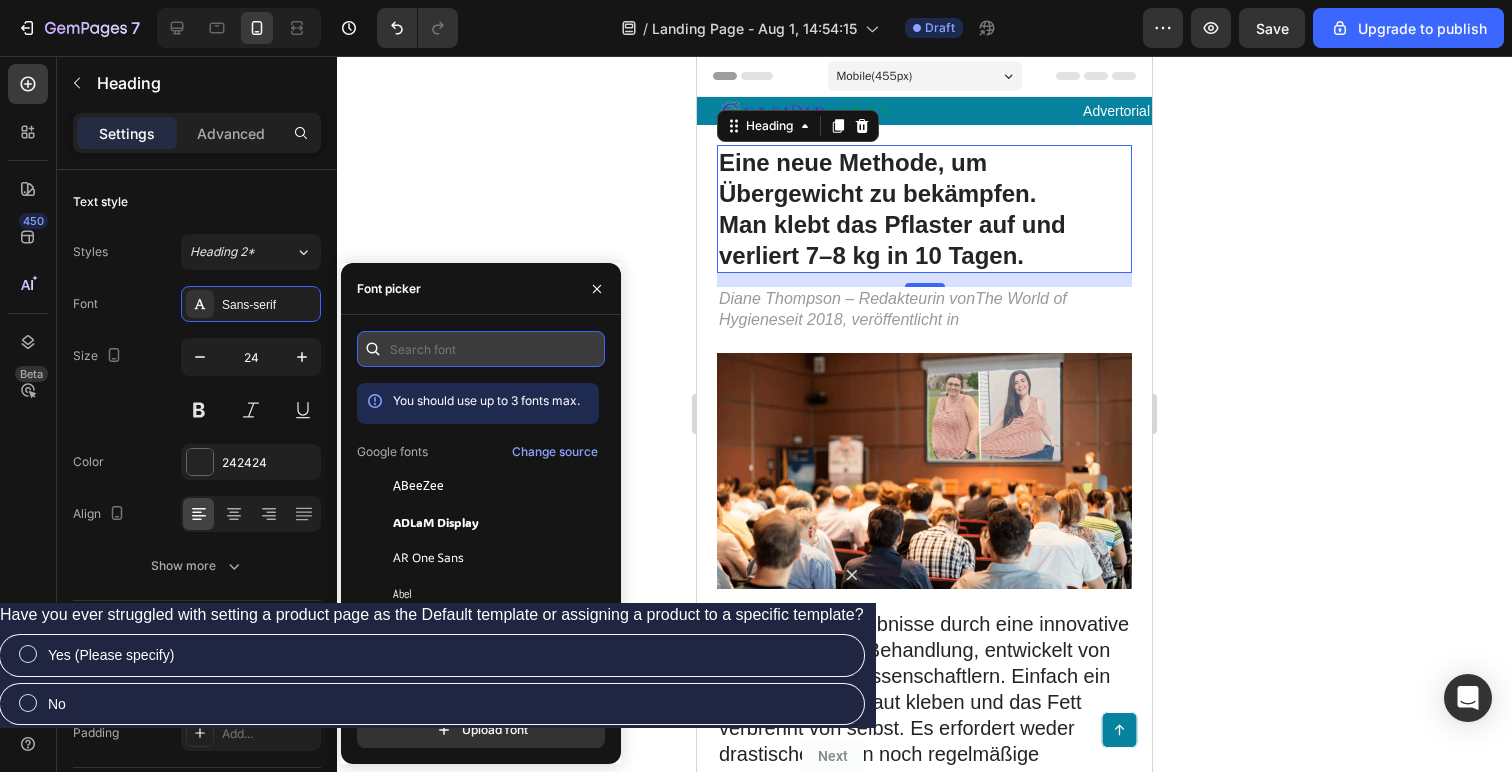 click at bounding box center (481, 349) 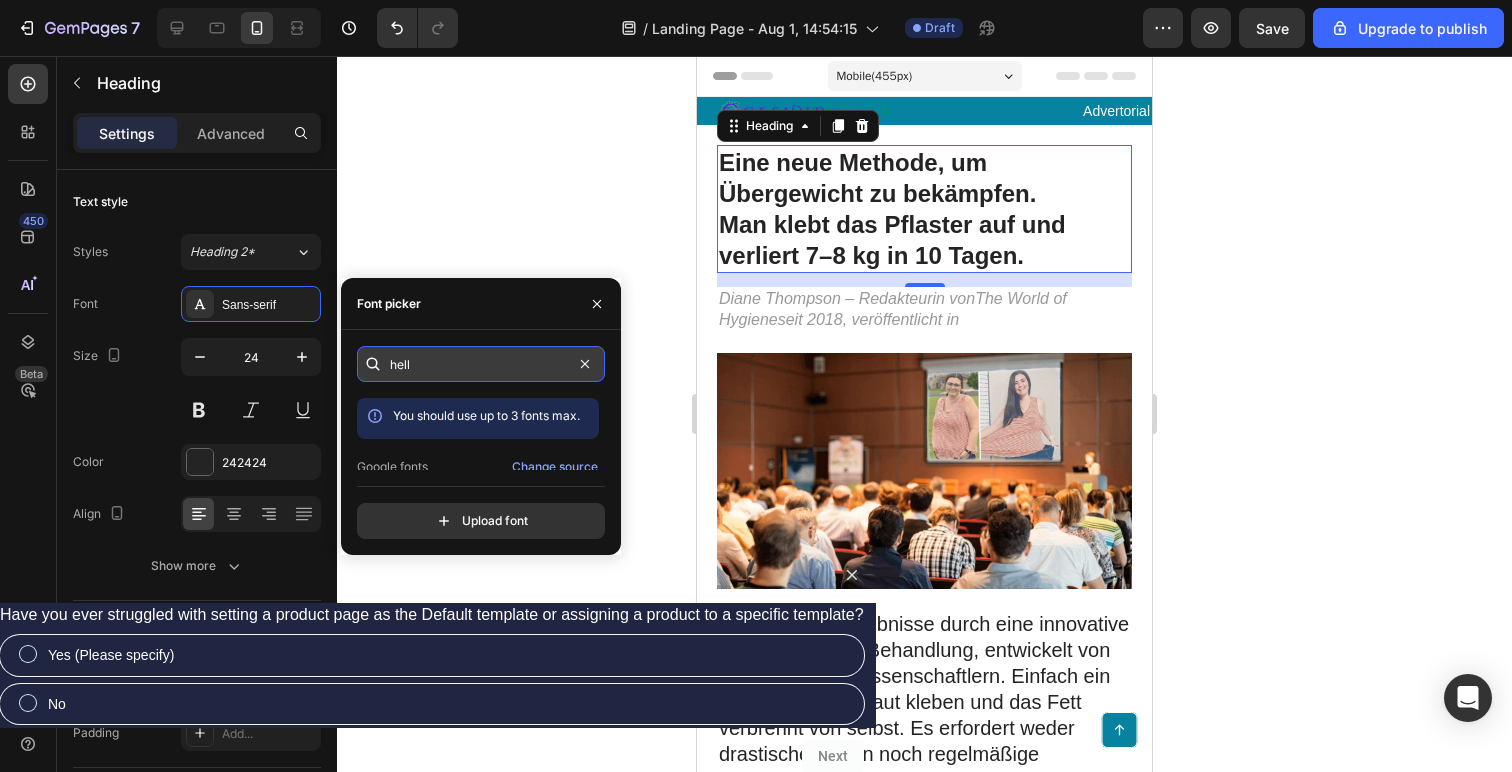 click on "hell" at bounding box center (481, 364) 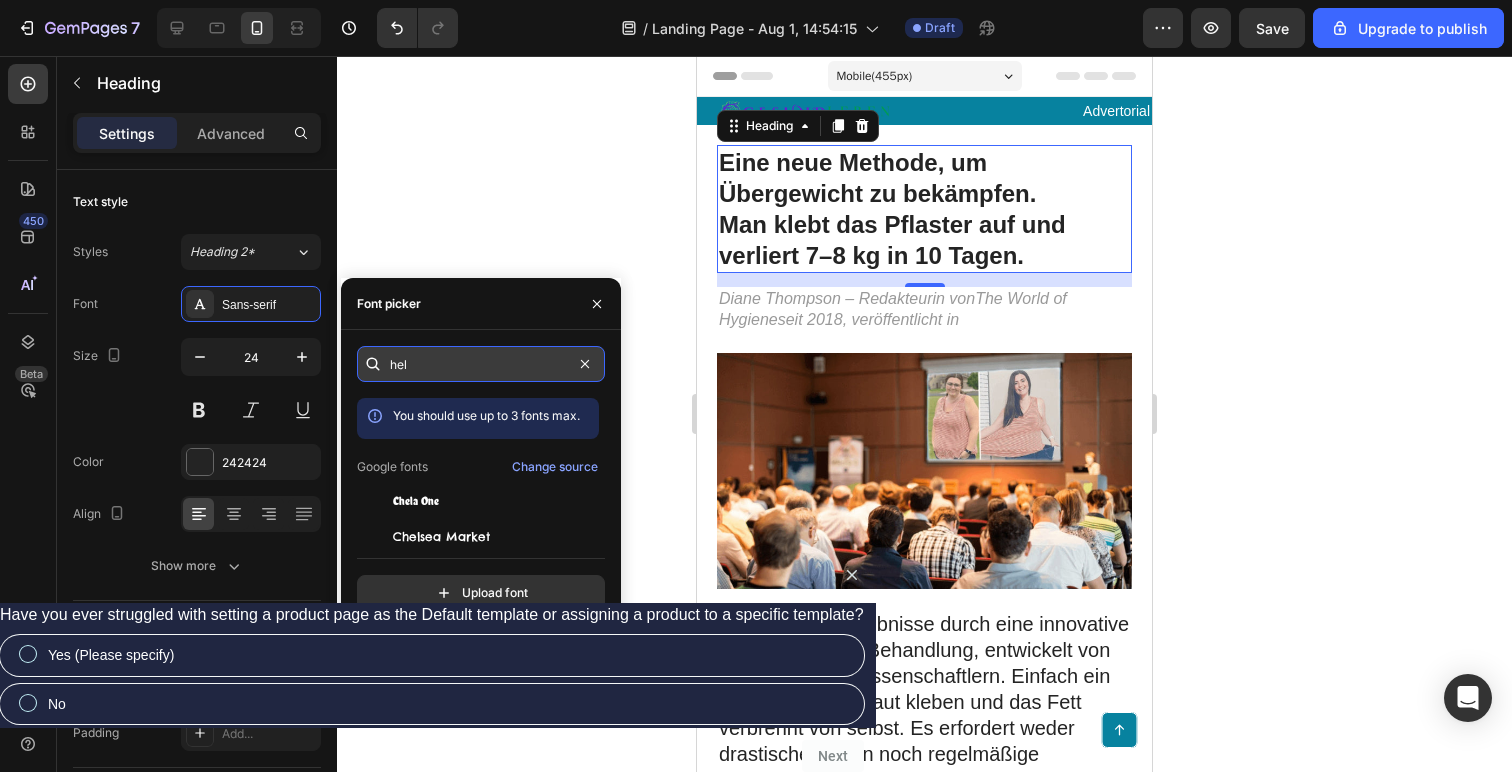 click on "hel" at bounding box center [481, 364] 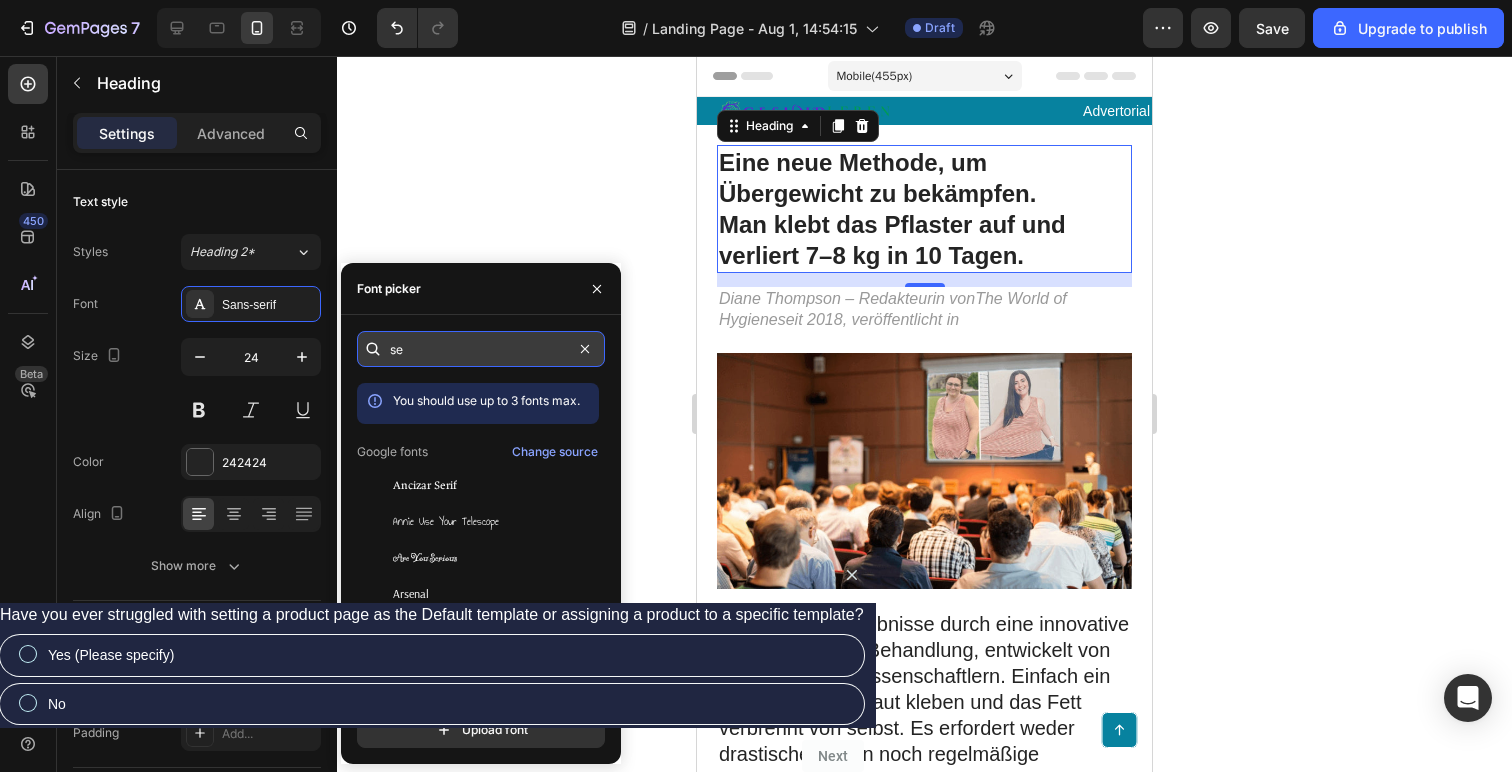 type on "seg" 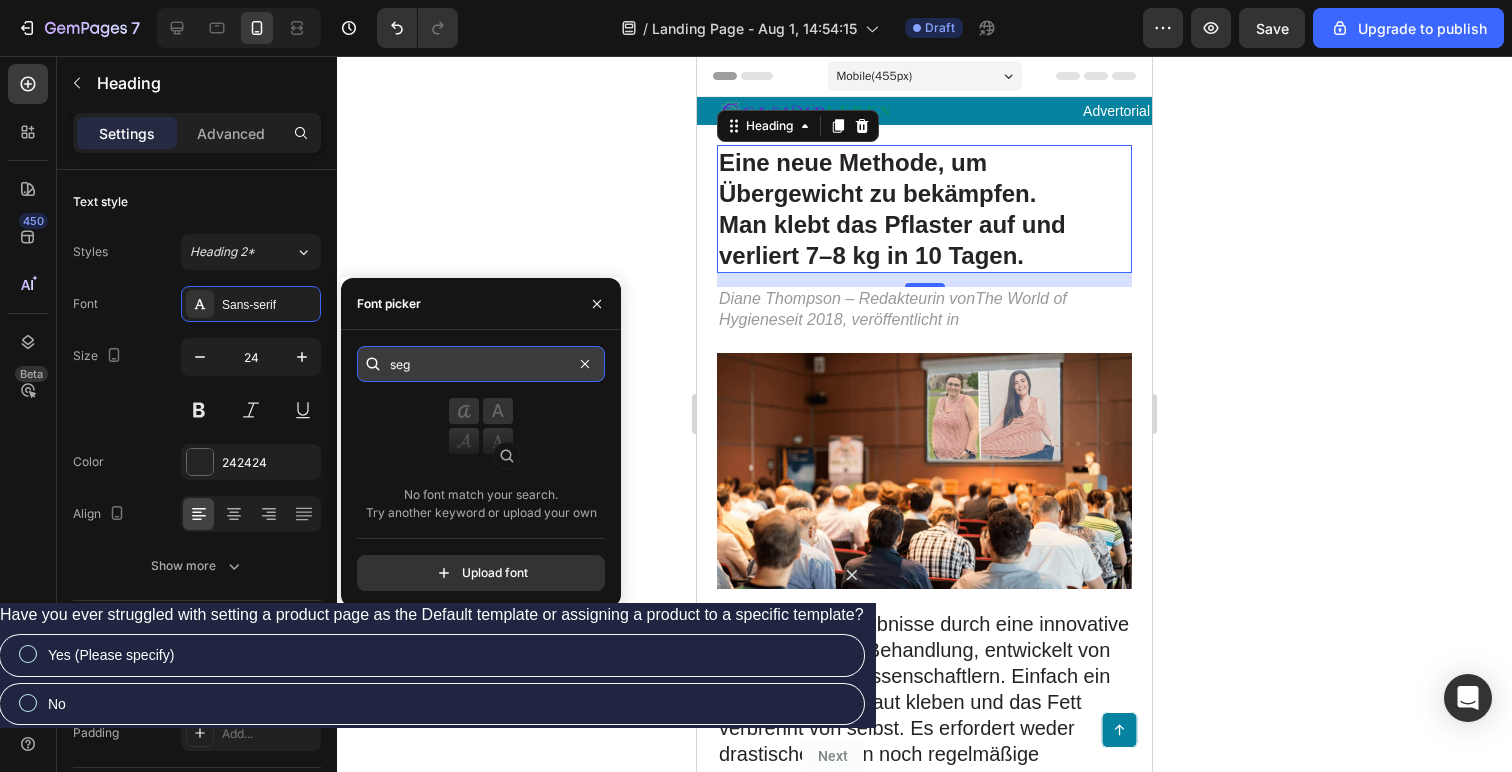 click on "seg" at bounding box center (481, 364) 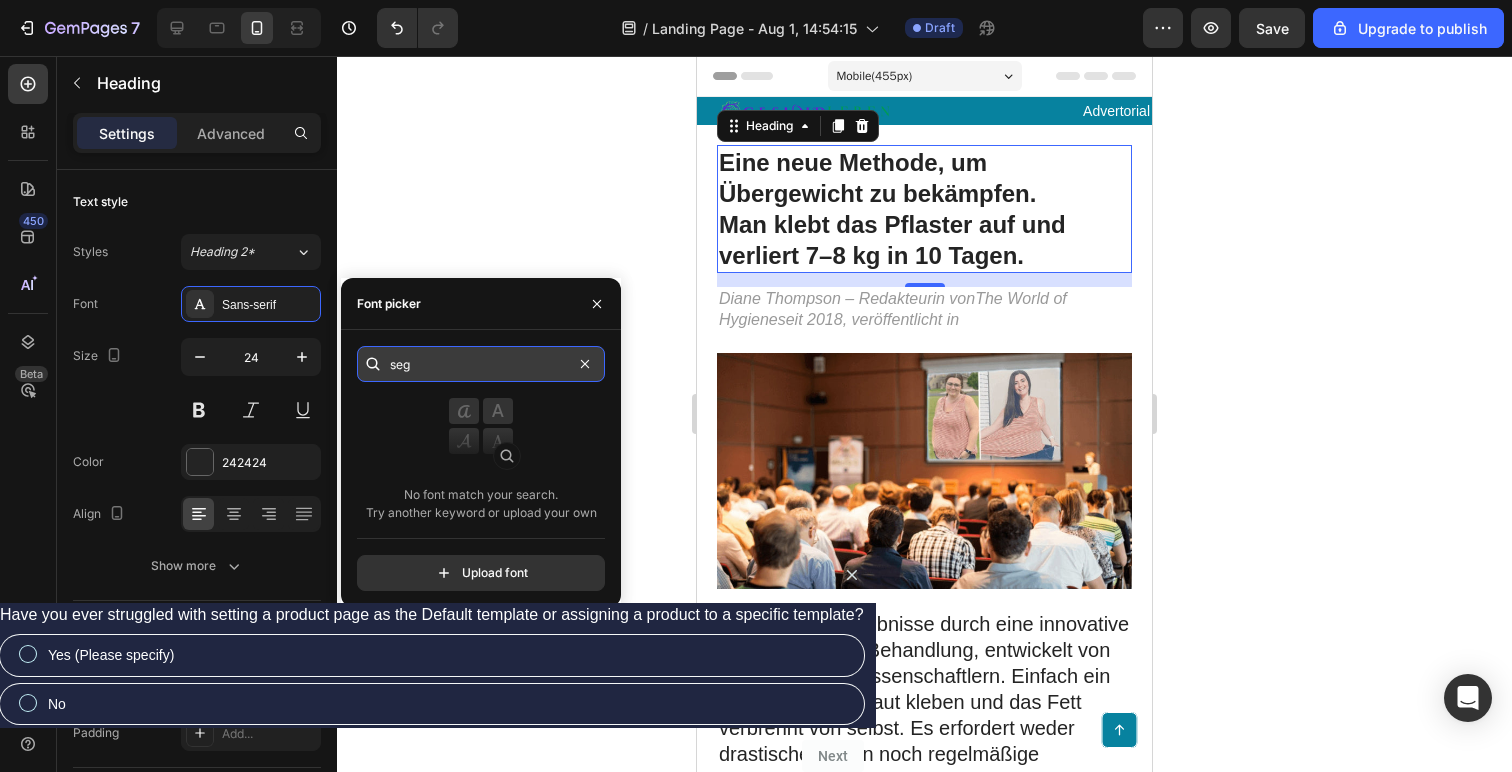 click on "seg" at bounding box center [481, 364] 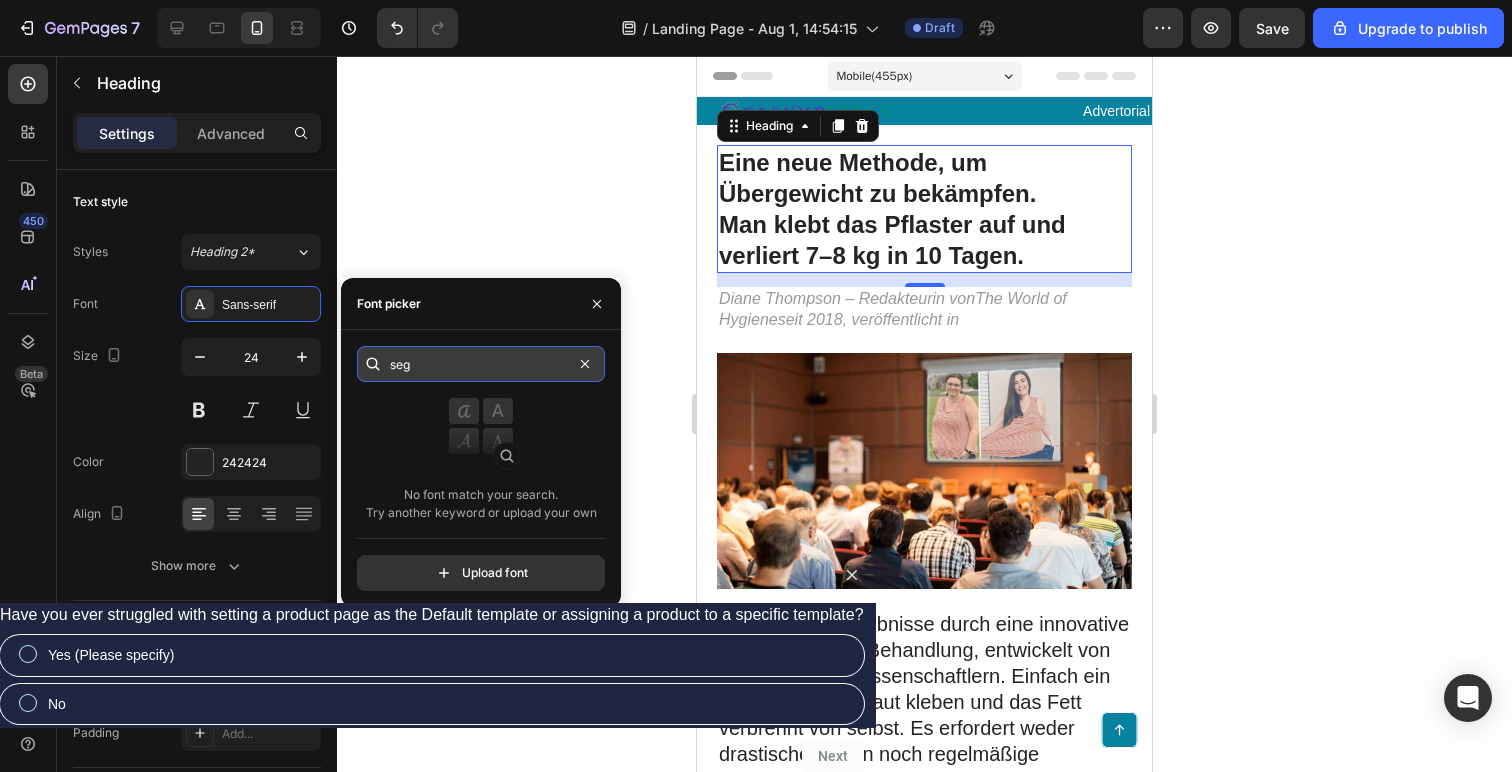 click on "seg" at bounding box center [481, 364] 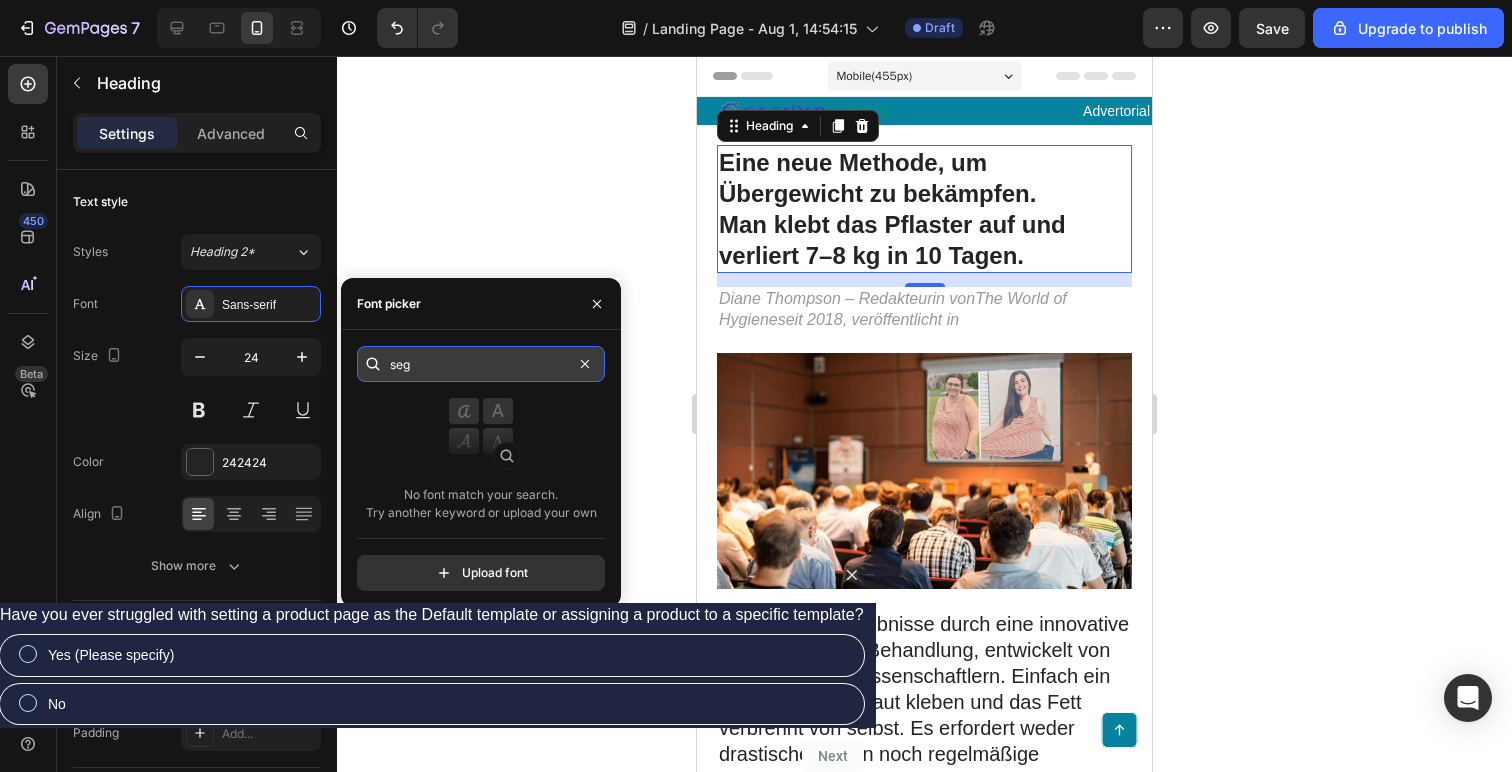 click on "seg" at bounding box center (481, 364) 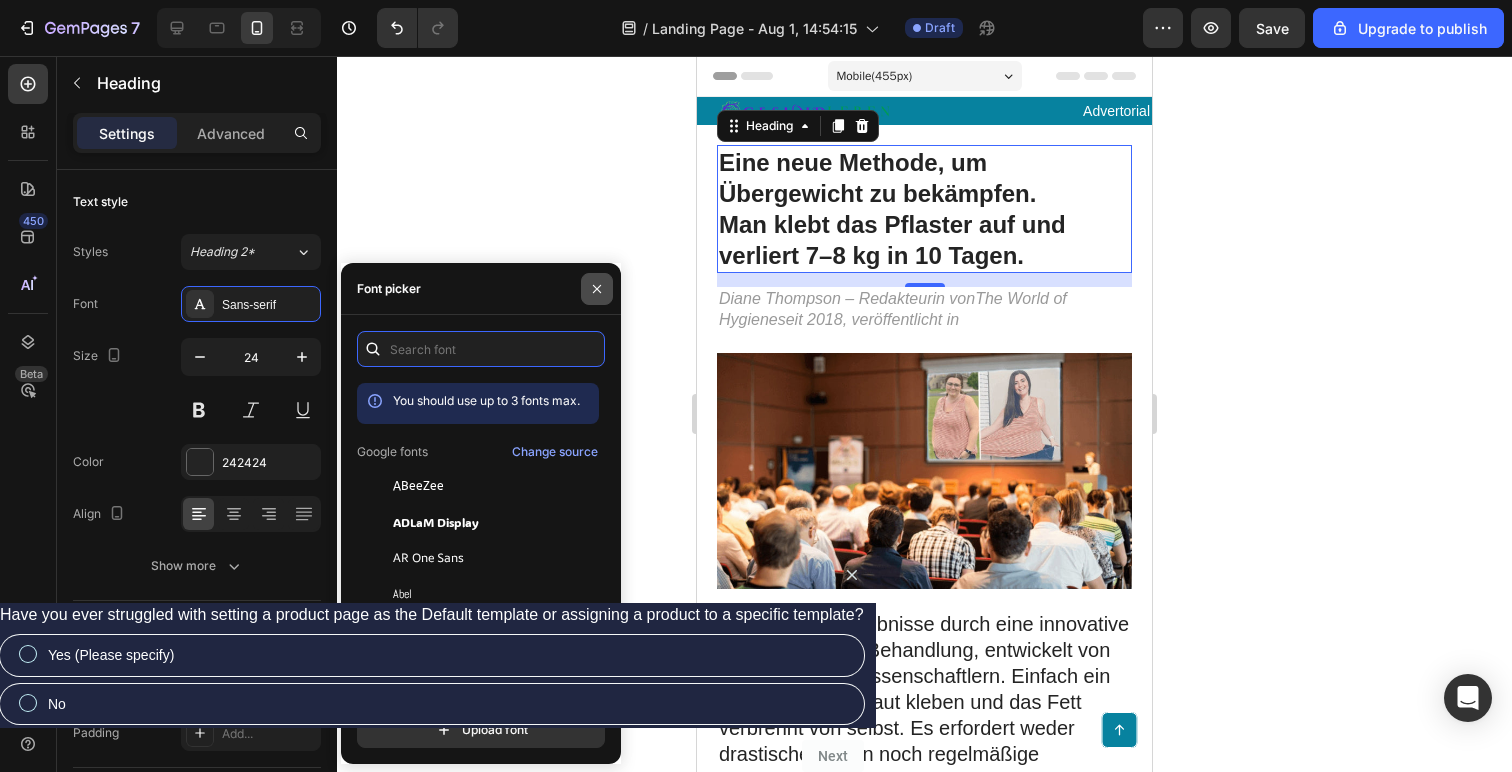 type 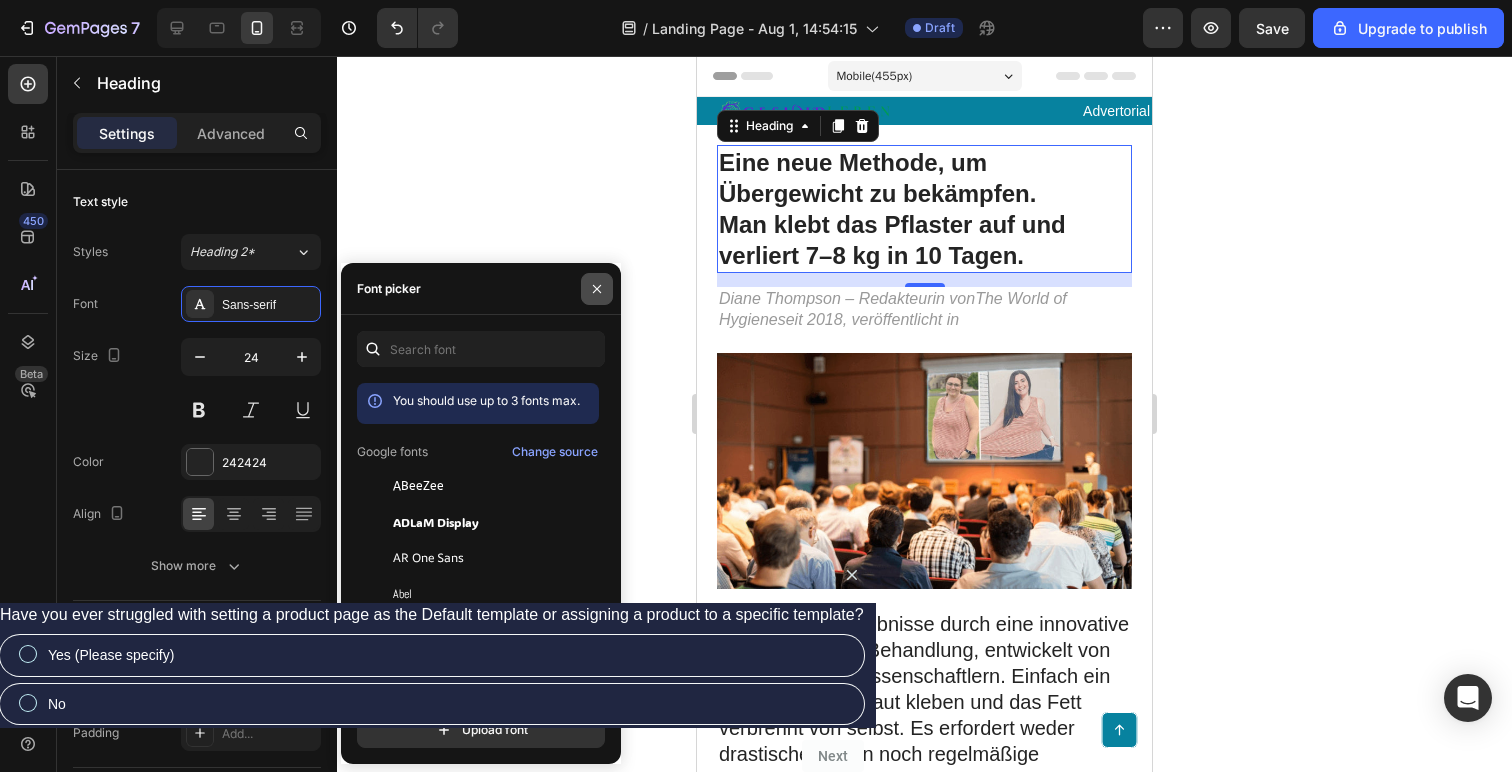click at bounding box center [597, 289] 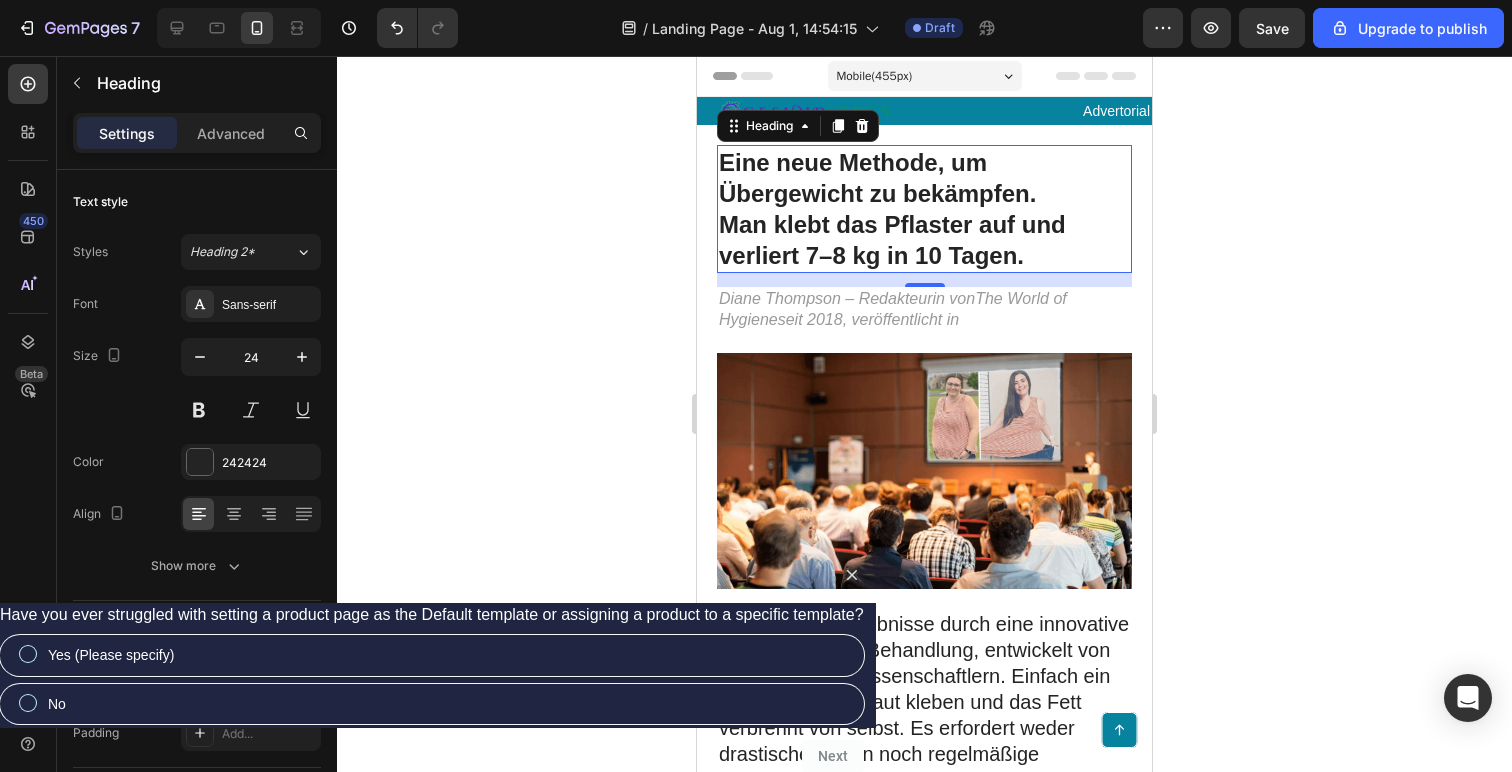 click 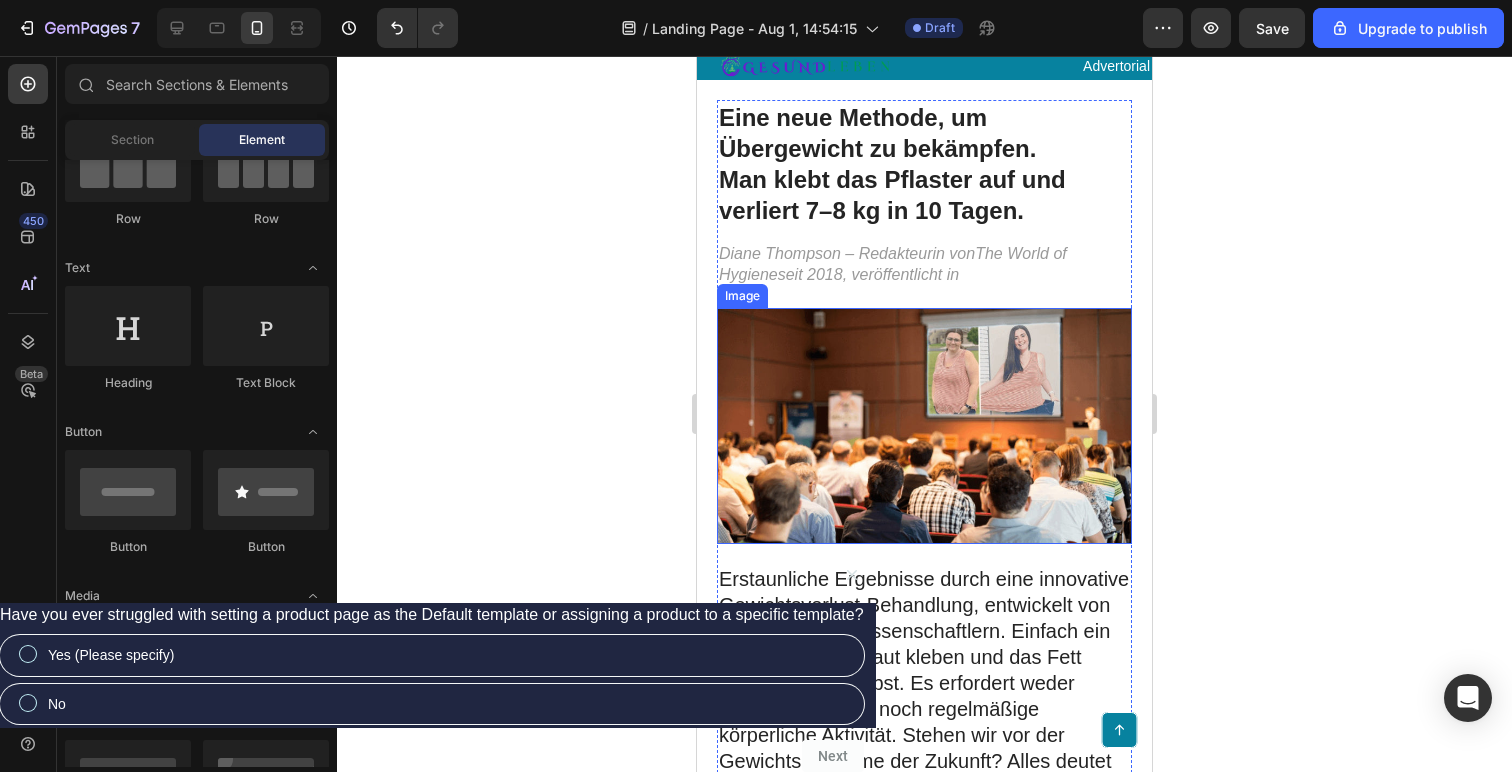 scroll, scrollTop: 174, scrollLeft: 0, axis: vertical 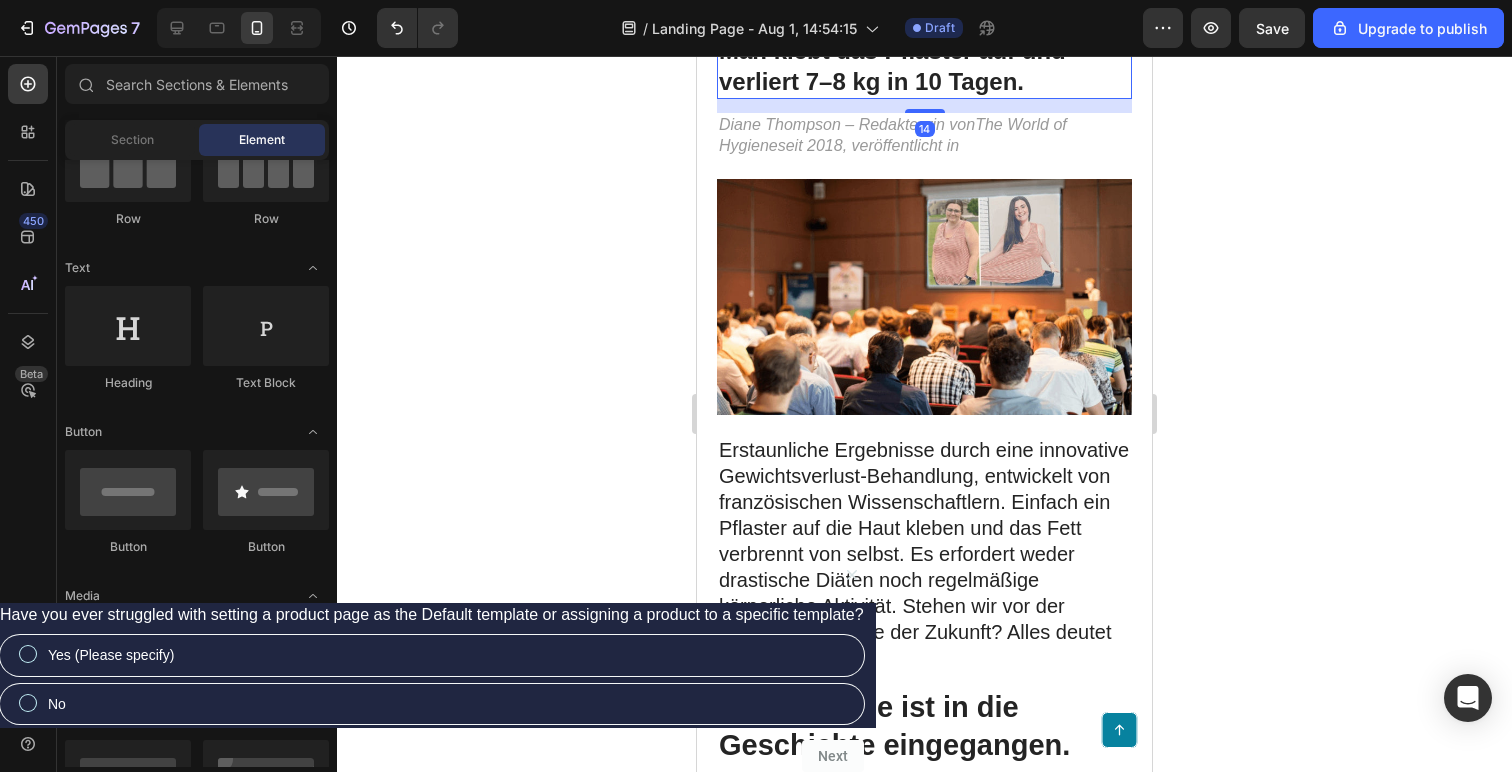 click on "Eine neue Methode, um Übergewicht zu bekämpfen.  Man klebt das Pflaster auf und verliert 7–8 kg in 10 Tagen." at bounding box center (924, 35) 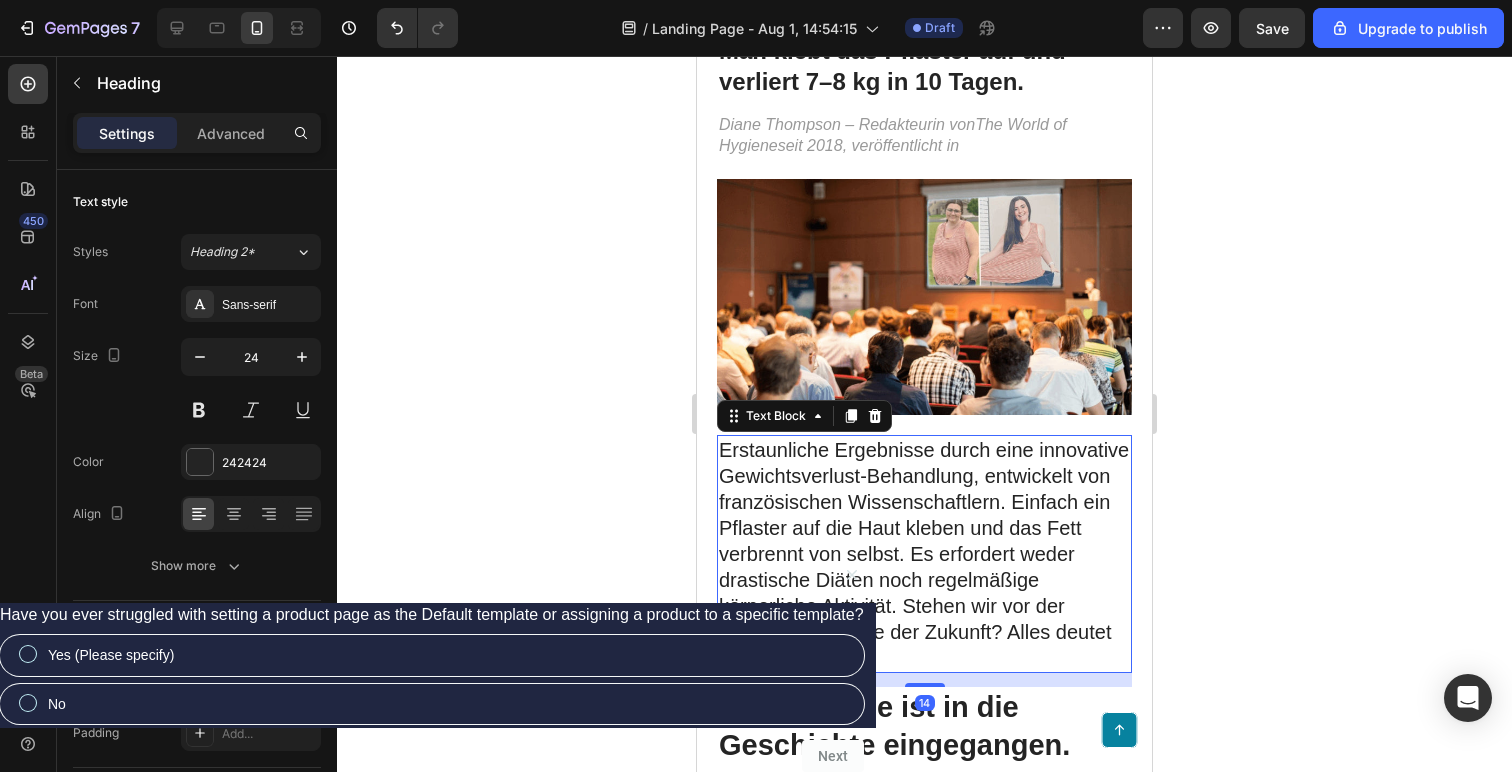 click on "Erstaunliche Ergebnisse durch eine innovative Gewichtsverlust-Behandlung, entwickelt von französischen Wissenschaftlern. Einfach ein Pflaster auf die Haut kleben und das Fett verbrennt von selbst. Es erfordert weder drastische Diäten noch regelmäßige körperliche Aktivität. Stehen wir vor der Gewichtsabnahme der Zukunft? Alles deutet darauf hin." at bounding box center (924, 554) 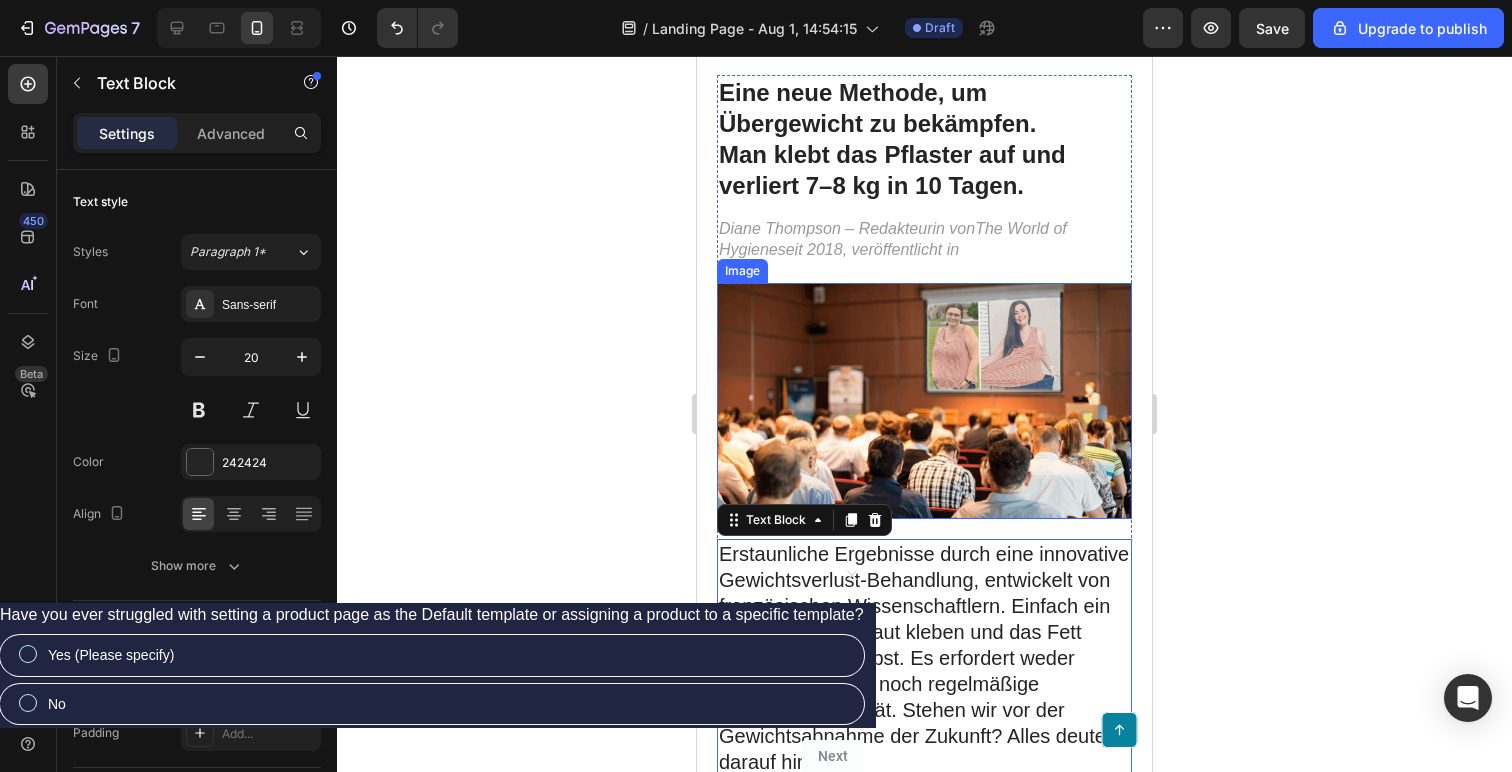 scroll, scrollTop: 0, scrollLeft: 0, axis: both 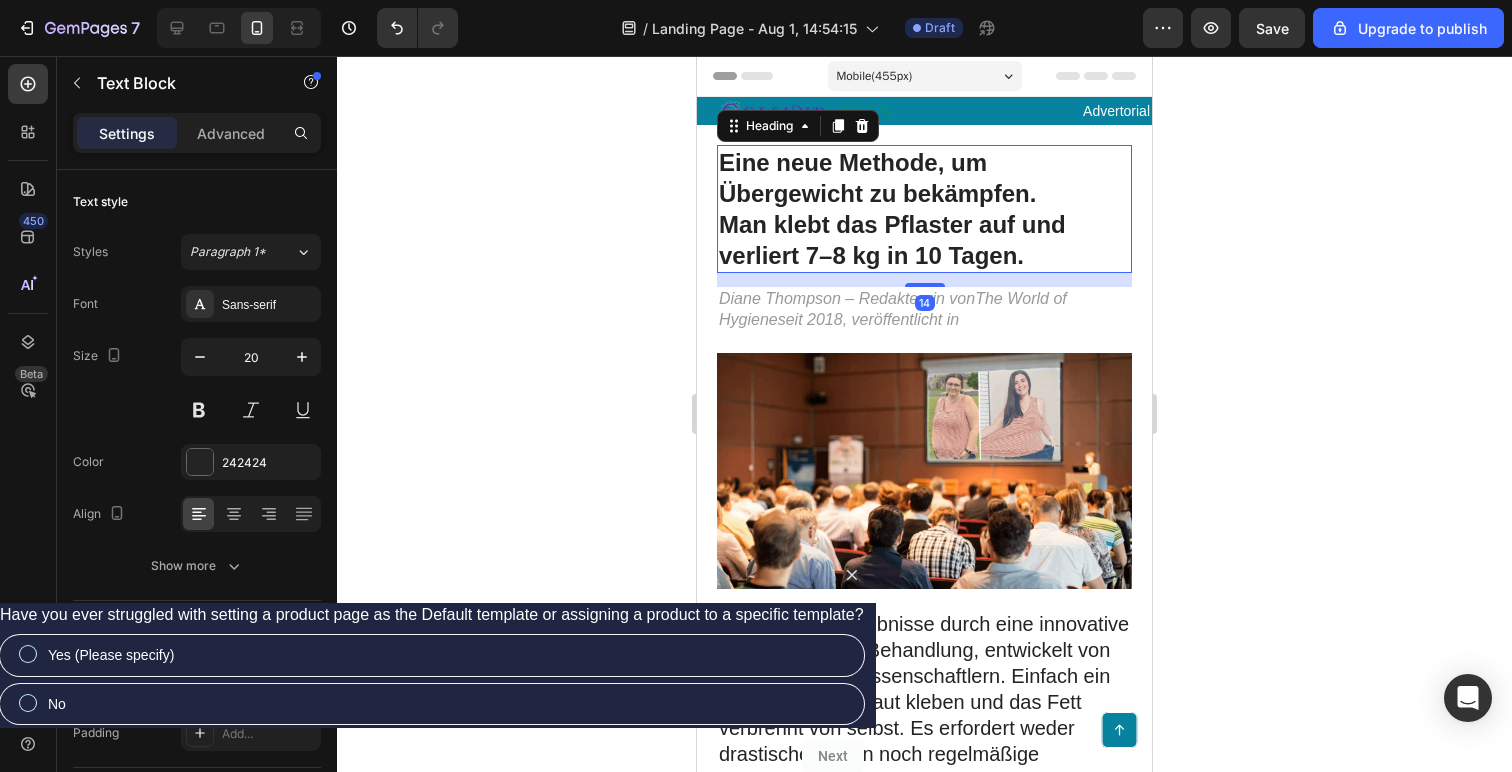 click on "Eine neue Methode, um Übergewicht zu bekämpfen.  Man klebt das Pflaster auf und verliert 7–8 kg in 10 Tagen." at bounding box center (924, 209) 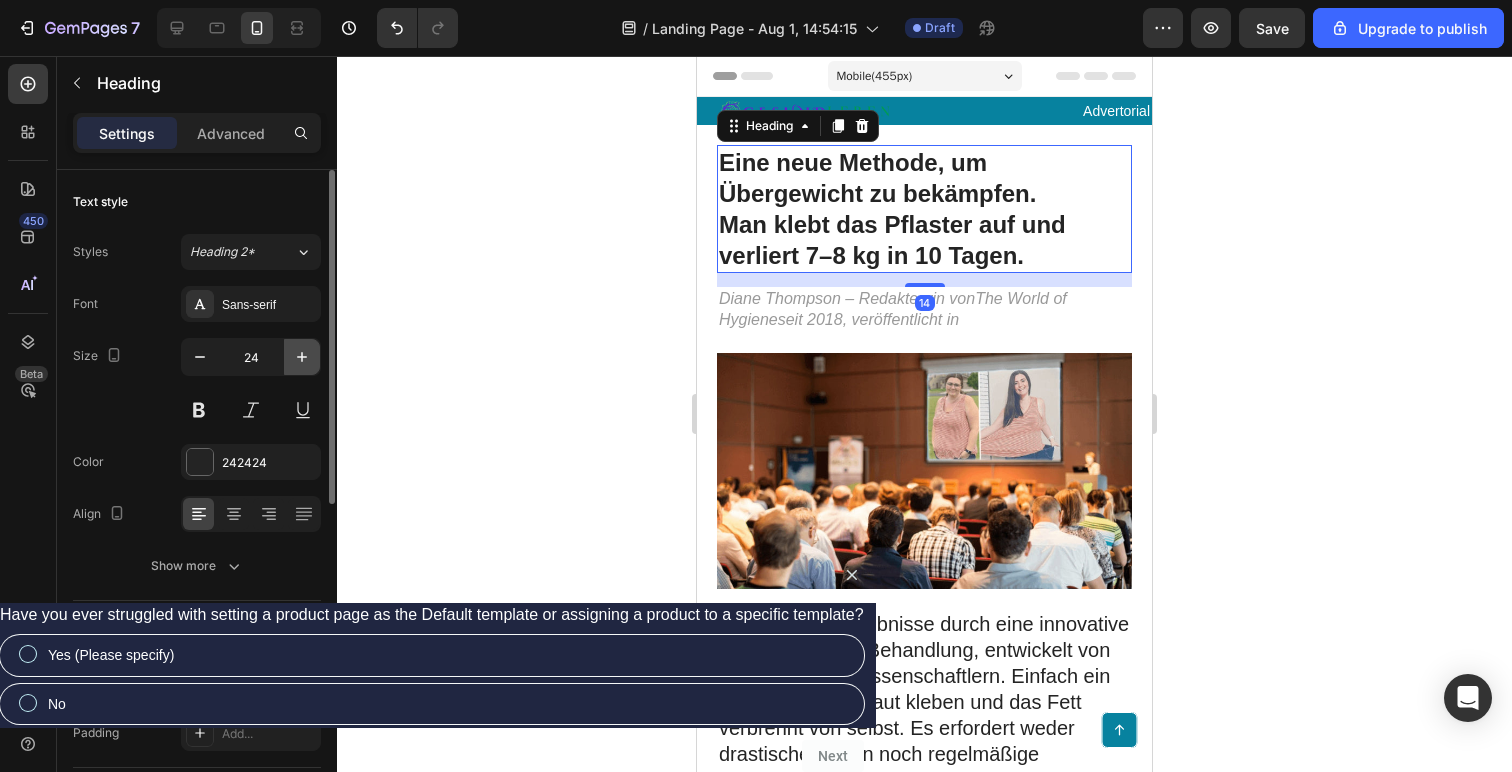 click at bounding box center (302, 357) 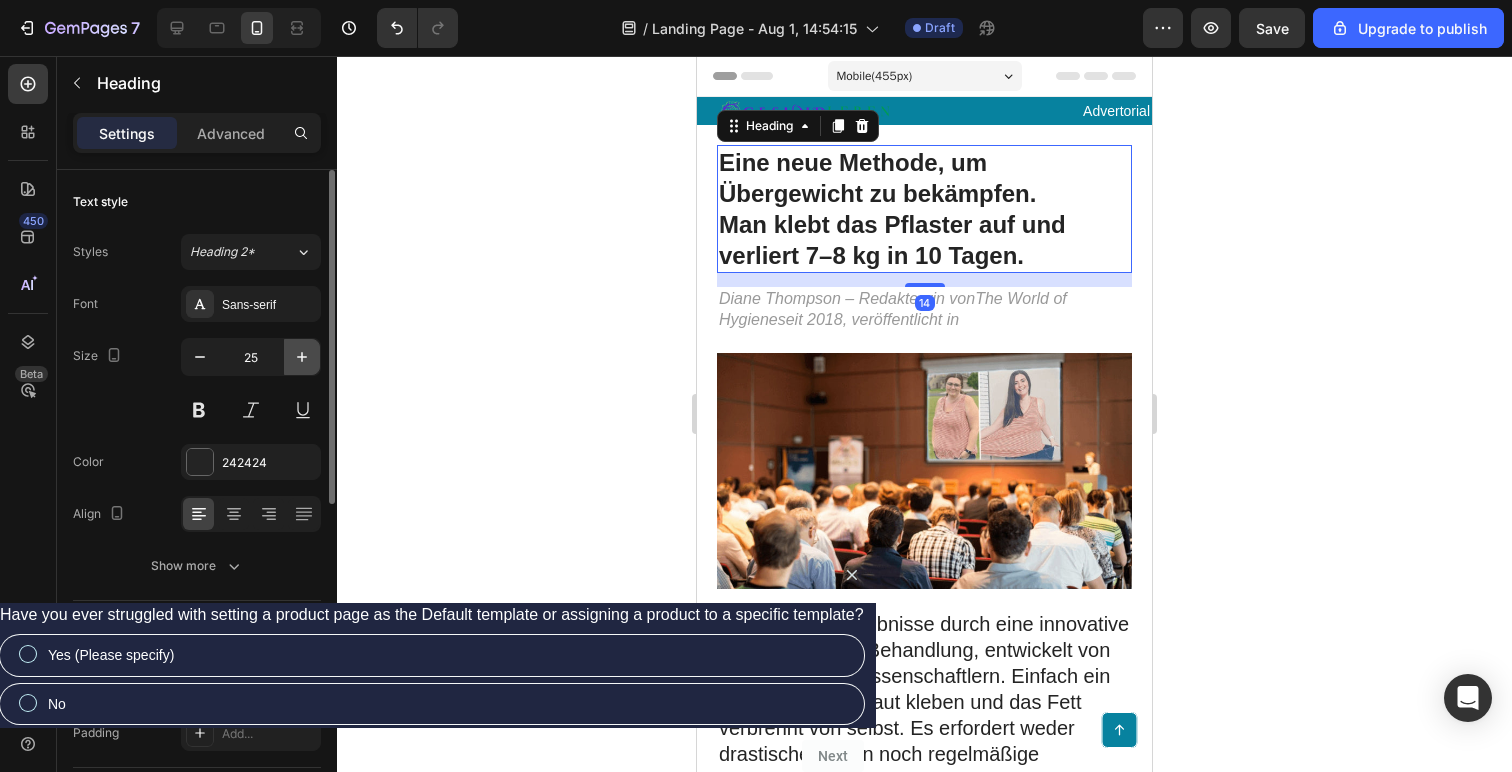 click at bounding box center [302, 357] 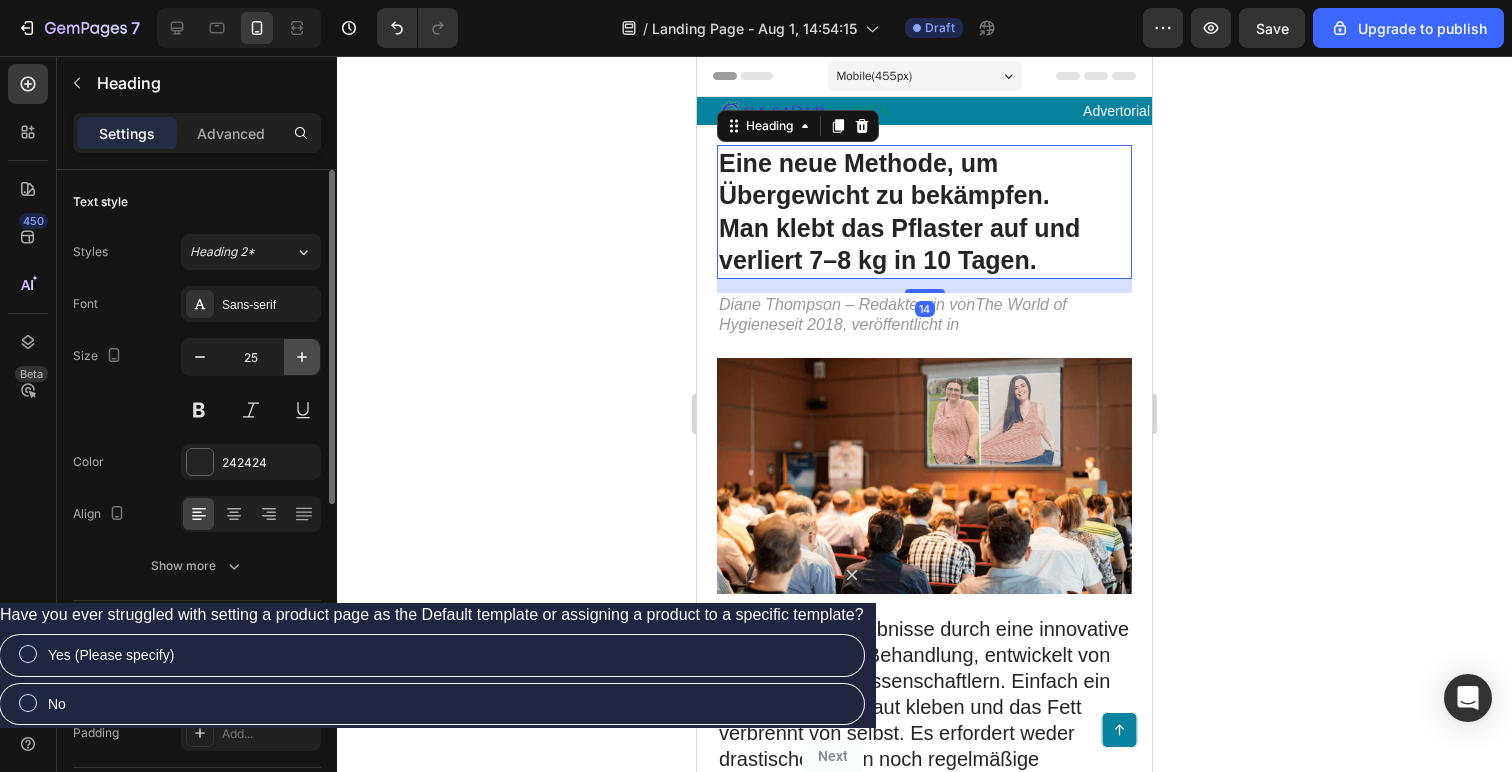 type on "26" 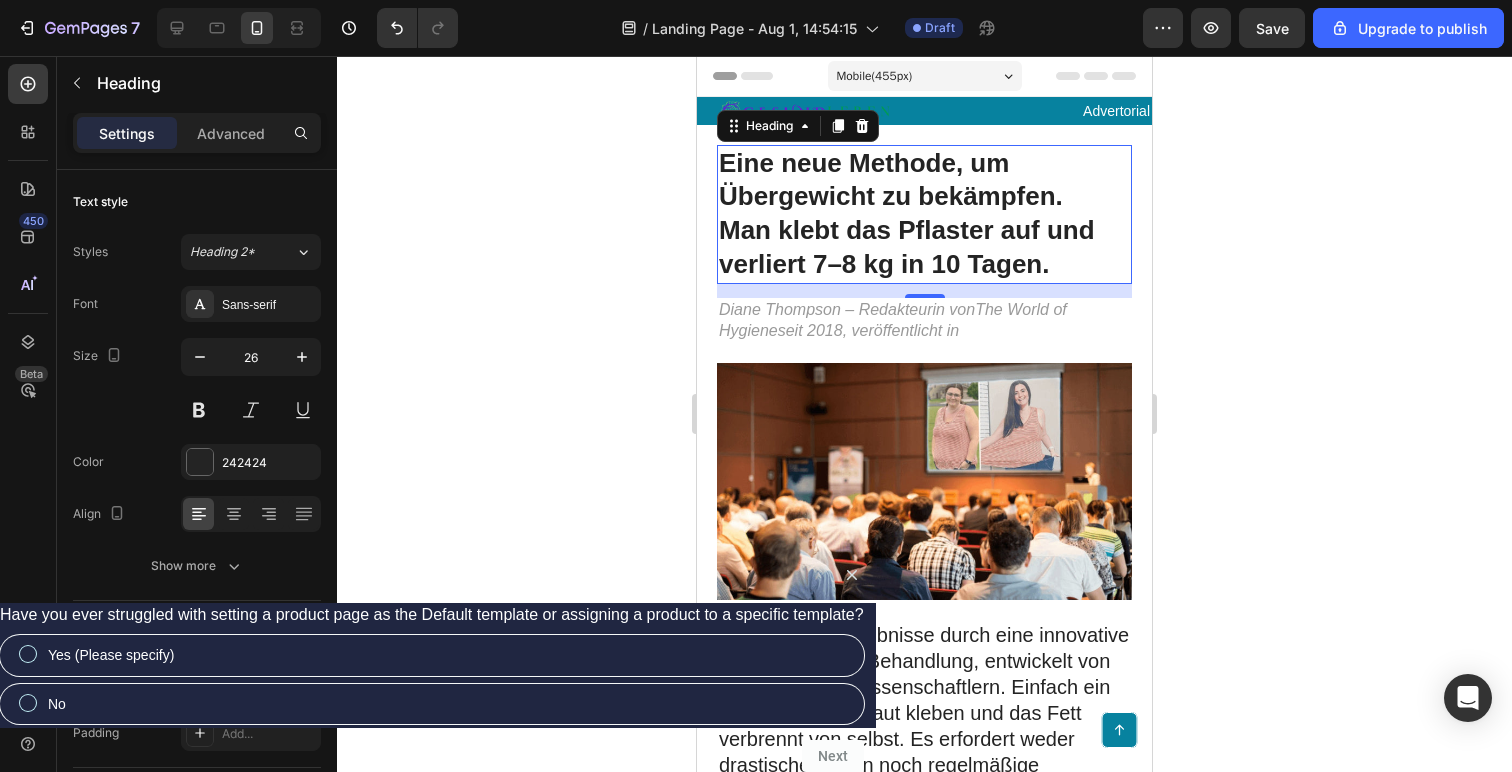 click 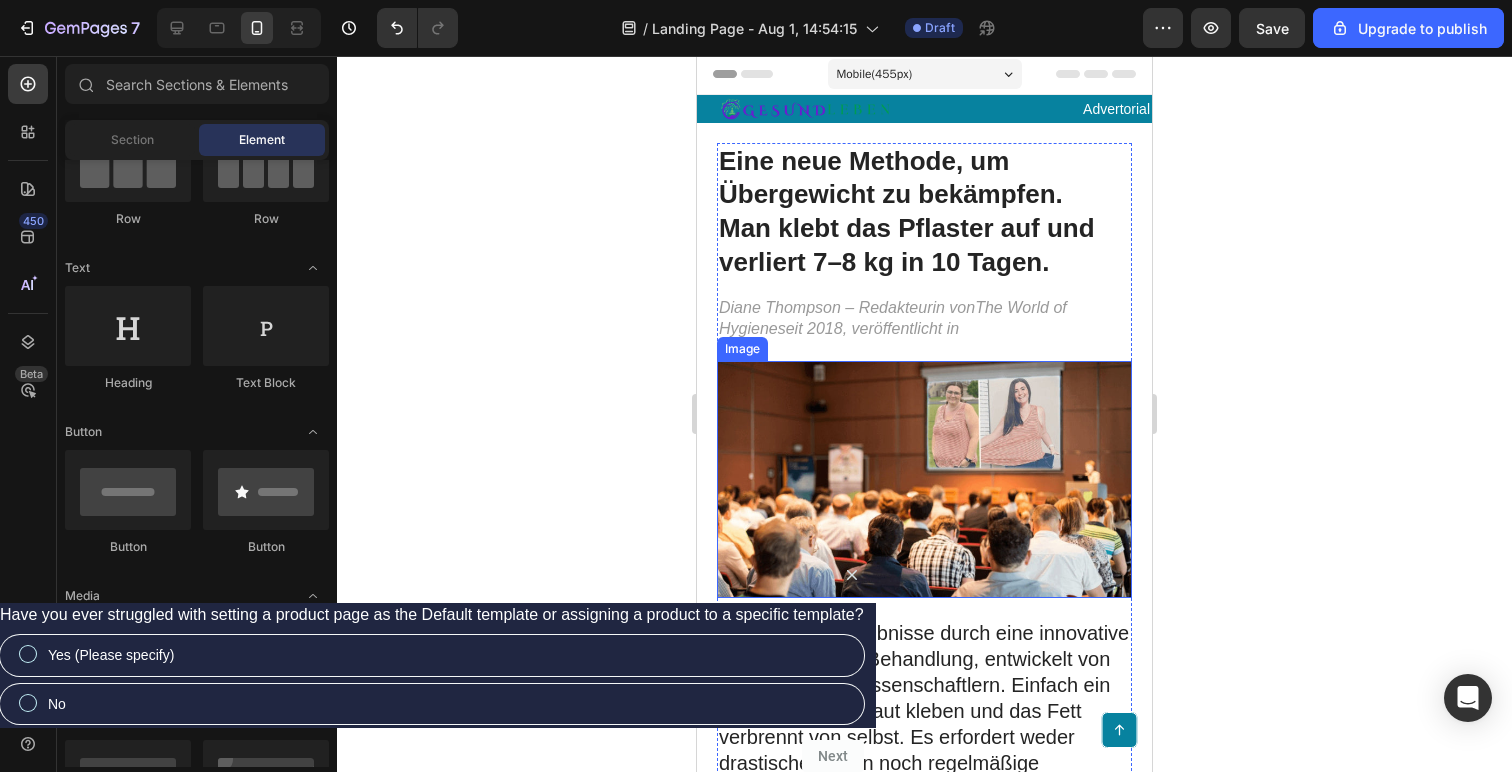 scroll, scrollTop: 4, scrollLeft: 0, axis: vertical 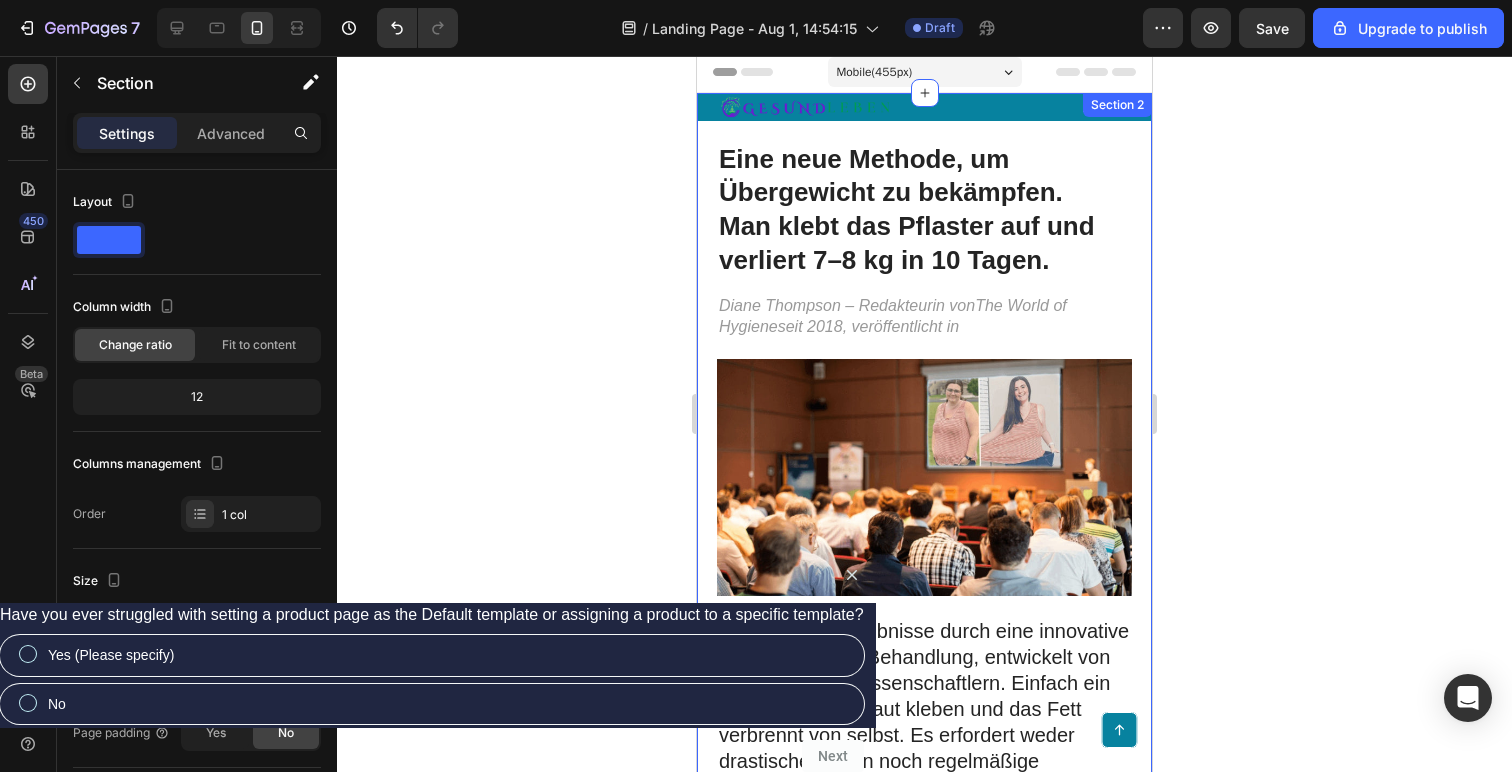 click on "Image Advertorial Text Block Row Row Eine neue Methode, um Übergewicht zu bekämpfen.  Man klebt das Pflaster auf und verliert 7–8 kg in 10 Tagen. Heading Diane Thompson – Redakteurin von  The World of Hygiene  seit 2018, veröffentlicht in Text Block Image Erstaunliche Ergebnisse durch eine innovative Gewichtsverlust-Behandlung, entwickelt von französischen Wissenschaftlern. Einfach ein Pflaster auf die Haut kleben und das Fett verbrennt von selbst. Es erfordert weder drastische Diäten noch regelmäßige körperliche Aktivität. Stehen wir vor der Gewichtsabnahme der Zukunft? Alles deutet darauf hin. Text Block Diese Studie ist in die Geschichte eingegangen. Heading In einer vom Europäischen Institut für Metabolische Gesundheit durchgeführten Studie nahmen 5.000 Frauen und Männer mit unterschiedlichem Übergewicht teil. Über 30 Tage verwendeten sie täglich ein spezielles Pflaster, das auf die Haut aufgetragen wurde. Die Ergebnisse überraschten sogar die Wissenschaftler: Text Block Text Block" at bounding box center (924, 2898) 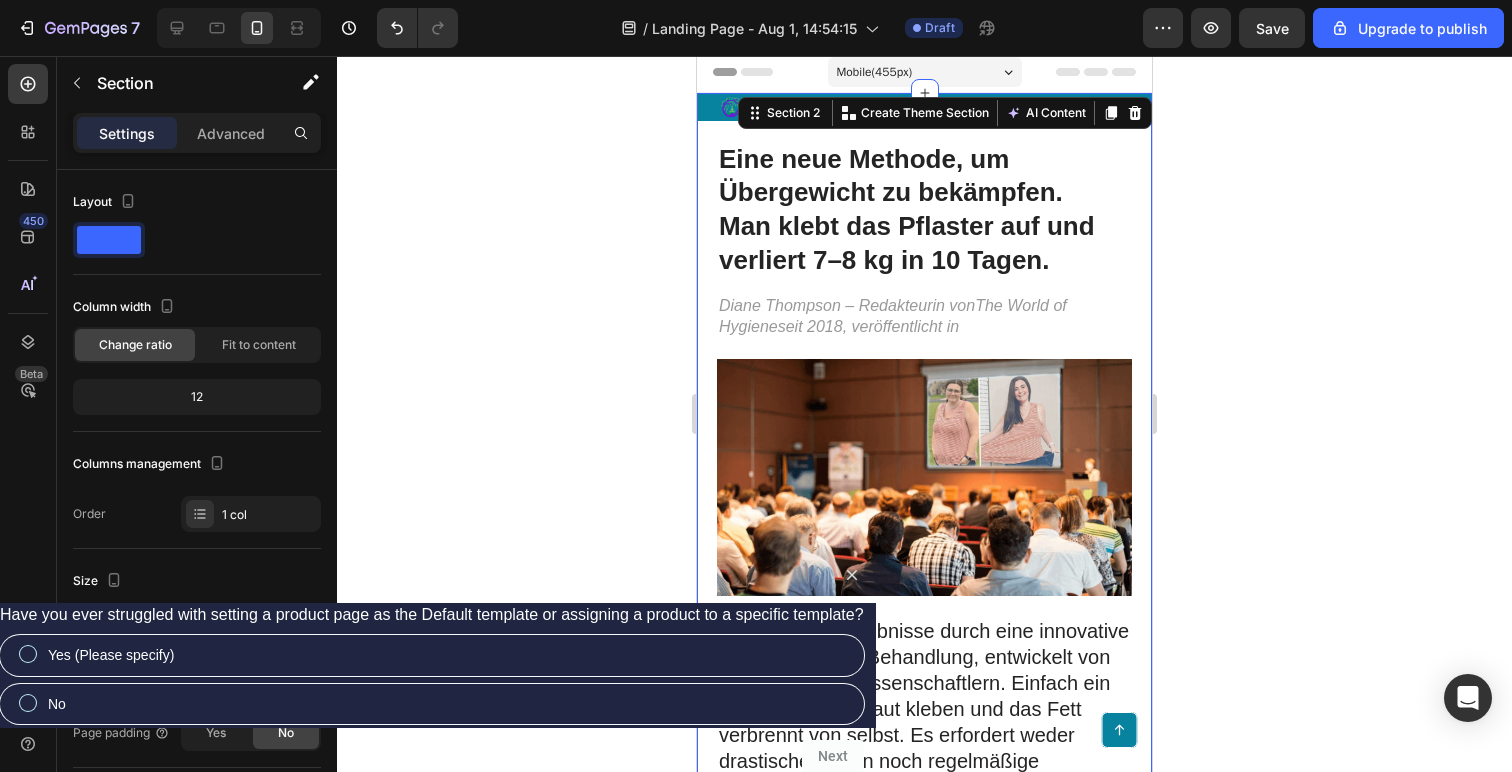 click on "Image Advertorial Text Block Row Row Eine neue Methode, um Übergewicht zu bekämpfen.  Man klebt das Pflaster auf und verliert 7–8 kg in 10 Tagen. Heading Diane Thompson – Redakteurin von  The World of Hygiene  seit 2018, veröffentlicht in Text Block Image Erstaunliche Ergebnisse durch eine innovative Gewichtsverlust-Behandlung, entwickelt von französischen Wissenschaftlern. Einfach ein Pflaster auf die Haut kleben und das Fett verbrennt von selbst. Es erfordert weder drastische Diäten noch regelmäßige körperliche Aktivität. Stehen wir vor der Gewichtsabnahme der Zukunft? Alles deutet darauf hin. Text Block Diese Studie ist in die Geschichte eingegangen. Heading In einer vom Europäischen Institut für Metabolische Gesundheit durchgeführten Studie nahmen 5.000 Frauen und Männer mit unterschiedlichem Übergewicht teil. Über 30 Tage verwendeten sie täglich ein spezielles Pflaster, das auf die Haut aufgetragen wurde. Die Ergebnisse überraschten sogar die Wissenschaftler: Text Block Text Block" at bounding box center [924, 2877] 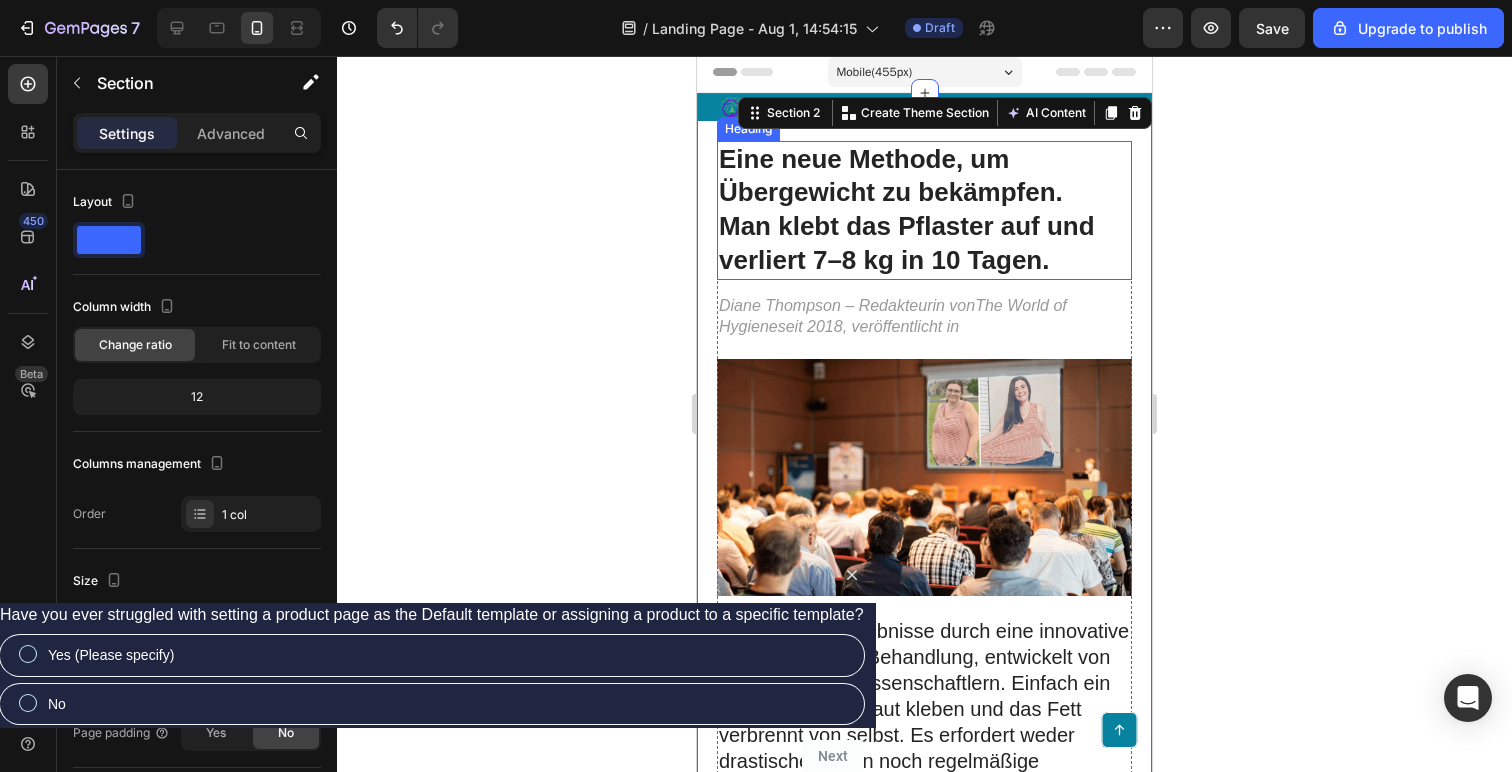 click on "Eine neue Methode, um Übergewicht zu bekämpfen.  Man klebt das Pflaster auf und verliert 7–8 kg in 10 Tagen." at bounding box center [924, 210] 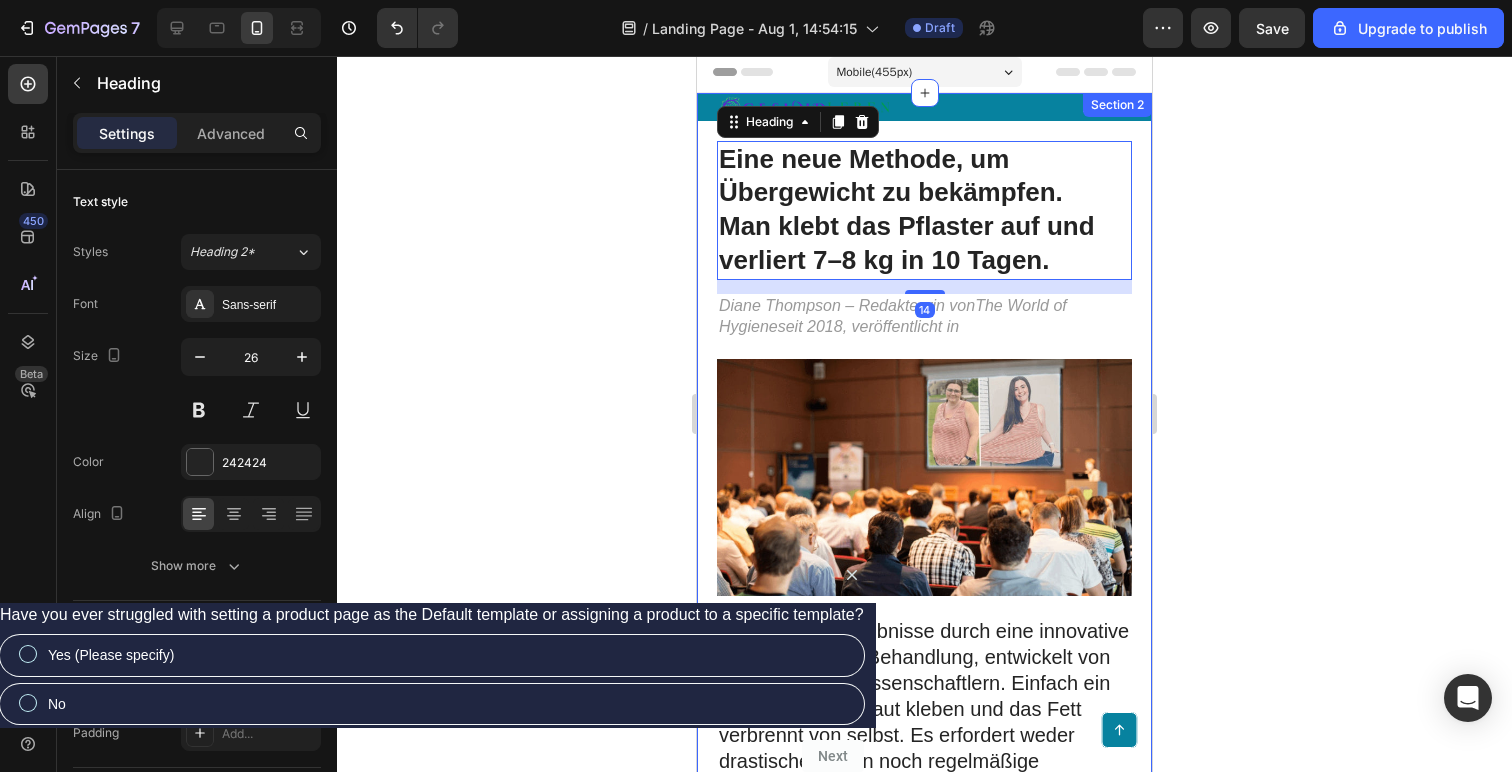 click on "Image Advertorial Text Block Row Row Eine neue Methode, um Übergewicht zu bekämpfen.  Man klebt das Pflaster auf und verliert 7–8 kg in 10 Tagen. Heading   14 Diane Thompson – Redakteurin von  The World of Hygiene  seit 2018, veröffentlicht in Text Block Image Erstaunliche Ergebnisse durch eine innovative Gewichtsverlust-Behandlung, entwickelt von französischen Wissenschaftlern. Einfach ein Pflaster auf die Haut kleben und das Fett verbrennt von selbst. Es erfordert weder drastische Diäten noch regelmäßige körperliche Aktivität. Stehen wir vor der Gewichtsabnahme der Zukunft? Alles deutet darauf hin. Text Block Diese Studie ist in die Geschichte eingegangen. Heading In einer vom Europäischen Institut für Metabolische Gesundheit durchgeführten Studie nahmen 5.000 Frauen und Männer mit unterschiedlichem Übergewicht teil. Über 30 Tage verwendeten sie täglich ein spezielles Pflaster, das auf die Haut aufgetragen wurde. Die Ergebnisse überraschten sogar die Wissenschaftler: Text Block Image" at bounding box center (924, 2877) 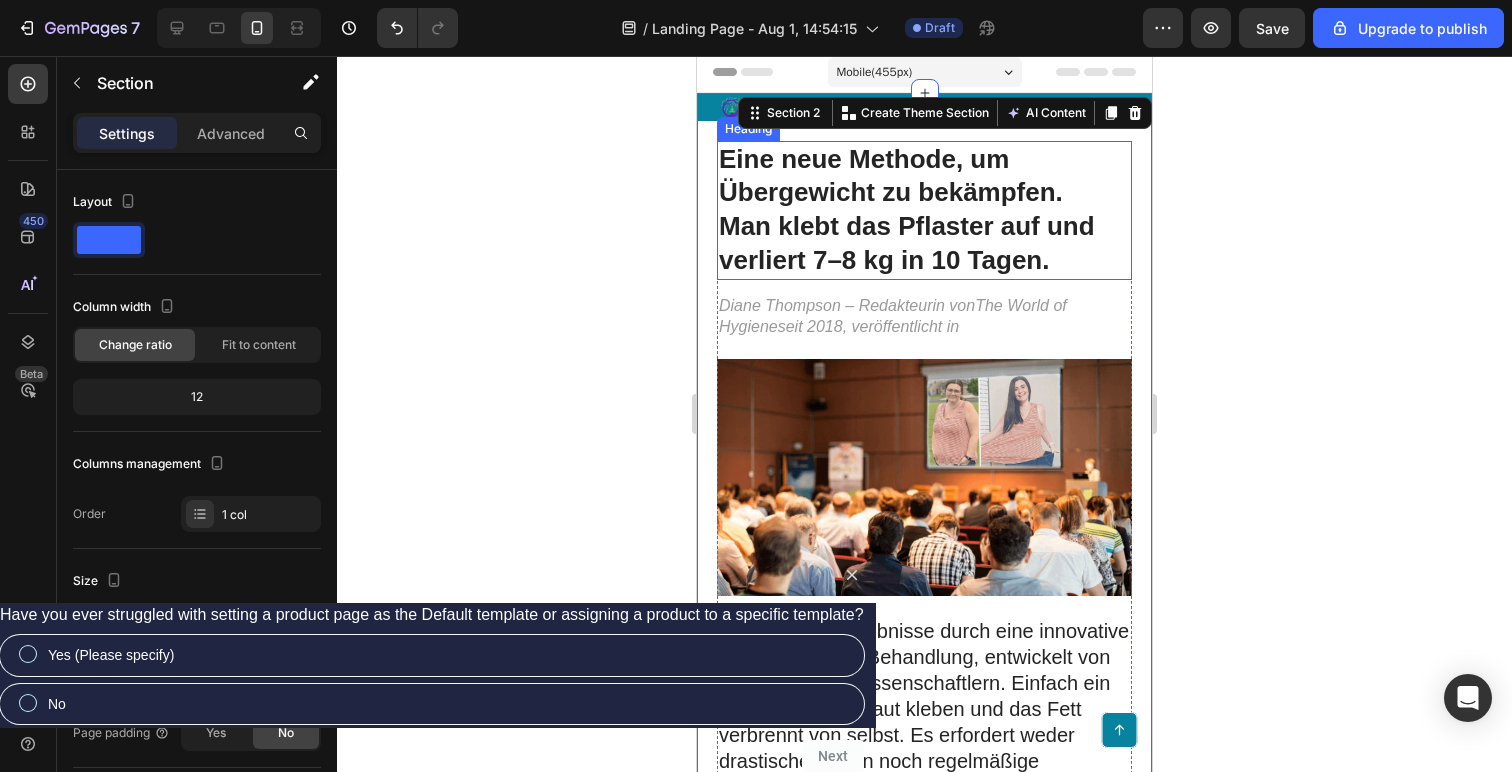 click on "Eine neue Methode, um Übergewicht zu bekämpfen.  Man klebt das Pflaster auf und verliert 7–8 kg in 10 Tagen." at bounding box center [924, 210] 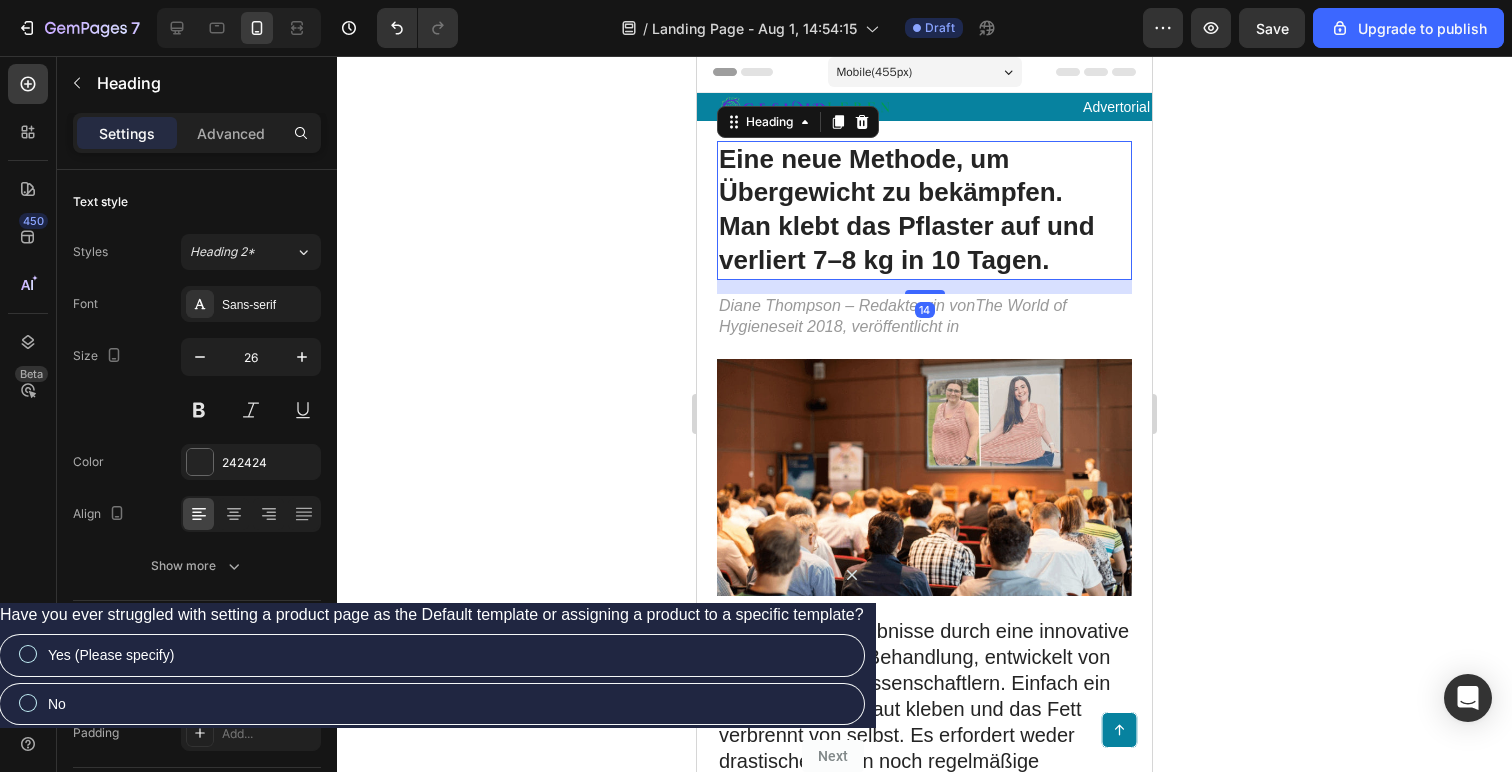 click 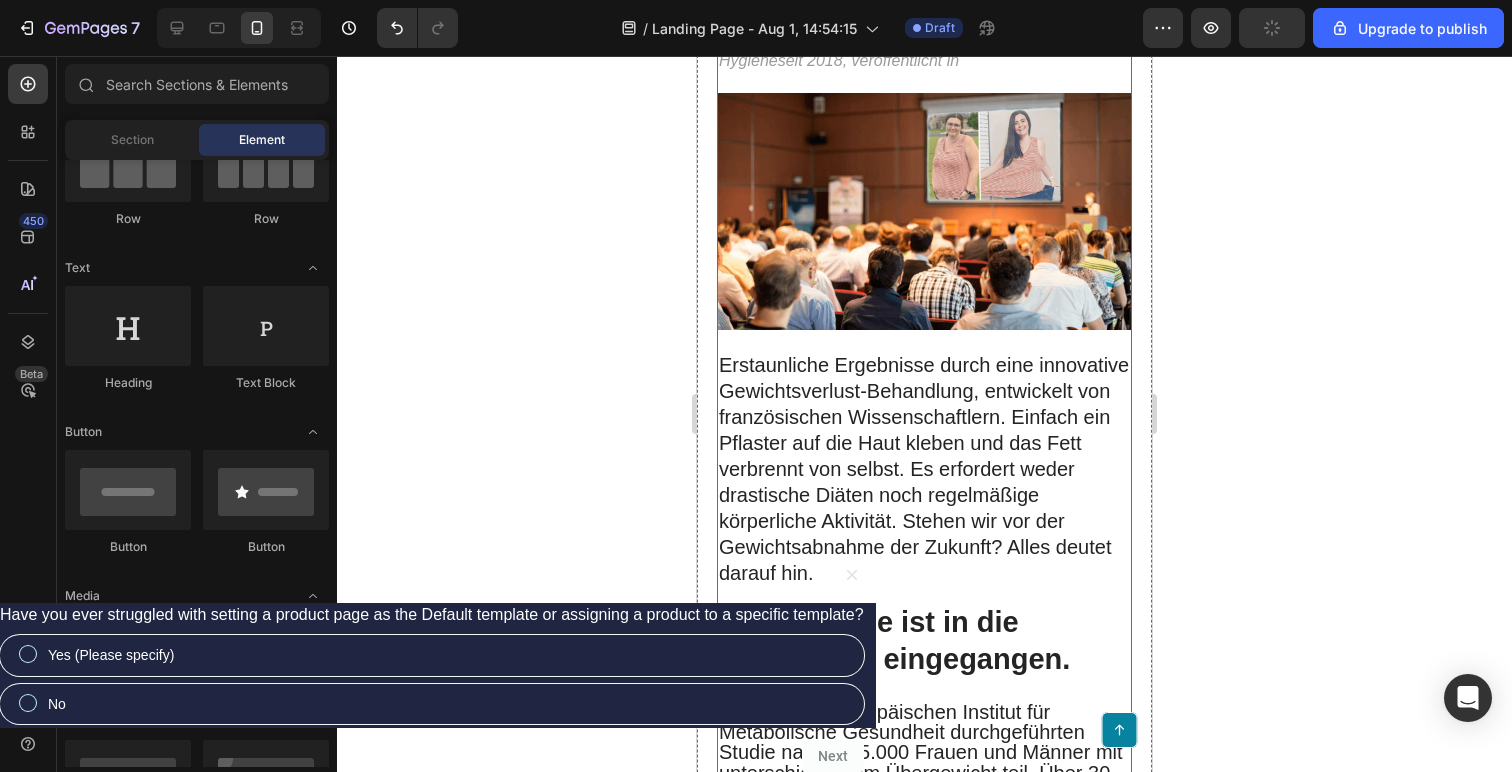 scroll, scrollTop: 307, scrollLeft: 0, axis: vertical 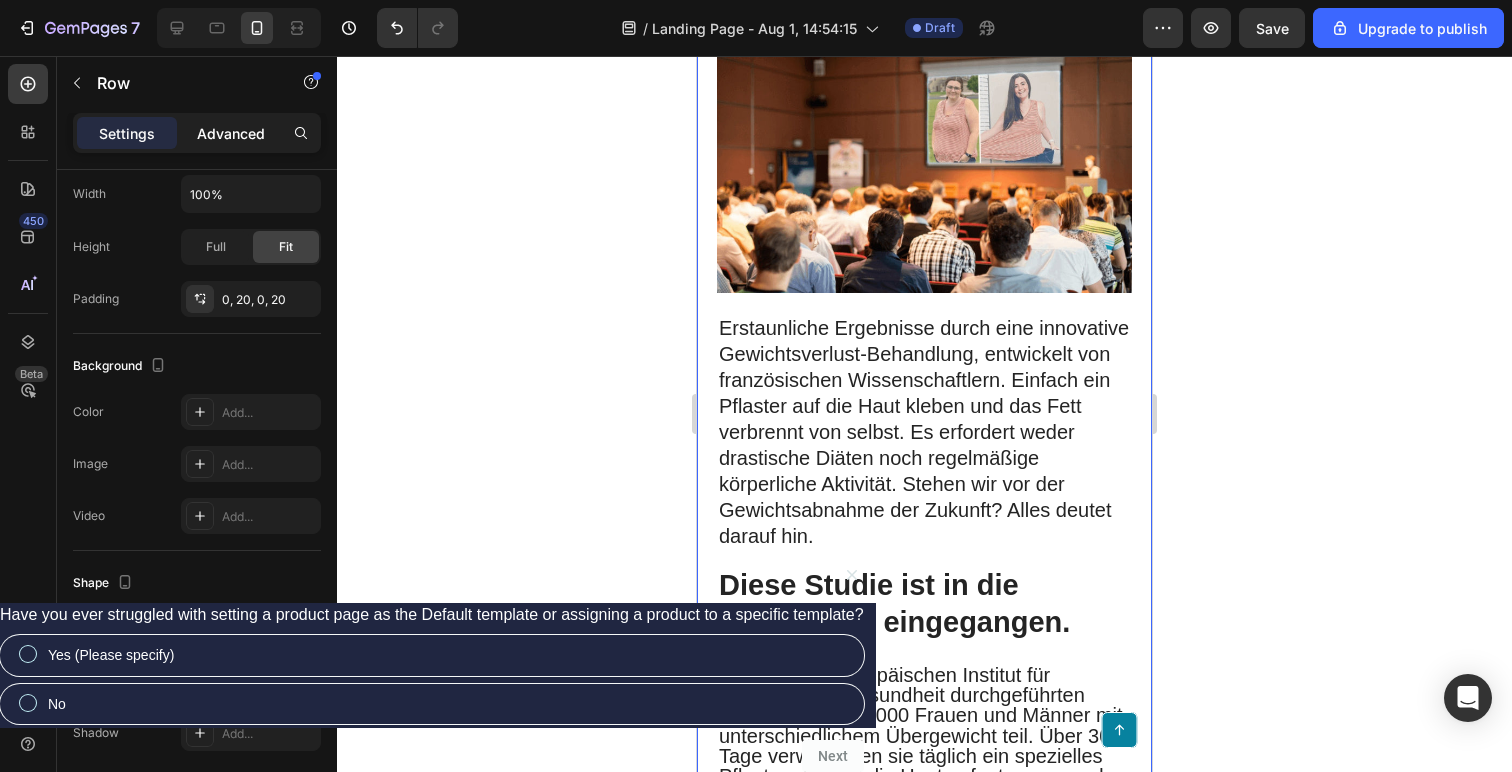 click on "Advanced" at bounding box center [231, 133] 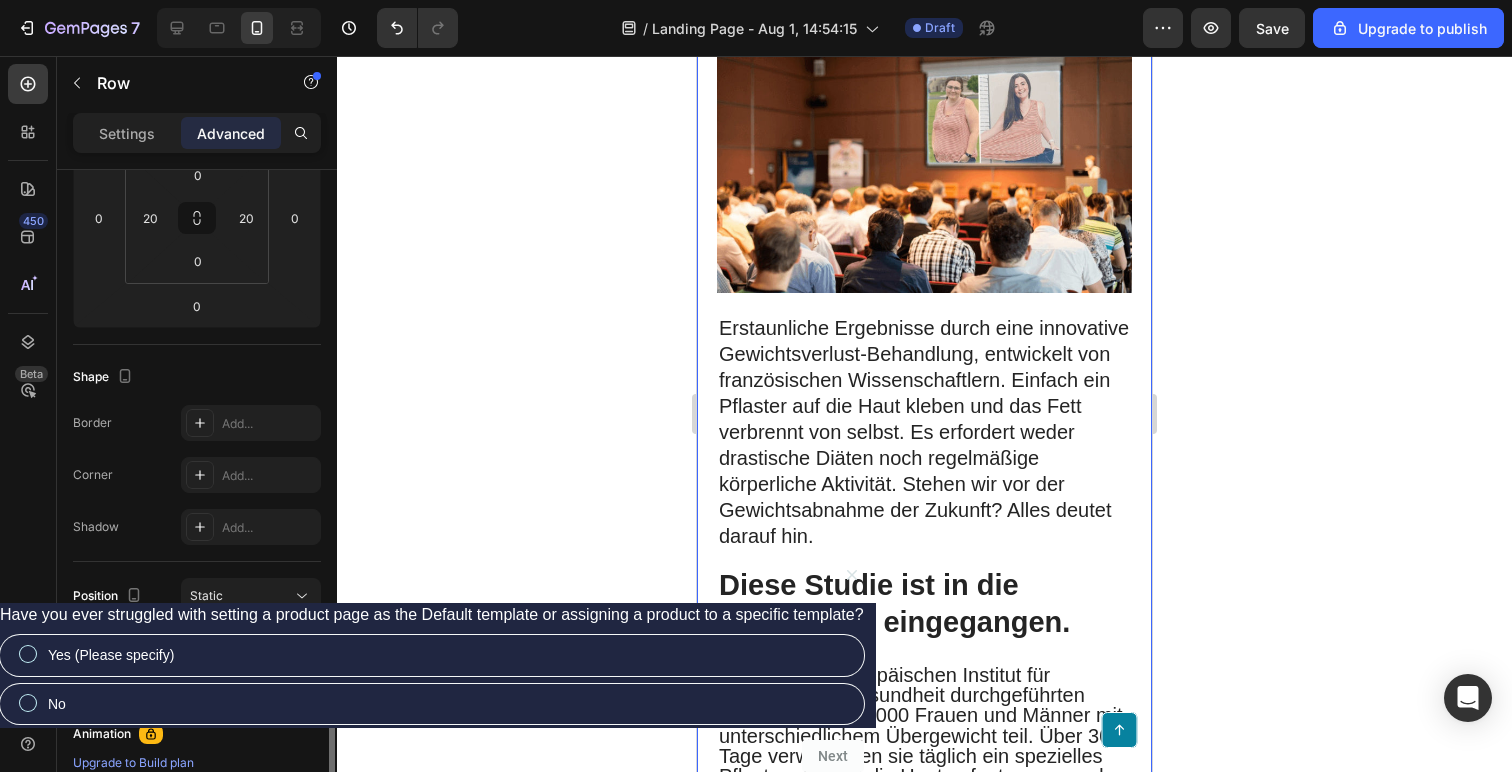 scroll, scrollTop: 0, scrollLeft: 0, axis: both 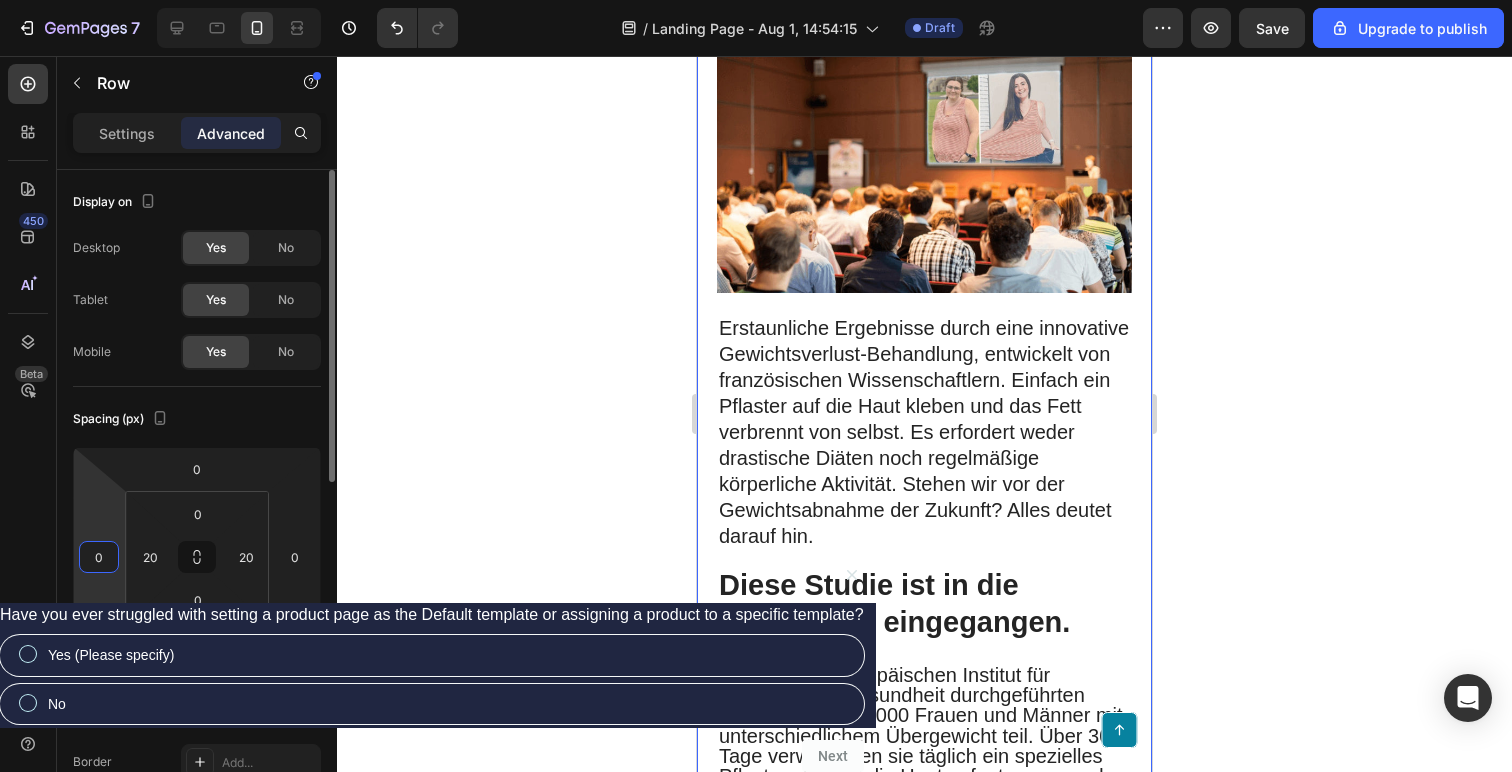 click on "0" at bounding box center (99, 557) 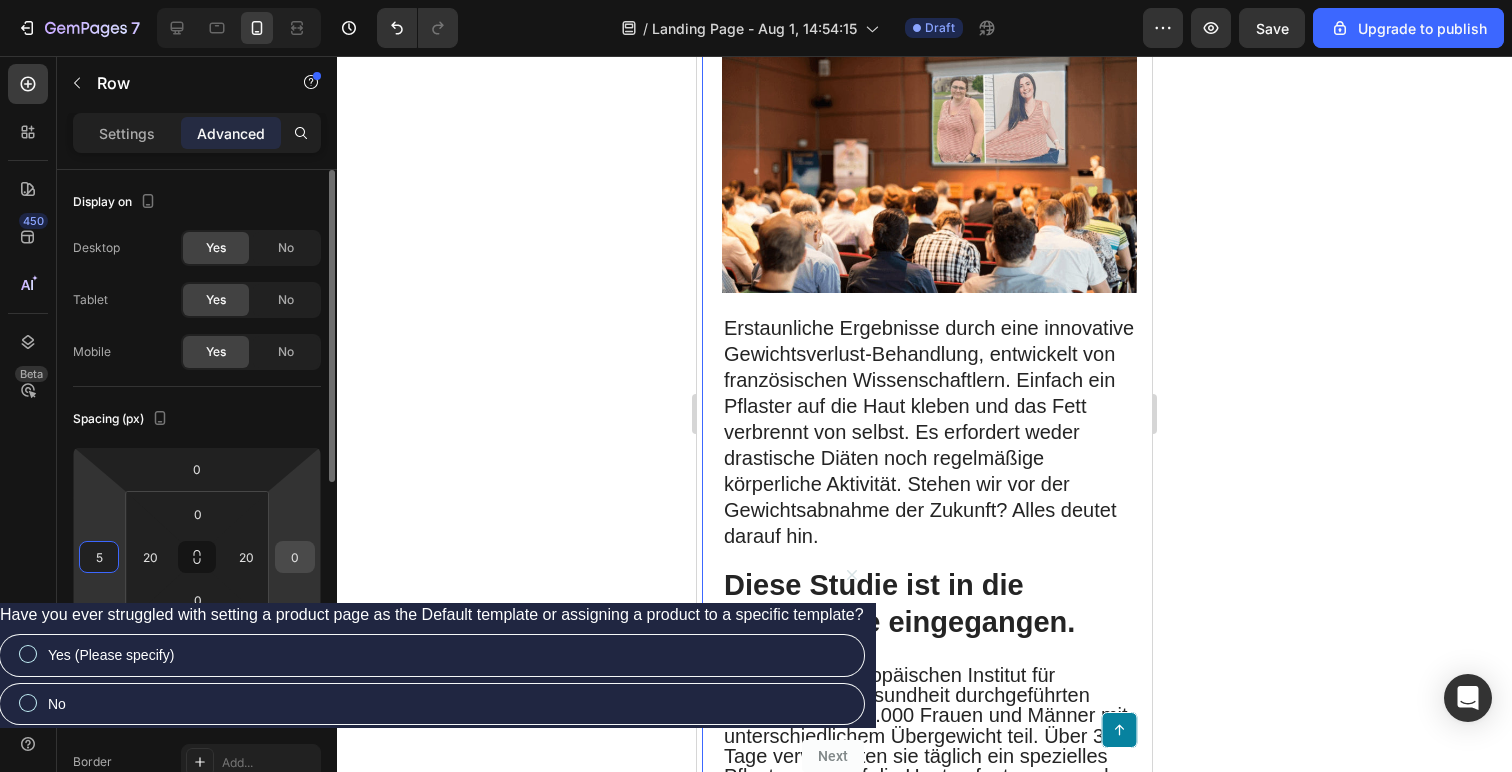 type on "5" 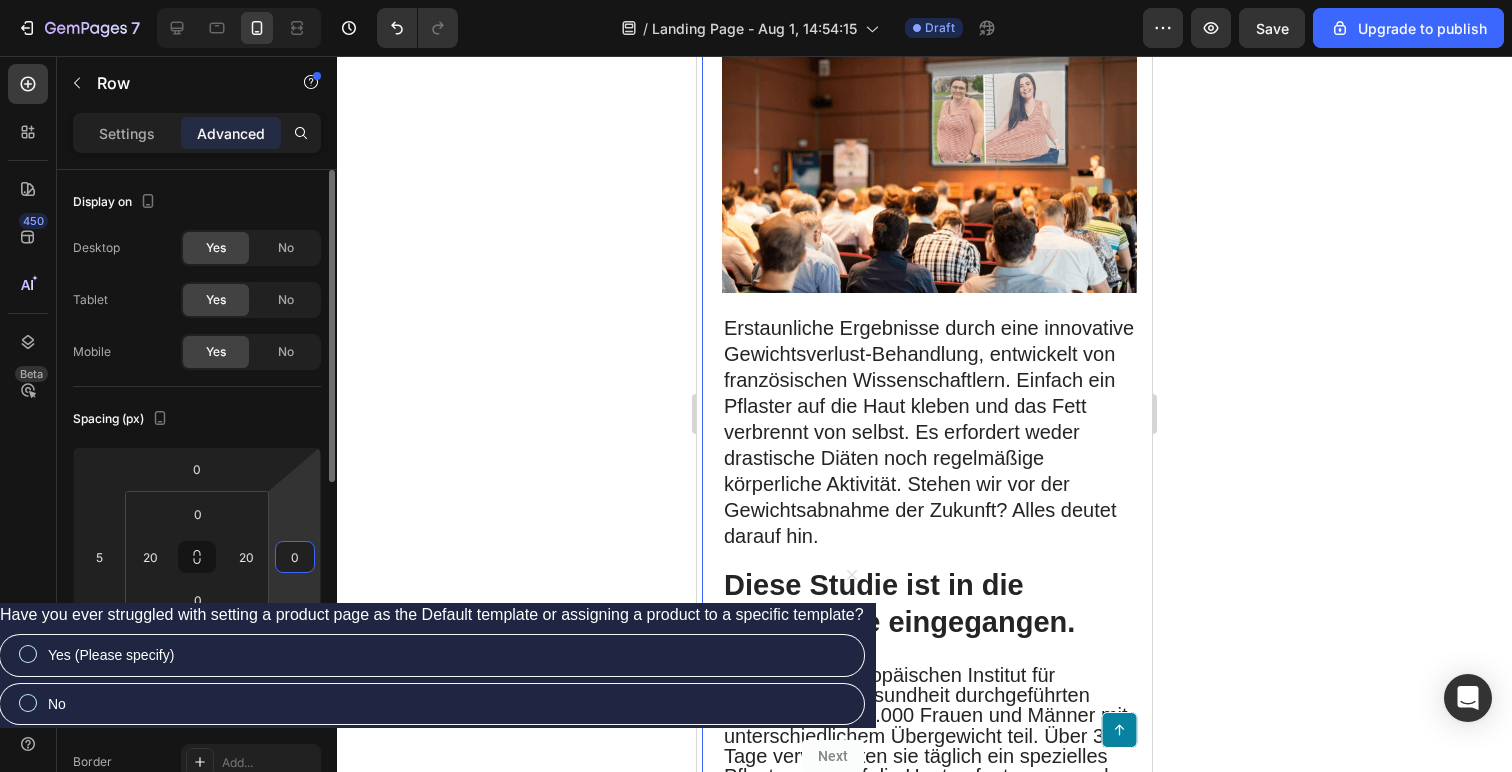 click on "0" at bounding box center [295, 557] 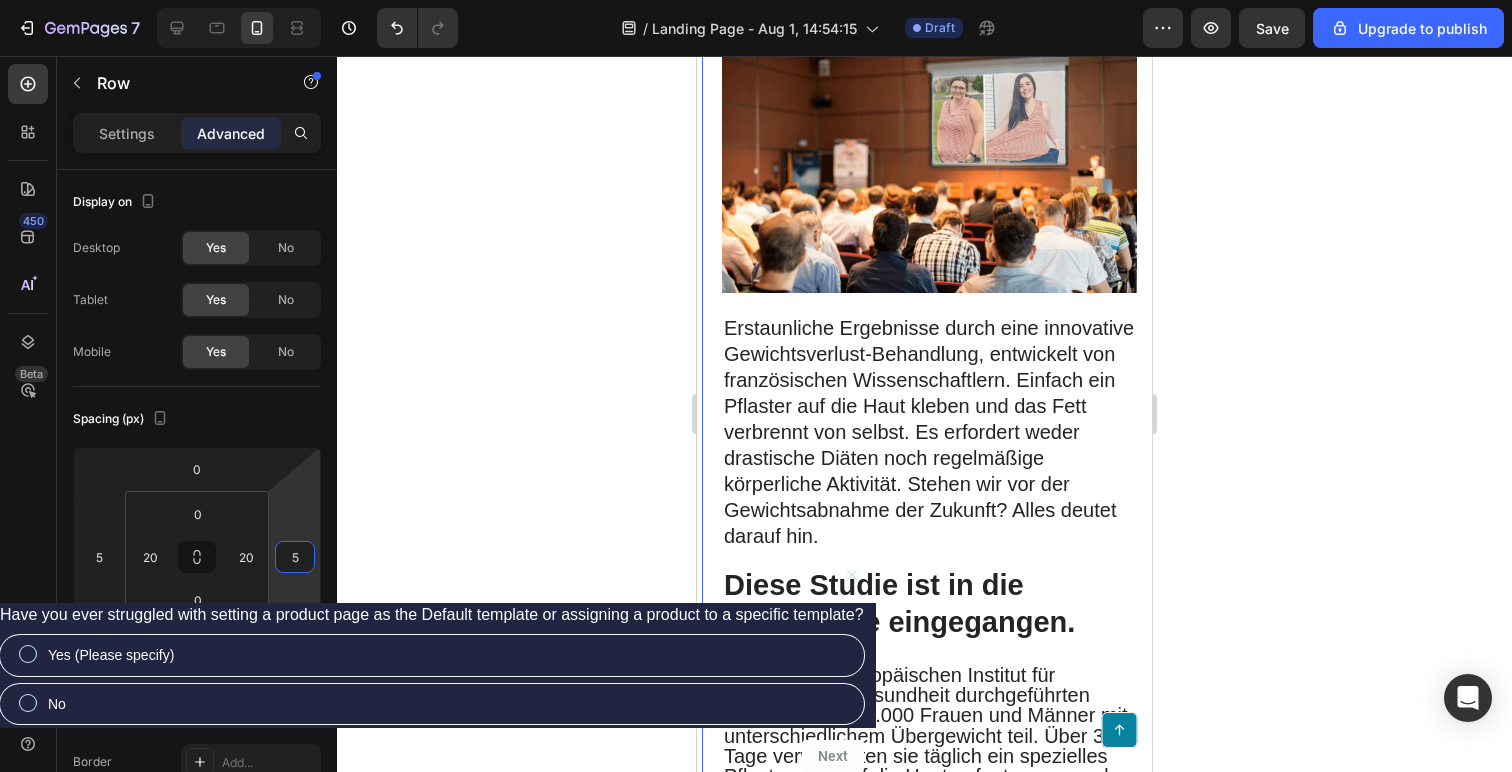 type on "5" 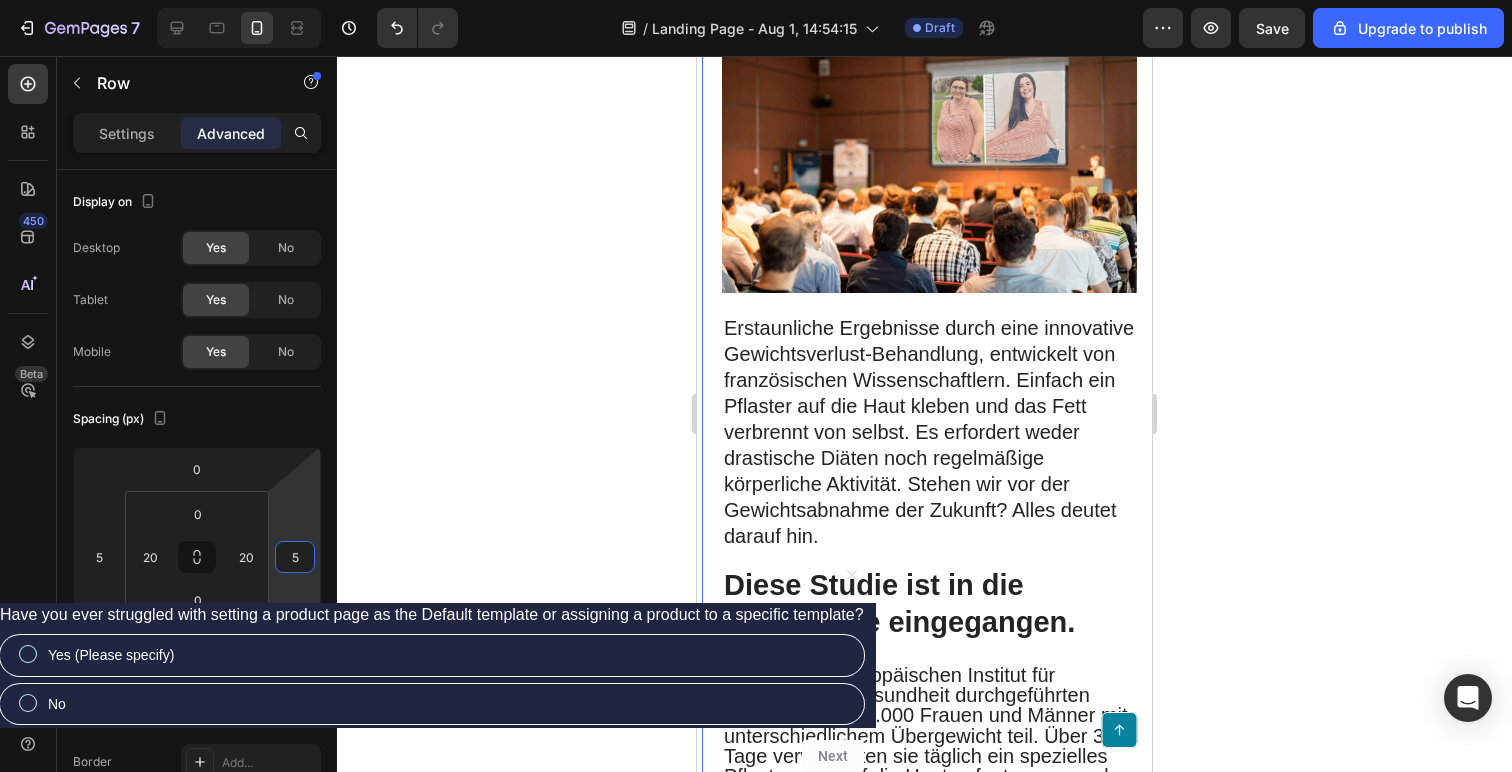 click 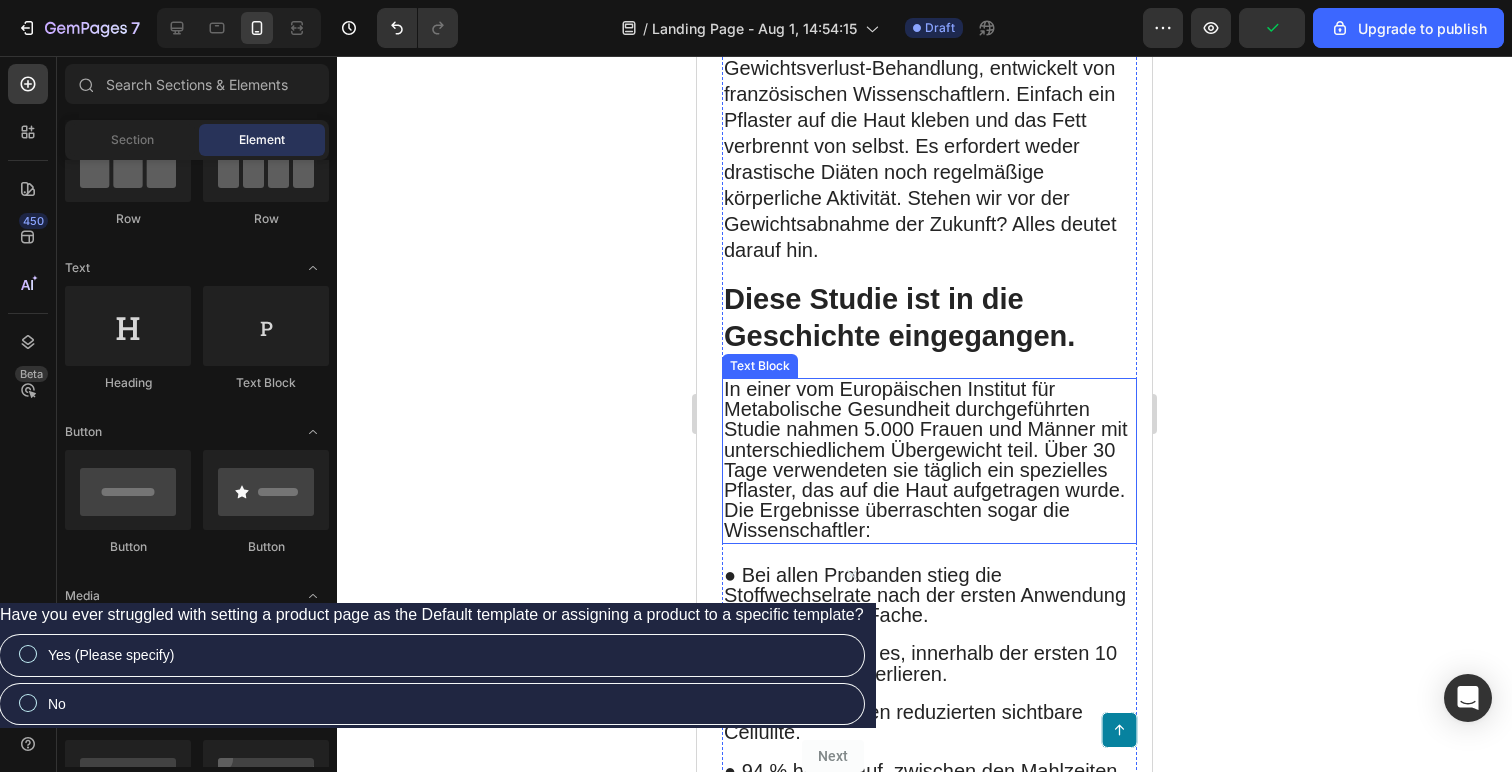 scroll, scrollTop: 489, scrollLeft: 0, axis: vertical 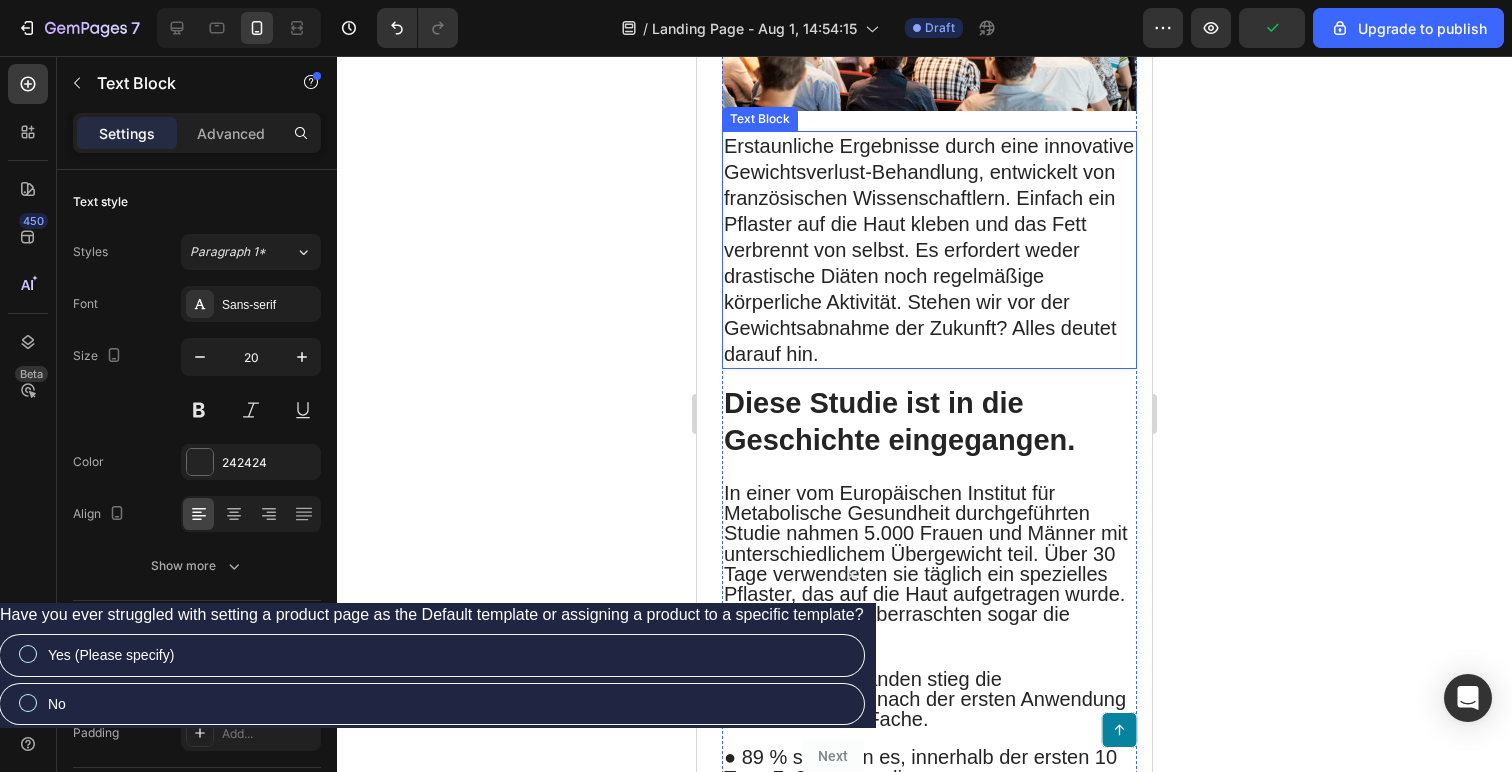 click on "Erstaunliche Ergebnisse durch eine innovative Gewichtsverlust-Behandlung, entwickelt von französischen Wissenschaftlern. Einfach ein Pflaster auf die Haut kleben und das Fett verbrennt von selbst. Es erfordert weder drastische Diäten noch regelmäßige körperliche Aktivität. Stehen wir vor der Gewichtsabnahme der Zukunft? Alles deutet darauf hin." at bounding box center (929, 250) 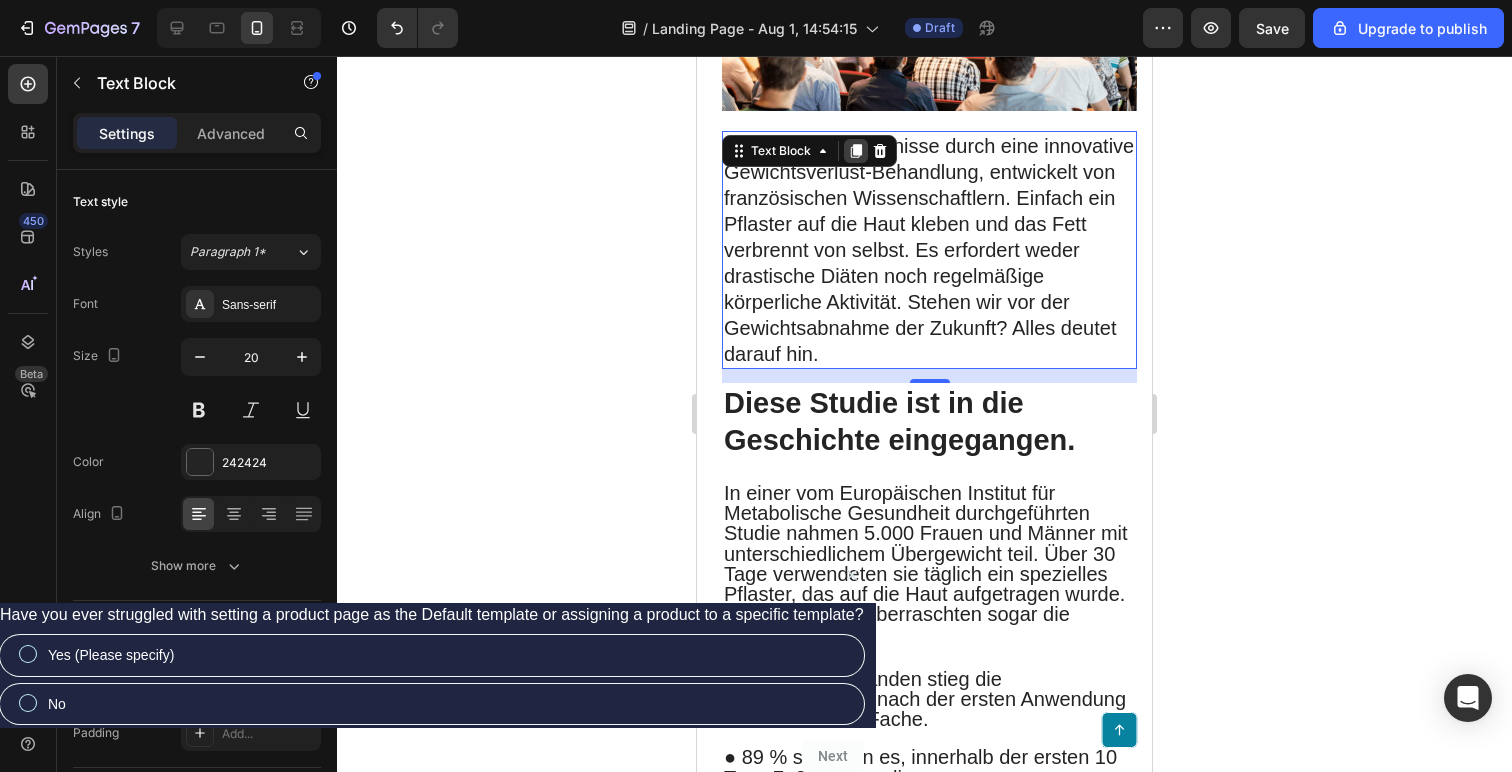 click 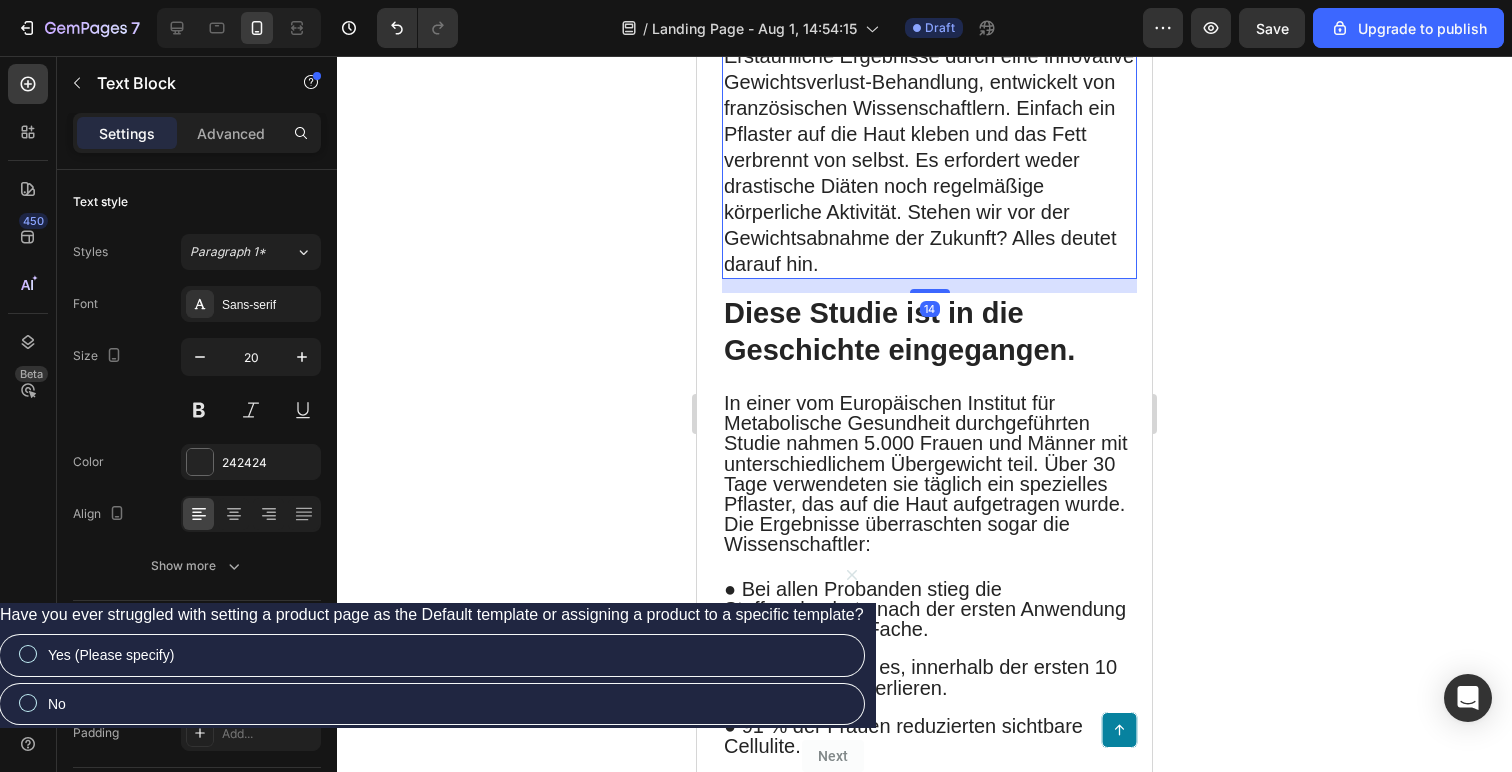 scroll, scrollTop: 832, scrollLeft: 0, axis: vertical 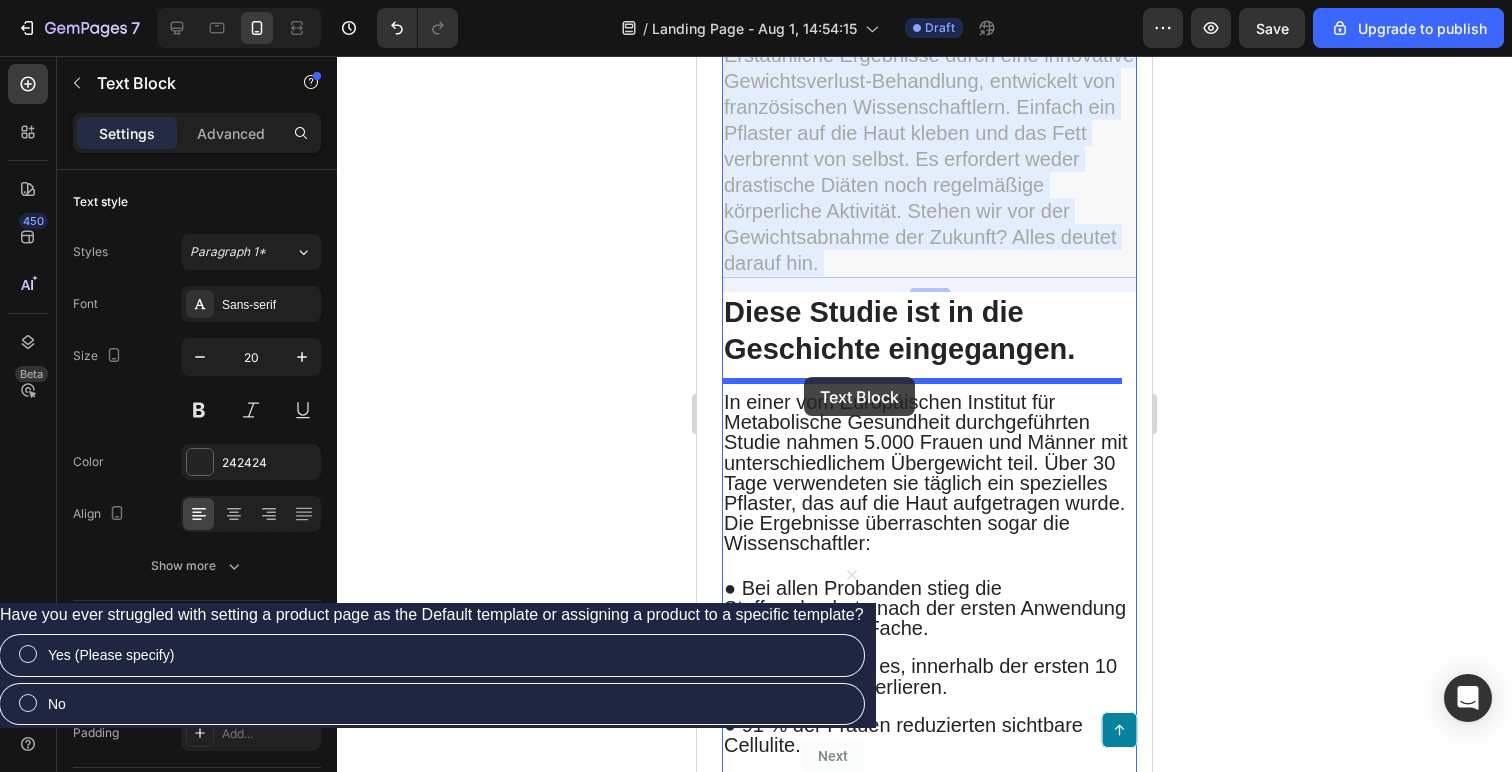 drag, startPoint x: 836, startPoint y: 176, endPoint x: 804, endPoint y: 377, distance: 203.53133 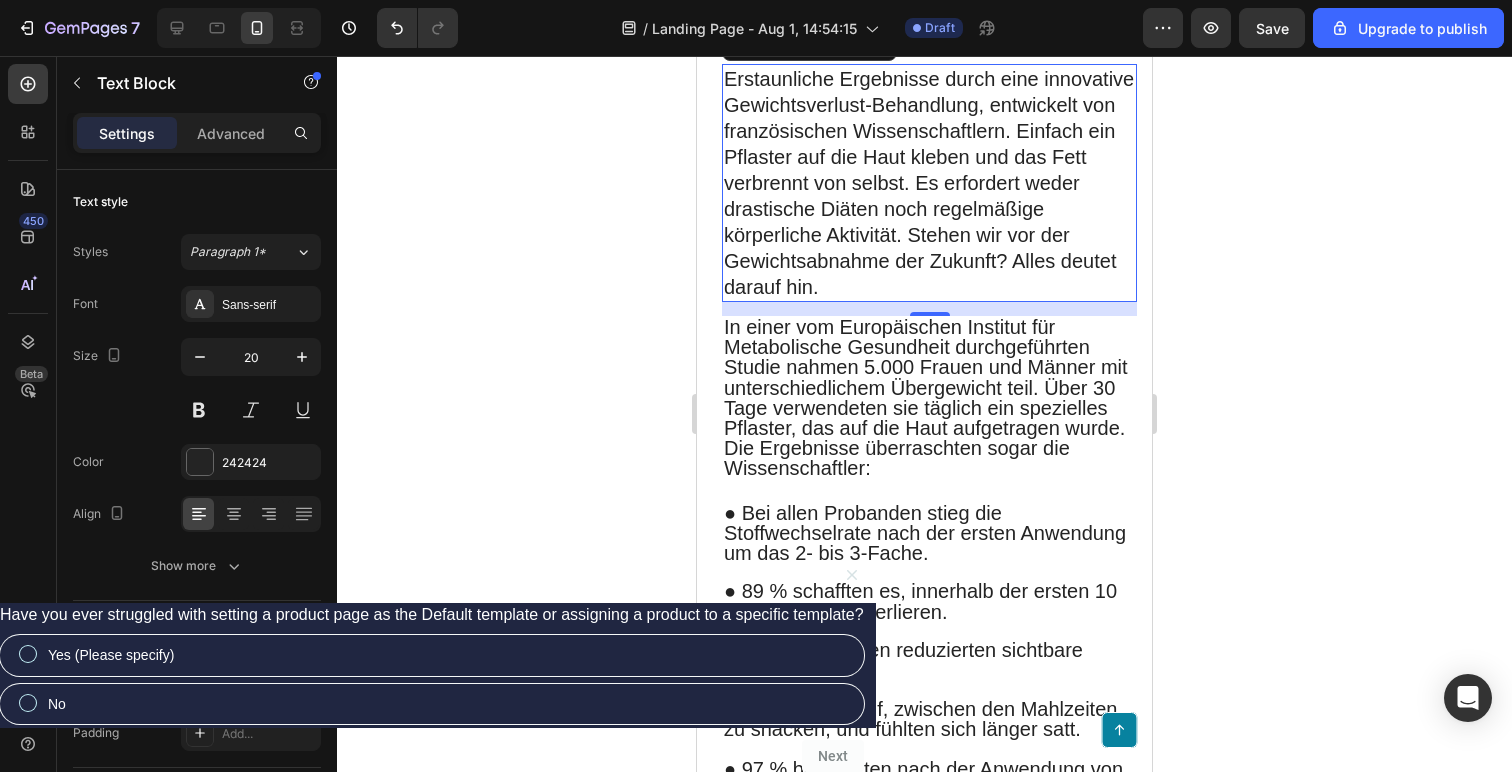 scroll, scrollTop: 927, scrollLeft: 0, axis: vertical 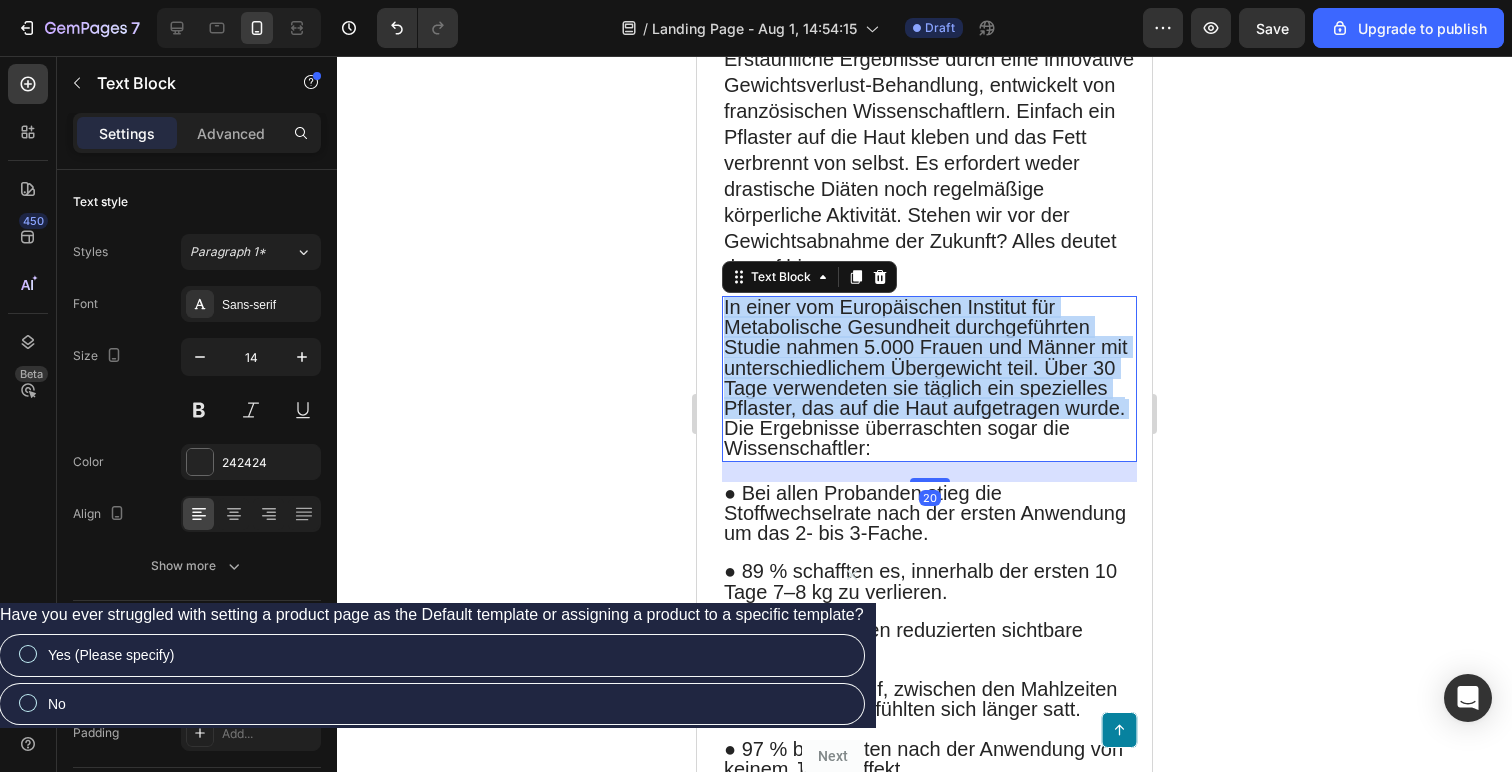 click on "In einer vom Europäischen Institut für Metabolische Gesundheit durchgeführten Studie nahmen 5.000 Frauen und Männer mit unterschiedlichem Übergewicht teil. Über 30 Tage verwendeten sie täglich ein spezielles Pflaster, das auf die Haut aufgetragen wurde." at bounding box center [926, 357] 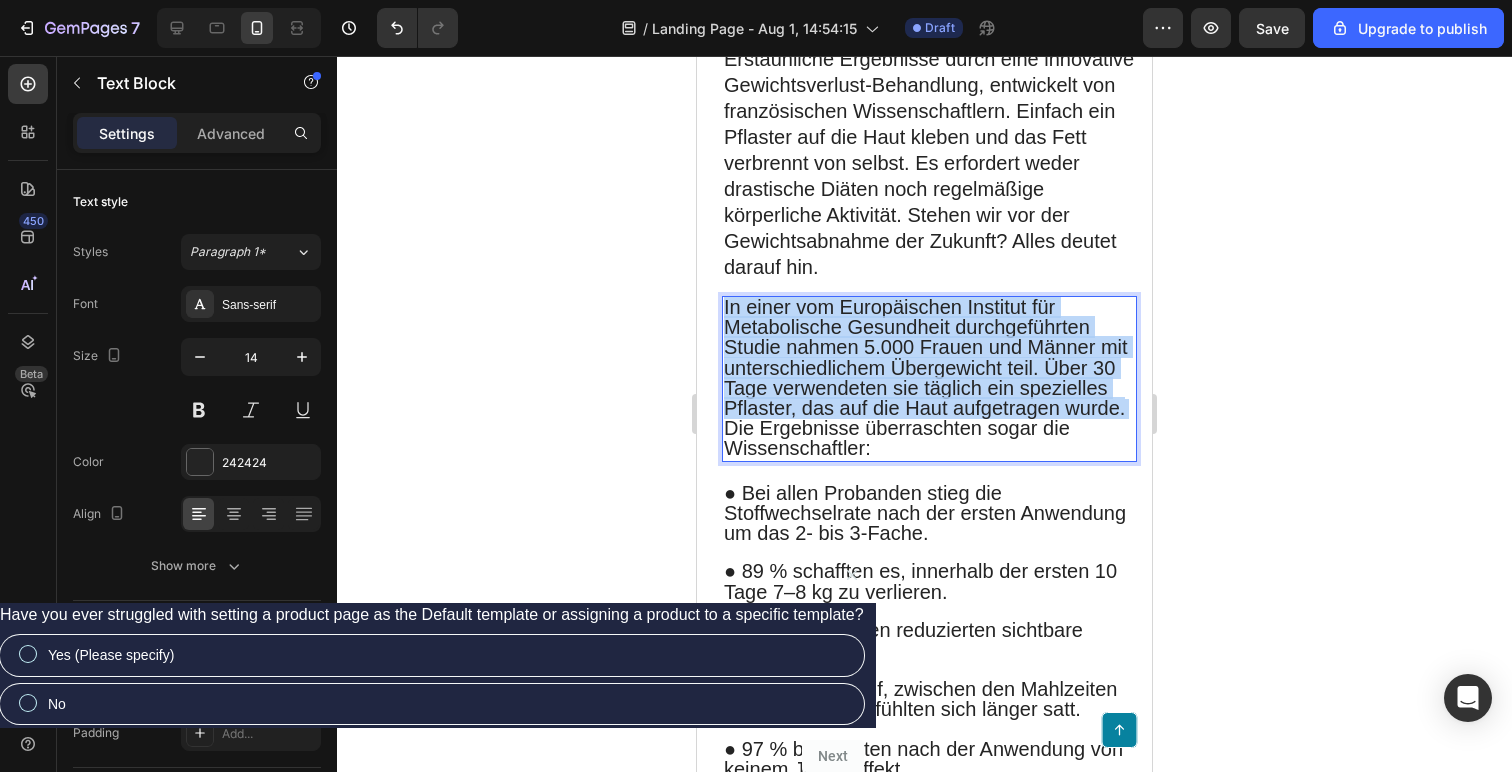 click on "In einer vom Europäischen Institut für Metabolische Gesundheit durchgeführten Studie nahmen 5.000 Frauen und Männer mit unterschiedlichem Übergewicht teil. Über 30 Tage verwendeten sie täglich ein spezielles Pflaster, das auf die Haut aufgetragen wurde." at bounding box center [926, 357] 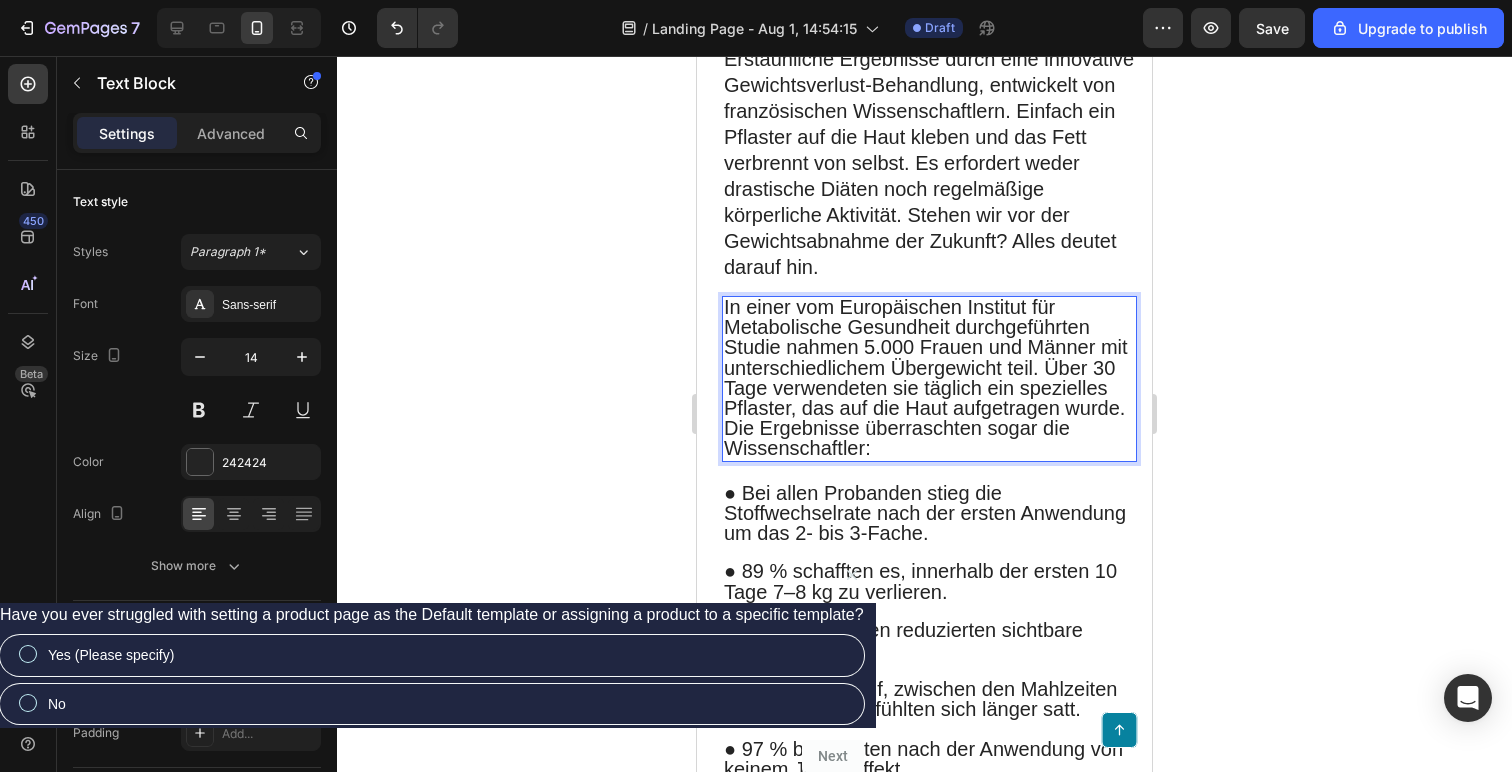 click on "Die Ergebnisse überraschten sogar die Wissenschaftler:" at bounding box center [897, 438] 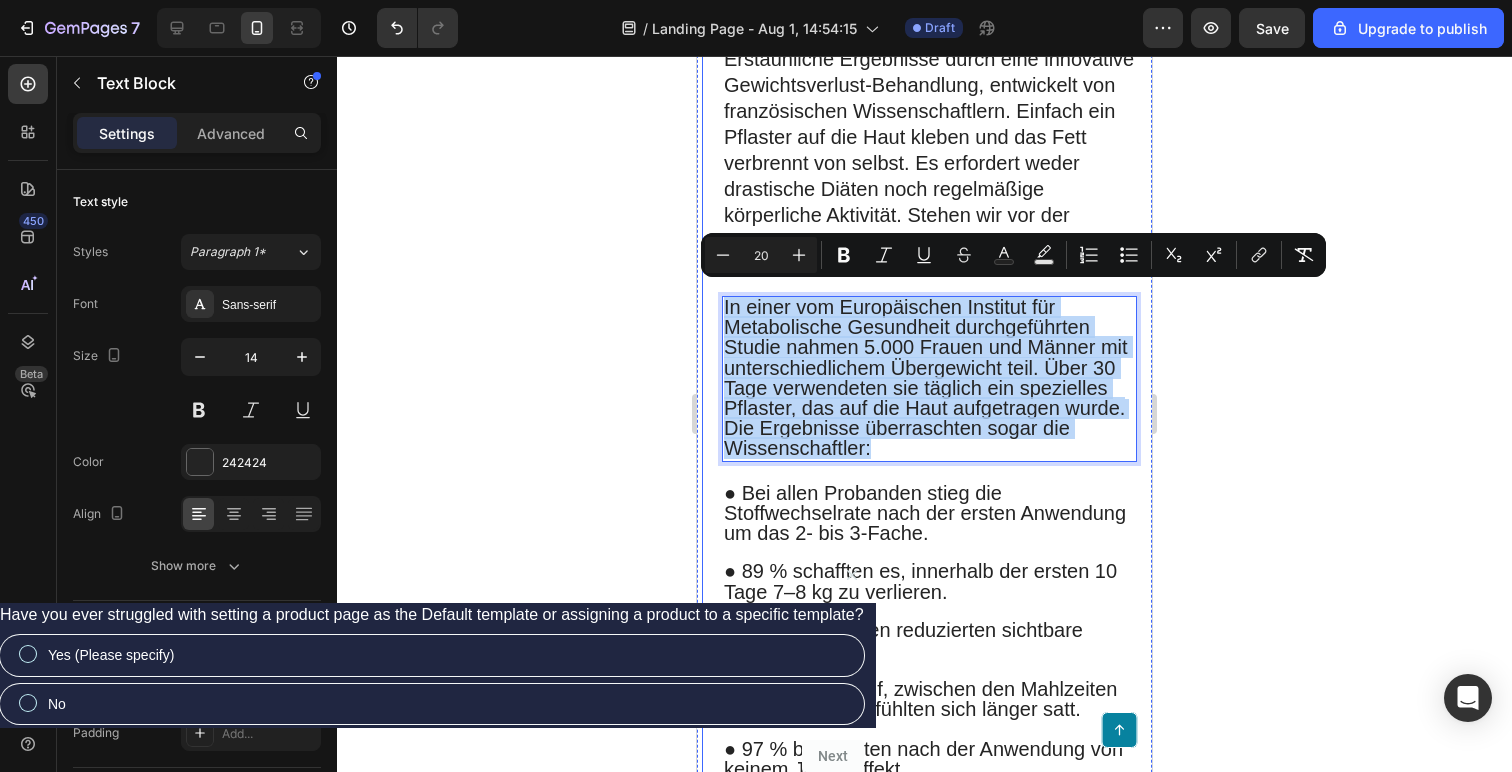 drag, startPoint x: 870, startPoint y: 459, endPoint x: 710, endPoint y: 301, distance: 224.86441 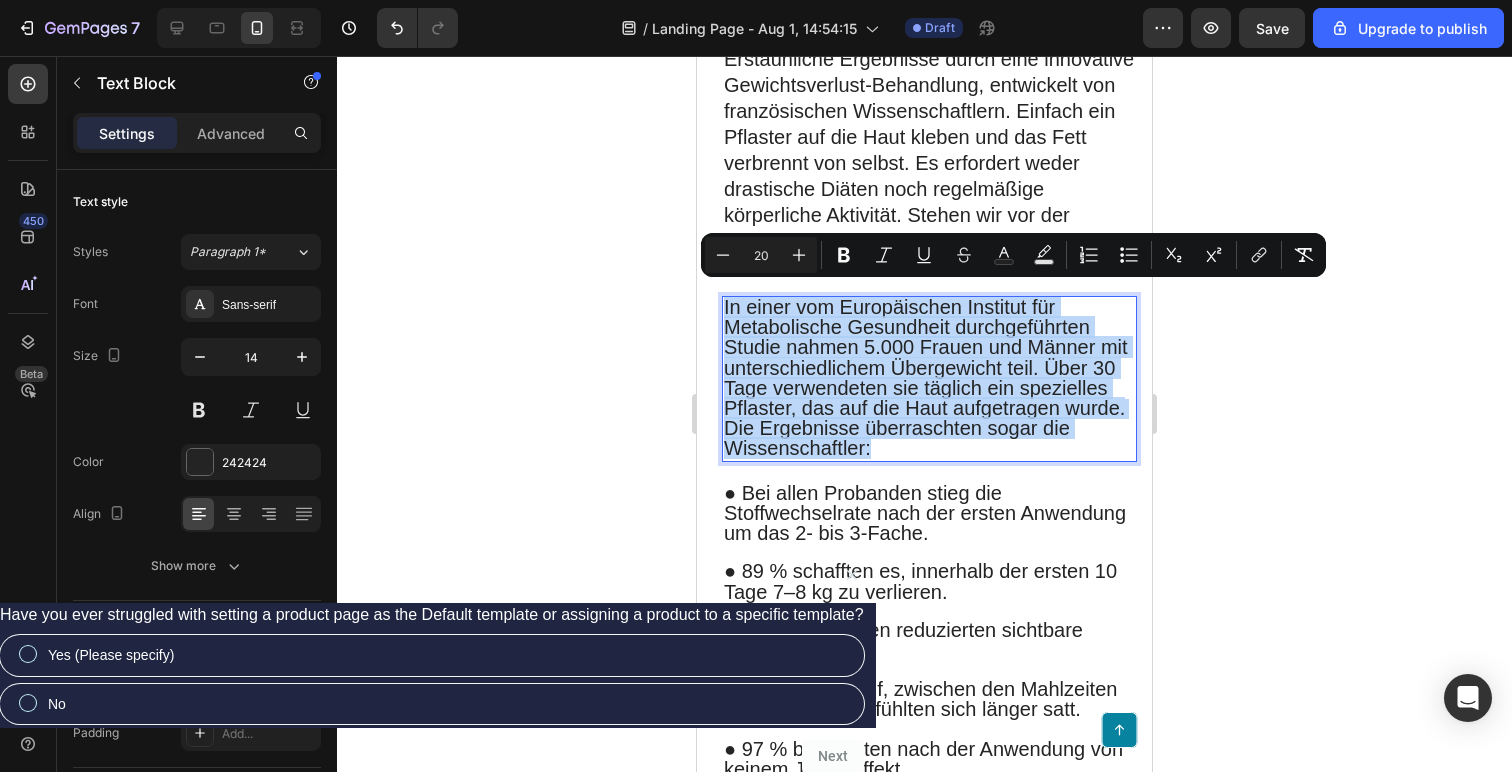 copy on "In einer vom Europäischen Institut für Metabolische Gesundheit durchgeführten Studie nahmen 5.000 Frauen und Männer mit unterschiedlichem Übergewicht teil. Über 30 Tage verwendeten sie täglich ein spezielles Pflaster, das auf die Haut aufgetragen wurde. Die Ergebnisse überraschten sogar die Wissenschaftler:" 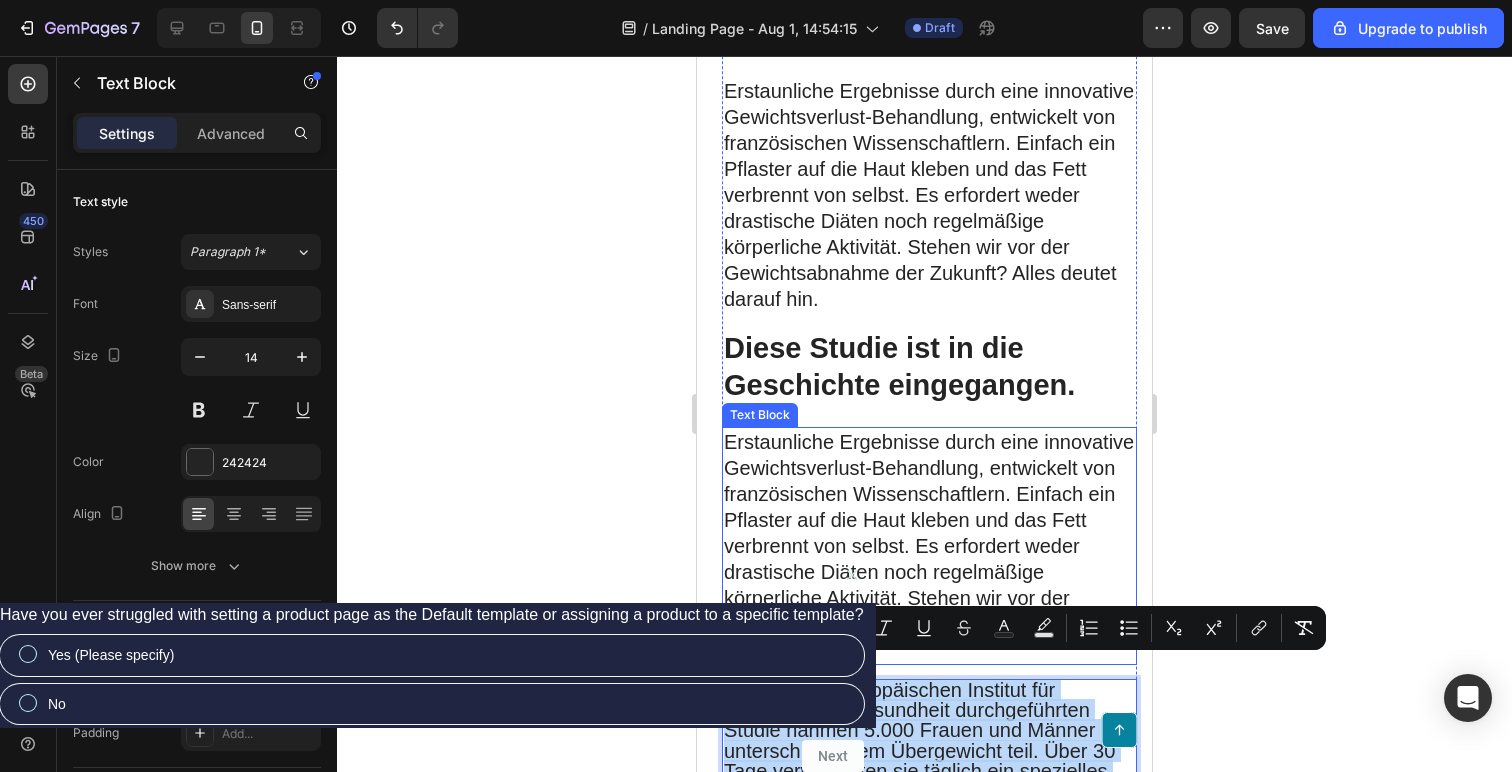 scroll, scrollTop: 570, scrollLeft: 0, axis: vertical 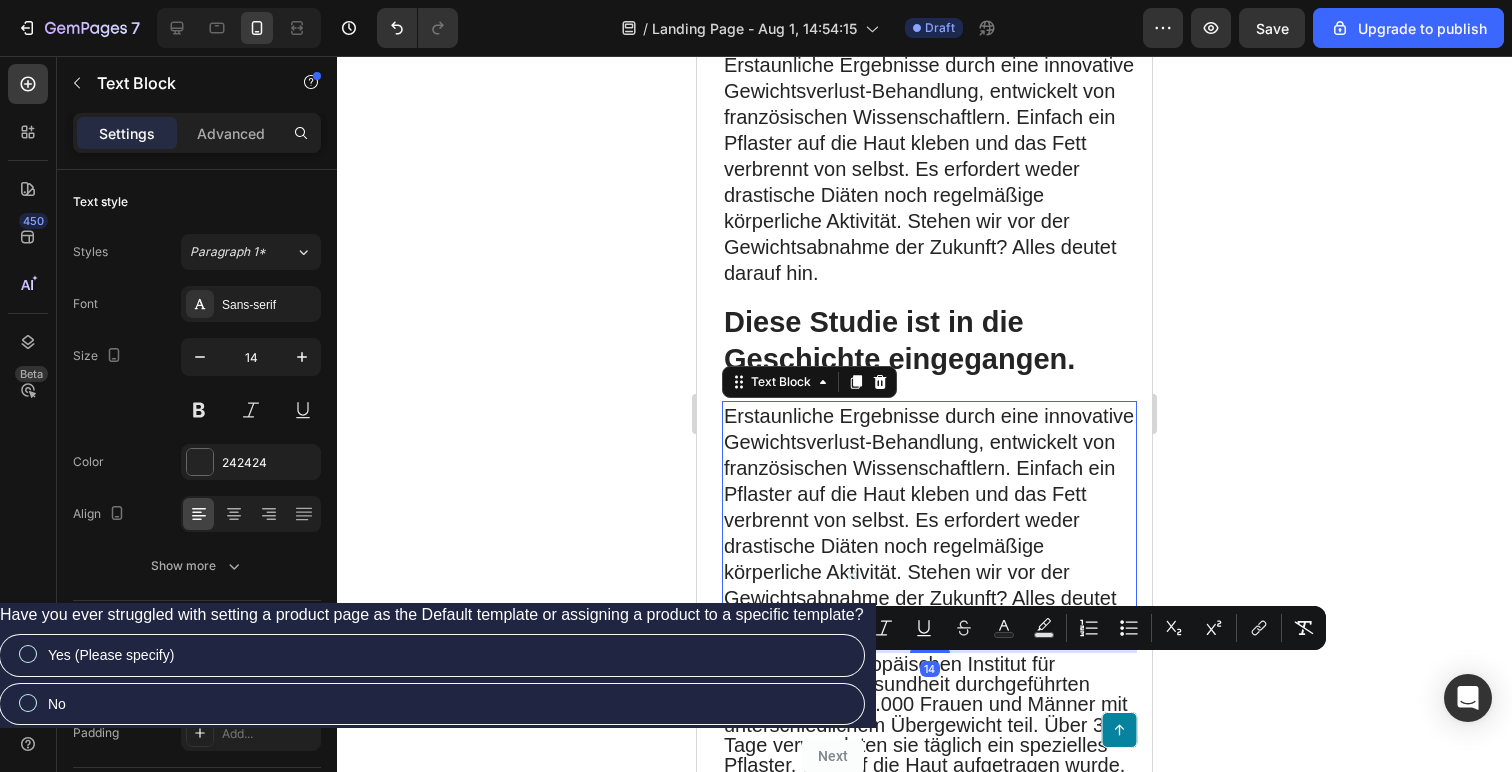 click on "Erstaunliche Ergebnisse durch eine innovative Gewichtsverlust-Behandlung, entwickelt von französischen Wissenschaftlern. Einfach ein Pflaster auf die Haut kleben und das Fett verbrennt von selbst. Es erfordert weder drastische Diäten noch regelmäßige körperliche Aktivität. Stehen wir vor der Gewichtsabnahme der Zukunft? Alles deutet darauf hin." at bounding box center (929, 520) 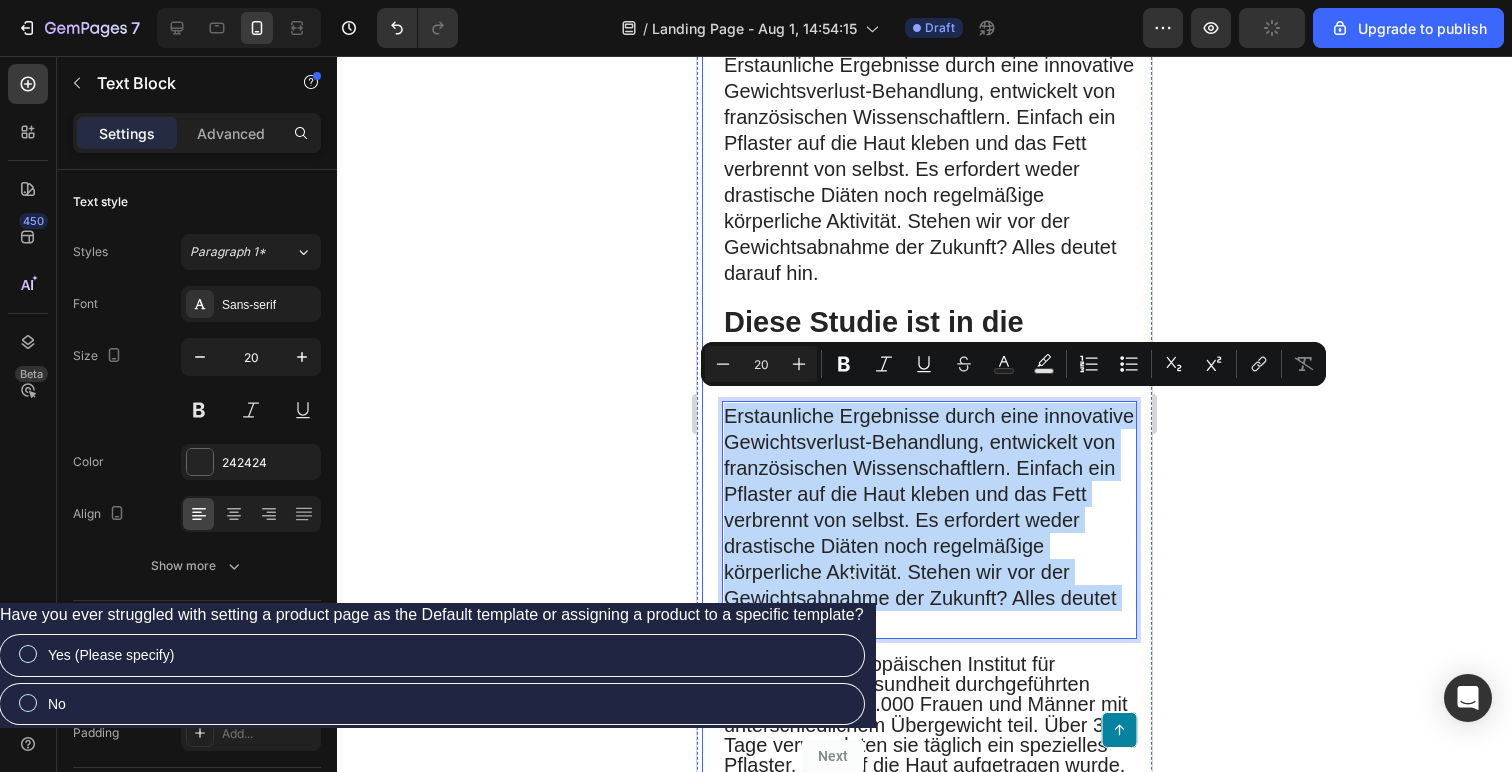 drag, startPoint x: 1022, startPoint y: 614, endPoint x: 719, endPoint y: 408, distance: 366.3946 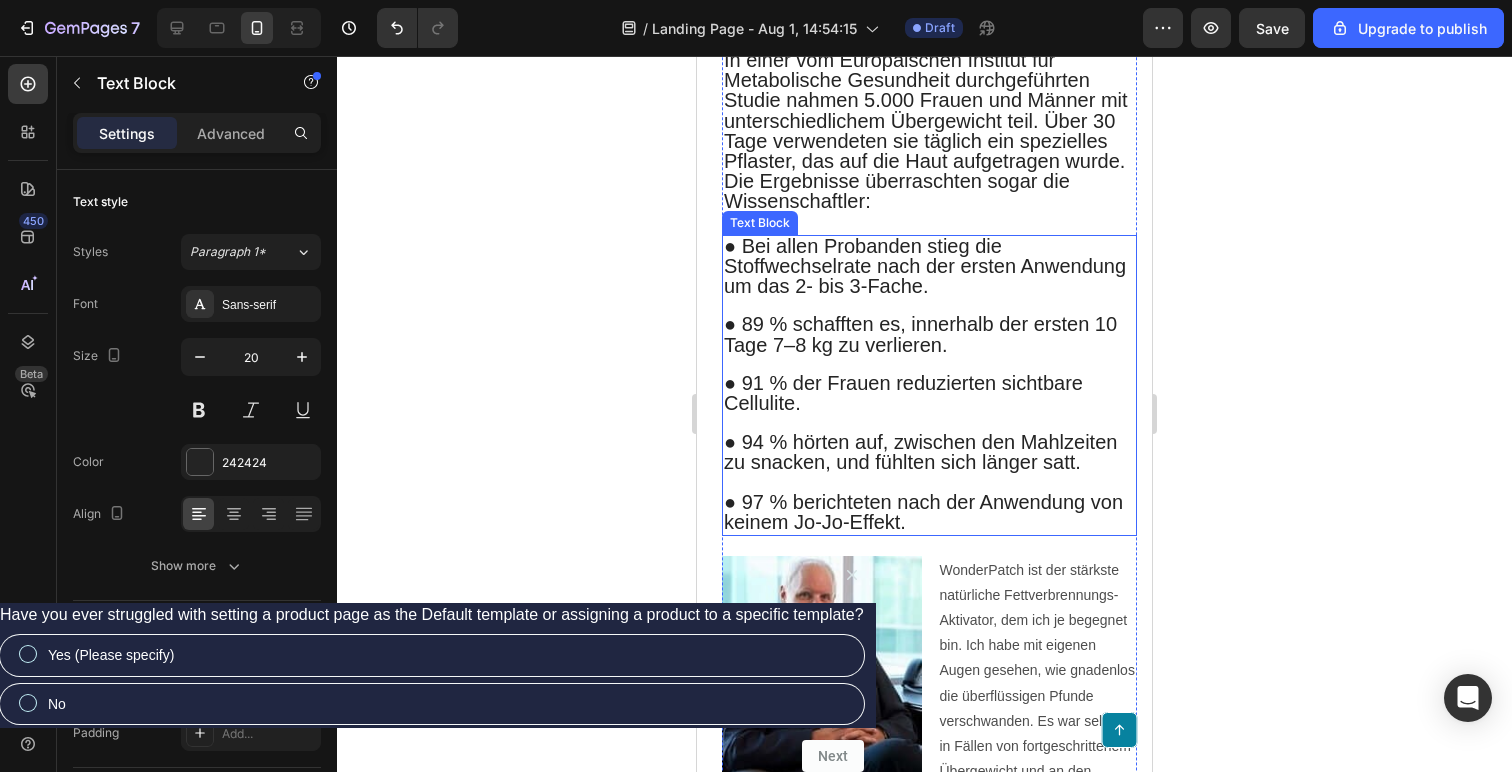 scroll, scrollTop: 1033, scrollLeft: 0, axis: vertical 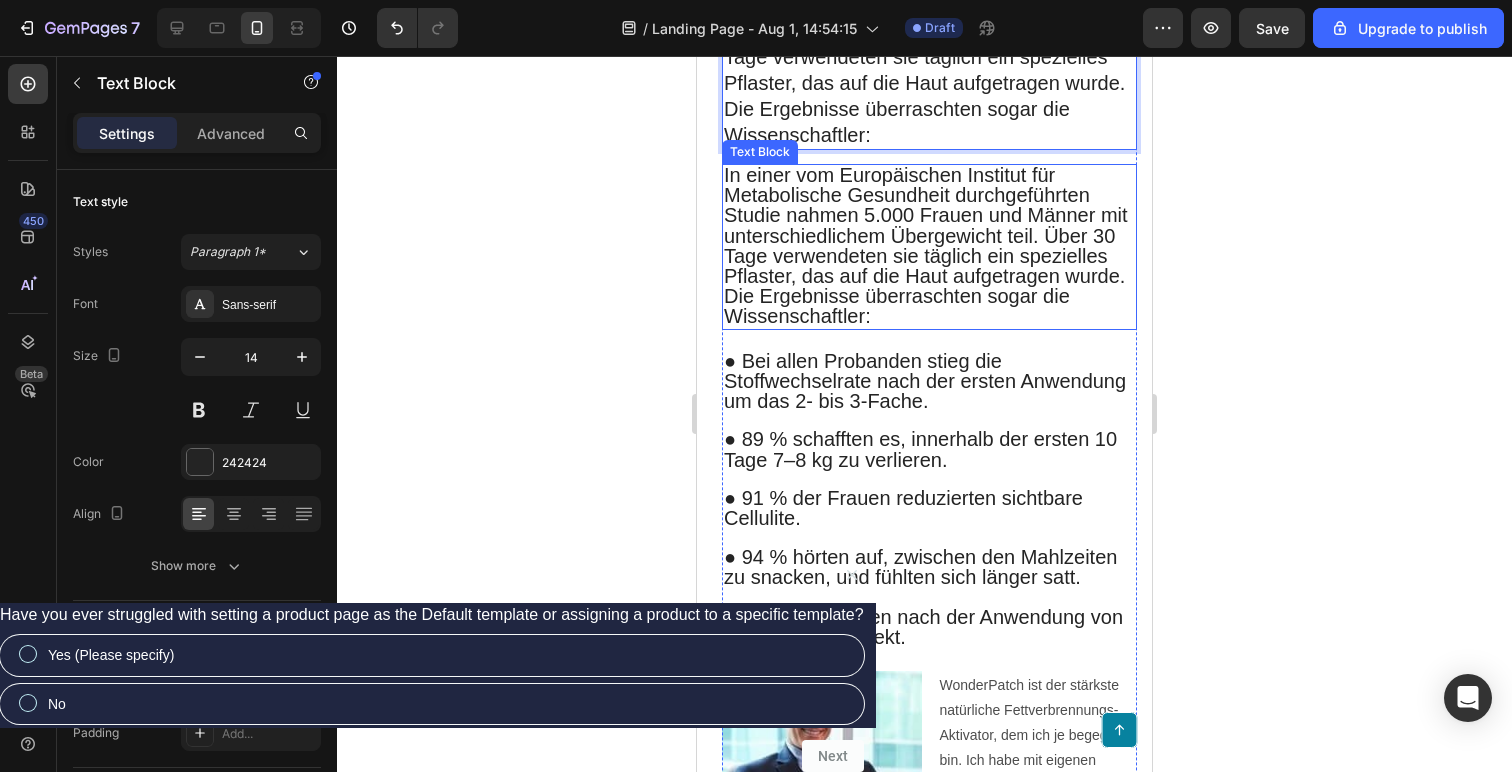 click on "Die Ergebnisse überraschten sogar die Wissenschaftler:" at bounding box center (897, 306) 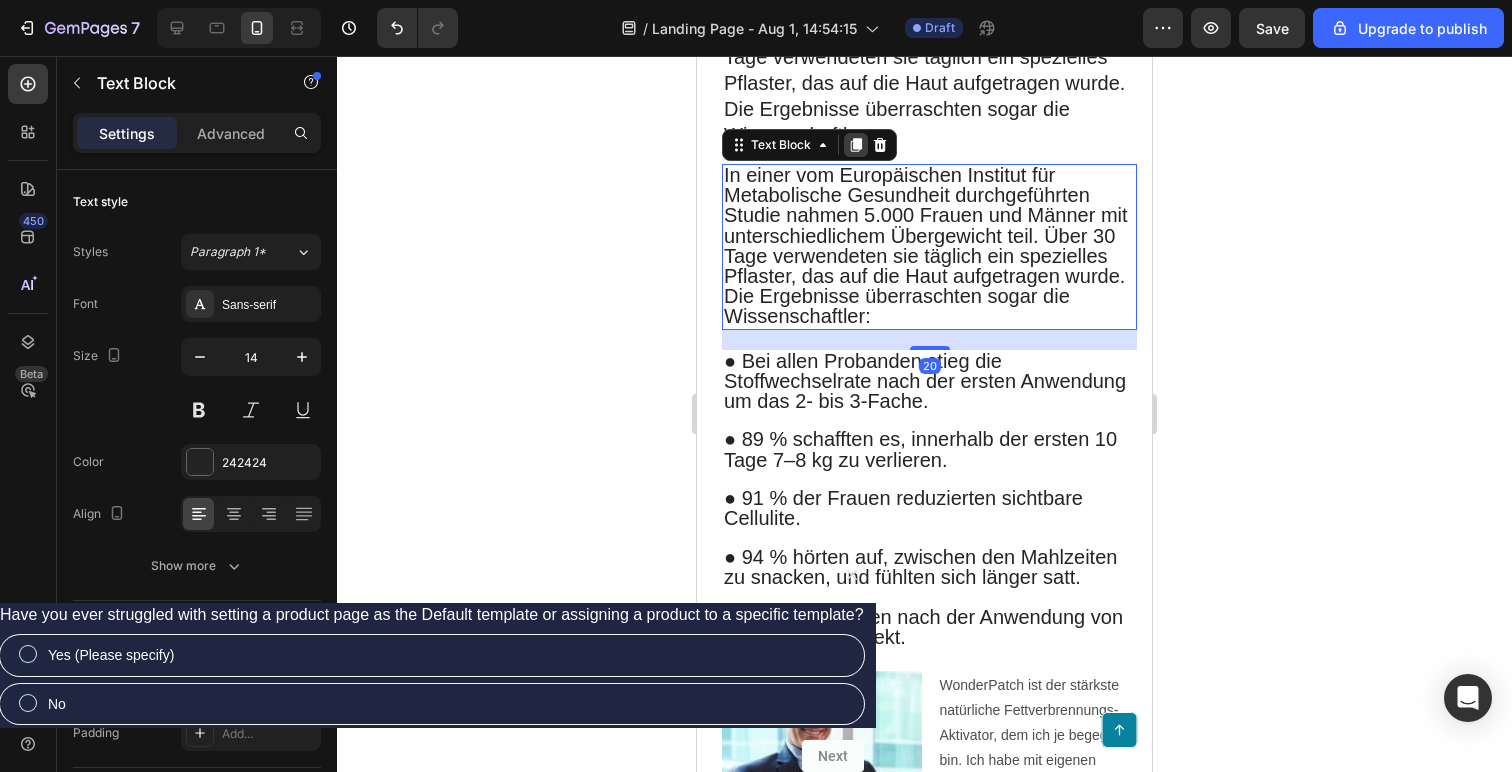 click 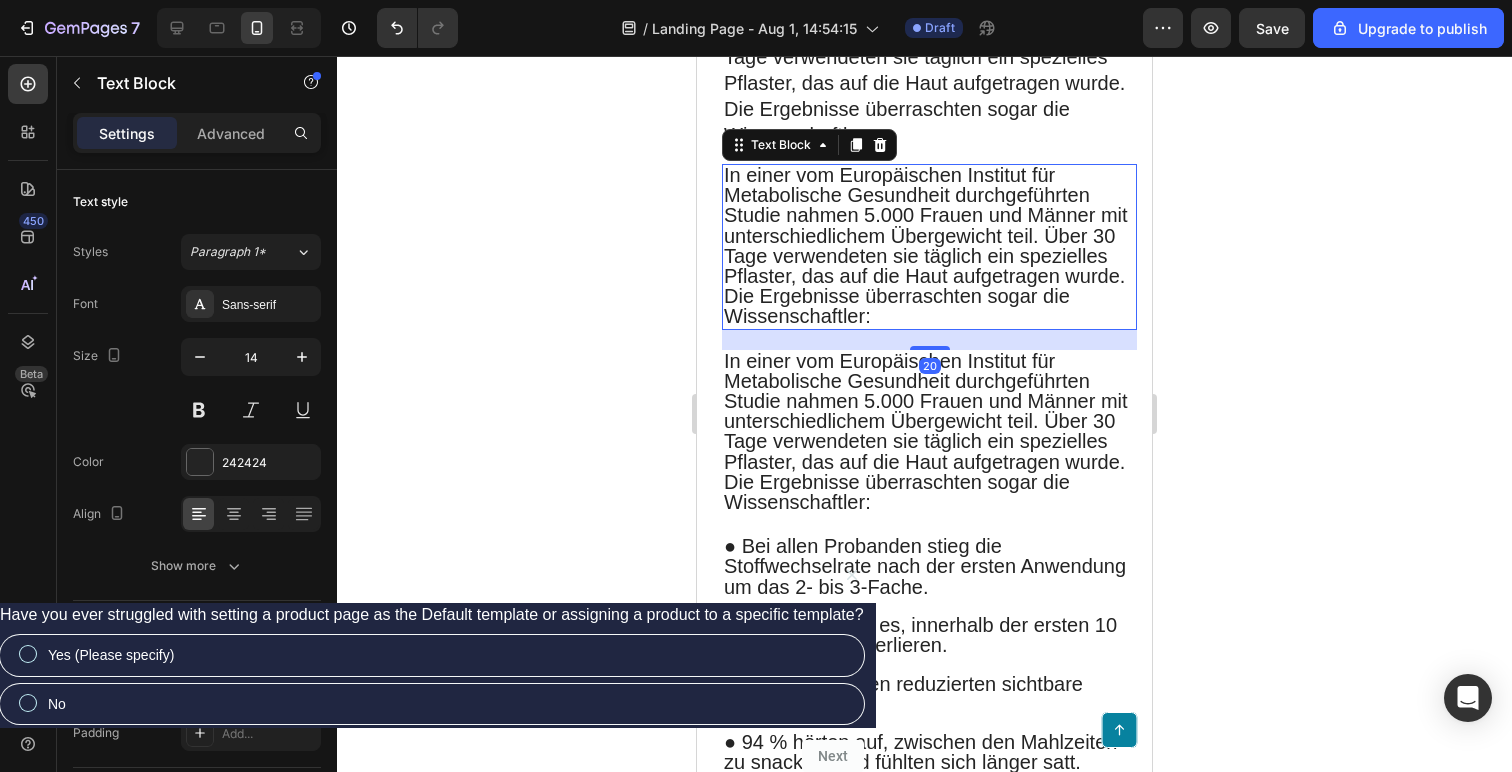 click on "In einer vom Europäischen Institut für Metabolische Gesundheit durchgeführten Studie nahmen 5.000 Frauen und Männer mit unterschiedlichem Übergewicht teil. Über 30 Tage verwendeten sie täglich ein spezielles Pflaster, das auf die Haut aufgetragen wurde." at bounding box center (926, 225) 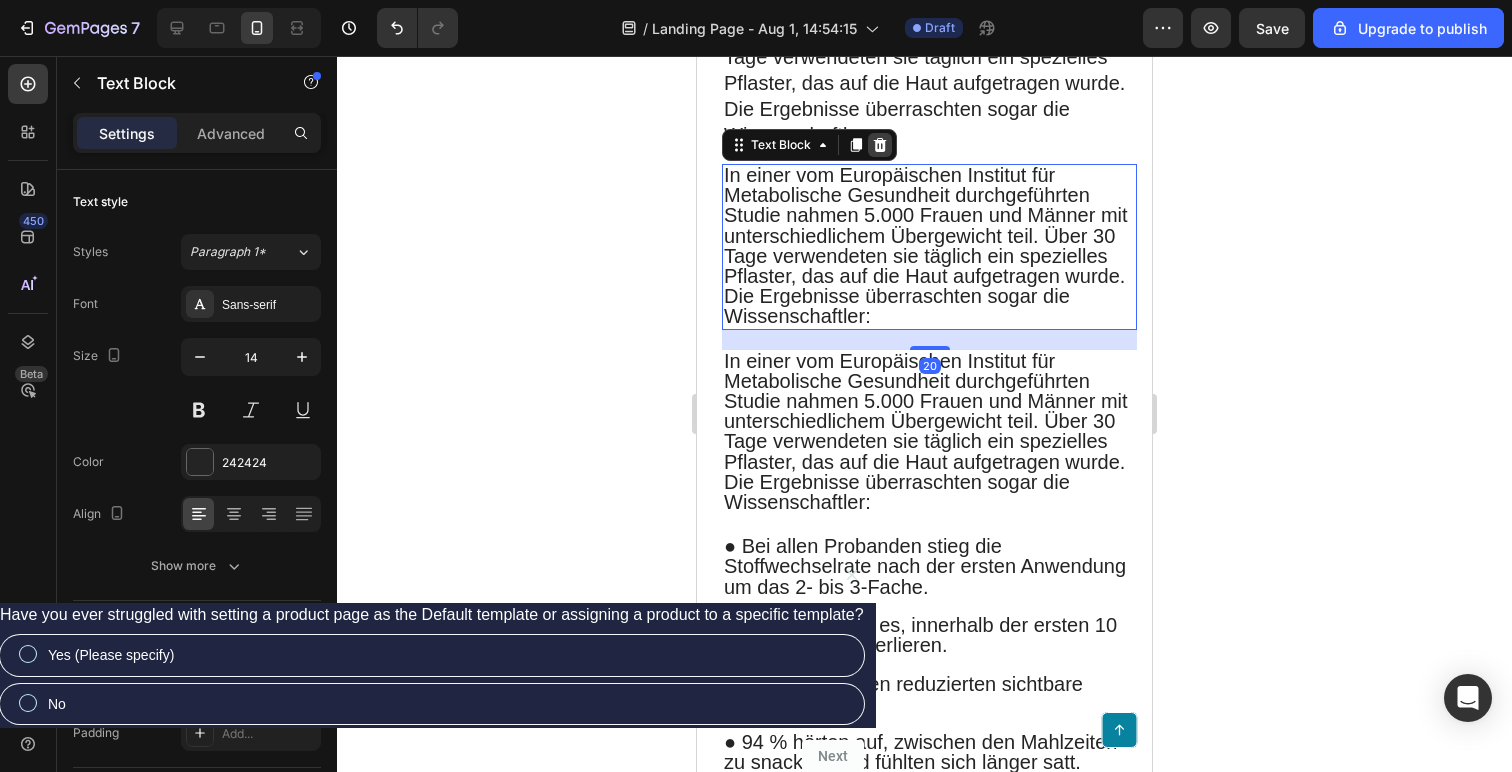 click 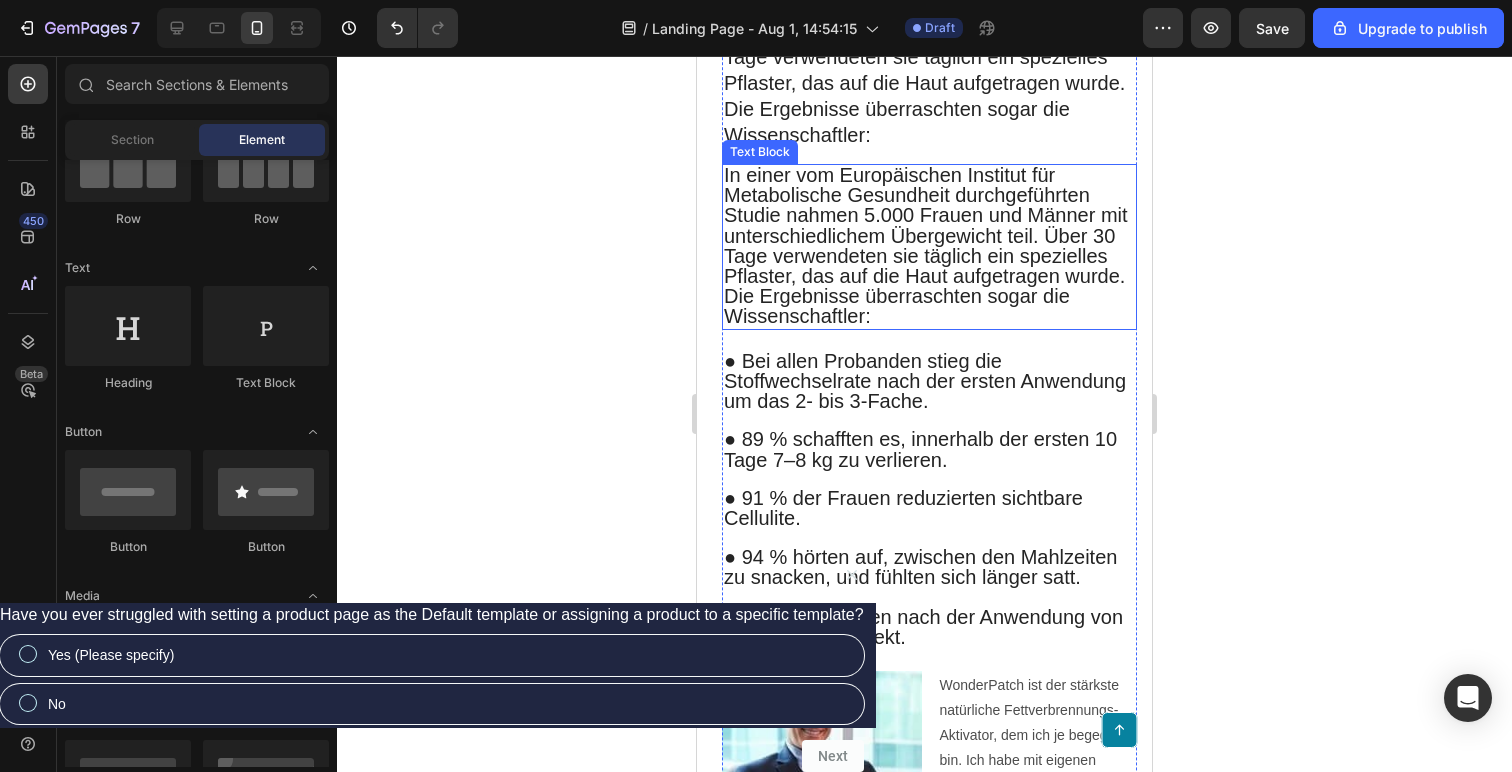 click on "In einer vom Europäischen Institut für Metabolische Gesundheit durchgeführten Studie nahmen 5.000 Frauen und Männer mit unterschiedlichem Übergewicht teil. Über 30 Tage verwendeten sie täglich ein spezielles Pflaster, das auf die Haut aufgetragen wurde." at bounding box center [926, 225] 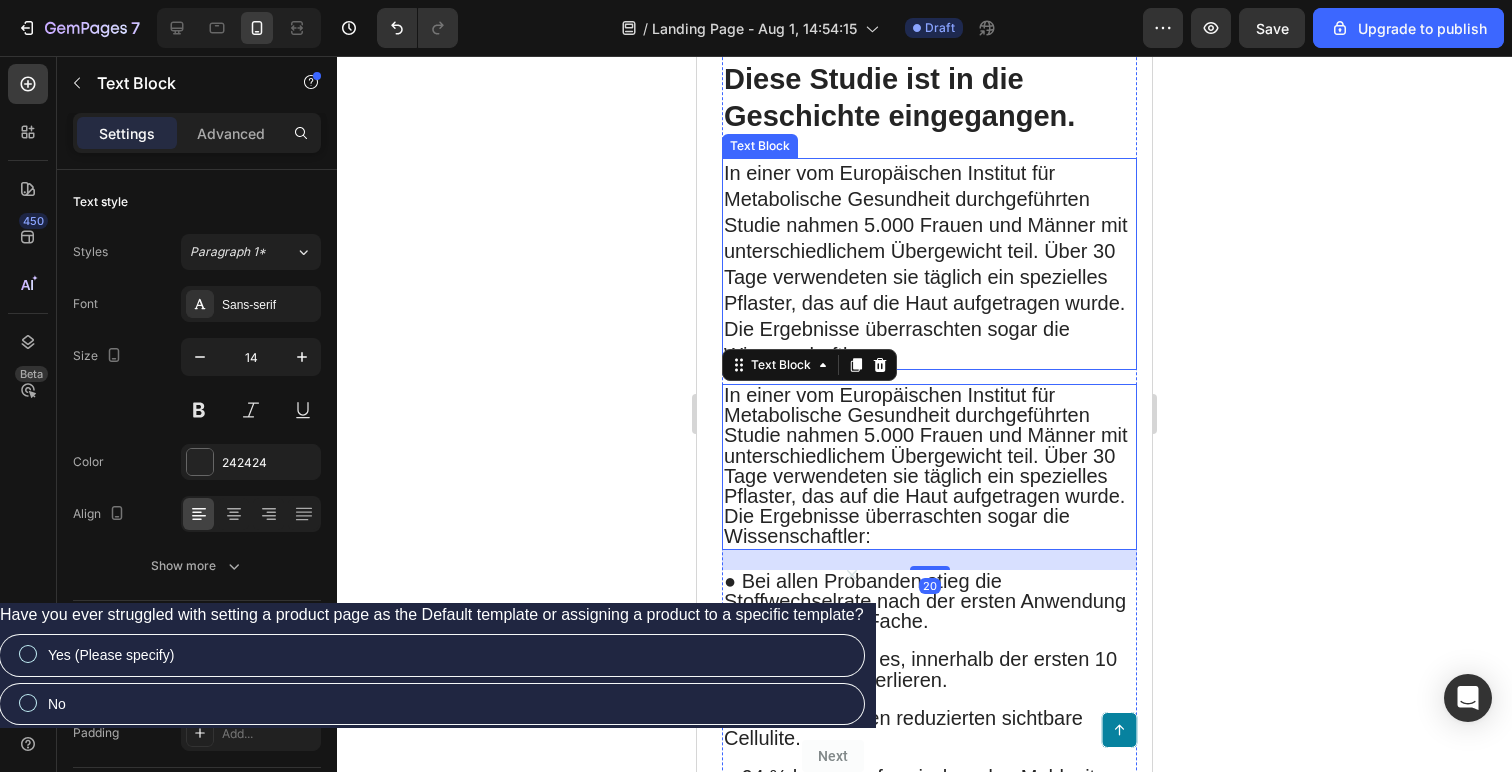 scroll, scrollTop: 816, scrollLeft: 0, axis: vertical 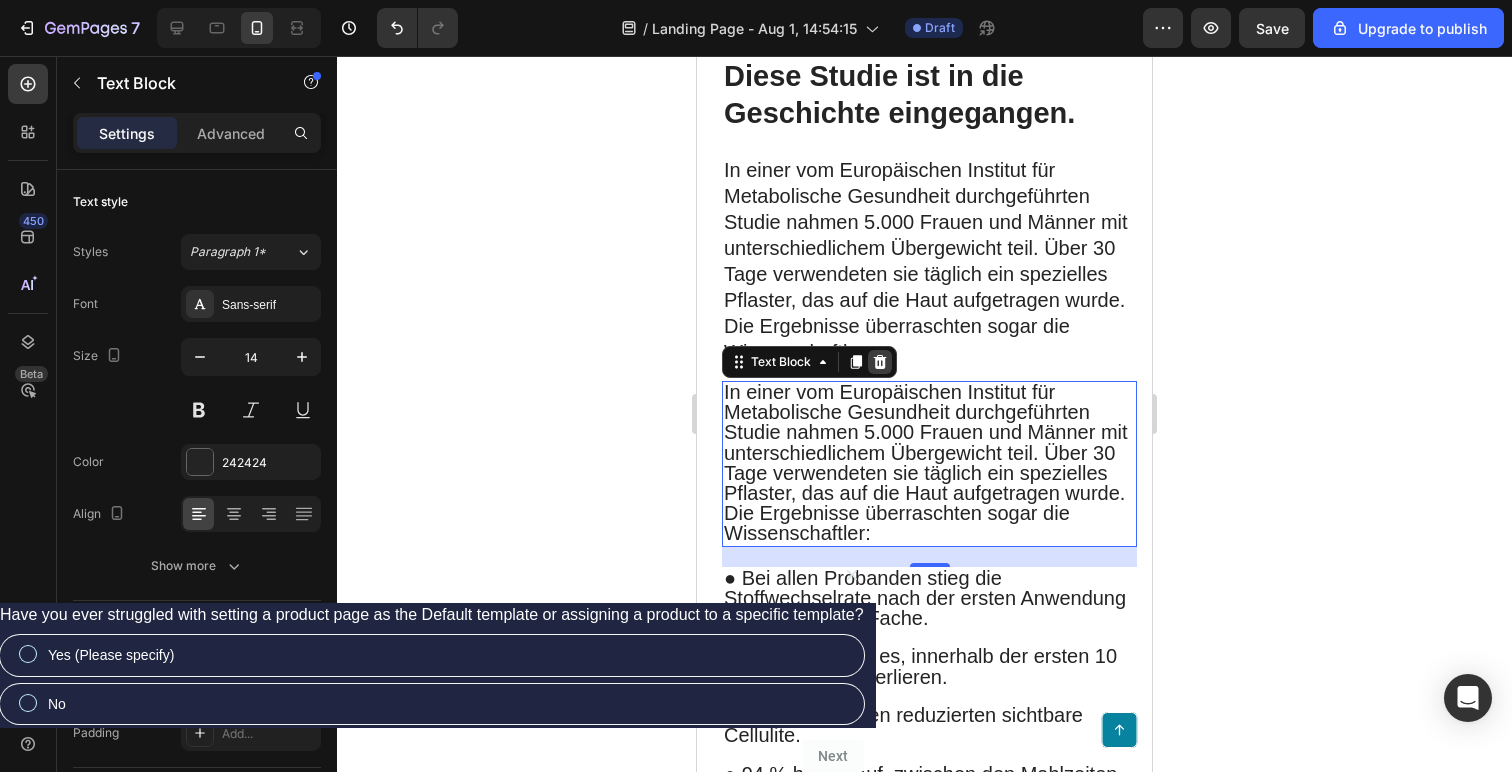 click 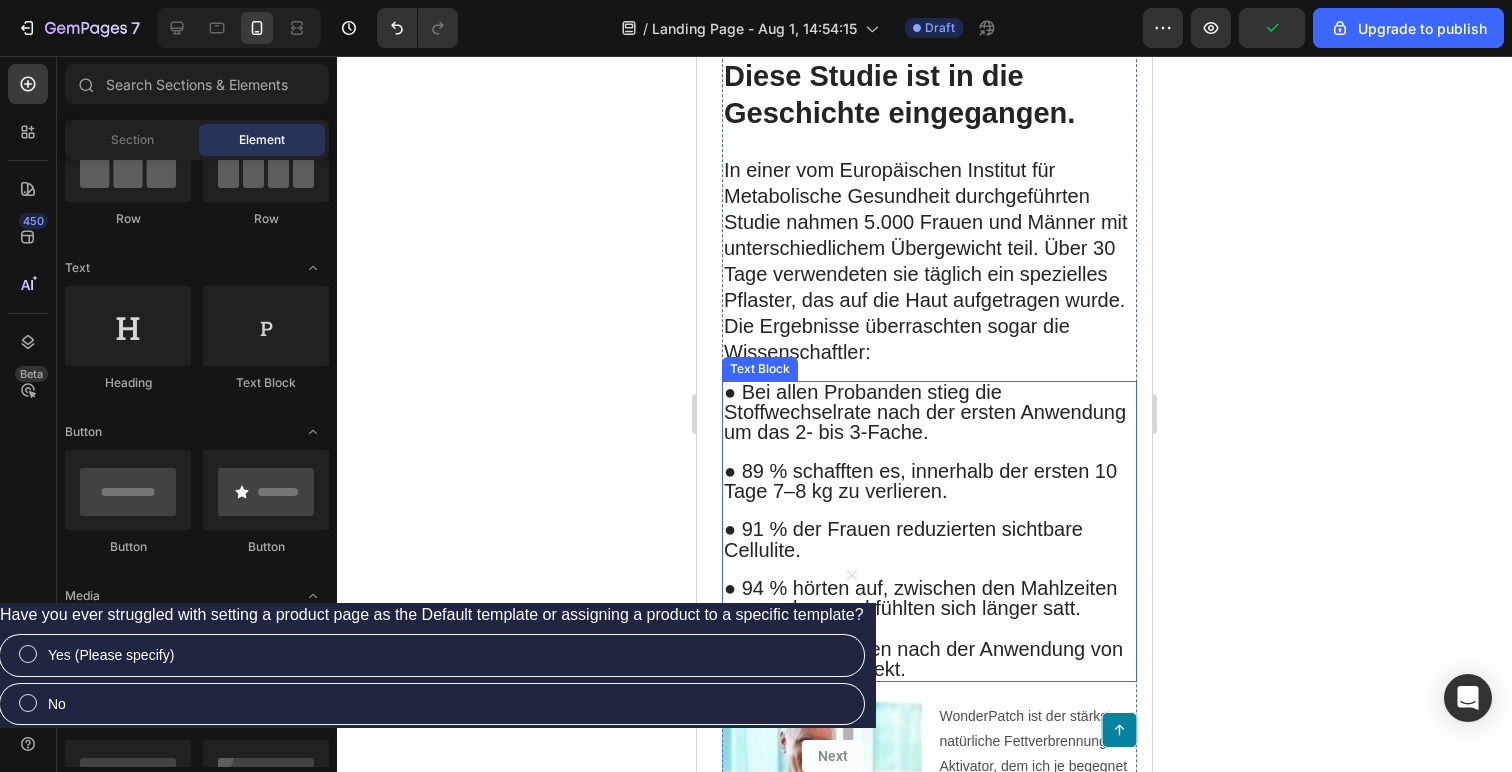 click on "● Bei allen Probanden stieg die Stoffwechselrate nach der ersten Anwendung um das 2- bis 3-Fache." at bounding box center [925, 412] 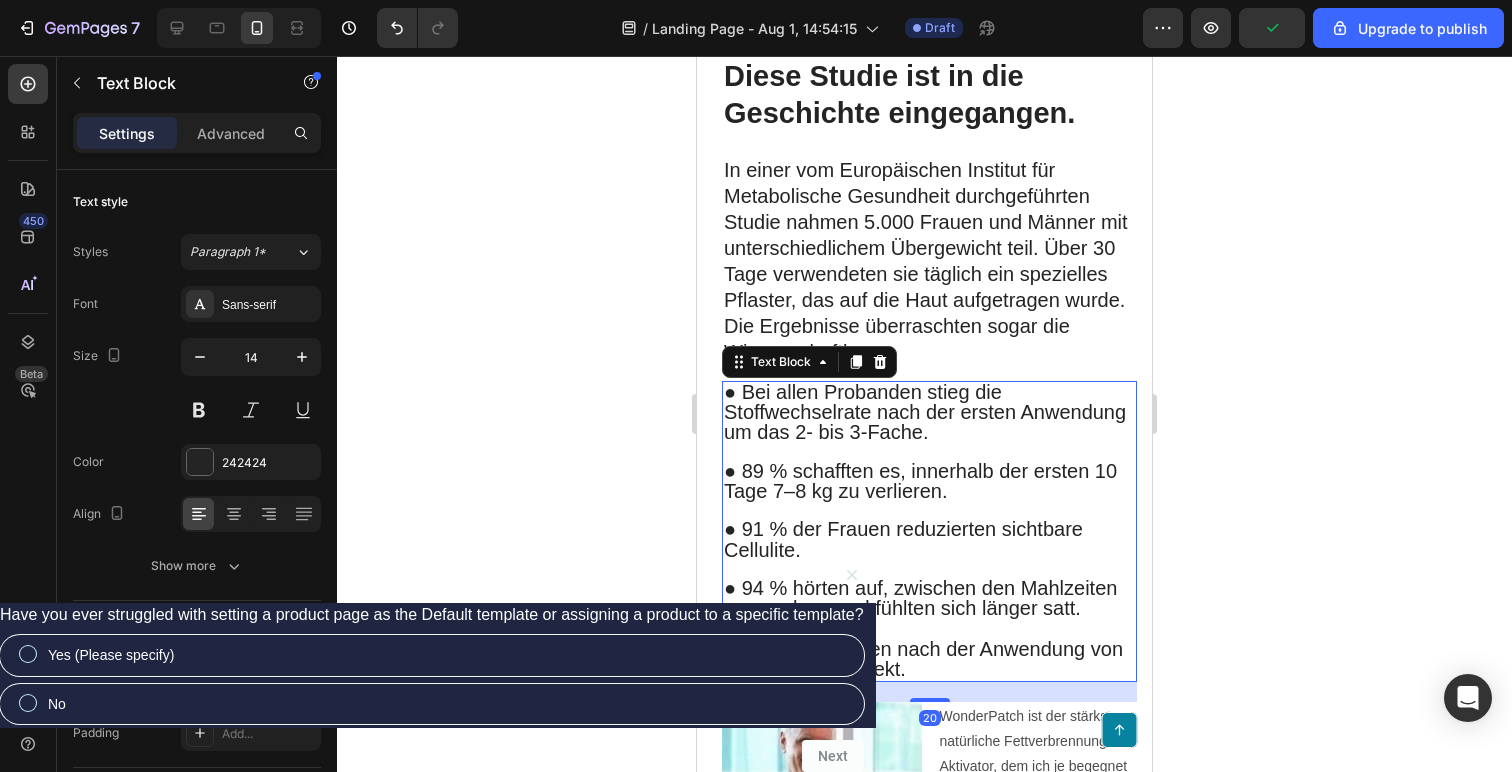 click 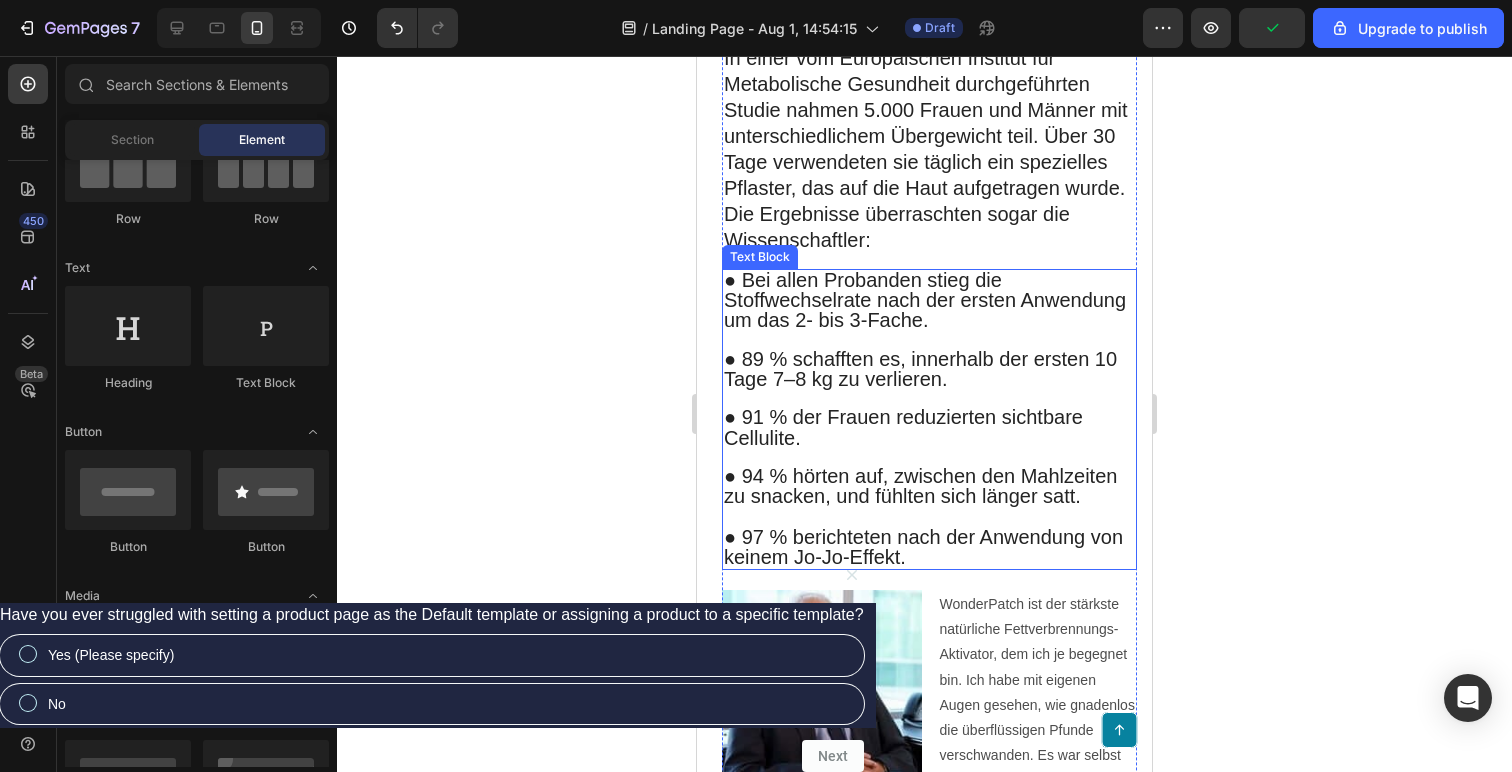 scroll, scrollTop: 948, scrollLeft: 0, axis: vertical 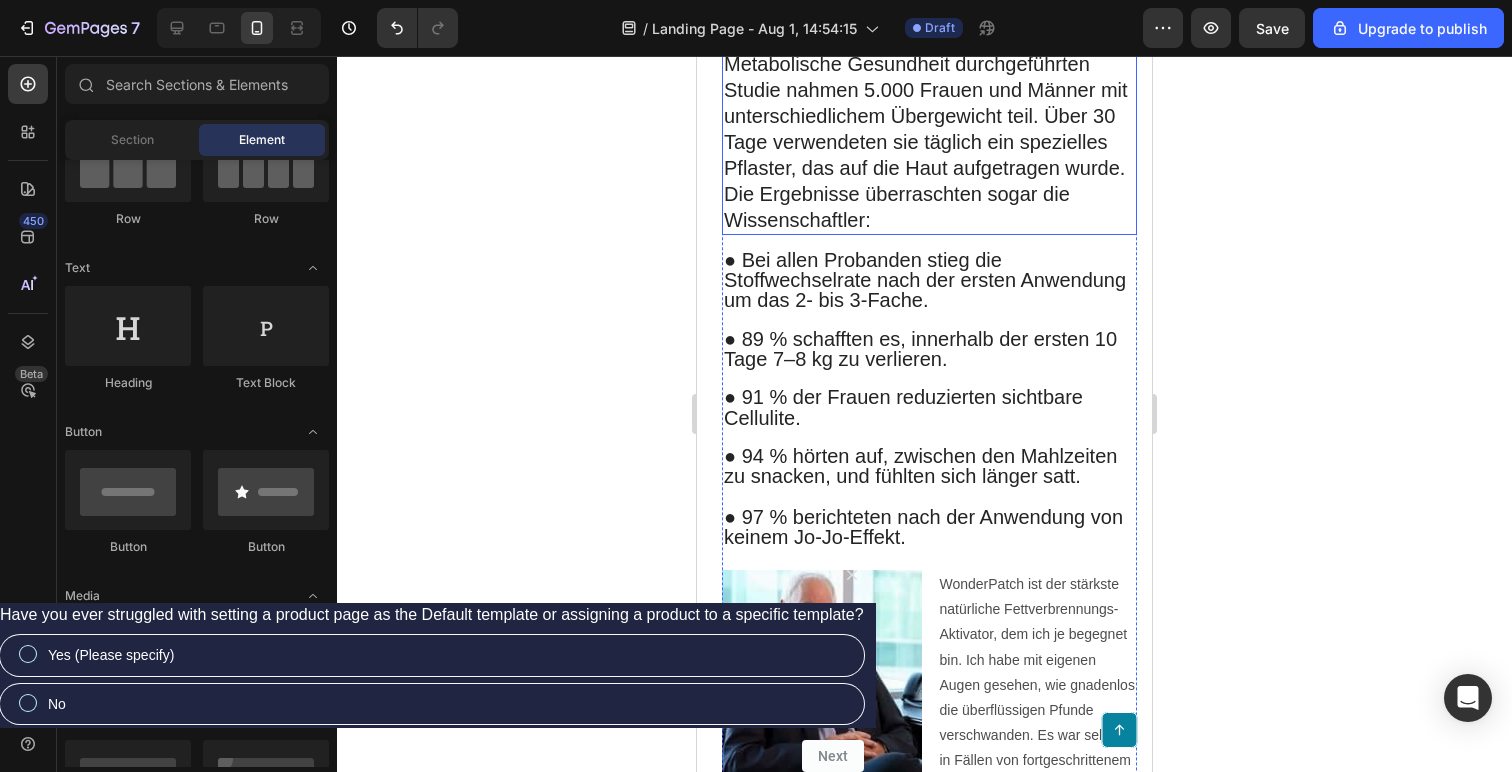 click on "In einer vom Europäischen Institut für Metabolische Gesundheit durchgeführten Studie nahmen 5.000 Frauen und Männer mit unterschiedlichem Übergewicht teil. Über 30 Tage verwendeten sie täglich ein spezielles Pflaster, das auf die Haut aufgetragen wurde. Die Ergebnisse überraschten sogar die Wissenschaftler:" at bounding box center (929, 129) 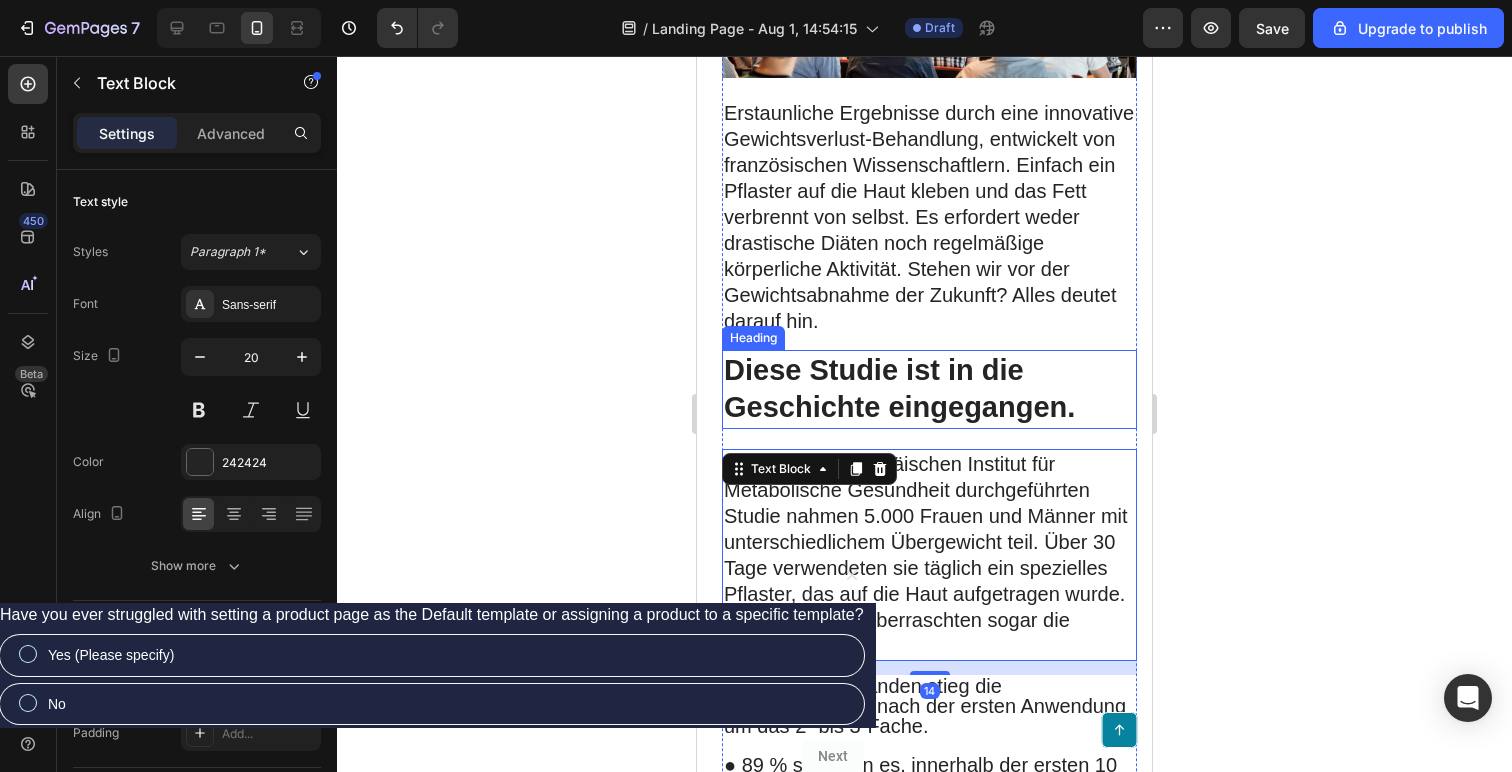 scroll, scrollTop: 542, scrollLeft: 0, axis: vertical 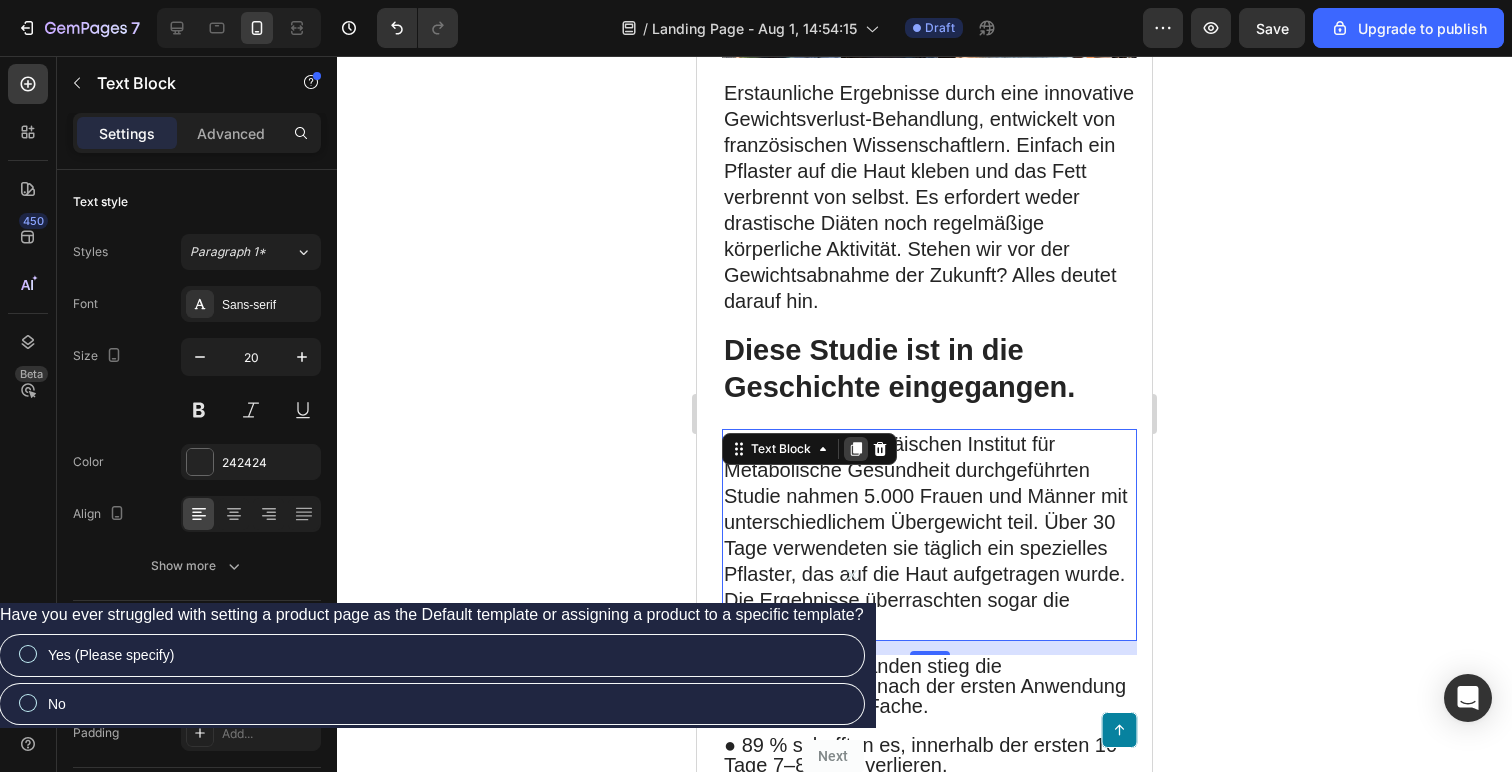 click 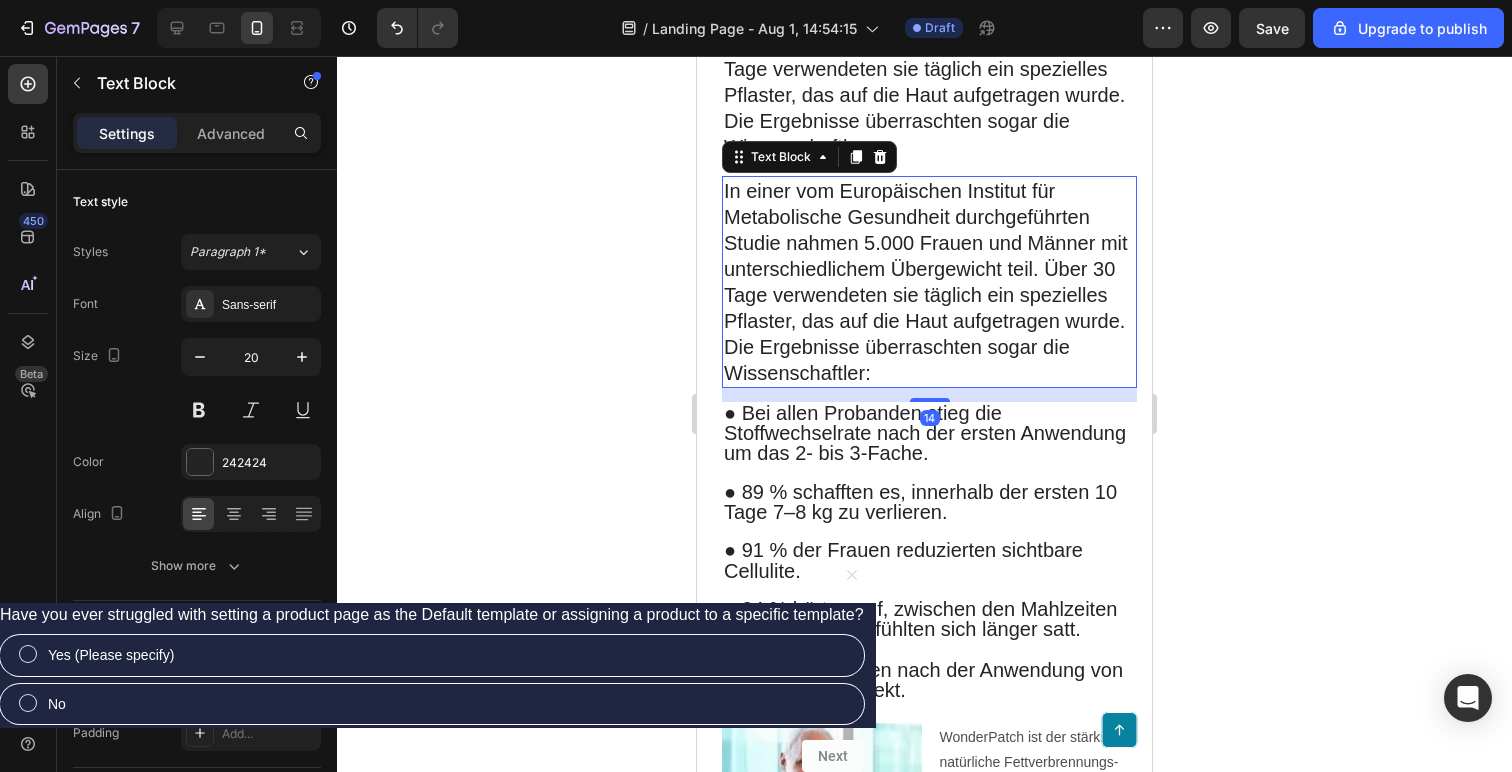 scroll, scrollTop: 1087, scrollLeft: 0, axis: vertical 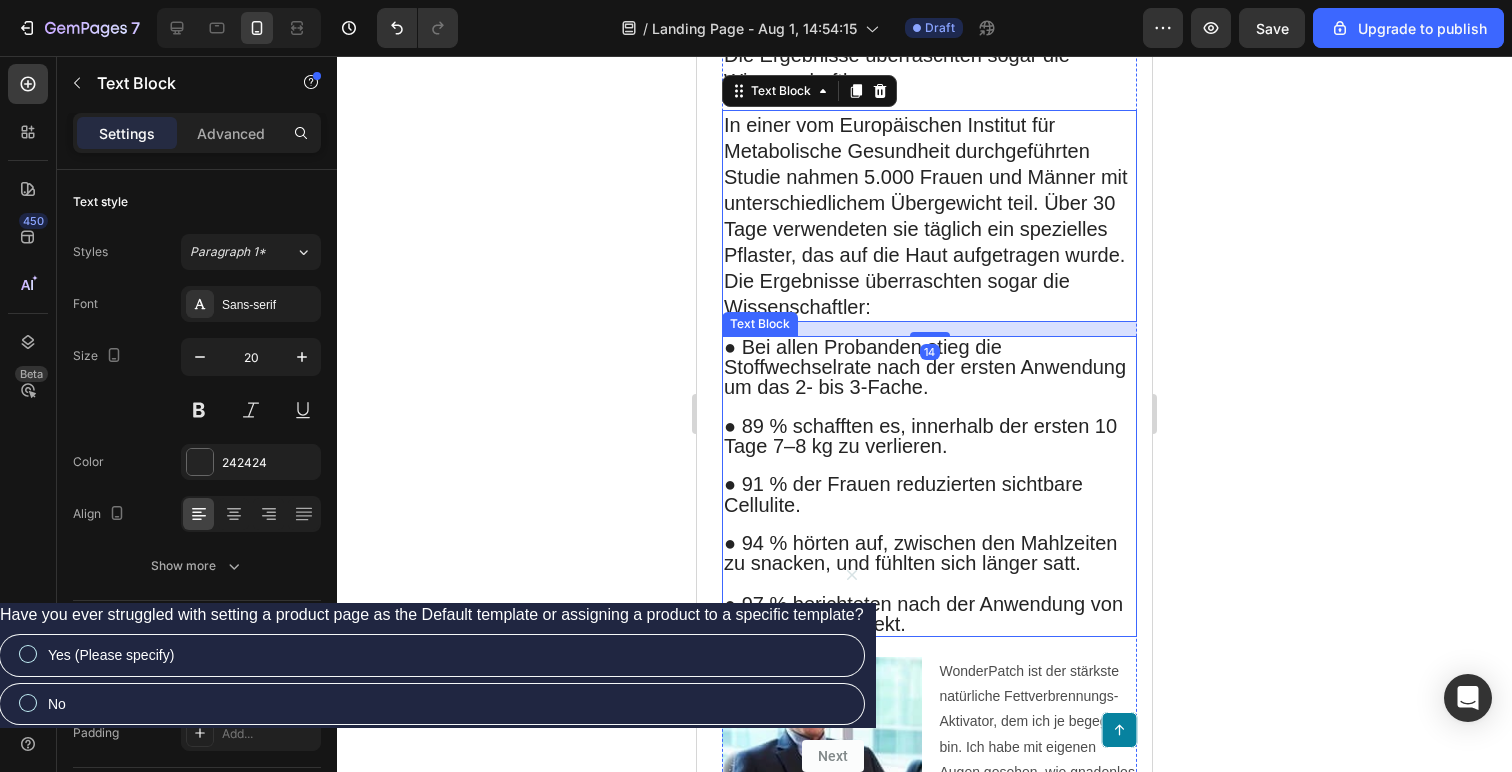 click at bounding box center (929, 408) 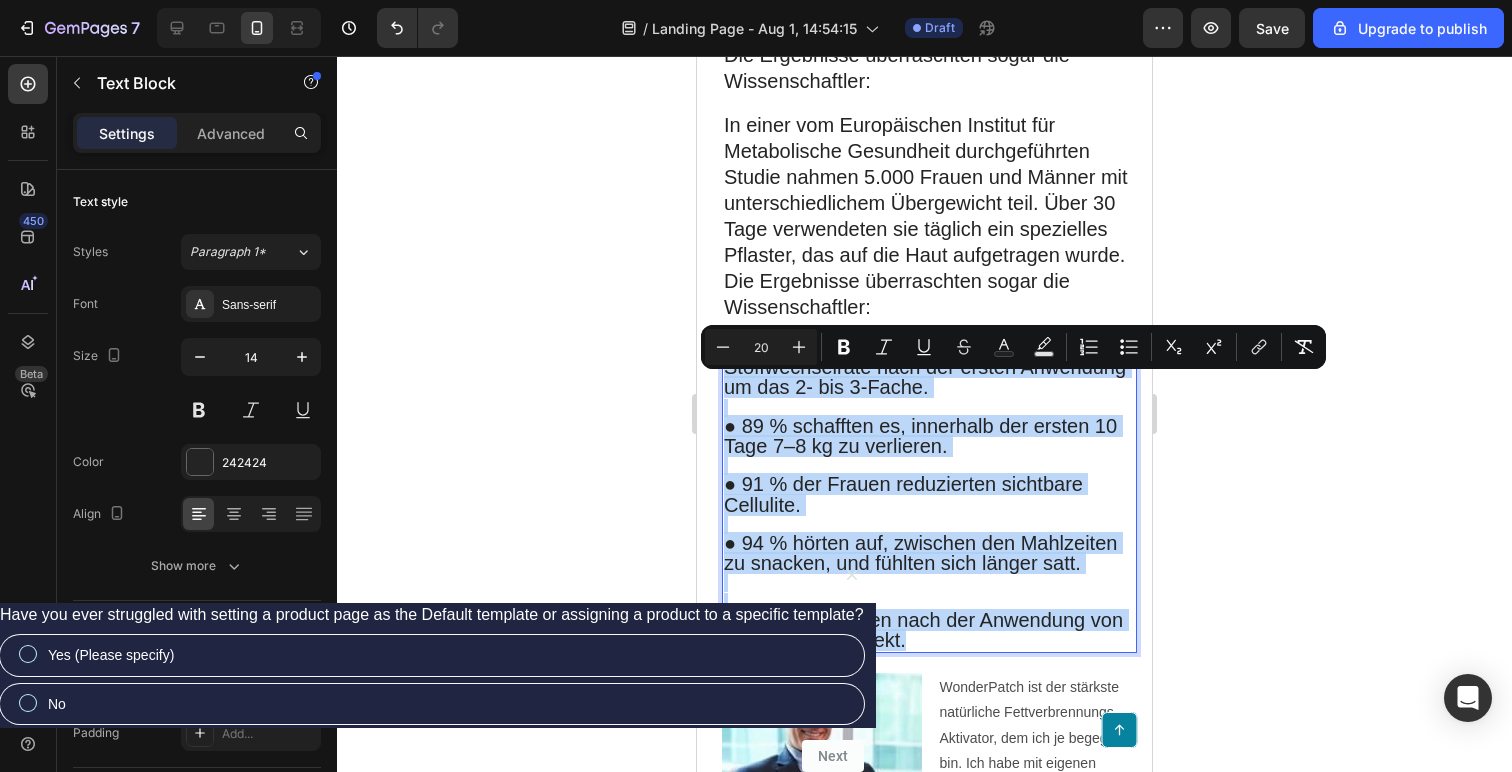 drag, startPoint x: 952, startPoint y: 677, endPoint x: 723, endPoint y: 383, distance: 372.66205 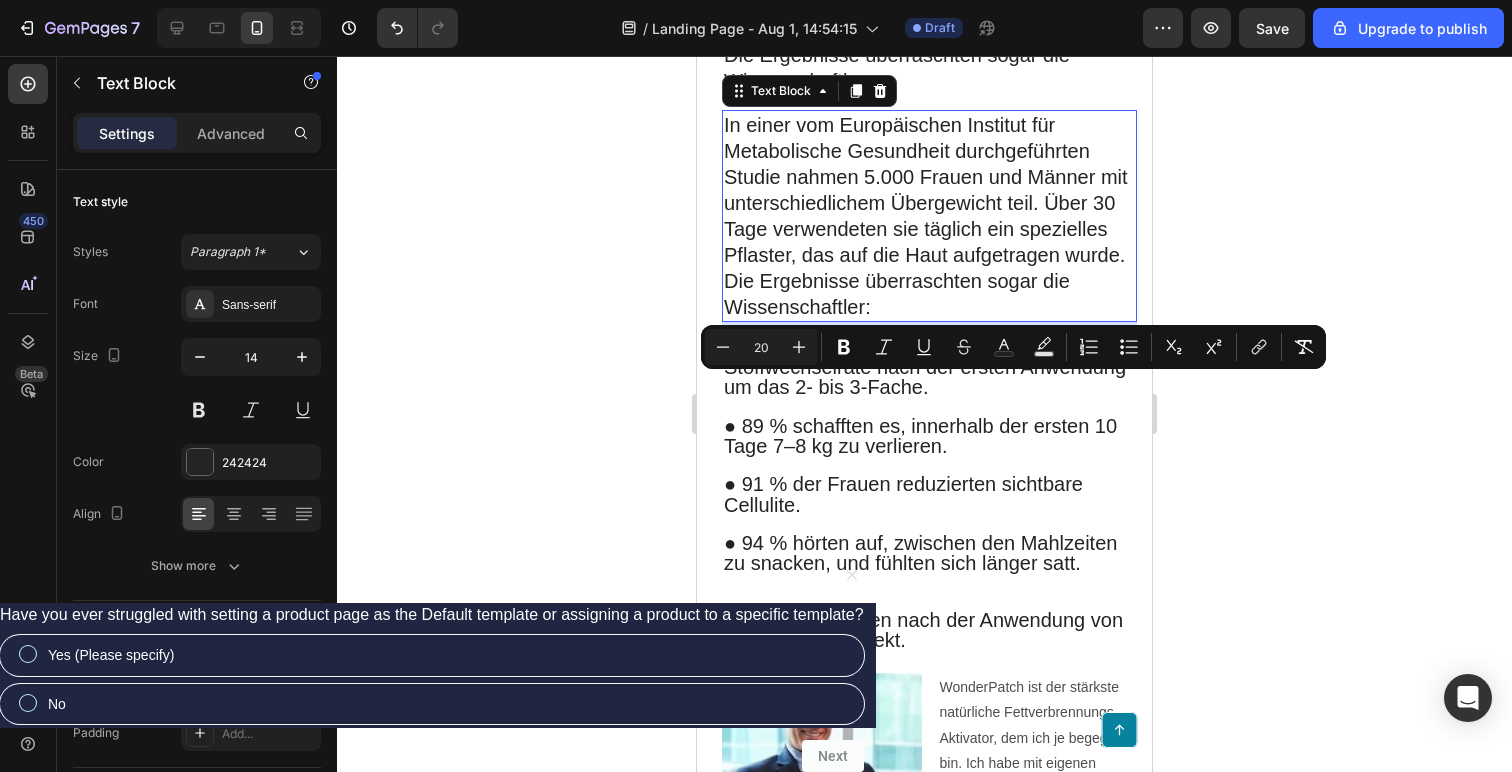 click on "In einer vom Europäischen Institut für Metabolische Gesundheit durchgeführten Studie nahmen 5.000 Frauen und Männer mit unterschiedlichem Übergewicht teil. Über 30 Tage verwendeten sie täglich ein spezielles Pflaster, das auf die Haut aufgetragen wurde." at bounding box center [926, 190] 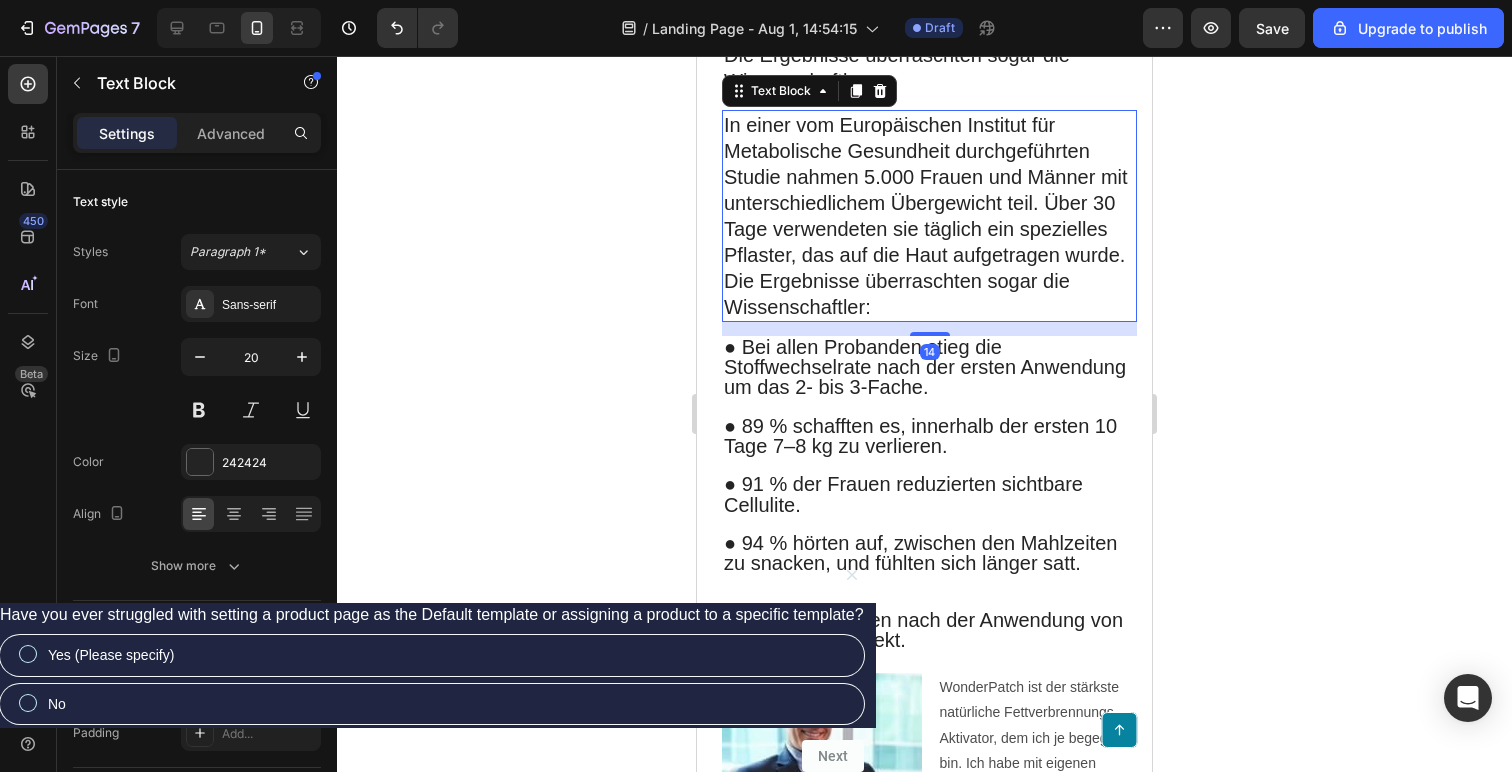 click on "In einer vom Europäischen Institut für Metabolische Gesundheit durchgeführten Studie nahmen 5.000 Frauen und Männer mit unterschiedlichem Übergewicht teil. Über 30 Tage verwendeten sie täglich ein spezielles Pflaster, das auf die Haut aufgetragen wurde." at bounding box center [926, 190] 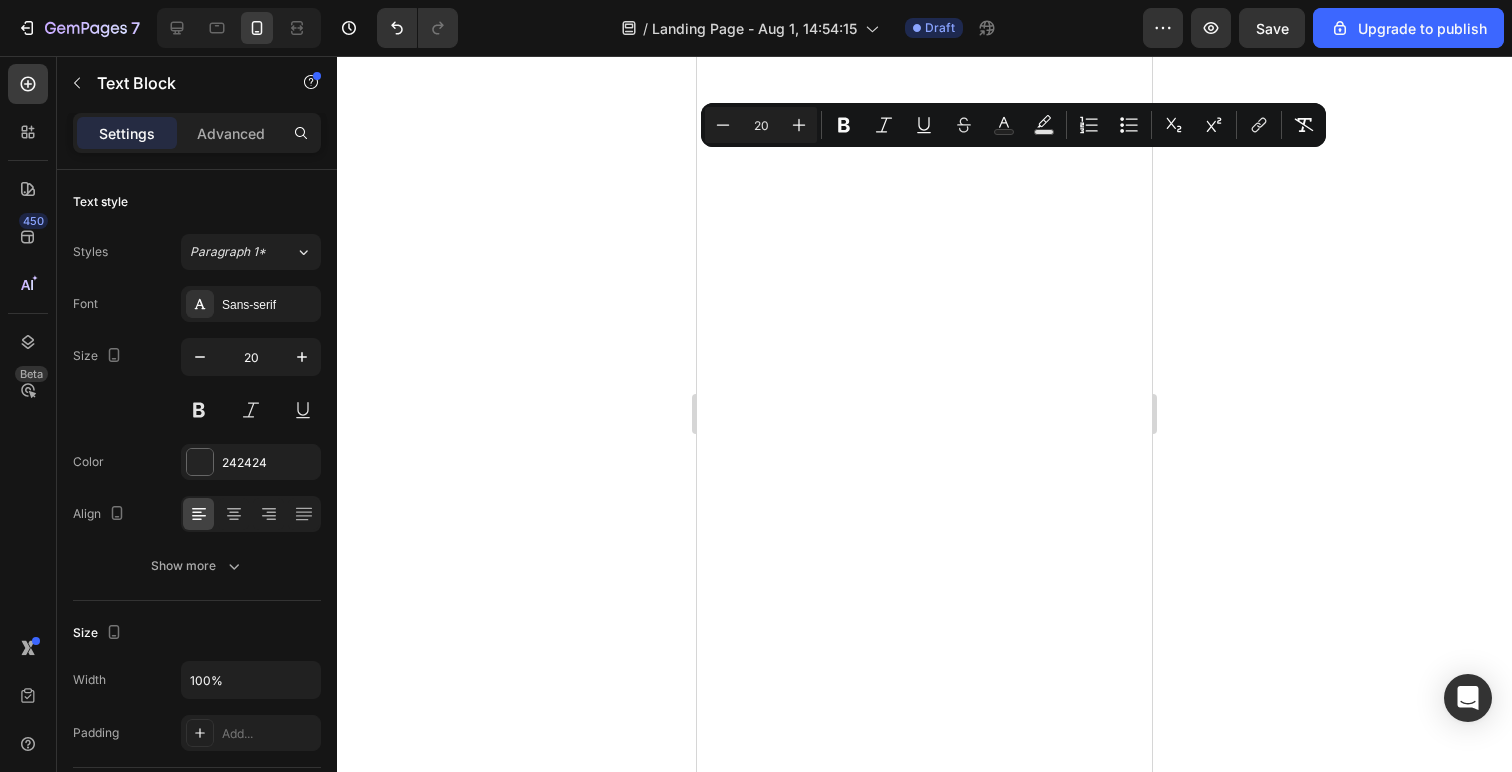 scroll, scrollTop: 0, scrollLeft: 0, axis: both 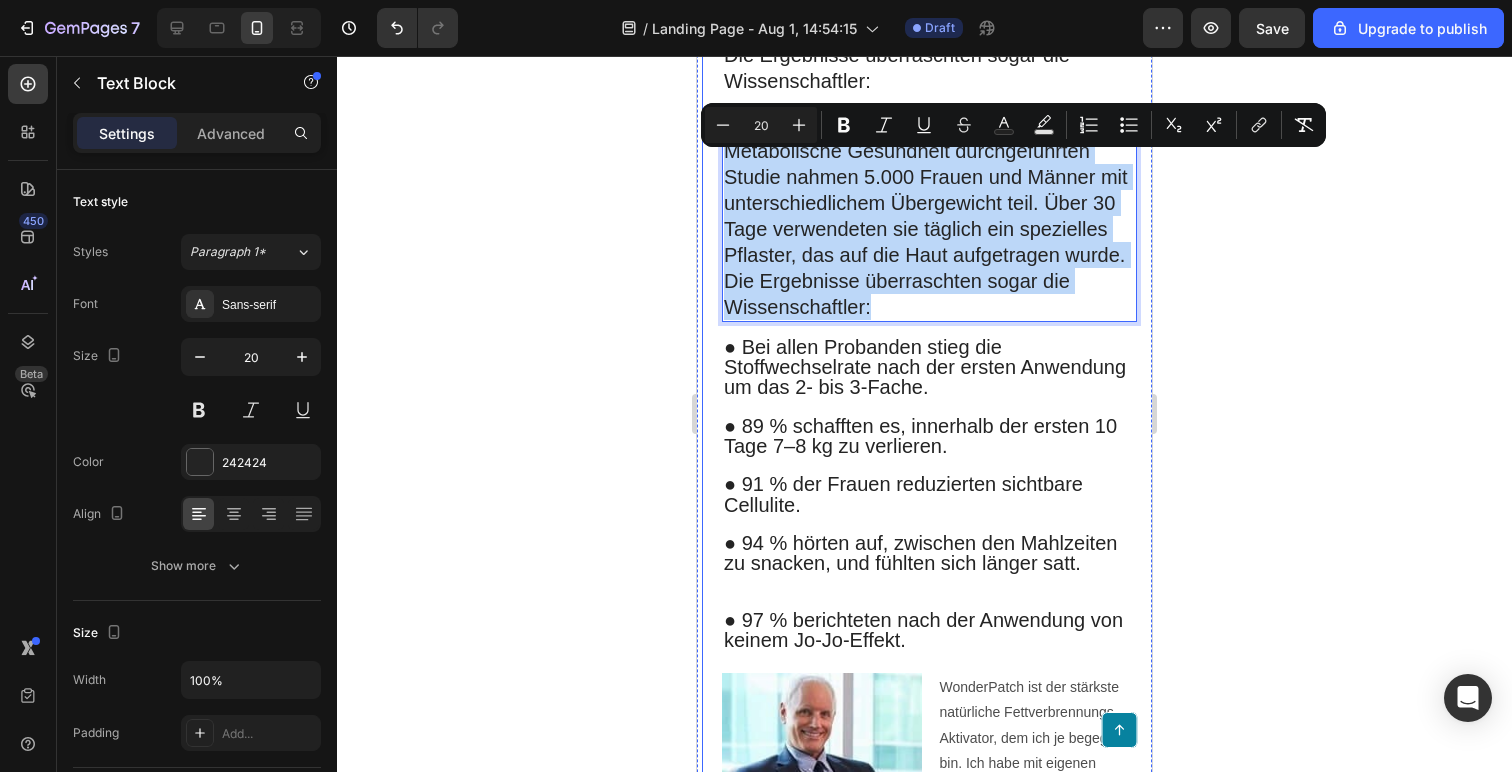 click on "Eine neue Methode, um Übergewicht zu bekämpfen.  Man klebt das Pflaster auf und verliert 7–8 kg in 10 Tagen. Heading [FIRST] [LAST] – Redakteurin von  The World of Hygiene  seit 2018, veröffentlicht in Text Block Image Erstaunliche Ergebnisse durch eine innovative Gewichtsverlust-Behandlung, entwickelt von französischen Wissenschaftlern. Einfach ein Pflaster auf die Haut kleben und das Fett verbrennt von selbst. Es erfordert weder drastische Diäten noch regelmäßige körperliche Aktivität. Stehen wir vor der Gewichtsabnahme der Zukunft? Alles deutet darauf hin. Text Block Diese Studie ist in die Geschichte eingegangen. Heading In einer vom Europäischen Institut für Metabolische Gesundheit durchgeführten Studie nahmen 5.000 Frauen und Männer mit unterschiedlichem Übergewicht teil. Über 30 Tage verwendeten sie täglich ein spezielles Pflaster, das auf die Haut aufgetragen wurde. Die Ergebnisse überraschten sogar die Wissenschaftler: Text Block Text Block   14 Text Block Image Text Block Row" at bounding box center [929, 1255] 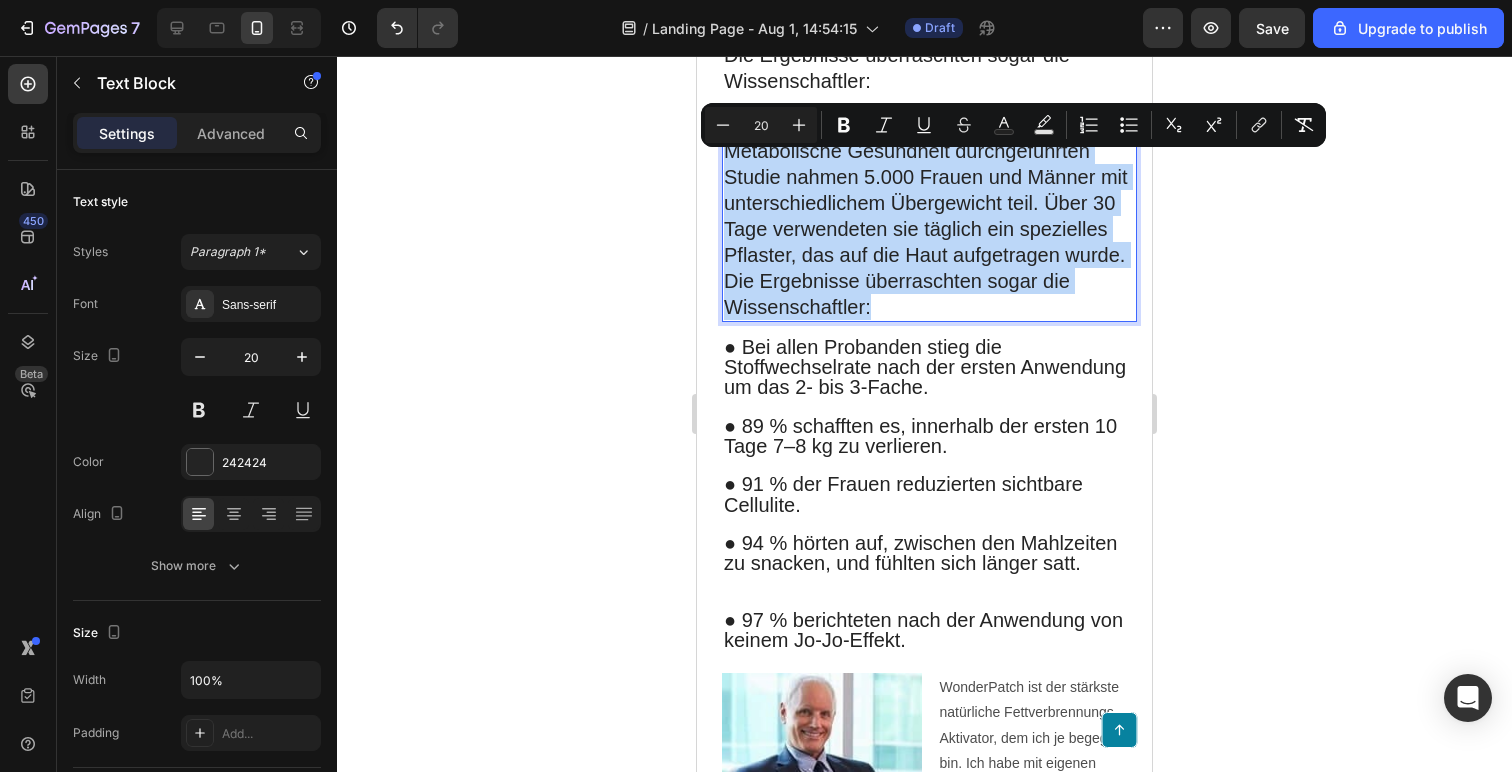 click on "In einer vom Europäischen Institut für Metabolische Gesundheit durchgeführten Studie nahmen 5.000 Frauen und Männer mit unterschiedlichem Übergewicht teil. Über 30 Tage verwendeten sie täglich ein spezielles Pflaster, das auf die Haut aufgetragen wurde." at bounding box center (926, 190) 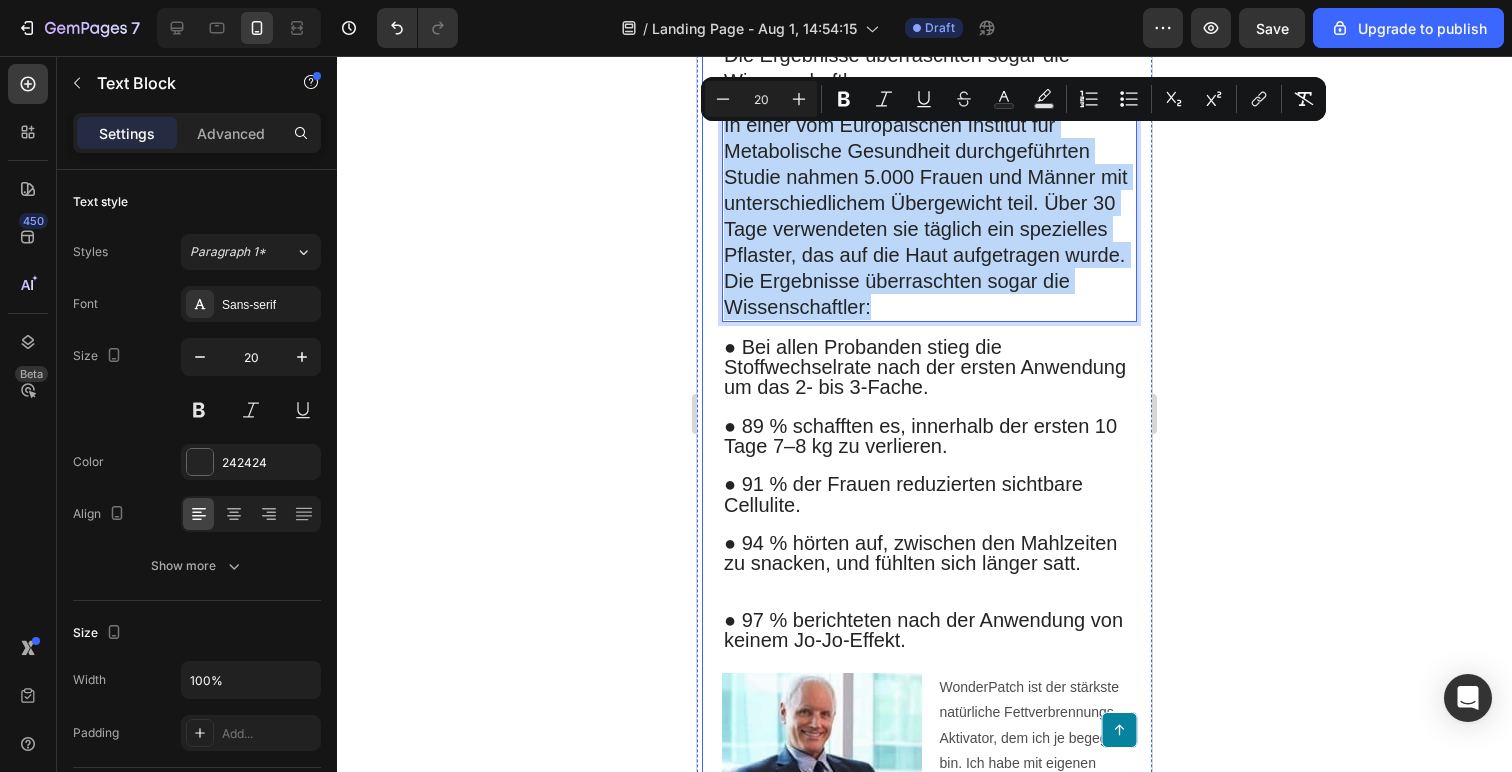 drag, startPoint x: 905, startPoint y: 346, endPoint x: 718, endPoint y: 112, distance: 299.54132 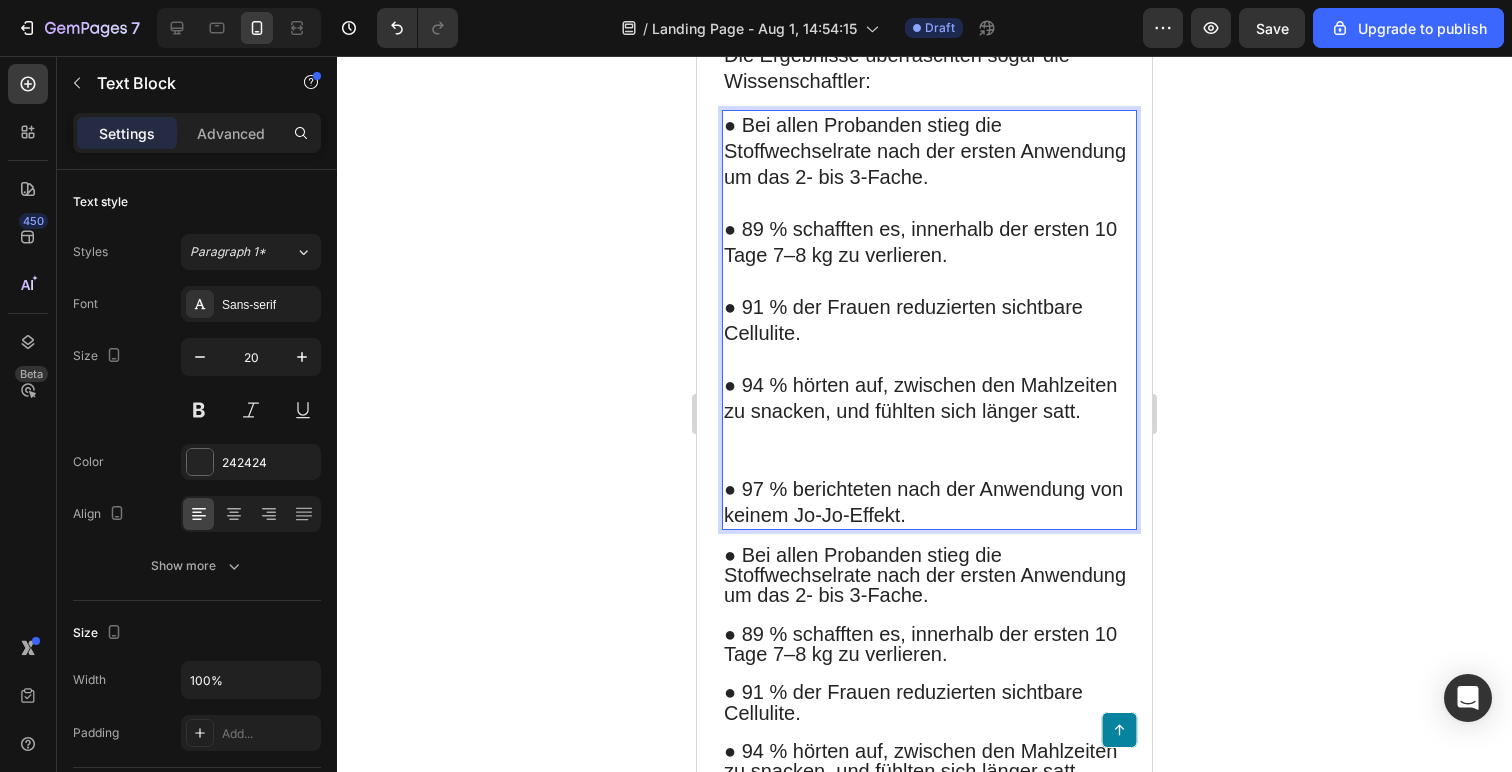 click at bounding box center (929, 450) 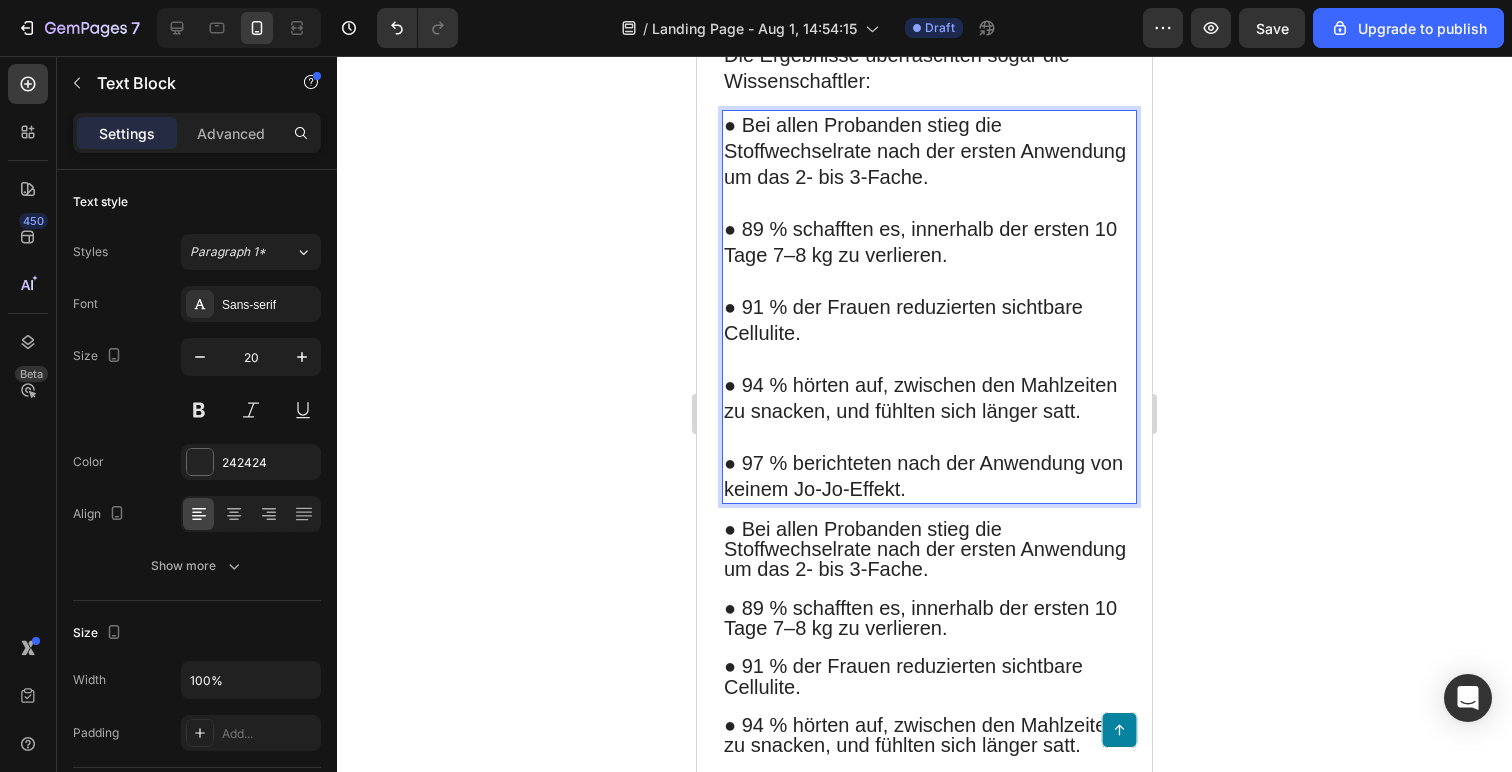 click at bounding box center [929, 359] 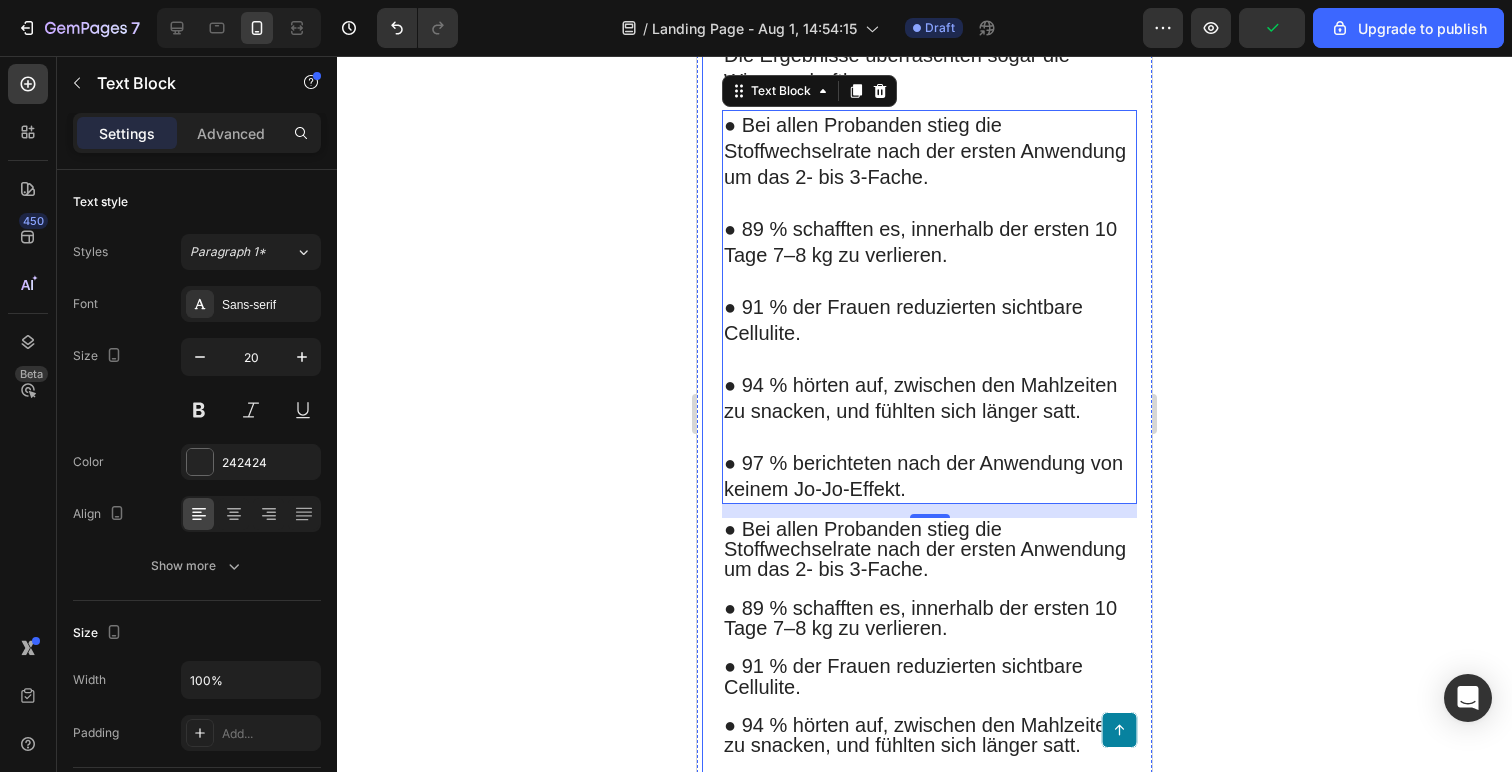 click 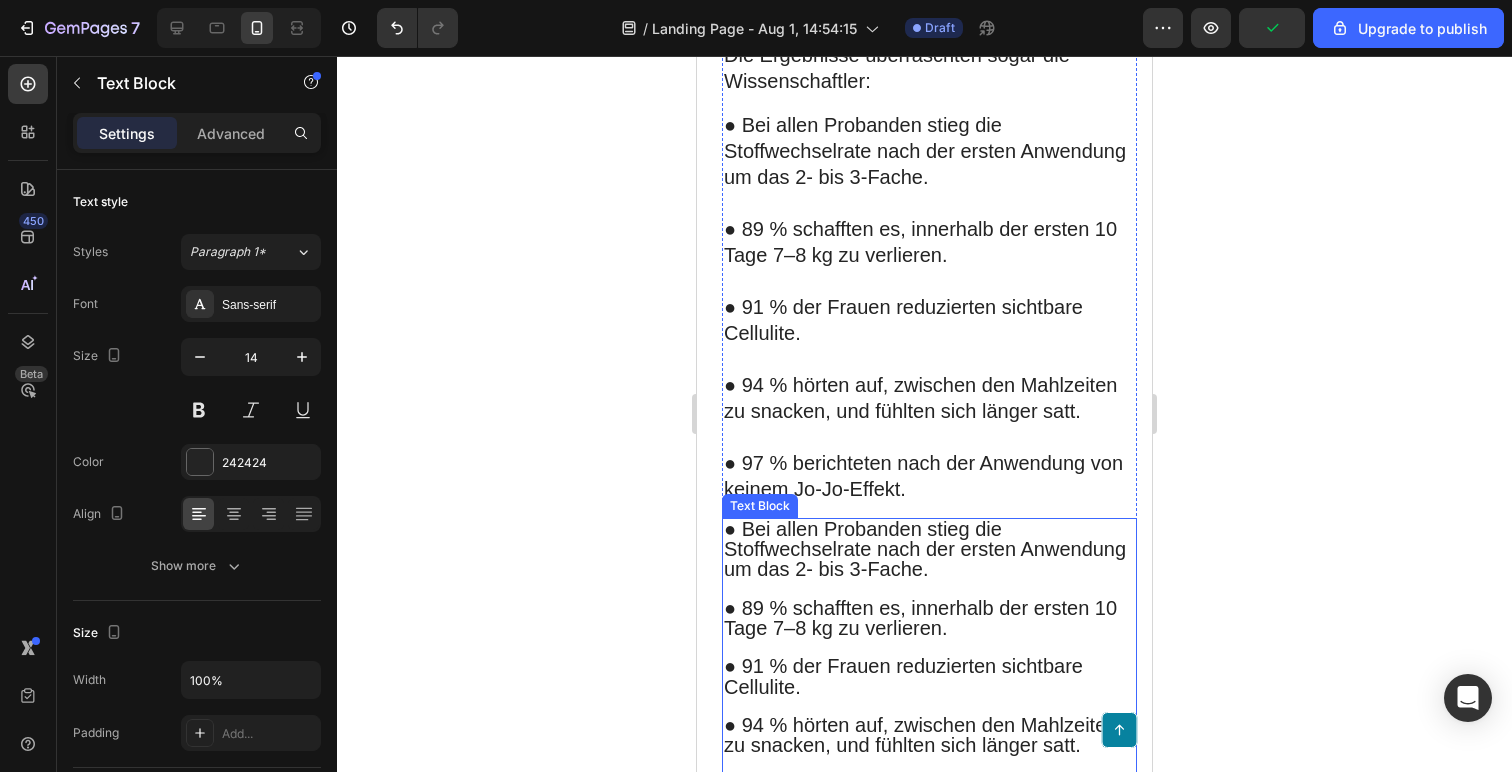click on "● 89 % schafften es, innerhalb der ersten 10 Tage 7–8 kg zu verlieren." at bounding box center [920, 618] 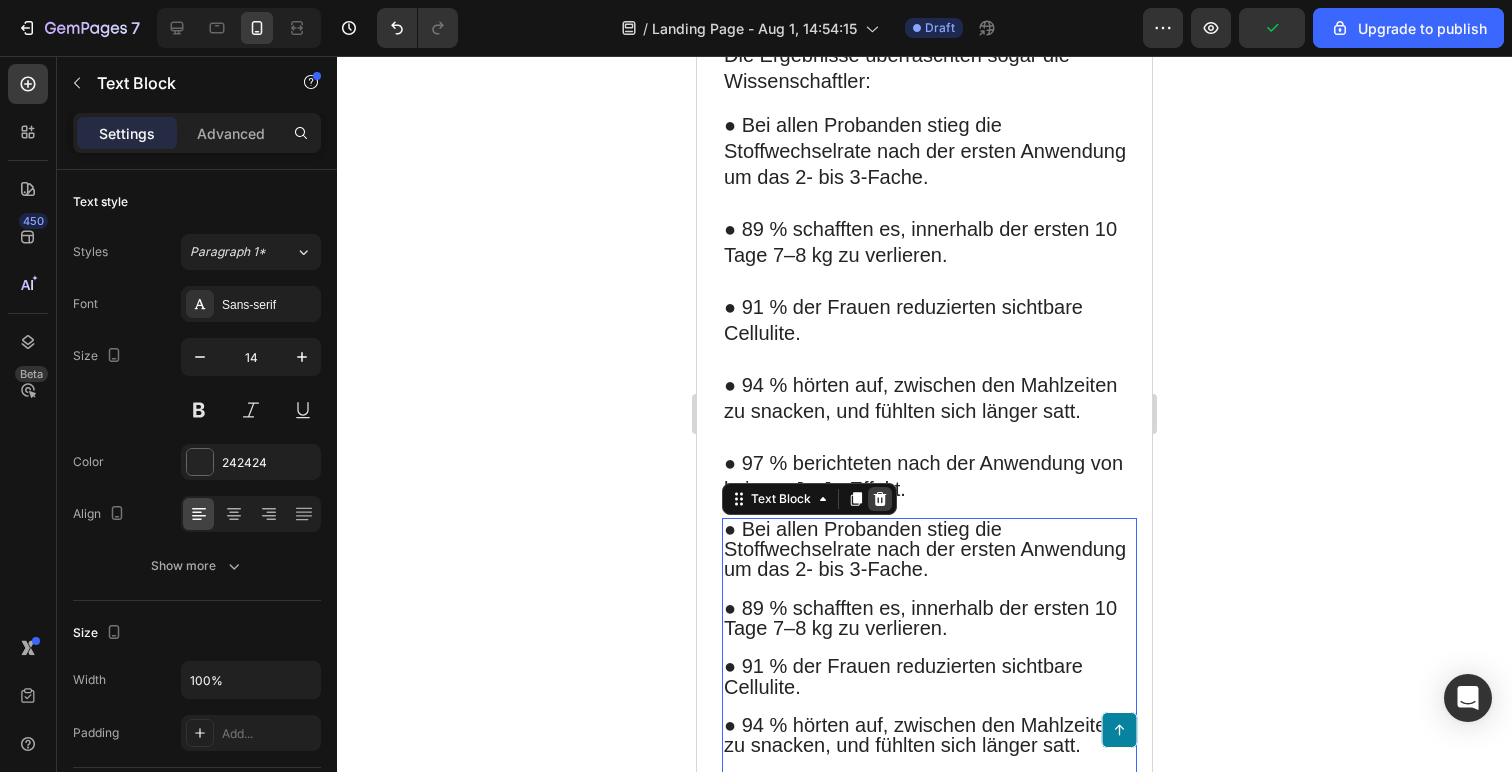 click 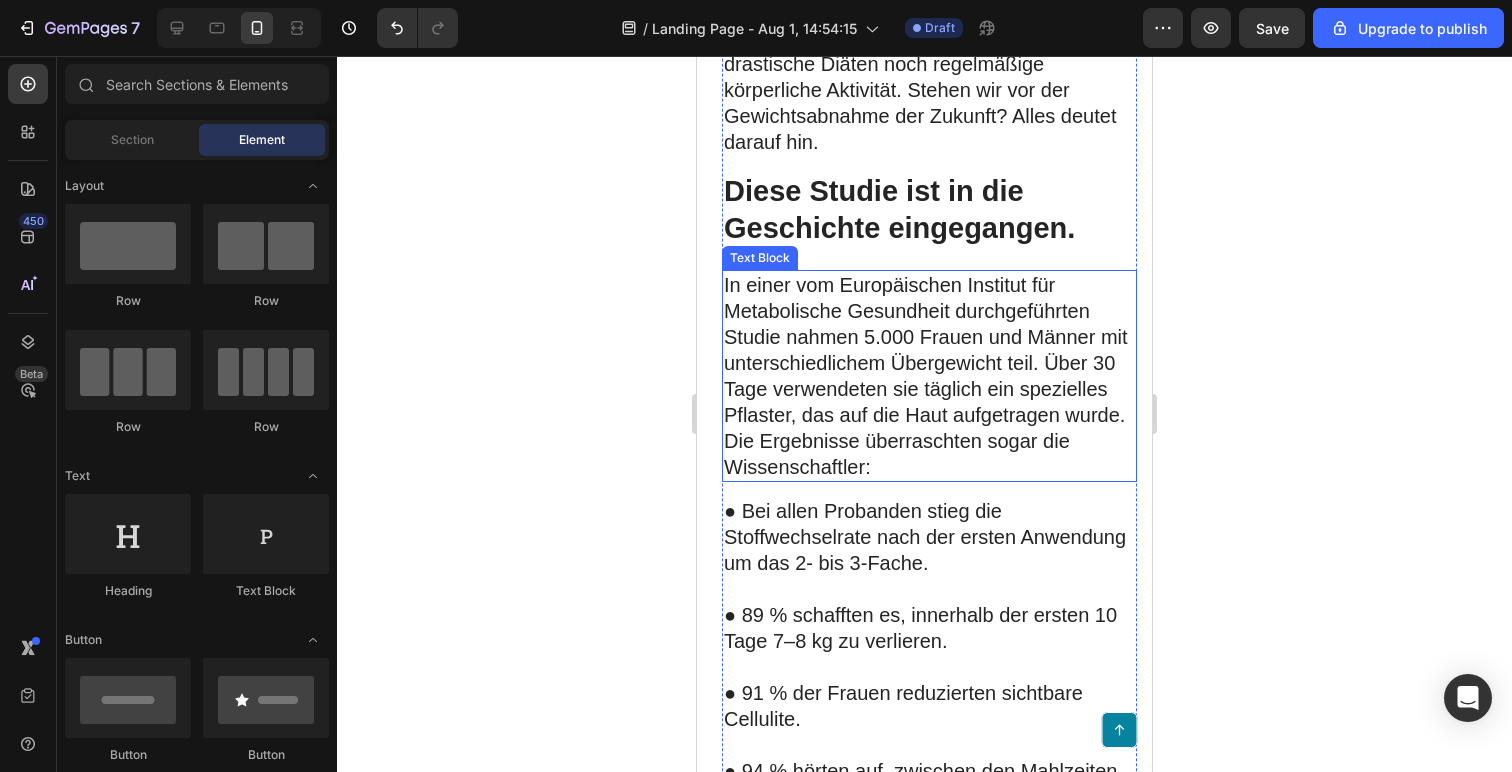 scroll, scrollTop: 696, scrollLeft: 0, axis: vertical 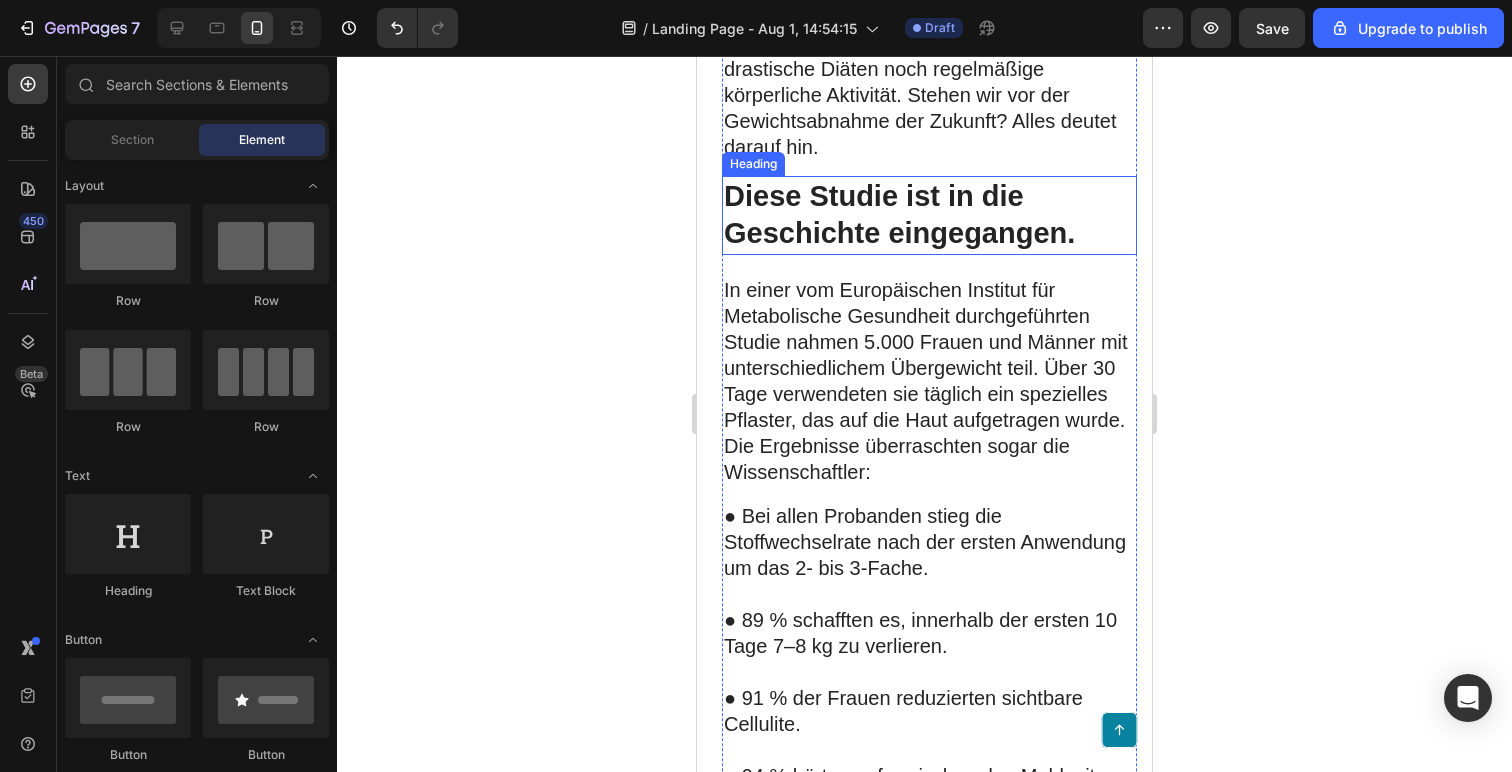 click on "Diese Studie ist in die Geschichte eingegangen." at bounding box center (929, 215) 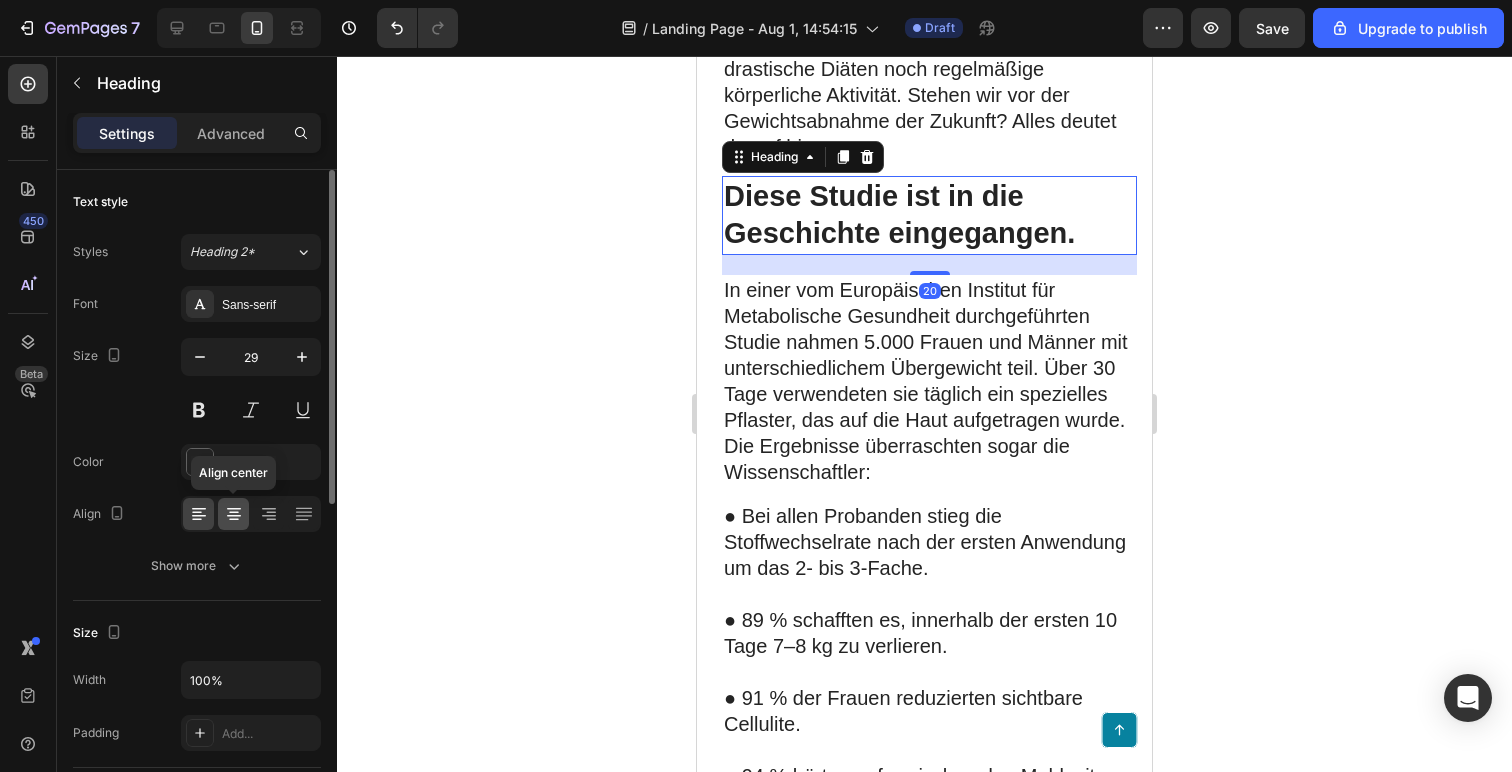click 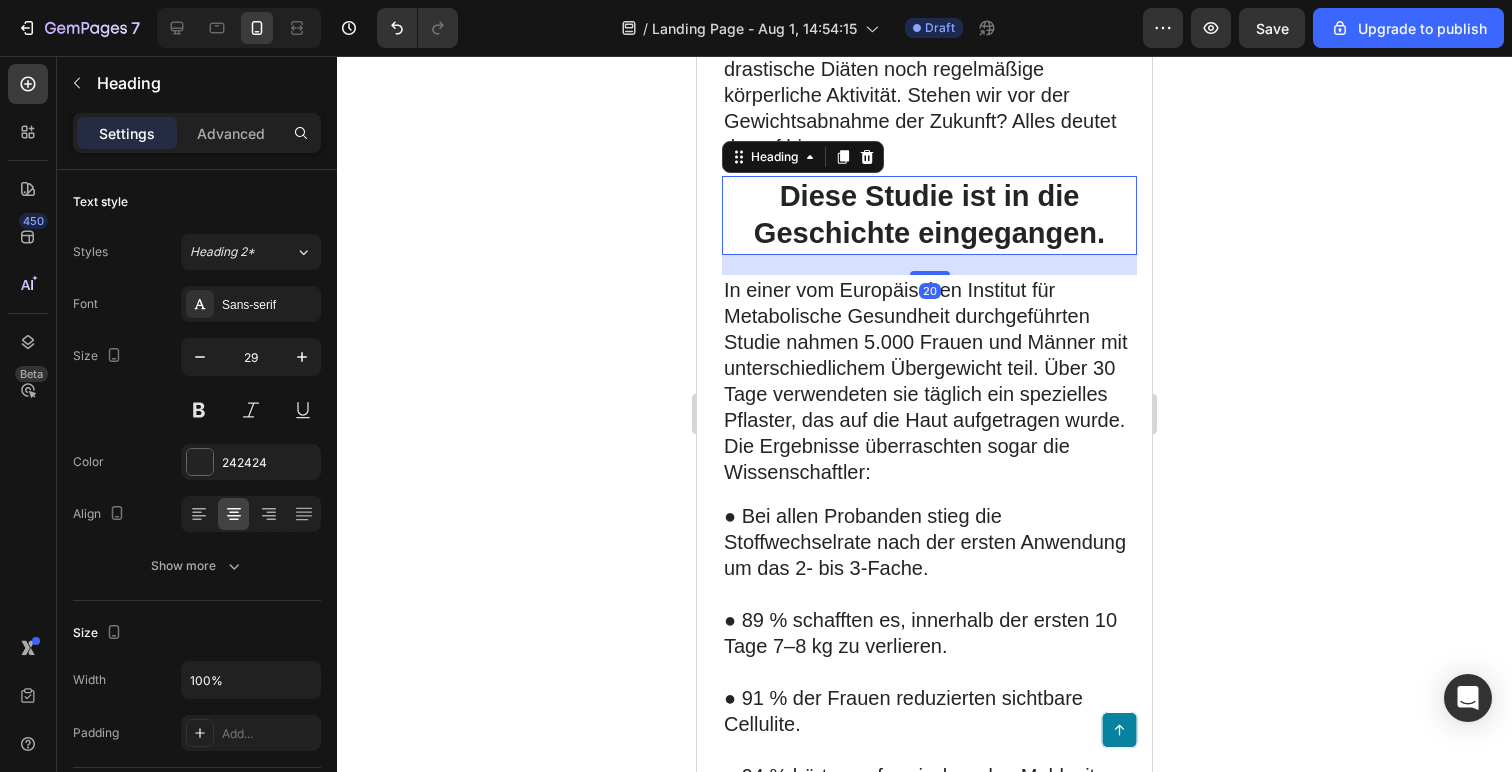 click 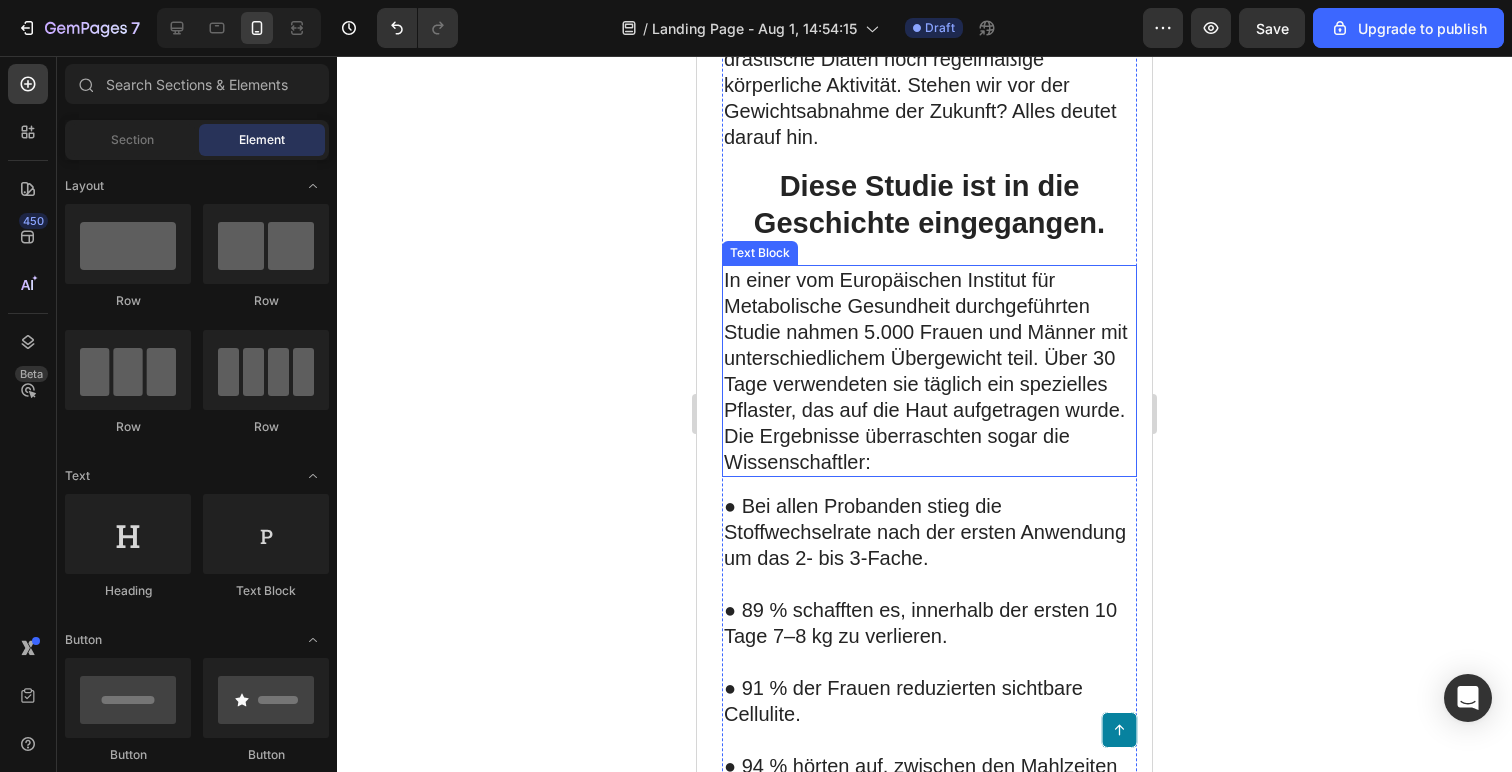 scroll, scrollTop: 734, scrollLeft: 0, axis: vertical 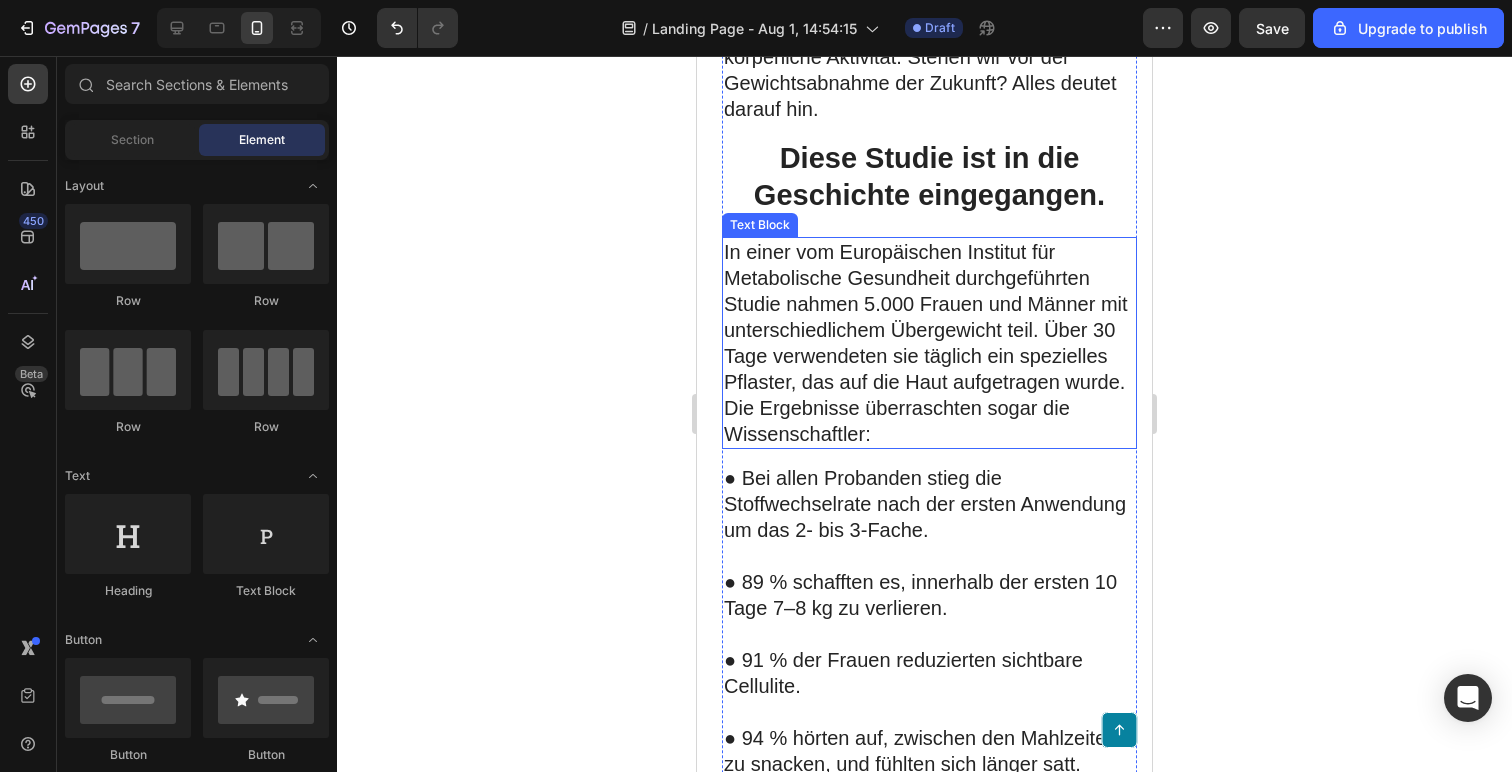 click on "In einer vom Europäischen Institut für Metabolische Gesundheit durchgeführten Studie nahmen 5.000 Frauen und Männer mit unterschiedlichem Übergewicht teil. Über 30 Tage verwendeten sie täglich ein spezielles Pflaster, das auf die Haut aufgetragen wurde." at bounding box center (926, 317) 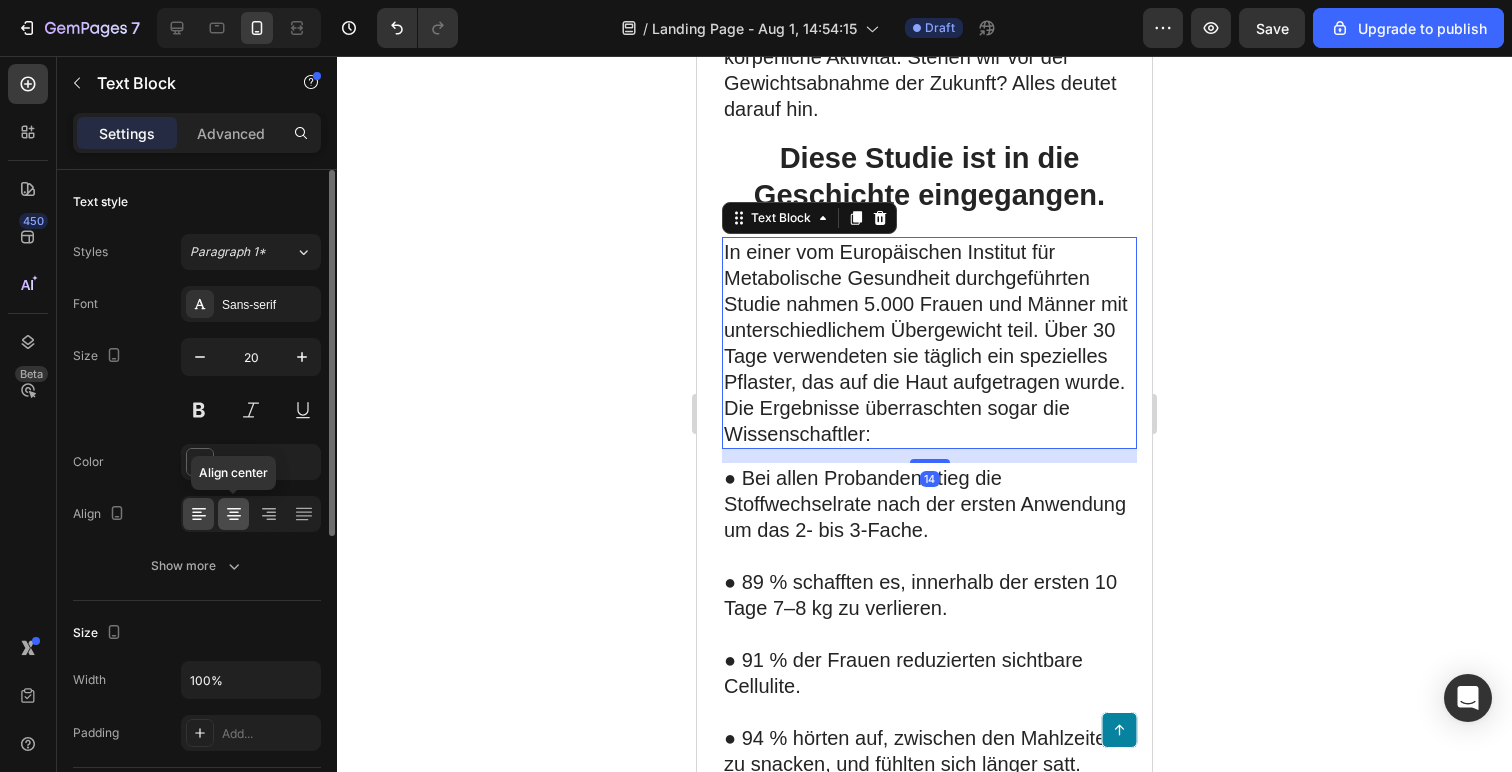 click 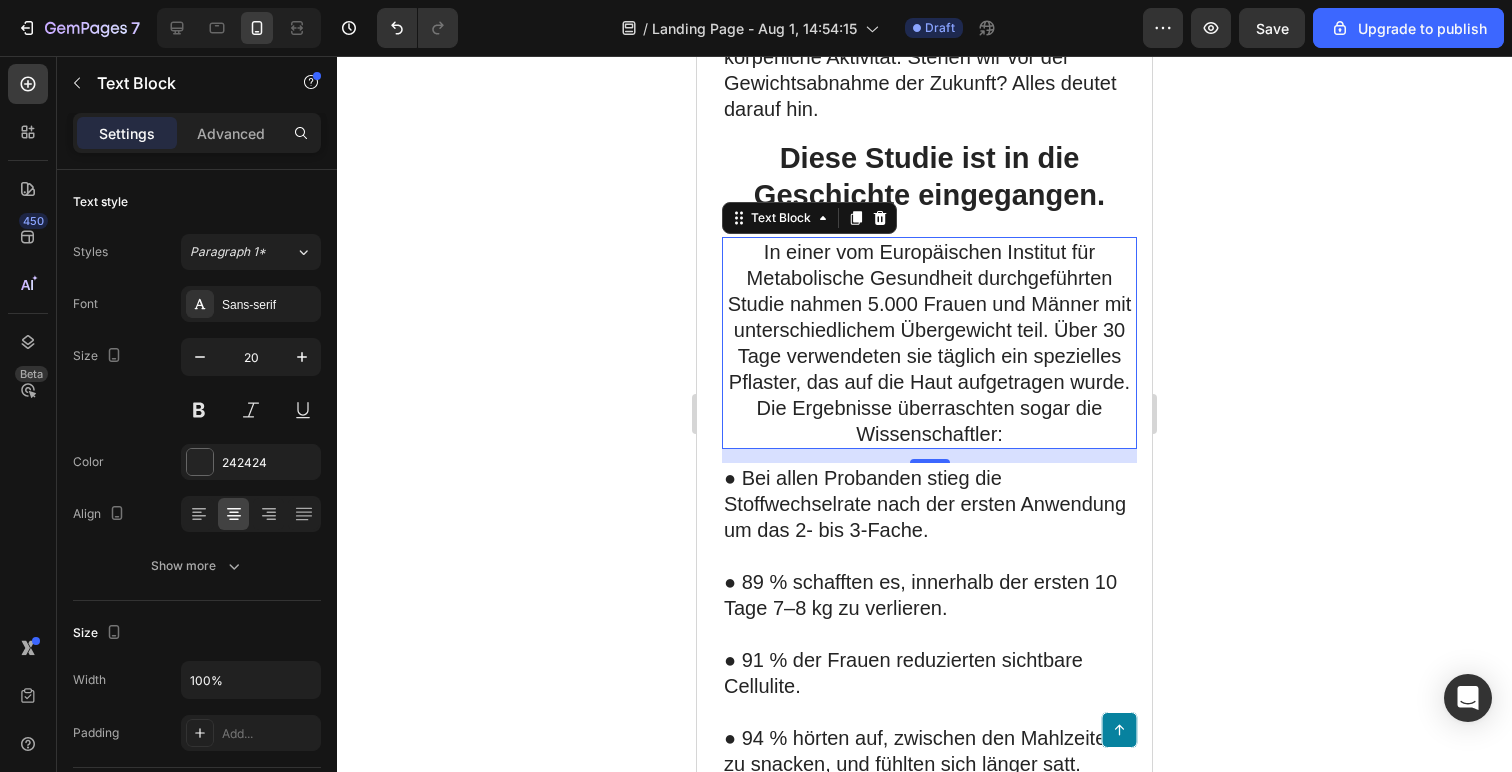 click 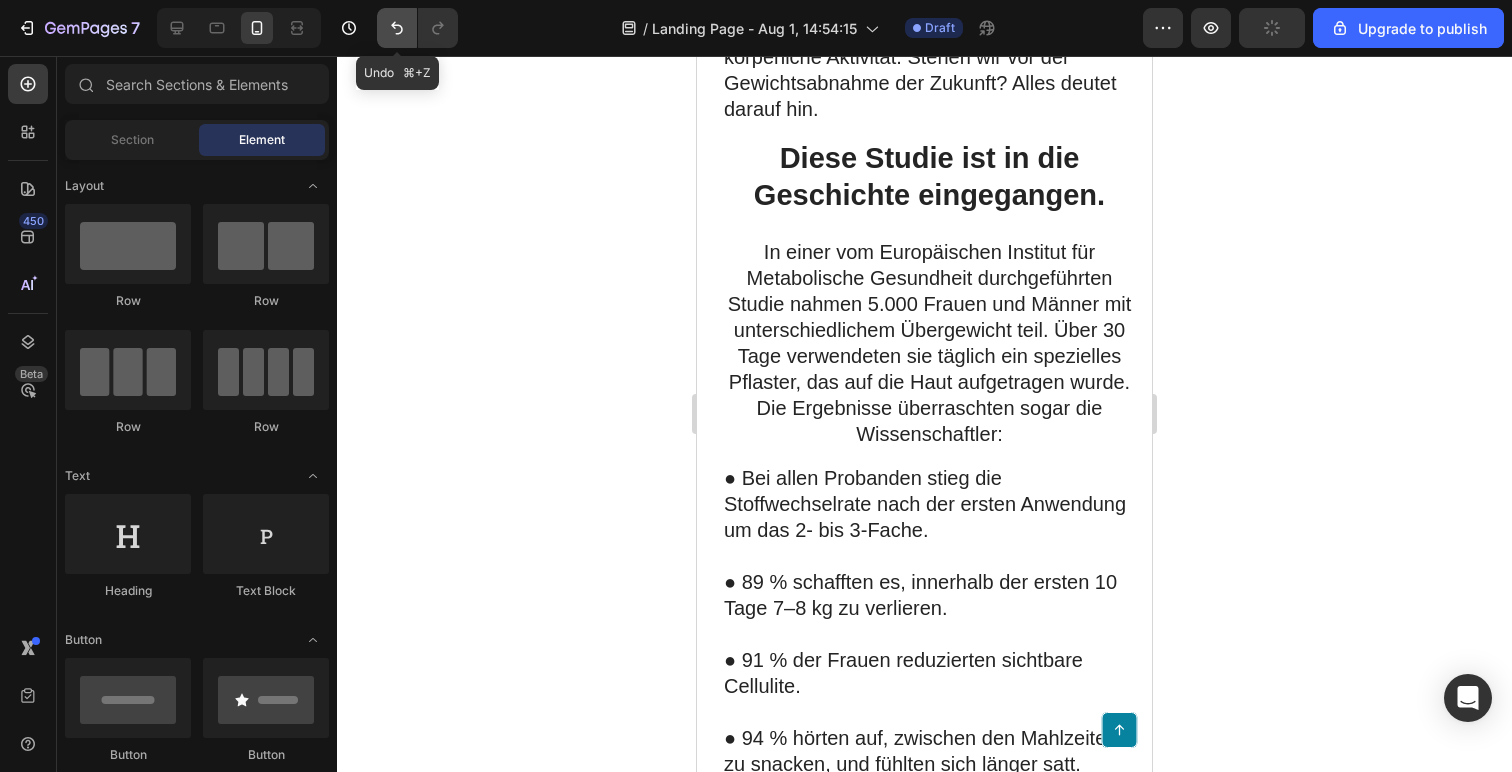 click 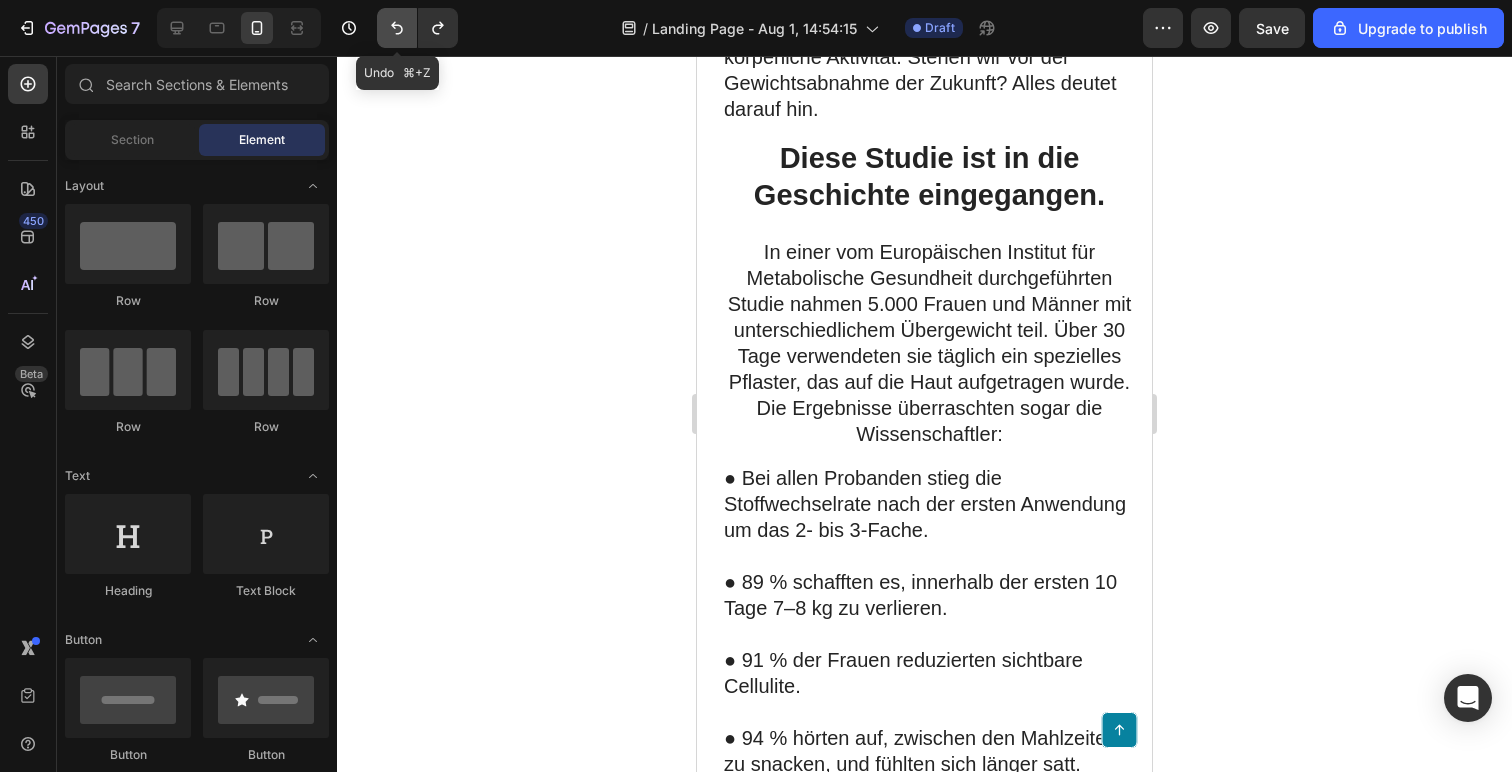 click 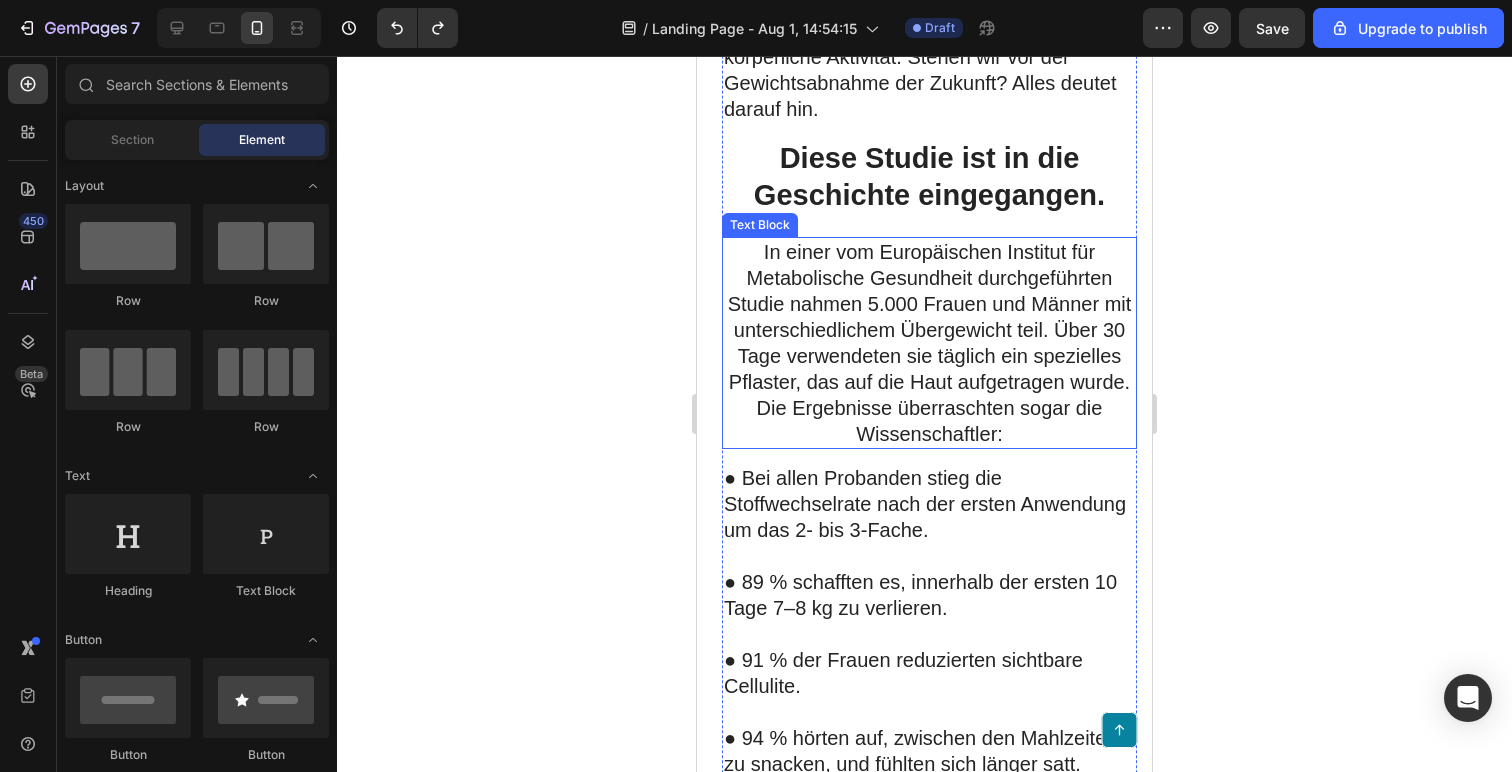 click on "In einer vom Europäischen Institut für Metabolische Gesundheit durchgeführten Studie nahmen 5.000 Frauen und Männer mit unterschiedlichem Übergewicht teil. Über 30 Tage verwendeten sie täglich ein spezielles Pflaster, das auf die Haut aufgetragen wurde." at bounding box center (930, 317) 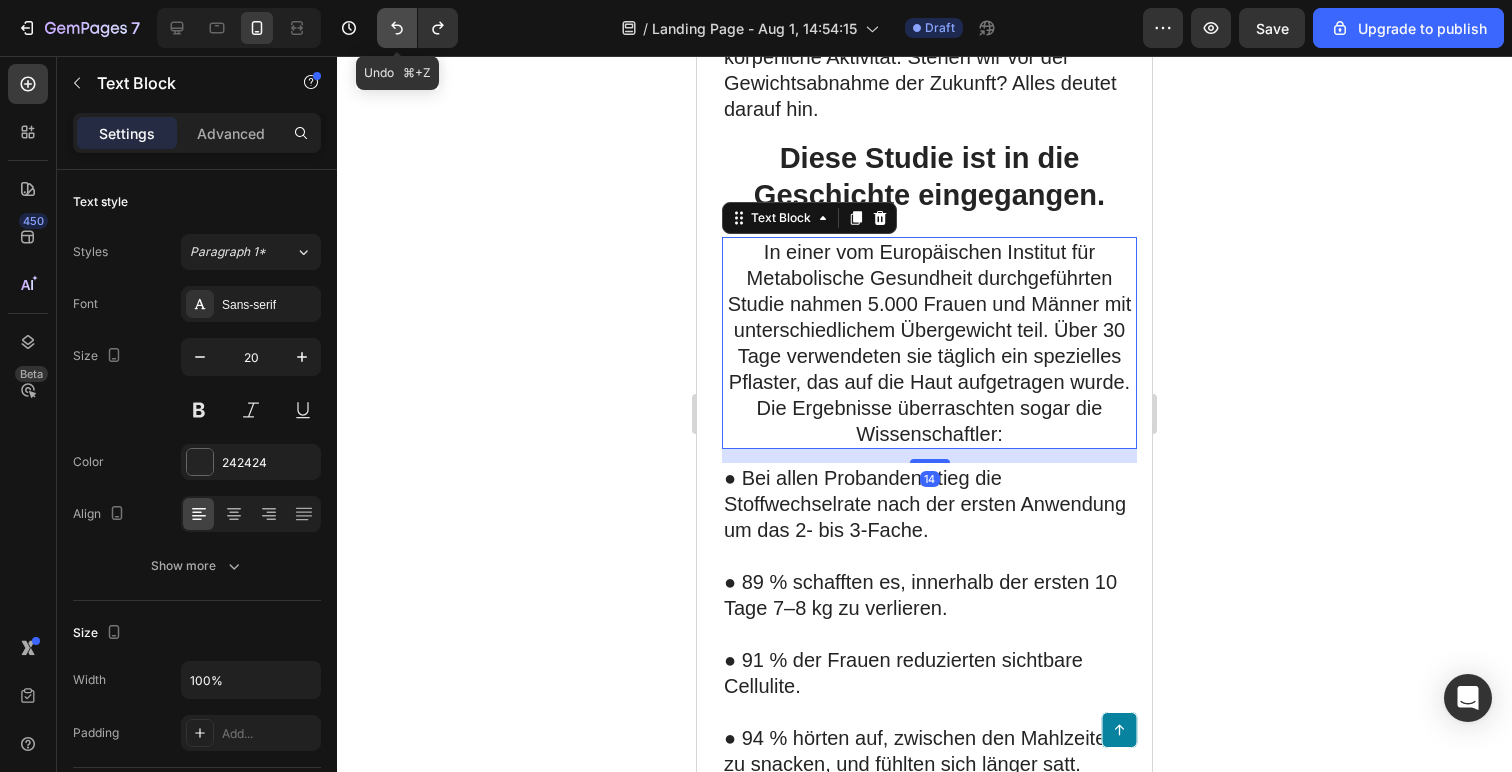 click 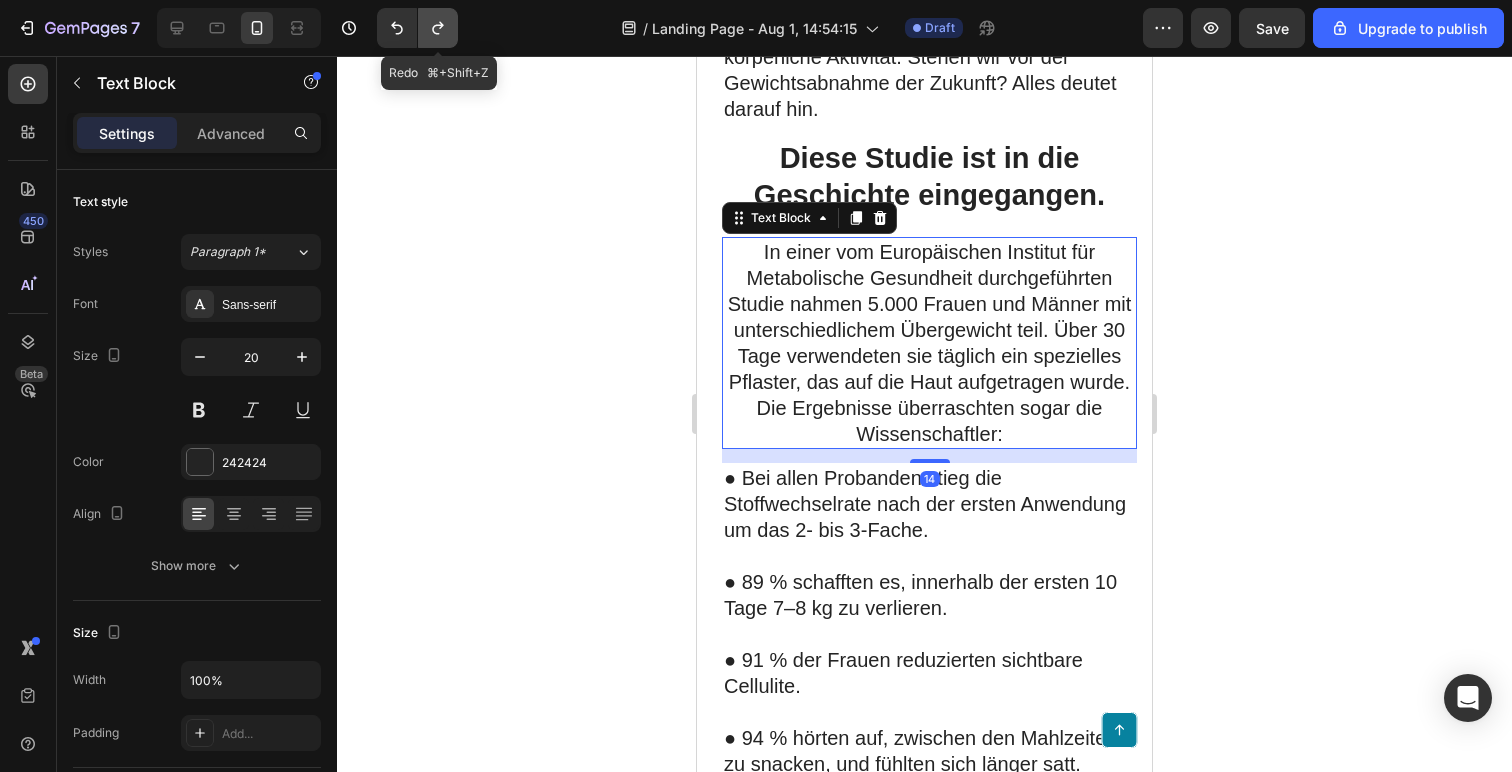 click 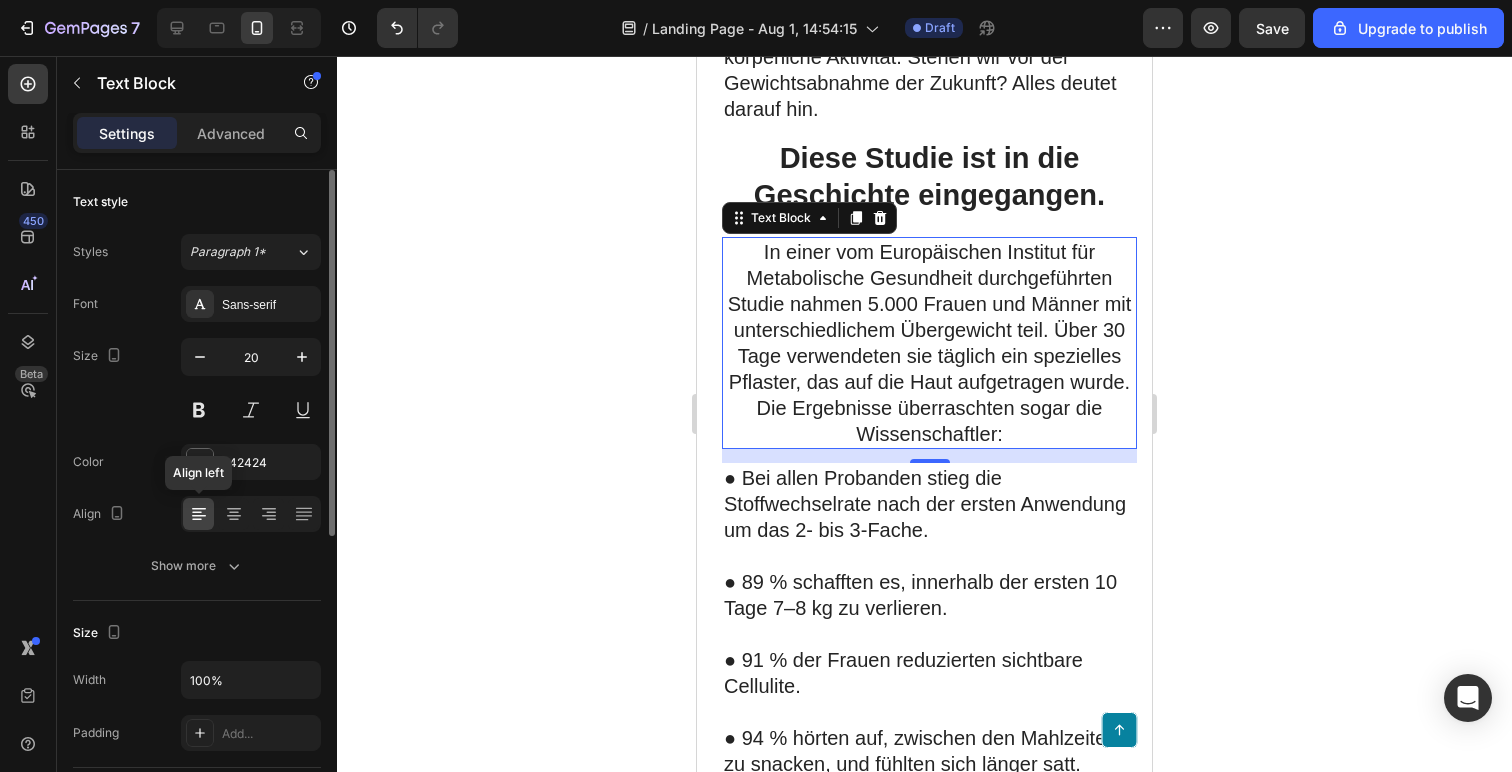 click 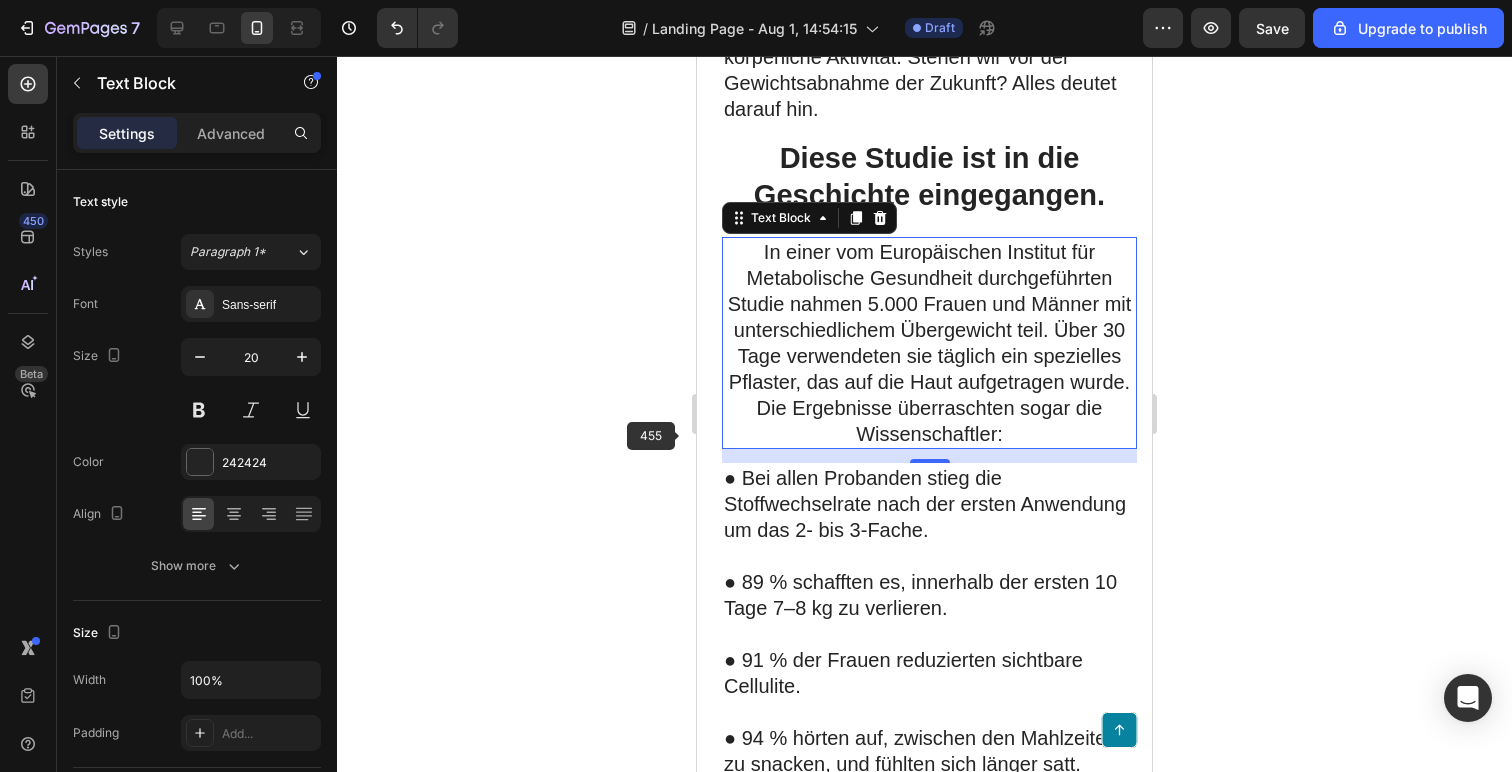 click on "In einer vom Europäischen Institut für Metabolische Gesundheit durchgeführten Studie nahmen 5.000 Frauen und Männer mit unterschiedlichem Übergewicht teil. Über 30 Tage verwendeten sie täglich ein spezielles Pflaster, das auf die Haut aufgetragen wurde. Die Ergebnisse überraschten sogar die Wissenschaftler:" at bounding box center [929, 343] 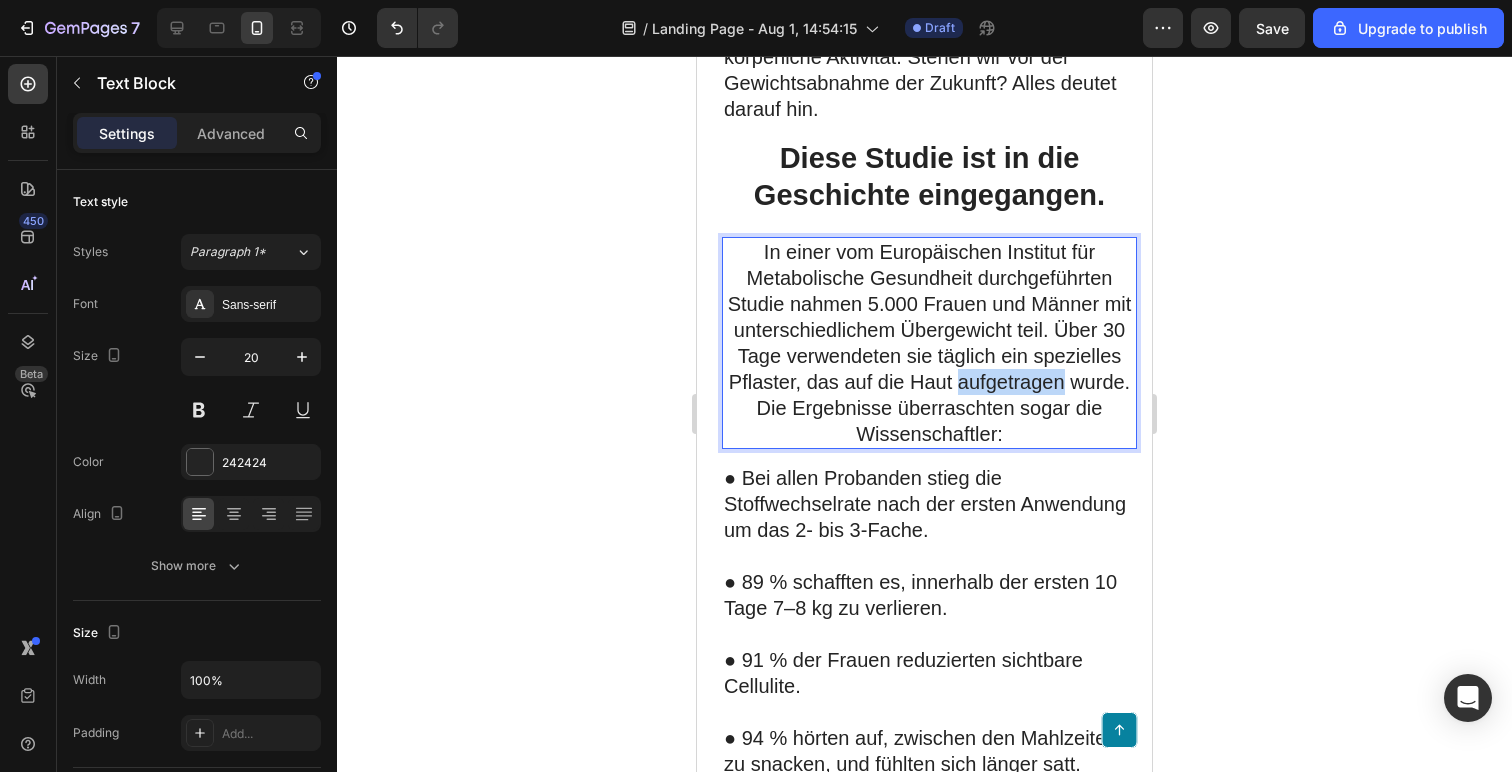 click on "In einer vom Europäischen Institut für Metabolische Gesundheit durchgeführten Studie nahmen 5.000 Frauen und Männer mit unterschiedlichem Übergewicht teil. Über 30 Tage verwendeten sie täglich ein spezielles Pflaster, das auf die Haut aufgetragen wurde. Die Ergebnisse überraschten sogar die Wissenschaftler:" at bounding box center (929, 343) 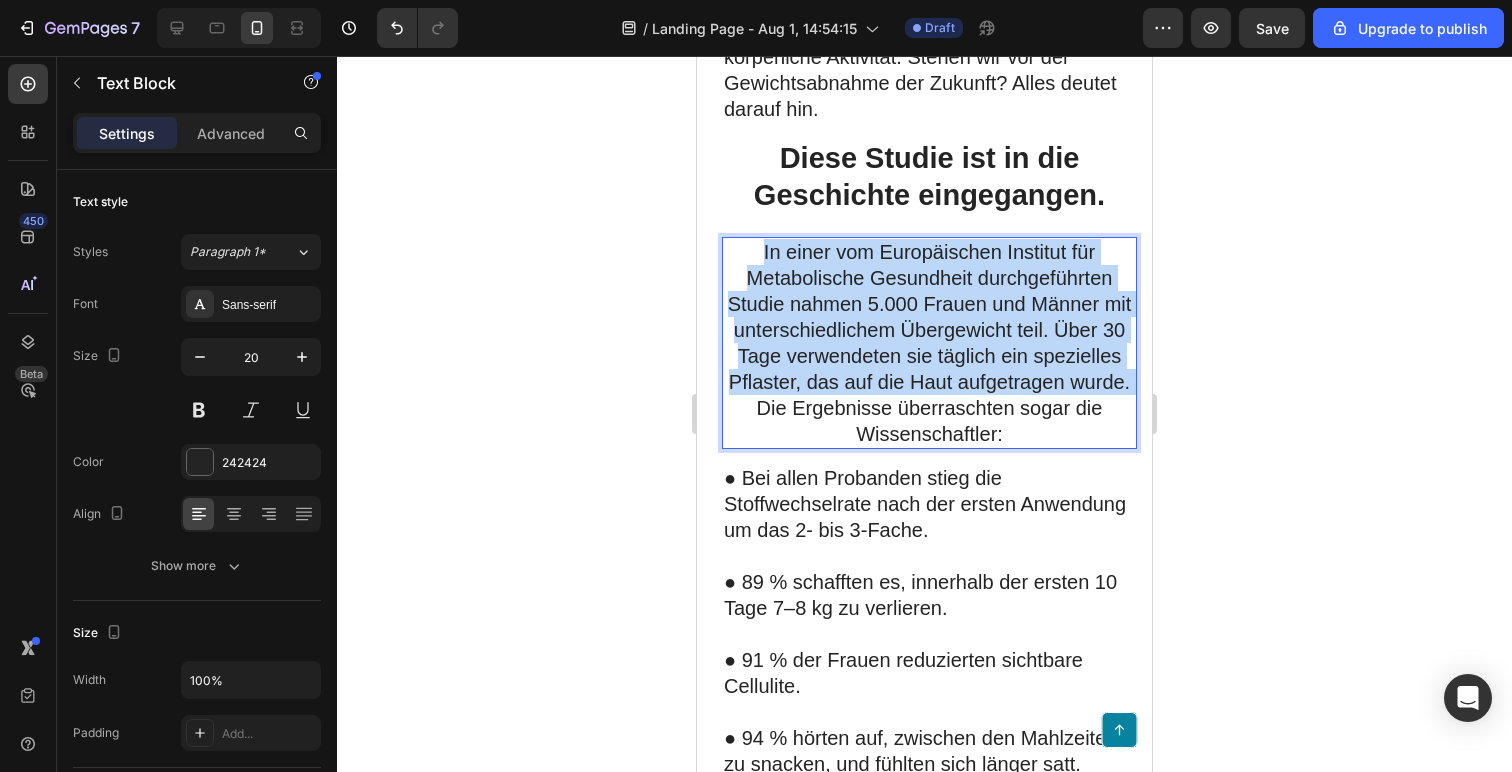 click on "In einer vom Europäischen Institut für Metabolische Gesundheit durchgeführten Studie nahmen 5.000 Frauen und Männer mit unterschiedlichem Übergewicht teil. Über 30 Tage verwendeten sie täglich ein spezielles Pflaster, das auf die Haut aufgetragen wurde. Die Ergebnisse überraschten sogar die Wissenschaftler:" at bounding box center [929, 343] 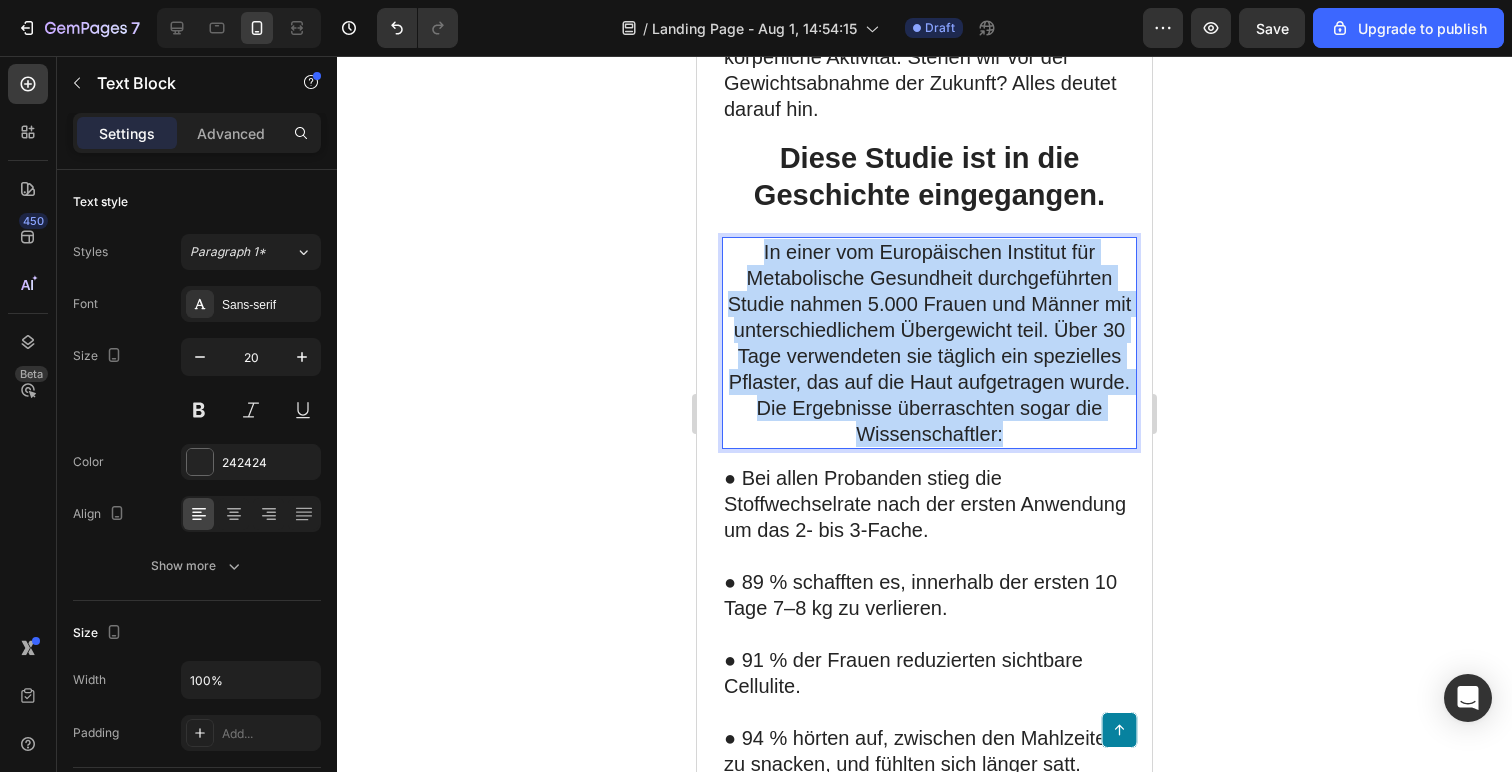 drag, startPoint x: 1008, startPoint y: 449, endPoint x: 646, endPoint y: 215, distance: 431.04523 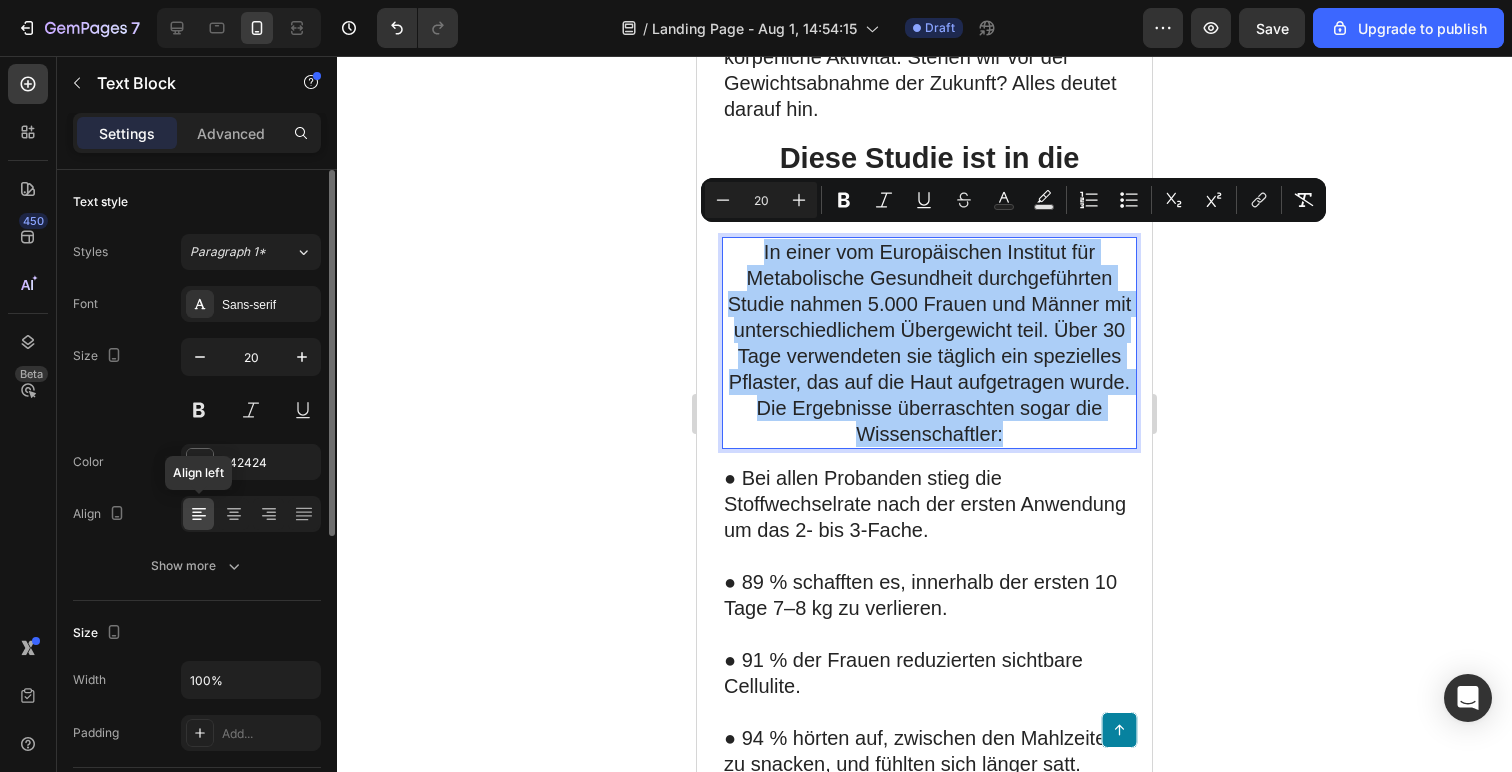 click 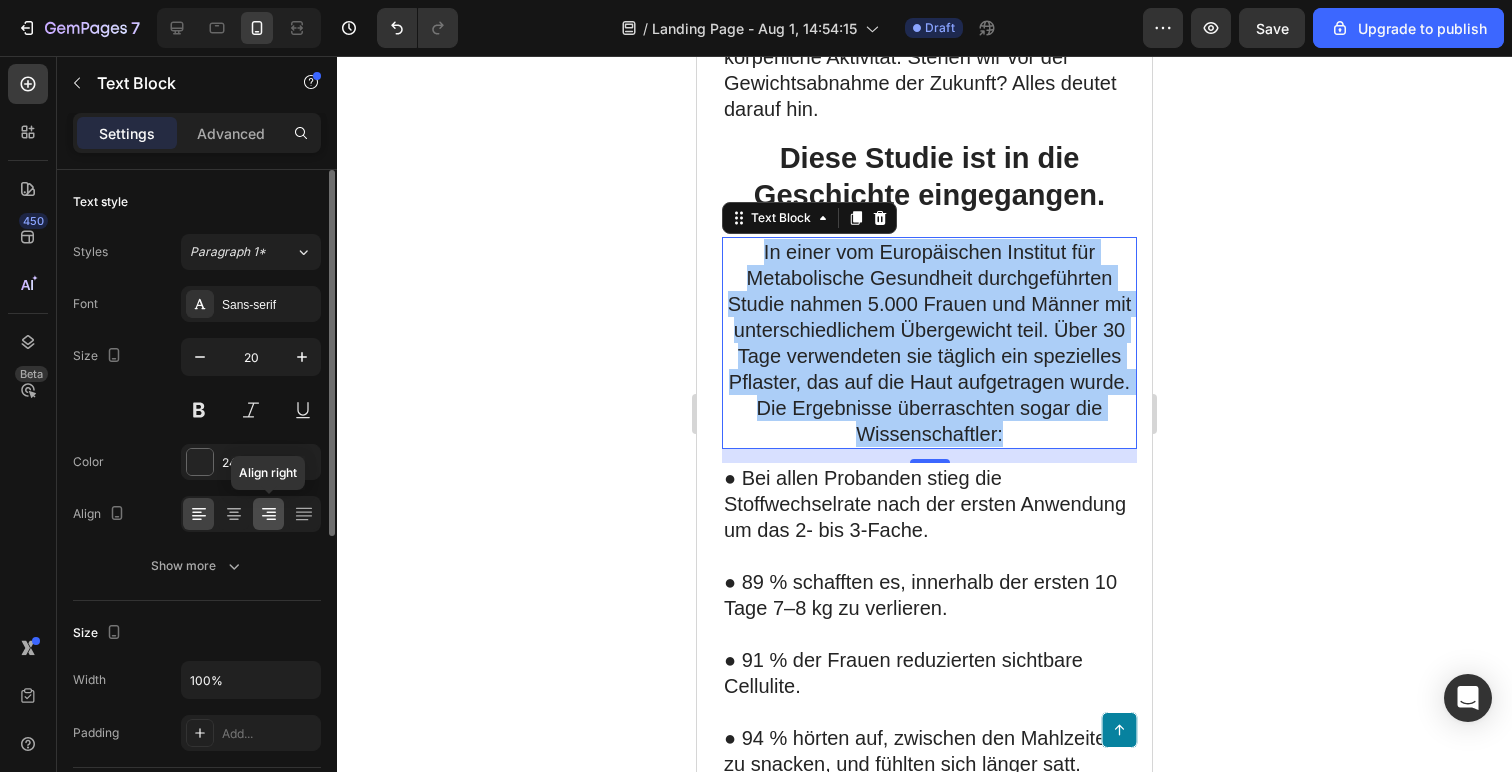 click 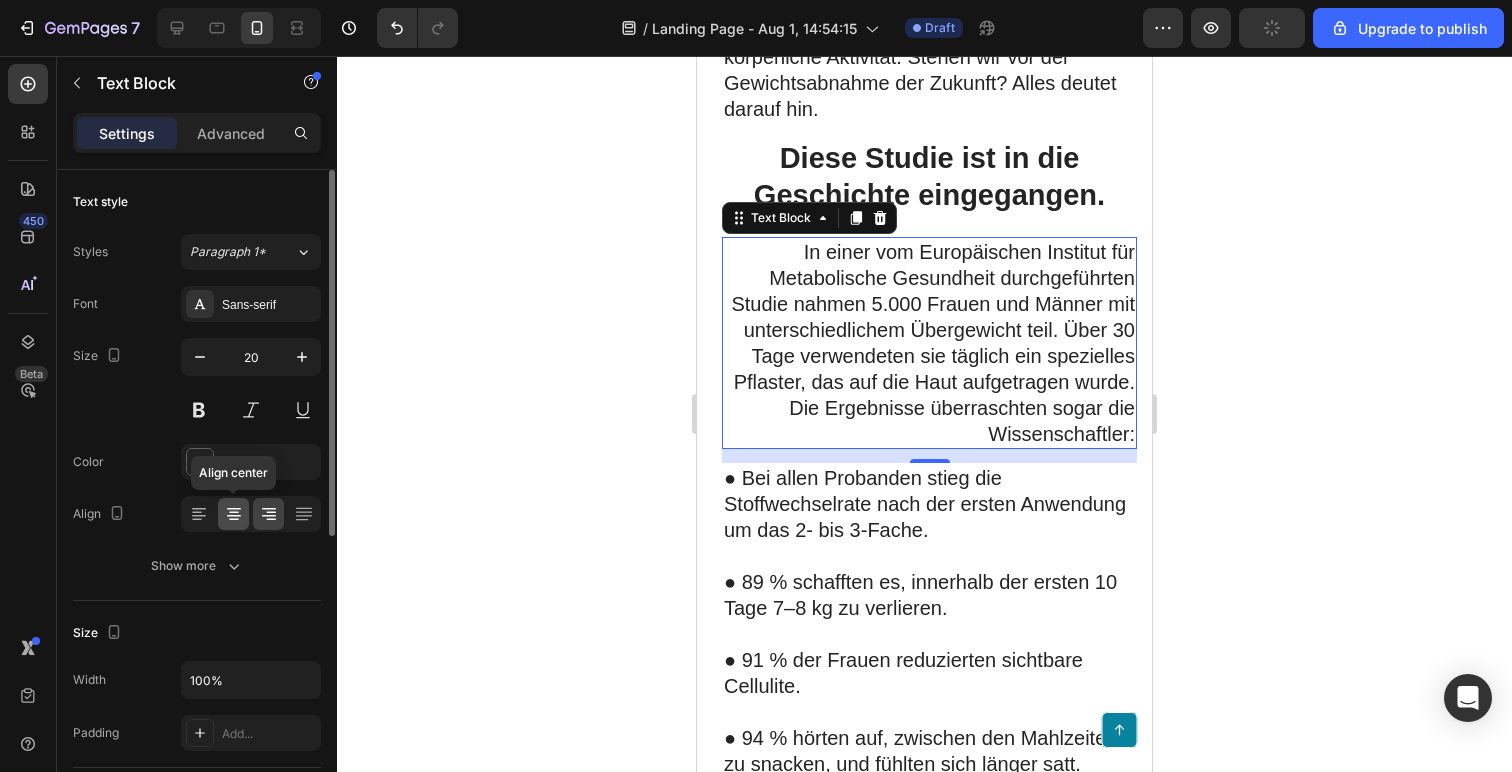 click 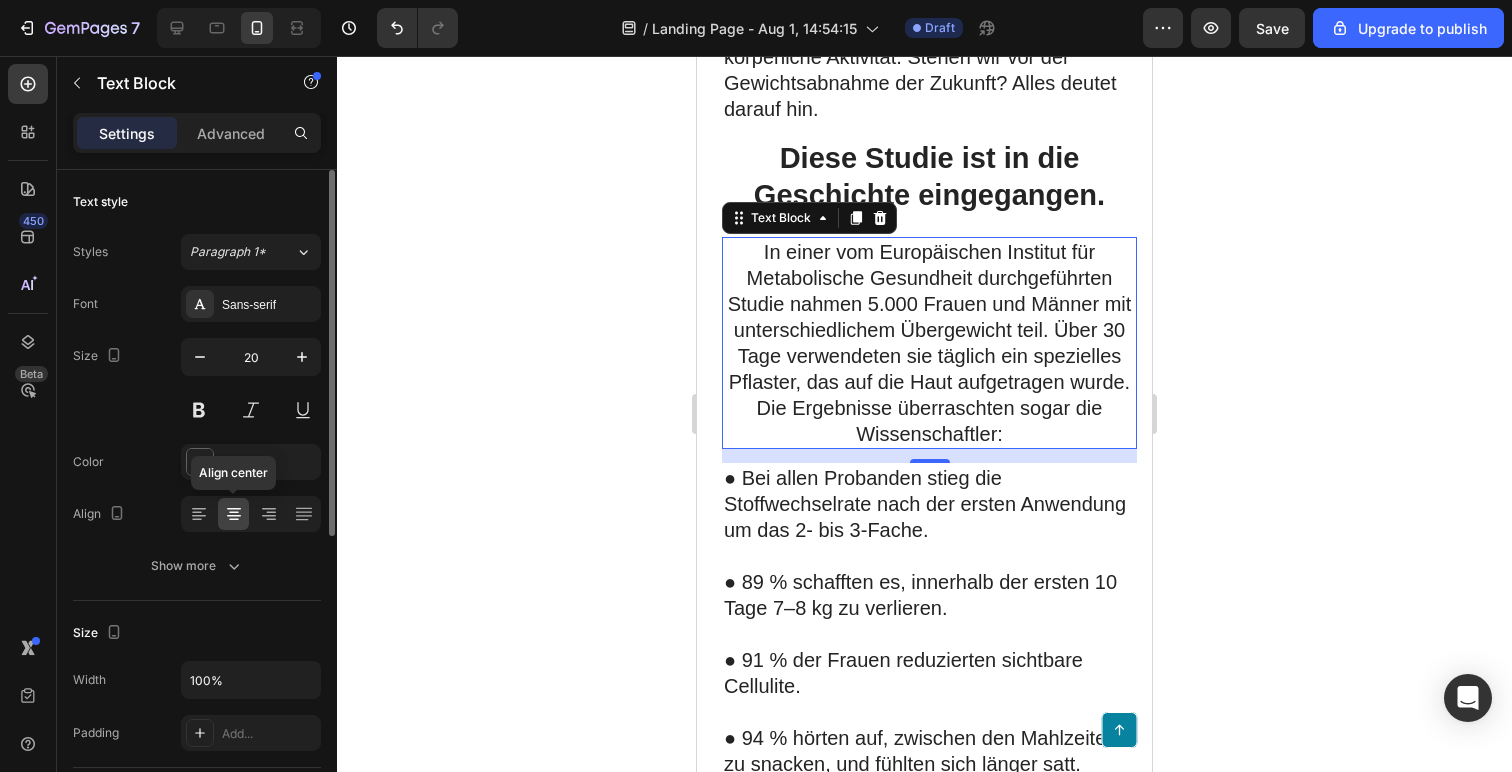 click 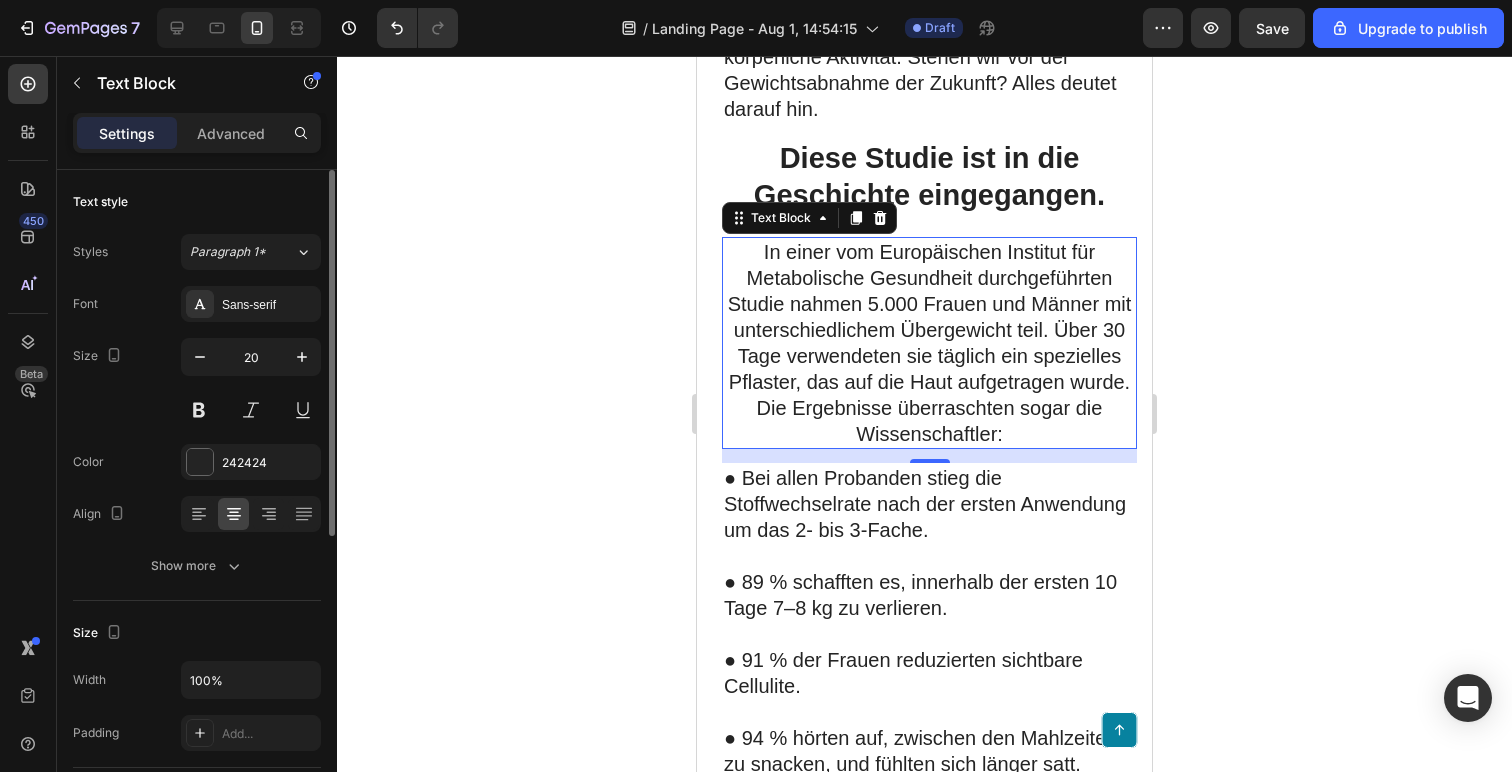 click 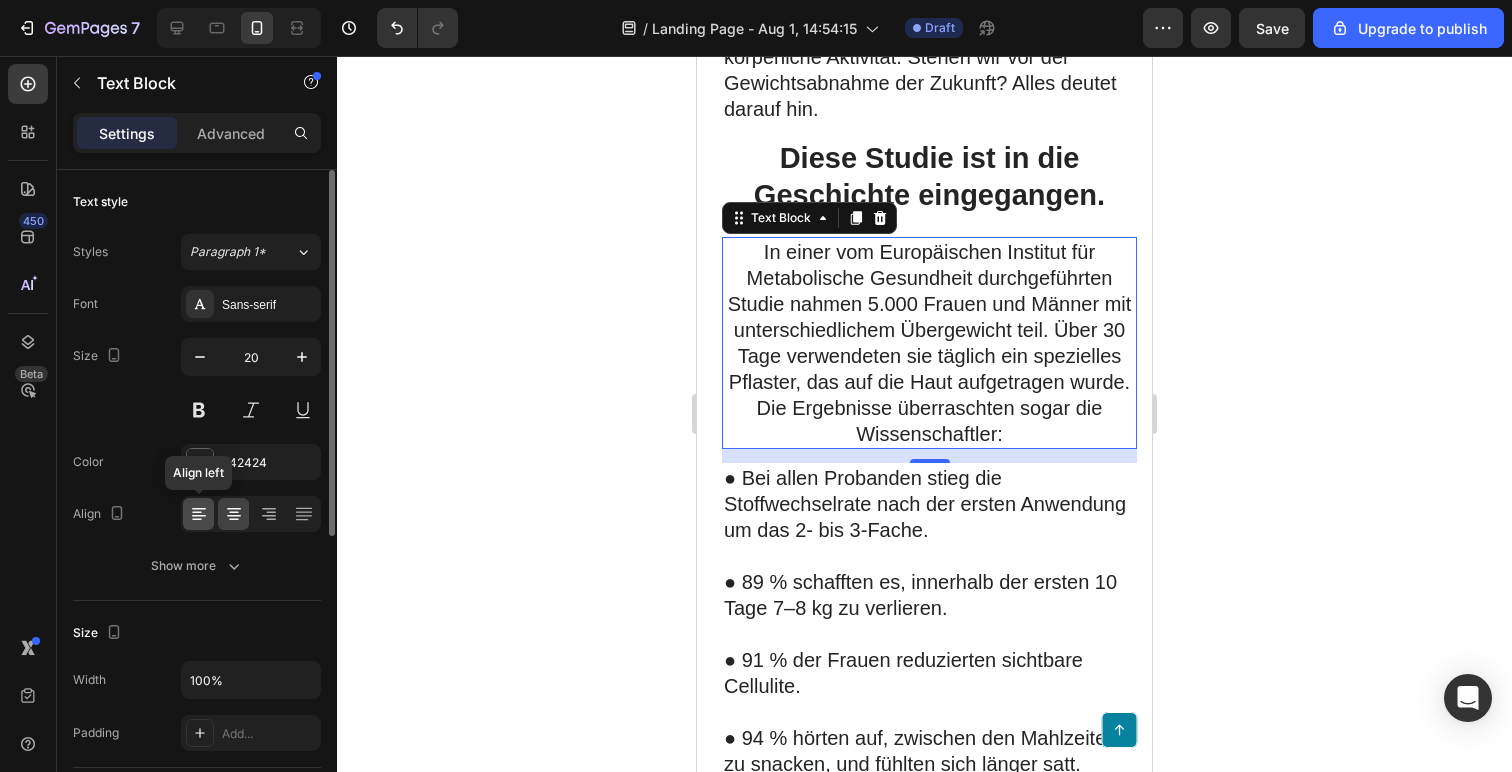 click 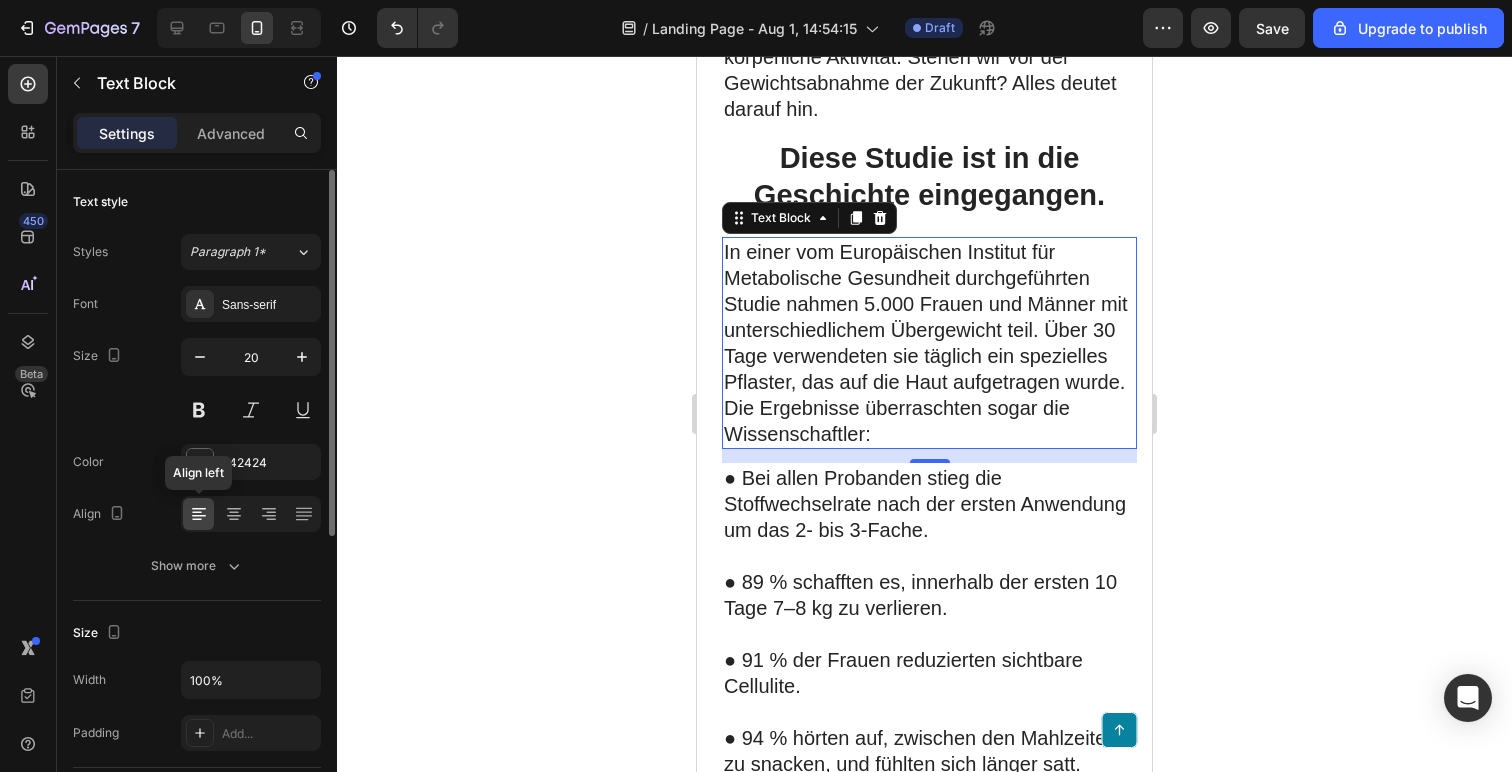 click 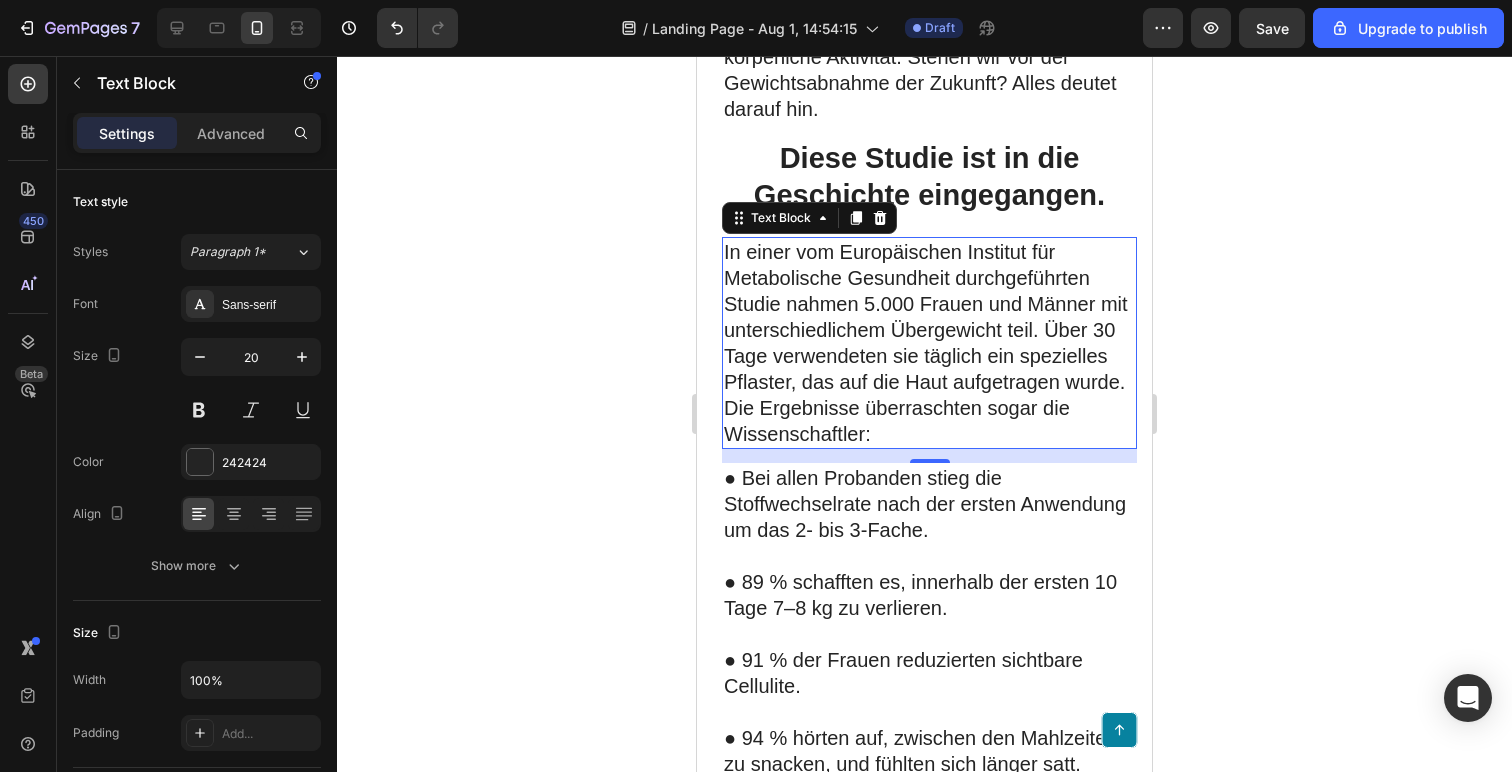 click 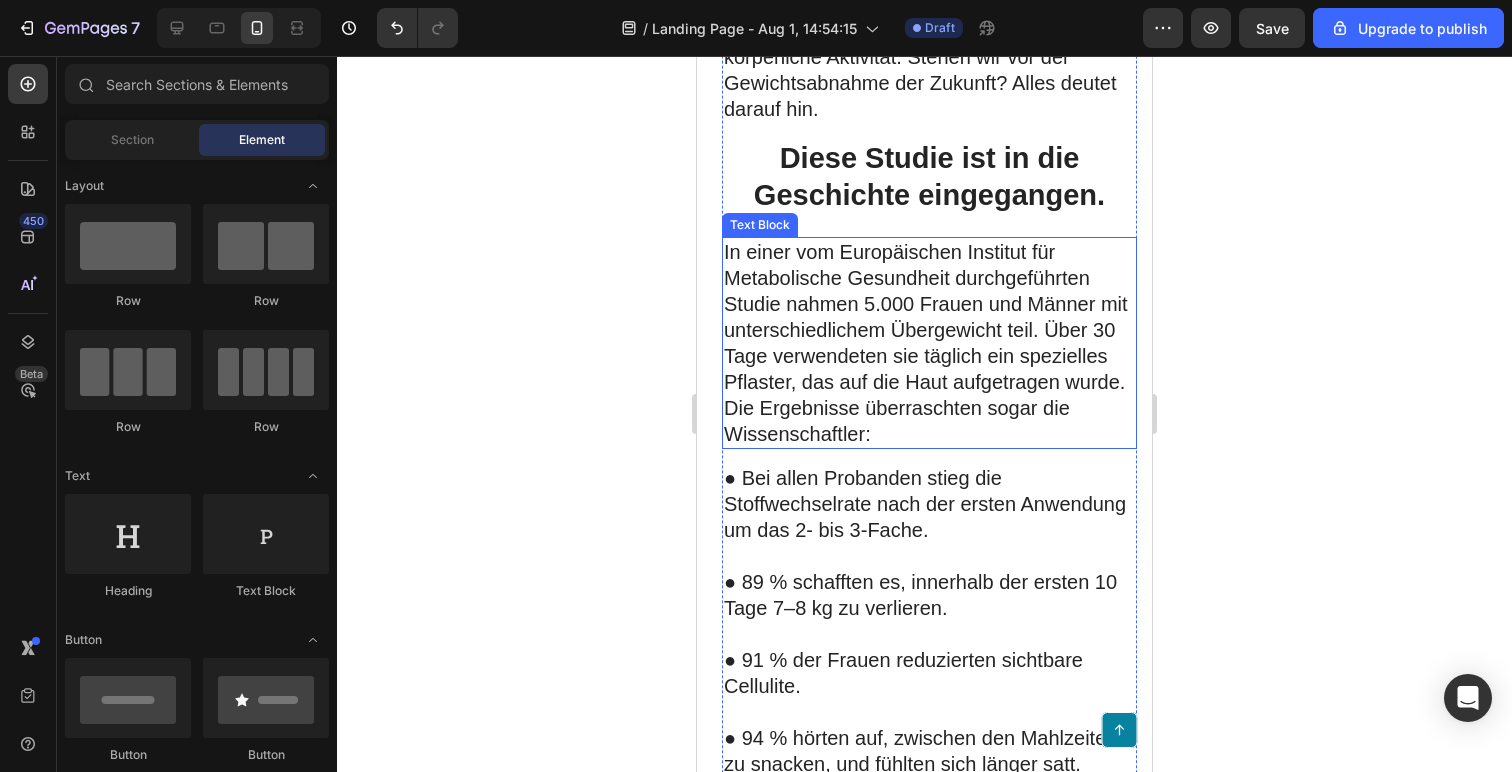 click on "In einer vom Europäischen Institut für Metabolische Gesundheit durchgeführten Studie nahmen 5.000 Frauen und Männer mit unterschiedlichem Übergewicht teil. Über 30 Tage verwendeten sie täglich ein spezielles Pflaster, das auf die Haut aufgetragen wurde." at bounding box center (926, 317) 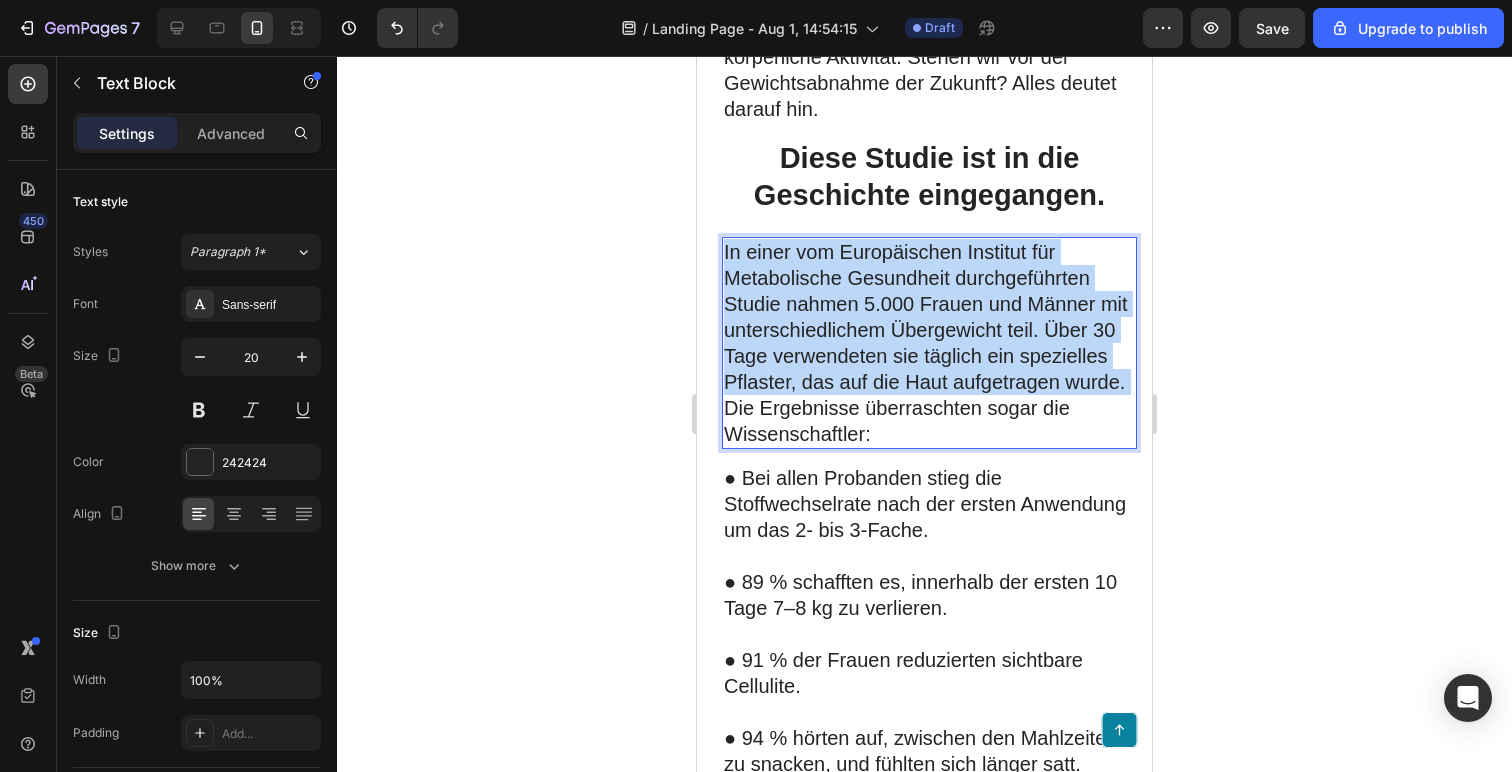 click on "In einer vom Europäischen Institut für Metabolische Gesundheit durchgeführten Studie nahmen 5.000 Frauen und Männer mit unterschiedlichem Übergewicht teil. Über 30 Tage verwendeten sie täglich ein spezielles Pflaster, das auf die Haut aufgetragen wurde." at bounding box center [926, 317] 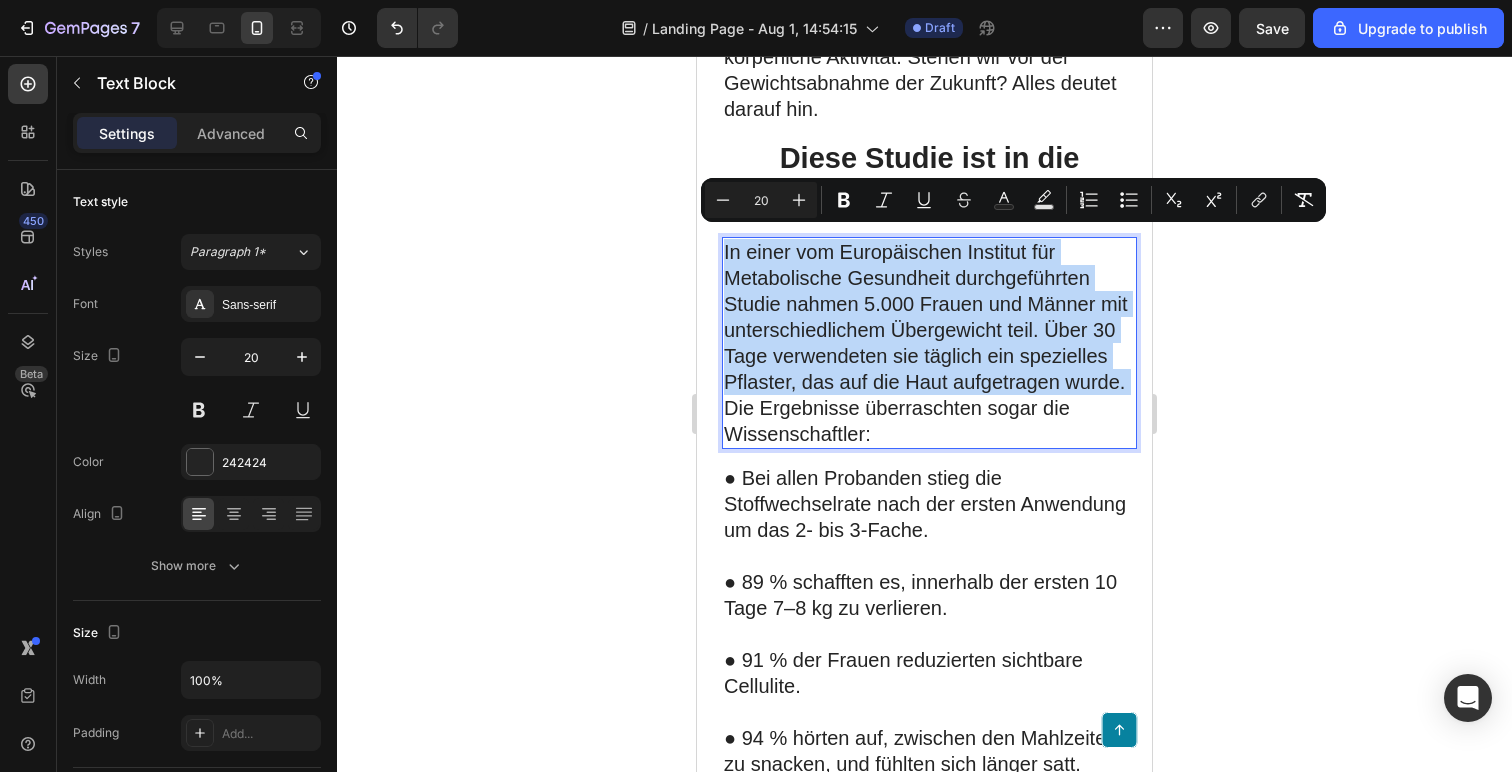 click on "In einer vom Europäischen Institut für Metabolische Gesundheit durchgeführten Studie nahmen 5.000 Frauen und Männer mit unterschiedlichem Übergewicht teil. Über 30 Tage verwendeten sie täglich ein spezielles Pflaster, das auf die Haut aufgetragen wurde." at bounding box center [926, 317] 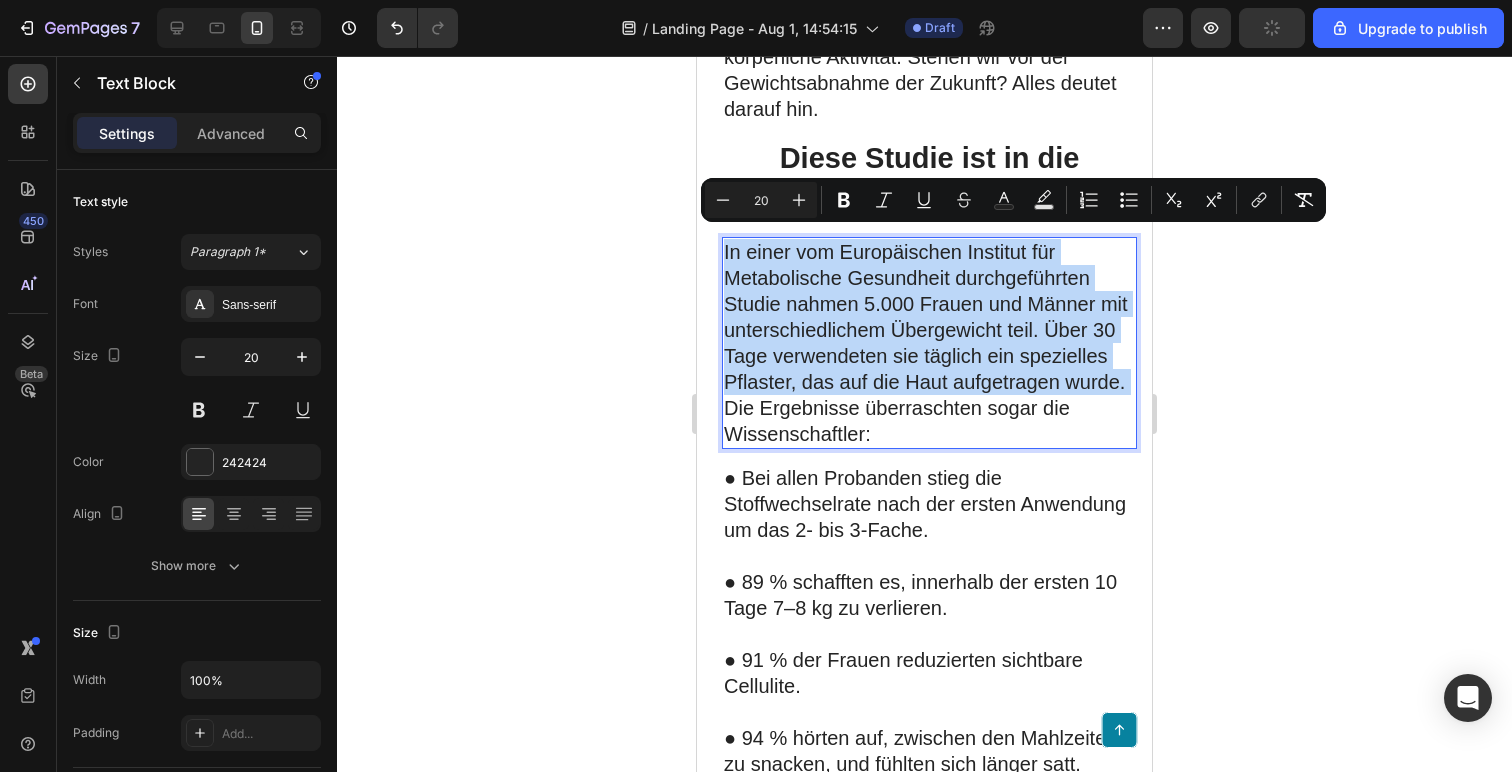 click on "In einer vom Europäischen Institut für Metabolische Gesundheit durchgeführten Studie nahmen 5.000 Frauen und Männer mit unterschiedlichem Übergewicht teil. Über 30 Tage verwendeten sie täglich ein spezielles Pflaster, das auf die Haut aufgetragen wurde." at bounding box center (926, 317) 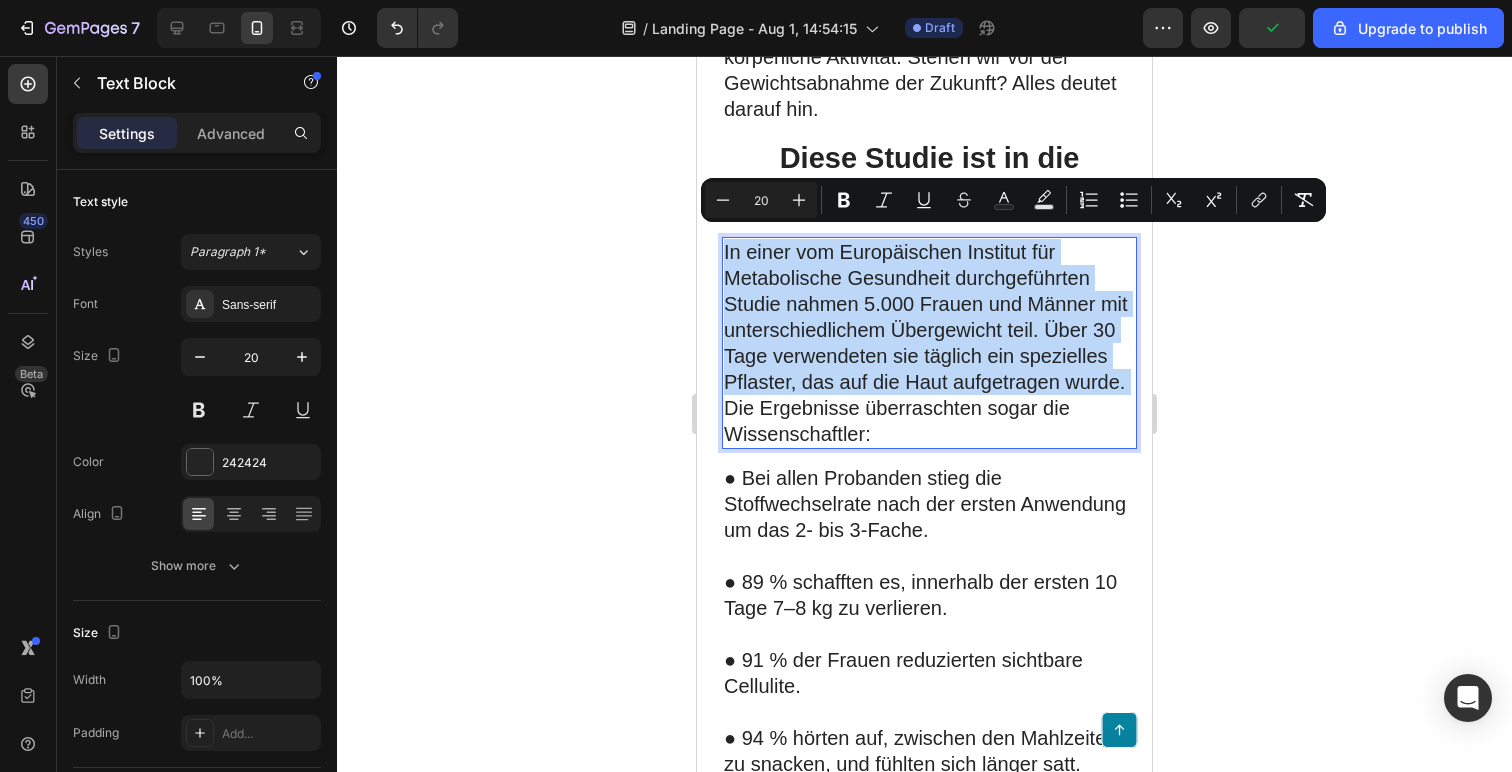 click on "In einer vom Europäischen Institut für Metabolische Gesundheit durchgeführten Studie nahmen 5.000 Frauen und Männer mit unterschiedlichem Übergewicht teil. Über 30 Tage verwendeten sie täglich ein spezielles Pflaster, das auf die Haut aufgetragen wurde." at bounding box center [926, 317] 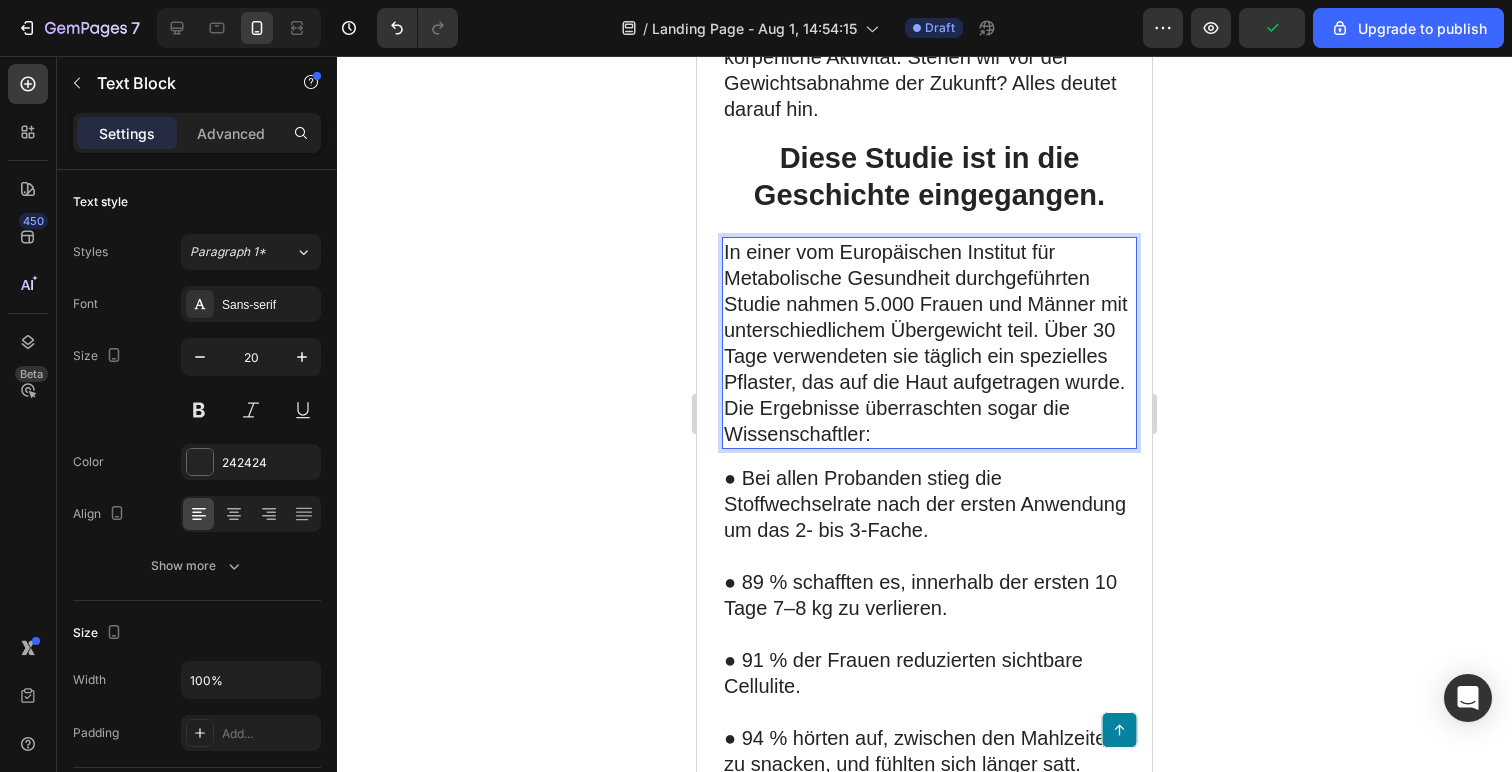 click on "In einer vom Europäischen Institut für Metabolische Gesundheit durchgeführten Studie nahmen 5.000 Frauen und Männer mit unterschiedlichem Übergewicht teil. Über 30 Tage verwendeten sie täglich ein spezielles Pflaster, das auf die Haut aufgetragen wurde." at bounding box center (926, 317) 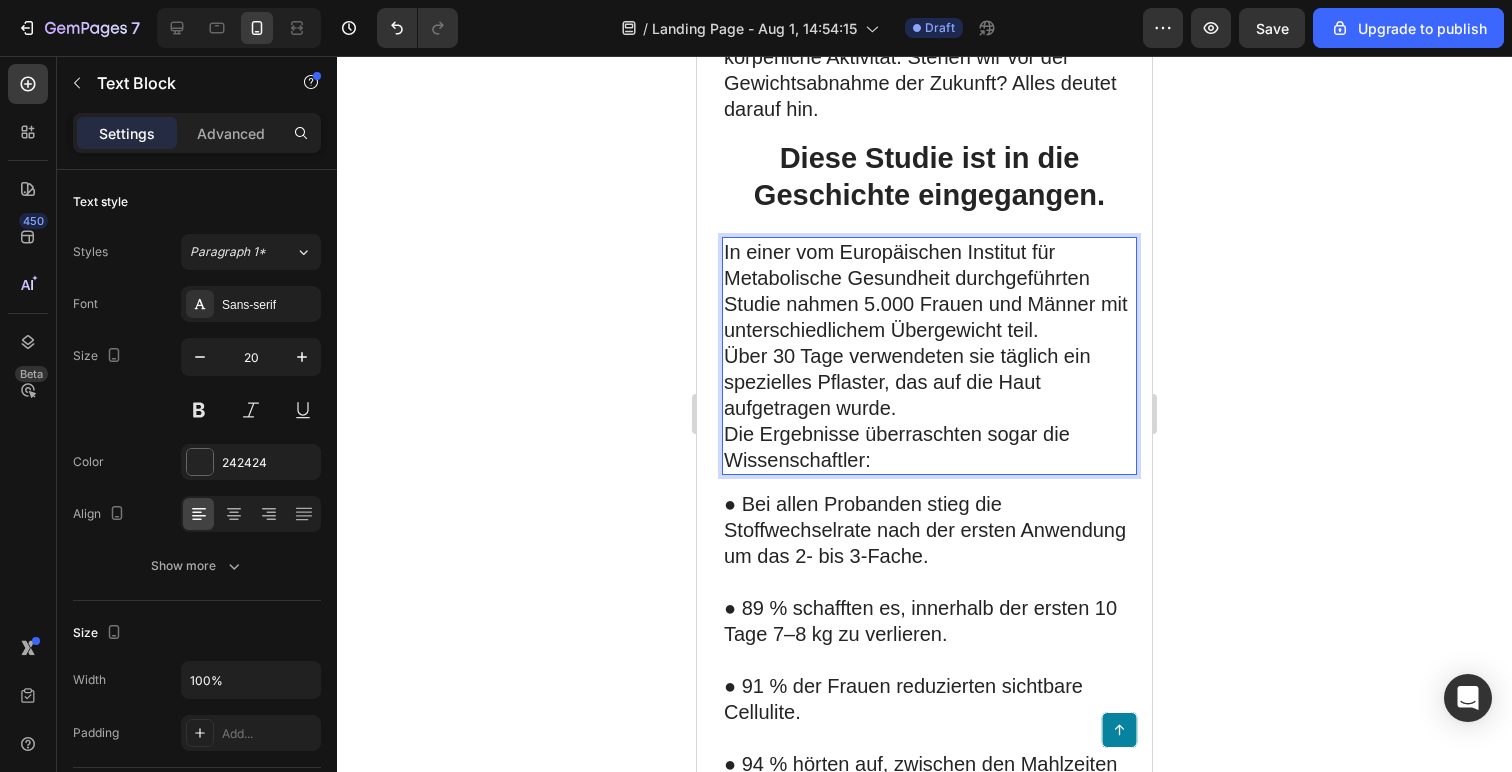 click 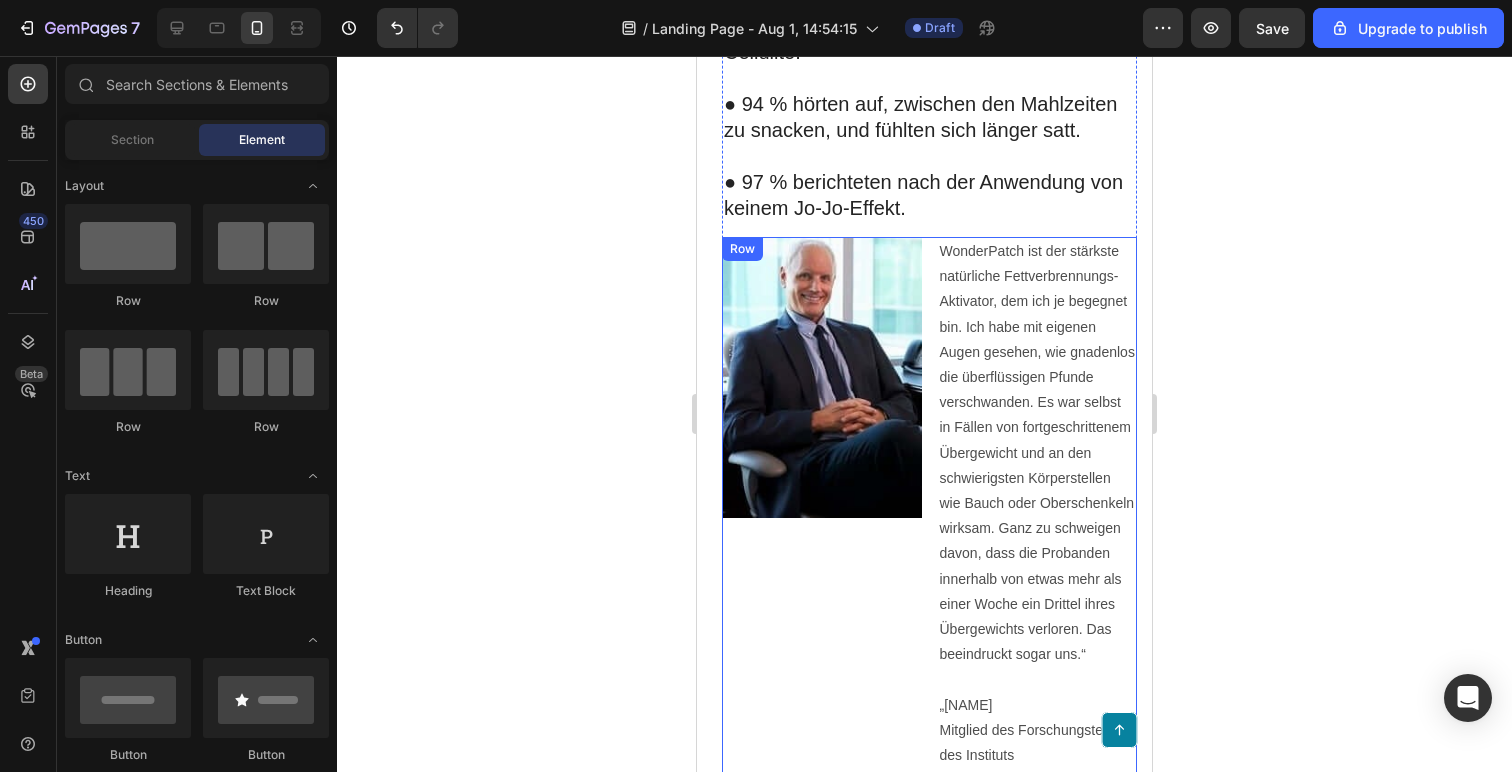 scroll, scrollTop: 1097, scrollLeft: 0, axis: vertical 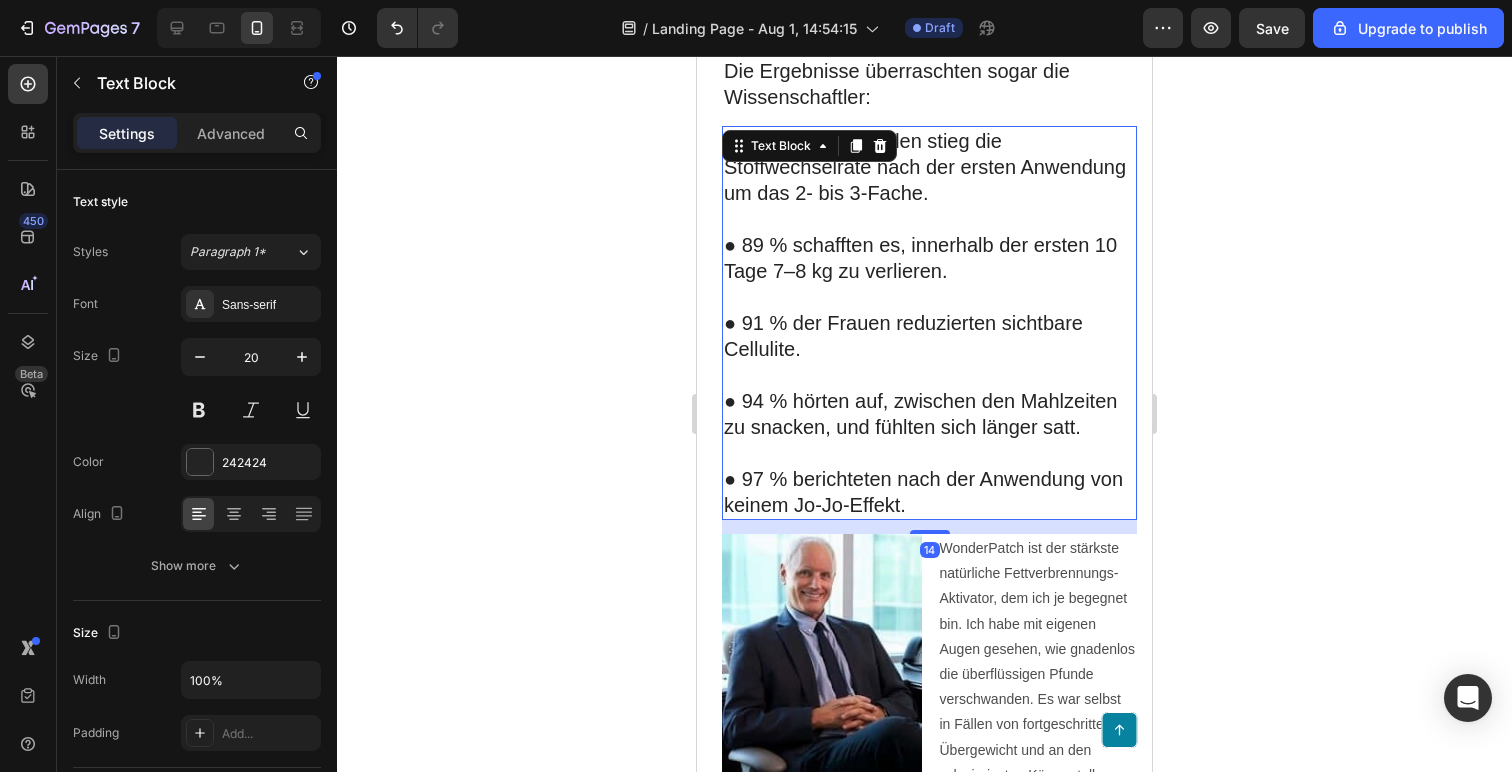 click on "● 97 % berichteten nach der Anwendung von keinem Jo-Jo-Effekt." at bounding box center (929, 492) 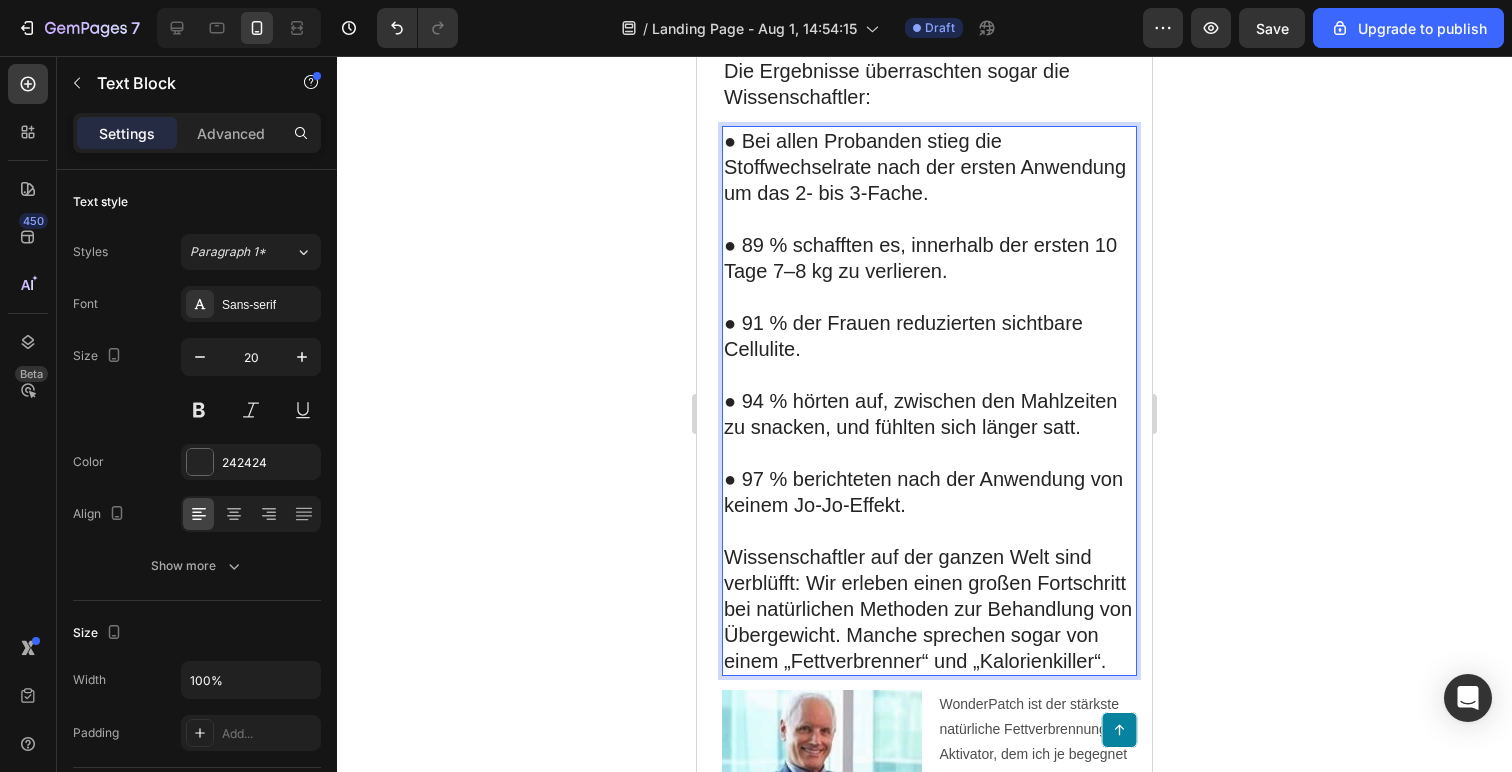 click 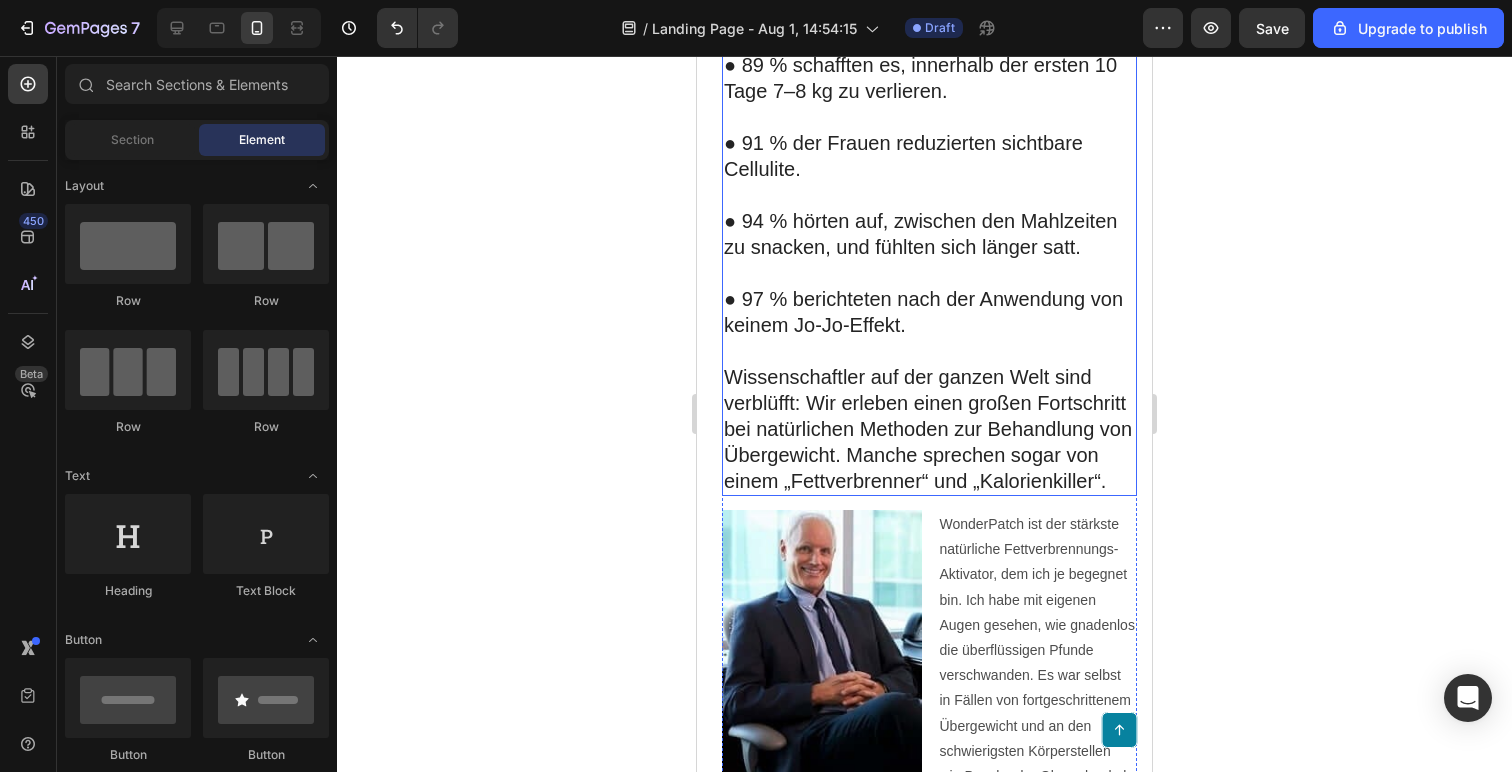 scroll, scrollTop: 1624, scrollLeft: 0, axis: vertical 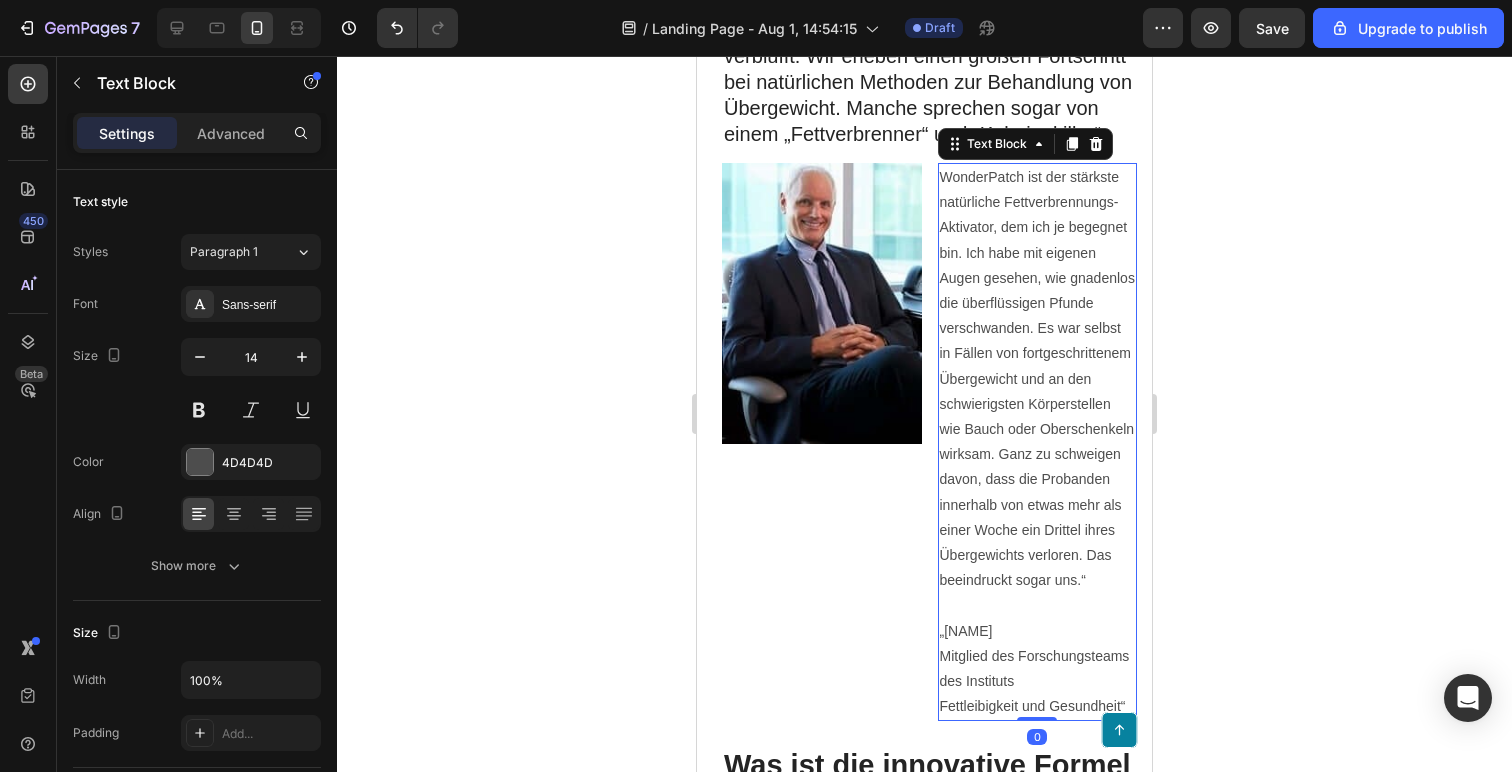 click on "WonderPatch ist der stärkste natürliche Fettverbrennungs-Aktivator, dem ich je begegnet bin. Ich habe mit eigenen Augen gesehen, wie gnadenlos die überflüssigen Pfunde verschwanden. Es war selbst in Fällen von fortgeschrittenem Übergewicht und an den schwierigsten Körperstellen wie Bauch oder Oberschenkeln wirksam. Ganz zu schweigen davon, dass die Probanden innerhalb von etwas mehr als einer Woche ein Drittel ihres Übergewichts verloren. Das beeindruckt sogar uns.“ „[NAME] Mitglied des Forschungsteams des Instituts Fettleibigkeit und Gesundheit“" at bounding box center [1038, 442] 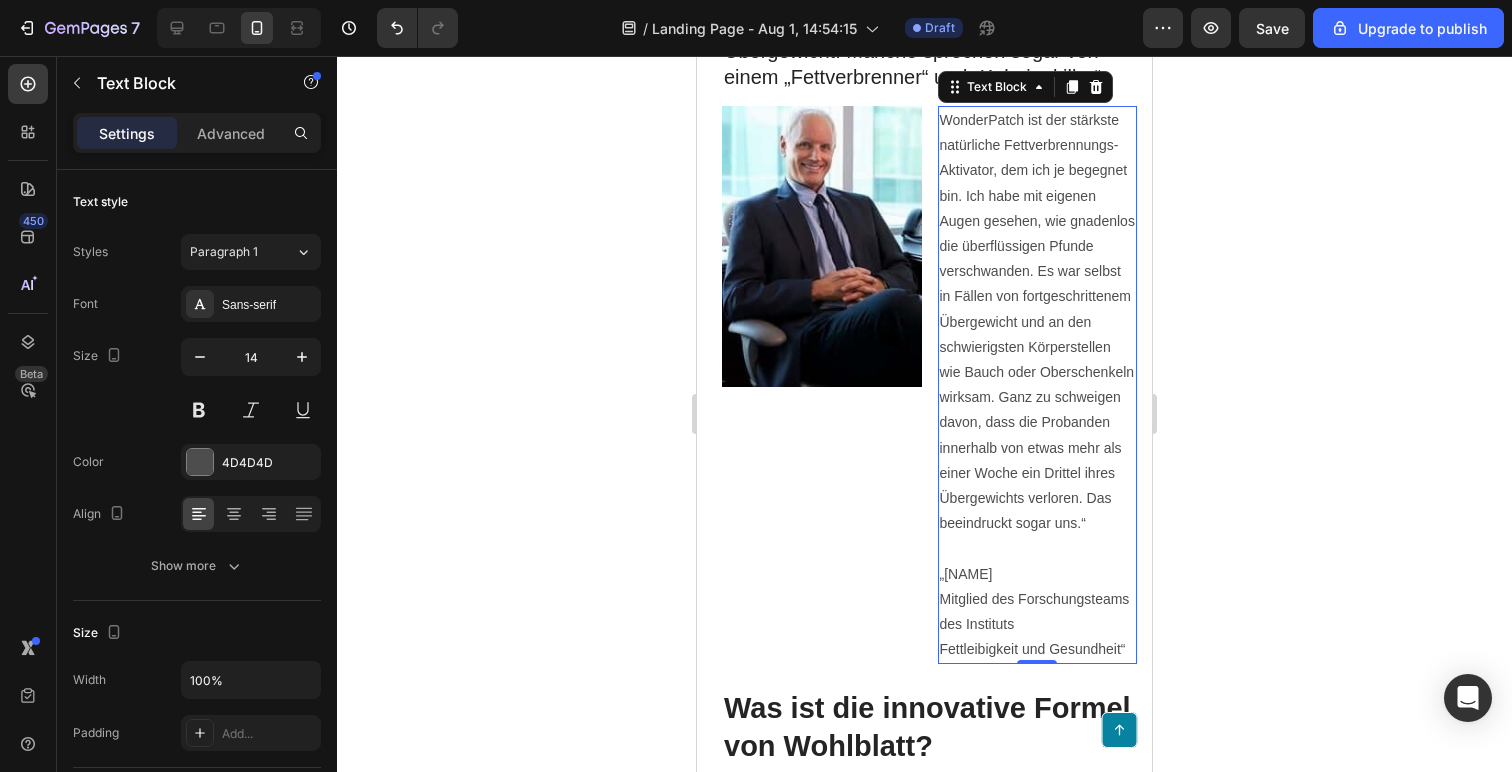 scroll, scrollTop: 1687, scrollLeft: 0, axis: vertical 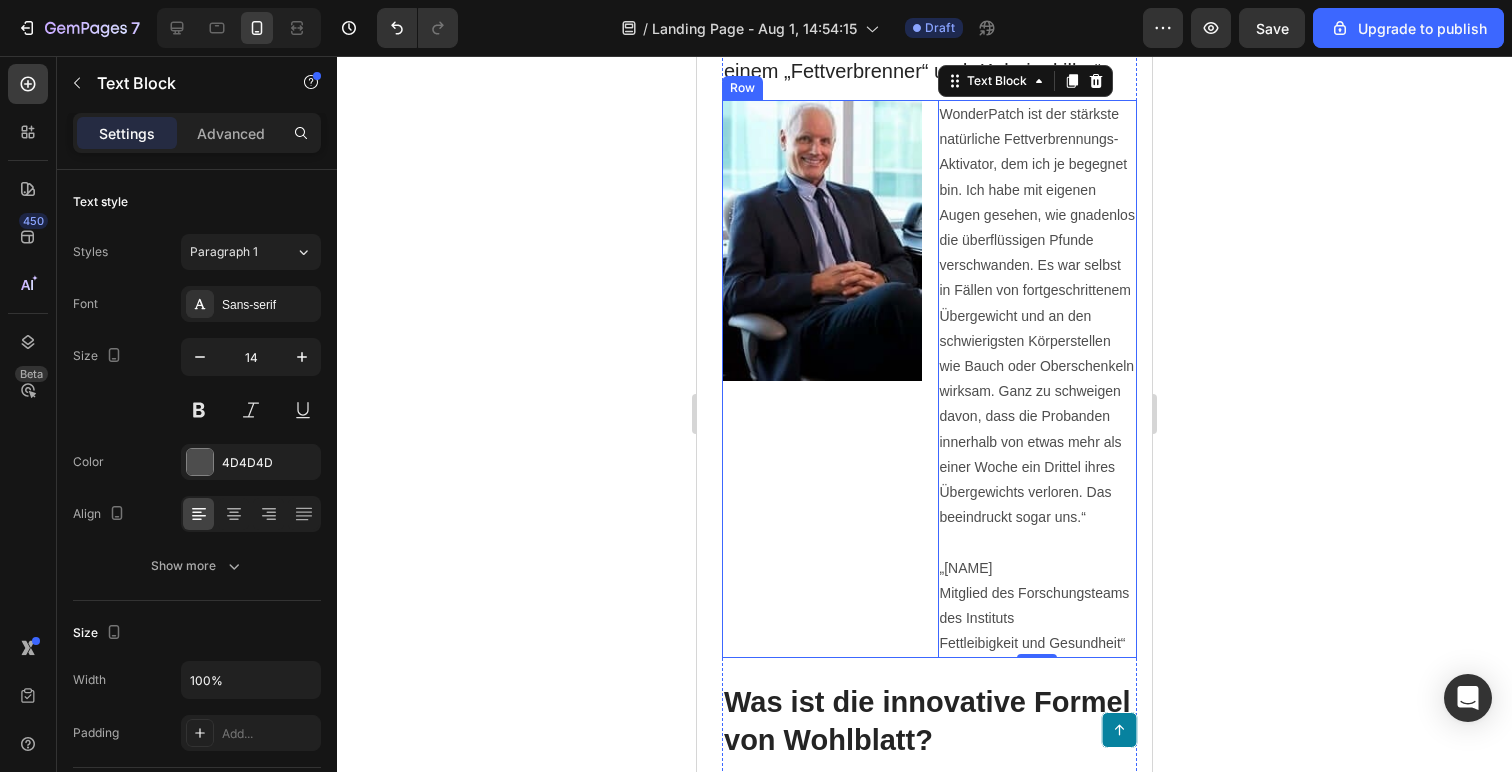 click on "Image" at bounding box center (822, 379) 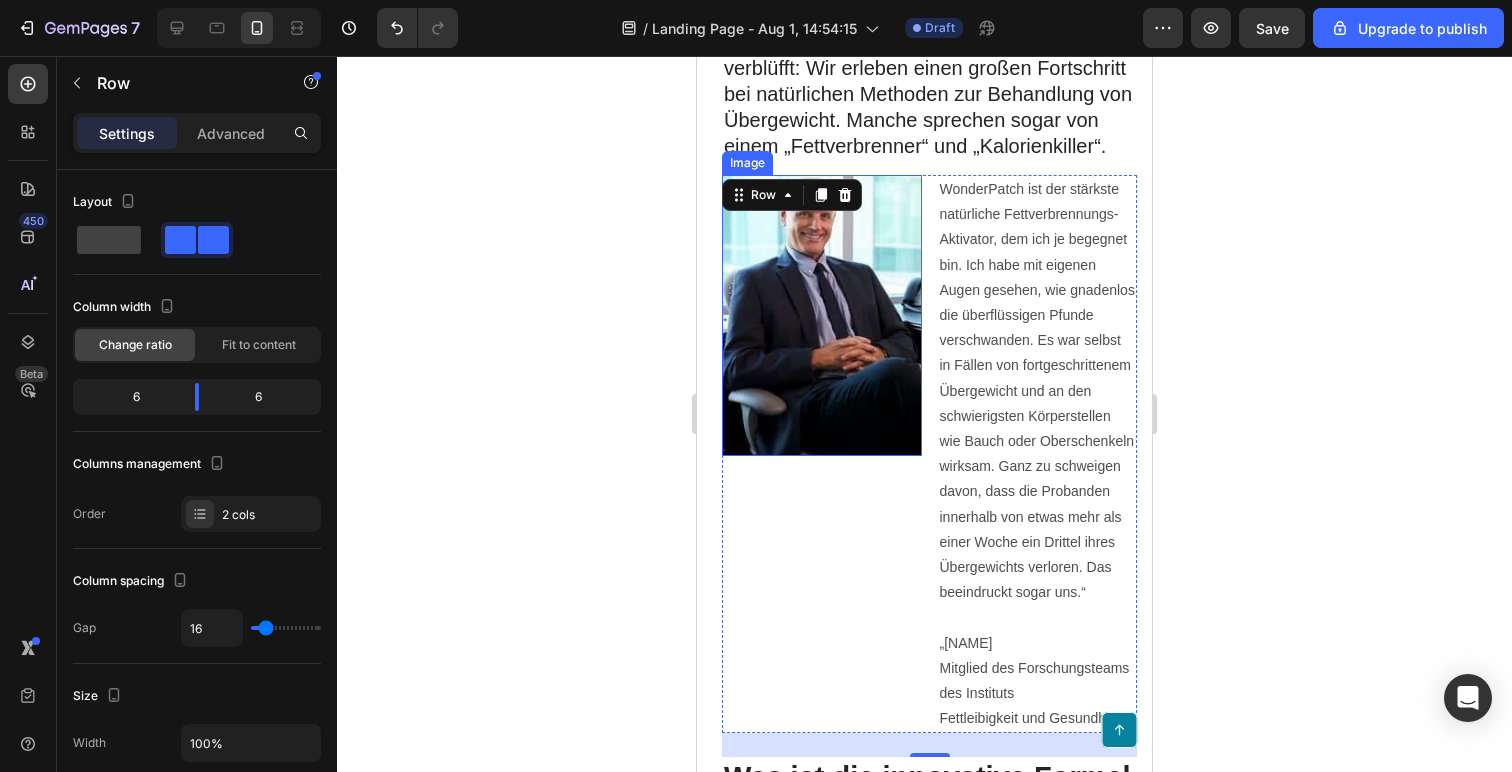 scroll, scrollTop: 1658, scrollLeft: 0, axis: vertical 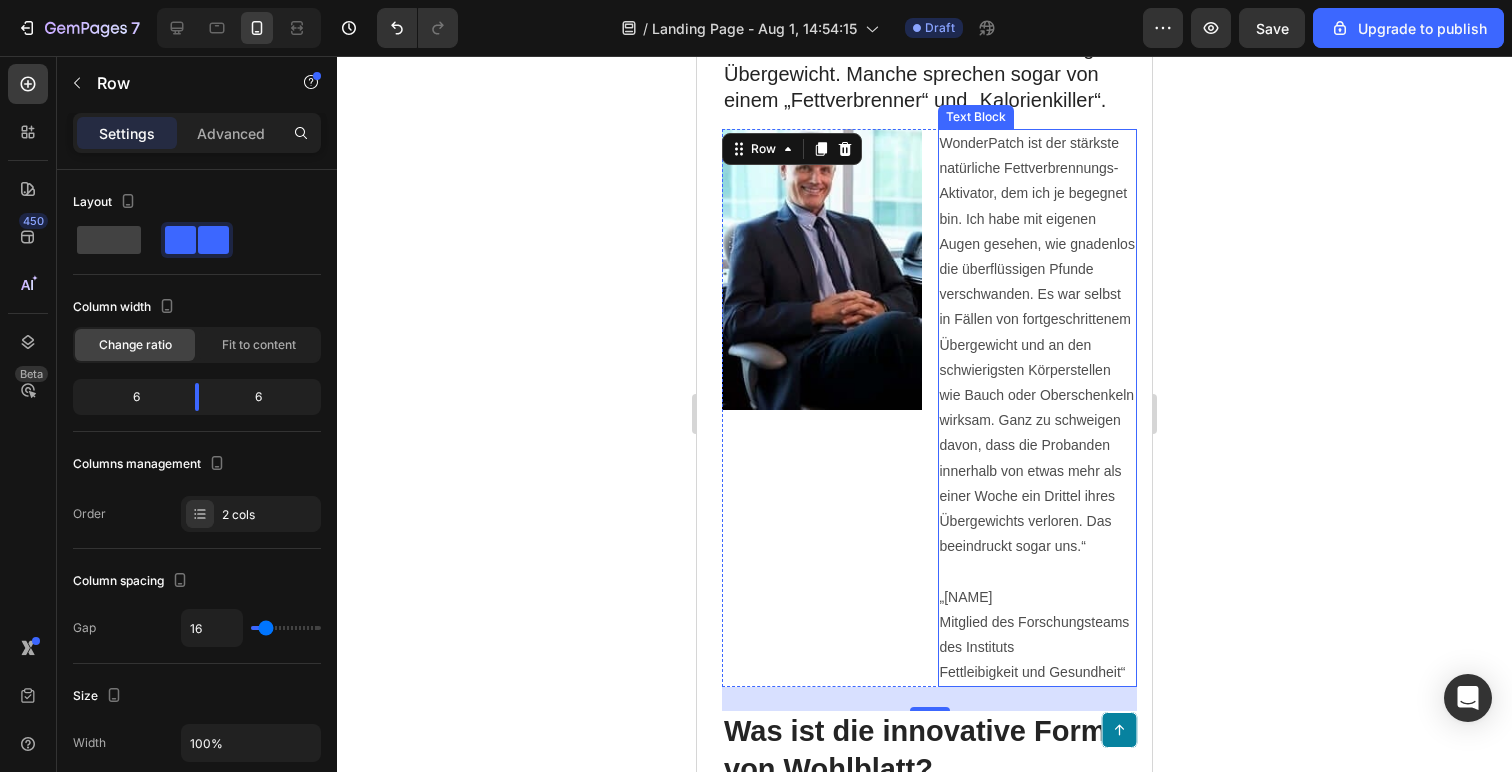 click on "WonderPatch ist der stärkste natürliche Fettverbrennungs-Aktivator, dem ich je begegnet bin. Ich habe mit eigenen Augen gesehen, wie gnadenlos die überflüssigen Pfunde verschwanden. Es war selbst in Fällen von fortgeschrittenem Übergewicht und an den schwierigsten Körperstellen wie Bauch oder Oberschenkeln wirksam. Ganz zu schweigen davon, dass die Probanden innerhalb von etwas mehr als einer Woche ein Drittel ihres Übergewichts verloren. Das beeindruckt sogar uns.“ „[NAME] Mitglied des Forschungsteams des Instituts Fettleibigkeit und Gesundheit“" at bounding box center [1038, 408] 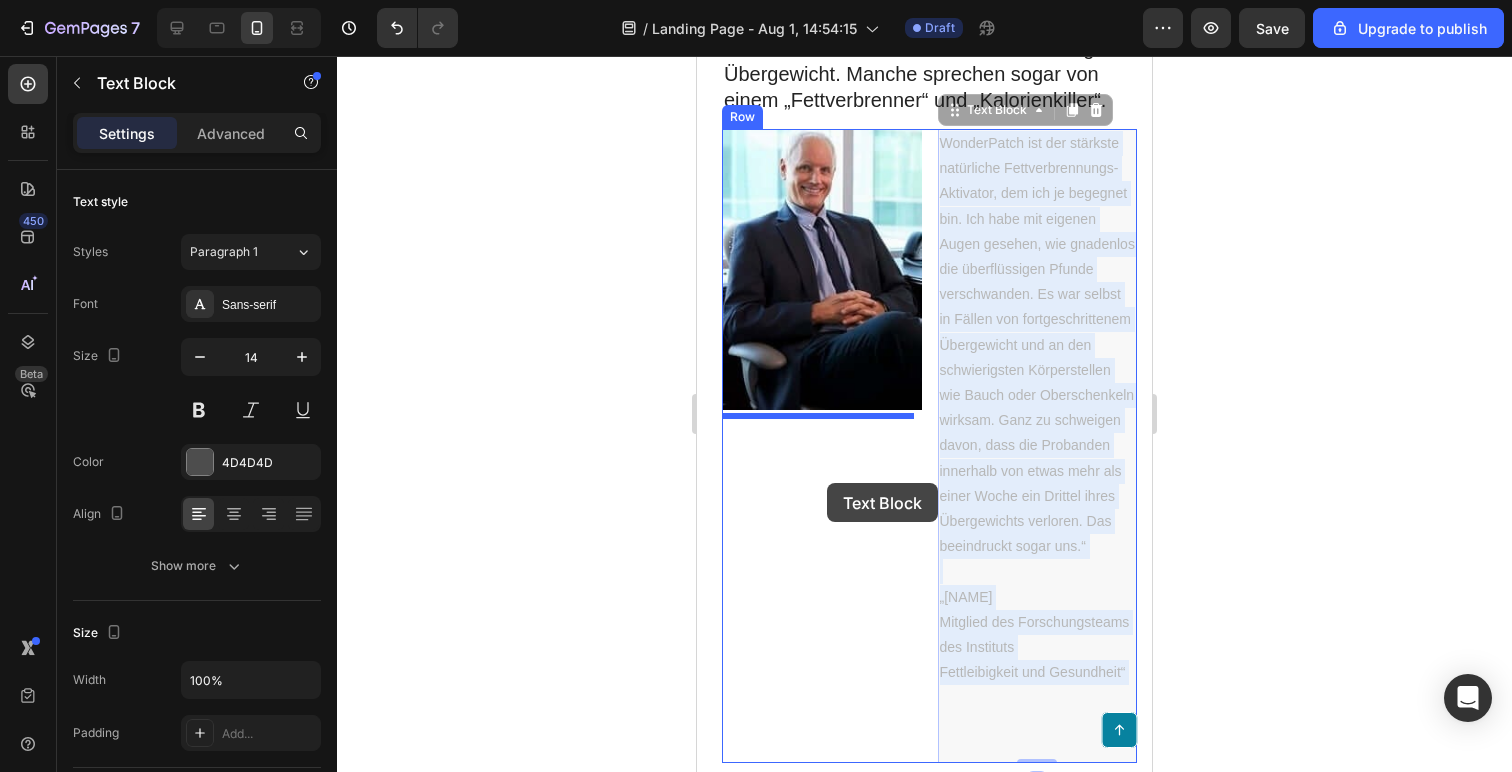 drag, startPoint x: 1036, startPoint y: 301, endPoint x: 827, endPoint y: 483, distance: 277.13715 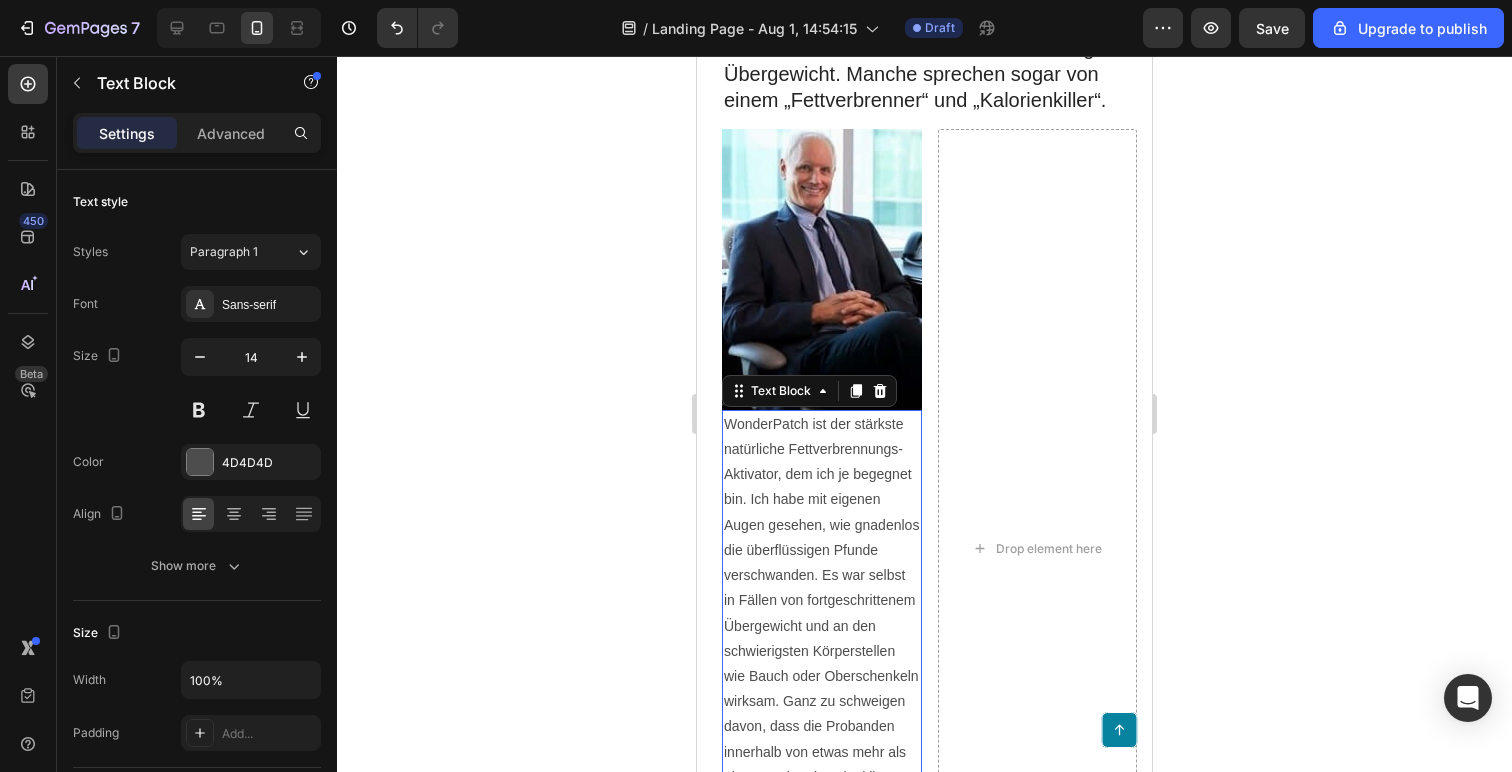 click 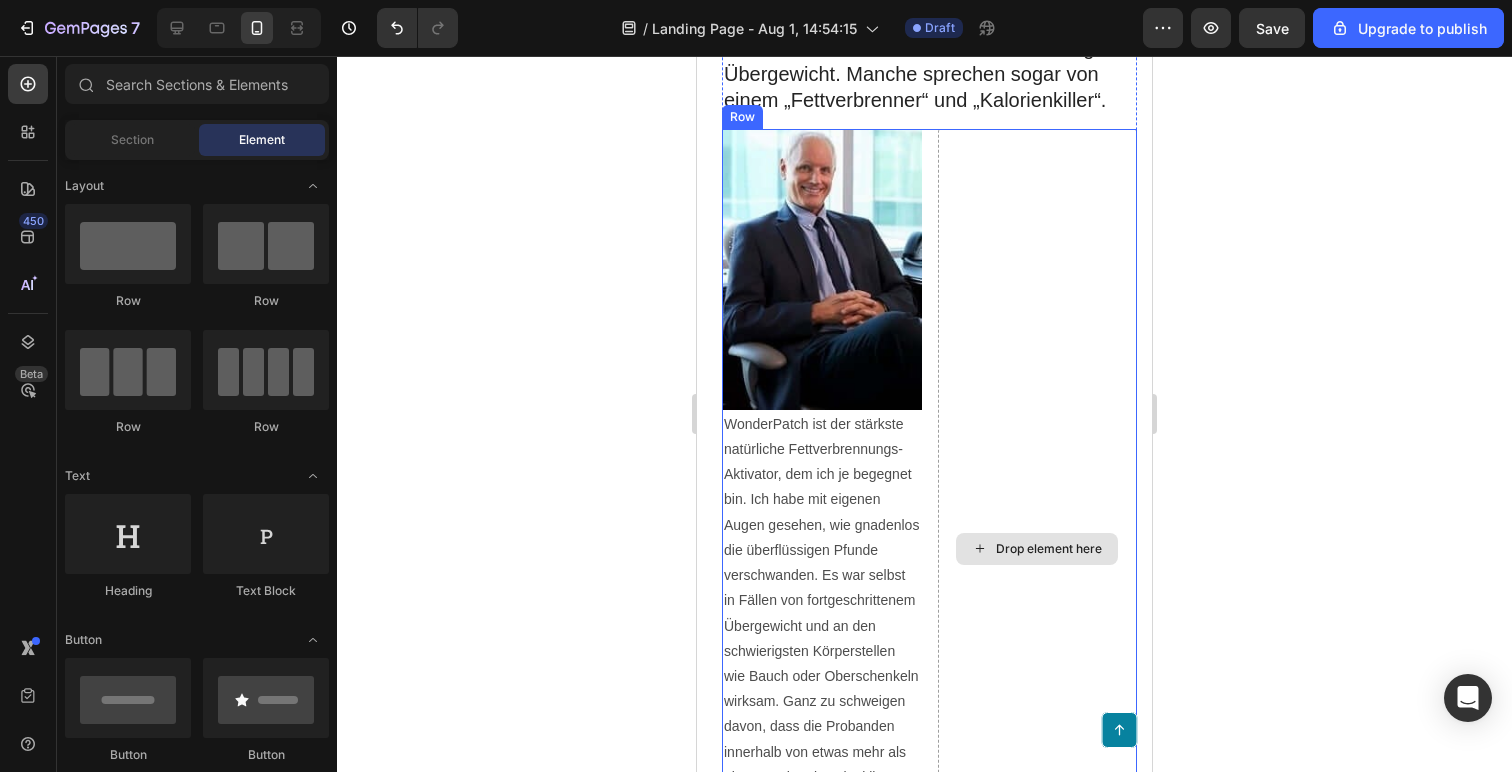 click on "Drop element here" at bounding box center [1038, 548] 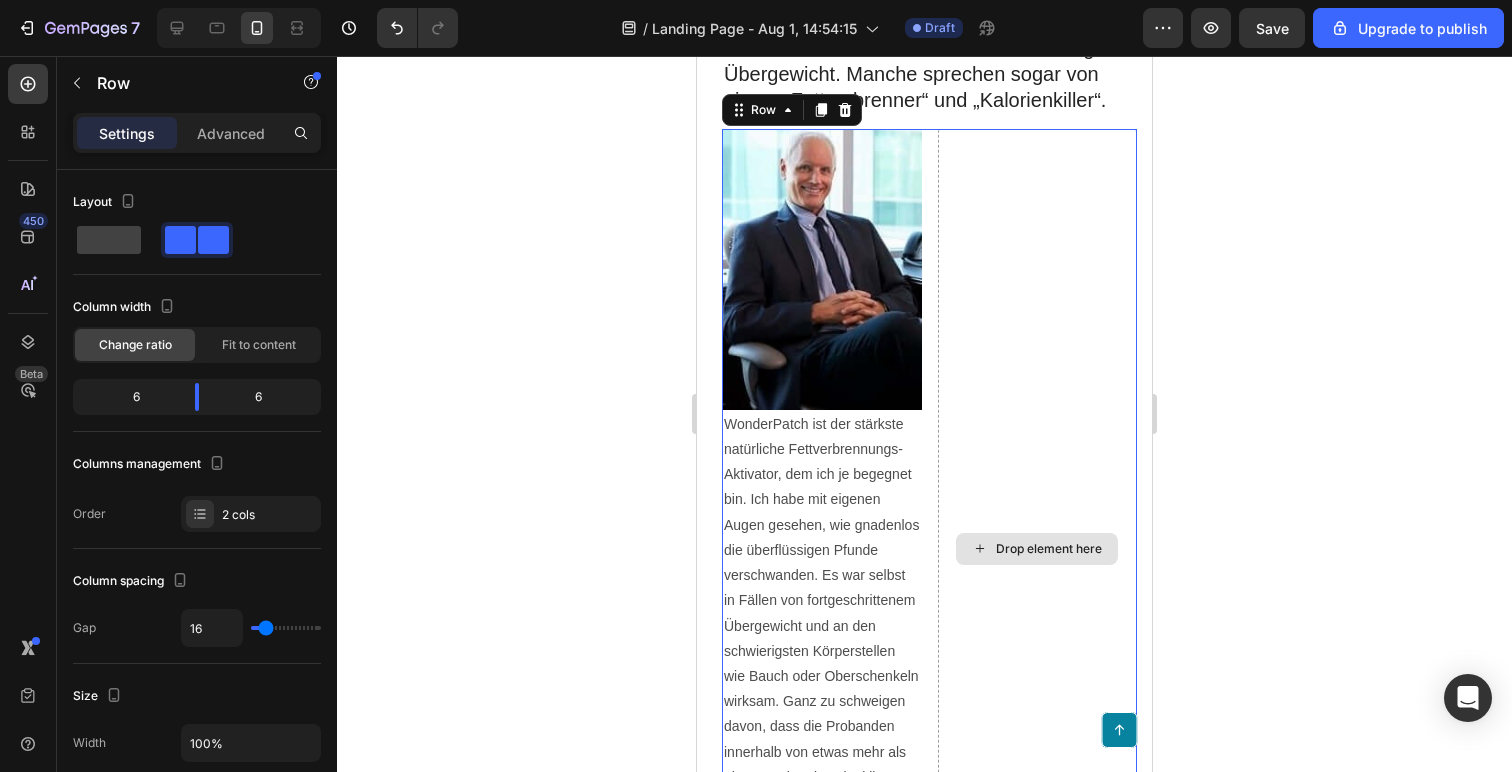 drag, startPoint x: 1020, startPoint y: 493, endPoint x: 1020, endPoint y: 516, distance: 23 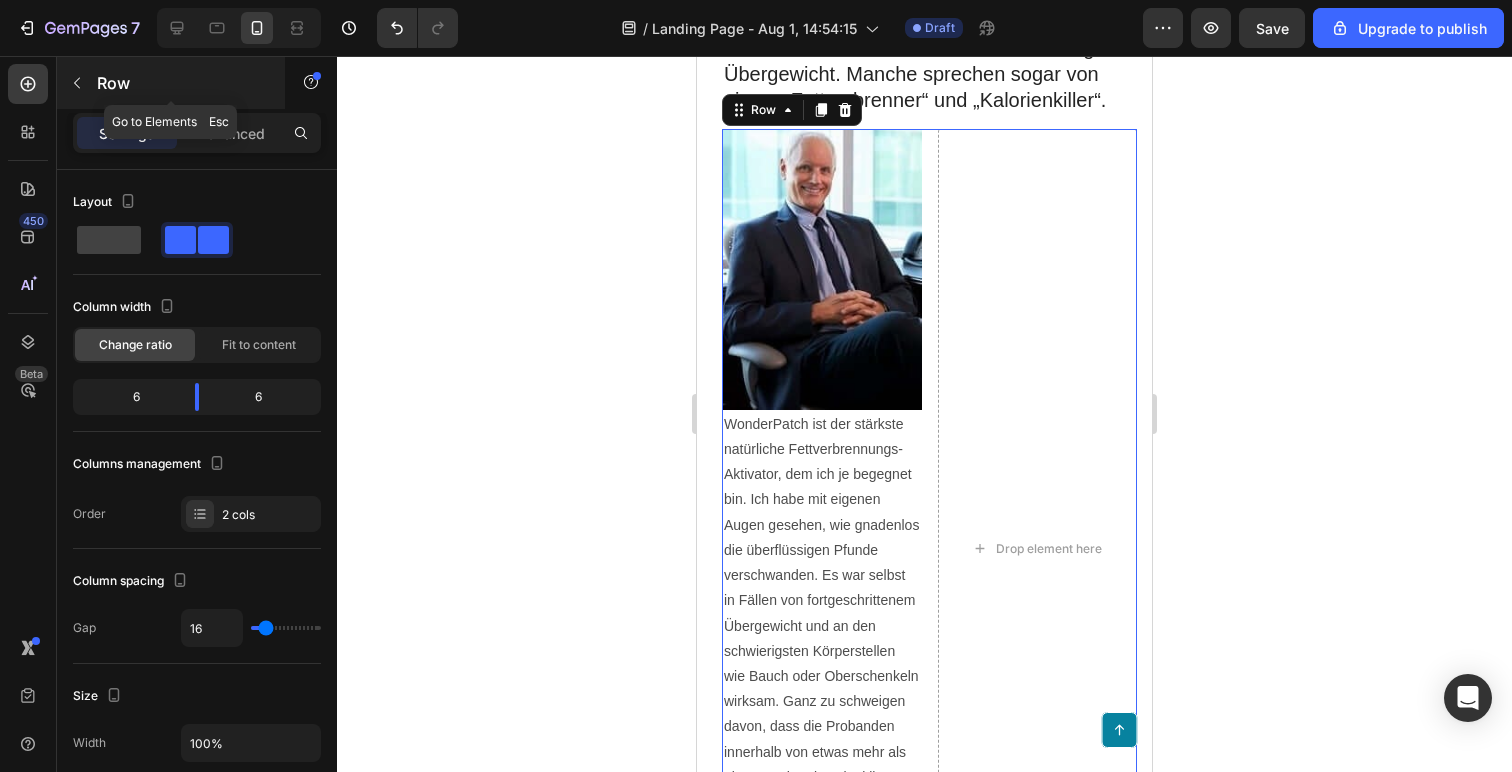 click 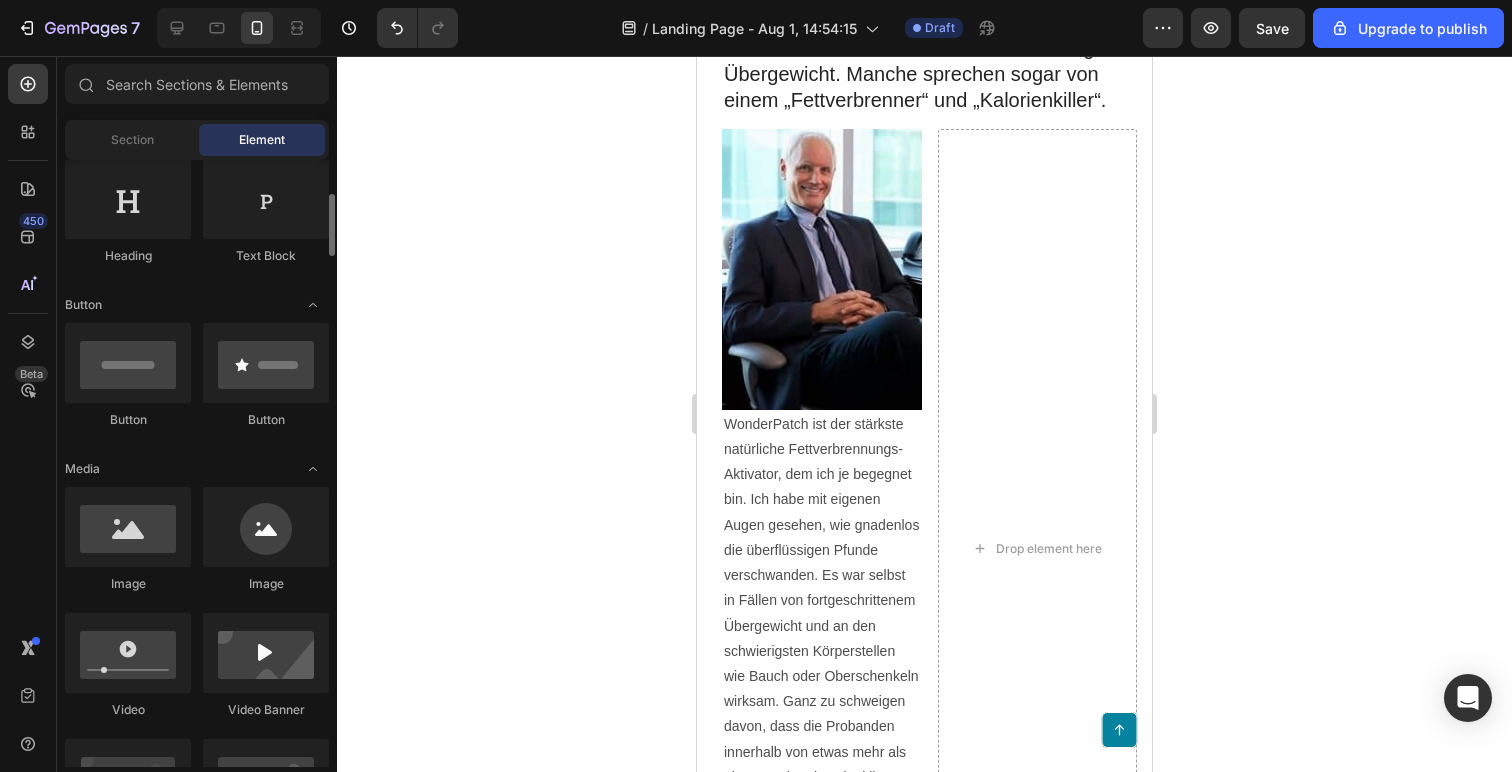 scroll, scrollTop: 0, scrollLeft: 0, axis: both 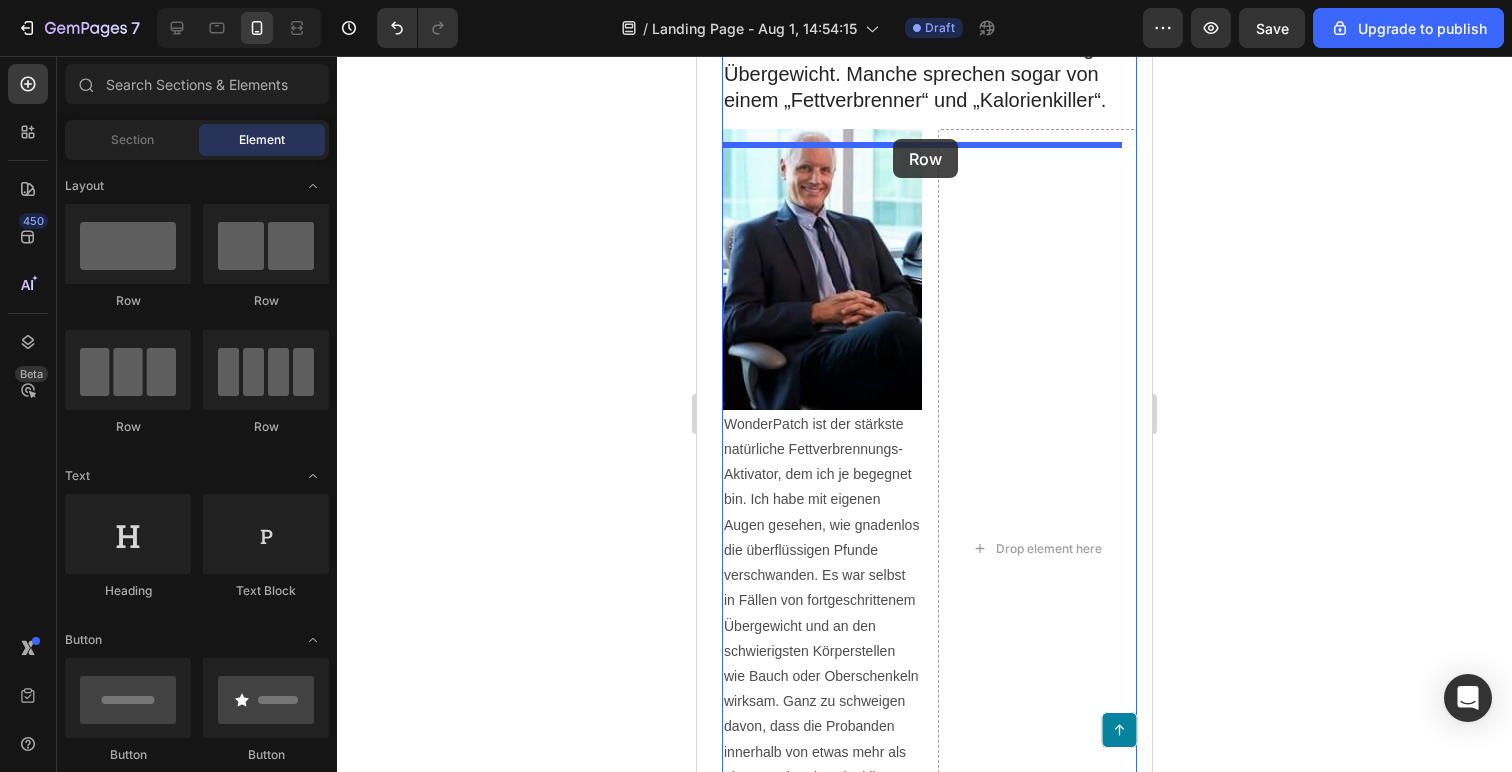 drag, startPoint x: 847, startPoint y: 312, endPoint x: 893, endPoint y: 139, distance: 179.01117 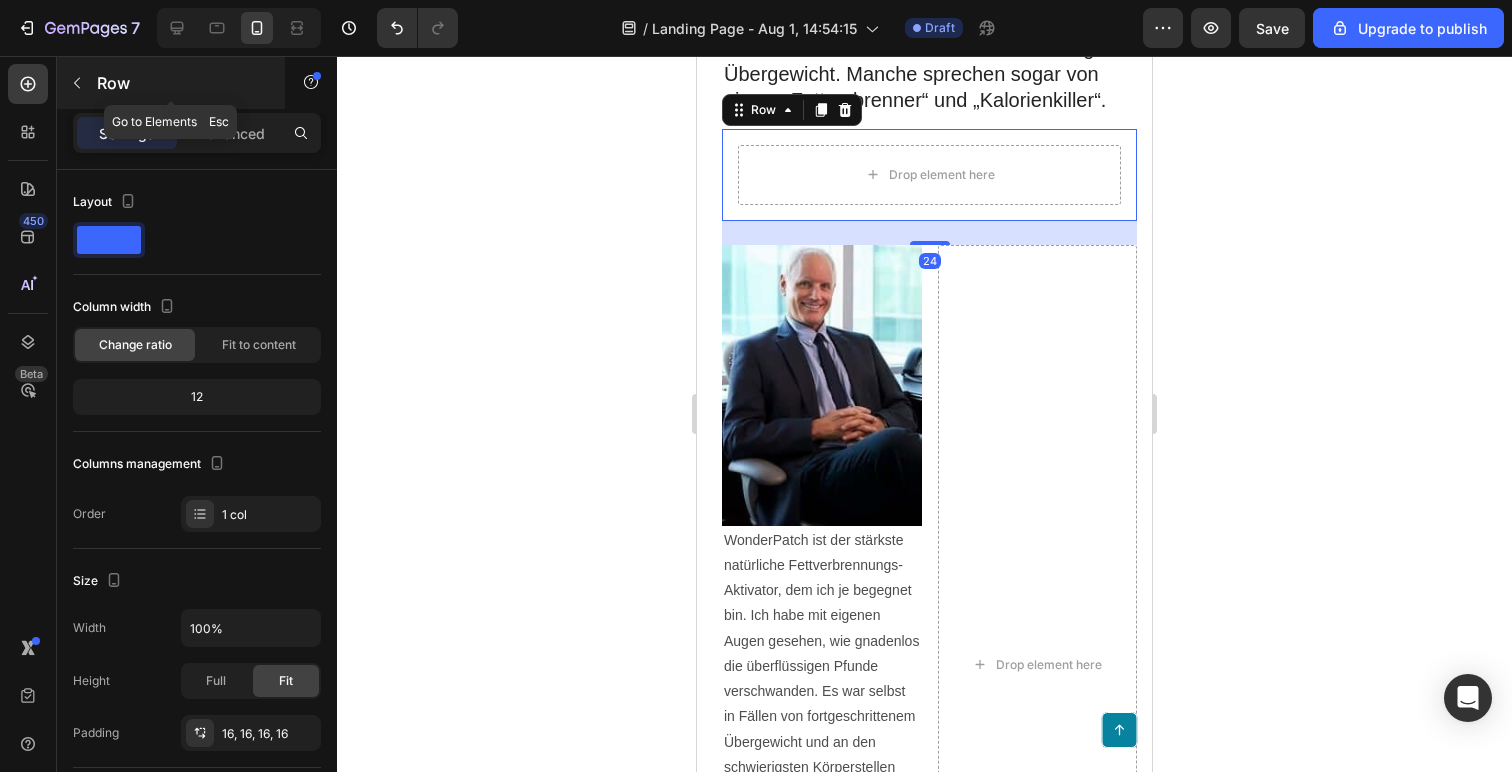 click 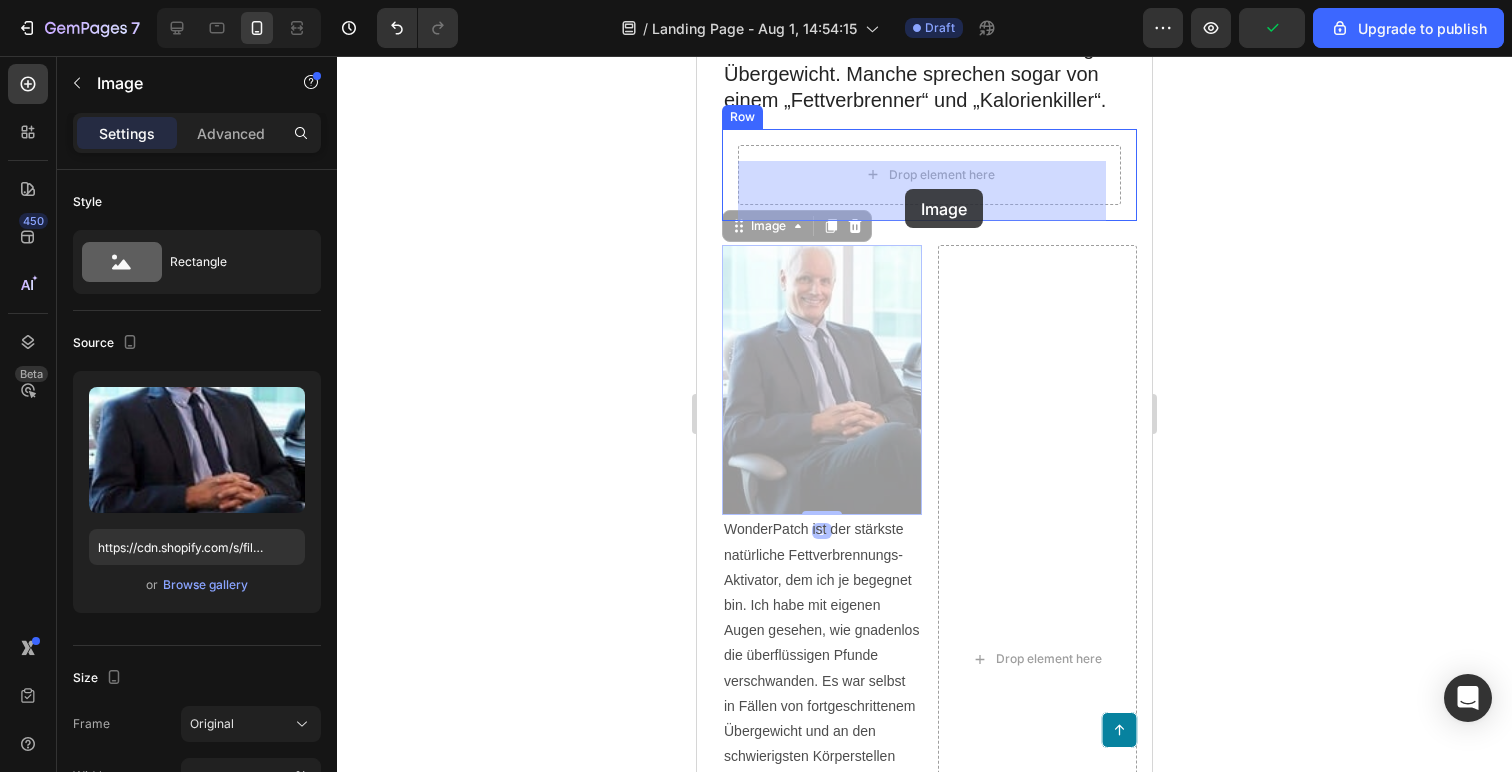 drag, startPoint x: 788, startPoint y: 387, endPoint x: 905, endPoint y: 189, distance: 229.98479 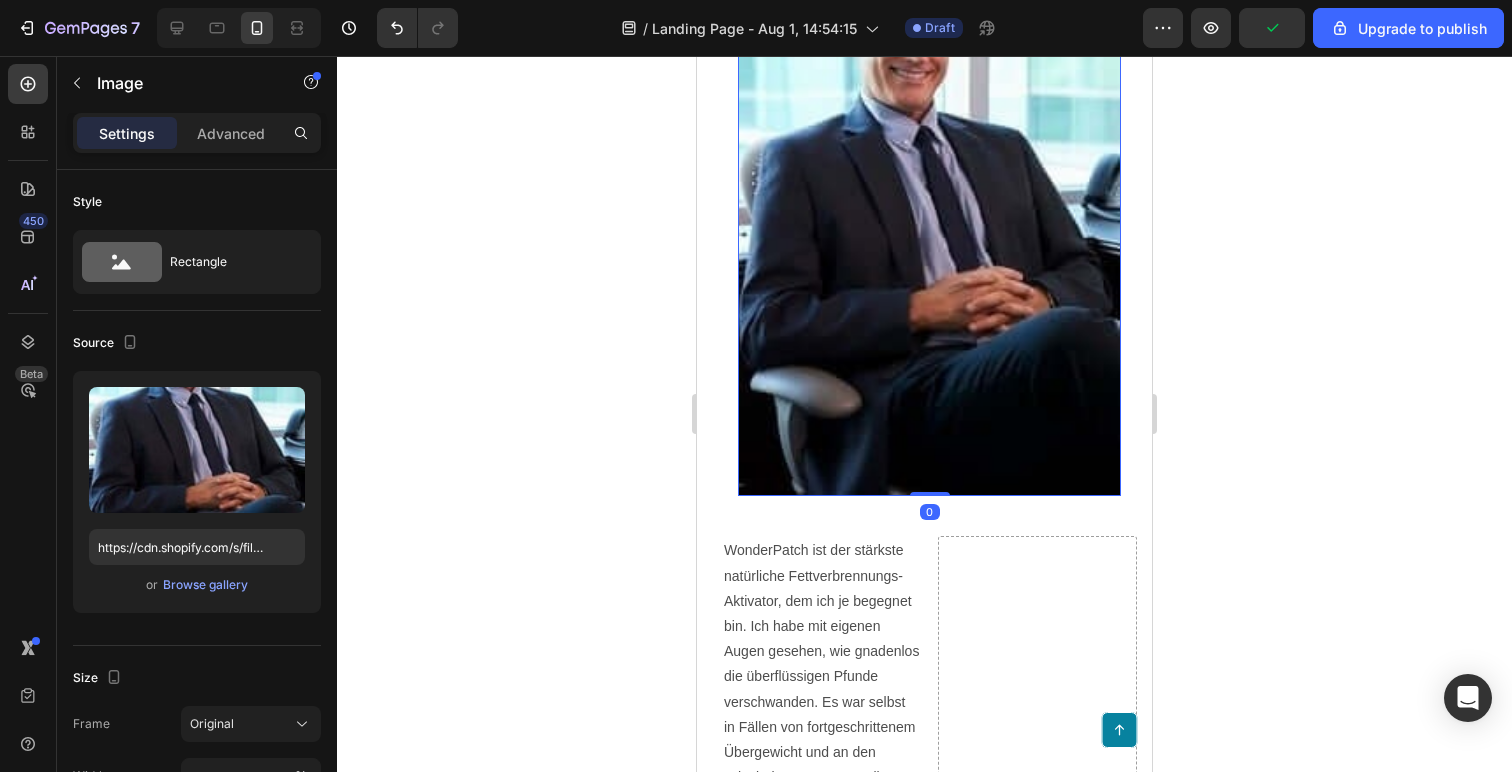 scroll, scrollTop: 2041, scrollLeft: 0, axis: vertical 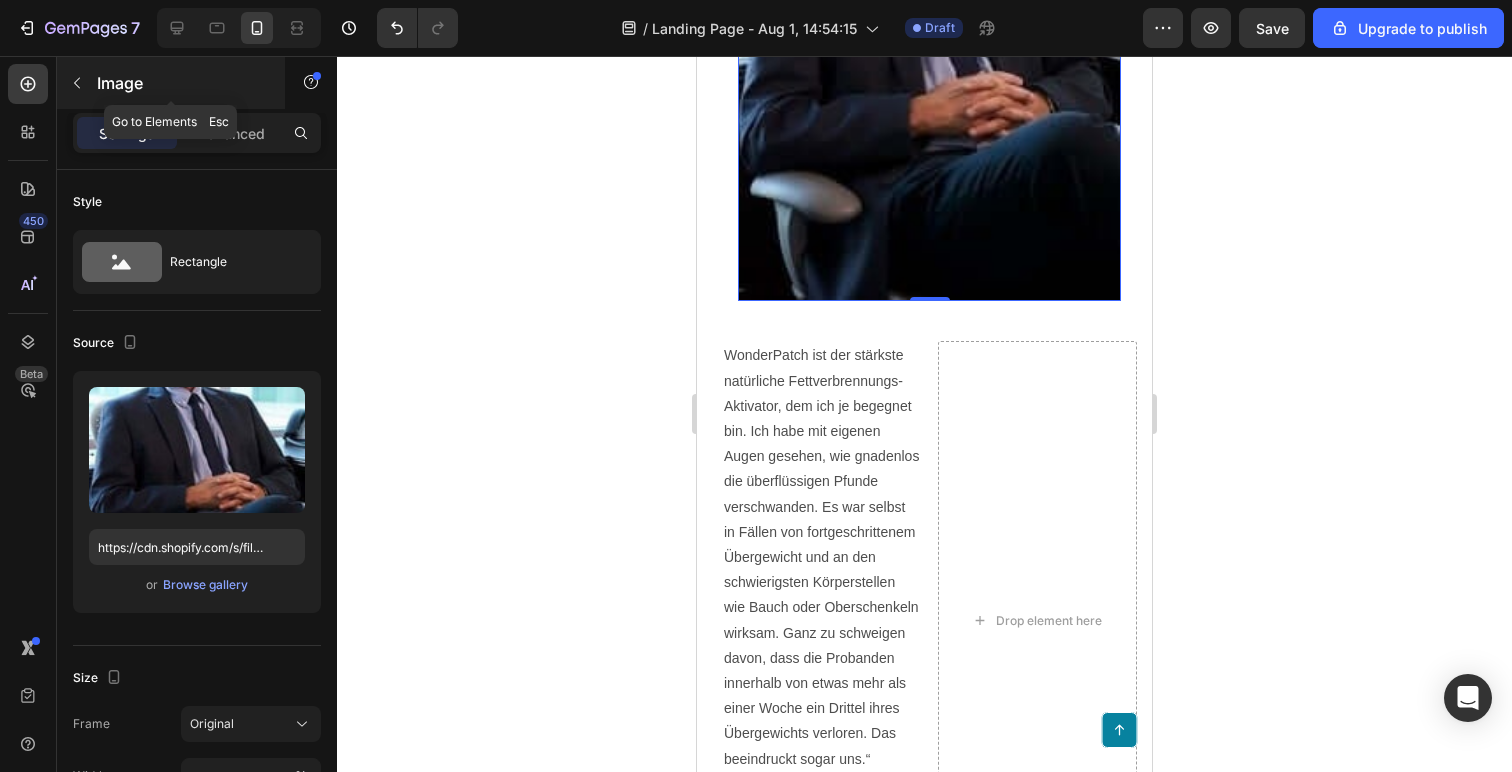 click at bounding box center (77, 83) 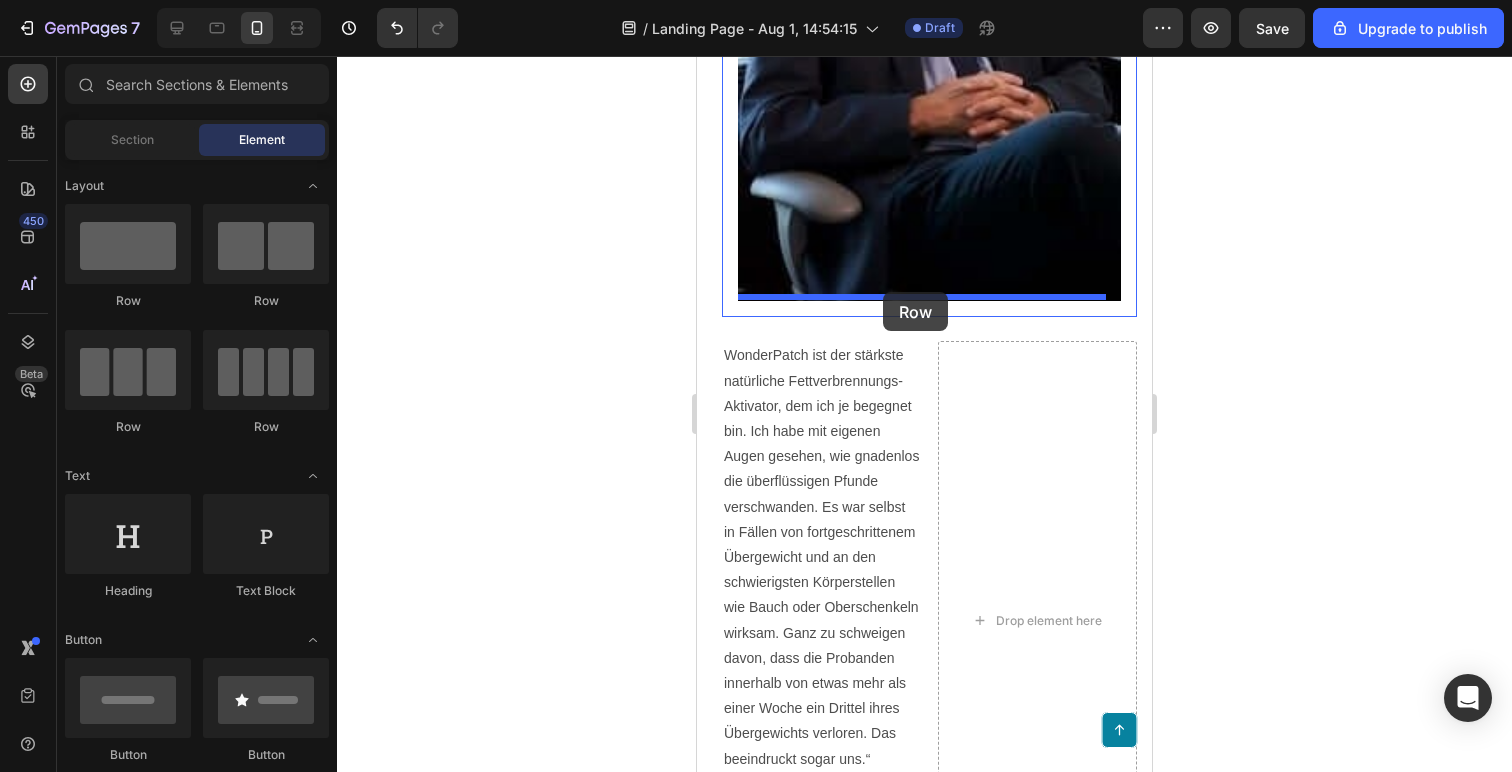 drag, startPoint x: 897, startPoint y: 325, endPoint x: 883, endPoint y: 292, distance: 35.846897 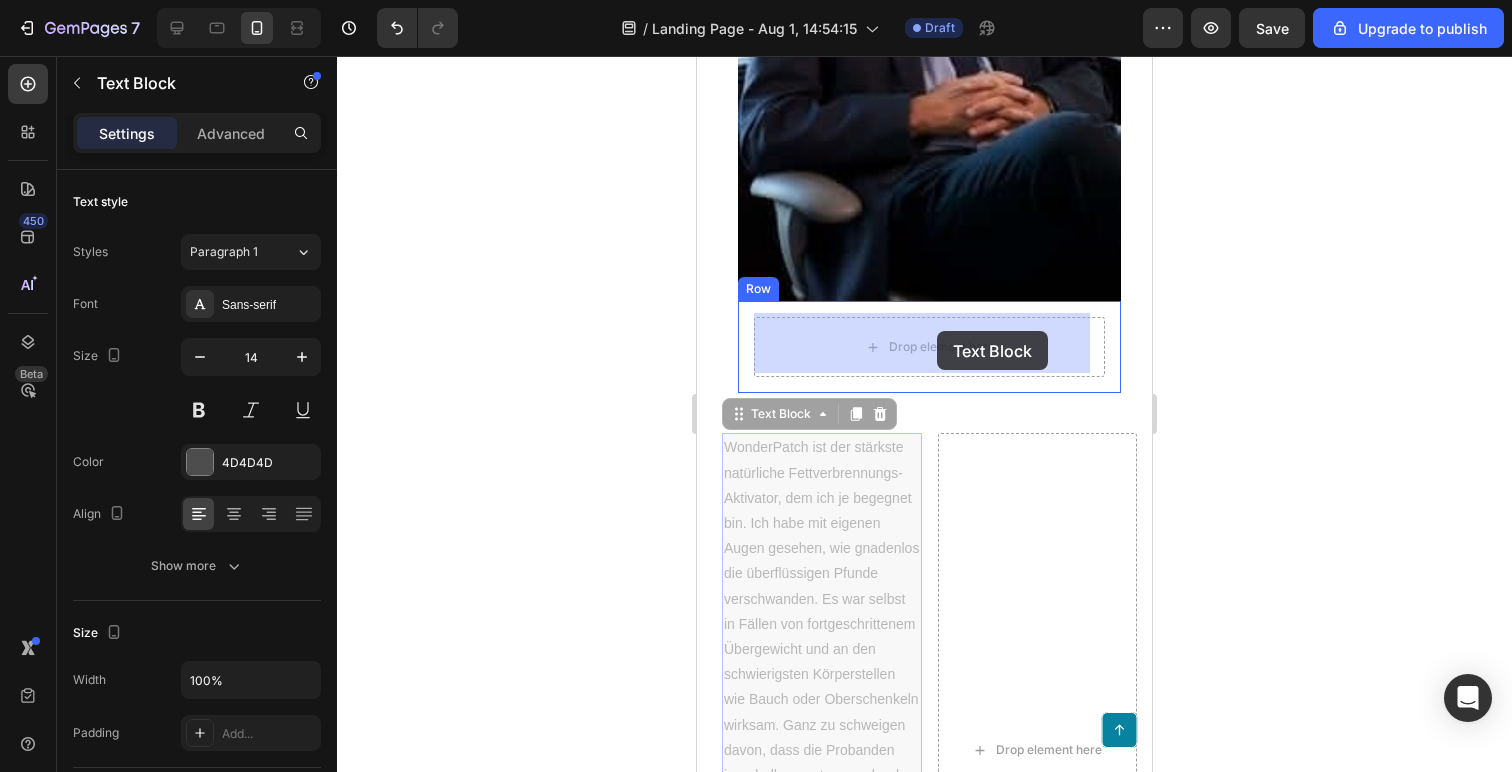 drag, startPoint x: 857, startPoint y: 522, endPoint x: 937, endPoint y: 331, distance: 207.07729 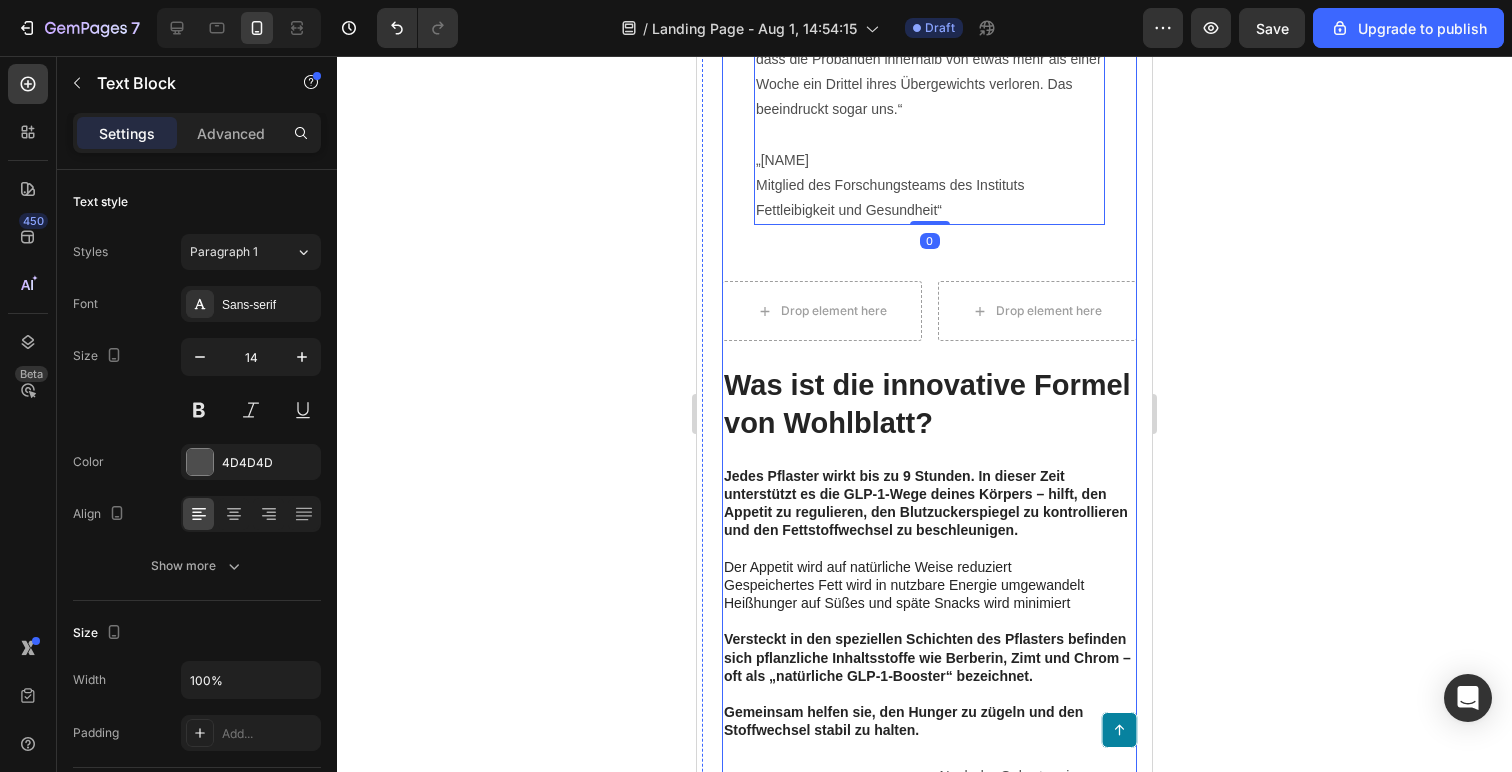 scroll, scrollTop: 2471, scrollLeft: 0, axis: vertical 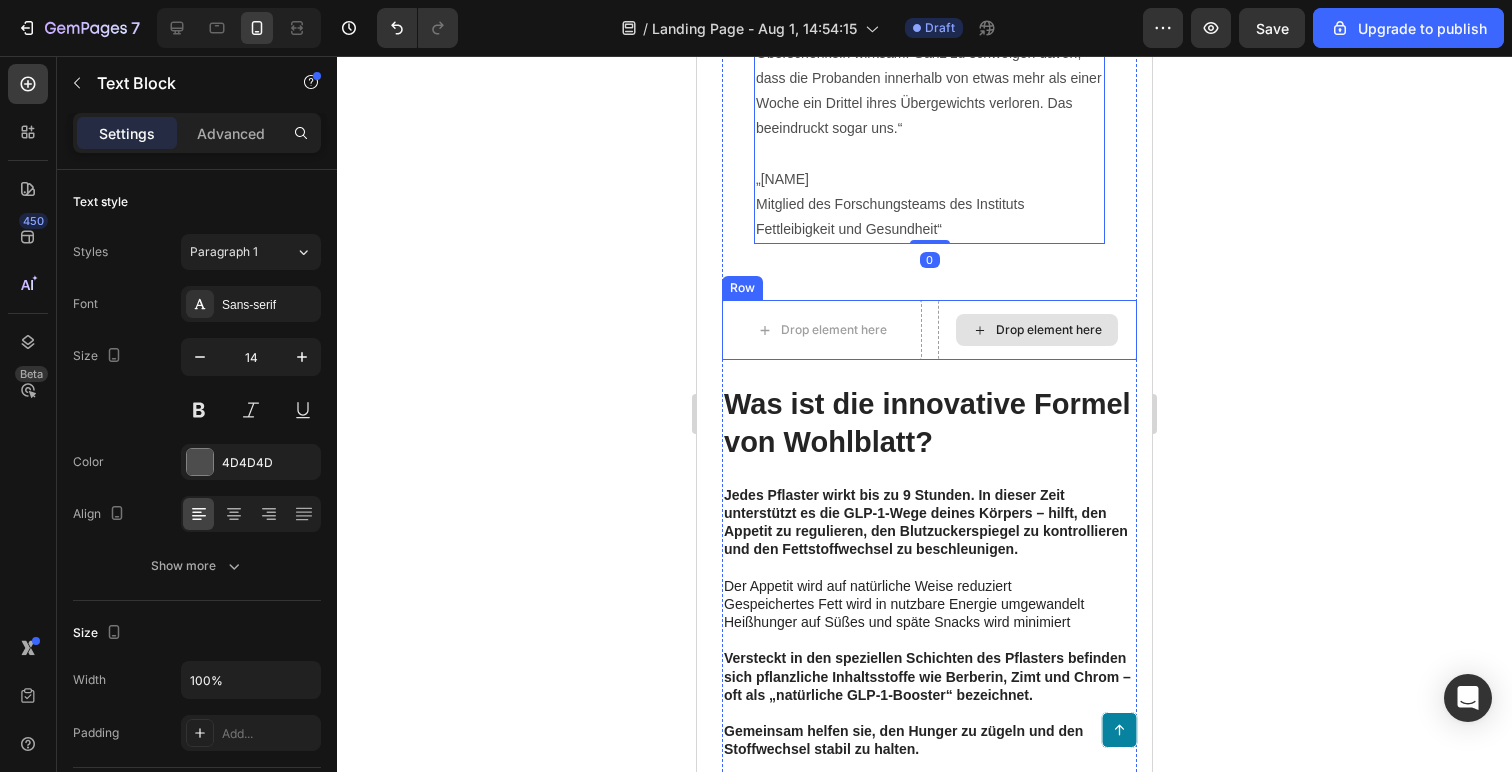click on "Drop element here" at bounding box center [1049, 330] 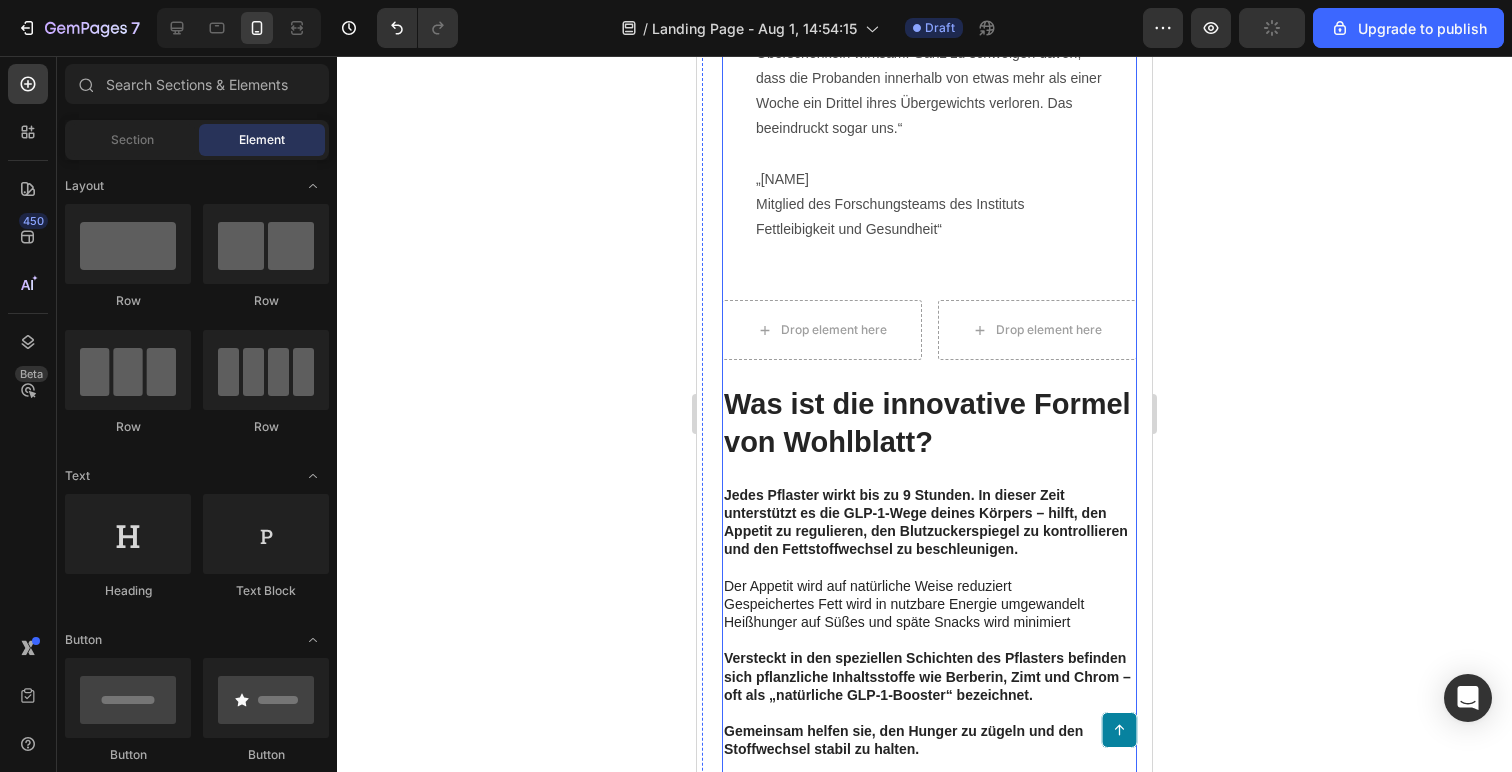 click on "Eine neue Methode, um Übergewicht zu bekämpfen.  Man klebt das Pflaster auf und verliert 7–8 kg in 10 Tagen. Heading [NAME] – Redakteurin von  The World of Hygiene  seit 2018, veröffentlicht in Text Block Image Erstaunliche Ergebnisse durch eine innovative Gewichtsverlust-Behandlung, entwickelt von französischen Wissenschaftlern. Einfach ein Pflaster auf die Haut kleben und das Fett verbrennt von selbst. Es erfordert weder drastische Diäten noch regelmäßige körperliche Aktivität. Stehen wir vor der Gewichtsabnahme der Zukunft? Alles deutet darauf hin. Text Block Diese Studie ist in die Geschichte eingegangen. Heading In einer vom Europäischen Institut für Metabolische Gesundheit durchgeführten Studie nahmen 5.000 Frauen und Männer mit unterschiedlichem Übergewicht teil.  Über 30 Tage verwendeten sie täglich ein spezielles Pflaster, das auf die Haut aufgetragen wurde. Die Ergebnisse überraschten sogar die Wissenschaftler: Text Block Text Block Image „[NAME] Row Row" at bounding box center [929, -117] 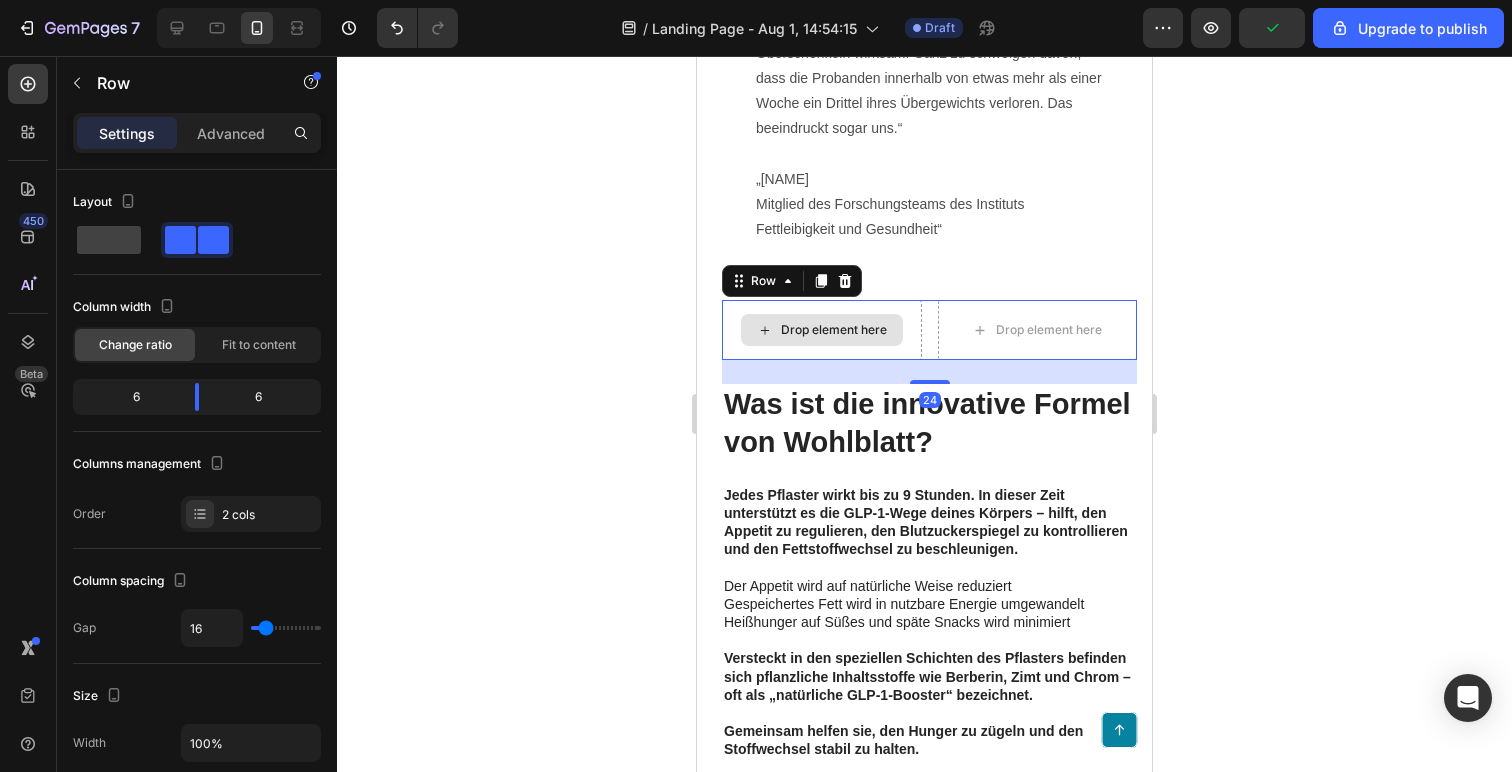 click on "Drop element here" at bounding box center (822, 330) 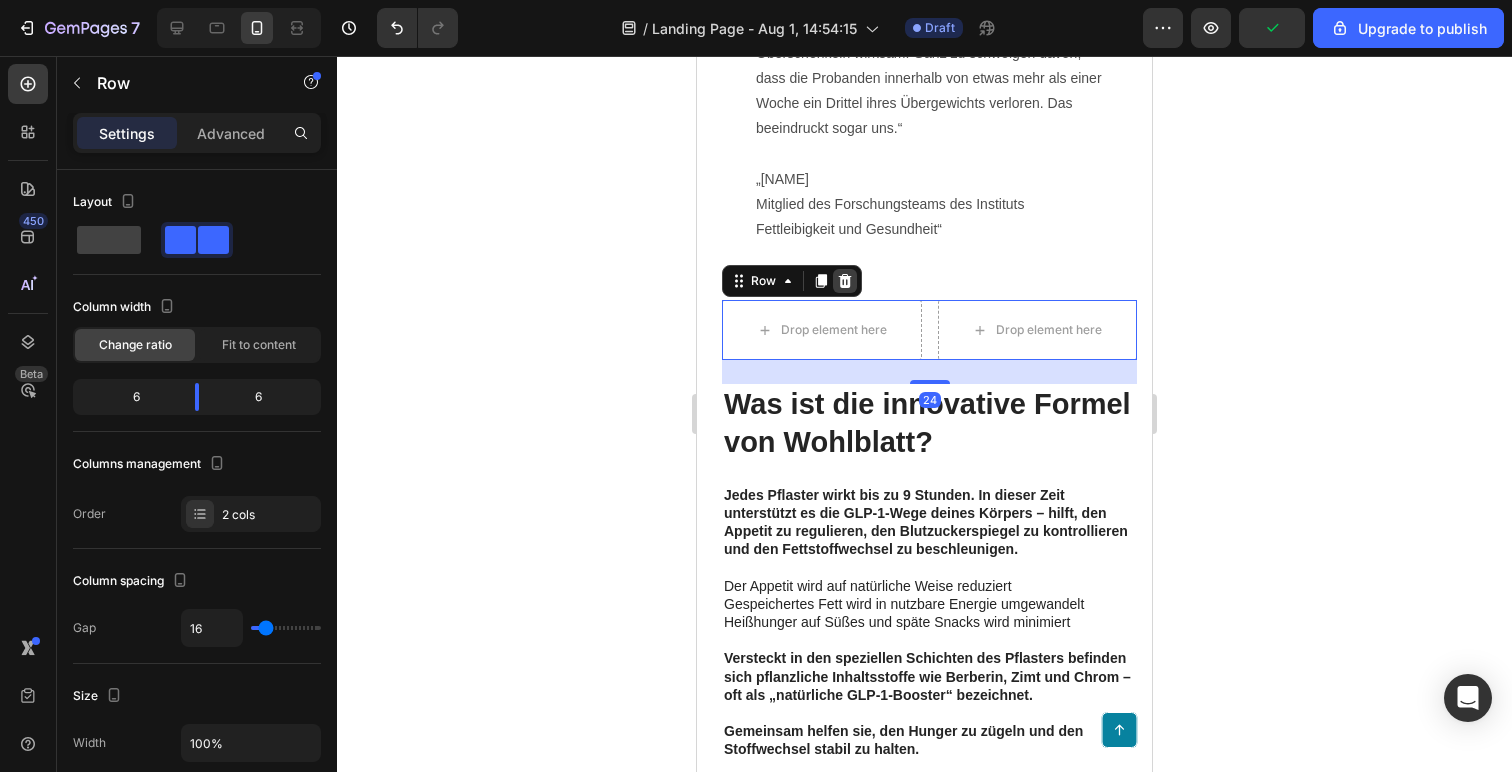 click 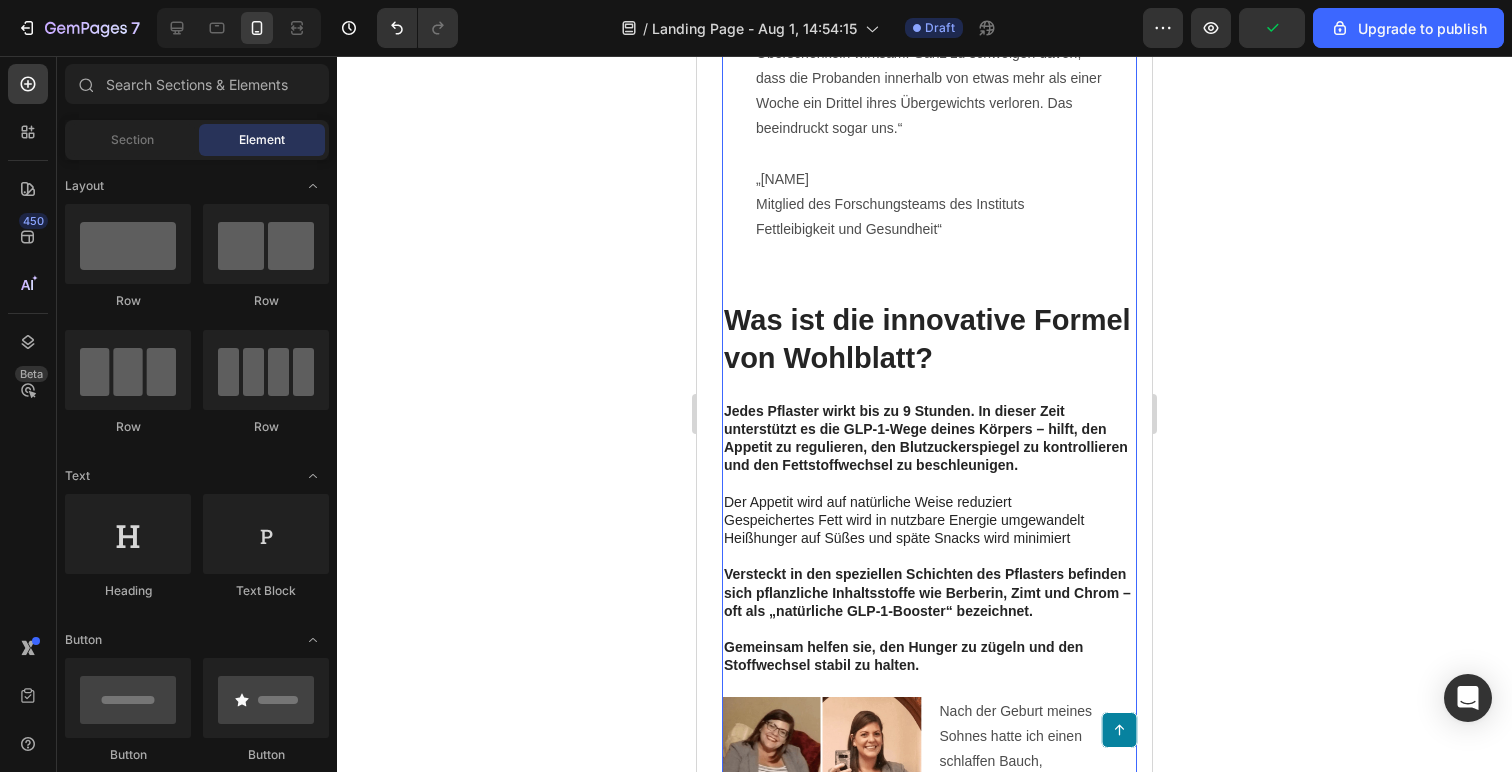 click on "Eine neue Methode, um Übergewicht zu bekämpfen.  Man klebt das Pflaster auf und verliert 7–8 kg in 10 Tagen. Heading [NAME] – Redakteurin von  The World of Hygiene  seit 2018, veröffentlicht in Text Block Image Erstaunliche Ergebnisse durch eine innovative Gewichtsverlust-Behandlung, entwickelt von französischen Wissenschaftlern. Einfach ein Pflaster auf die Haut kleben und das Fett verbrennt von selbst. Es erfordert weder drastische Diäten noch regelmäßige körperliche Aktivität. Stehen wir vor der Gewichtsabnahme der Zukunft? Alles deutet darauf hin. Text Block Diese Studie ist in die Geschichte eingegangen. Heading In einer vom Europäischen Institut für Metabolische Gesundheit durchgeführten Studie nahmen 5.000 Frauen und Männer mit unterschiedlichem Übergewicht teil.  Über 30 Tage verwendeten sie täglich ein spezielles Pflaster, das auf die Haut aufgetragen wurde. Die Ergebnisse überraschten sogar die Wissenschaftler: Text Block Text Block Image „[NAME] Row Row" at bounding box center [929, -159] 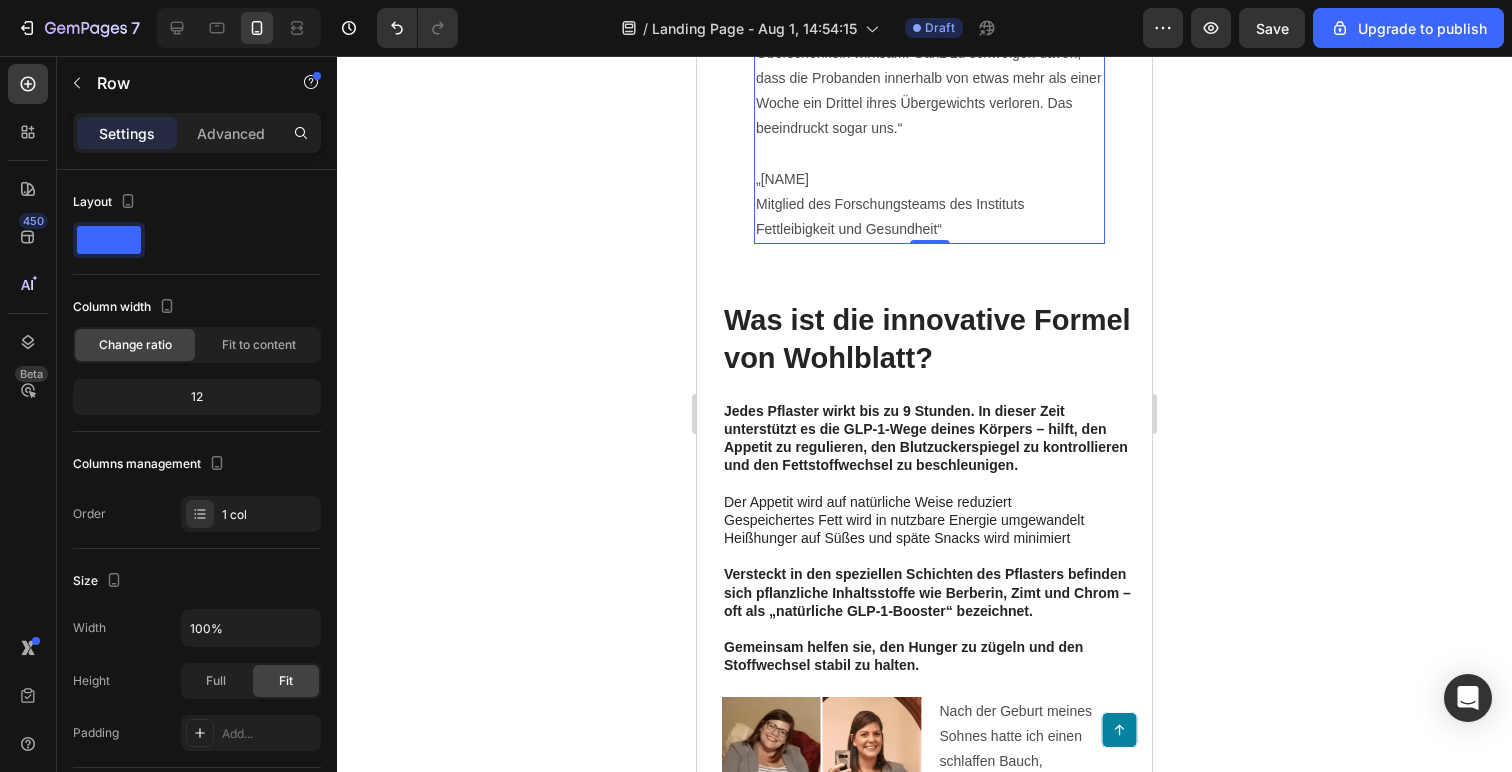 click on "WonderPatch ist der stärkste natürliche Fettverbrennungs-Aktivator, dem ich je begegnet bin. Ich habe mit eigenen Augen gesehen, wie gnadenlos die überflüssigen Pfunde verschwanden. Es war selbst in Fällen von fortgeschrittenem Übergewicht und an den schwierigsten Körperstellen wie Bauch oder Oberschenkeln wirksam. Ganz zu schweigen davon, dass die Probanden innerhalb von etwas mehr als einer Woche ein Drittel ihres Übergewichts verloren. Das beeindruckt sogar uns.“ „[NAME] Mitglied des Forschungsteams des Instituts Fettleibigkeit und Gesundheit“" at bounding box center [929, 65] 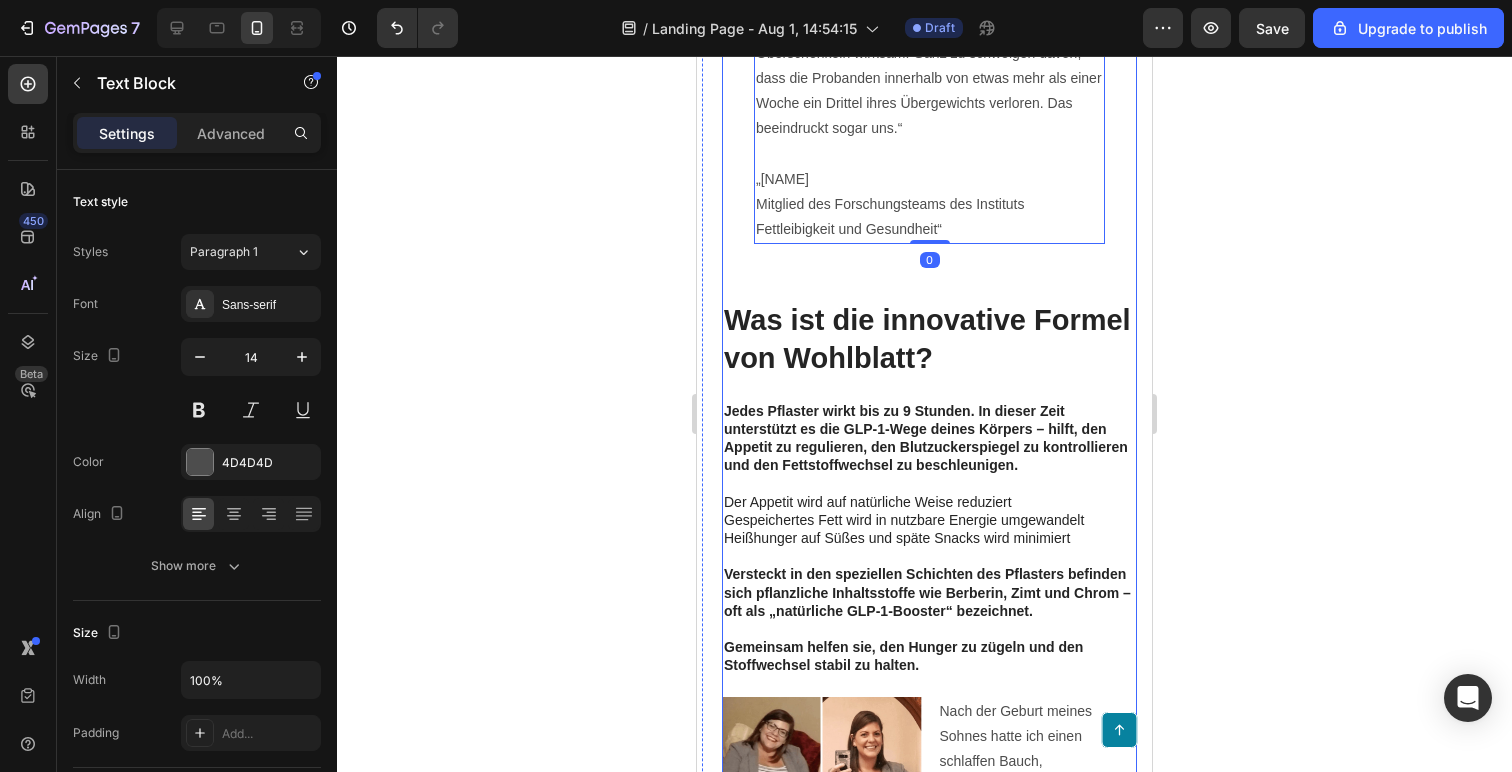 click on "Eine neue Methode, um Übergewicht zu bekämpfen.  Man klebt das Pflaster auf und verliert 7–8 kg in 10 Tagen. Heading [FIRST] [LAST] – Redakteurin von  The World of Hygiene  seit 2018, veröffentlicht in Text Block Image Erstaunliche Ergebnisse durch eine innovative Gewichtsverlust-Behandlung, entwickelt von französischen Wissenschaftlern. Einfach ein Pflaster auf die Haut kleben und das Fett verbrennt von selbst. Es erfordert weder drastische Diäten noch regelmäßige körperliche Aktivität. Stehen wir vor der Gewichtsabnahme der Zukunft? Alles deutet darauf hin. Text Block Diese Studie ist in die Geschichte eingegangen. Heading In einer vom Europäischen Institut für Metabolische Gesundheit durchgeführten Studie nahmen 5.000 Frauen und Männer mit unterschiedlichem Übergewicht teil.  Über 30 Tage verwendeten sie täglich ein spezielles Pflaster, das auf die Haut aufgetragen wurde. Die Ergebnisse überraschten sogar die Wissenschaftler: Text Block Text Block Image „Bédier Chrétien   0 Row" at bounding box center [929, -159] 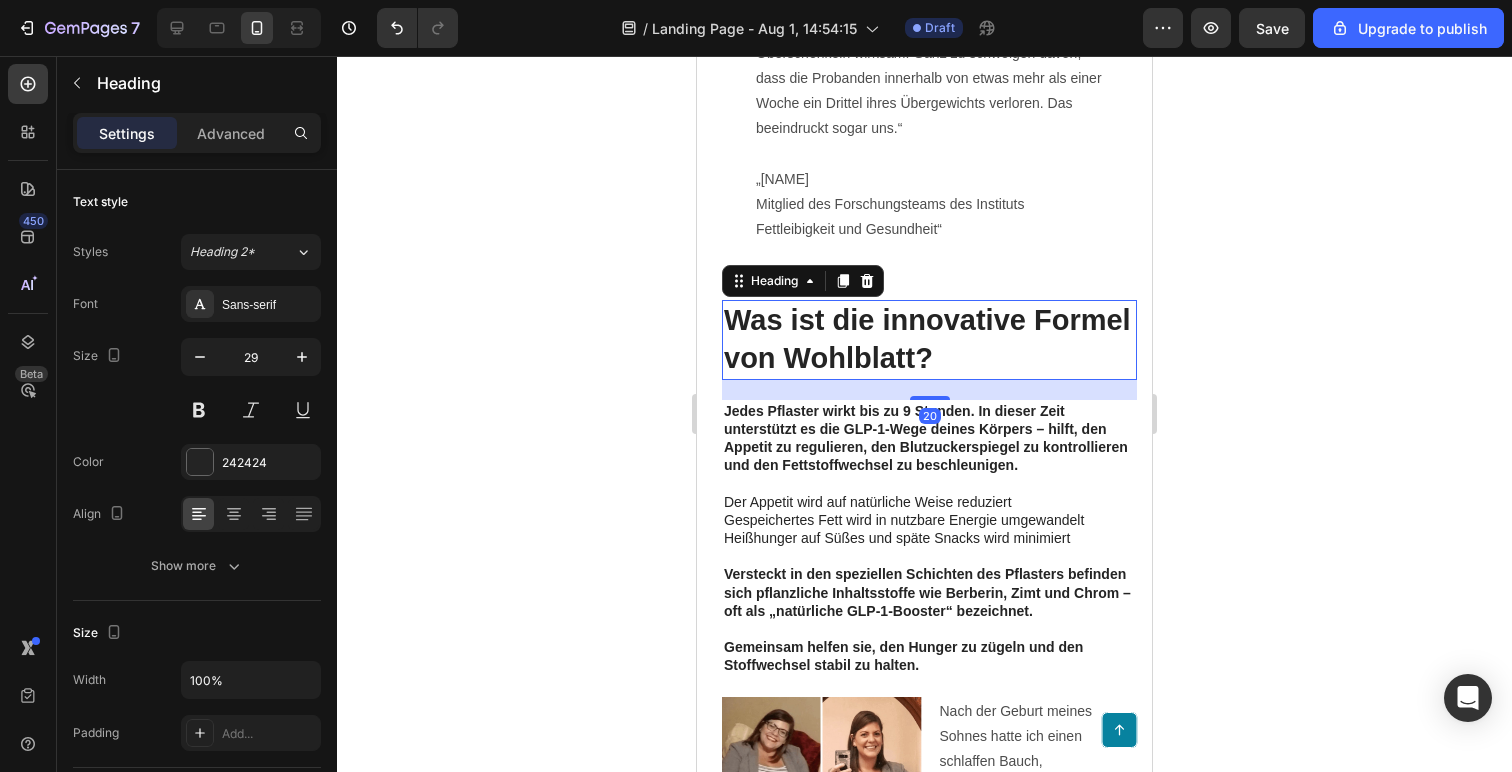click on "Was ist die innovative Formel von Wohlblatt?" at bounding box center (929, 339) 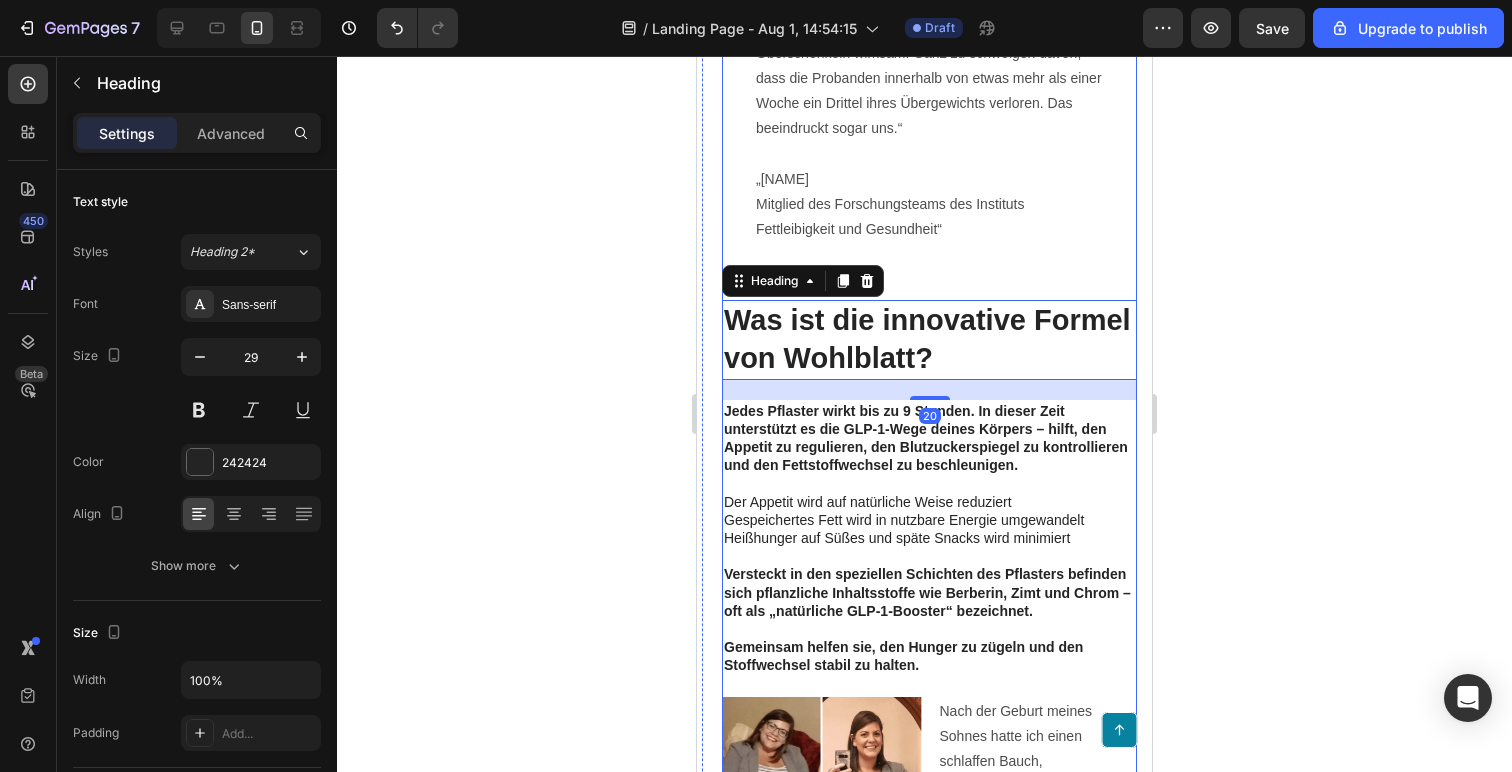 click on "WonderPatch ist der stärkste natürliche Fettverbrennungs-Aktivator, dem ich je begegnet bin. Ich habe mit eigenen Augen gesehen, wie gnadenlos die überflüssigen Pfunde verschwanden. Es war selbst in Fällen von fortgeschrittenem Übergewicht und an den schwierigsten Körperstellen wie Bauch oder Oberschenkeln wirksam. Ganz zu schweigen davon, dass die Probanden innerhalb von etwas mehr als einer Woche ein Drittel ihres Übergewichts verloren. Das beeindruckt sogar uns.“ „[NAME] Mitglied des Forschungsteams des Instituts Fettleibigkeit und Gesundheit“ Text Block Row" at bounding box center (929, 65) 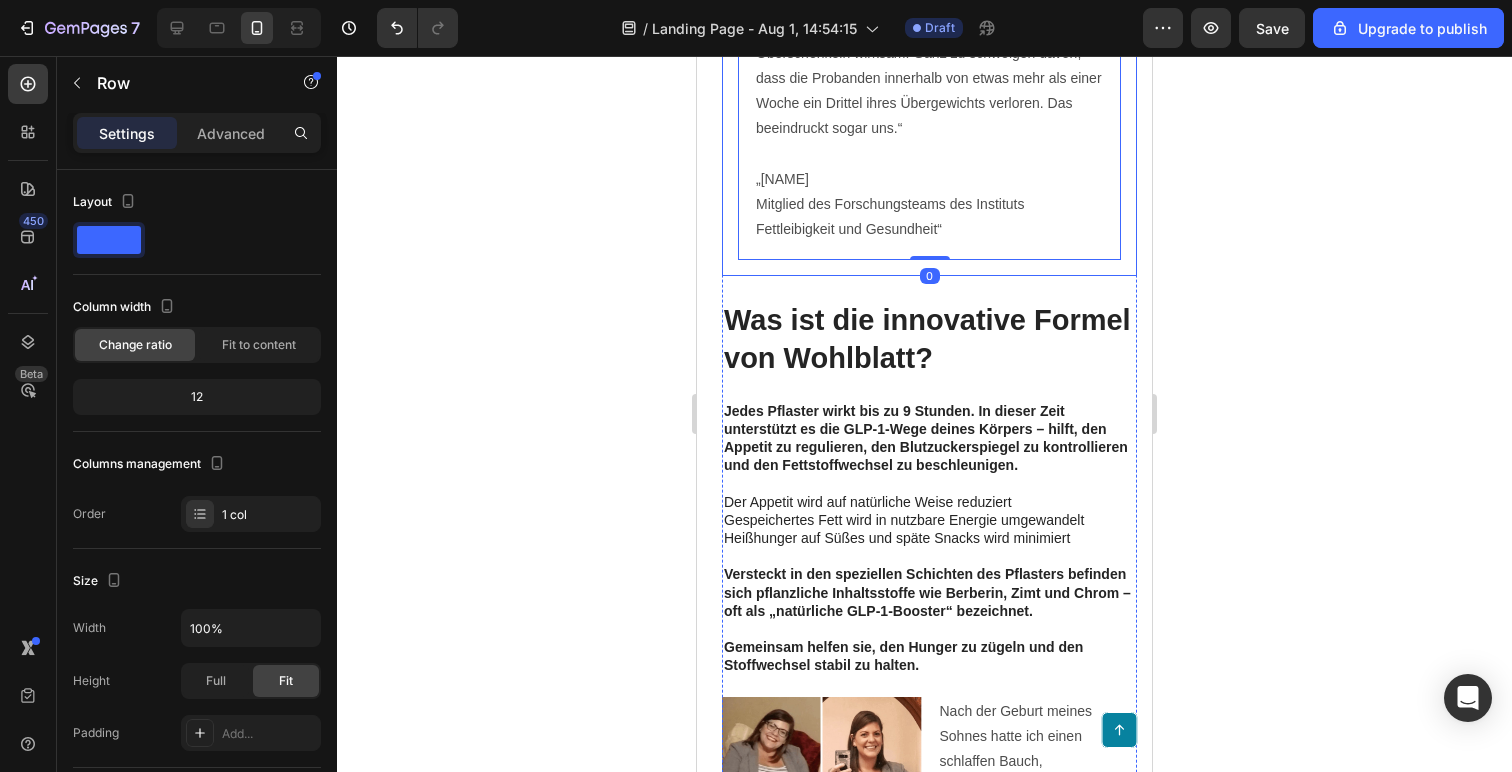 click on "Eine neue Methode, um Übergewicht zu bekämpfen.  Man klebt das Pflaster auf und verliert 7–8 kg in 10 Tagen. Heading [FIRST] [LAST] – Redakteurin von  The World of Hygiene  seit 2018, veröffentlicht in Text Block Image Erstaunliche Ergebnisse durch eine innovative Gewichtsverlust-Behandlung, entwickelt von französischen Wissenschaftlern. Einfach ein Pflaster auf die Haut kleben und das Fett verbrennt von selbst. Es erfordert weder drastische Diäten noch regelmäßige körperliche Aktivität. Stehen wir vor der Gewichtsabnahme der Zukunft? Alles deutet darauf hin. Text Block Diese Studie ist in die Geschichte eingegangen. Heading In einer vom Europäischen Institut für Metabolische Gesundheit durchgeführten Studie nahmen 5.000 Frauen und Männer mit unterschiedlichem Übergewicht teil.  Über 30 Tage verwendeten sie täglich ein spezielles Pflaster, das auf die Haut aufgetragen wurde. Die Ergebnisse überraschten sogar die Wissenschaftler: Text Block Text Block Image „Bédier Chrétien Row   0" at bounding box center [929, -159] 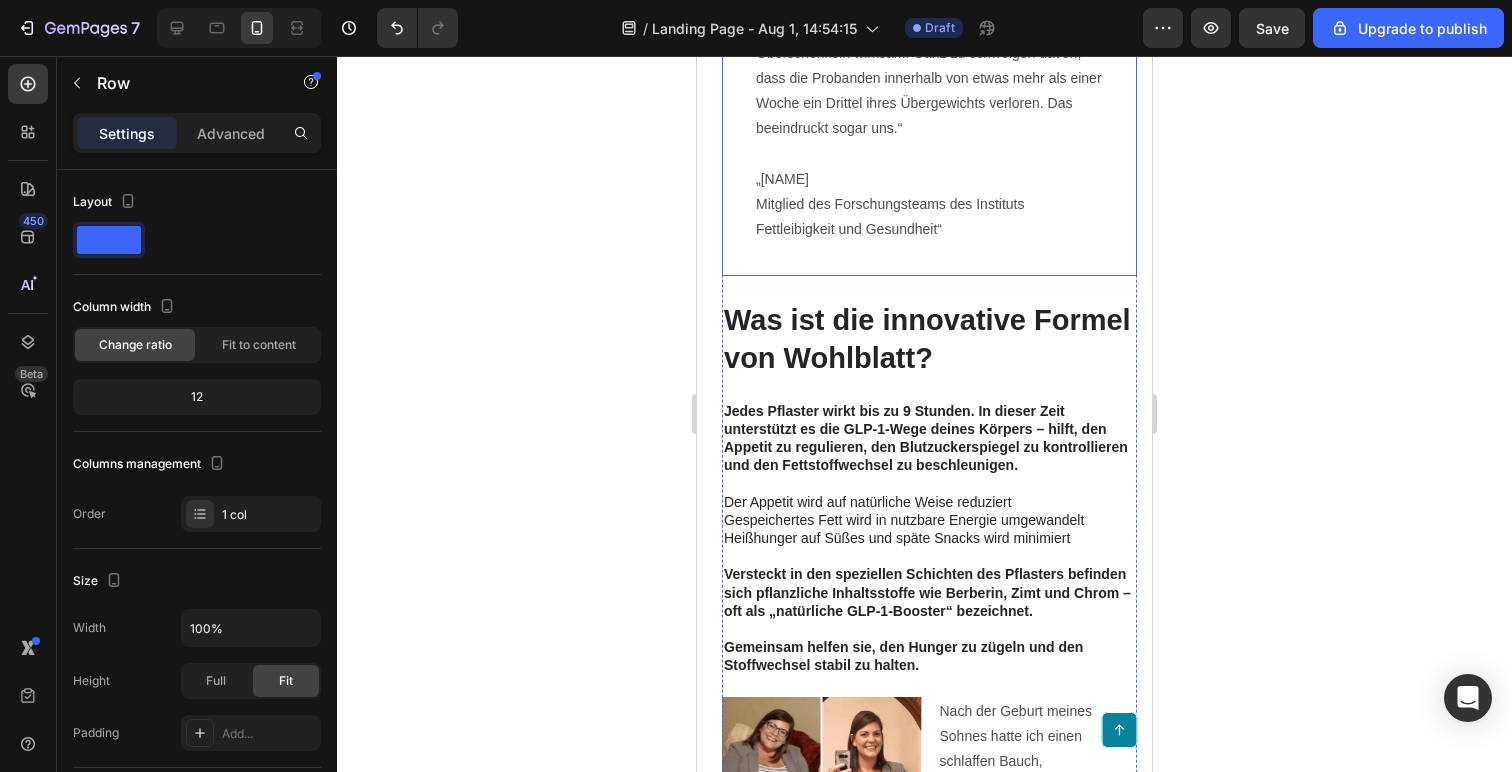 click on "Image WonderPatch ist der stärkste natürliche Fettverbrennungs-Aktivator, dem ich je begegnet bin. Ich habe mit eigenen Augen gesehen, wie gnadenlos die überflüssigen Pfunde verschwanden. Es war selbst in Fällen von fortgeschrittenem Übergewicht und an den schwierigsten Körperstellen wie Bauch oder Oberschenkeln wirksam. Ganz zu schweigen davon, dass die Probanden innerhalb von etwas mehr als einer Woche ein Drittel ihres Übergewichts verloren. Das beeindruckt sogar uns.“ „[NAME] Mitglied des Forschungsteams des Instituts Fettleibigkeit und Gesundheit“ Text Block Row Row" at bounding box center (929, -204) 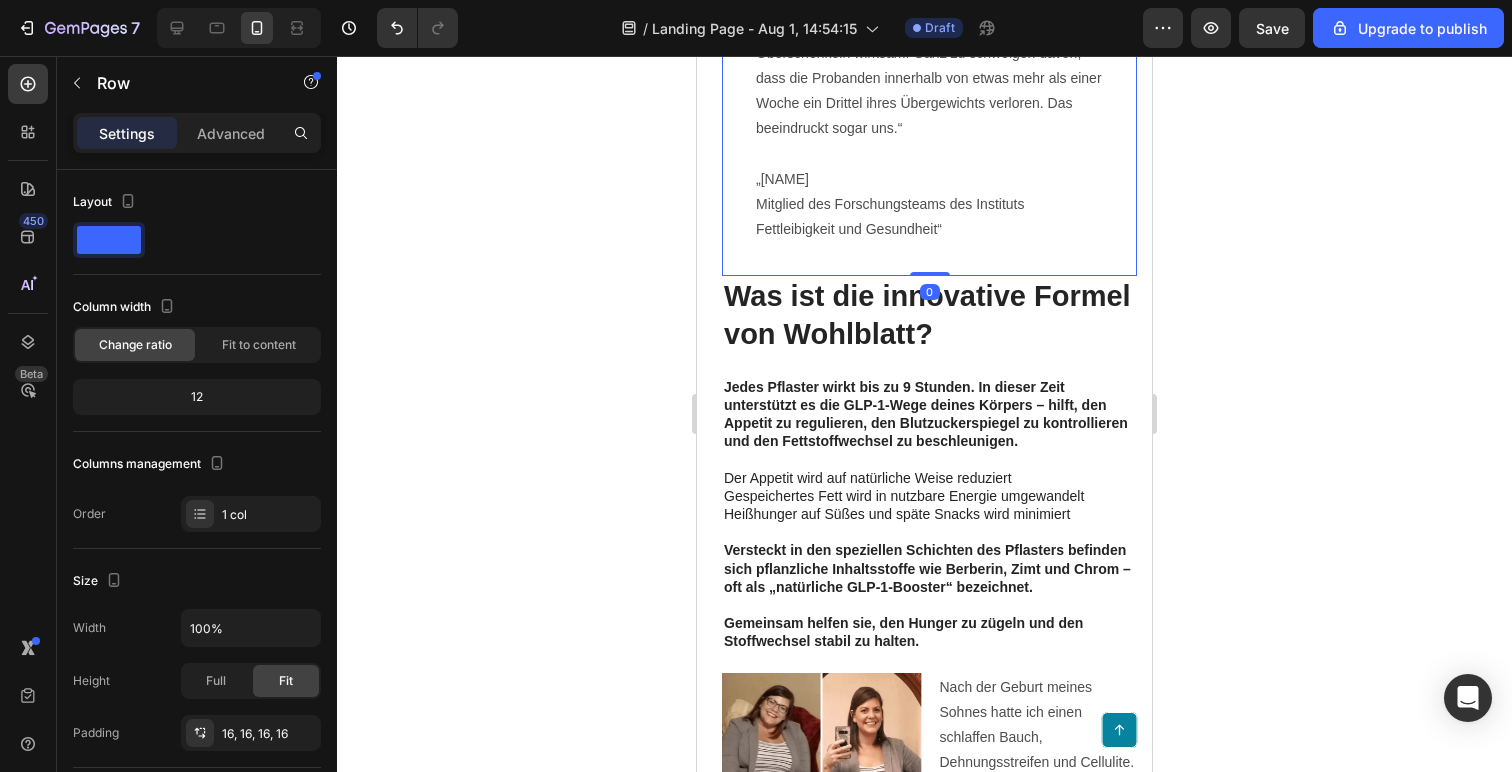 drag, startPoint x: 925, startPoint y: 293, endPoint x: 936, endPoint y: 221, distance: 72.835434 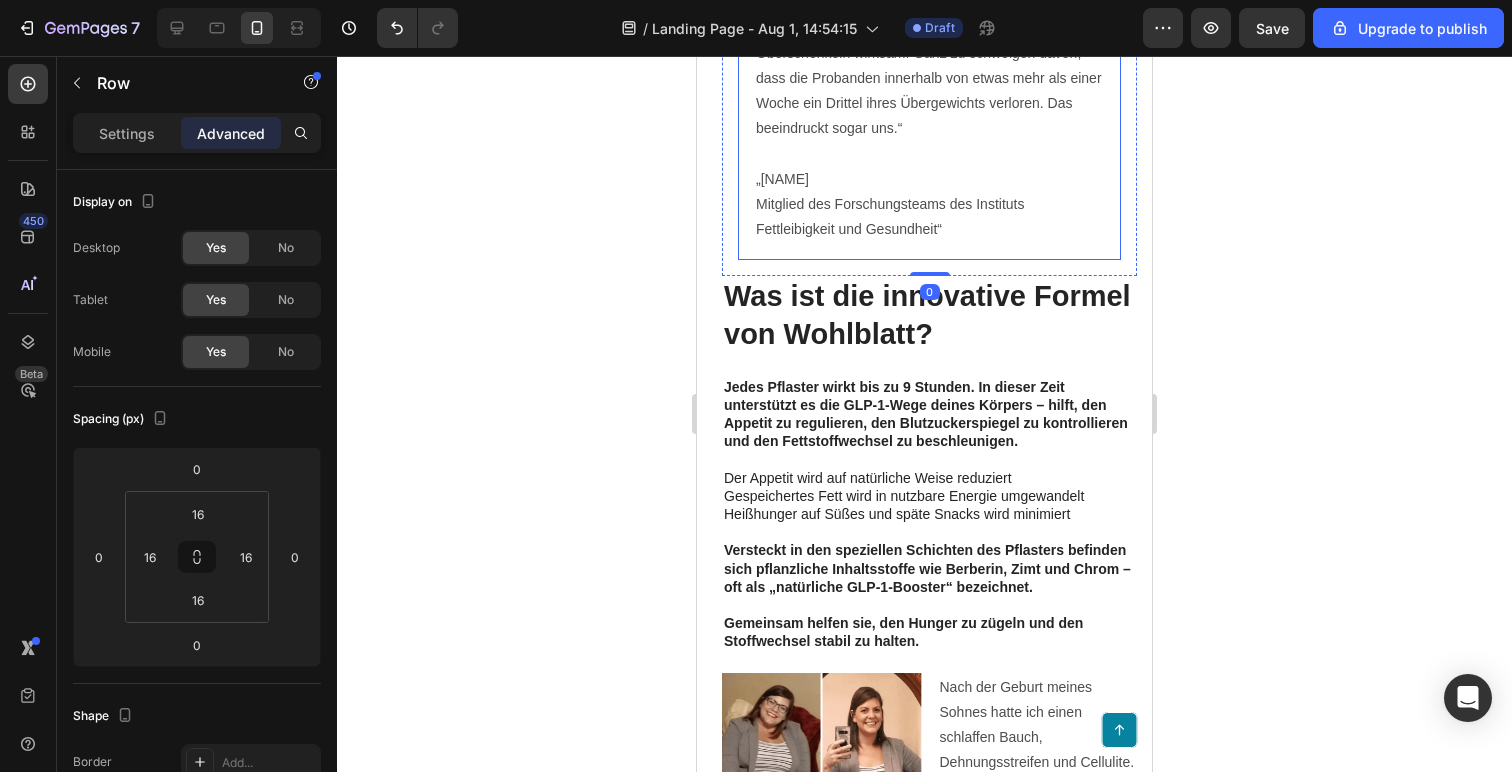 click 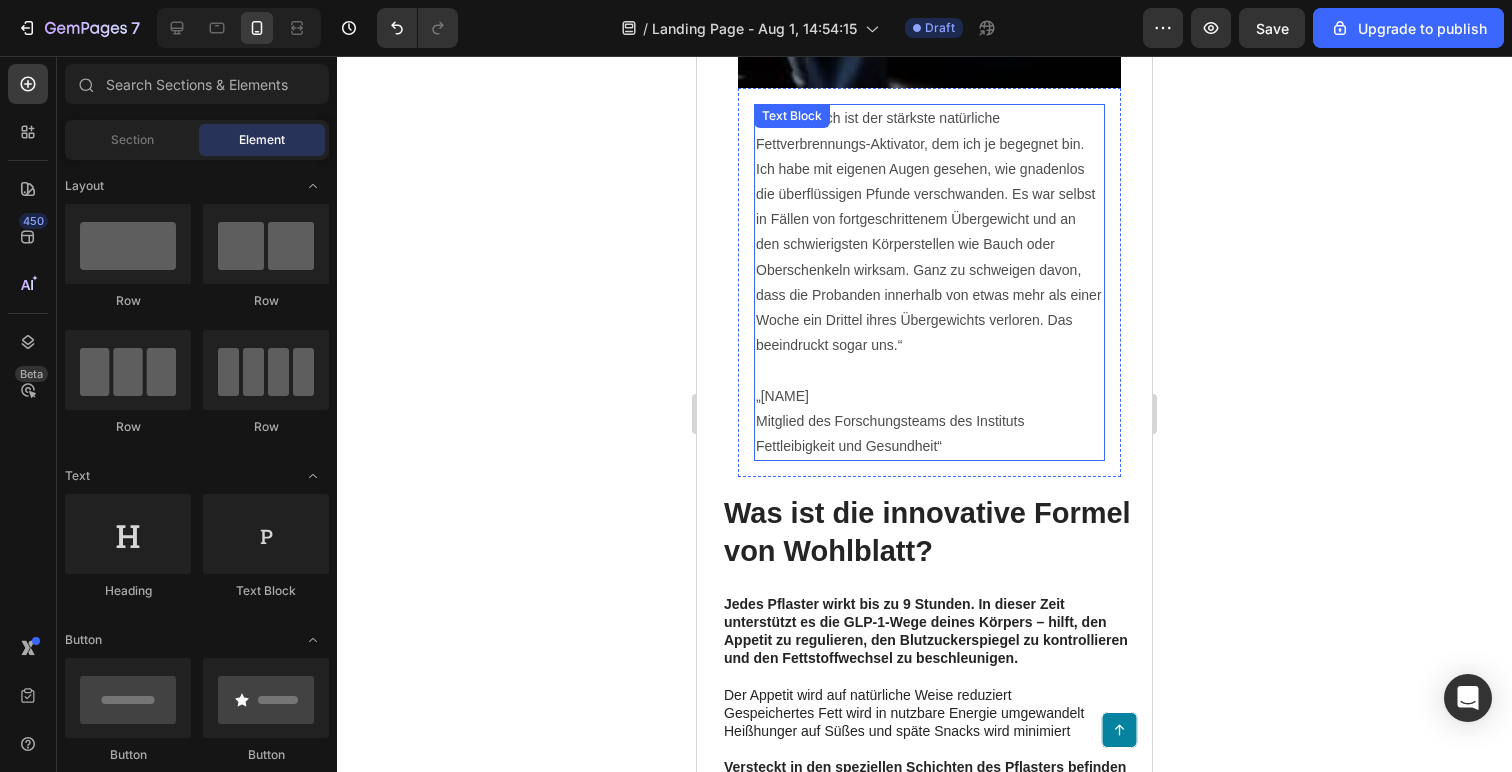 scroll, scrollTop: 2250, scrollLeft: 0, axis: vertical 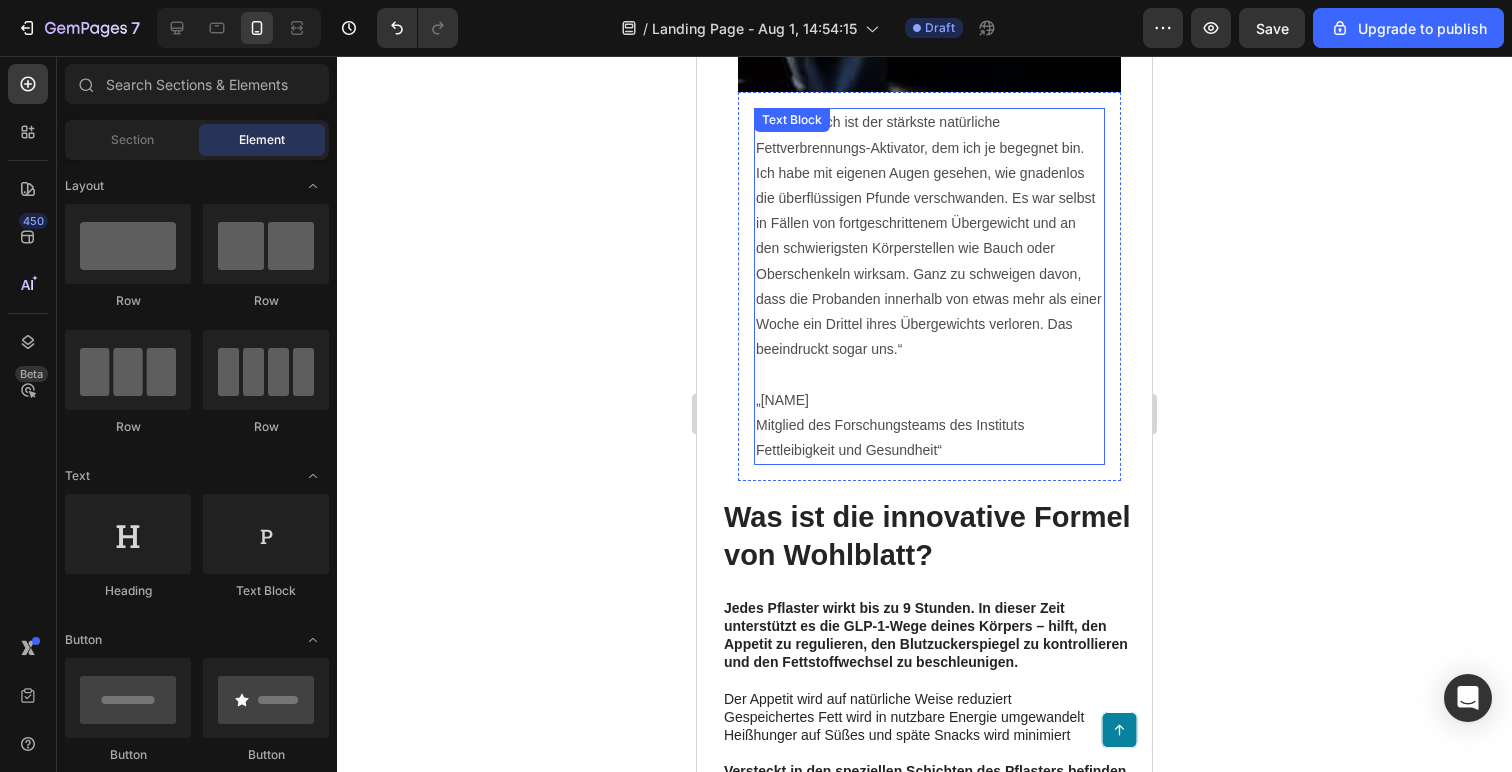 click on "WonderPatch ist der stärkste natürliche Fettverbrennungs-Aktivator, dem ich je begegnet bin. Ich habe mit eigenen Augen gesehen, wie gnadenlos die überflüssigen Pfunde verschwanden. Es war selbst in Fällen von fortgeschrittenem Übergewicht und an den schwierigsten Körperstellen wie Bauch oder Oberschenkeln wirksam. Ganz zu schweigen davon, dass die Probanden innerhalb von etwas mehr als einer Woche ein Drittel ihres Übergewichts verloren. Das beeindruckt sogar uns.“ „[NAME] Mitglied des Forschungsteams des Instituts Fettleibigkeit und Gesundheit“" at bounding box center (929, 286) 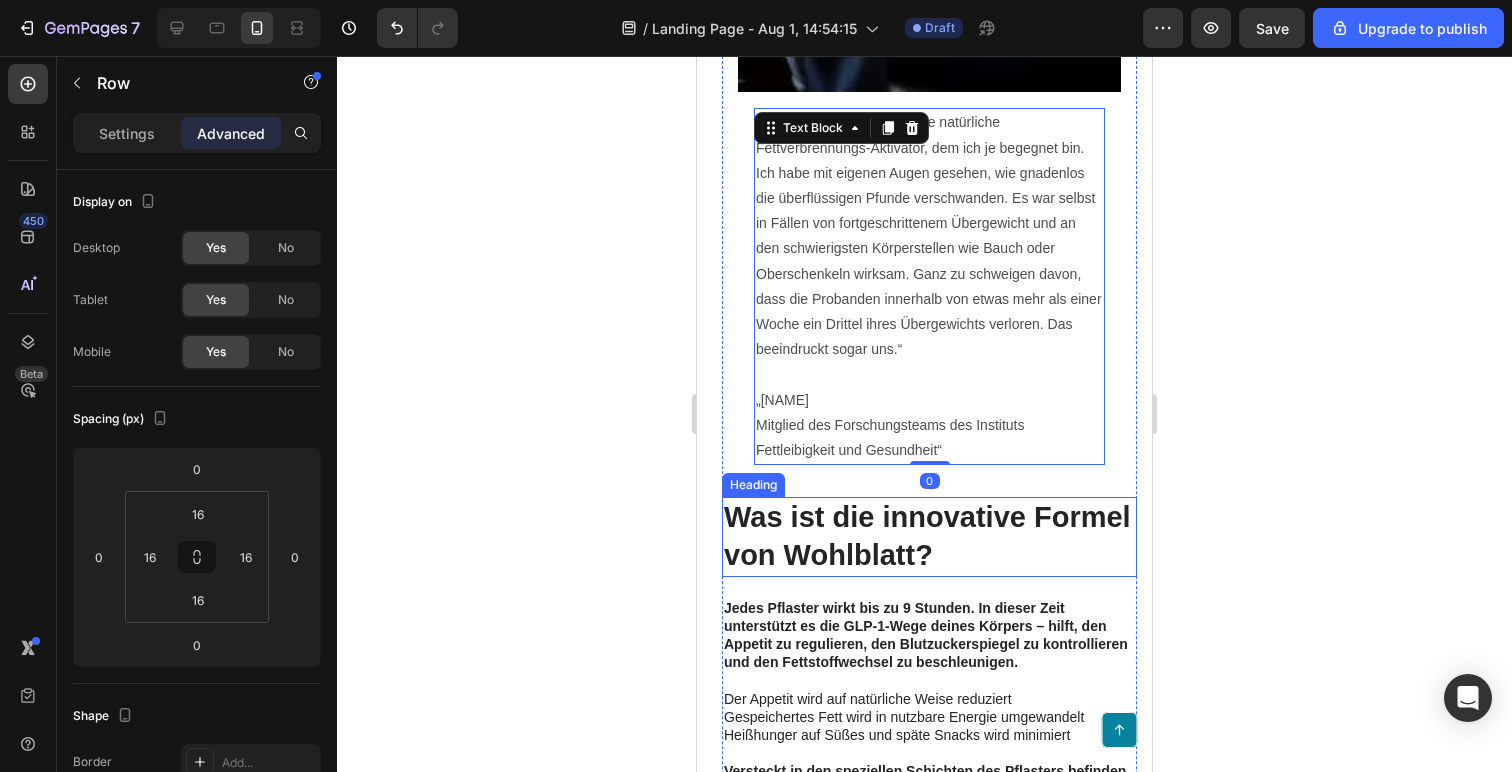 click on "Image WonderPatch ist der stärkste natürliche Fettverbrennungs-Aktivator, dem ich je begegnet bin. Ich habe mit eigenen Augen gesehen, wie gnadenlos die überflüssigen Pfunde verschwanden. Es war selbst in Fällen von fortgeschrittenem Übergewicht und an den schwierigsten Körperstellen wie Bauch oder Oberschenkeln wirksam. Ganz zu schweigen davon, dass die Probanden innerhalb von etwas mehr als einer Woche ein Drittel ihres Übergewichts verloren. Das beeindruckt sogar uns.“ „[NAME] Mitglied des Forschungsteams des Instituts Fettleibigkeit und Gesundheit“ Text Block   0 Row Row" at bounding box center [929, 17] 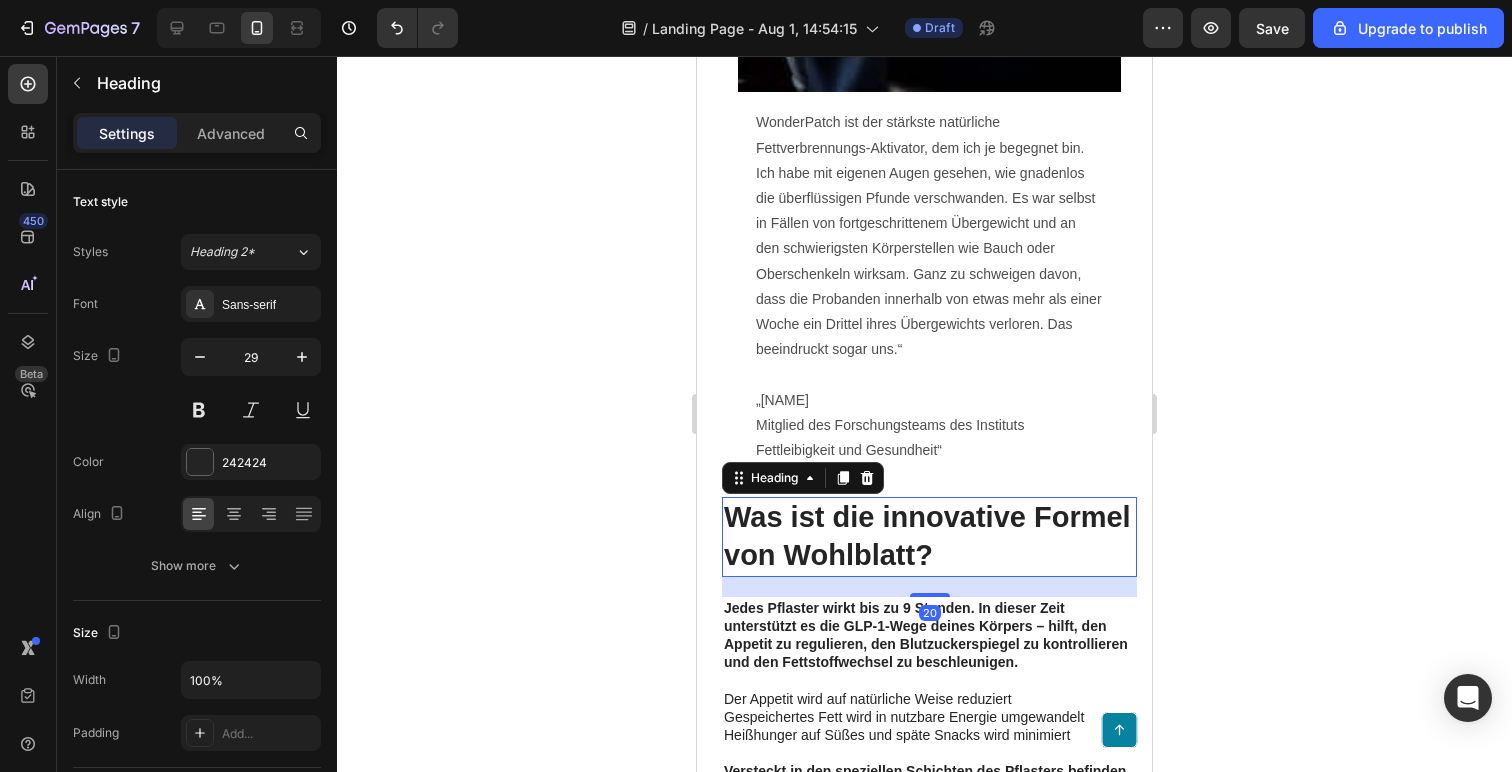 click on "Was ist die innovative Formel von Wohlblatt?" at bounding box center (929, 536) 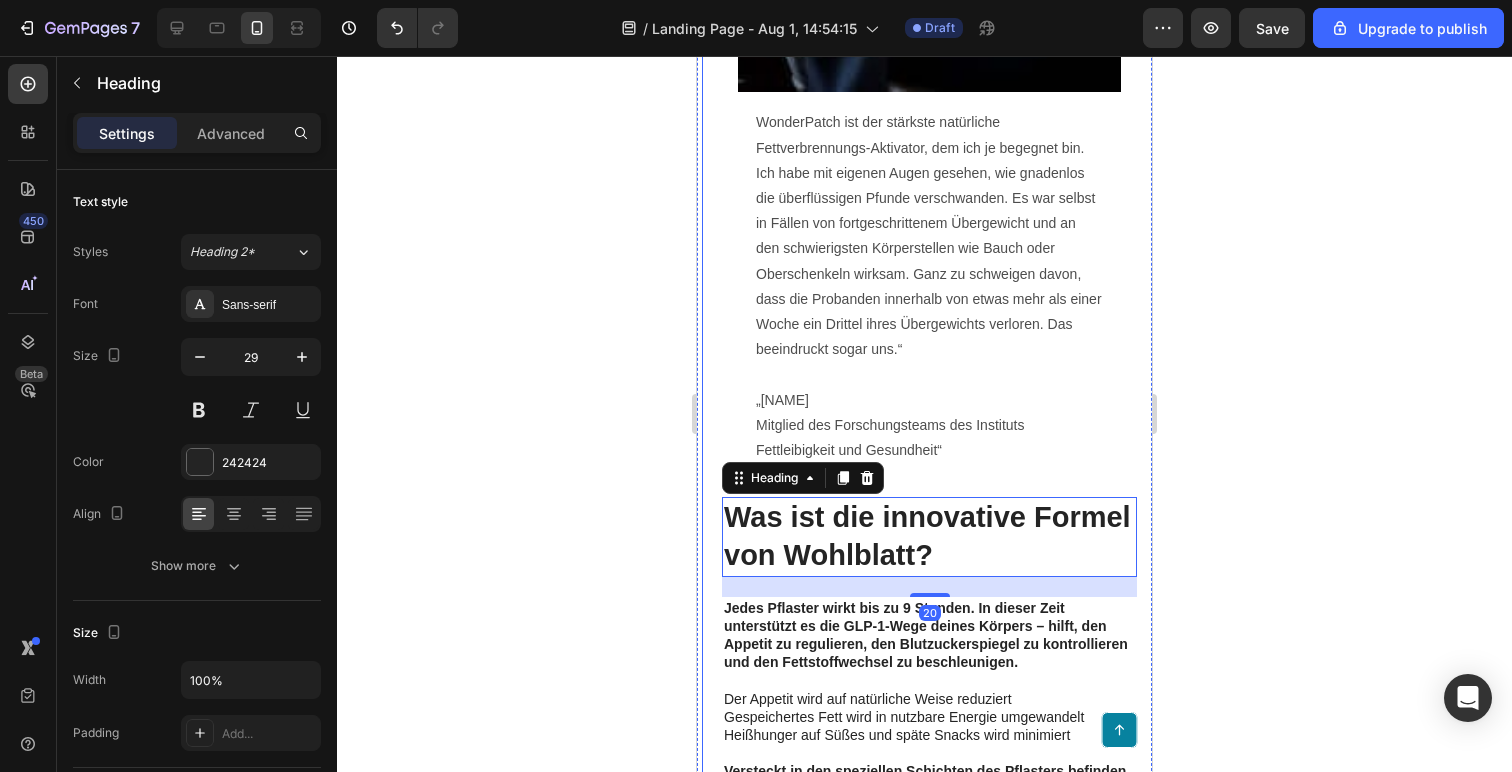 click 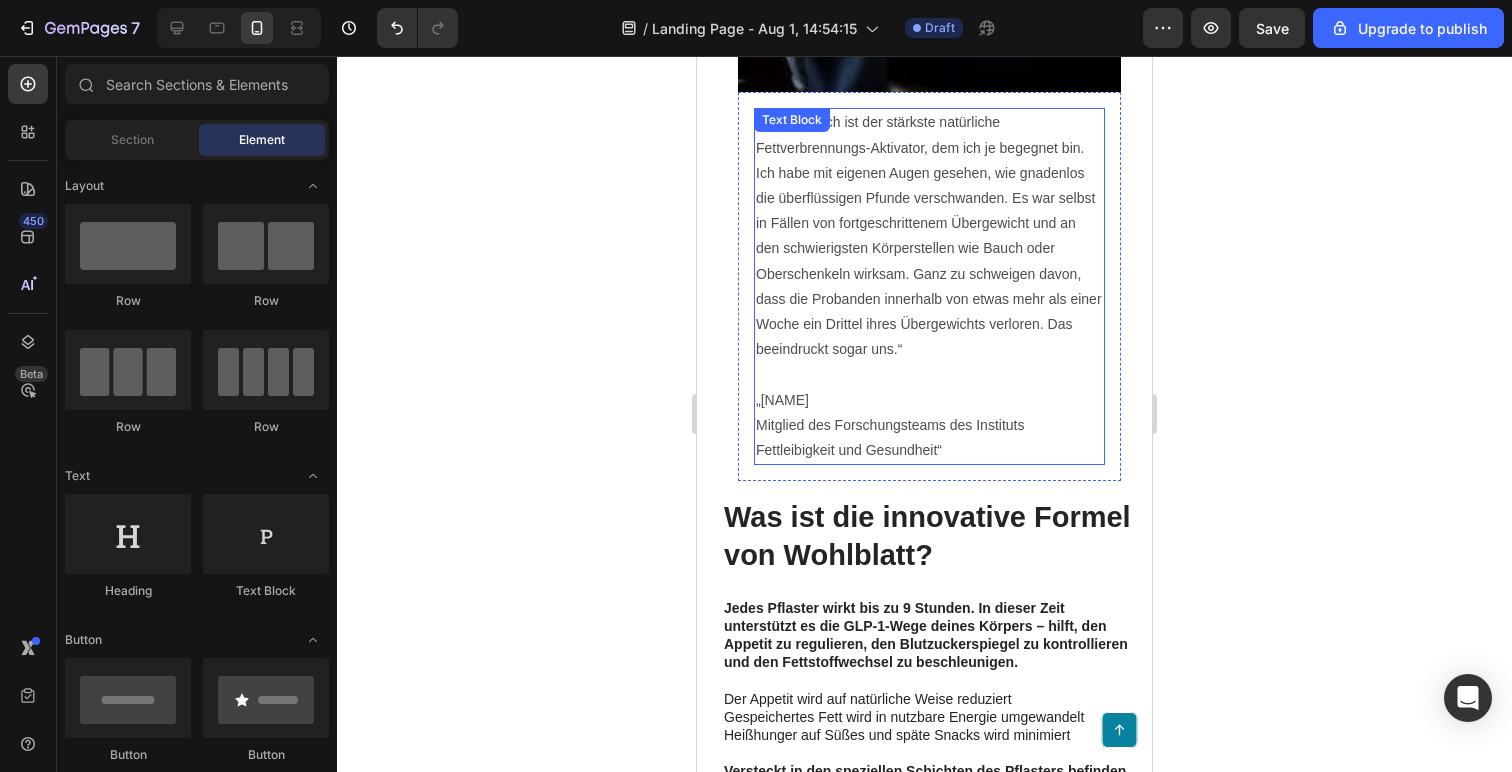 scroll, scrollTop: 2069, scrollLeft: 0, axis: vertical 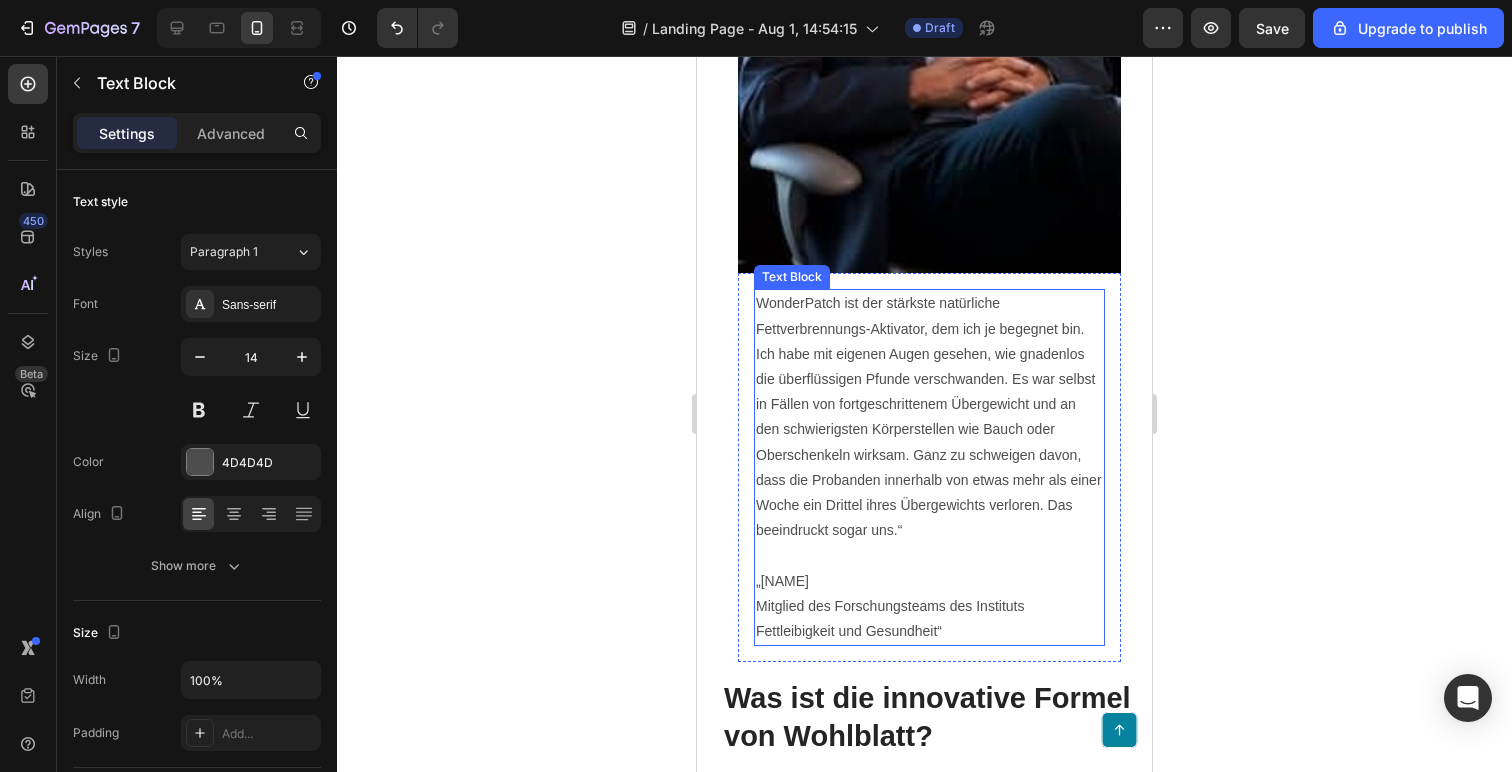 click on "WonderPatch ist der stärkste natürliche Fettverbrennungs-Aktivator, dem ich je begegnet bin. Ich habe mit eigenen Augen gesehen, wie gnadenlos die überflüssigen Pfunde verschwanden. Es war selbst in Fällen von fortgeschrittenem Übergewicht und an den schwierigsten Körperstellen wie Bauch oder Oberschenkeln wirksam. Ganz zu schweigen davon, dass die Probanden innerhalb von etwas mehr als einer Woche ein Drittel ihres Übergewichts verloren. Das beeindruckt sogar uns.“ „[NAME] Mitglied des Forschungsteams des Instituts Fettleibigkeit und Gesundheit“" at bounding box center (929, 467) 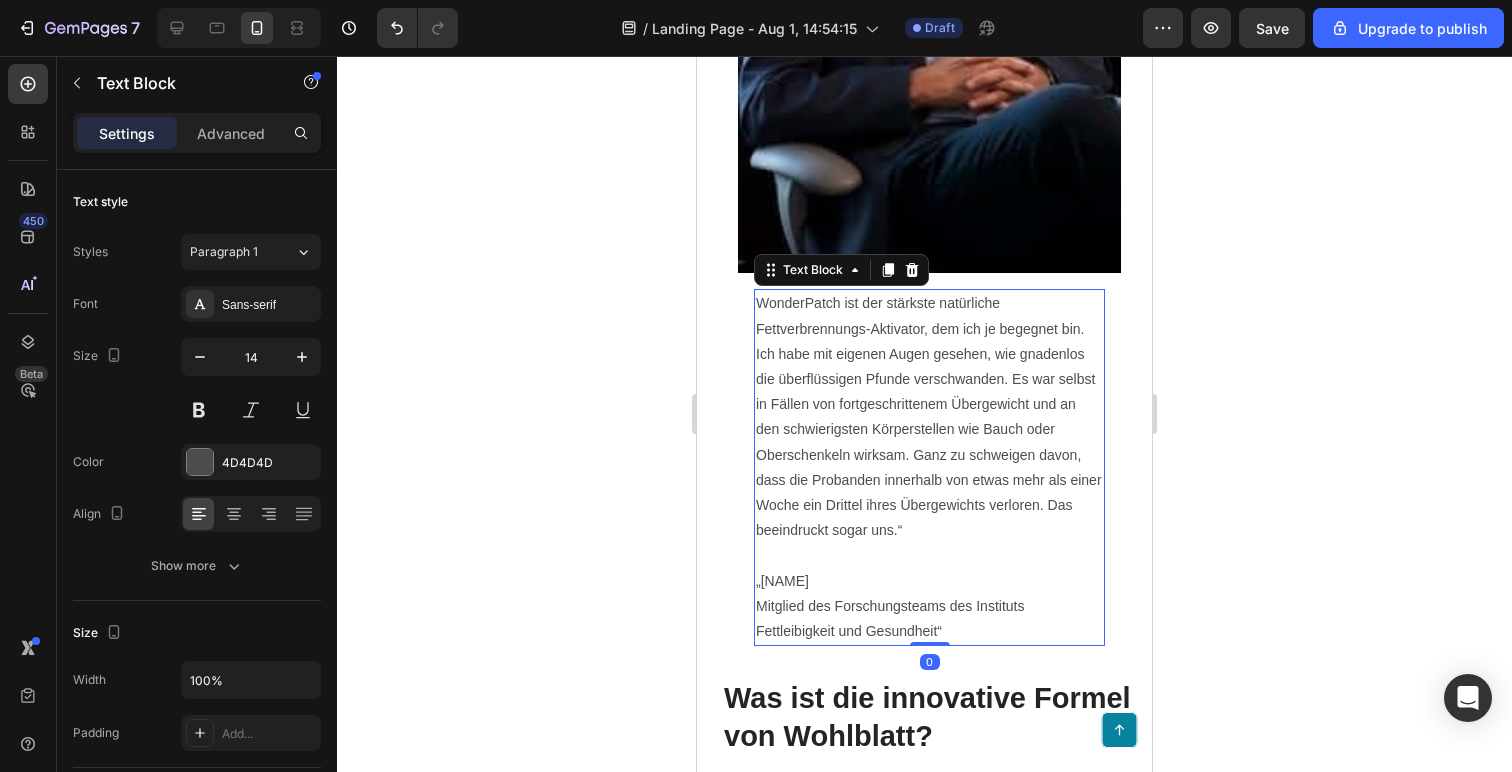 click on "WonderPatch ist der stärkste natürliche Fettverbrennungs-Aktivator, dem ich je begegnet bin. Ich habe mit eigenen Augen gesehen, wie gnadenlos die überflüssigen Pfunde verschwanden. Es war selbst in Fällen von fortgeschrittenem Übergewicht und an den schwierigsten Körperstellen wie Bauch oder Oberschenkeln wirksam. Ganz zu schweigen davon, dass die Probanden innerhalb von etwas mehr als einer Woche ein Drittel ihres Übergewichts verloren. Das beeindruckt sogar uns.“ „[NAME] Mitglied des Forschungsteams des Instituts Fettleibigkeit und Gesundheit“" at bounding box center [929, 467] 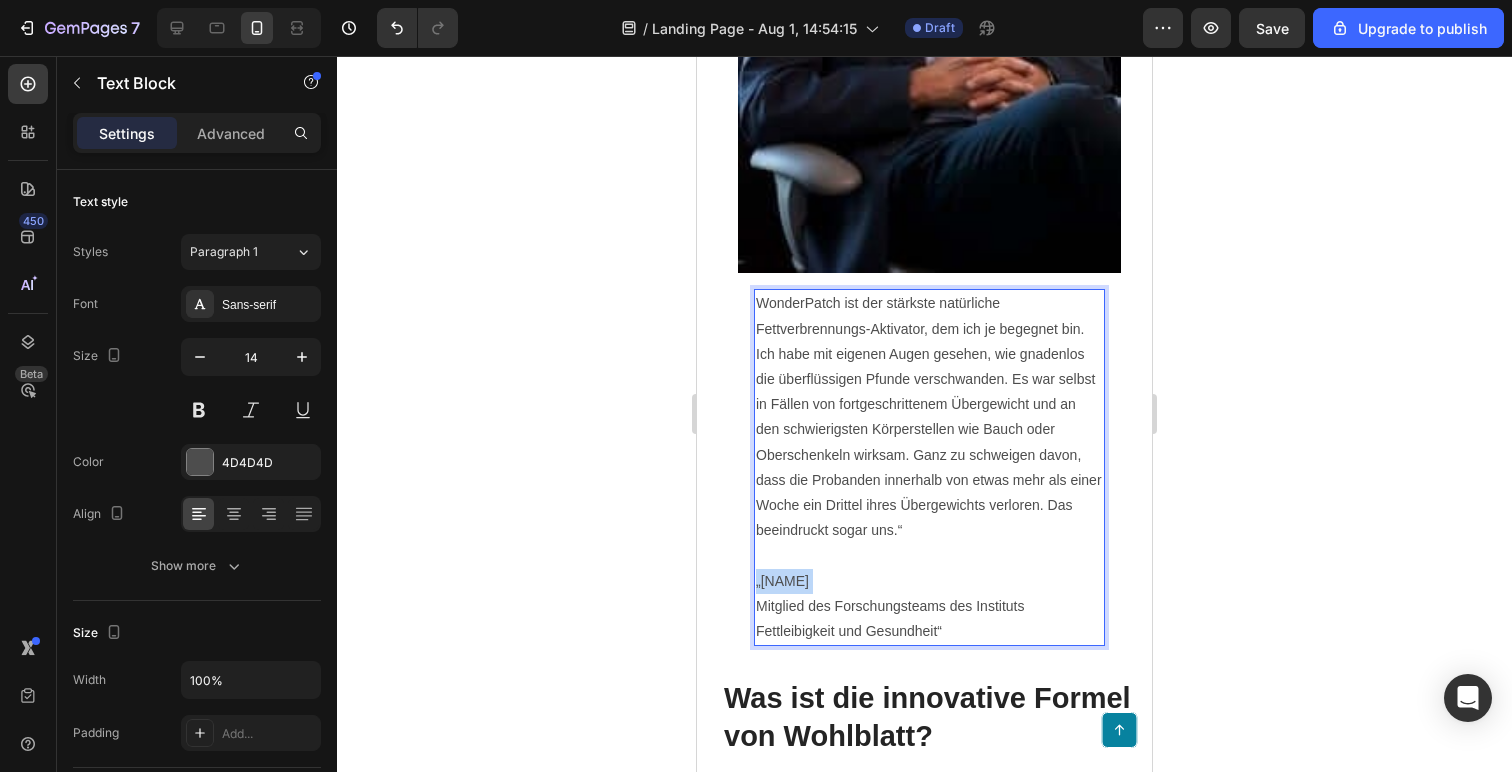 click on "WonderPatch ist der stärkste natürliche Fettverbrennungs-Aktivator, dem ich je begegnet bin. Ich habe mit eigenen Augen gesehen, wie gnadenlos die überflüssigen Pfunde verschwanden. Es war selbst in Fällen von fortgeschrittenem Übergewicht und an den schwierigsten Körperstellen wie Bauch oder Oberschenkeln wirksam. Ganz zu schweigen davon, dass die Probanden innerhalb von etwas mehr als einer Woche ein Drittel ihres Übergewichts verloren. Das beeindruckt sogar uns.“ „[NAME] Mitglied des Forschungsteams des Instituts Fettleibigkeit und Gesundheit“" at bounding box center [929, 467] 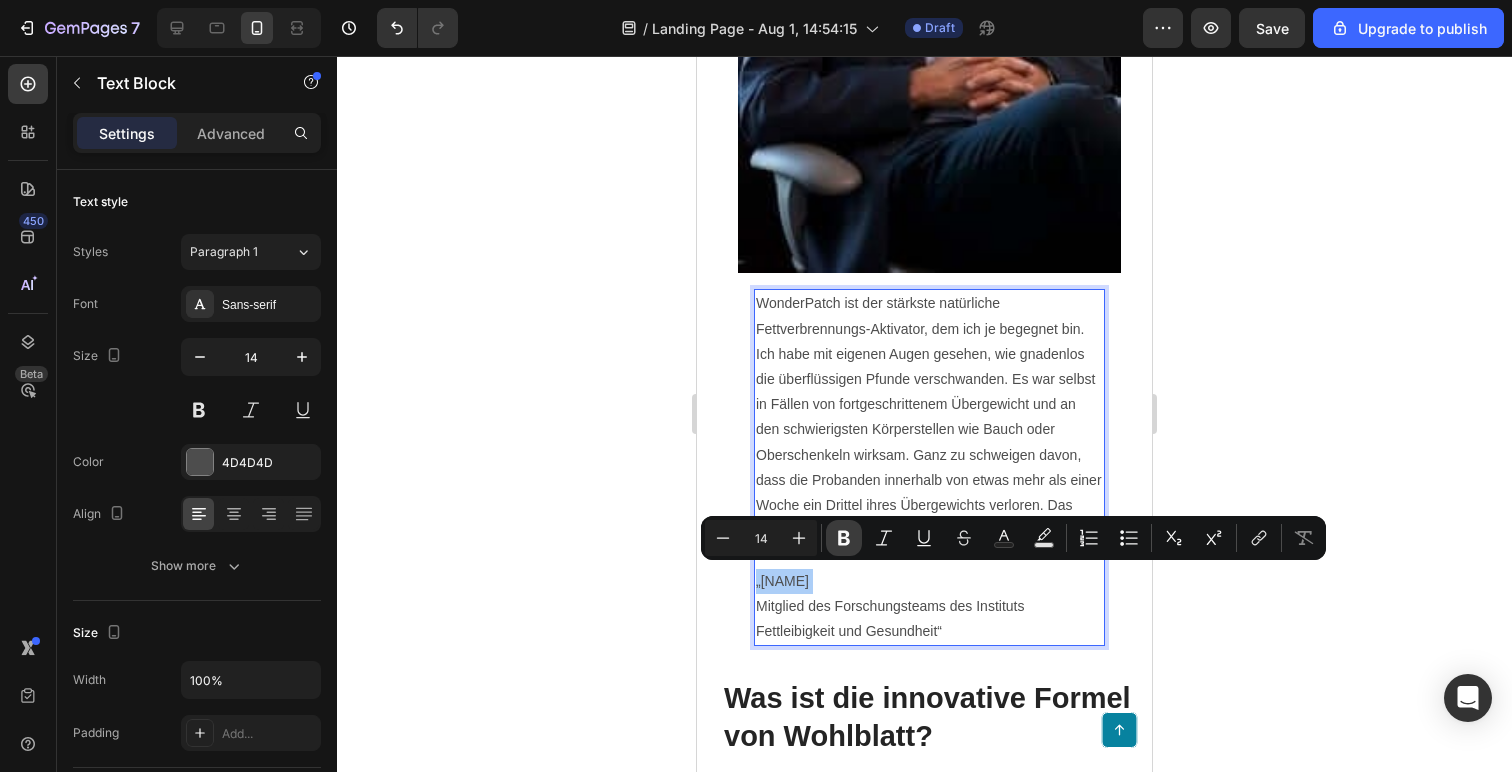 click 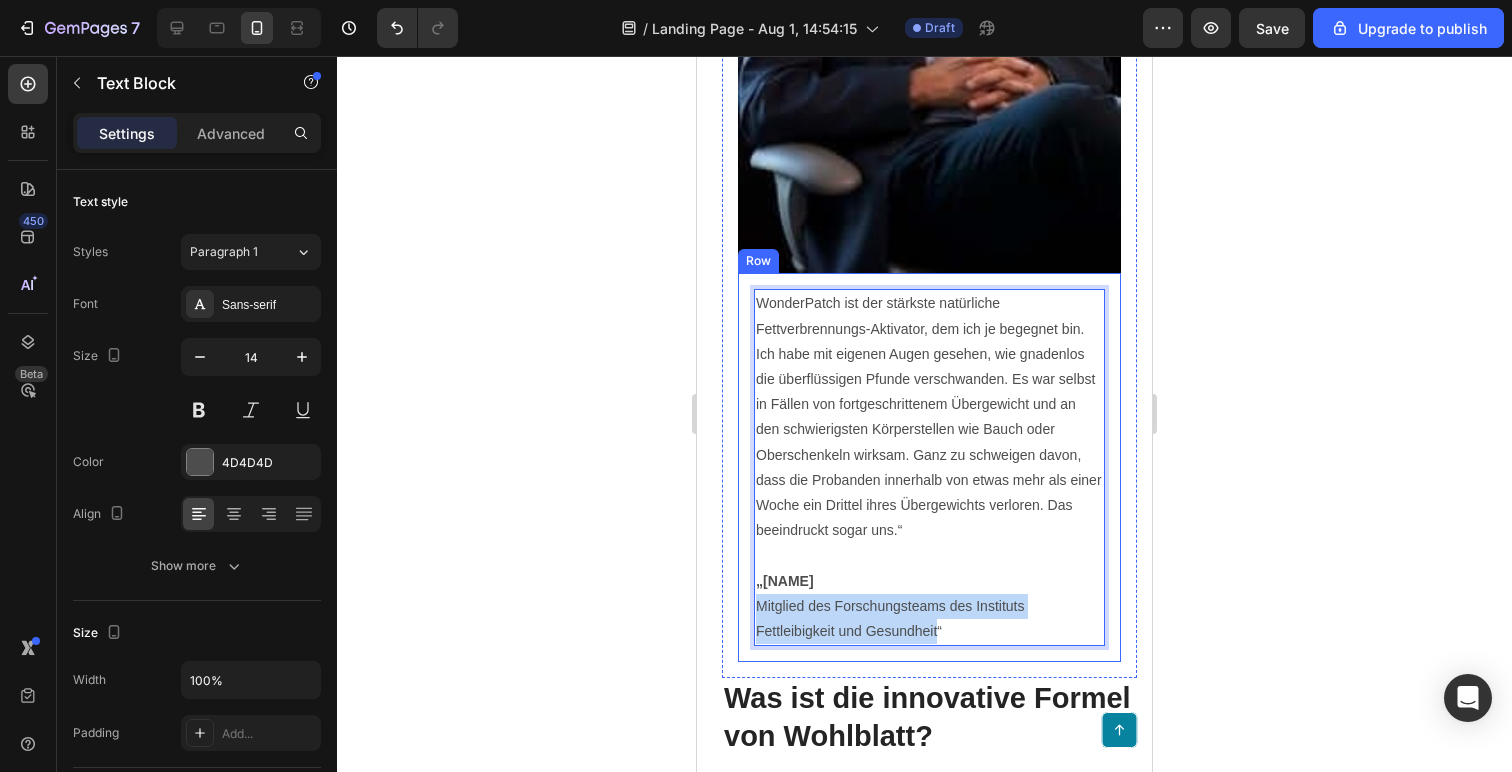 drag, startPoint x: 937, startPoint y: 625, endPoint x: 750, endPoint y: 596, distance: 189.2353 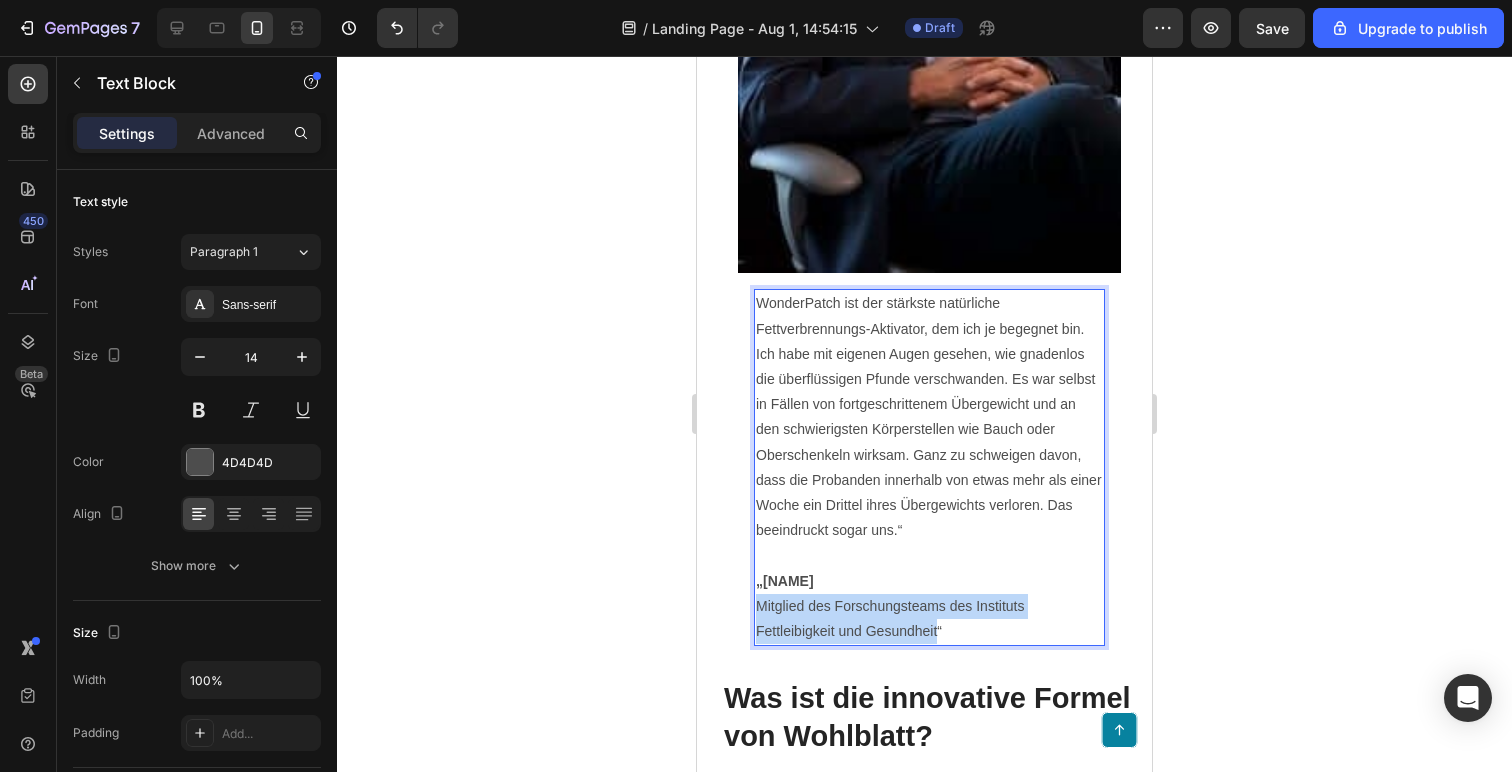 click on "WonderPatch ist der stärkste natürliche Fettverbrennungs-Aktivator, dem ich je begegnet bin. Ich habe mit eigenen Augen gesehen, wie gnadenlos die überflüssigen Pfunde verschwanden. Es war selbst in Fällen von fortgeschrittenem Übergewicht und an den schwierigsten Körperstellen wie Bauch oder Oberschenkeln wirksam. Ganz zu schweigen davon, dass die Probanden innerhalb von etwas mehr als einer Woche ein Drittel ihres Übergewichts verloren. Das beeindruckt sogar uns.“ „[NAME] Mitglied des Forschungsteams des Instituts Fettleibigkeit und Gesundheit“" at bounding box center (929, 467) 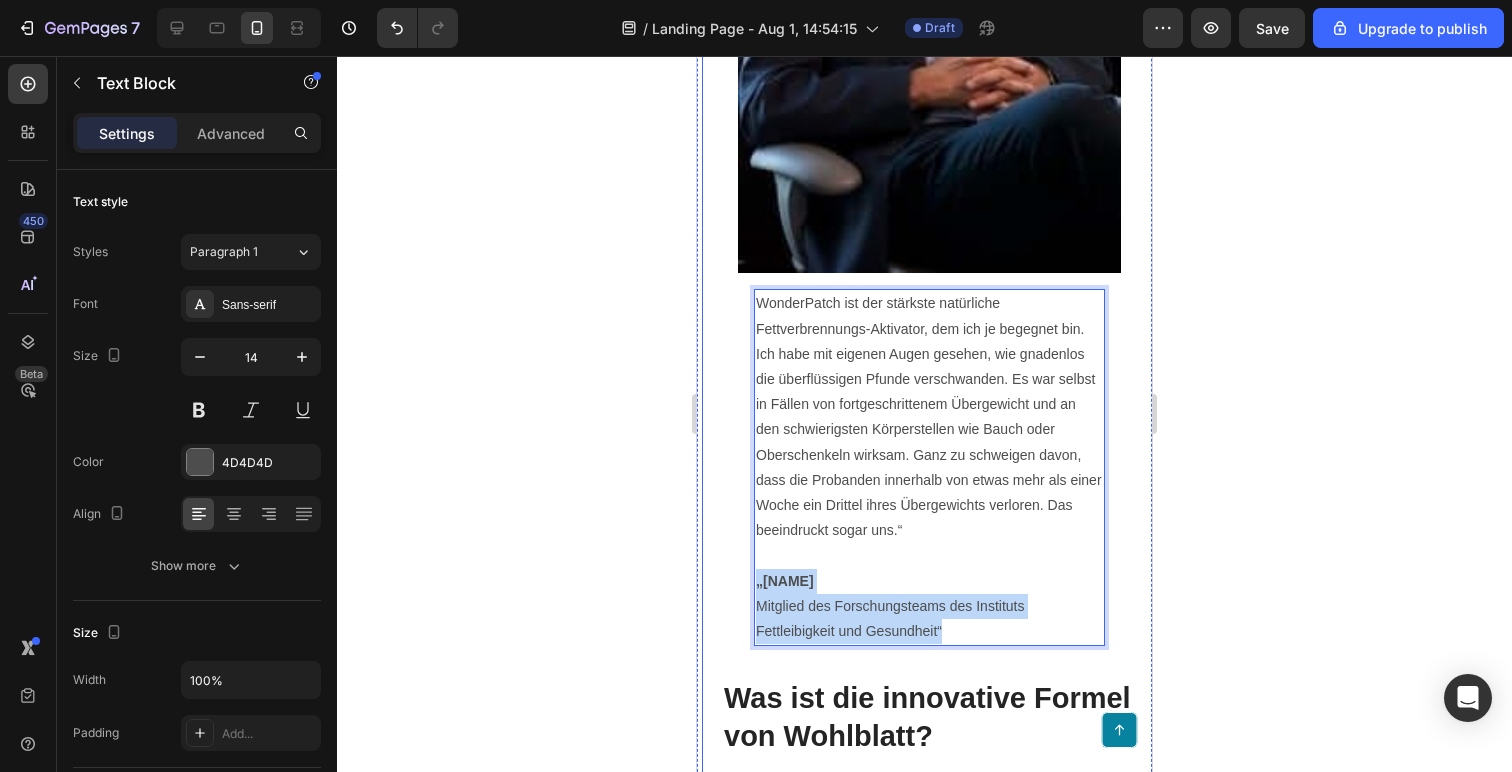 drag, startPoint x: 958, startPoint y: 628, endPoint x: 721, endPoint y: 580, distance: 241.8119 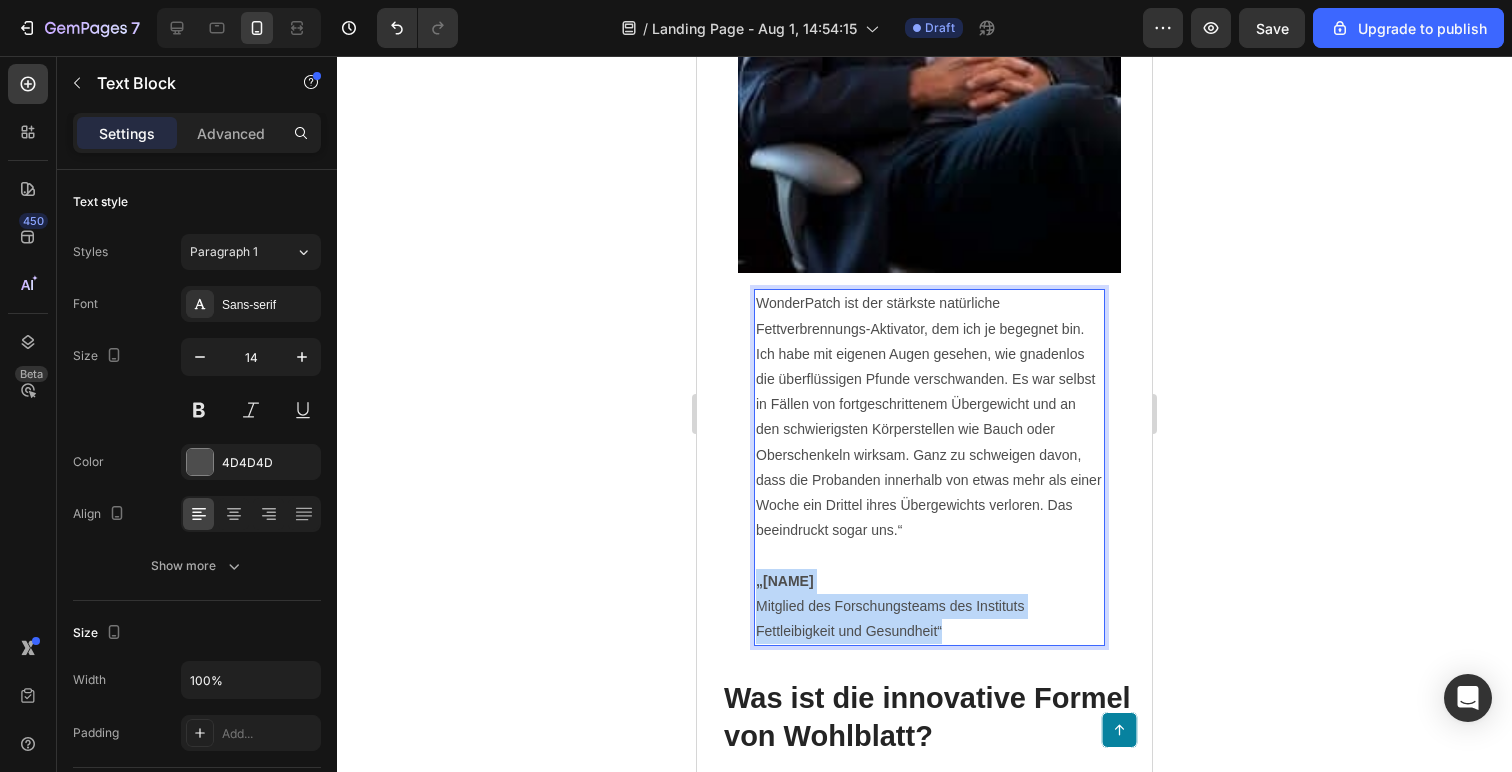 click on "„[NAME]" at bounding box center [785, 581] 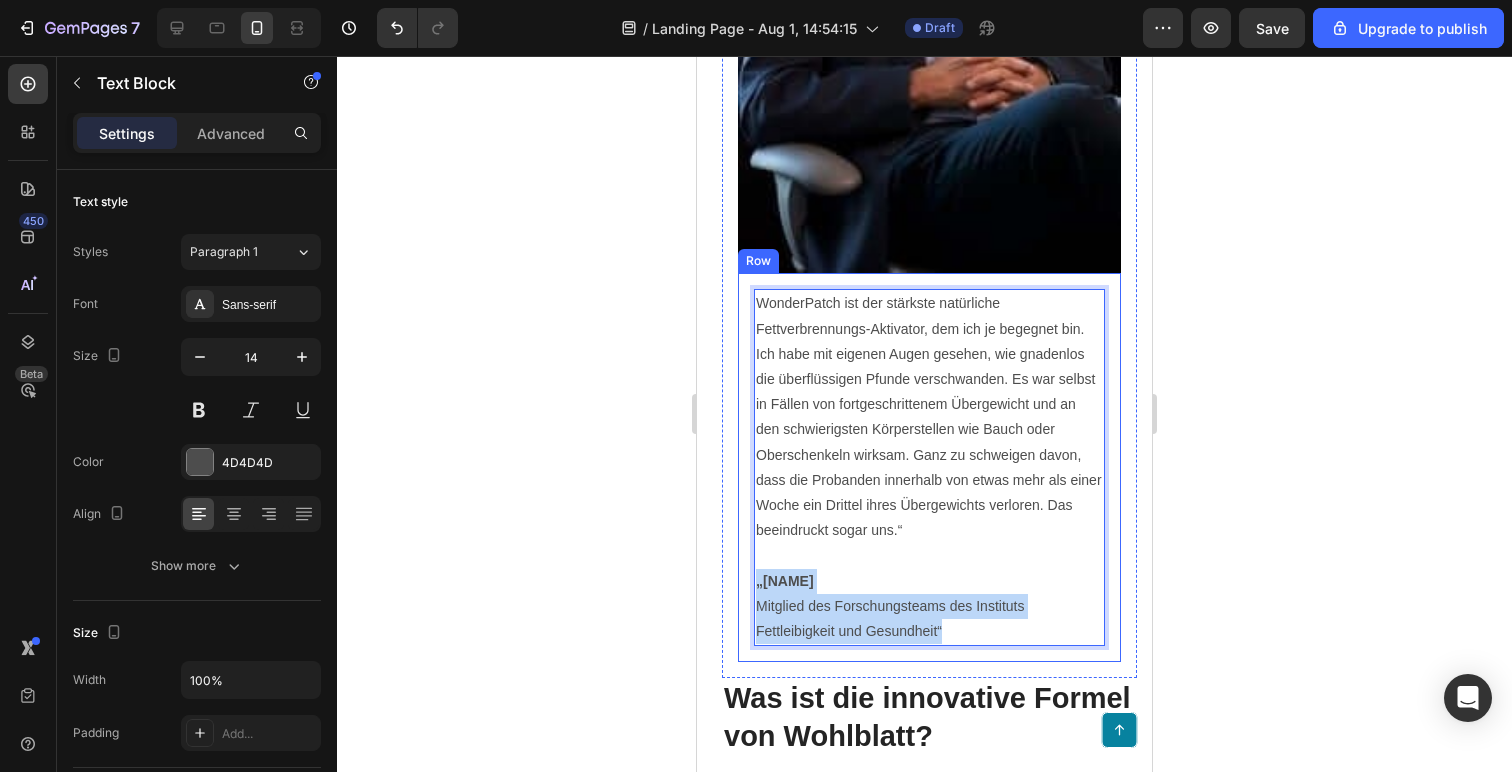 drag, startPoint x: 946, startPoint y: 629, endPoint x: 721, endPoint y: 561, distance: 235.05106 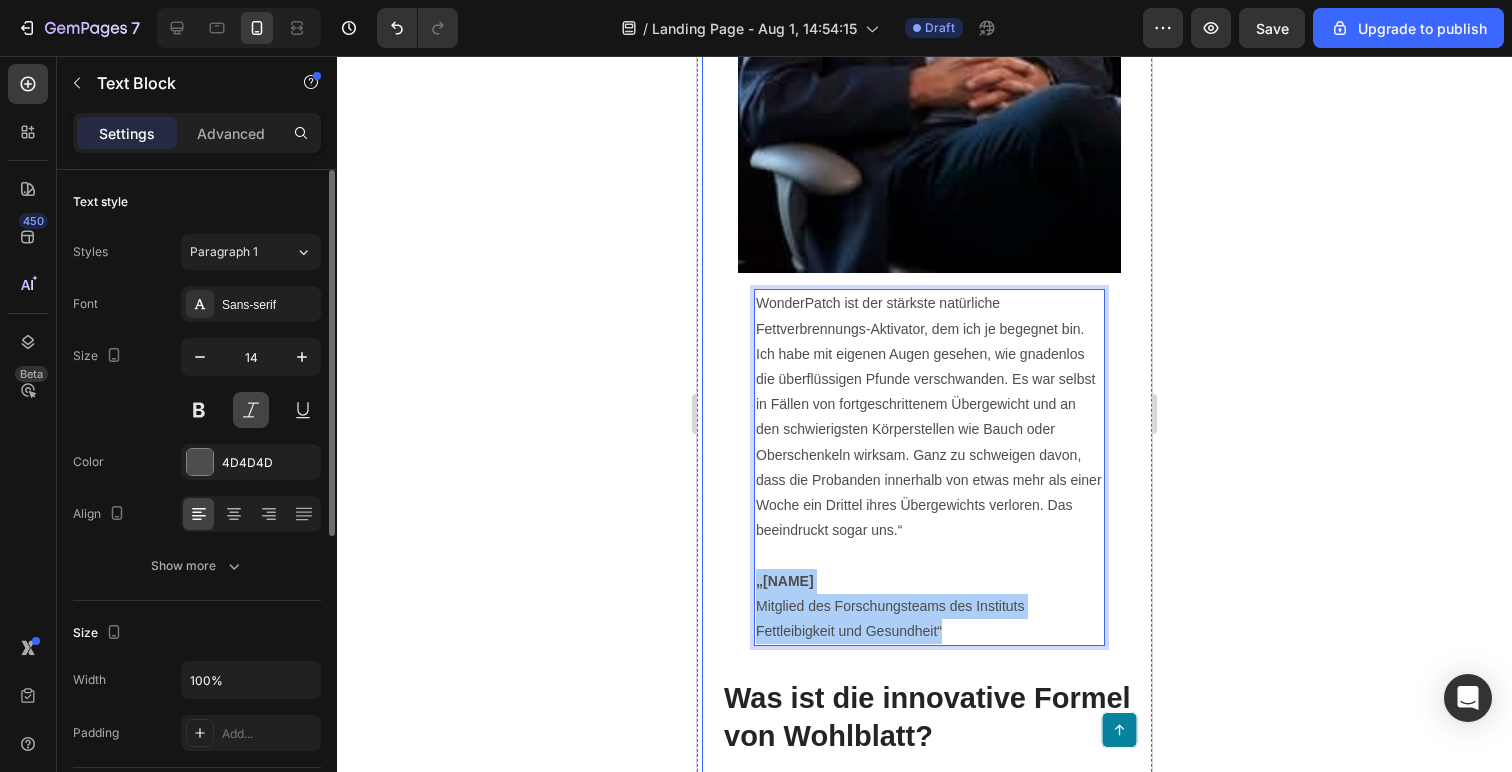 click at bounding box center (251, 410) 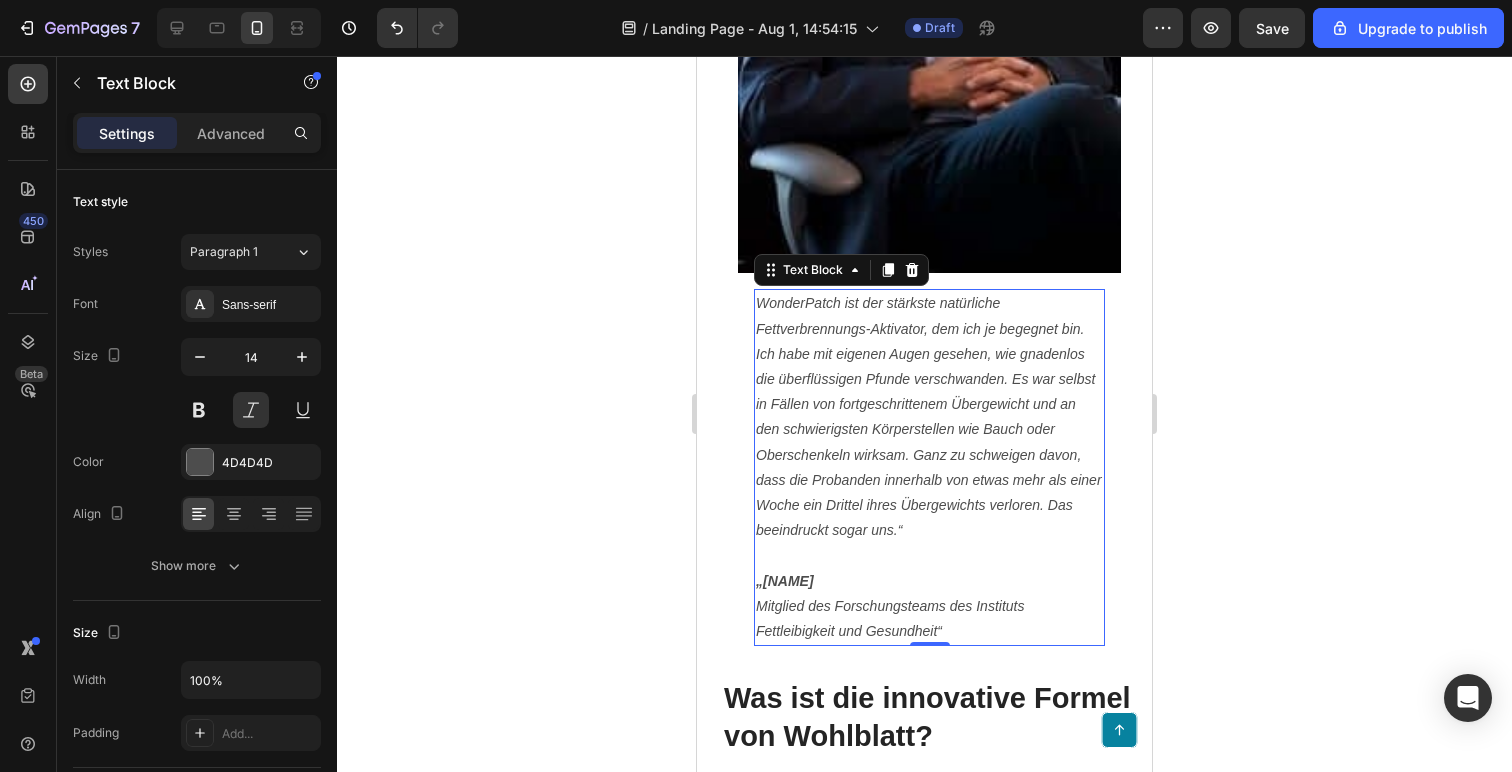 click on "WonderPatch ist der stärkste natürliche Fettverbrennungs-Aktivator, dem ich je begegnet bin. Ich habe mit eigenen Augen gesehen, wie gnadenlos die überflüssigen Pfunde verschwanden. Es war selbst in Fällen von fortgeschrittenem Übergewicht und an den schwierigsten Körperstellen wie Bauch oder Oberschenkeln wirksam. Ganz zu schweigen davon, dass die Probanden innerhalb von etwas mehr als einer Woche ein Drittel ihres Übergewichts verloren. Das beeindruckt sogar uns.“ „[NAME] Mitglied des Forschungsteams des Instituts Fettleibigkeit und Gesundheit“" at bounding box center [929, 467] 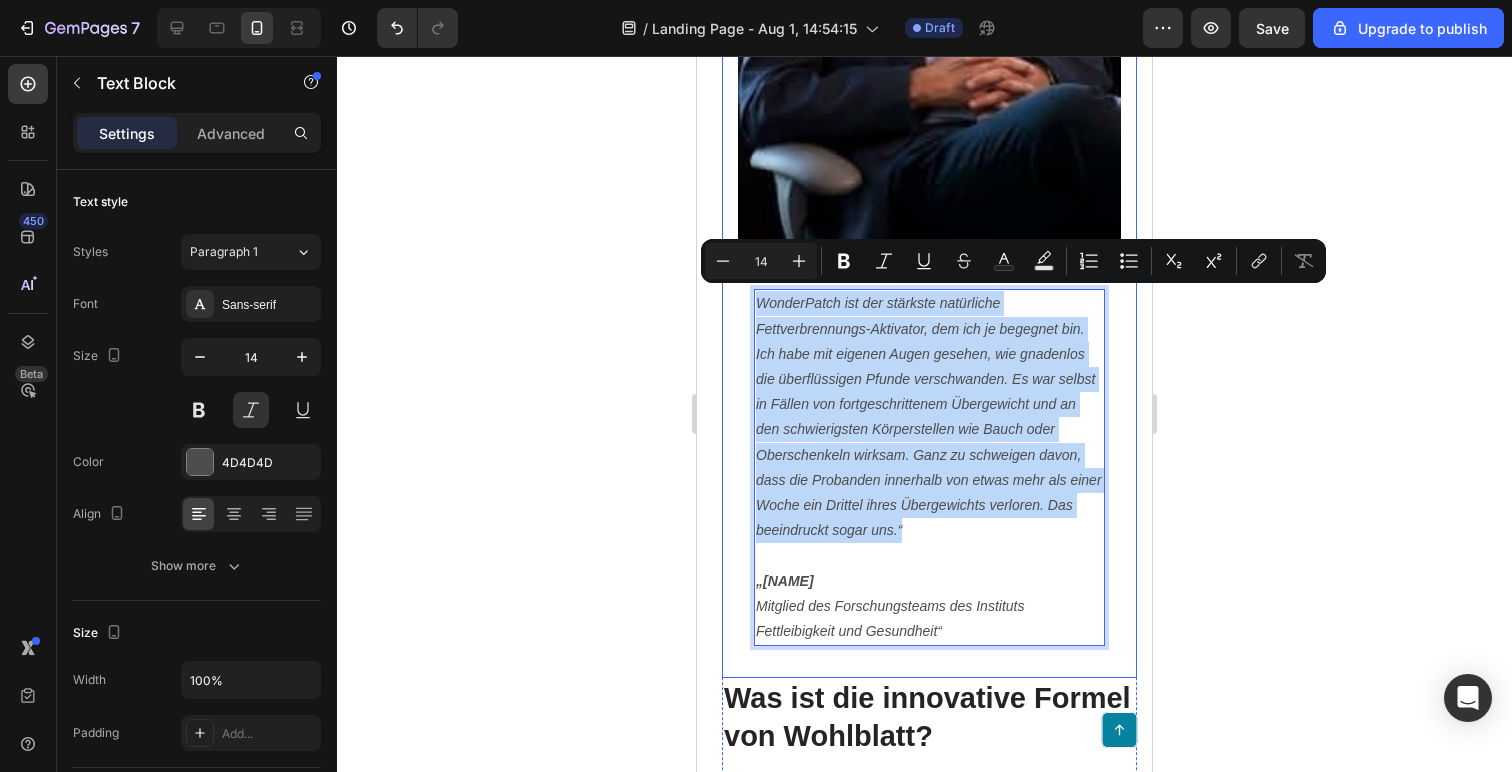 drag, startPoint x: 995, startPoint y: 525, endPoint x: 735, endPoint y: 304, distance: 341.23453 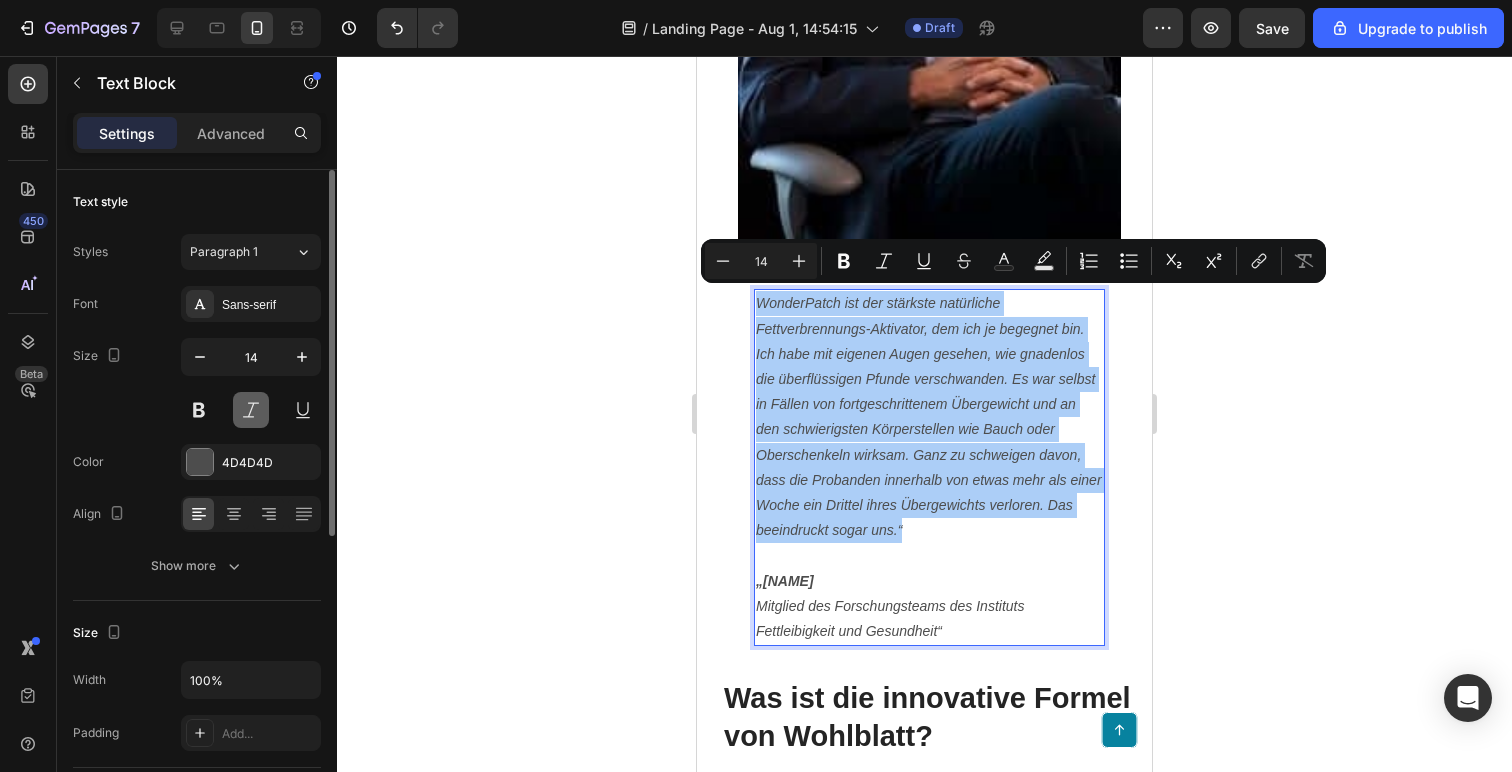 click at bounding box center (251, 410) 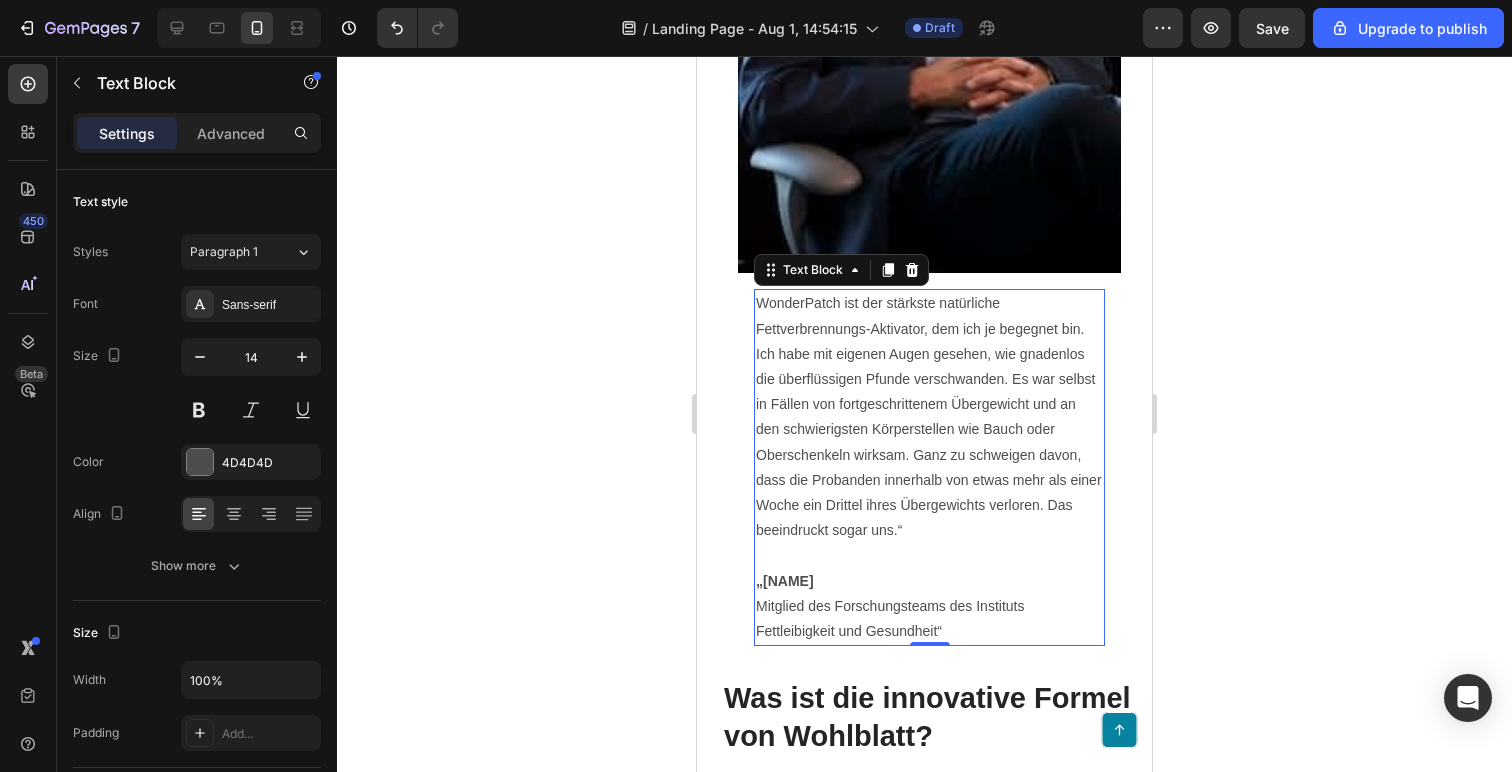 click on "WonderPatch ist der stärkste natürliche Fettverbrennungs-Aktivator, dem ich je begegnet bin. Ich habe mit eigenen Augen gesehen, wie gnadenlos die überflüssigen Pfunde verschwanden. Es war selbst in Fällen von fortgeschrittenem Übergewicht und an den schwierigsten Körperstellen wie Bauch oder Oberschenkeln wirksam. Ganz zu schweigen davon, dass die Probanden innerhalb von etwas mehr als einer Woche ein Drittel ihres Übergewichts verloren. Das beeindruckt sogar uns.“ „[NAME] Mitglied des Forschungsteams des Instituts Fettleibigkeit und Gesundheit“" at bounding box center (929, 467) 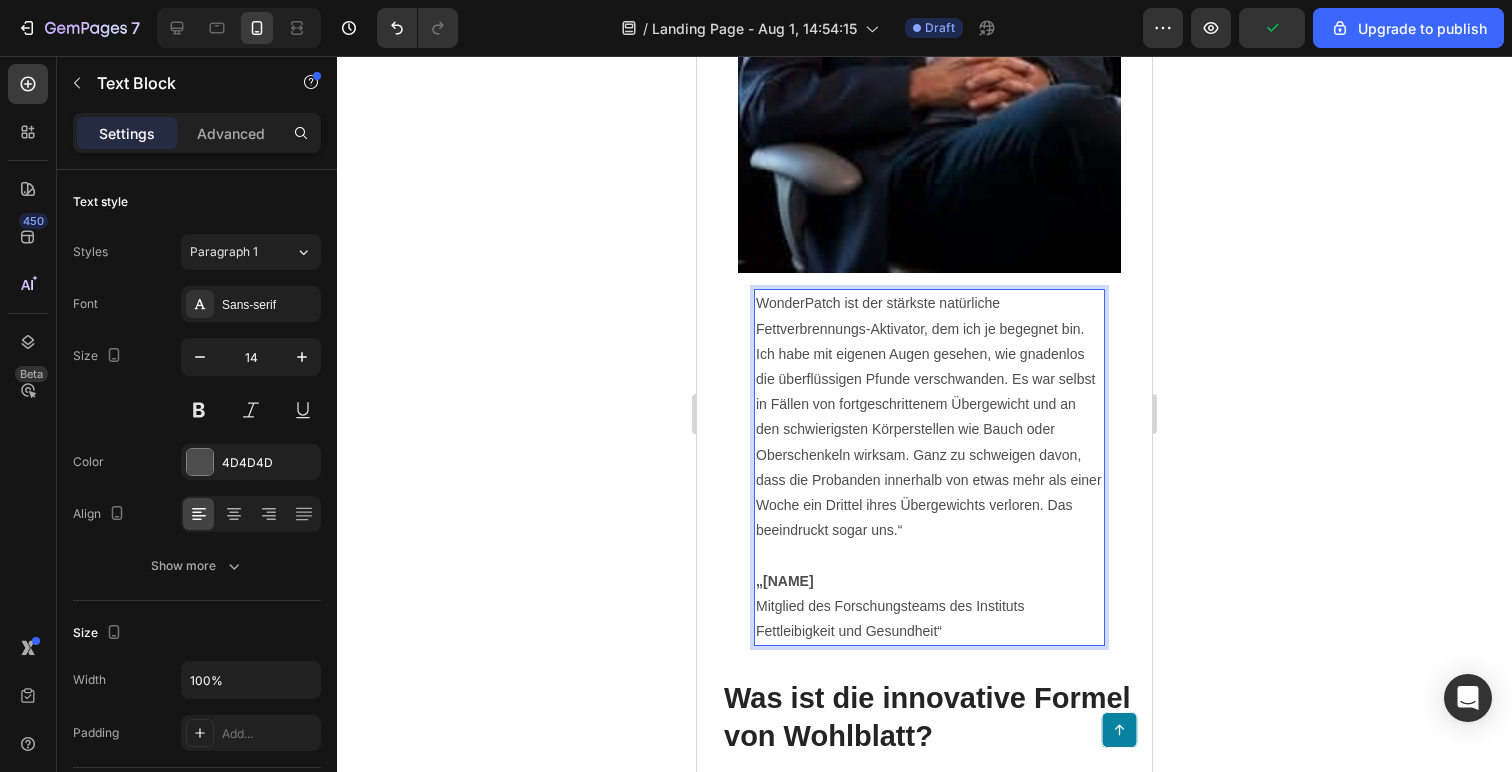 drag, startPoint x: 865, startPoint y: 579, endPoint x: 670, endPoint y: 560, distance: 195.92346 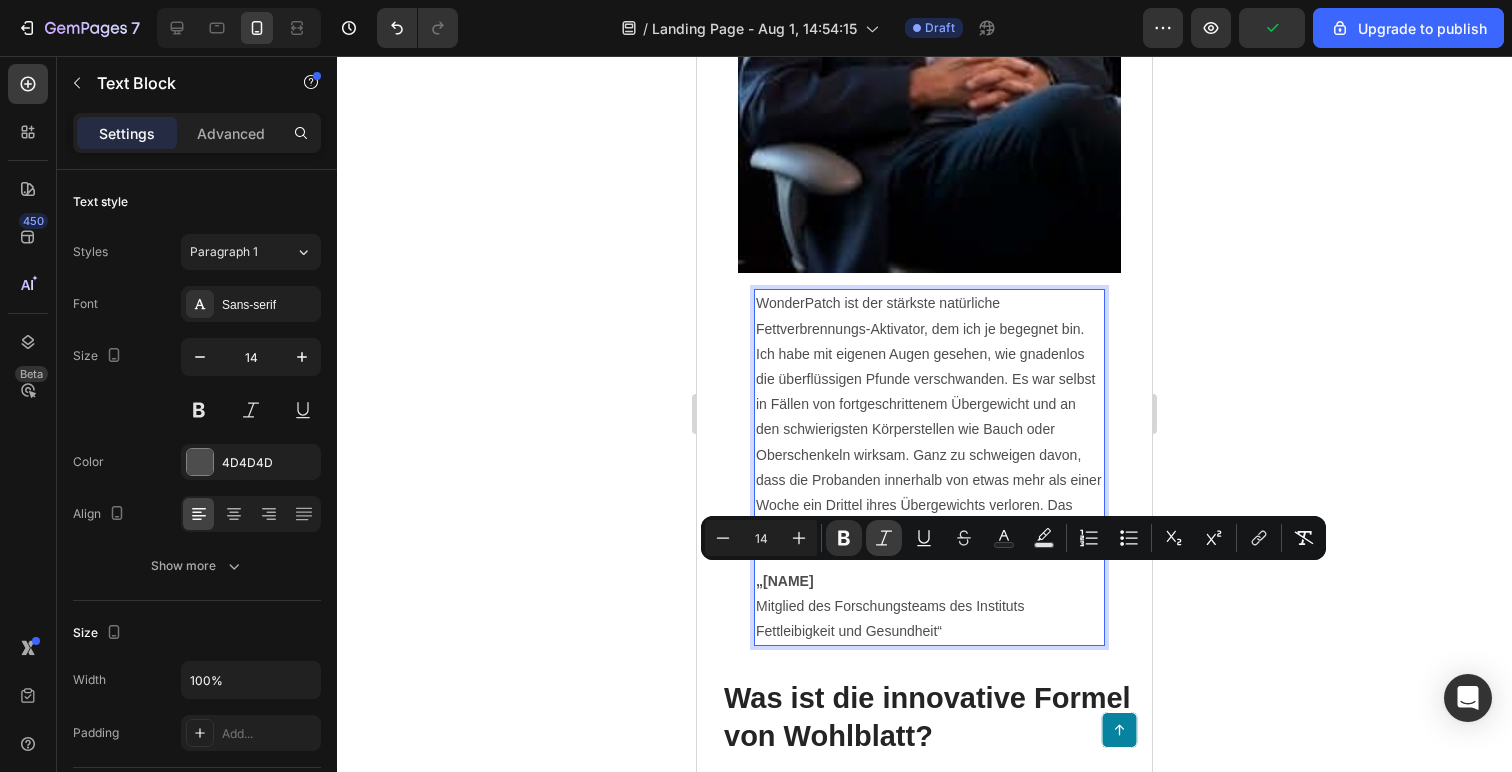 click 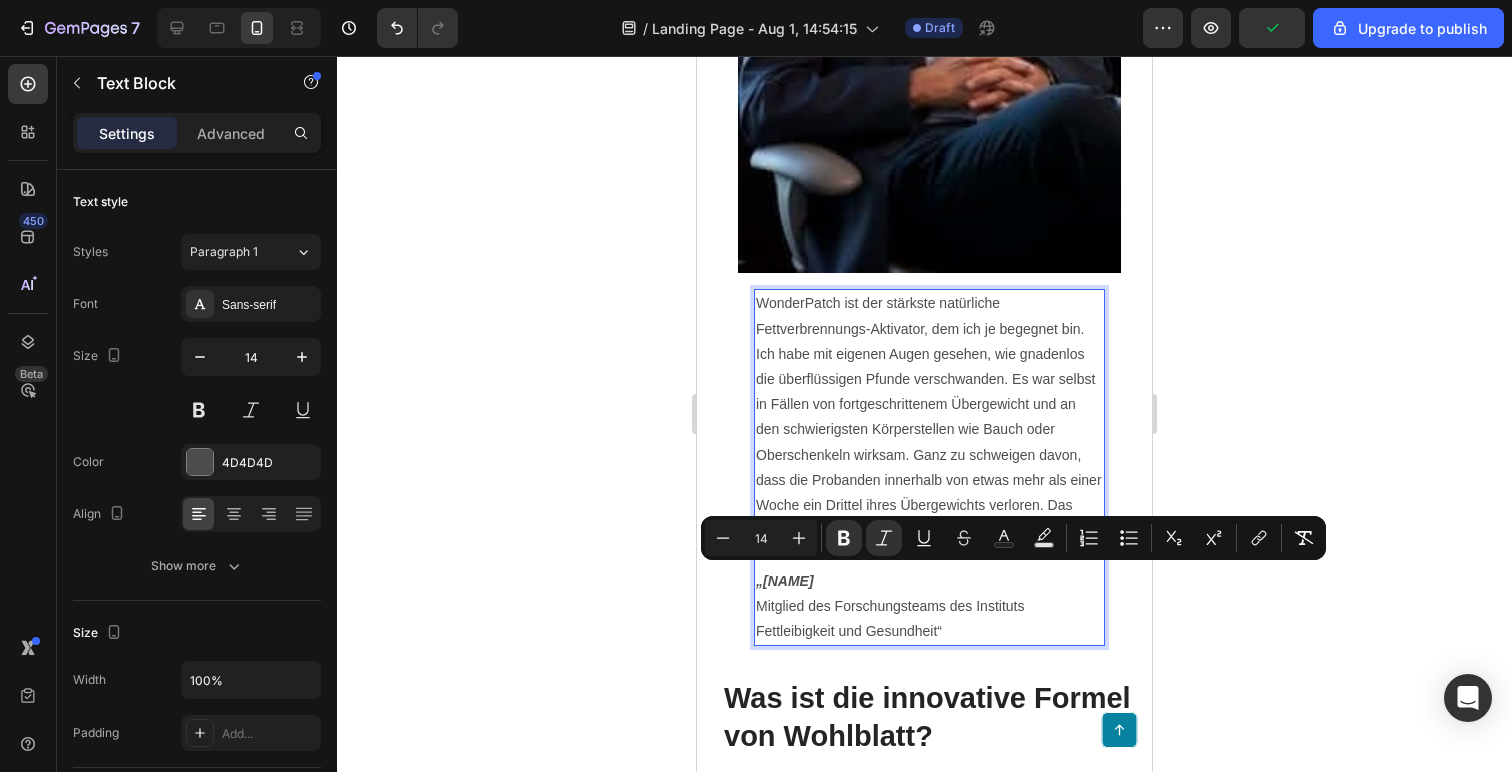 drag, startPoint x: 893, startPoint y: 639, endPoint x: 917, endPoint y: 634, distance: 24.5153 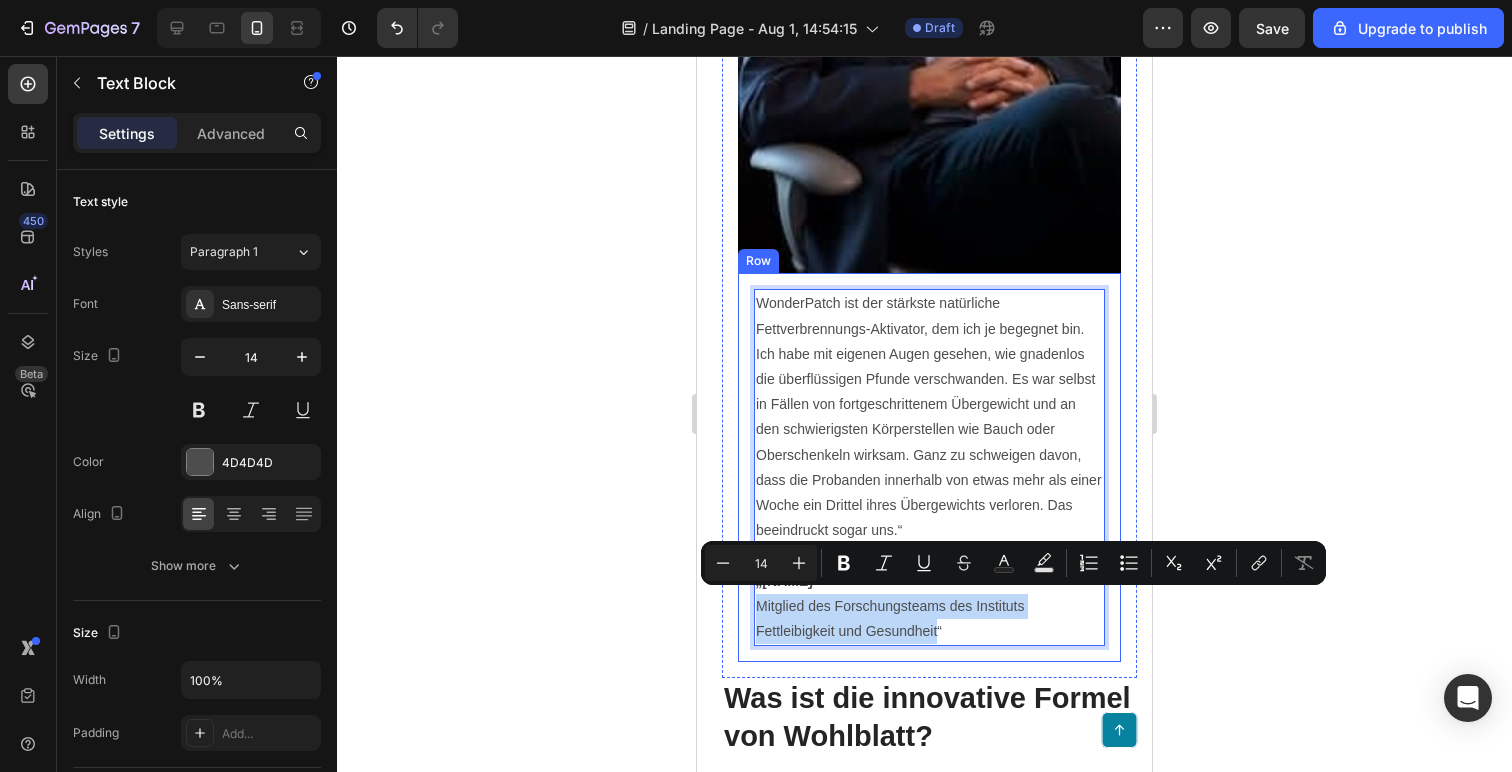 drag, startPoint x: 936, startPoint y: 634, endPoint x: 752, endPoint y: 601, distance: 186.93582 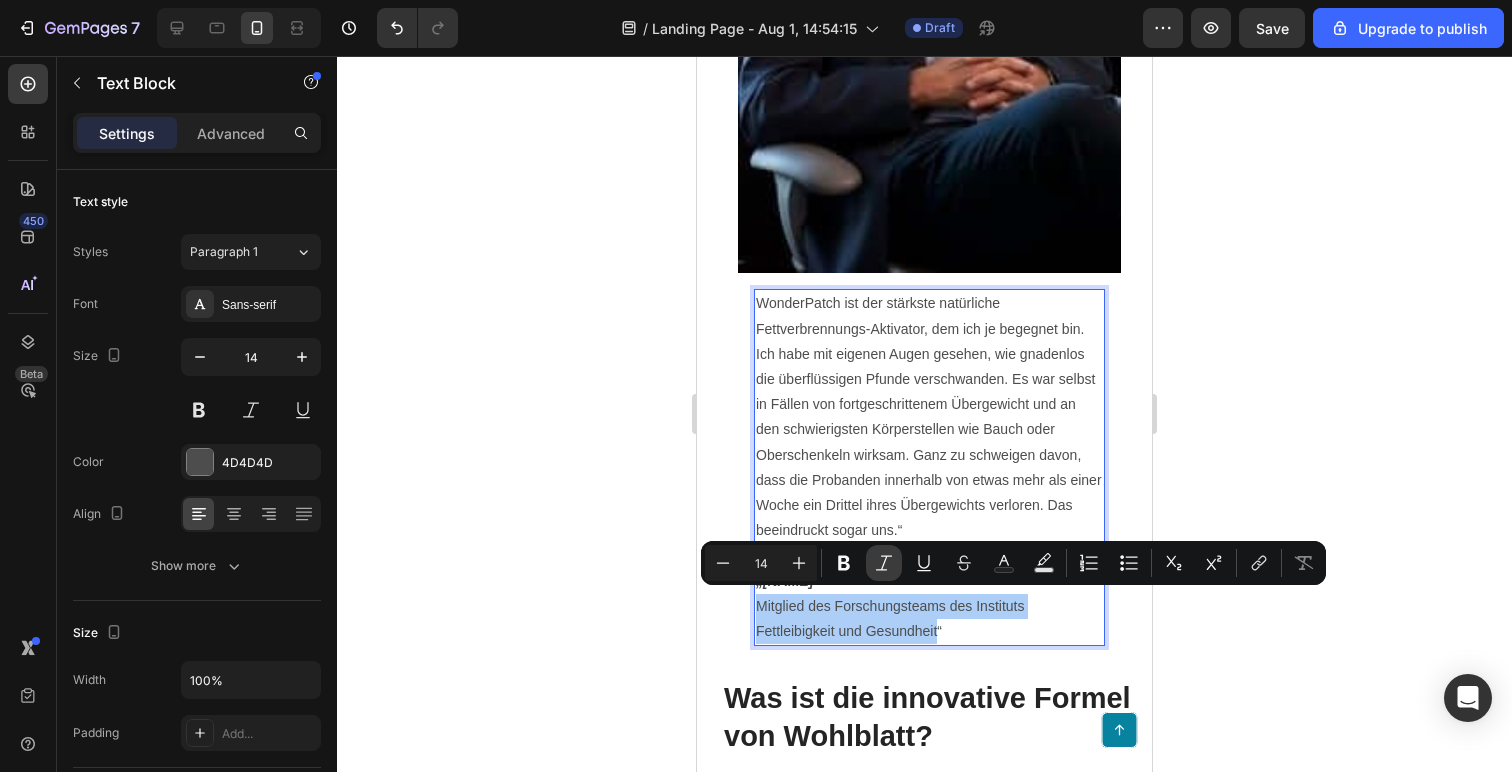 click 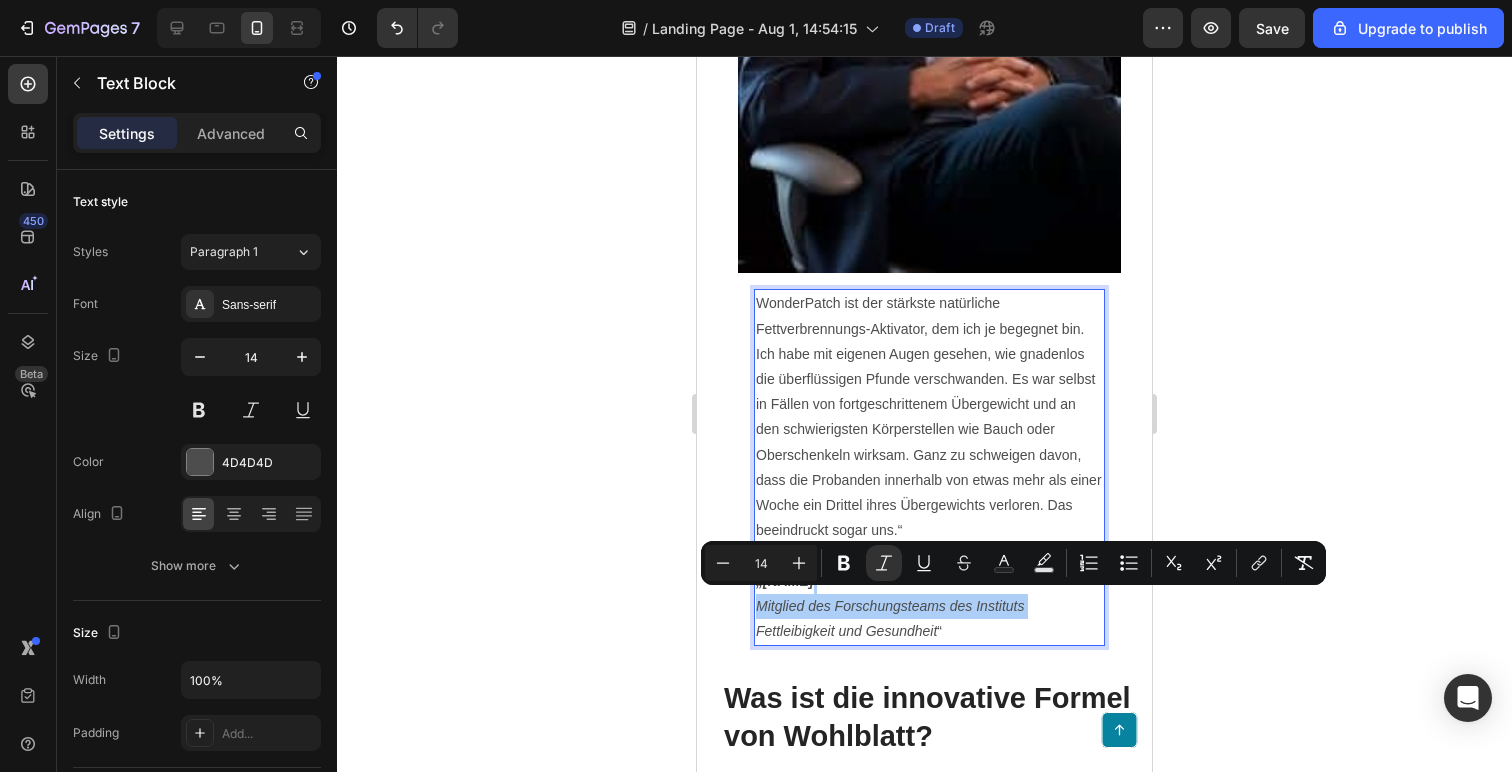 click 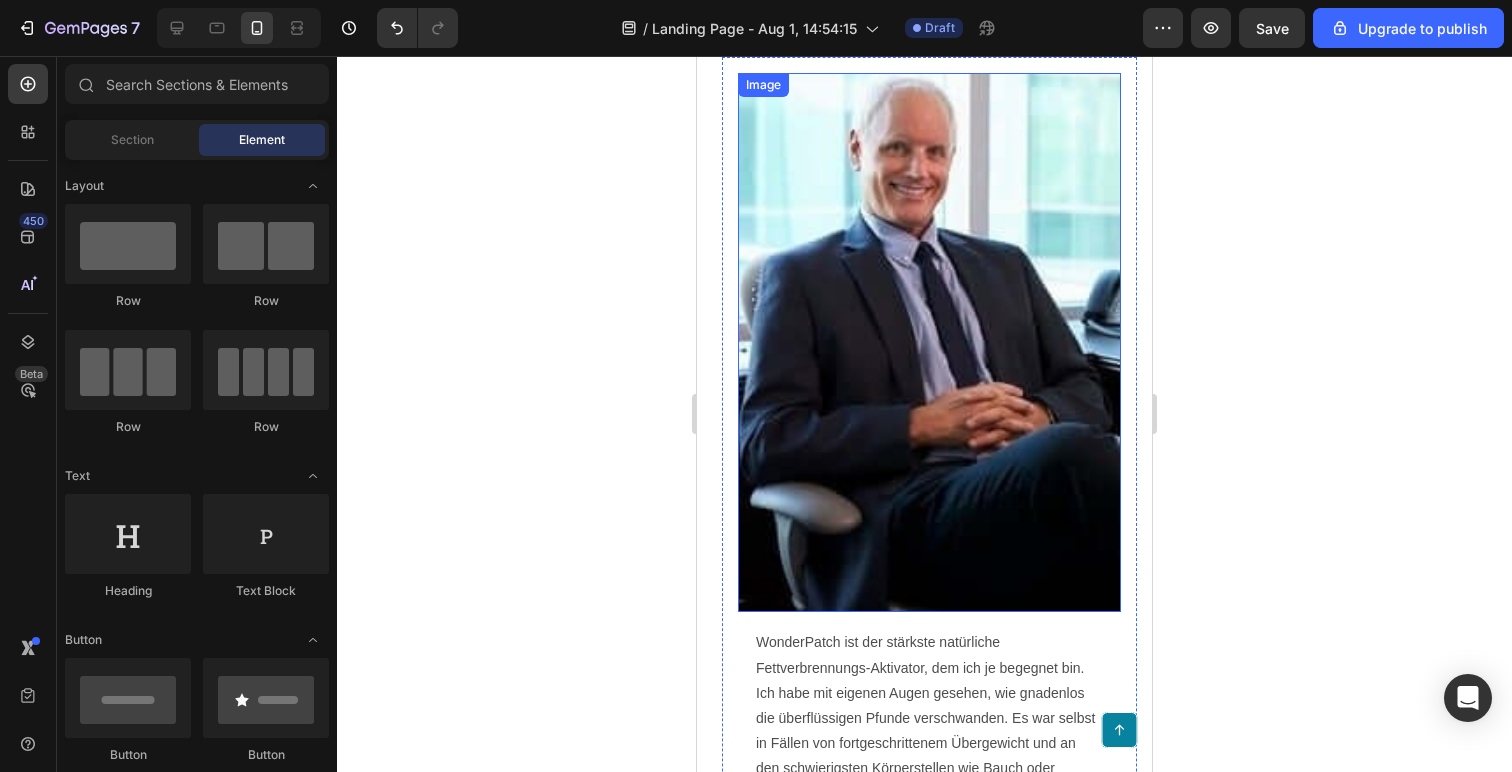 scroll, scrollTop: 2099, scrollLeft: 0, axis: vertical 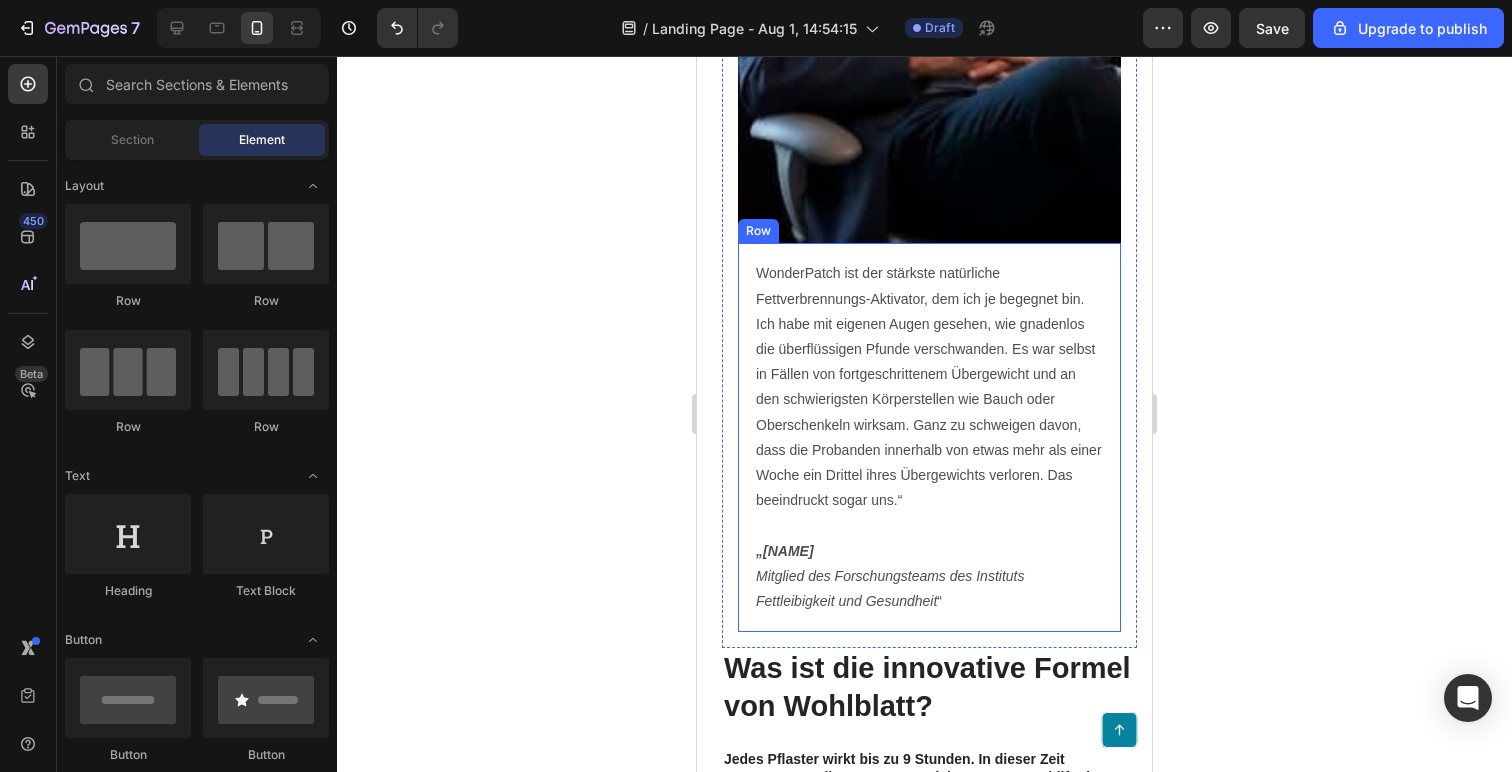 click on "WonderPatch ist der stärkste natürliche Fettverbrennungs-Aktivator, dem ich je begegnet bin. Ich habe mit eigenen Augen gesehen, wie gnadenlos die überflüssigen Pfunde verschwanden. Es war selbst in Fällen von fortgeschrittenem Übergewicht und an den schwierigsten Körperstellen wie Bauch oder Oberschenkeln wirksam. Ganz zu schweigen davon, dass die Probanden innerhalb von etwas mehr als einer Woche ein Drittel ihres Übergewichts verloren. Das beeindruckt sogar uns.“ „[NAME] Mitglied des Forschungsteams des Instituts Fettleibigkeit und Gesundheit “ Text Block Row" at bounding box center [929, 437] 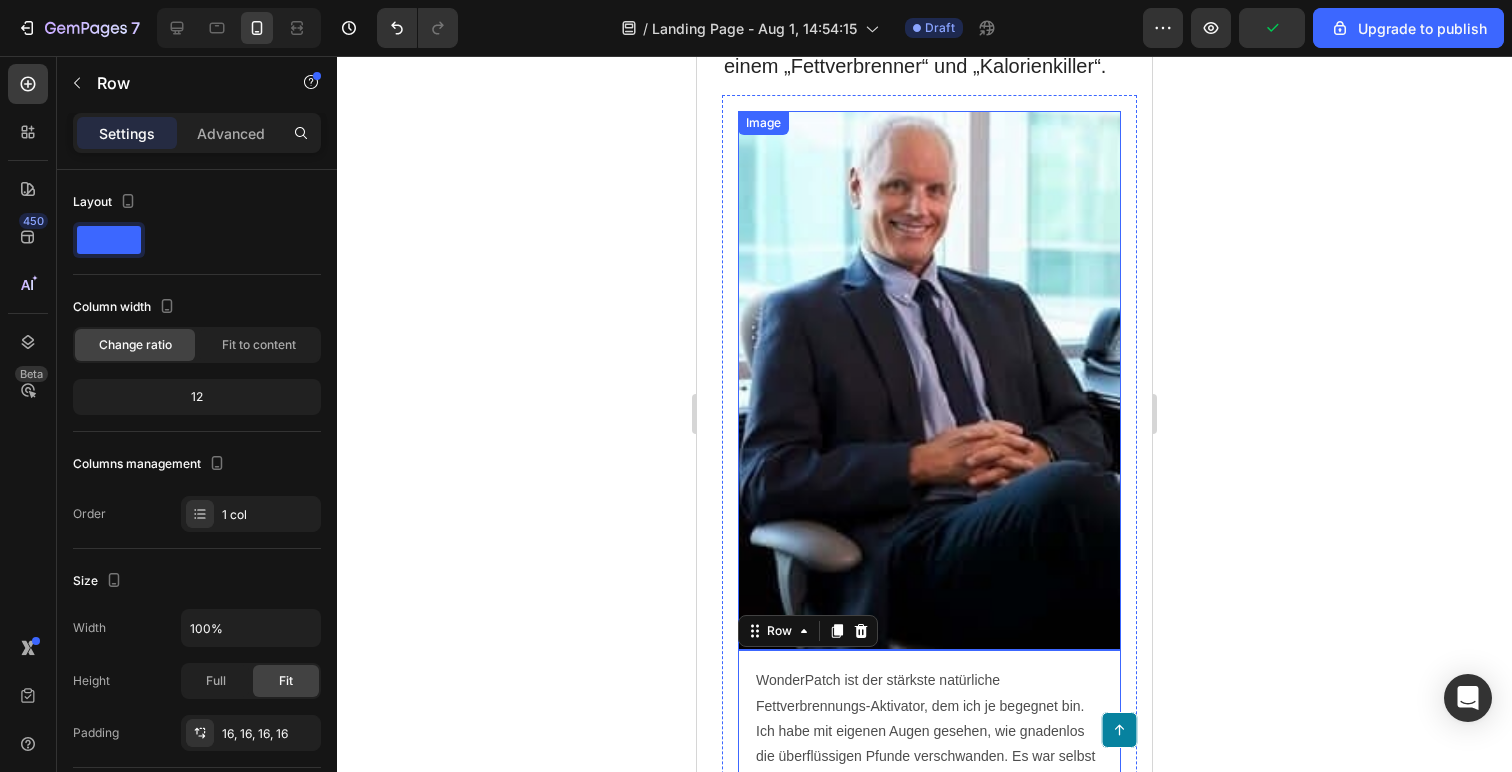 scroll, scrollTop: 1693, scrollLeft: 0, axis: vertical 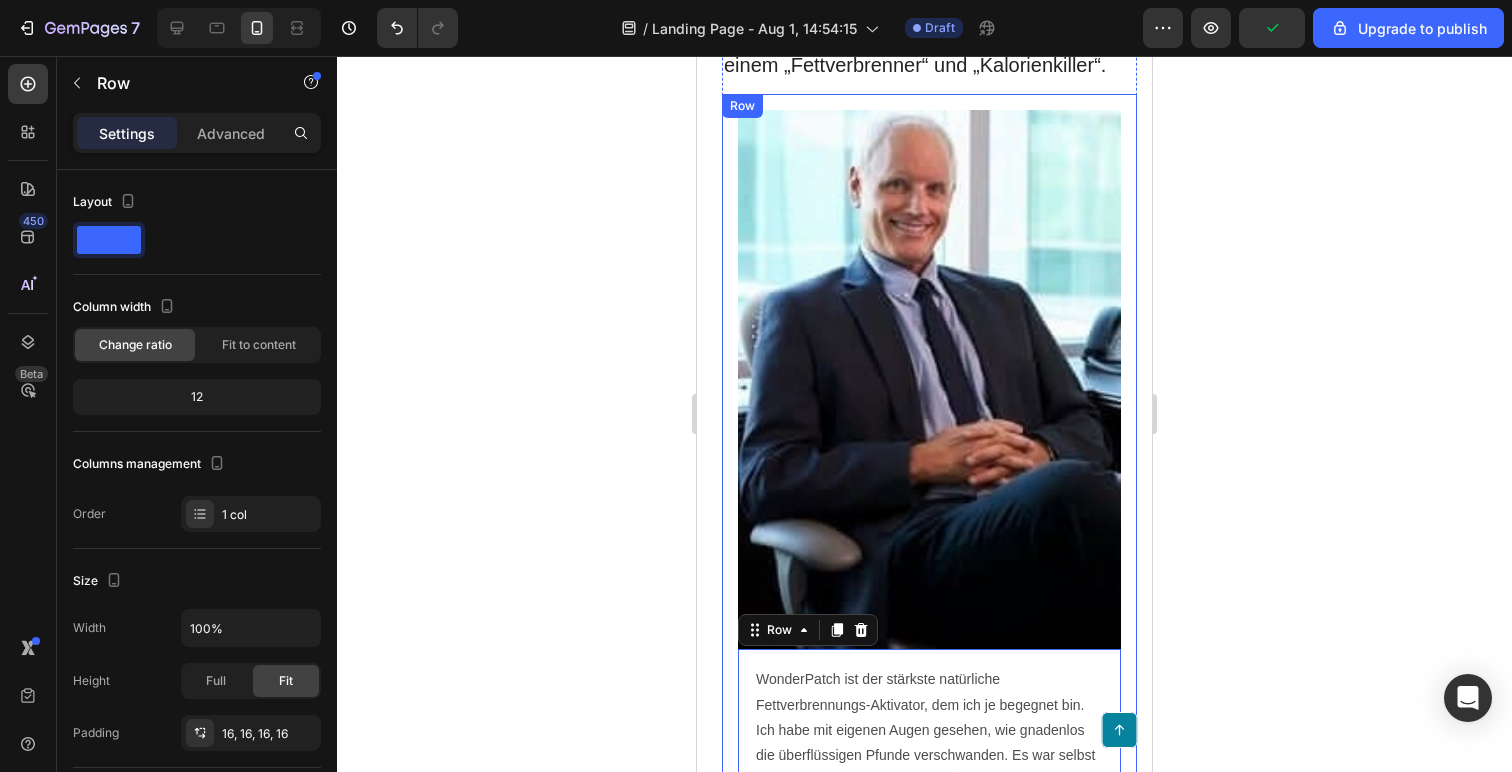 click on "Image WonderPatch ist der stärkste natürliche Fettverbrennungs-Aktivator, dem ich je begegnet bin. Ich habe mit eigenen Augen gesehen, wie gnadenlos die überflüssigen Pfunde verschwanden. Es war selbst in Fällen von fortgeschrittenem Übergewicht und an den schwierigsten Körperstellen wie Bauch oder Oberschenkeln wirksam. Ganz zu schweigen davon, dass die Probanden innerhalb von etwas mehr als einer Woche ein Drittel ihres Übergewichts verloren. Das beeindruckt sogar uns.“ „[NAME] Mitglied des Forschungsteams des Instituts Fettleibigkeit und Gesundheit “ Text Block Row Row   0 Row" at bounding box center [929, 574] 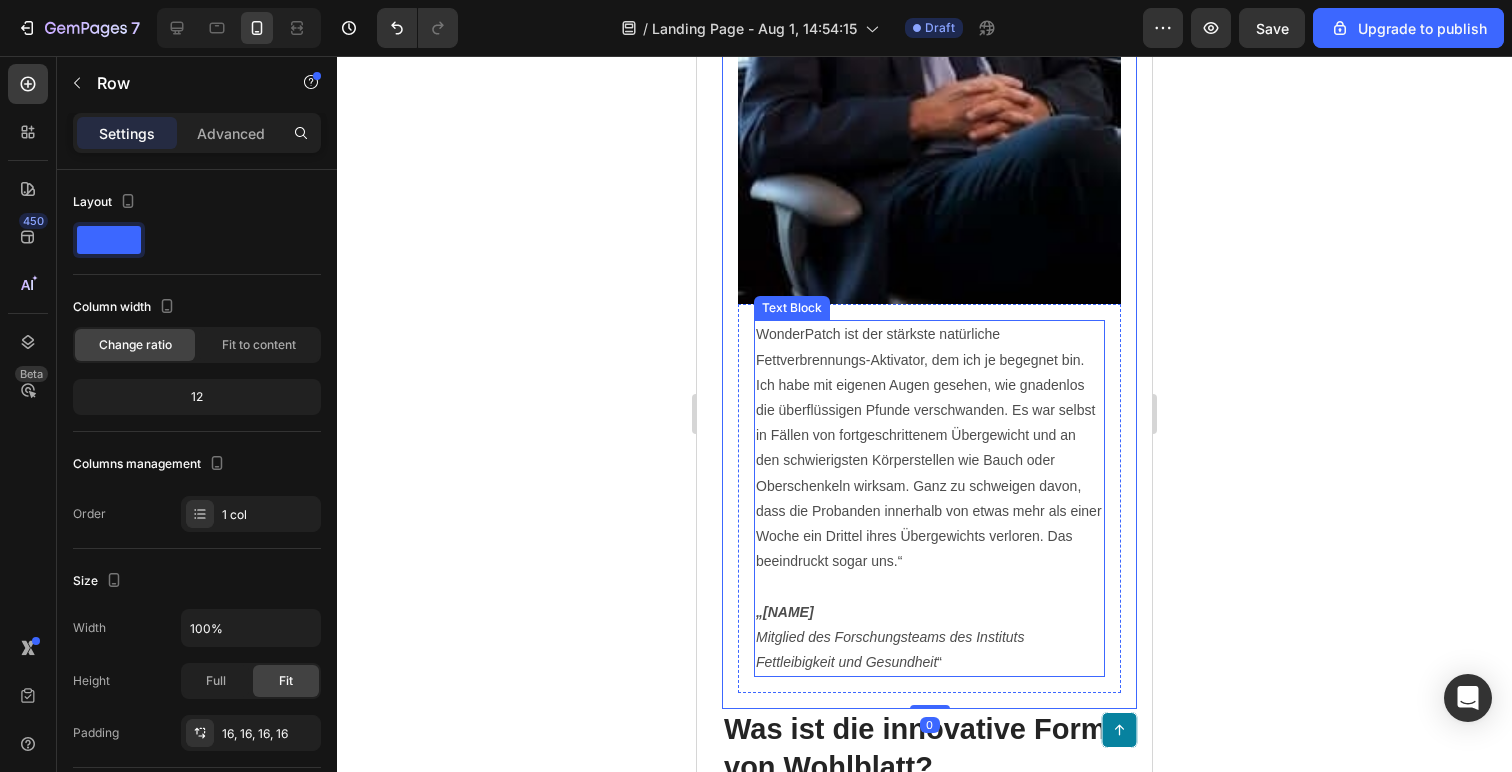 scroll, scrollTop: 2001, scrollLeft: 0, axis: vertical 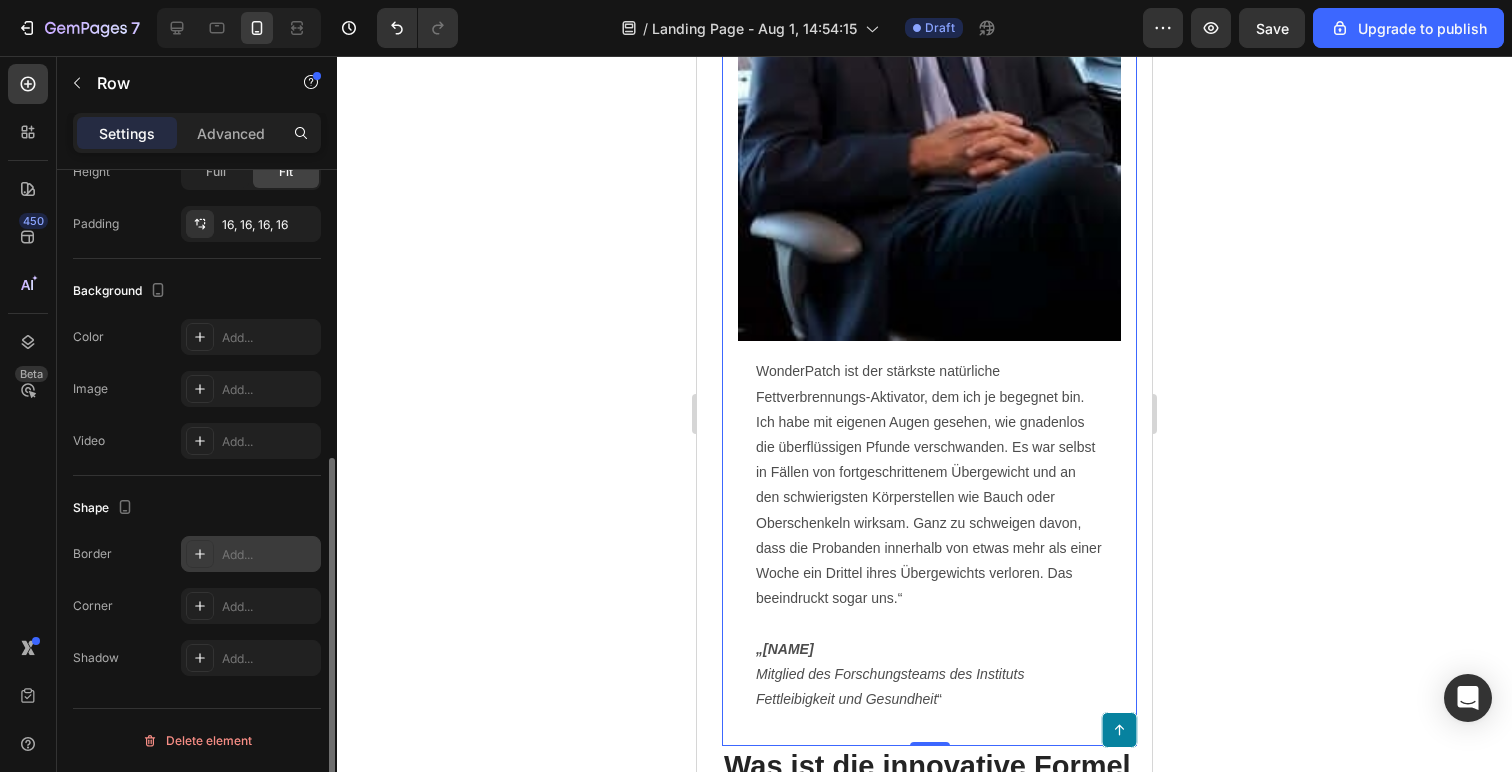 click at bounding box center [200, 554] 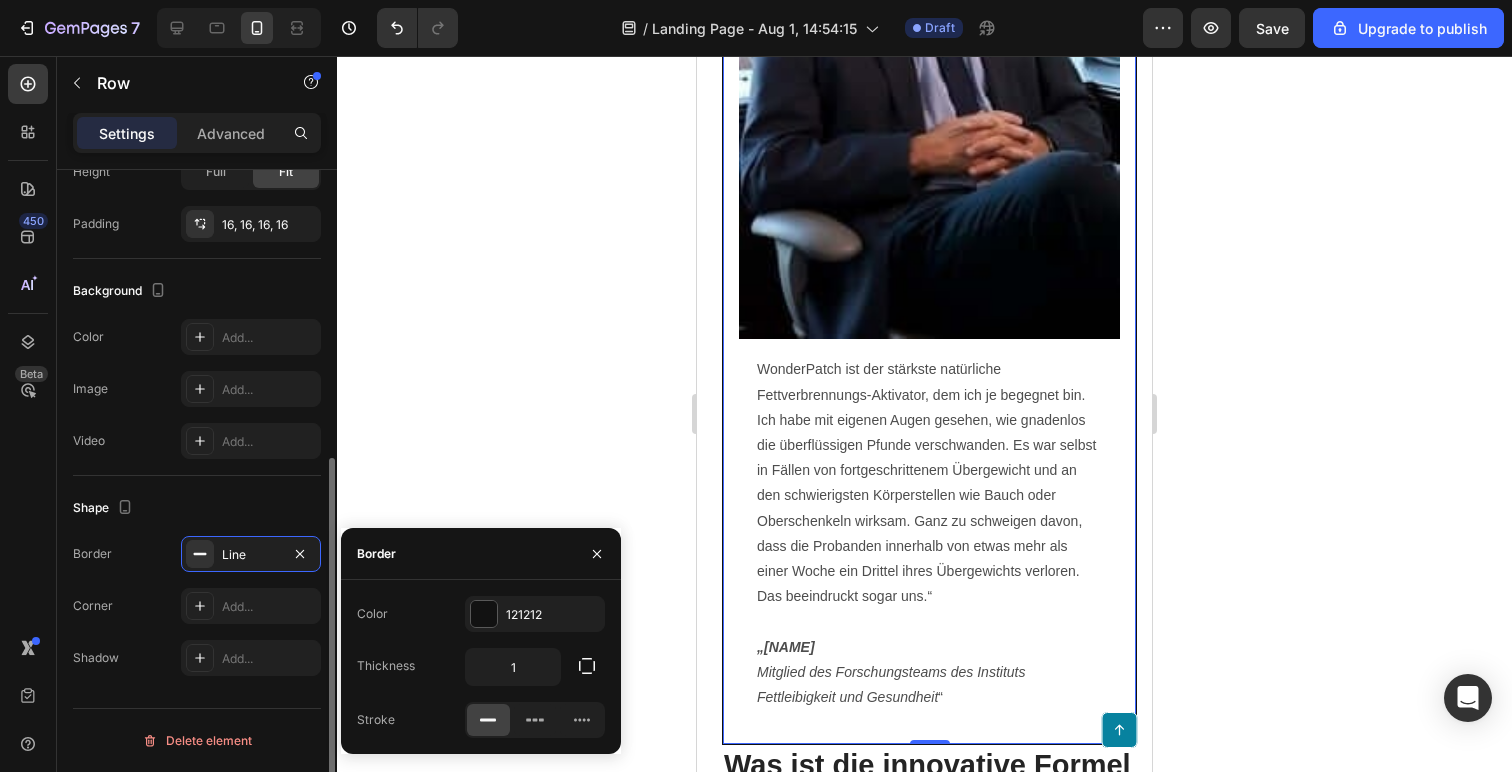 scroll, scrollTop: 2002, scrollLeft: 0, axis: vertical 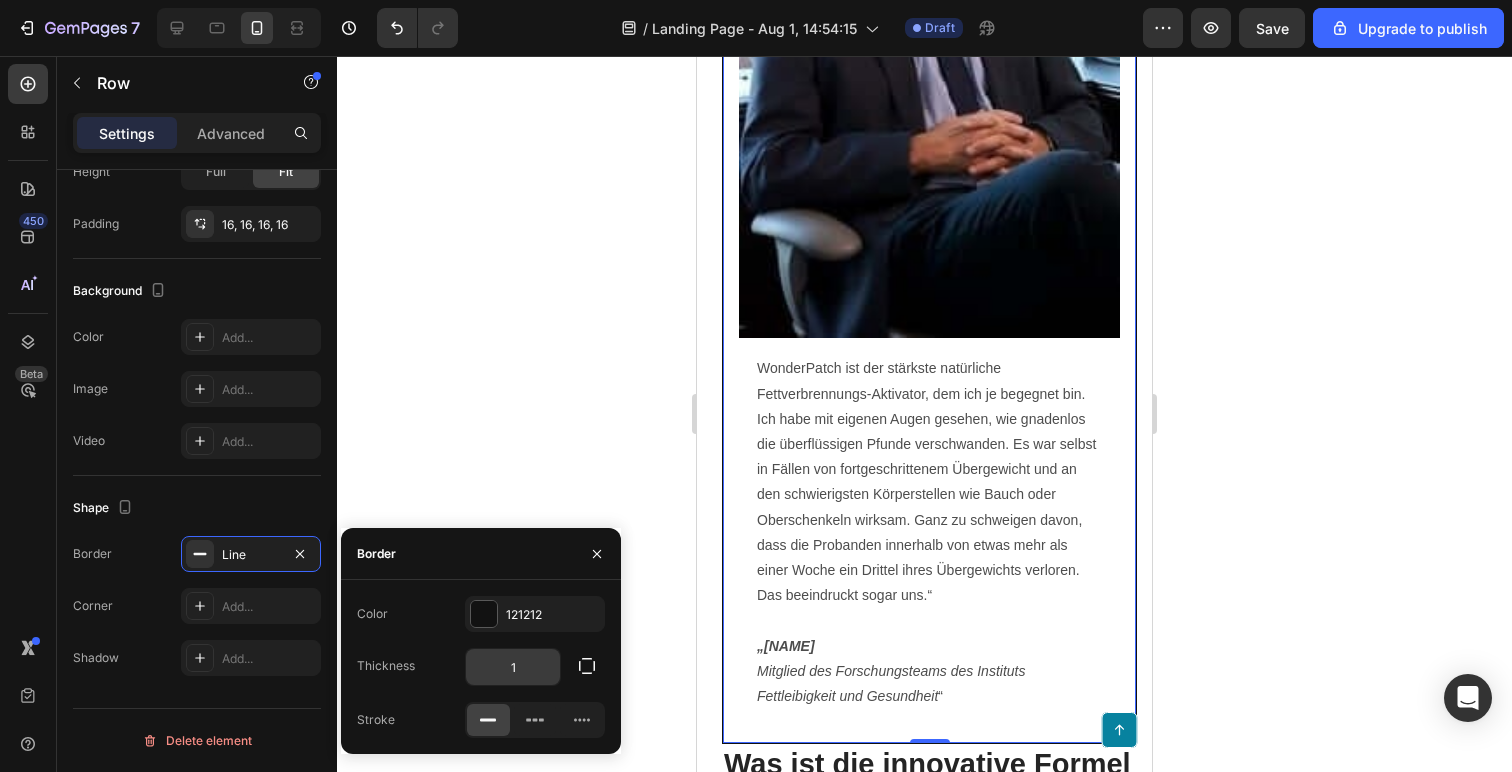 click on "1" at bounding box center [513, 667] 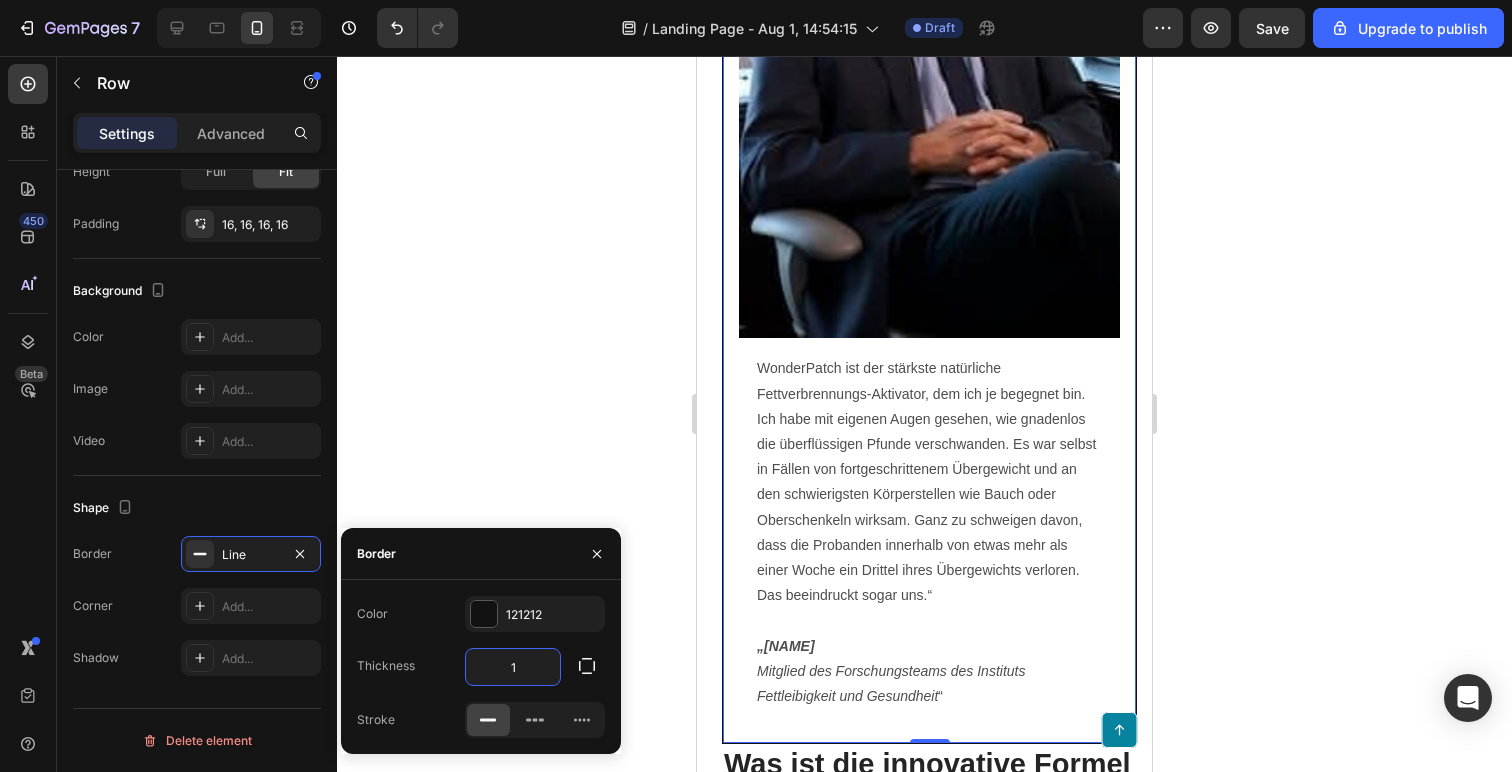 click on "1" at bounding box center (513, 667) 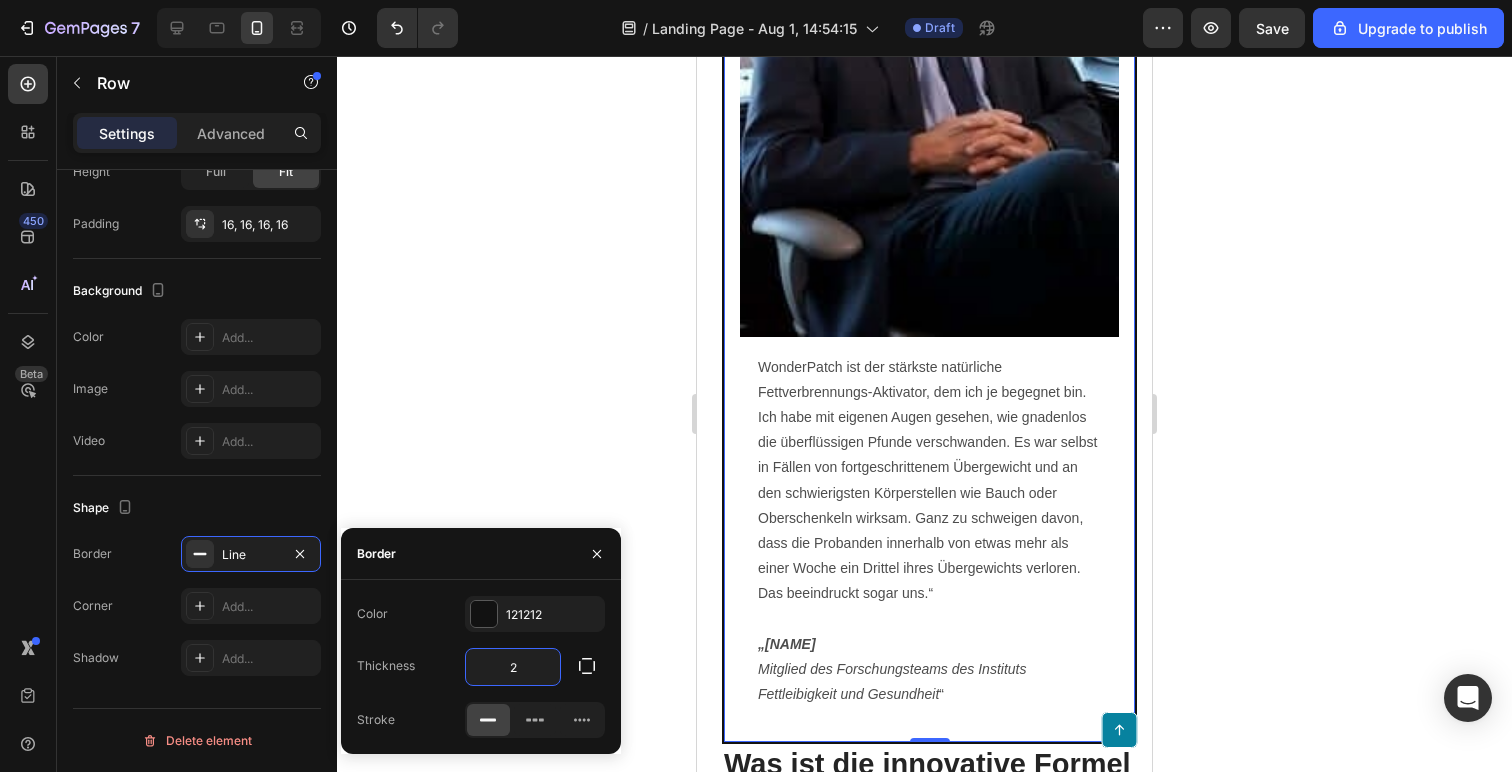 scroll, scrollTop: 2003, scrollLeft: 0, axis: vertical 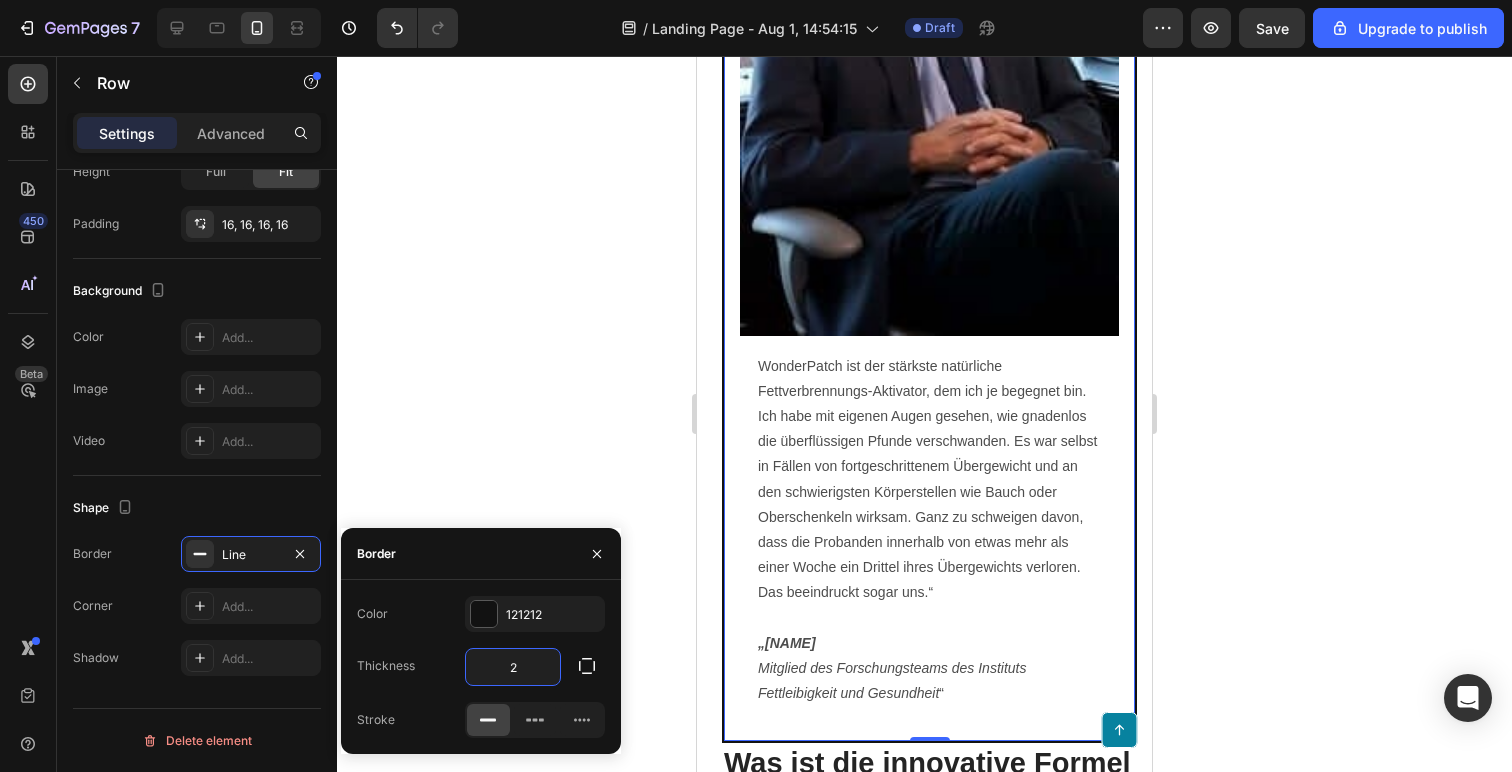 click 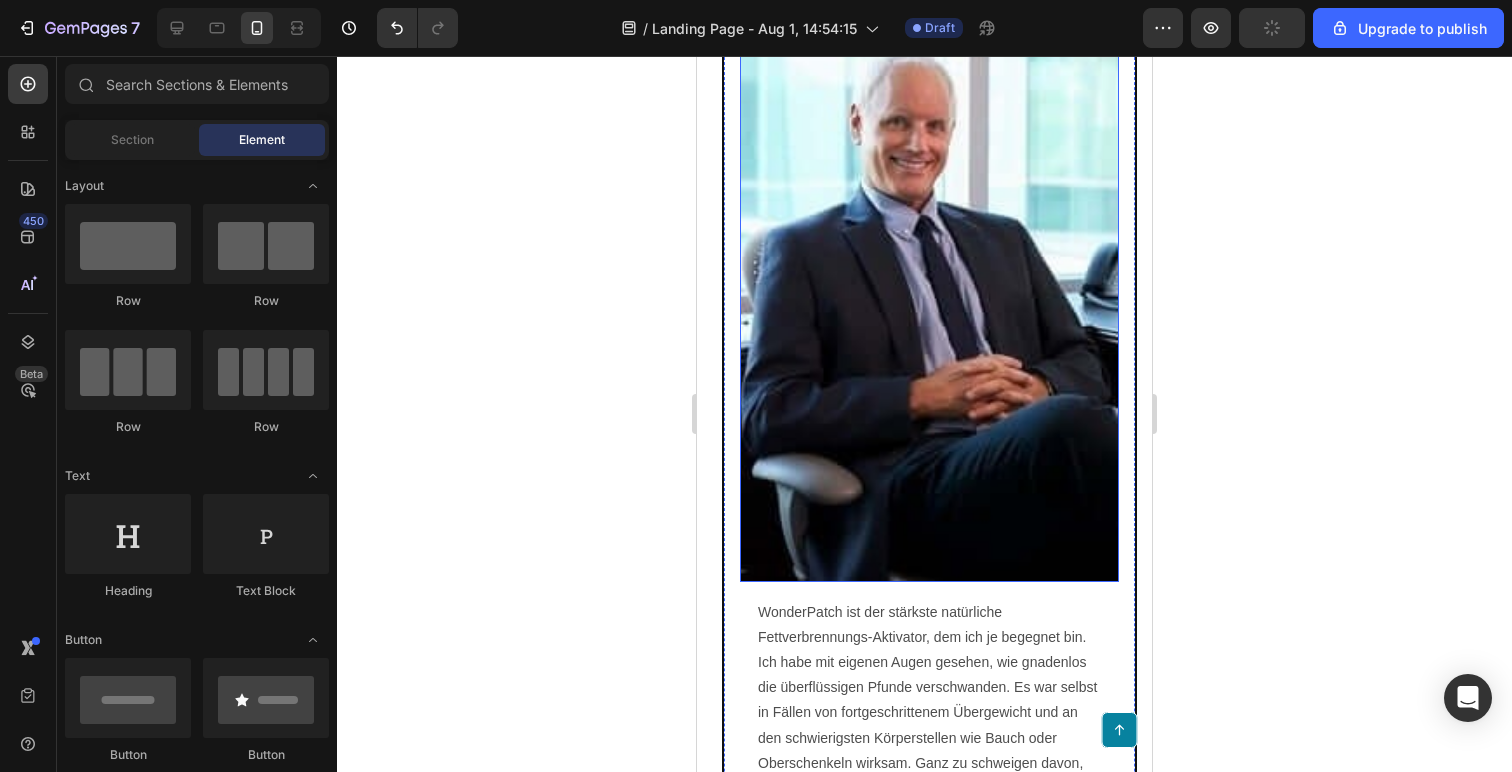 scroll, scrollTop: 1863, scrollLeft: 0, axis: vertical 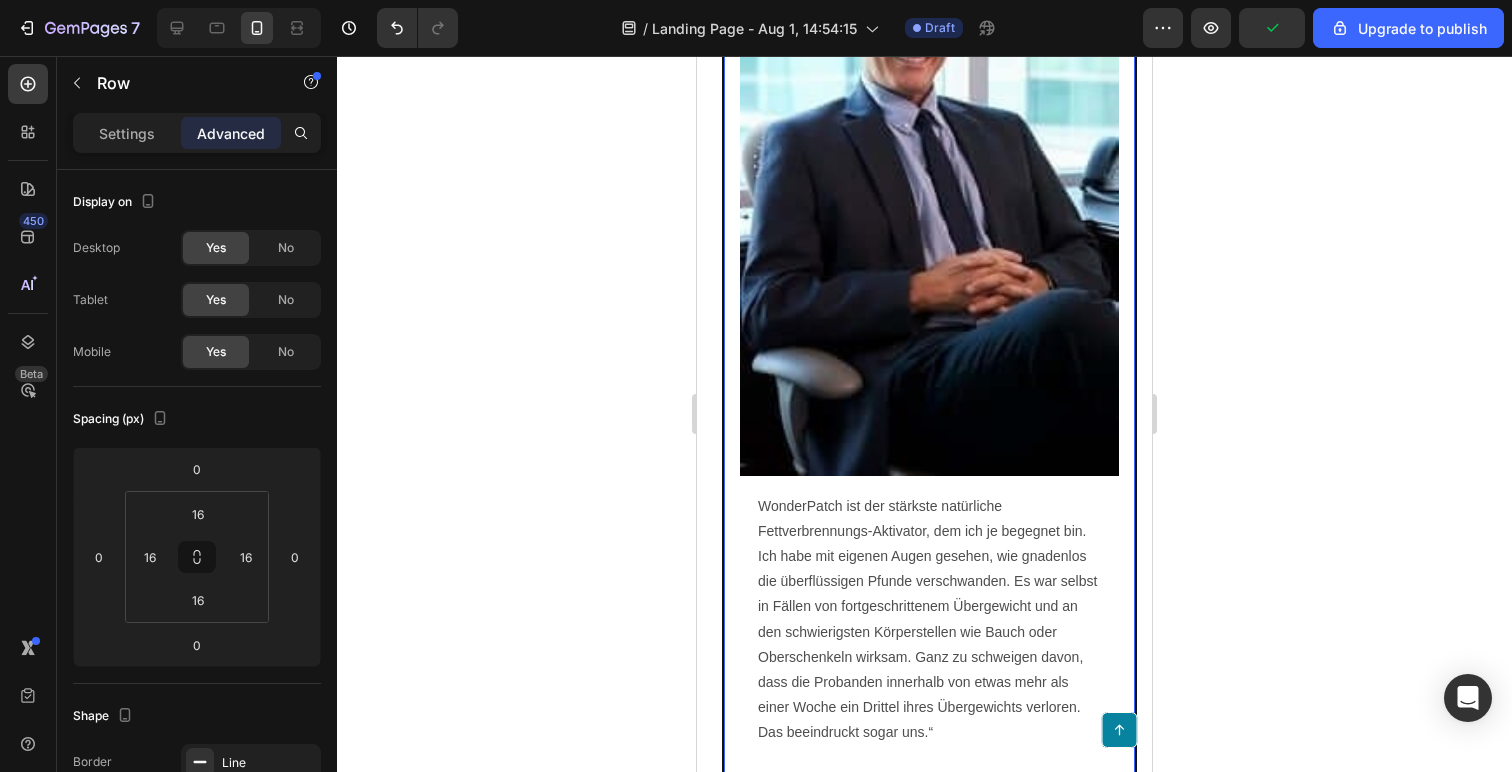 click on "Image WonderPatch ist der stärkste natürliche Fettverbrennungs-Aktivator, dem ich je begegnet bin. Ich habe mit eigenen Augen gesehen, wie gnadenlos die überflüssigen Pfunde verschwanden. Es war selbst in Fällen von fortgeschrittenem Übergewicht und an den schwierigsten Körperstellen wie Bauch oder Oberschenkeln wirksam. Ganz zu schweigen davon, dass die Probanden innerhalb von etwas mehr als einer Woche ein Drittel ihres Übergewichts verloren. Das beeindruckt sogar uns.“ „[NAME] Mitglied des Forschungsteams des Instituts Fettleibigkeit und Gesundheit “ Text Block Row Row   0" at bounding box center (929, 403) 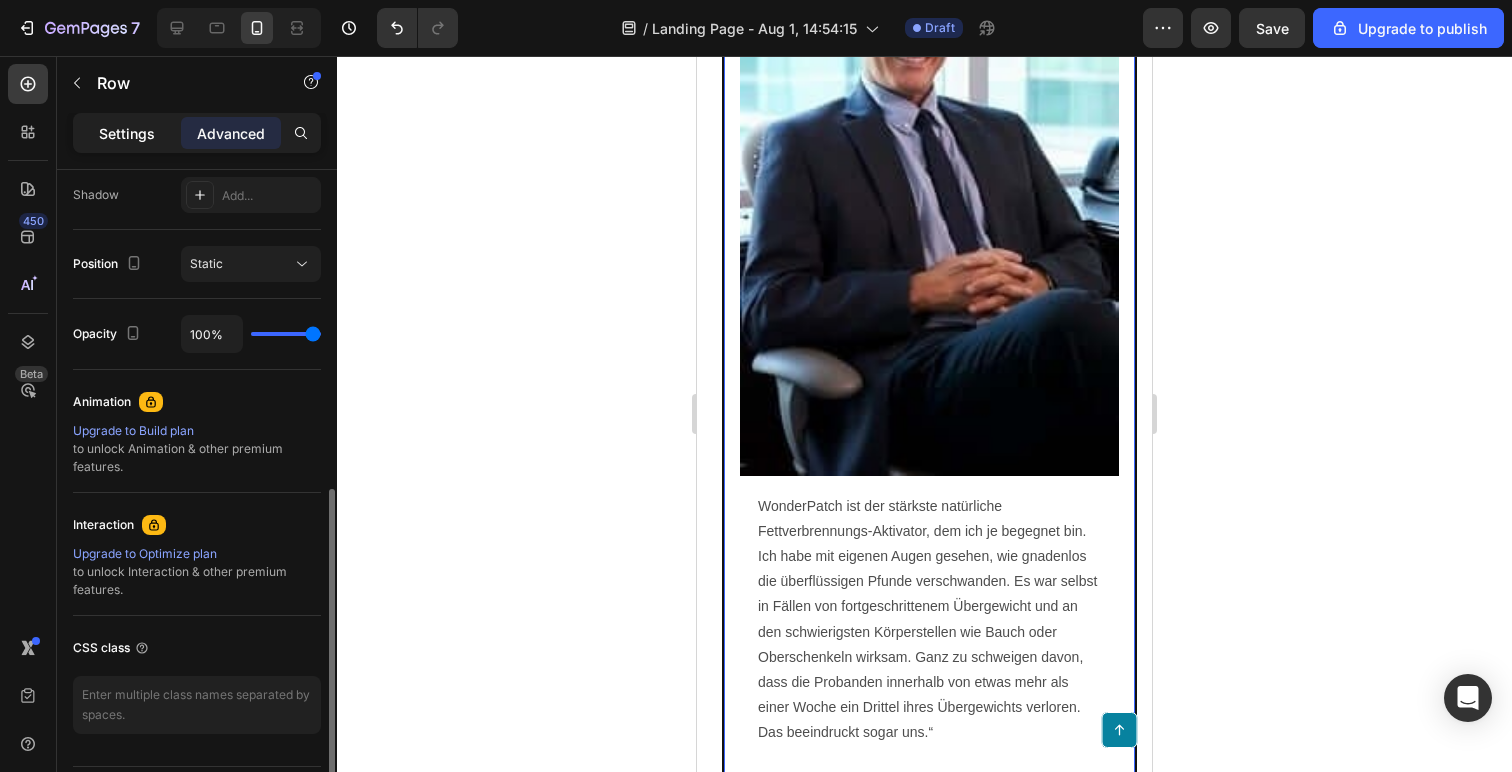 click on "Settings" 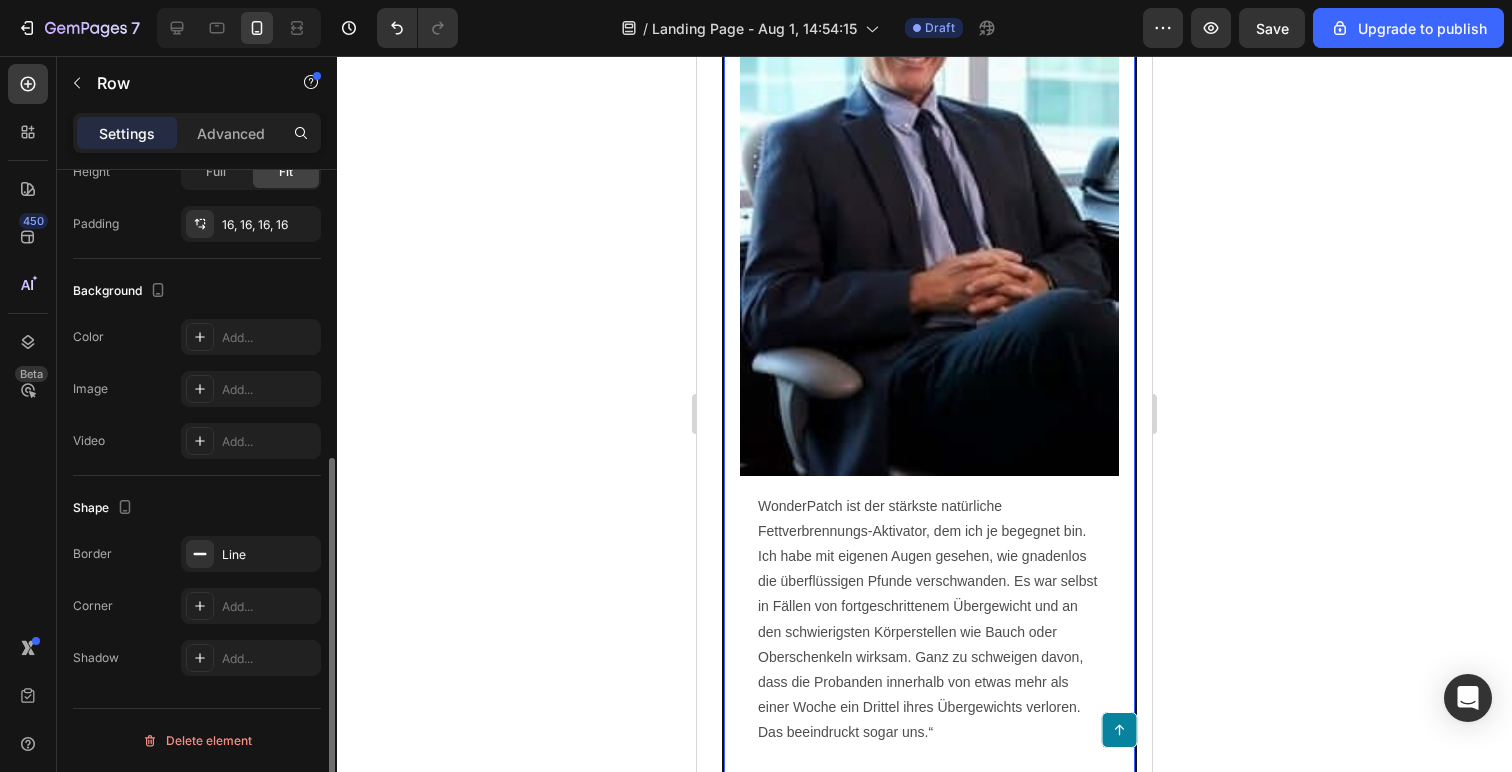 scroll, scrollTop: 321, scrollLeft: 0, axis: vertical 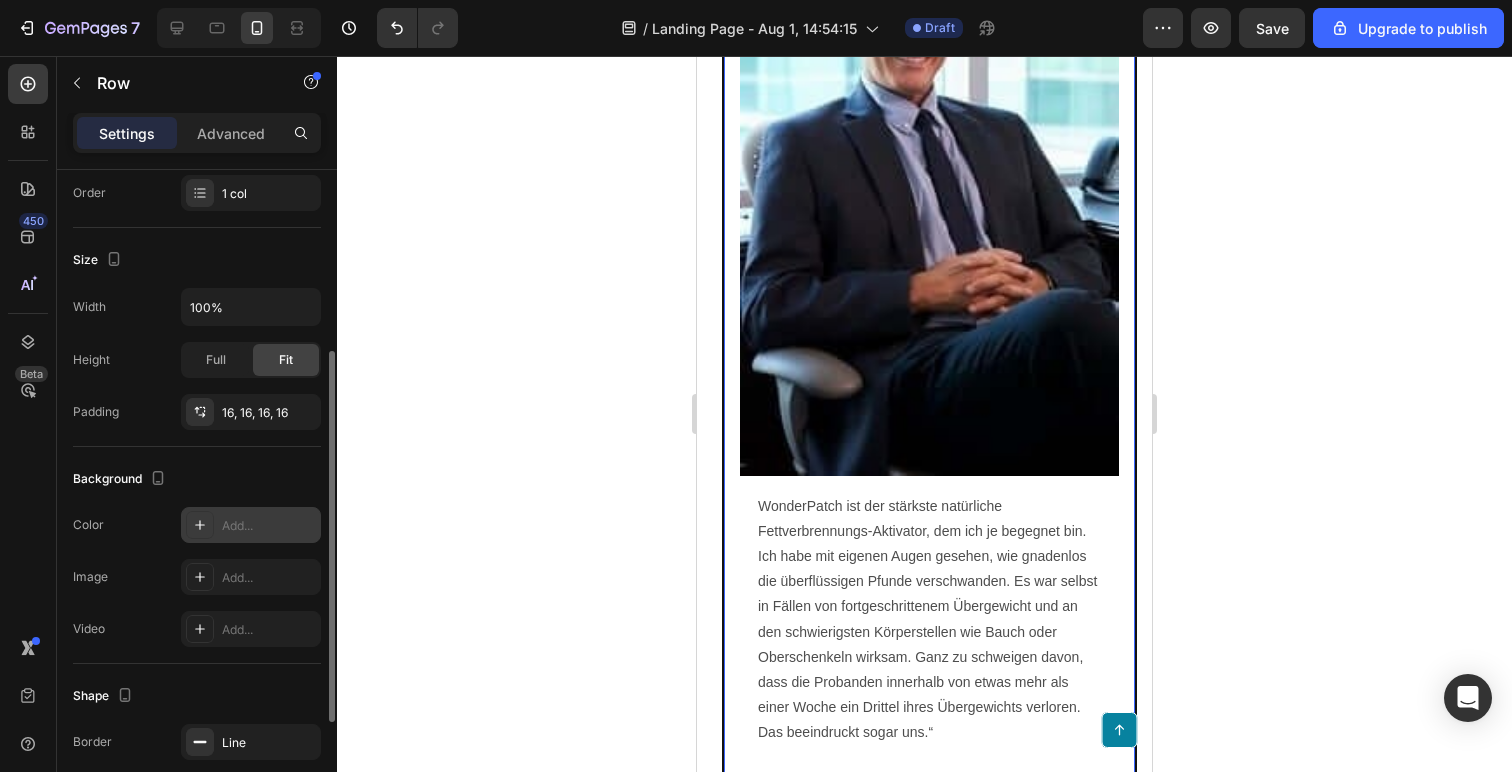click on "Add..." at bounding box center [269, 526] 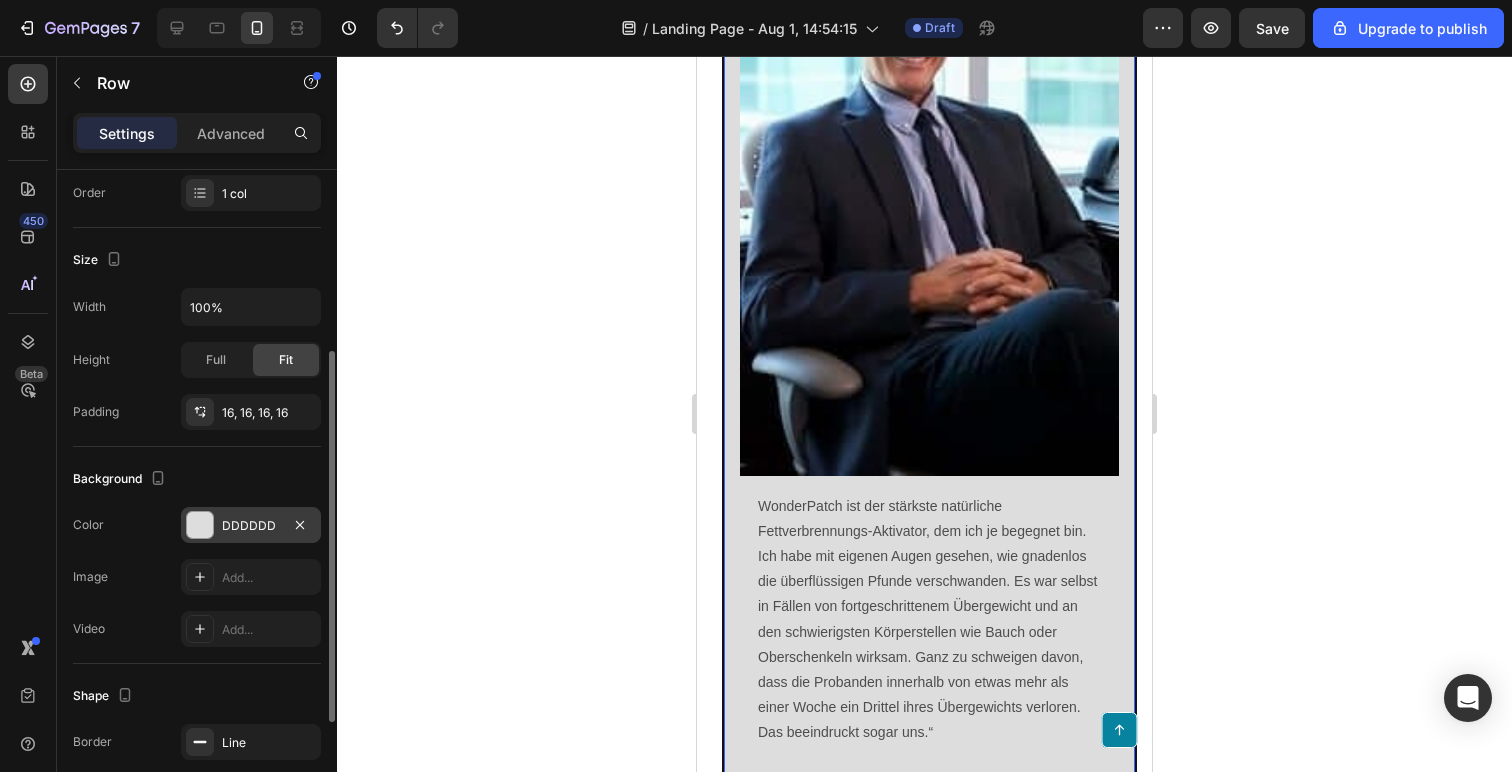 click 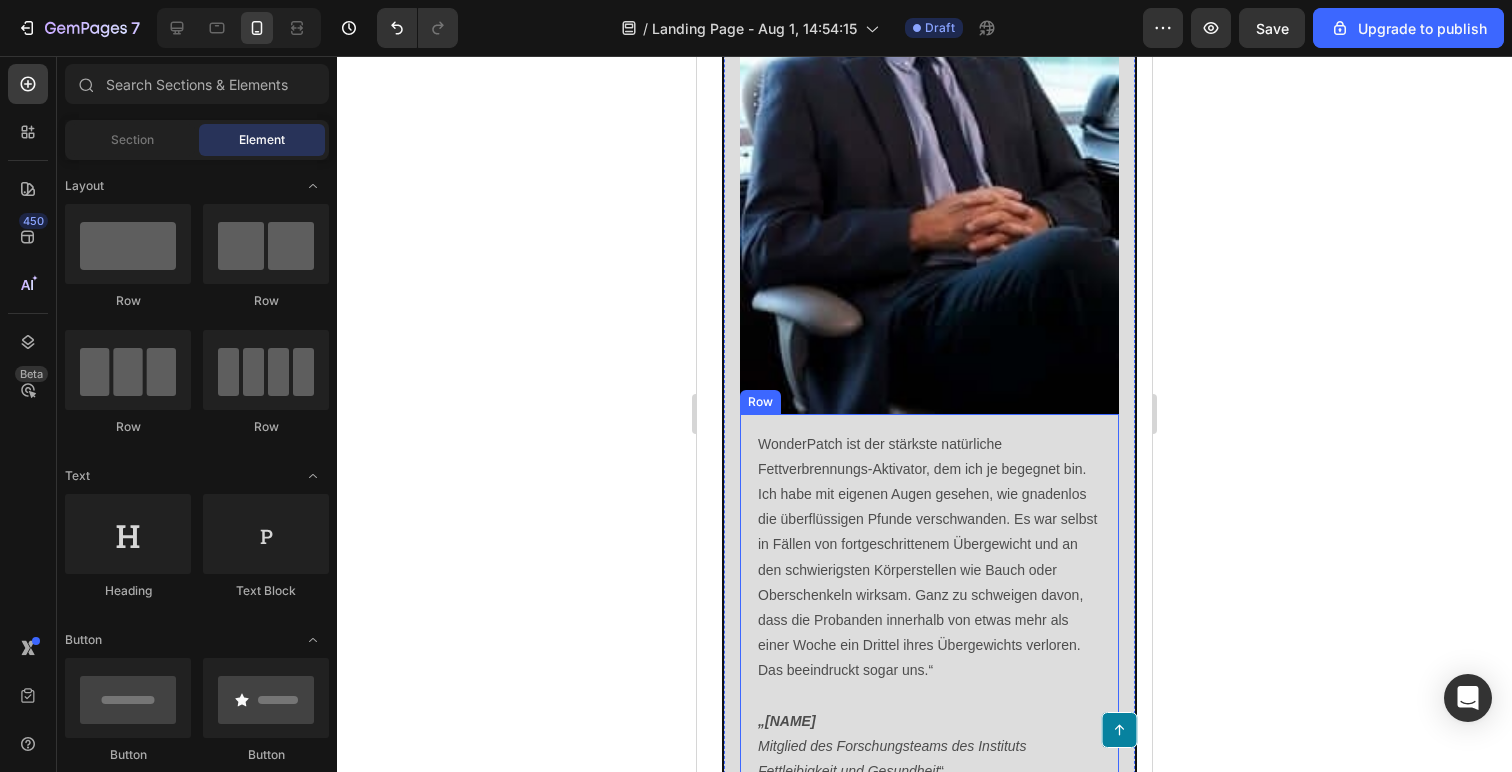 scroll, scrollTop: 1929, scrollLeft: 0, axis: vertical 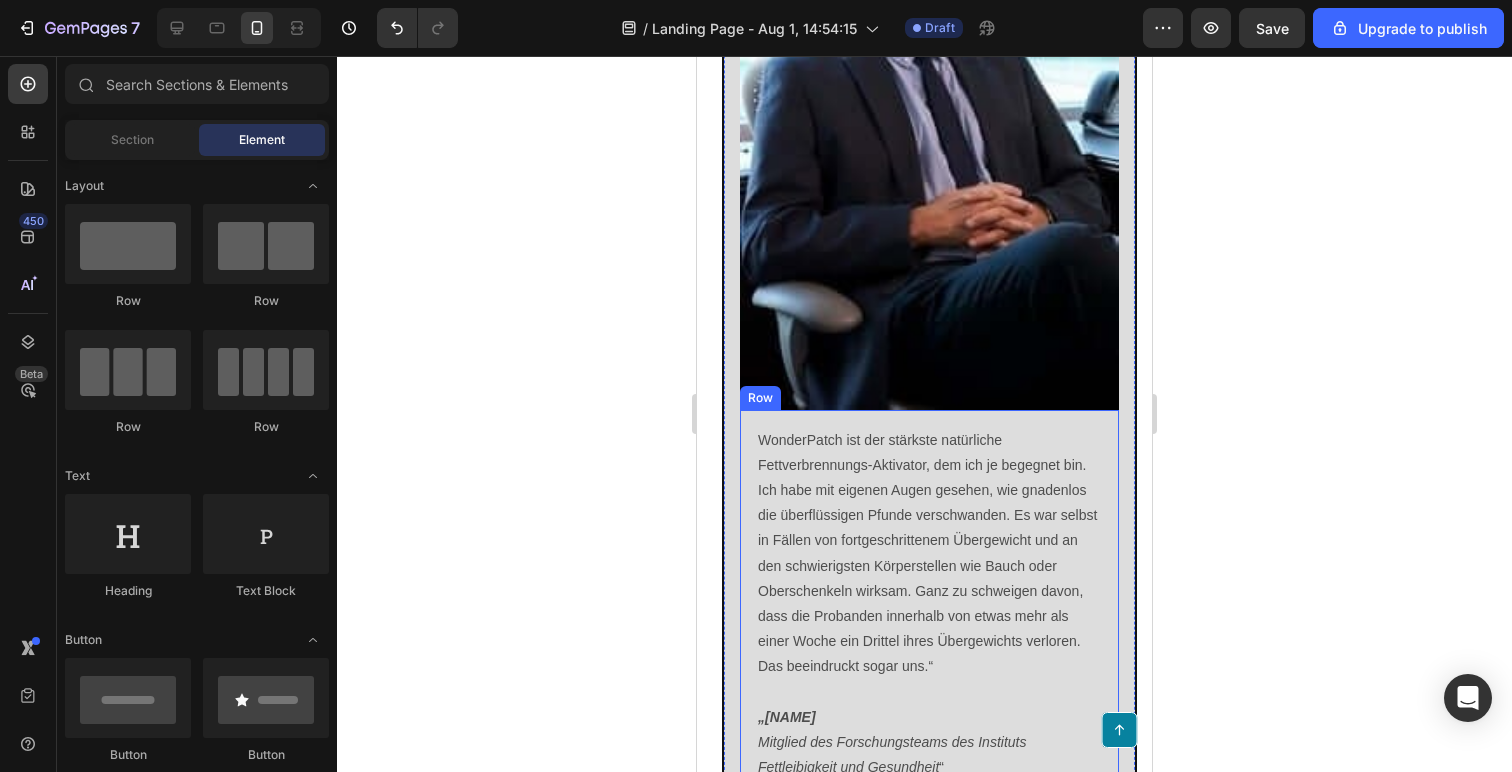 click on "WonderPatch ist der stärkste natürliche Fettverbrennungs-Aktivator, dem ich je begegnet bin. Ich habe mit eigenen Augen gesehen, wie gnadenlos die überflüssigen Pfunde verschwanden. Es war selbst in Fällen von fortgeschrittenem Übergewicht und an den schwierigsten Körperstellen wie Bauch oder Oberschenkeln wirksam. Ganz zu schweigen davon, dass die Probanden innerhalb von etwas mehr als einer Woche ein Drittel ihres Übergewichts verloren. Das beeindruckt sogar uns.“ „[NAME] Mitglied des Forschungsteams des Instituts Fettleibigkeit und Gesundheit “ Text Block Row" at bounding box center [929, 604] 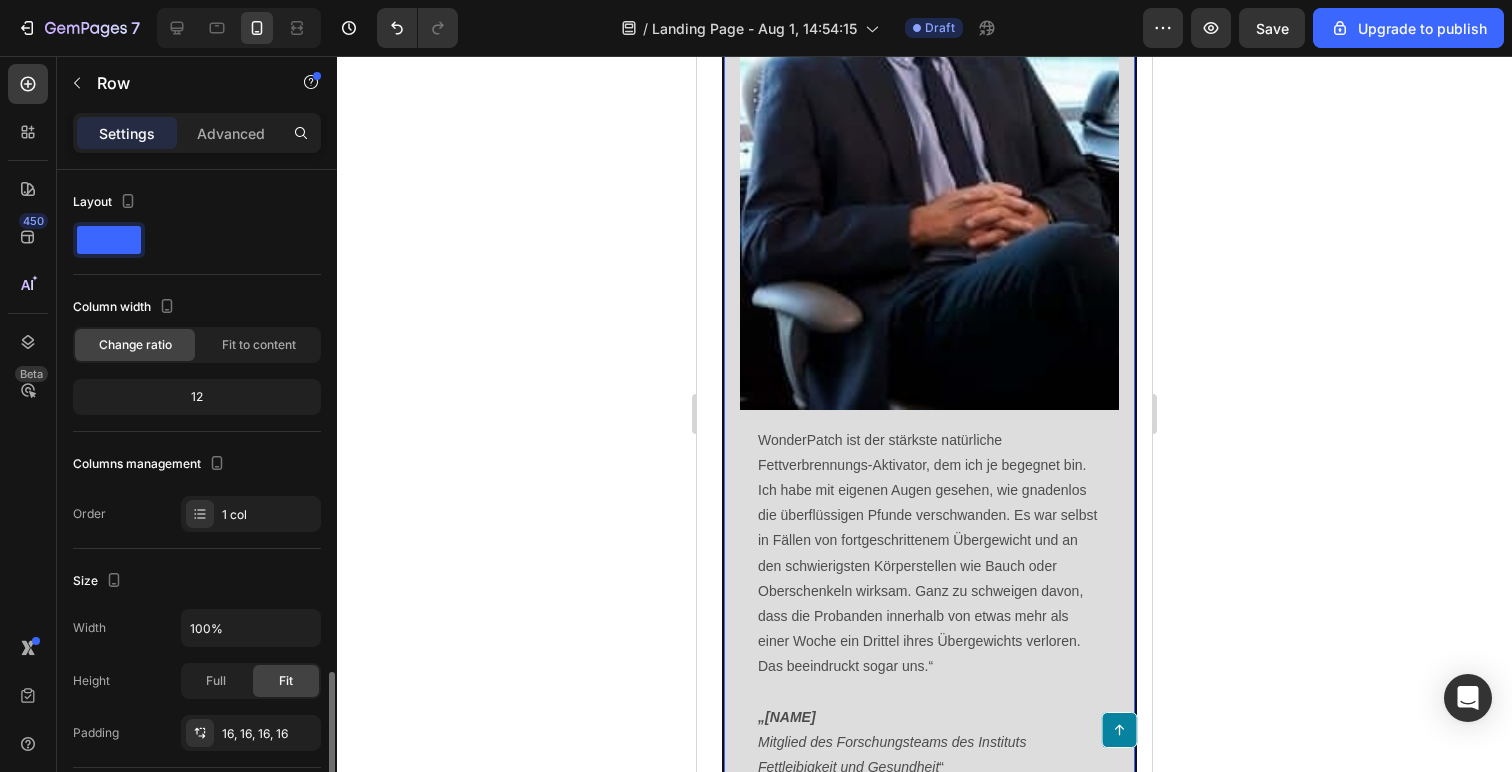 click on "Image WonderPatch ist der stärkste natürliche Fettverbrennungs-Aktivator, dem ich je begegnet bin. Ich habe mit eigenen Augen gesehen, wie gnadenlos die überflüssigen Pfunde verschwanden. Es war selbst in Fällen von fortgeschrittenem Übergewicht und an den schwierigsten Körperstellen wie Bauch oder Oberschenkeln wirksam. Ganz zu schweigen davon, dass die Probanden innerhalb von etwas mehr als einer Woche ein Drittel ihres Übergewichts verloren. Das beeindruckt sogar uns.“ „[NAME] Mitglied des Forschungsteams des Instituts Fettleibigkeit und Gesundheit “ Text Block Row Row   0" at bounding box center [929, 337] 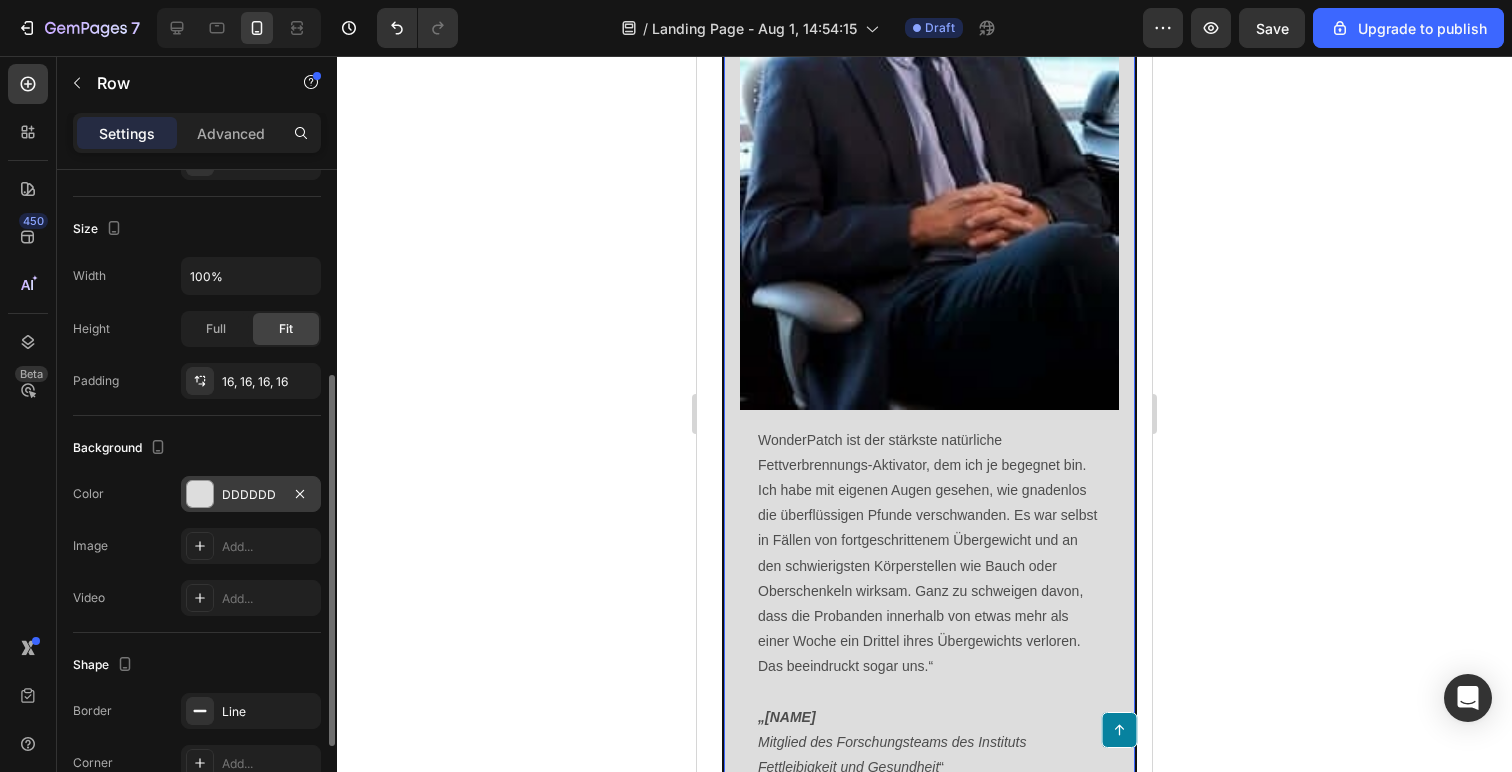 scroll, scrollTop: 509, scrollLeft: 0, axis: vertical 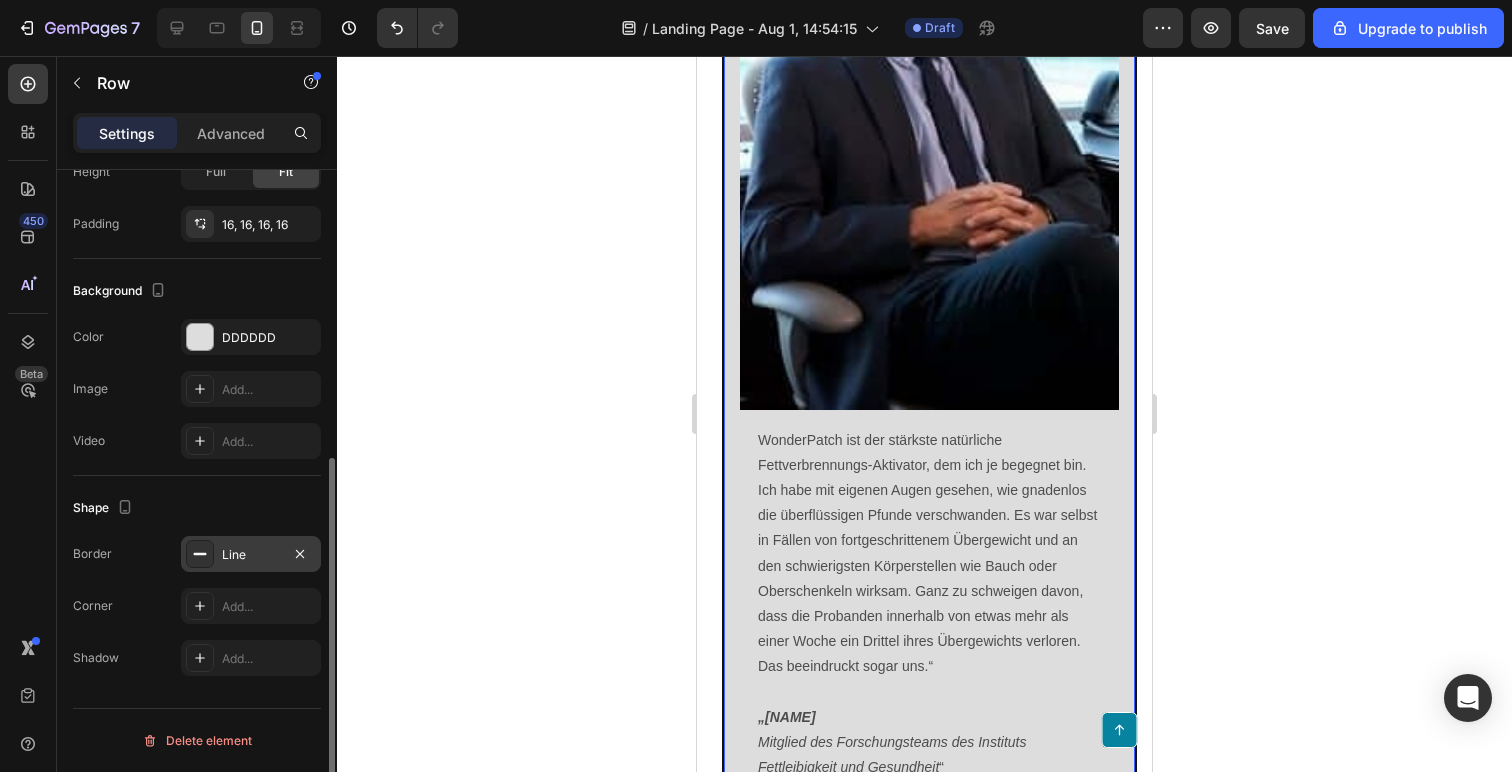 click on "Line" at bounding box center (251, 554) 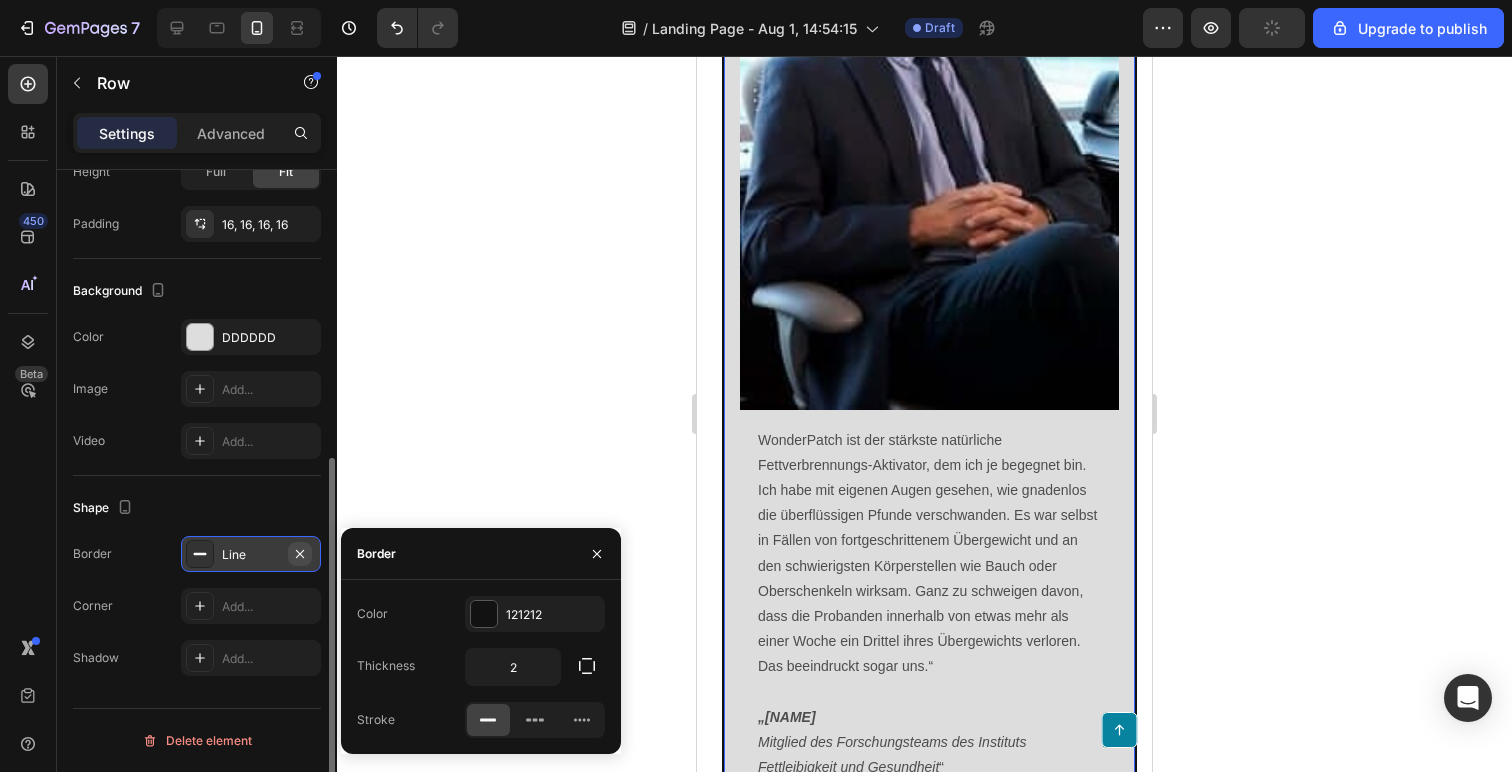 click 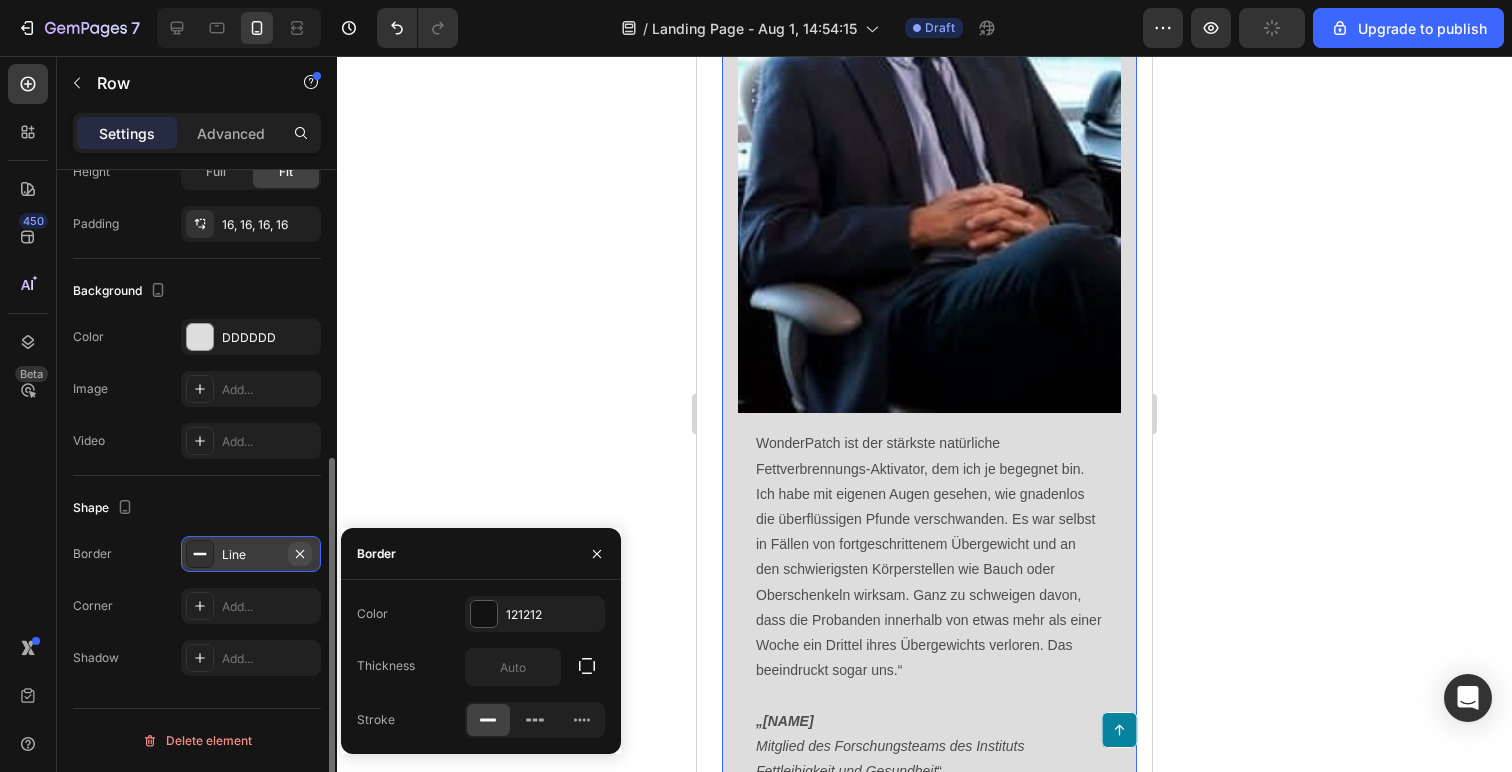 scroll, scrollTop: 1927, scrollLeft: 0, axis: vertical 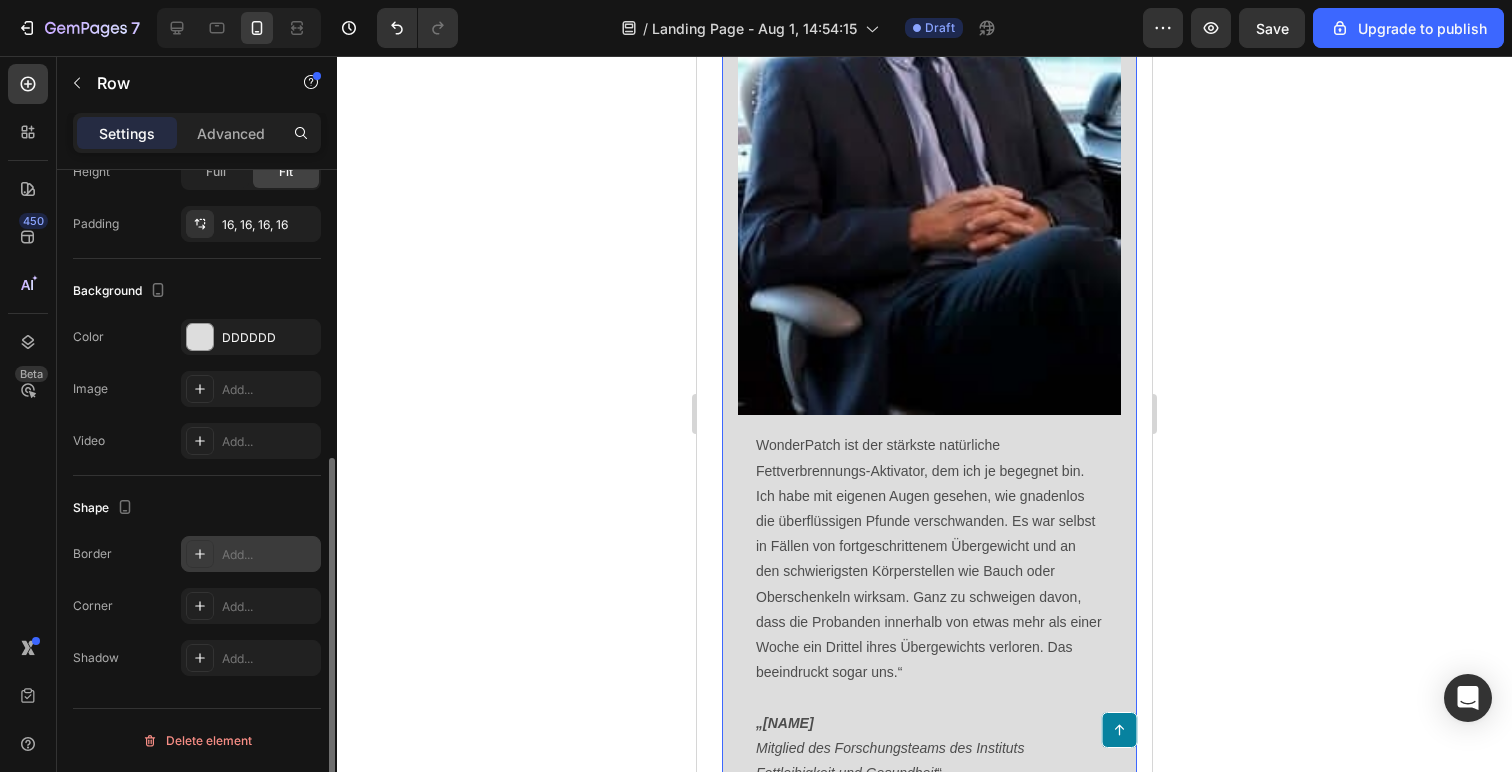 click 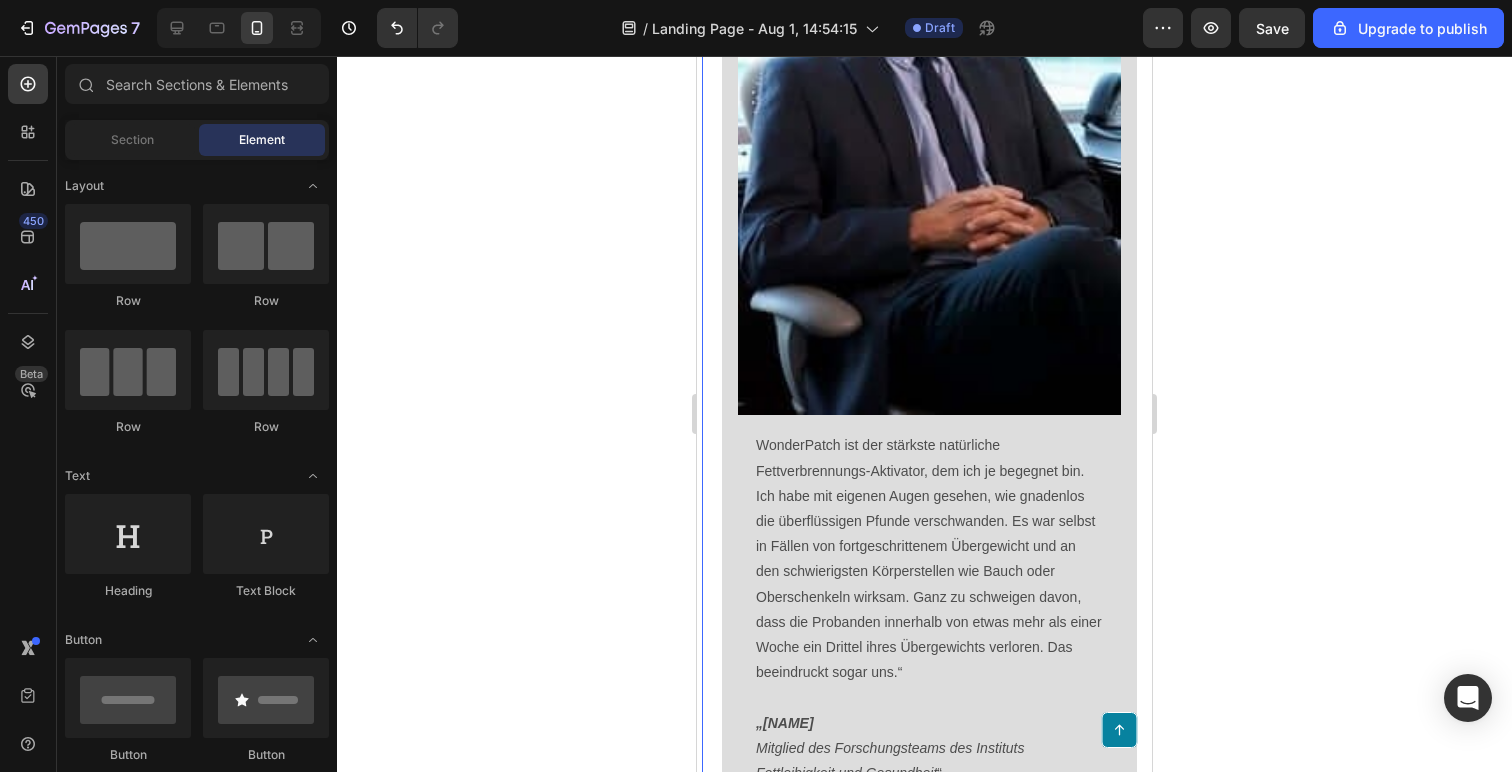 click on "Eine neue Methode, um Übergewicht zu bekämpfen.  Man klebt das Pflaster auf und verliert 7–8 kg in 10 Tagen. Heading [FIRST] [LAST] – Redakteurin von  The World of Hygiene  seit 2018, veröffentlicht in Text Block Image Erstaunliche Ergebnisse durch eine innovative Gewichtsverlust-Behandlung, entwickelt von französischen Wissenschaftlern. Einfach ein Pflaster auf die Haut kleben und das Fett verbrennt von selbst. Es erfordert weder drastische Diäten noch regelmäßige körperliche Aktivität. Stehen wir vor der Gewichtsabnahme der Zukunft? Alles deutet darauf hin. Text Block Diese Studie ist in die Geschichte eingegangen. Heading In einer vom Europäischen Institut für Metabolische Gesundheit durchgeführten Studie nahmen 5.000 Frauen und Männer mit unterschiedlichem Übergewicht teil. Über 30 Tage verwendeten sie täglich ein spezielles Pflaster, das auf die Haut aufgetragen wurde. Die Ergebnisse überraschten sogar die Wissenschaftler: Text Block Text Block Image „Bédier Chrétien “ Row" at bounding box center [929, 617] 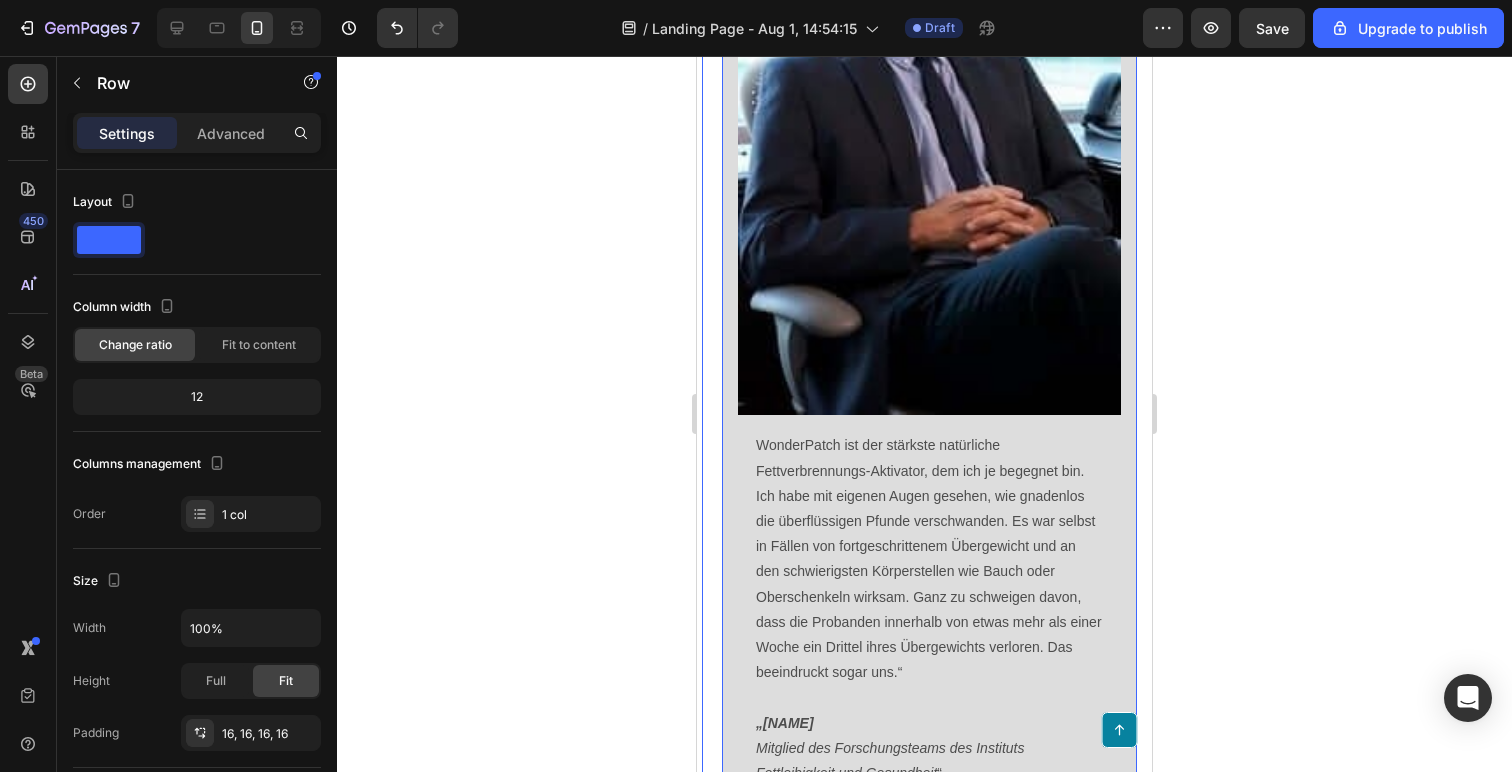 click on "Image WonderPatch ist der stärkste natürliche Fettverbrennungs-Aktivator, dem ich je begegnet bin. Ich habe mit eigenen Augen gesehen, wie gnadenlos die überflüssigen Pfunde verschwanden. Es war selbst in Fällen von fortgeschrittenem Übergewicht und an den schwierigsten Körperstellen wie Bauch oder Oberschenkeln wirksam. Ganz zu schweigen davon, dass die Probanden innerhalb von etwas mehr als einer Woche ein Drittel ihres Übergewichts verloren. Das beeindruckt sogar uns.“ „[NAME] Mitglied des Forschungsteams des Instituts Fettleibigkeit und Gesundheit “ Text Block Row Row" at bounding box center (929, 340) 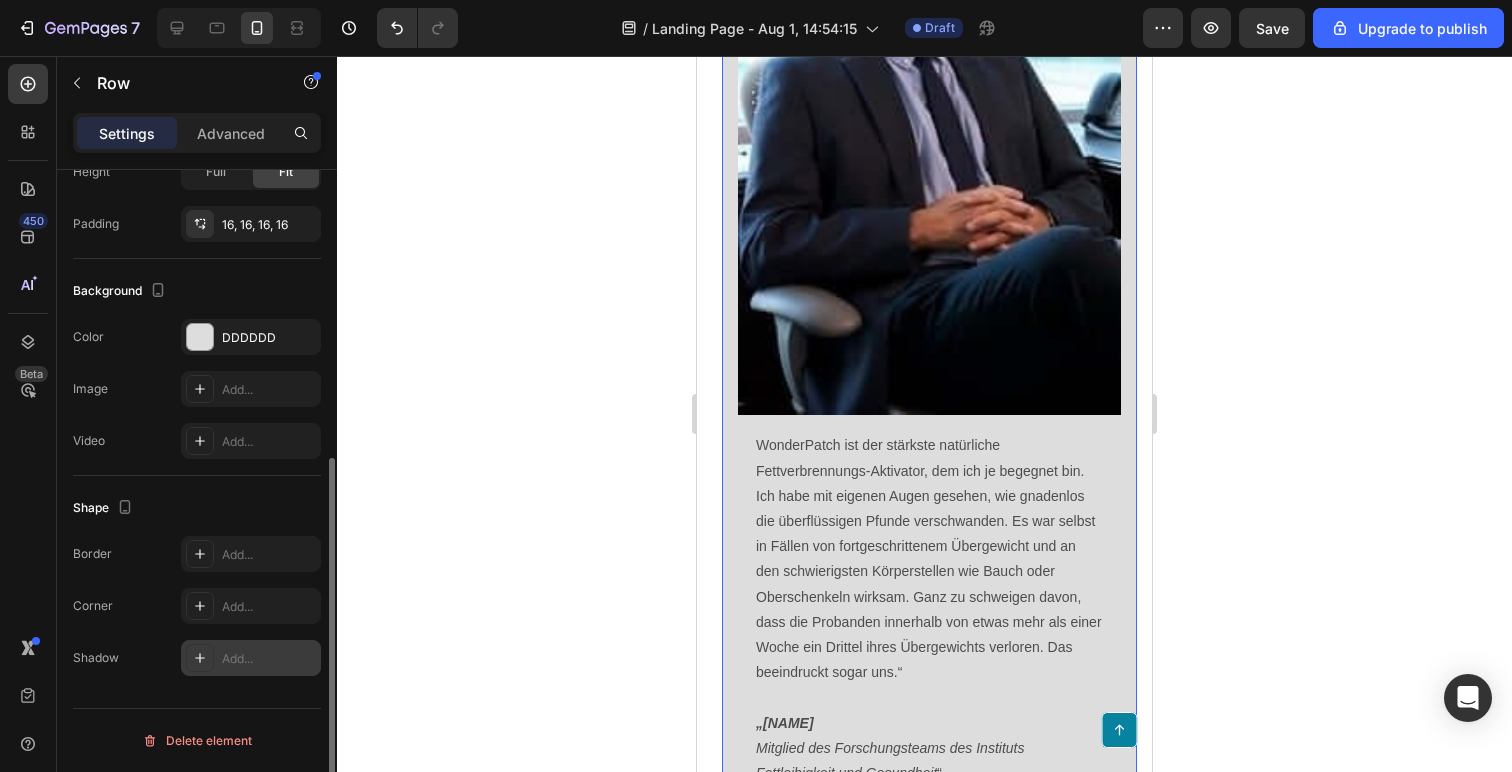 click on "Add..." at bounding box center [251, 658] 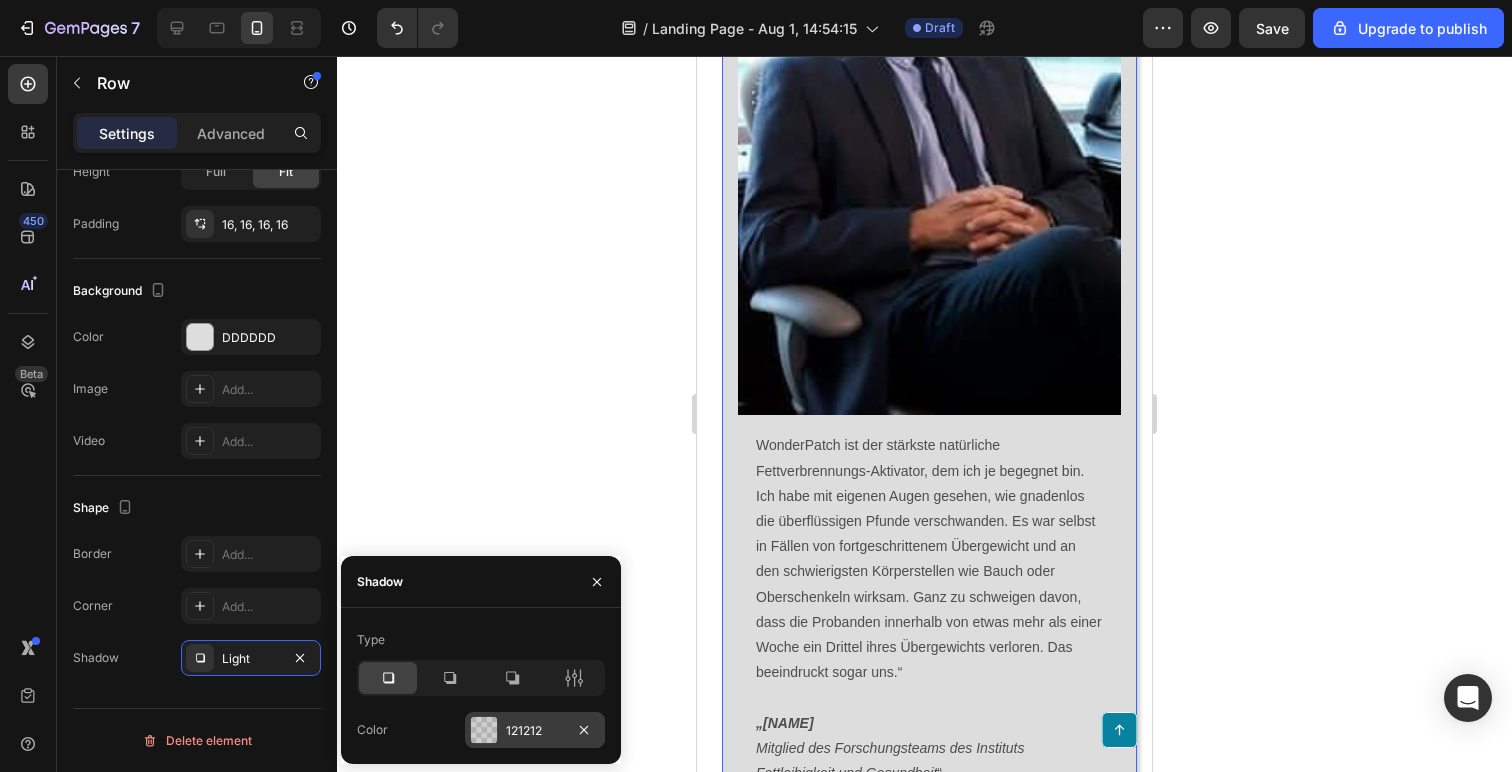 click at bounding box center [484, 730] 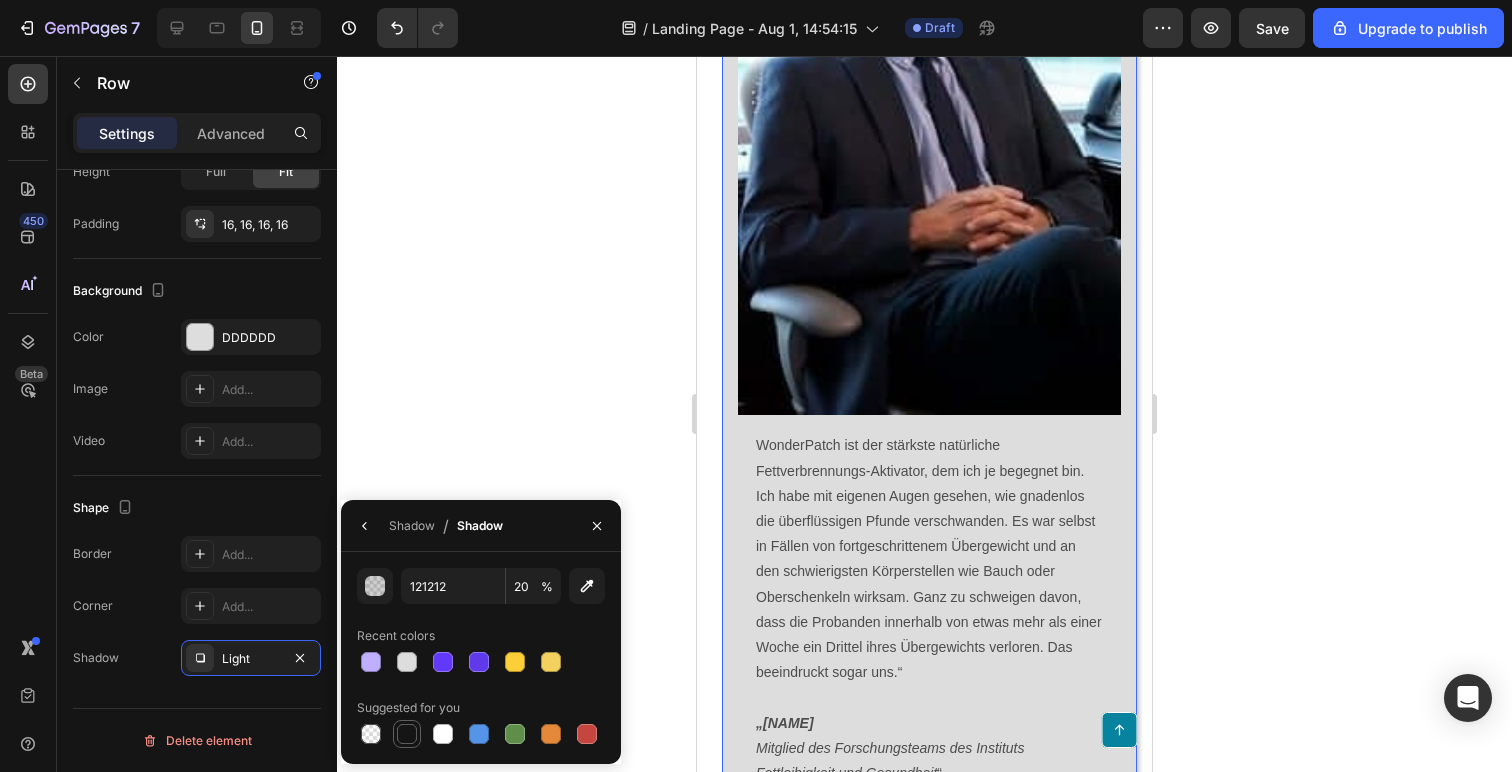 click at bounding box center [407, 734] 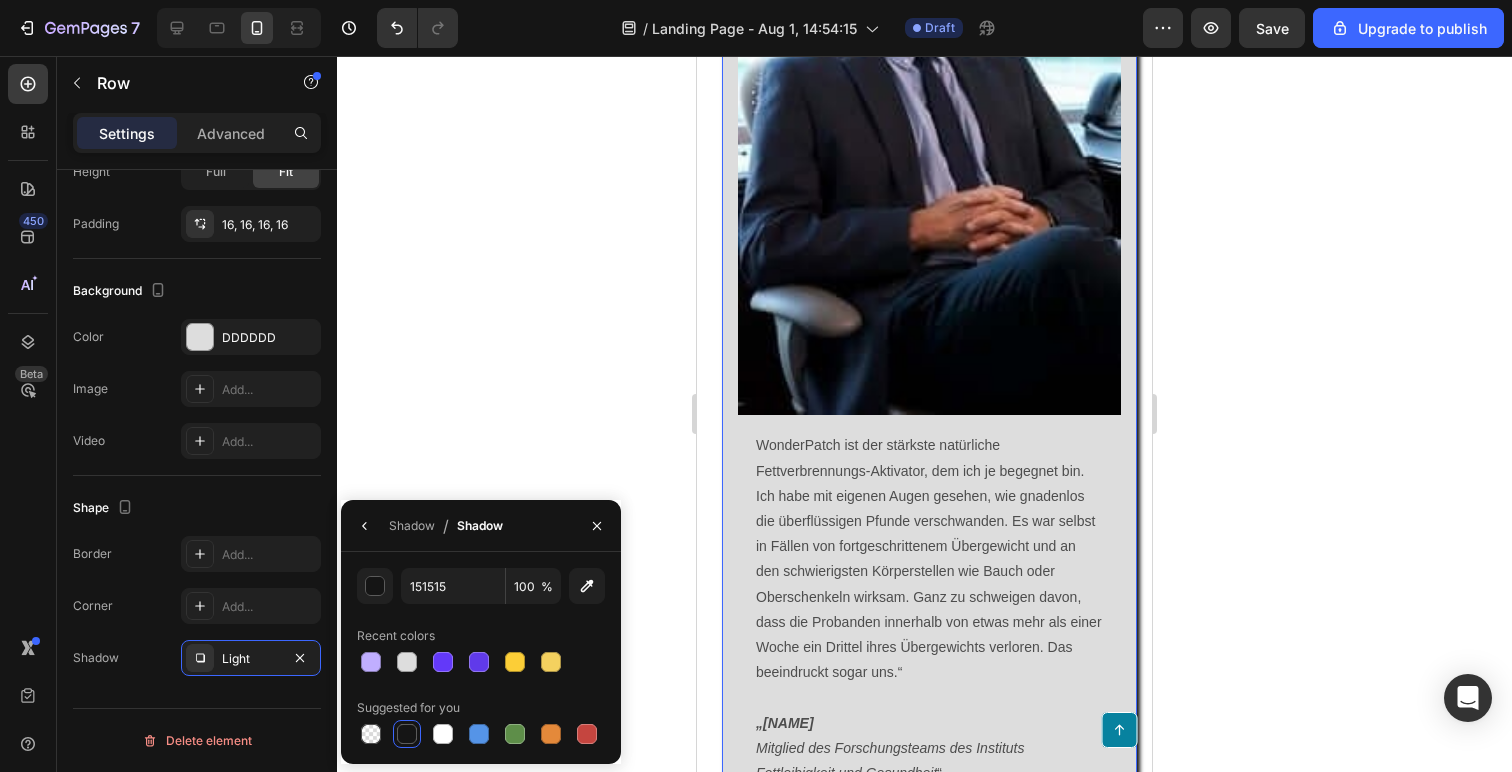 click 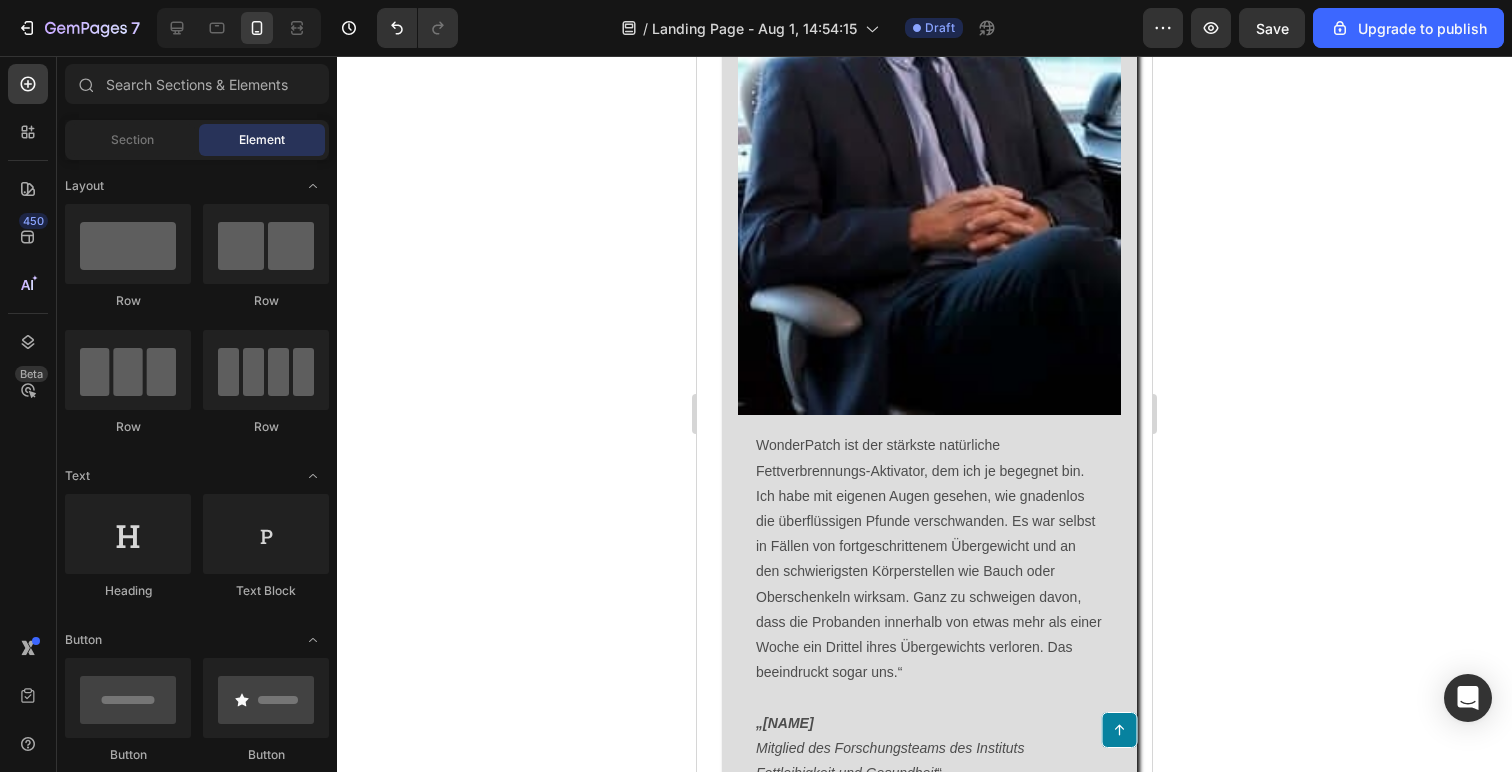 click 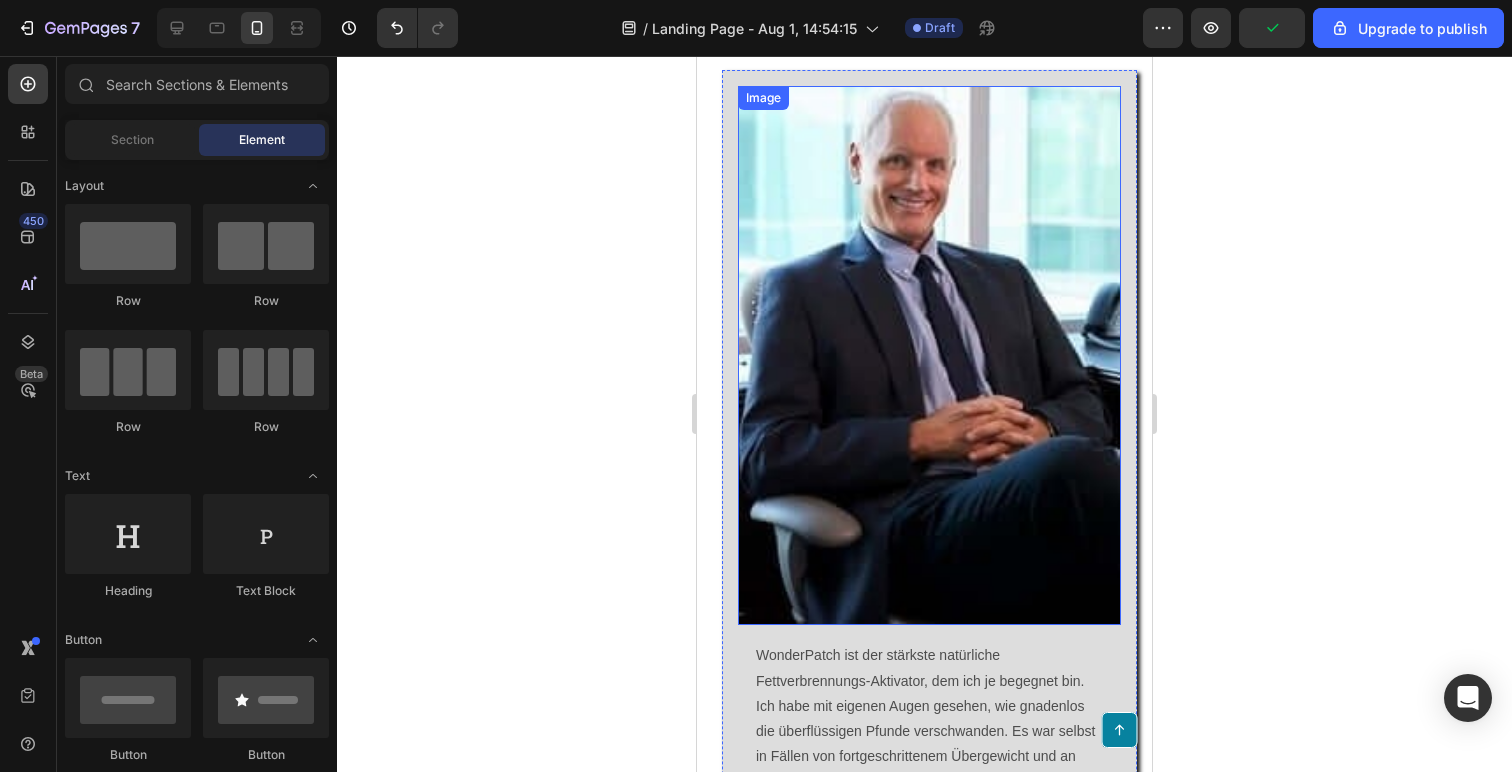 scroll, scrollTop: 1688, scrollLeft: 0, axis: vertical 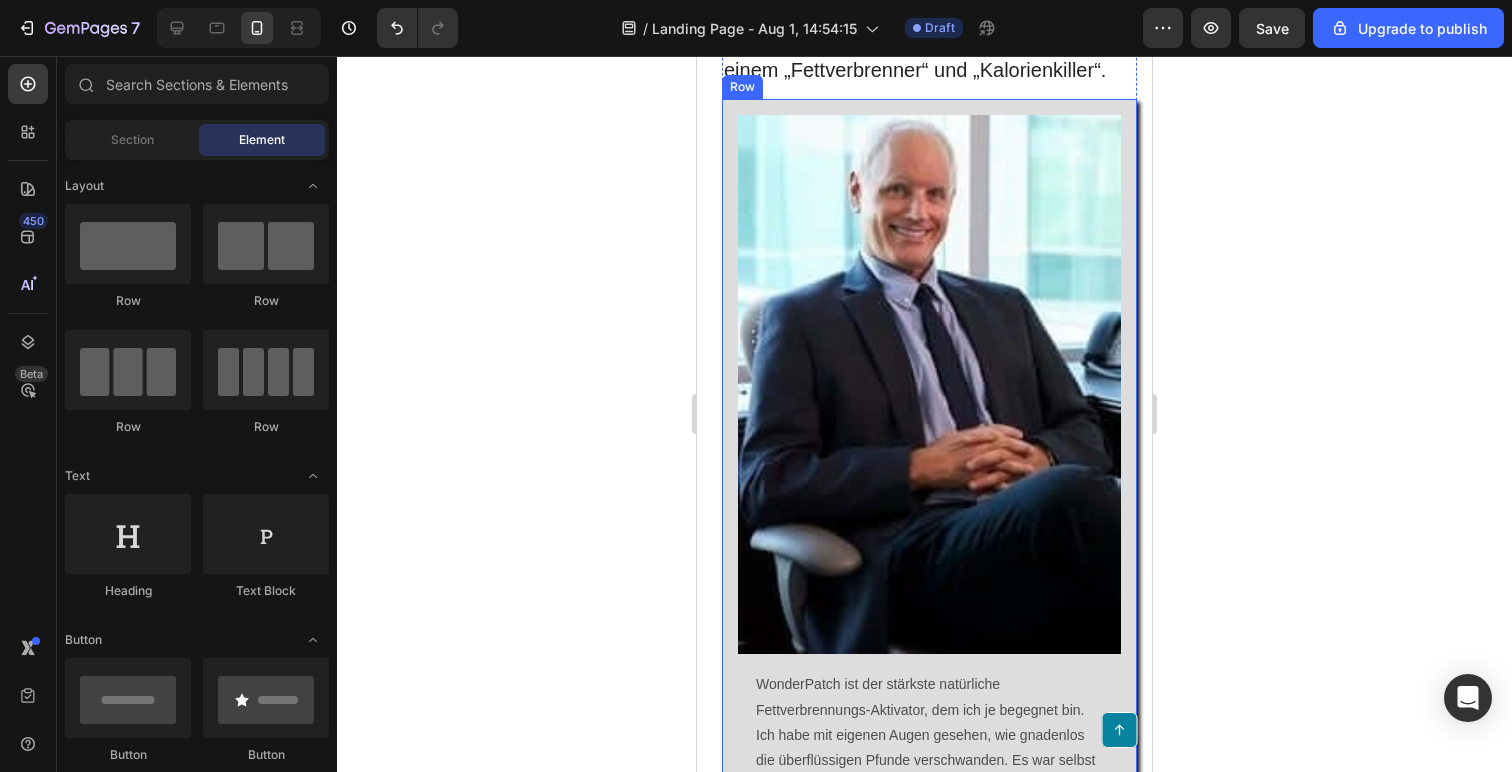 click on "Image WonderPatch ist der stärkste natürliche Fettverbrennungs-Aktivator, dem ich je begegnet bin. Ich habe mit eigenen Augen gesehen, wie gnadenlos die überflüssigen Pfunde verschwanden. Es war selbst in Fällen von fortgeschrittenem Übergewicht und an den schwierigsten Körperstellen wie Bauch oder Oberschenkeln wirksam. Ganz zu schweigen davon, dass die Probanden innerhalb von etwas mehr als einer Woche ein Drittel ihres Übergewichts verloren. Das beeindruckt sogar uns.“ „[NAME] Mitglied des Forschungsteams des Instituts Fettleibigkeit und Gesundheit “ Text Block Row Row" at bounding box center [929, 579] 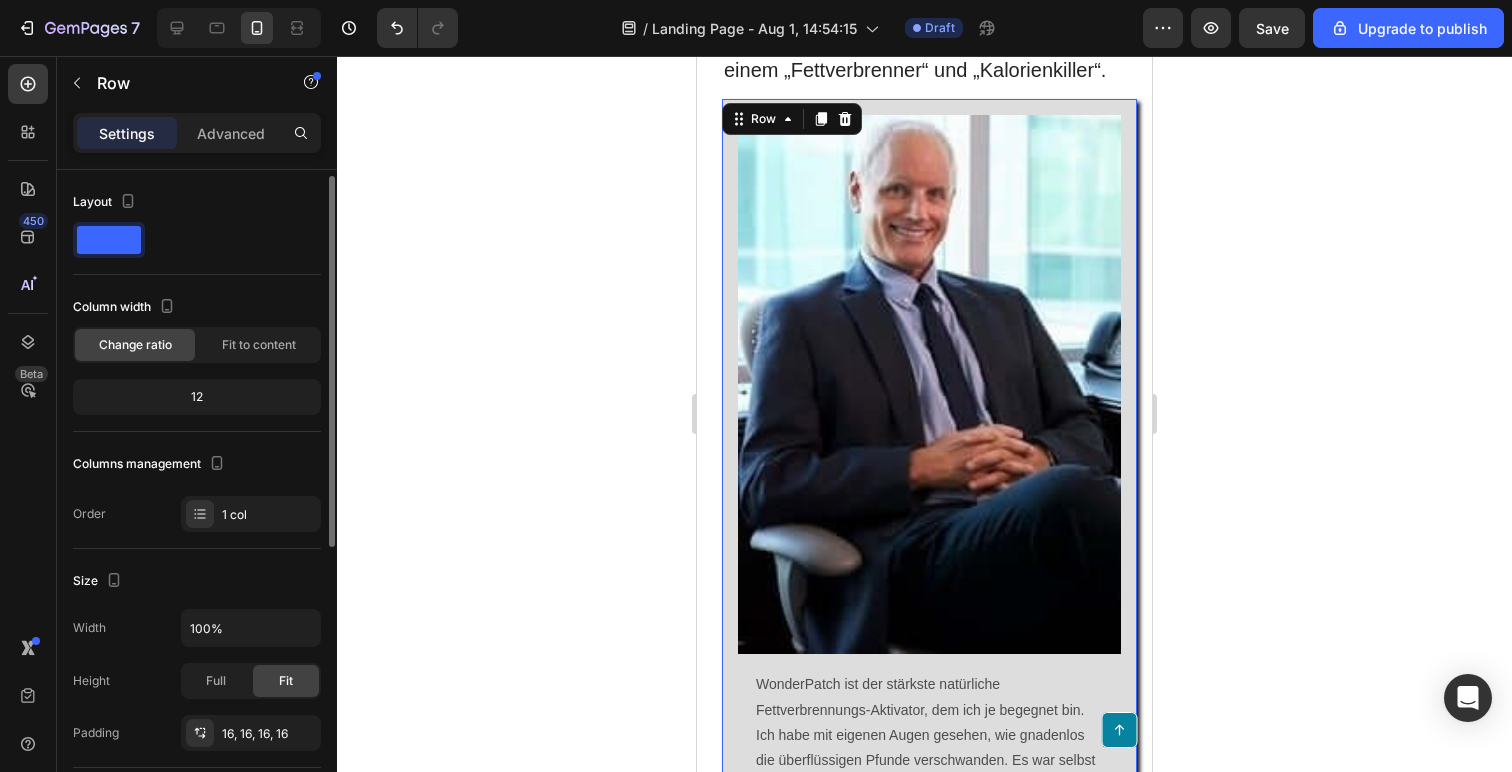 scroll, scrollTop: 509, scrollLeft: 0, axis: vertical 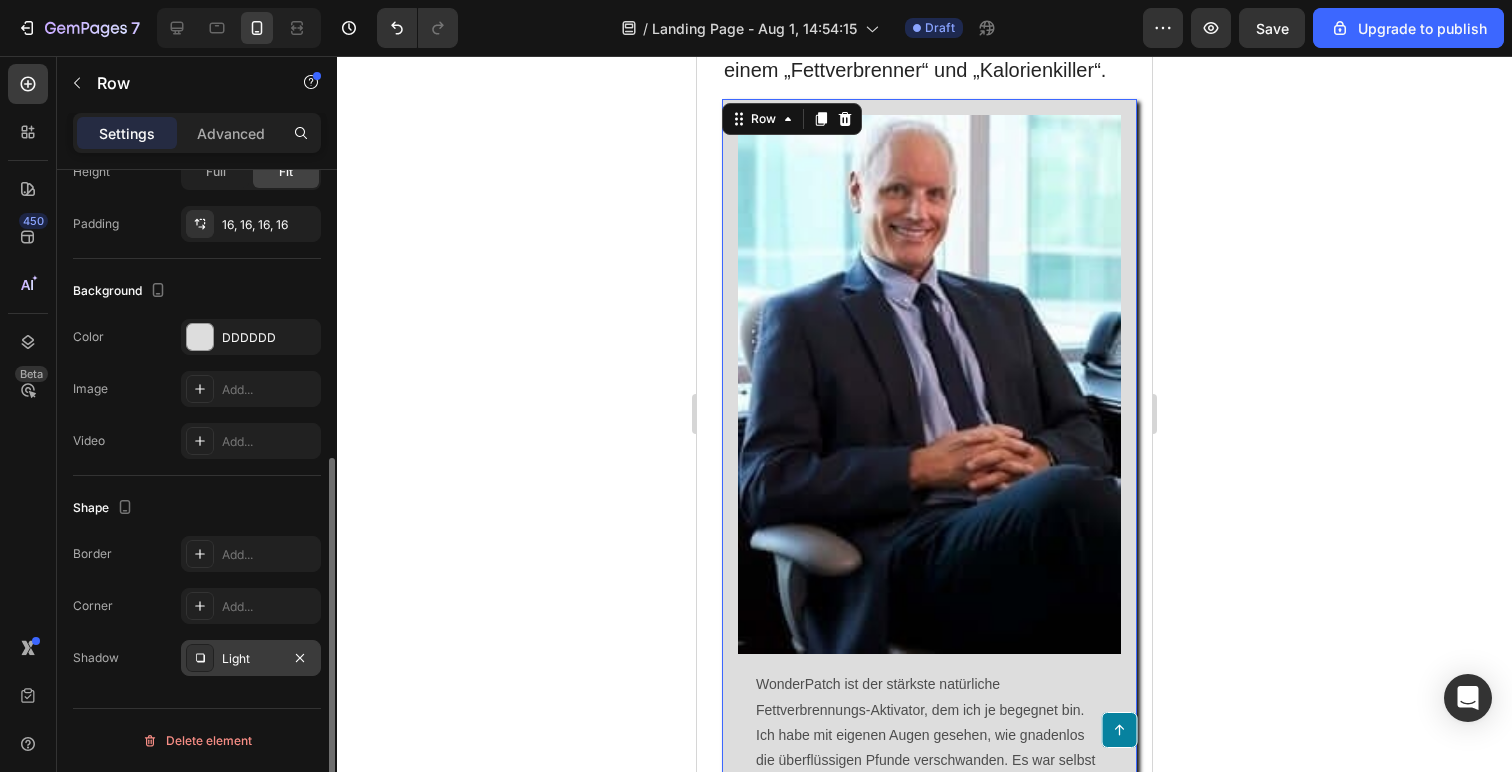 click on "Light" at bounding box center (251, 658) 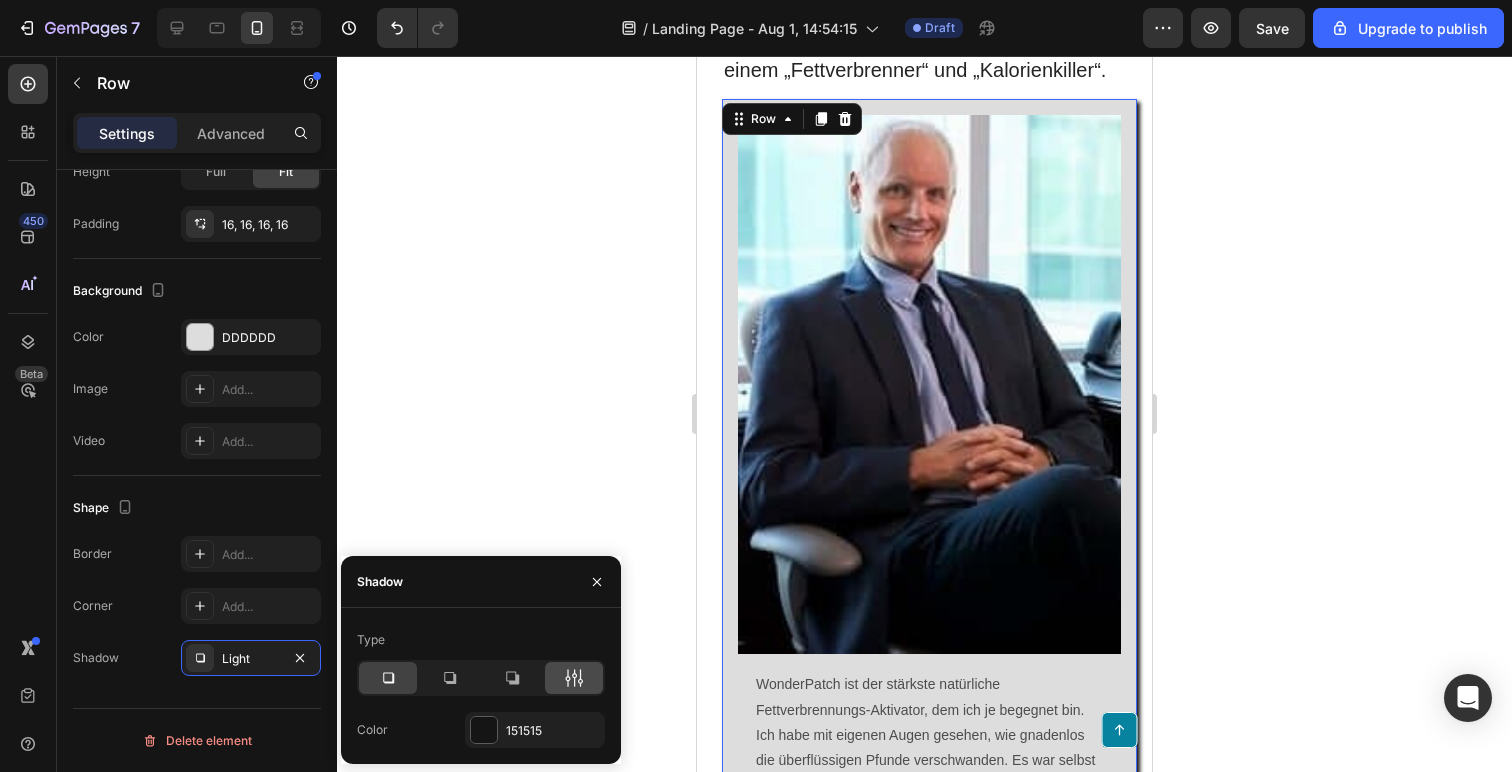 click 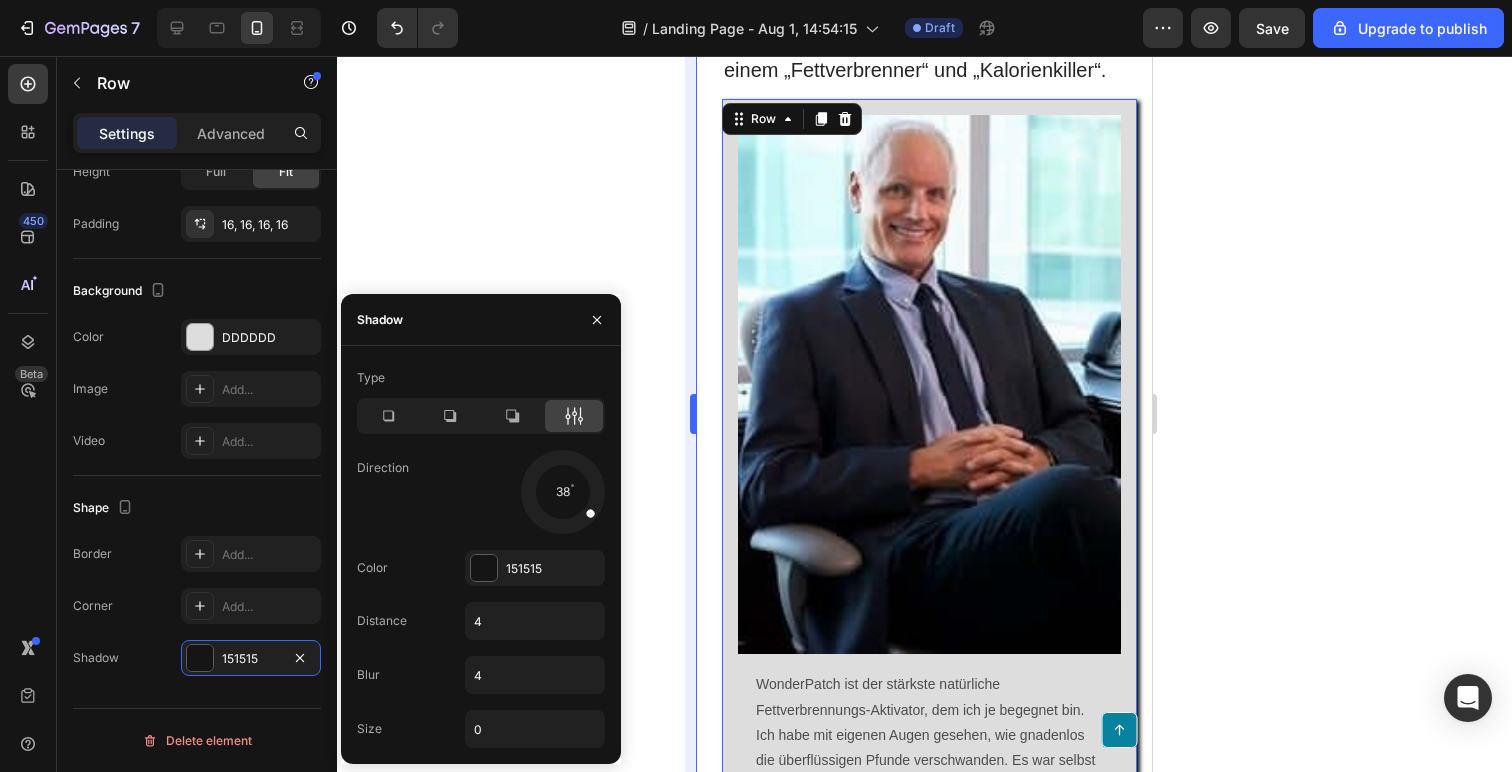 drag, startPoint x: 575, startPoint y: 511, endPoint x: 691, endPoint y: 485, distance: 118.87809 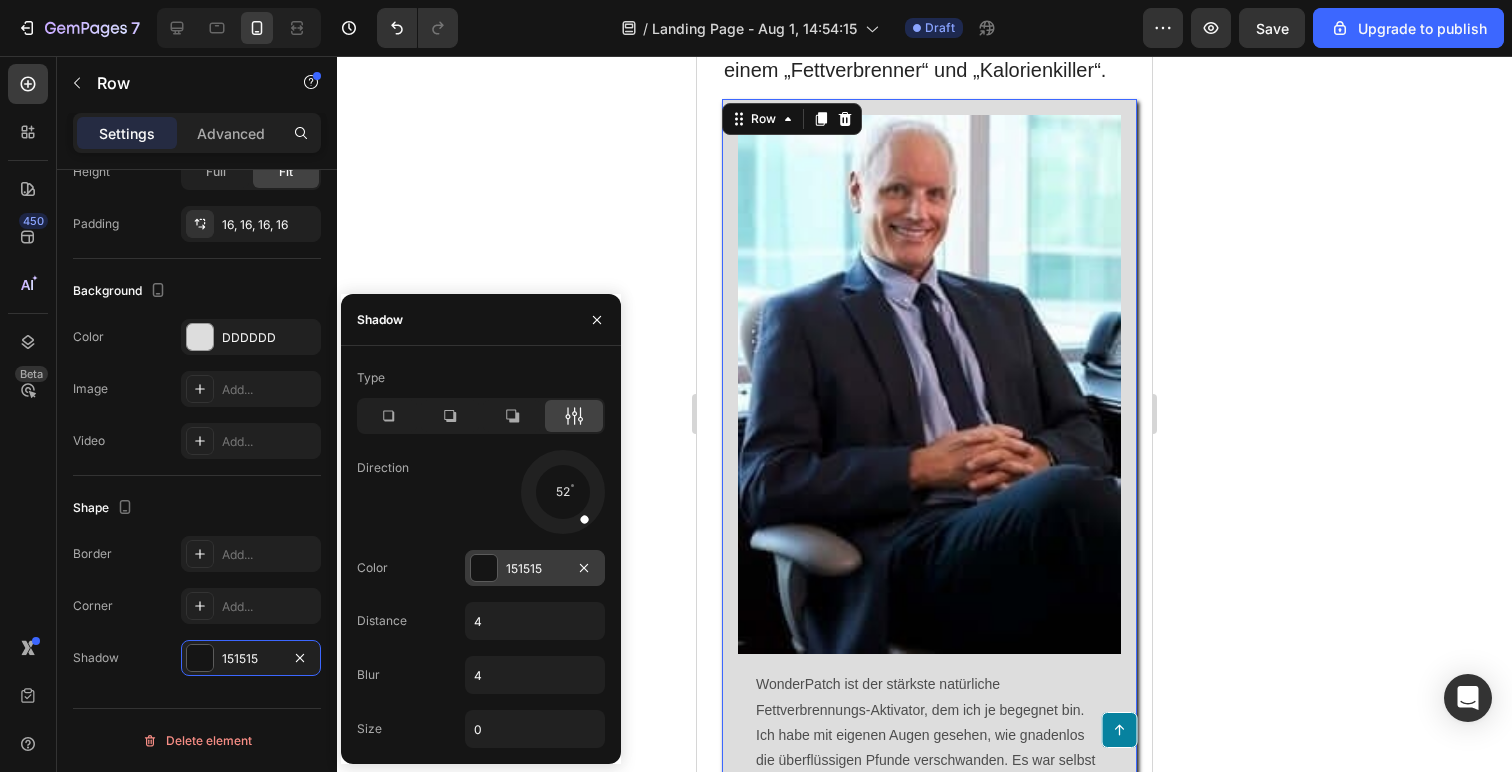 click at bounding box center (484, 568) 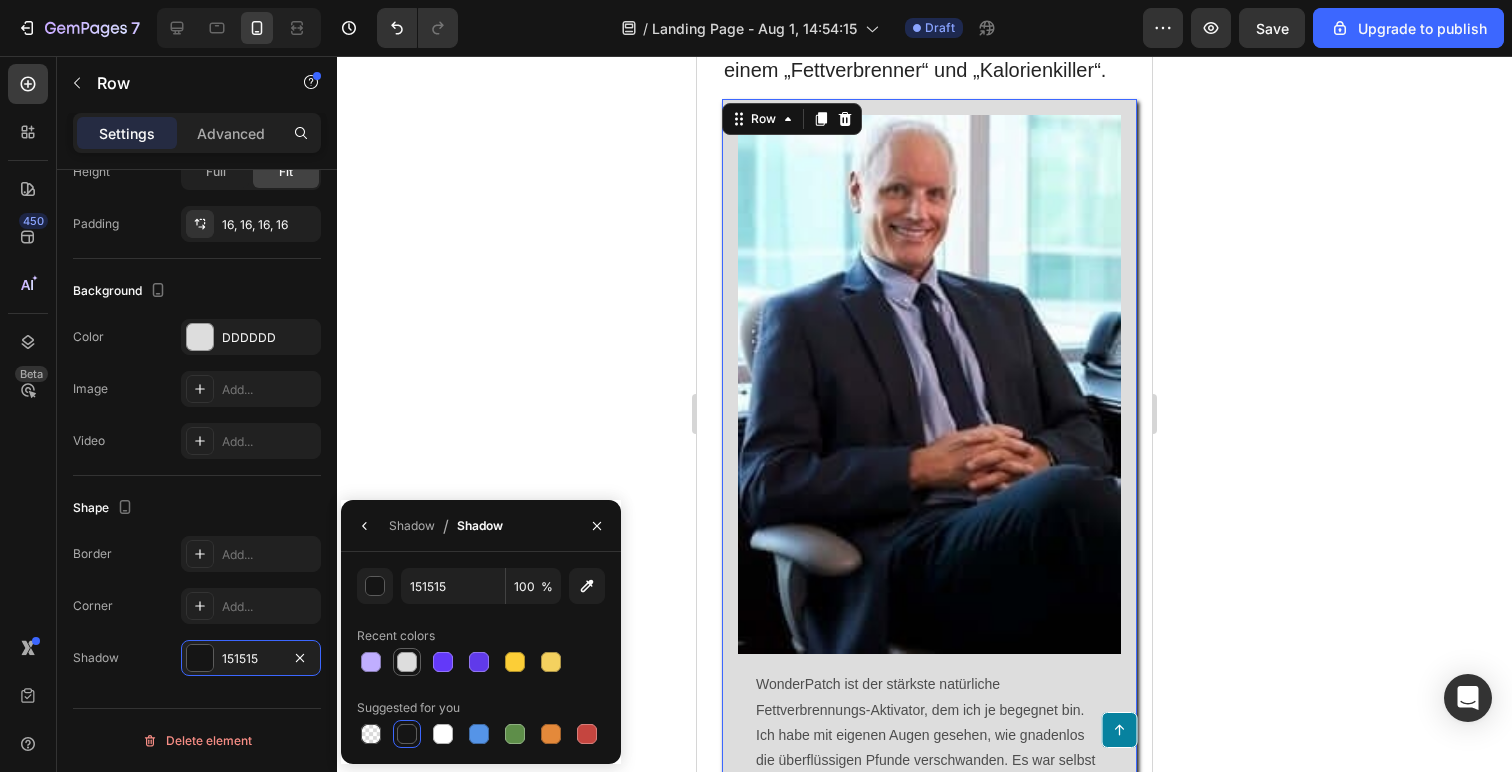 click at bounding box center [407, 662] 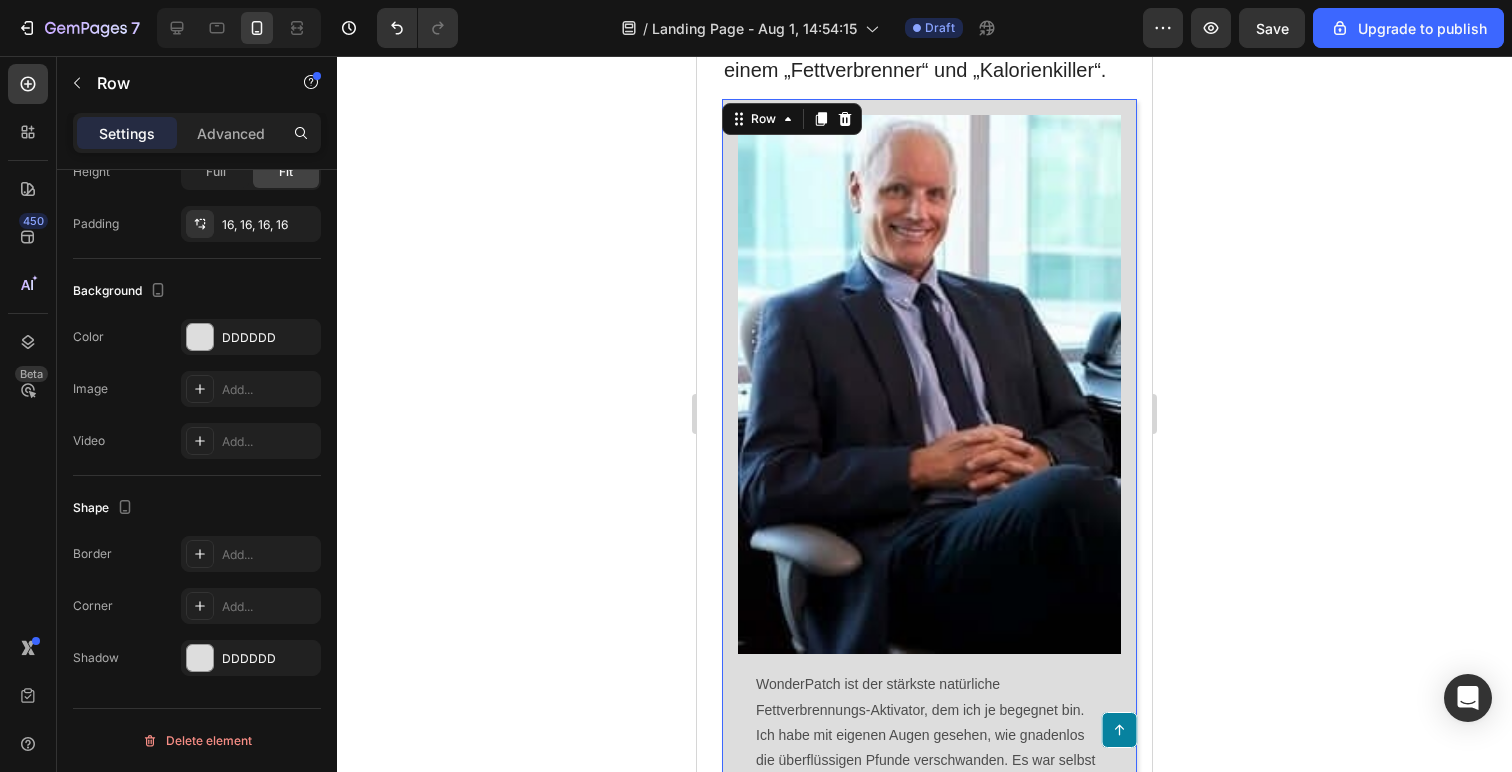 click 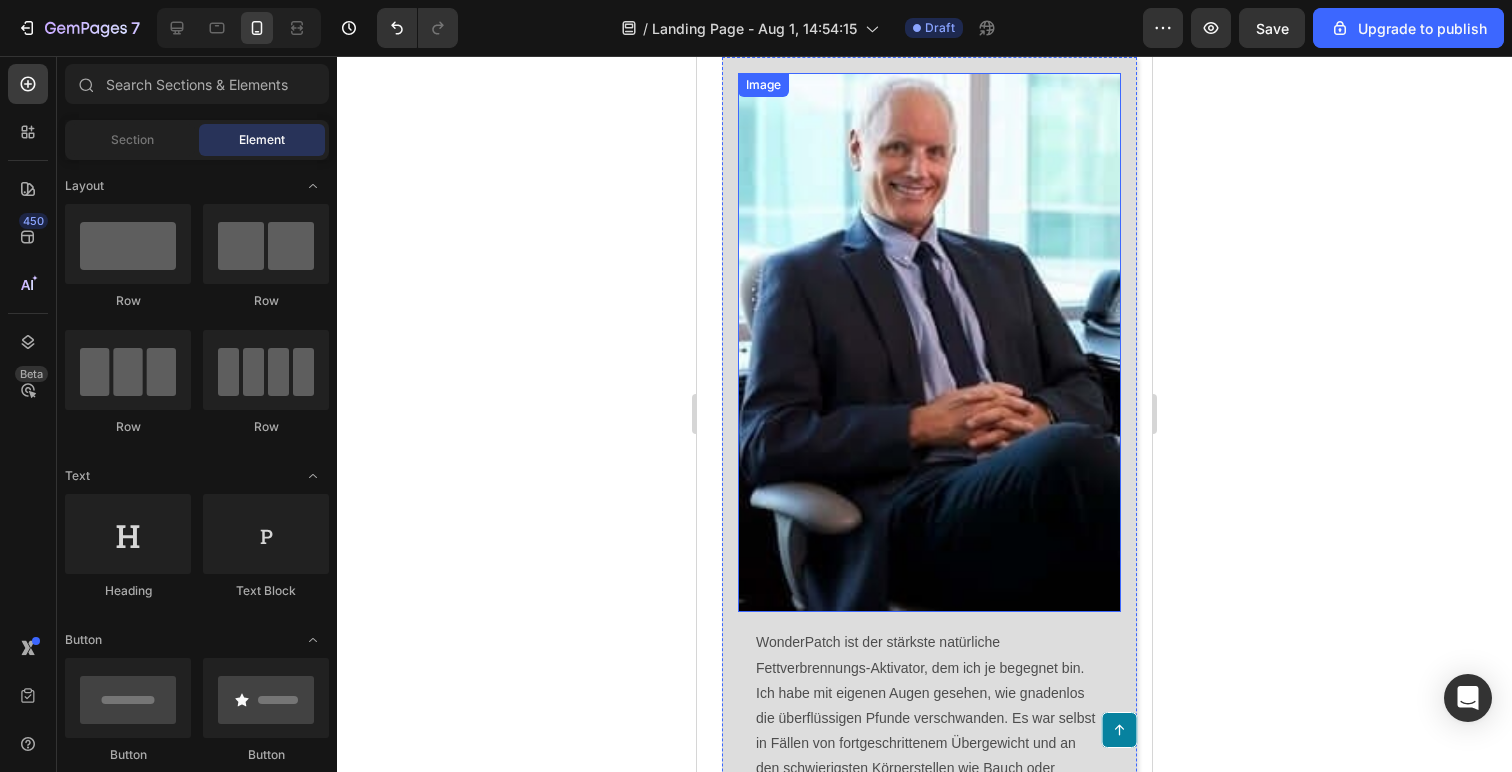 scroll, scrollTop: 1925, scrollLeft: 0, axis: vertical 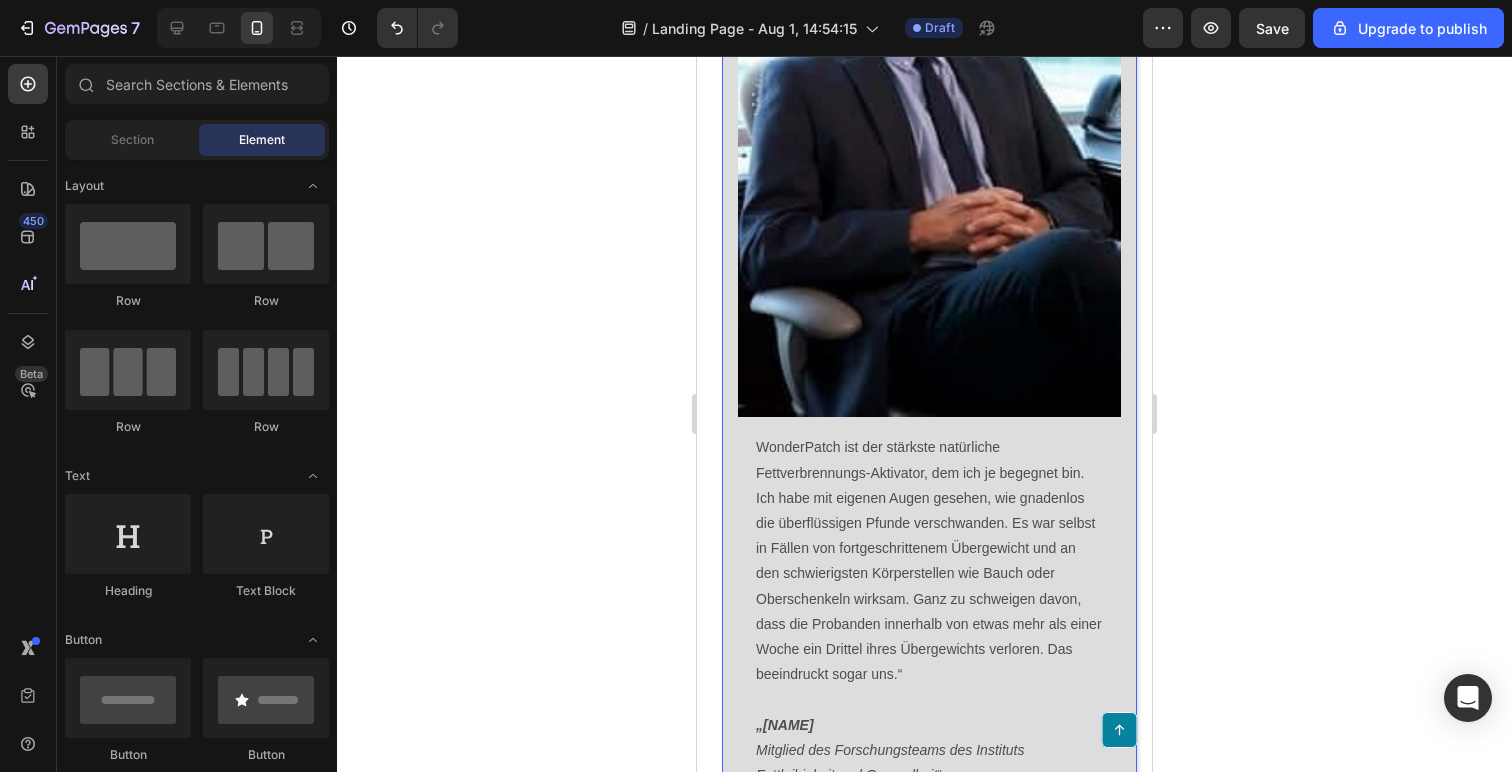 click on "Image WonderPatch ist der stärkste natürliche Fettverbrennungs-Aktivator, dem ich je begegnet bin. Ich habe mit eigenen Augen gesehen, wie gnadenlos die überflüssigen Pfunde verschwanden. Es war selbst in Fällen von fortgeschrittenem Übergewicht und an den schwierigsten Körperstellen wie Bauch oder Oberschenkeln wirksam. Ganz zu schweigen davon, dass die Probanden innerhalb von etwas mehr als einer Woche ein Drittel ihres Übergewichts verloren. Das beeindruckt sogar uns.“ „[NAME] Mitglied des Forschungsteams des Instituts Fettleibigkeit und Gesundheit “ Text Block Row Row" at bounding box center (929, 342) 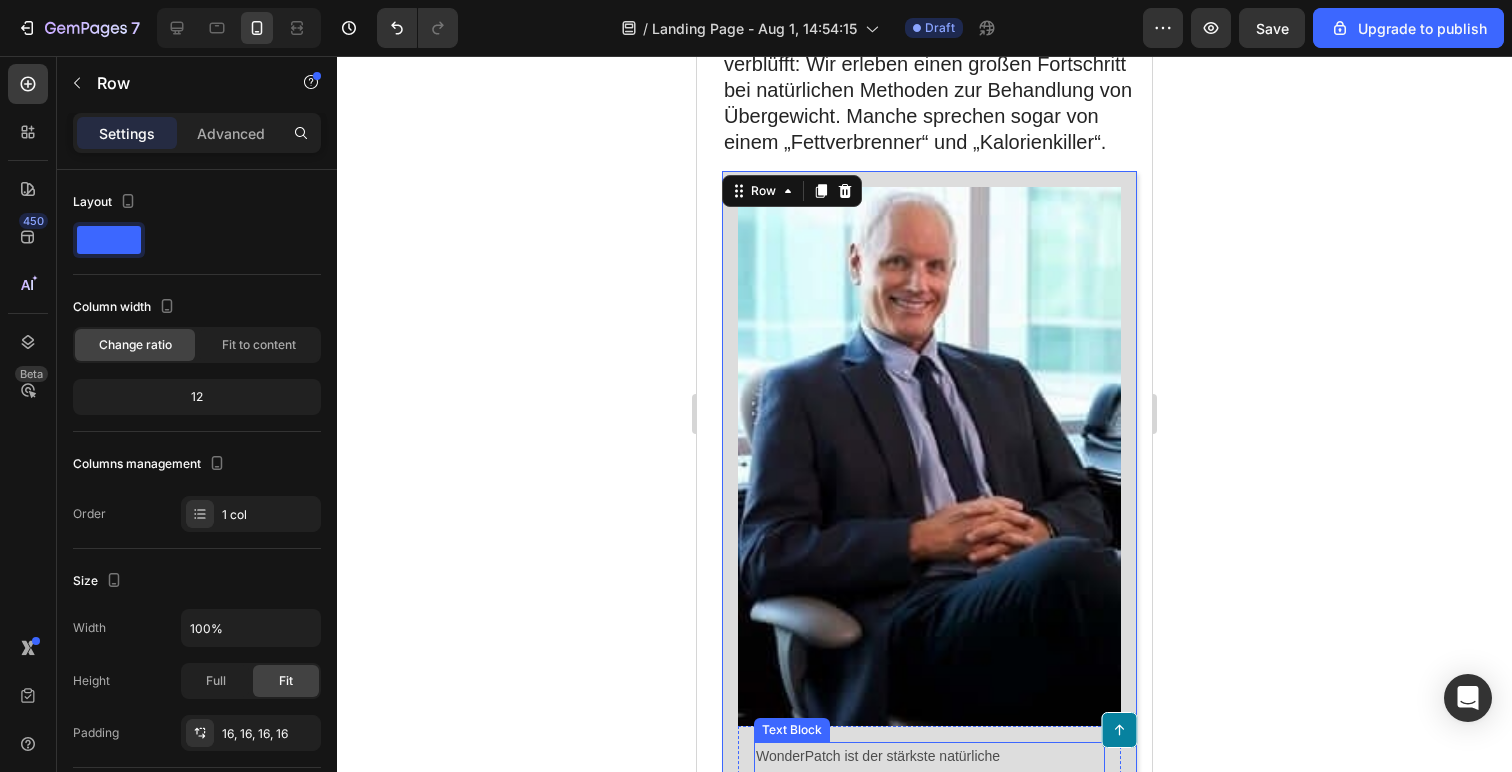 scroll, scrollTop: 1492, scrollLeft: 0, axis: vertical 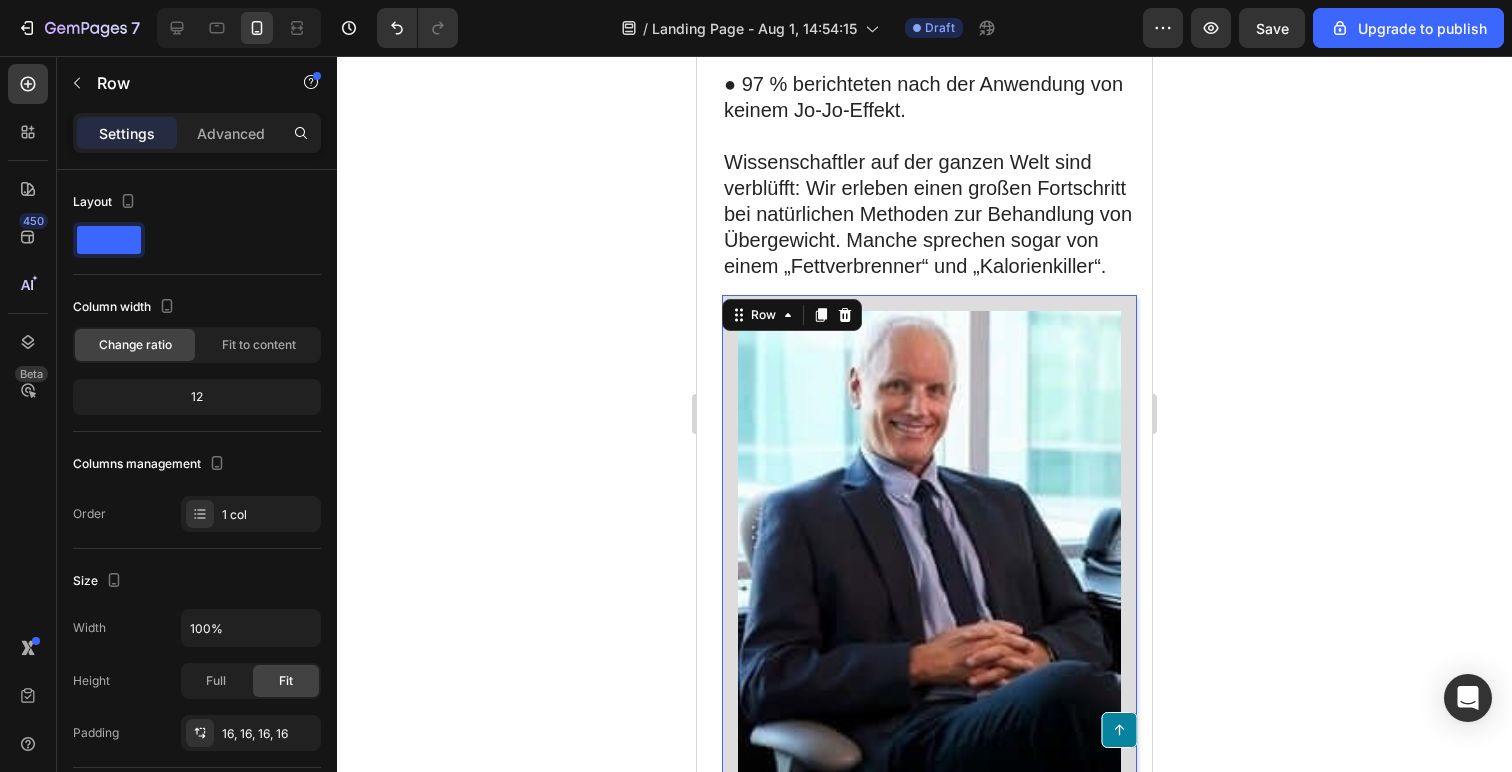 click 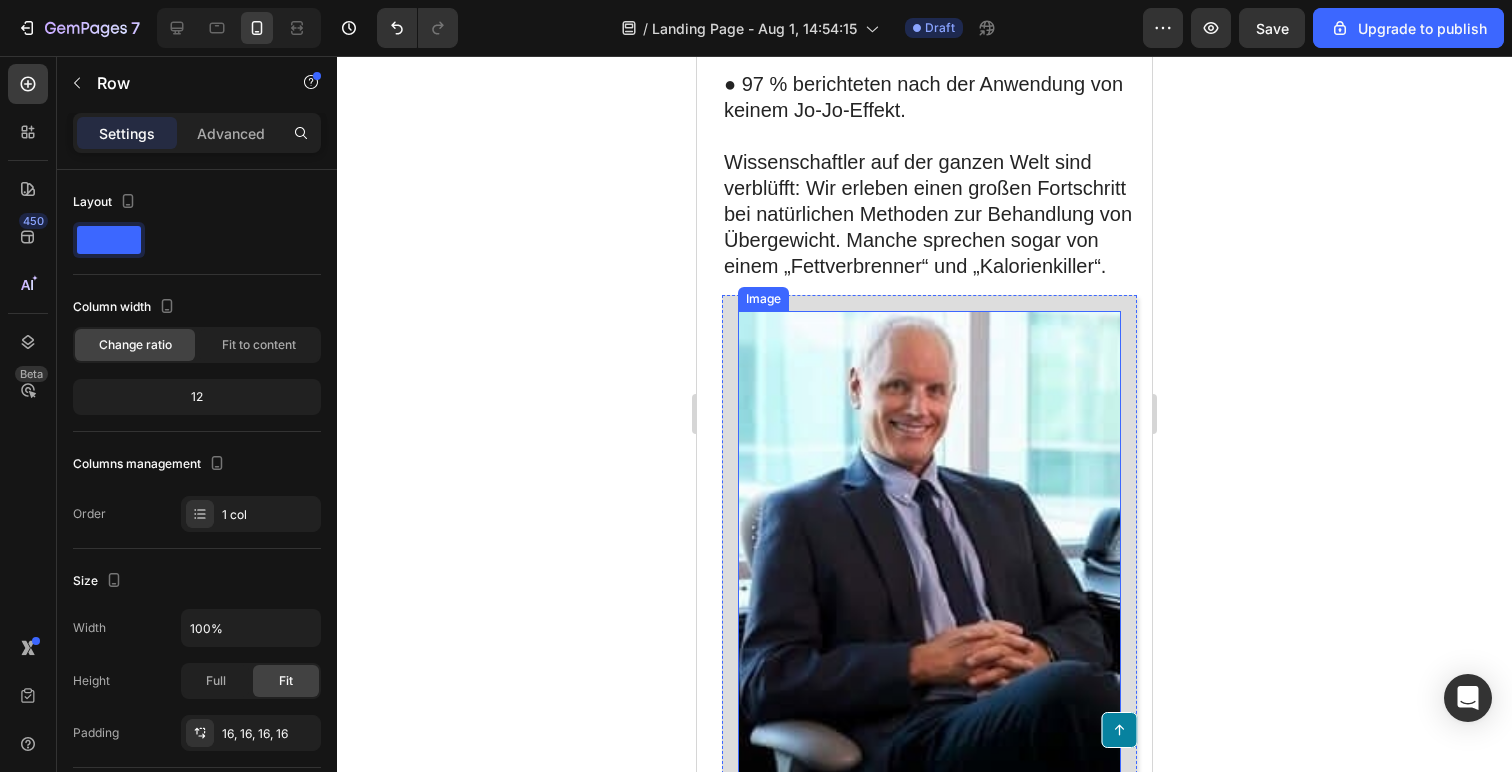 scroll, scrollTop: 1531, scrollLeft: 0, axis: vertical 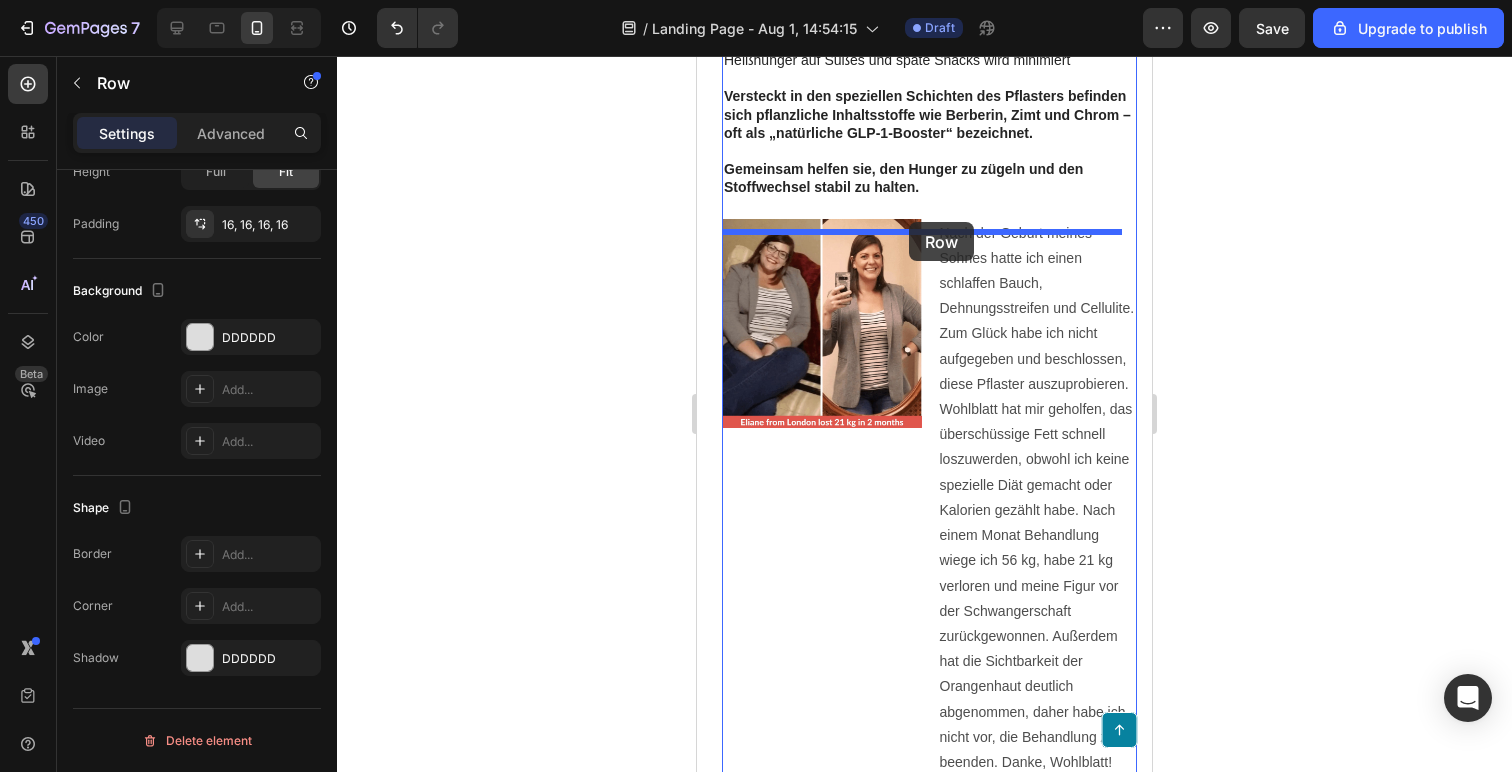 drag, startPoint x: 951, startPoint y: 133, endPoint x: 908, endPoint y: 229, distance: 105.1903 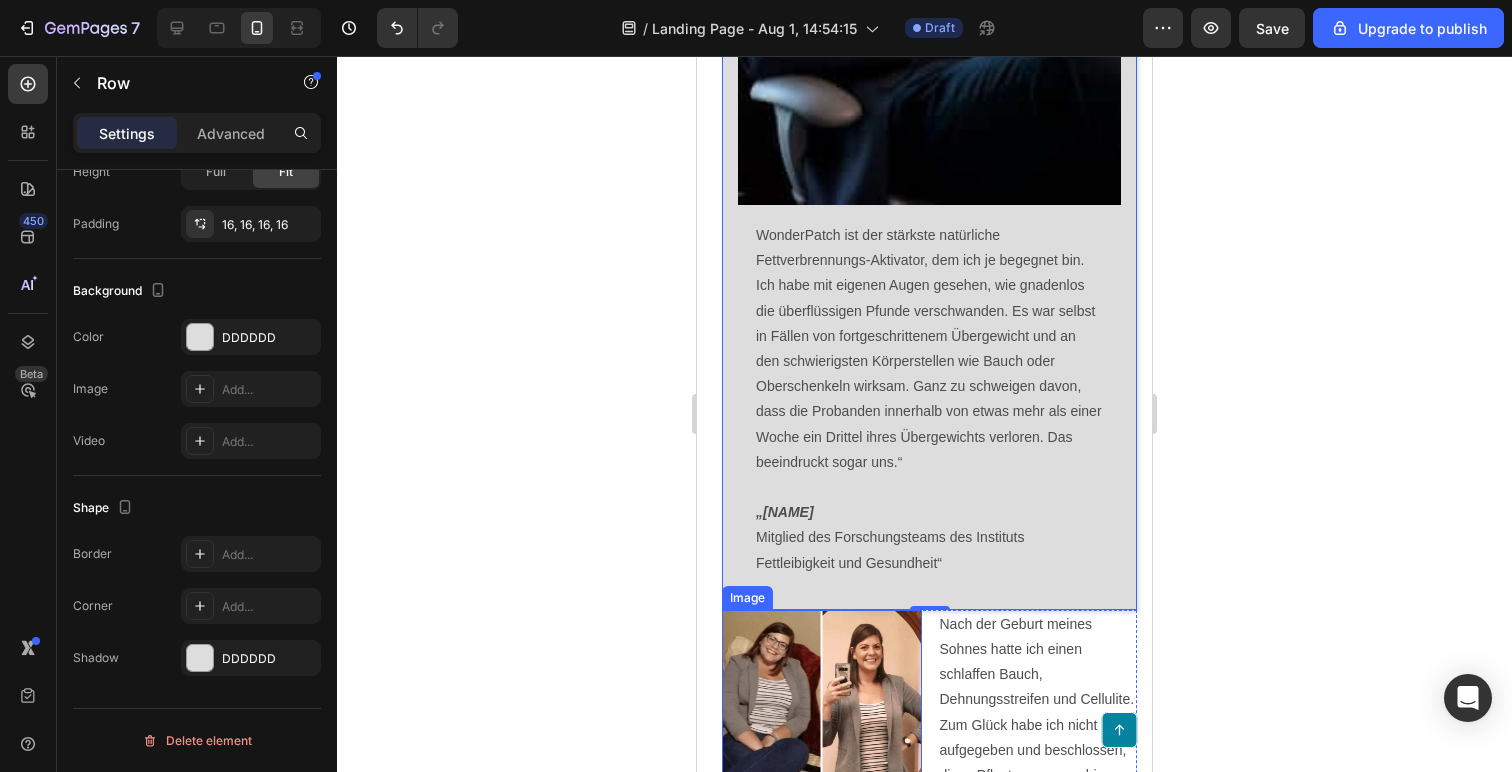 scroll, scrollTop: 3492, scrollLeft: 0, axis: vertical 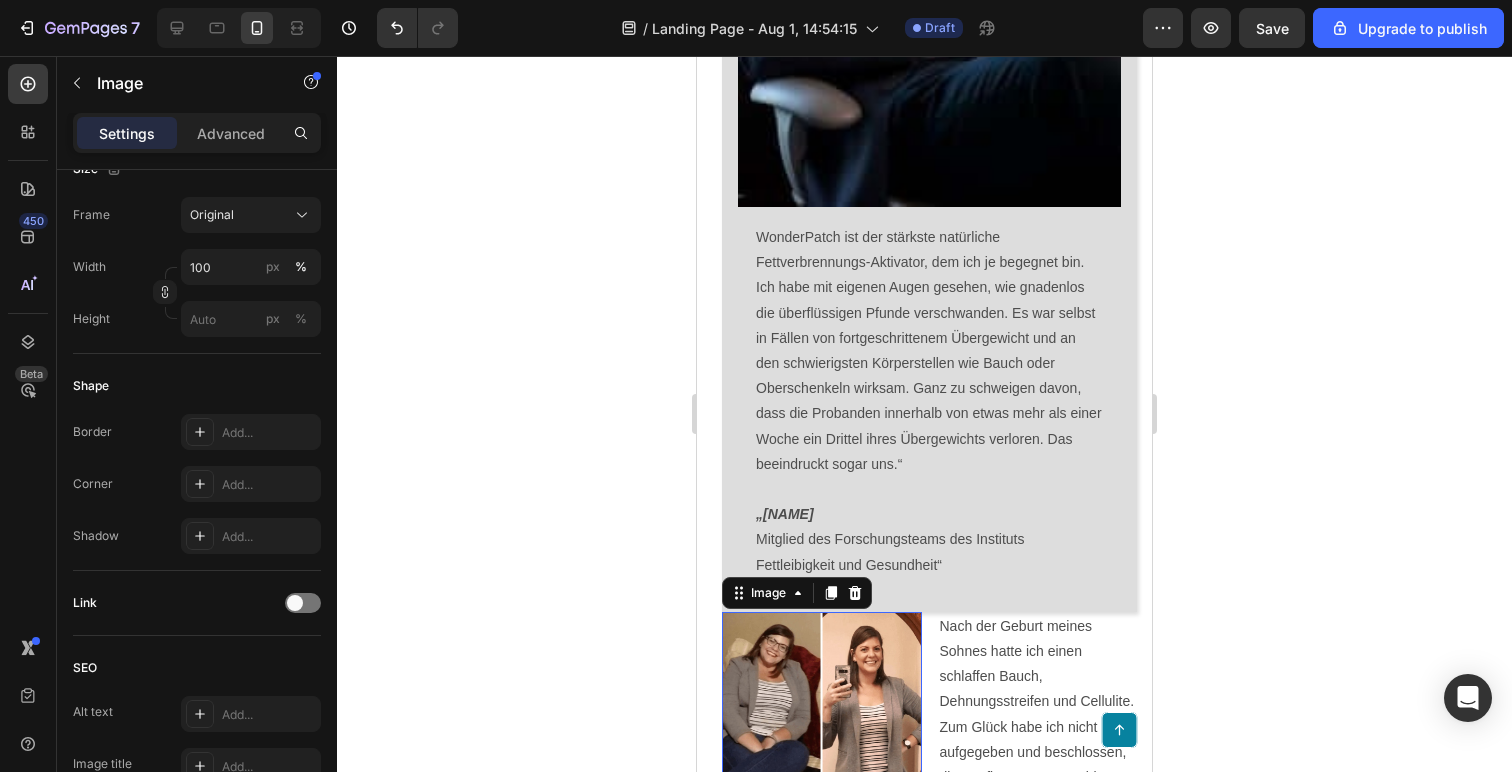 drag, startPoint x: 800, startPoint y: 692, endPoint x: 793, endPoint y: 684, distance: 10.630146 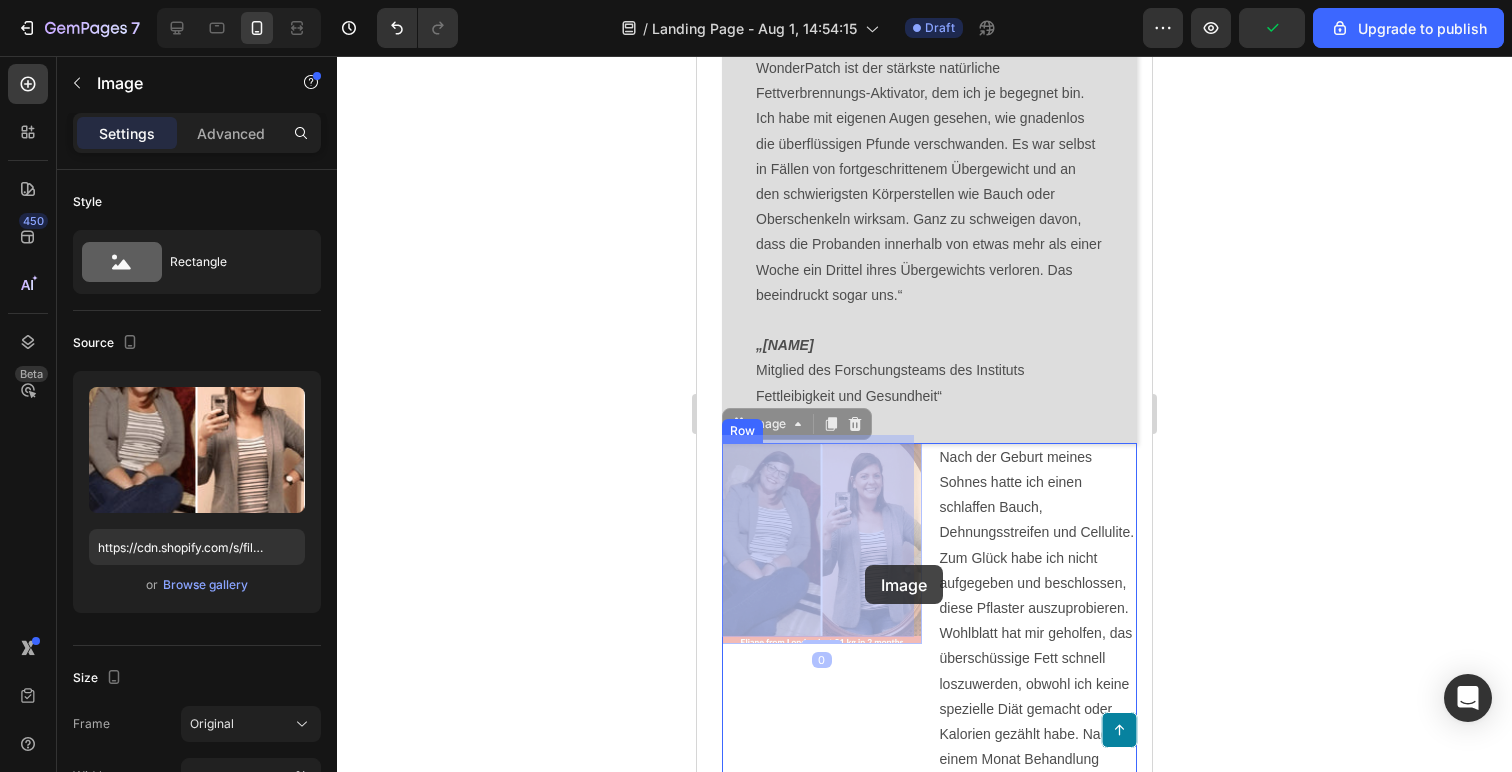 scroll, scrollTop: 3660, scrollLeft: 0, axis: vertical 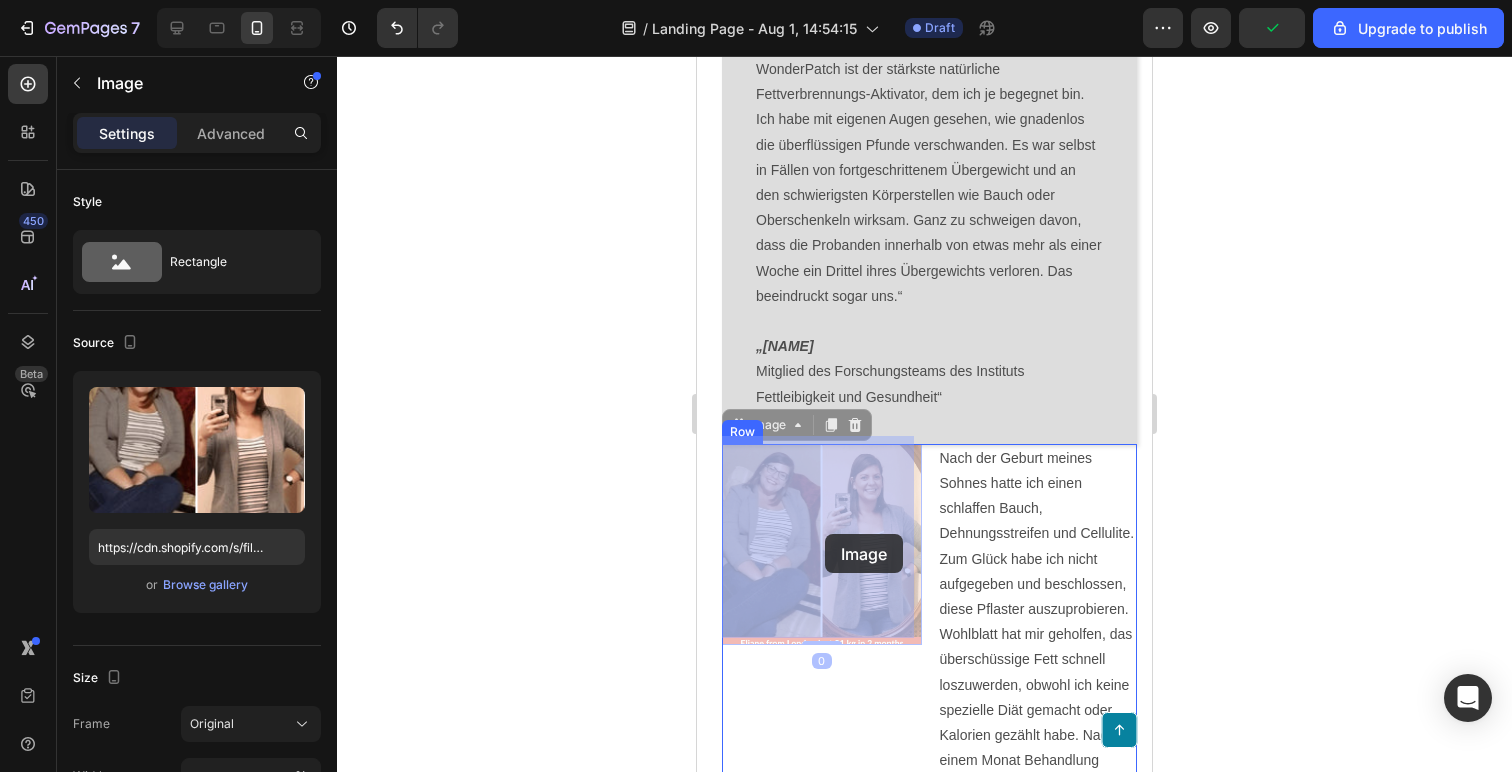 drag, startPoint x: 699, startPoint y: 617, endPoint x: 823, endPoint y: 533, distance: 149.77316 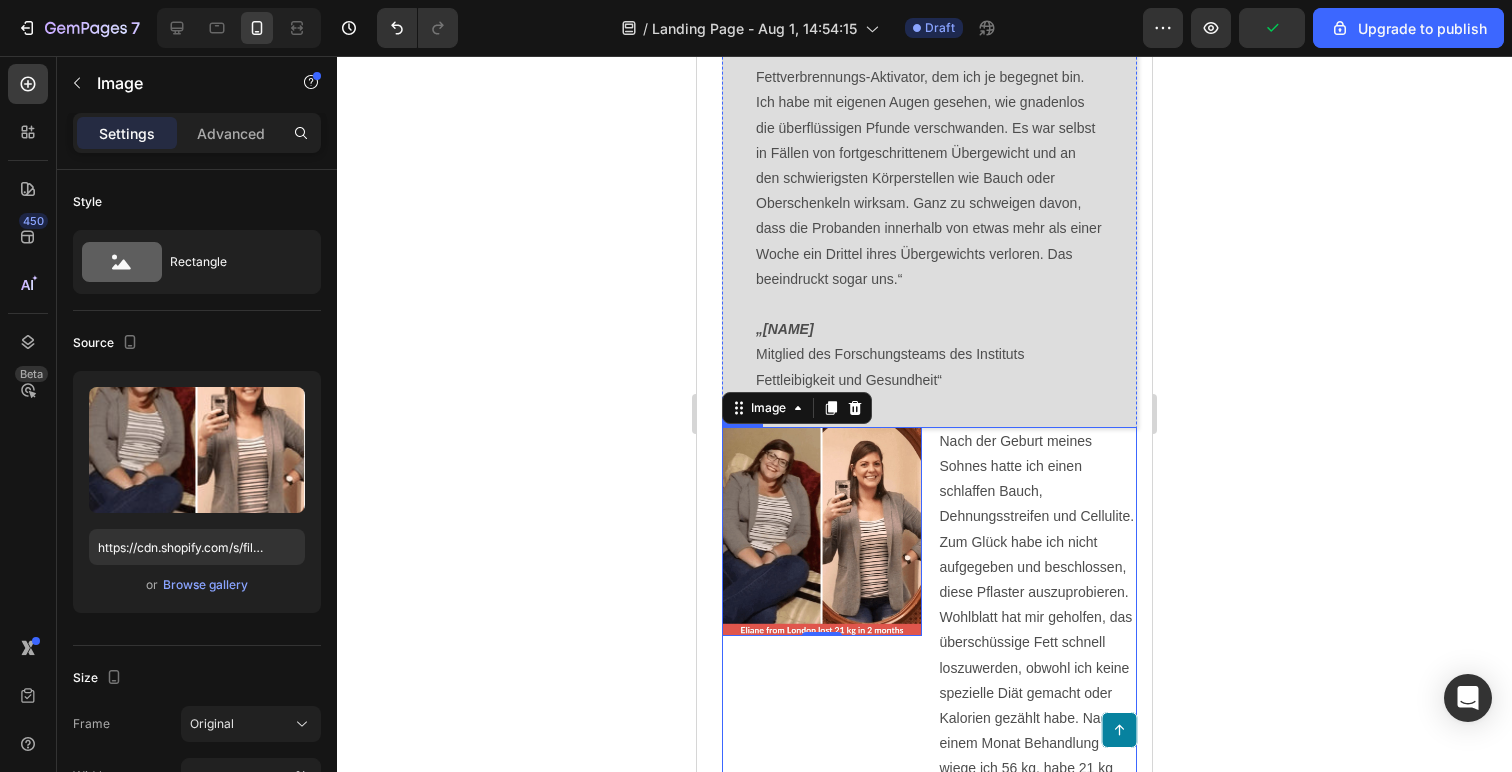 scroll, scrollTop: 3153, scrollLeft: 0, axis: vertical 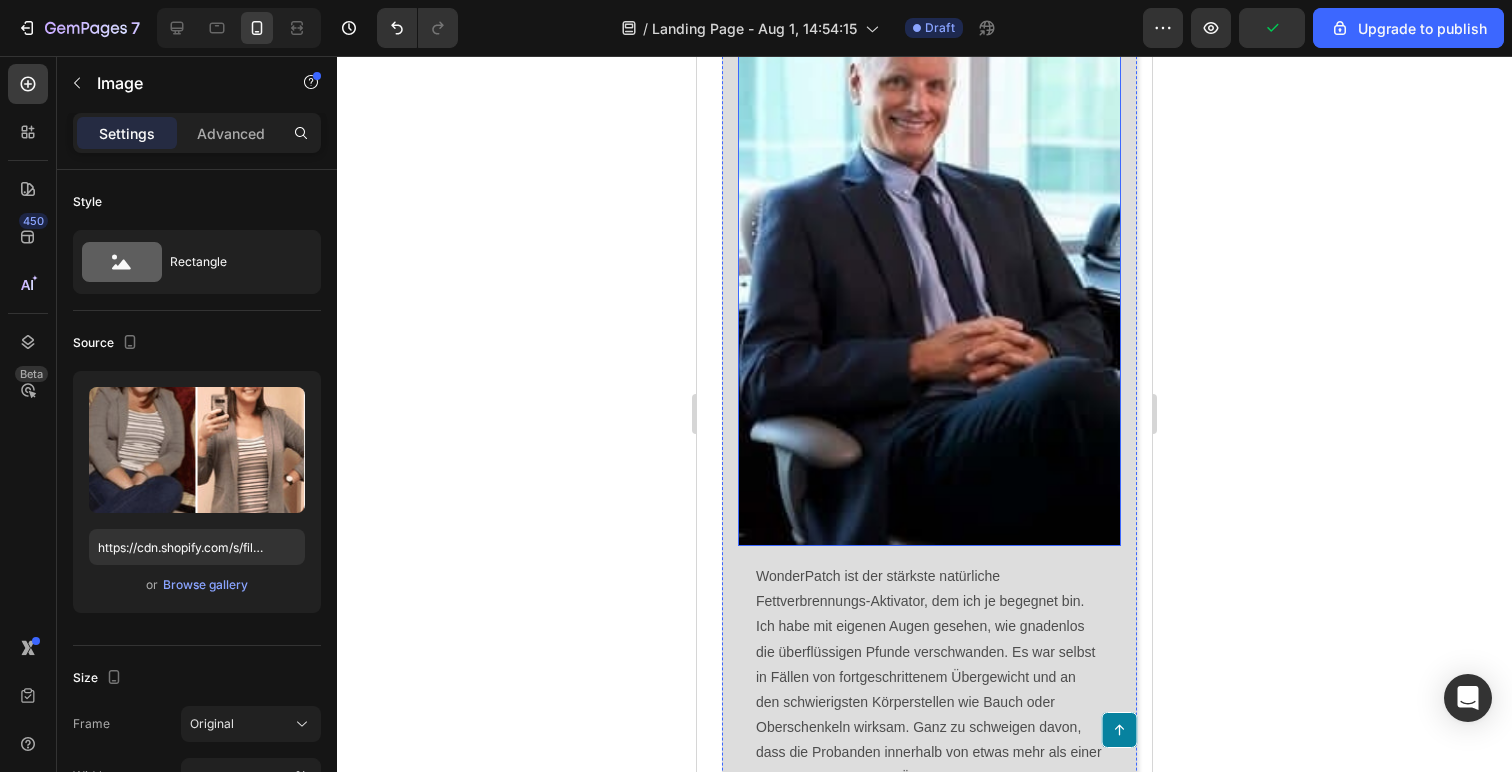 click at bounding box center (929, 276) 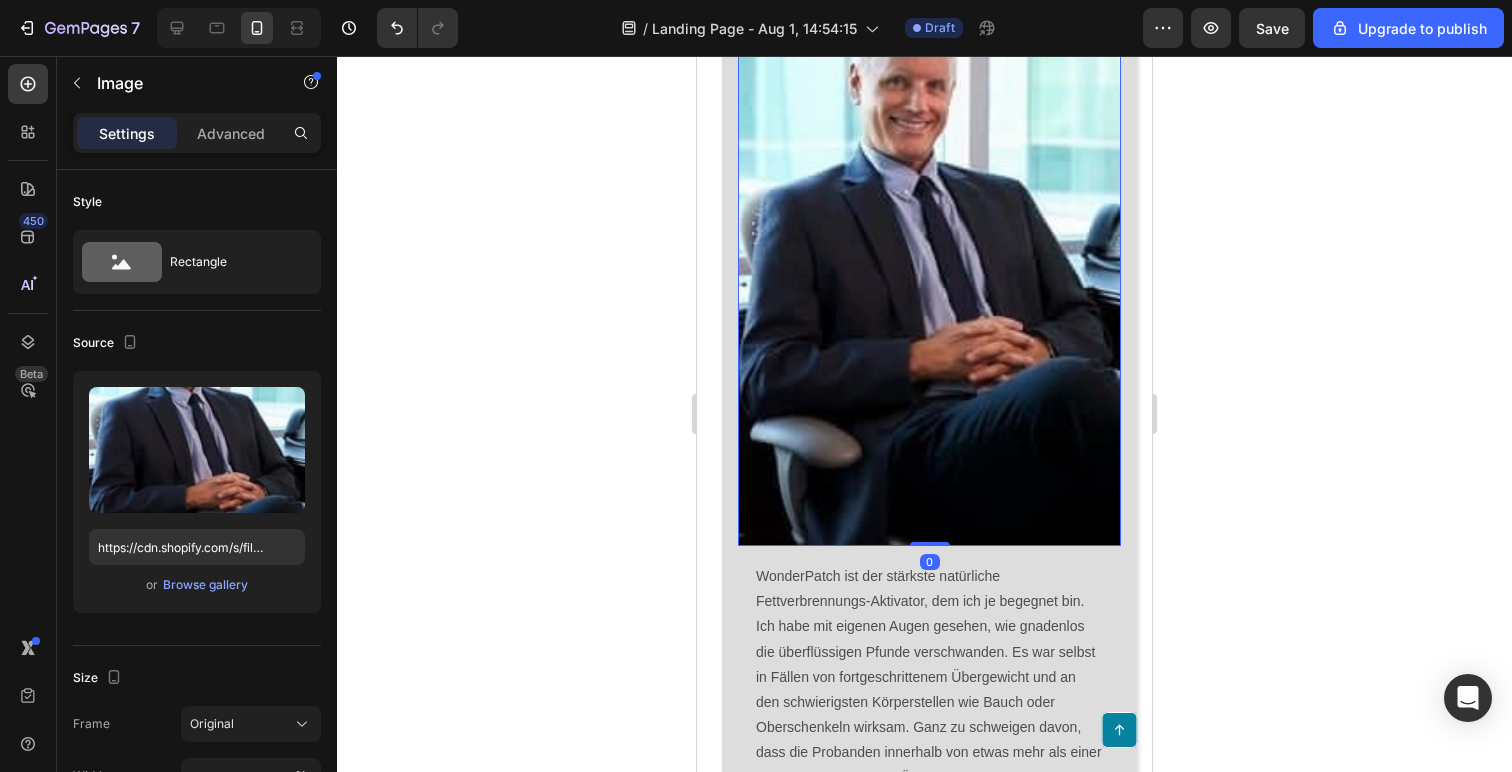 scroll, scrollTop: 2739, scrollLeft: 0, axis: vertical 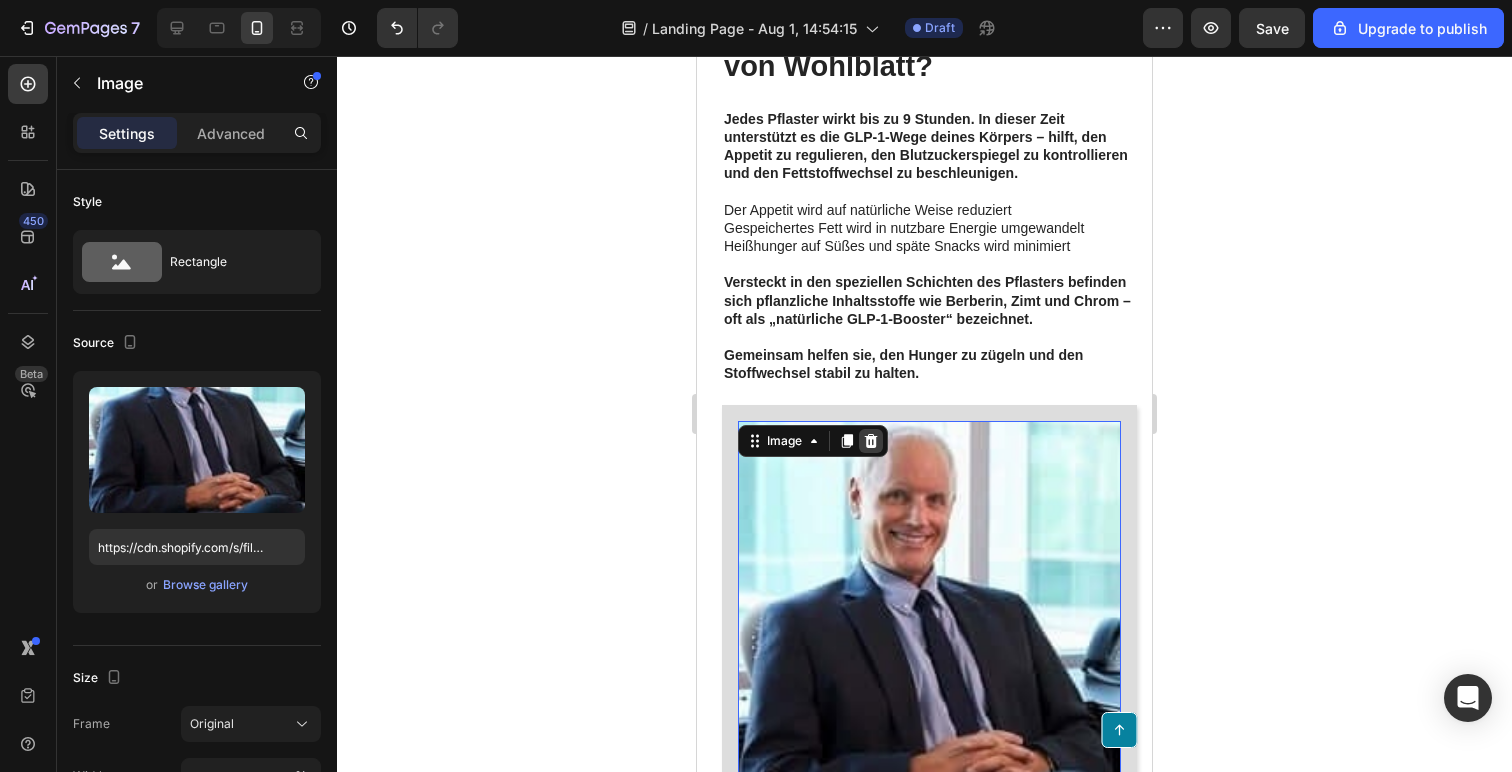 click 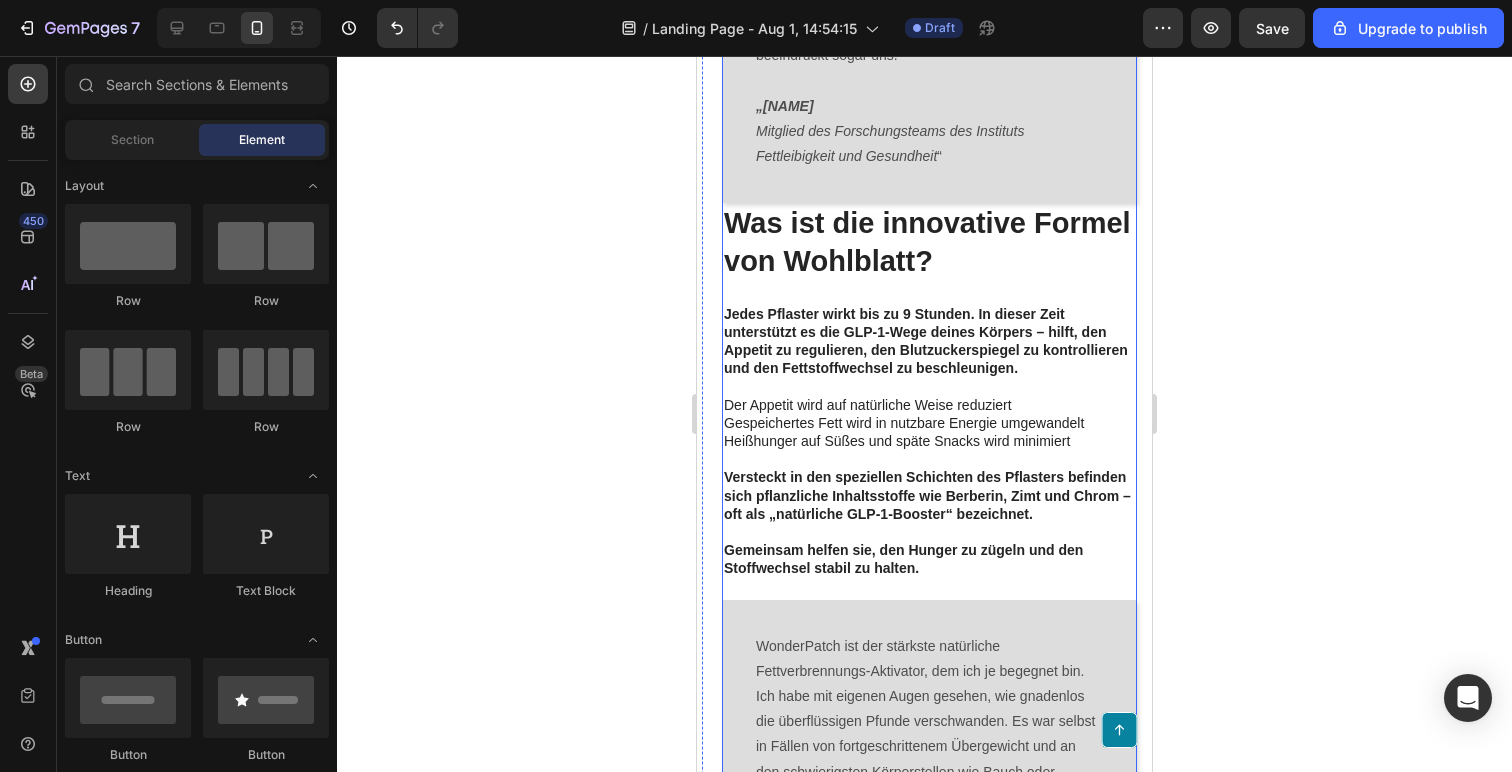 scroll, scrollTop: 2936, scrollLeft: 0, axis: vertical 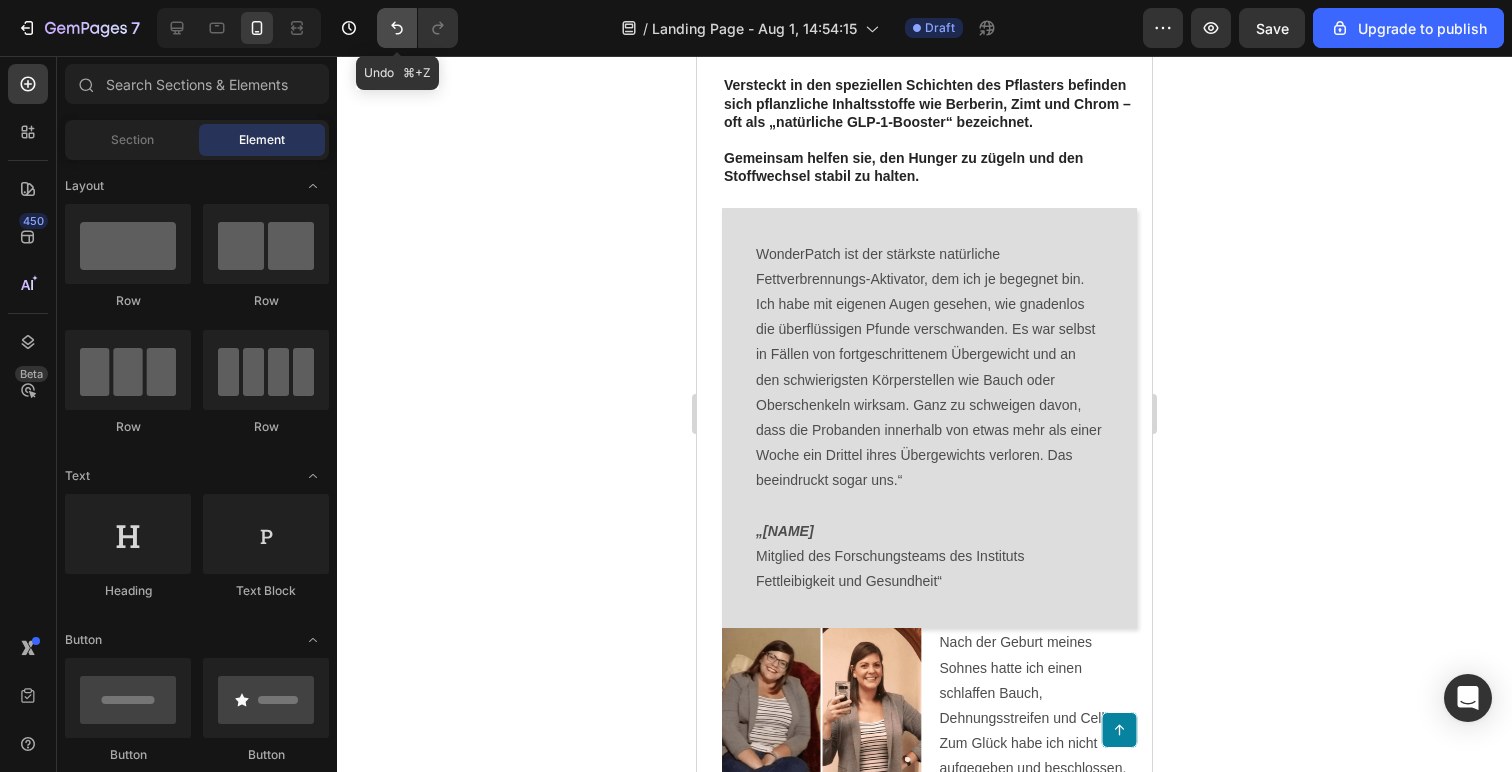 click 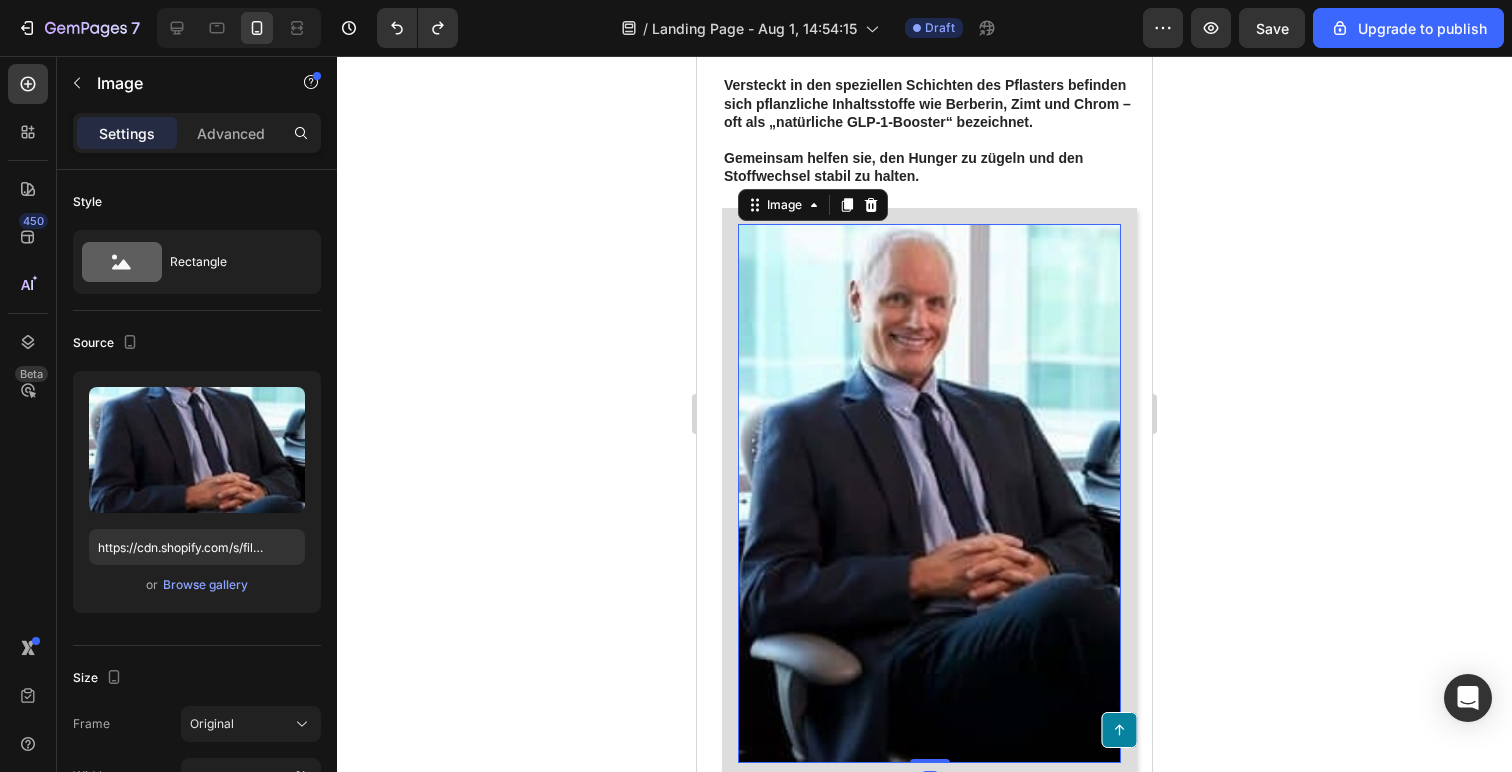 click at bounding box center (929, 493) 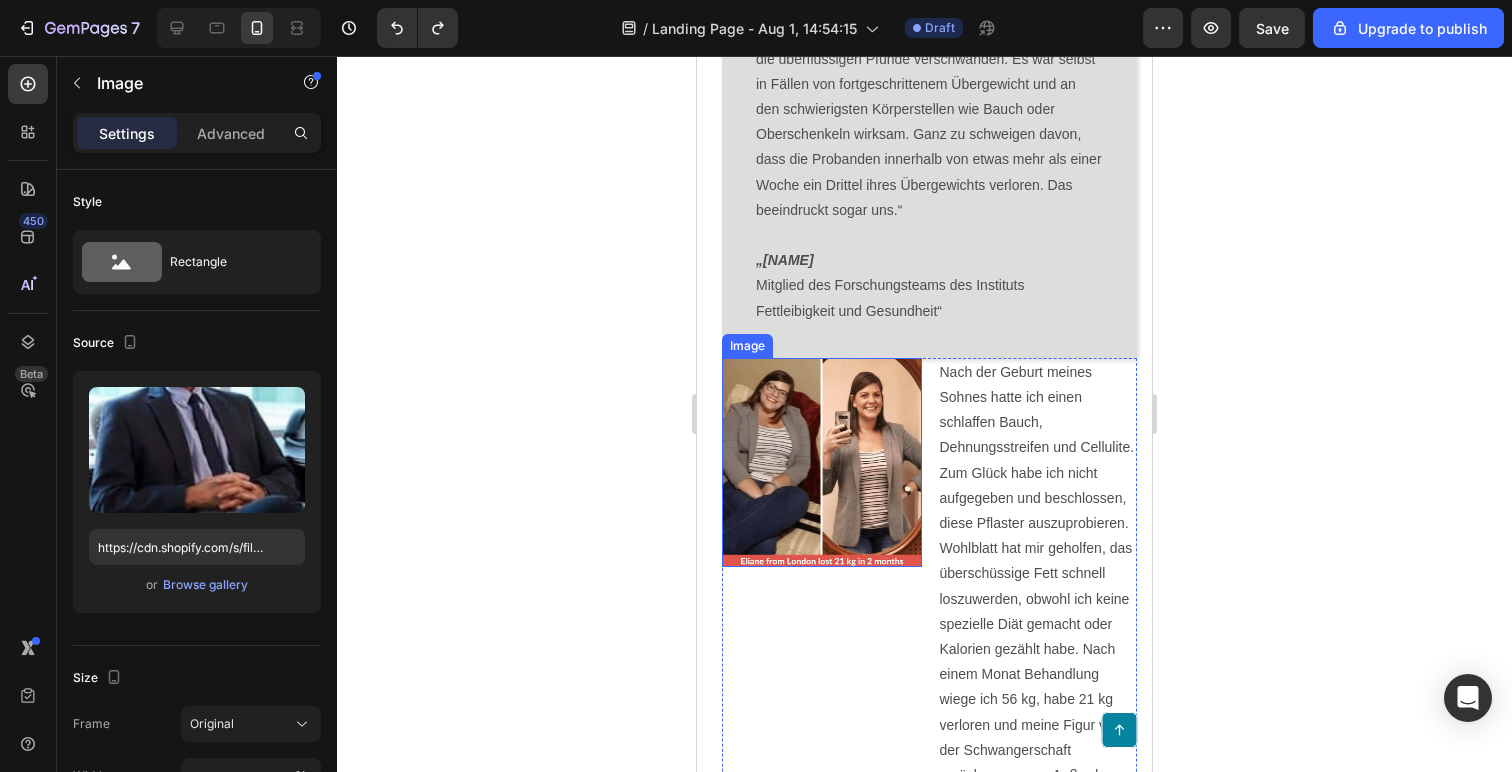 scroll, scrollTop: 3723, scrollLeft: 0, axis: vertical 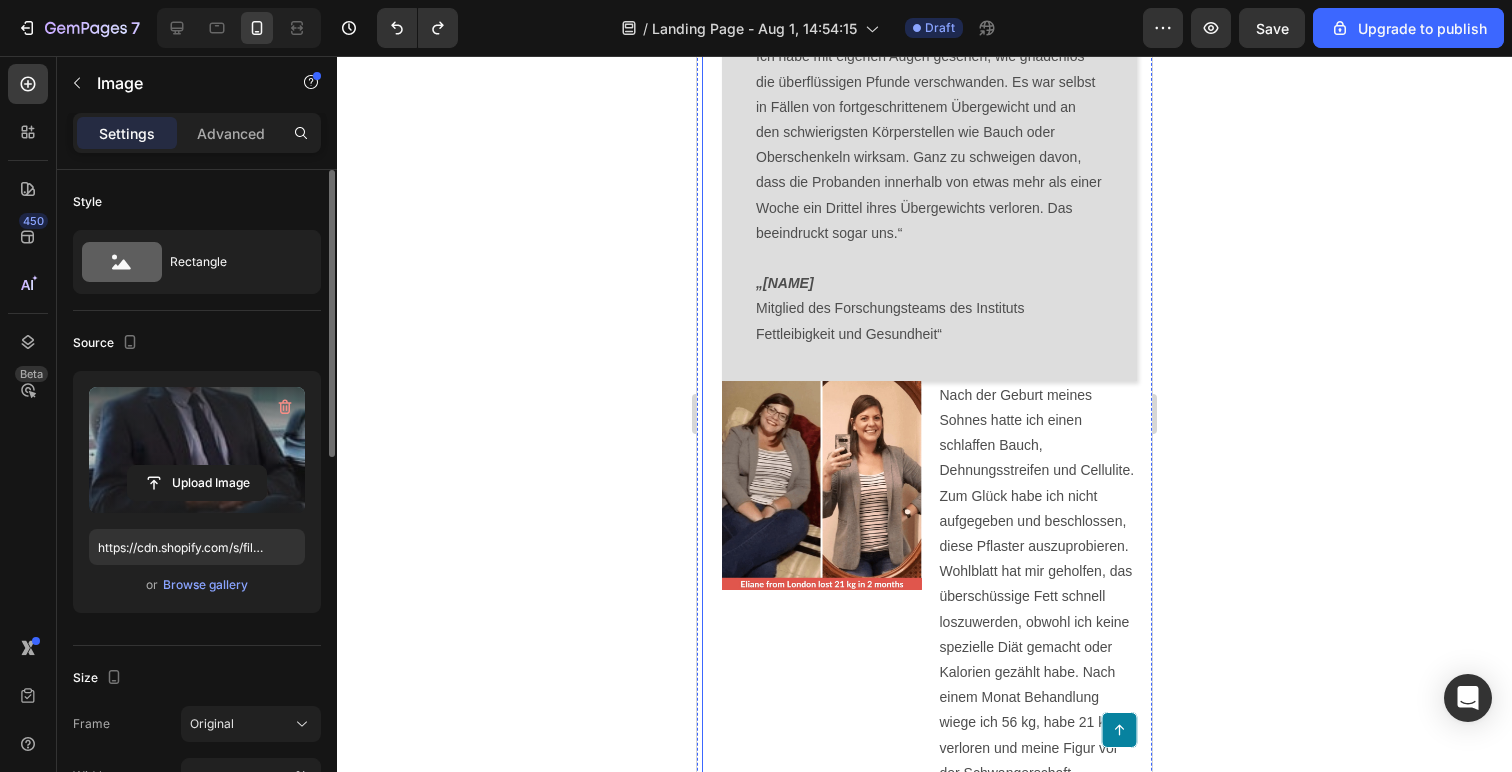 click at bounding box center (197, 450) 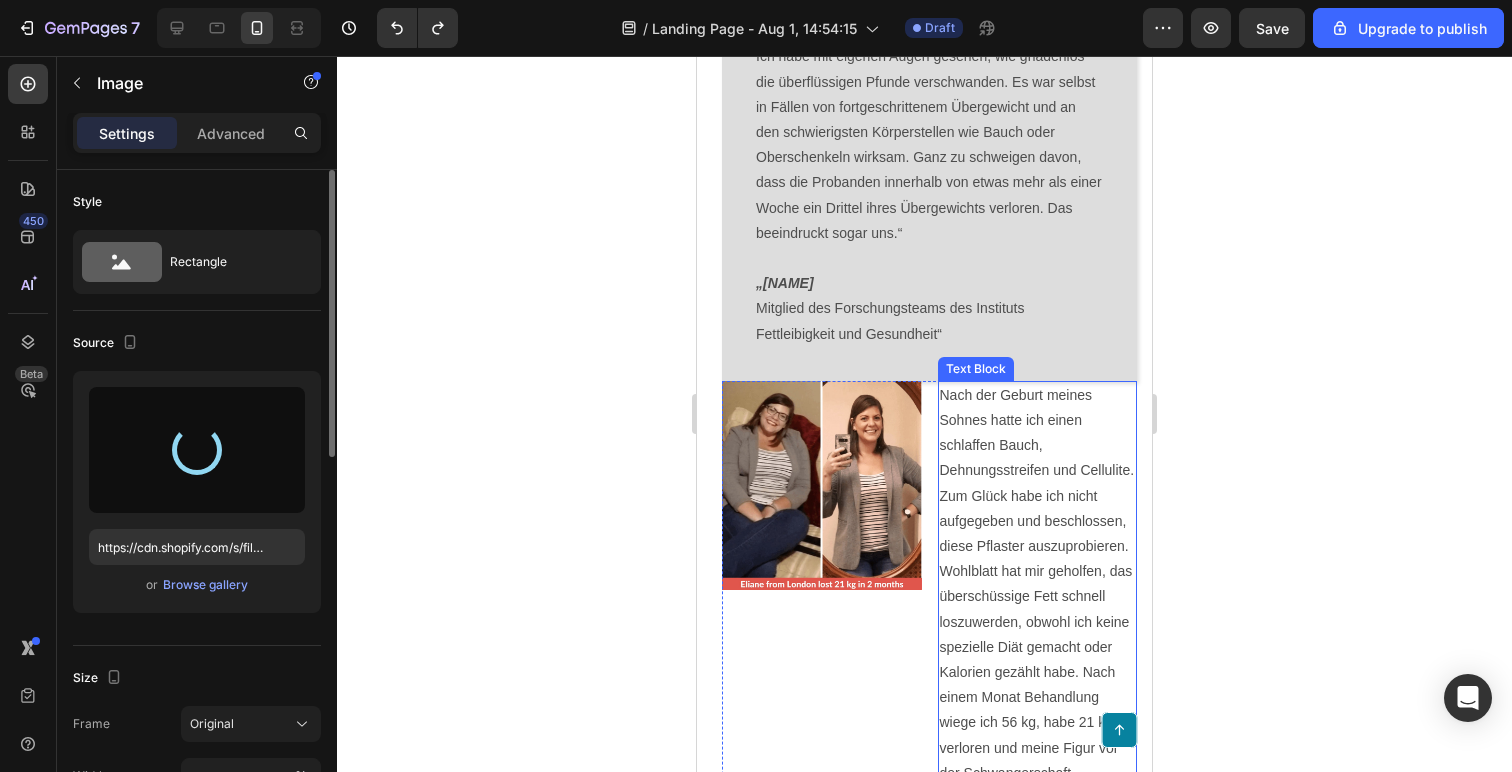 type on "https://cdn.shopify.com/s/files/1/0926/7452/3513/files/gempages_577293653332984547-9d9bafa5-69fa-4f91-ad04-5386c75e5b81.jpg" 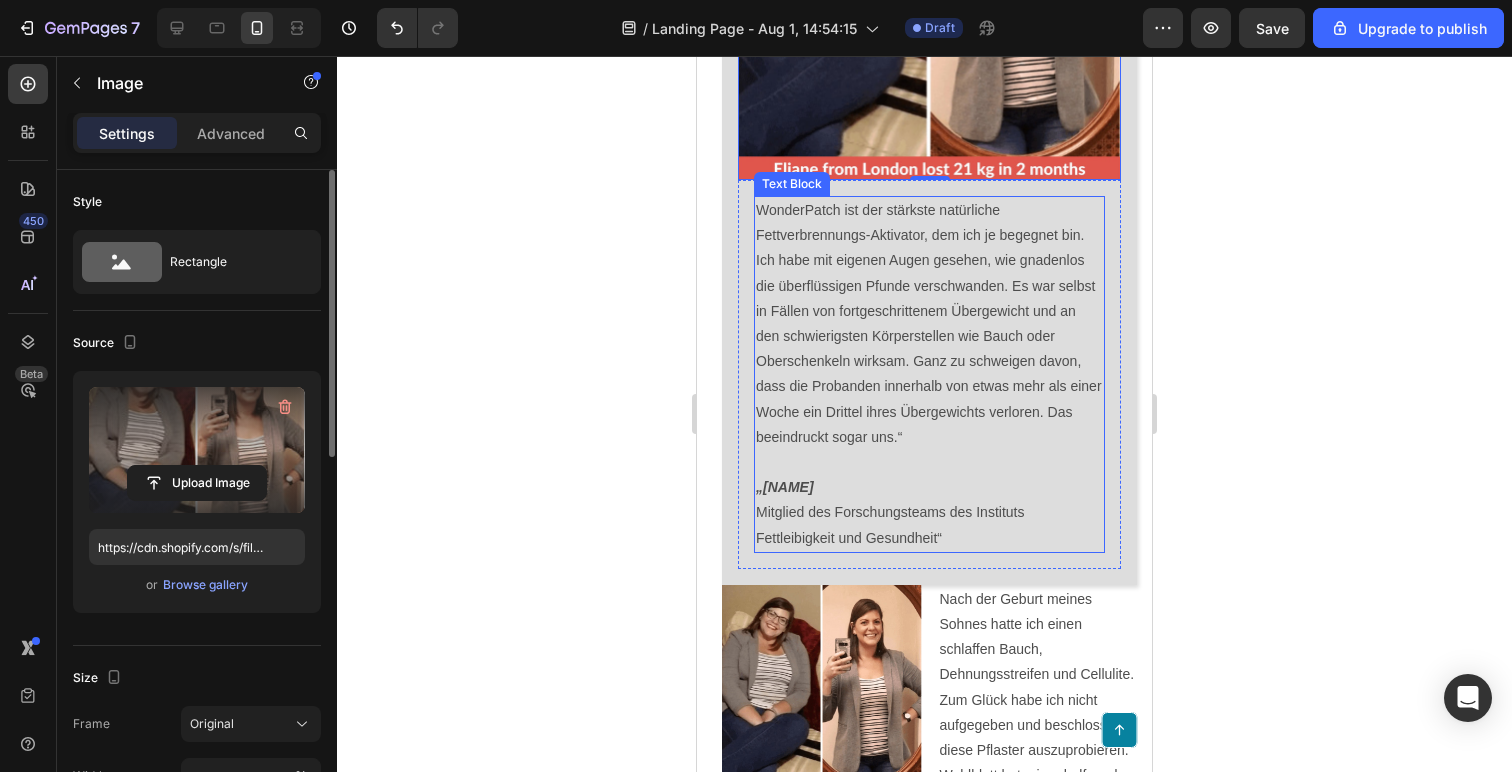 scroll, scrollTop: 3382, scrollLeft: 0, axis: vertical 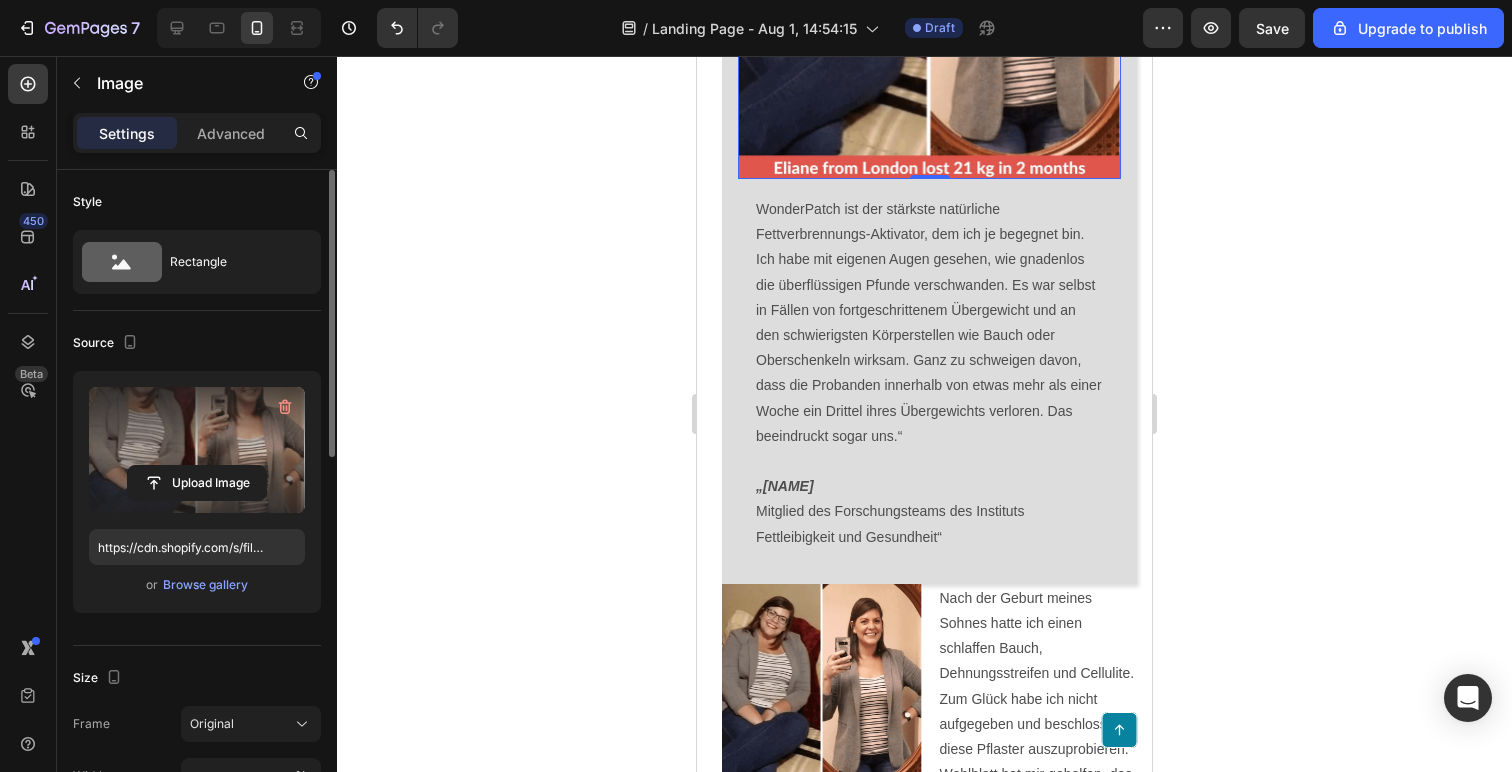 click at bounding box center [929, -22] 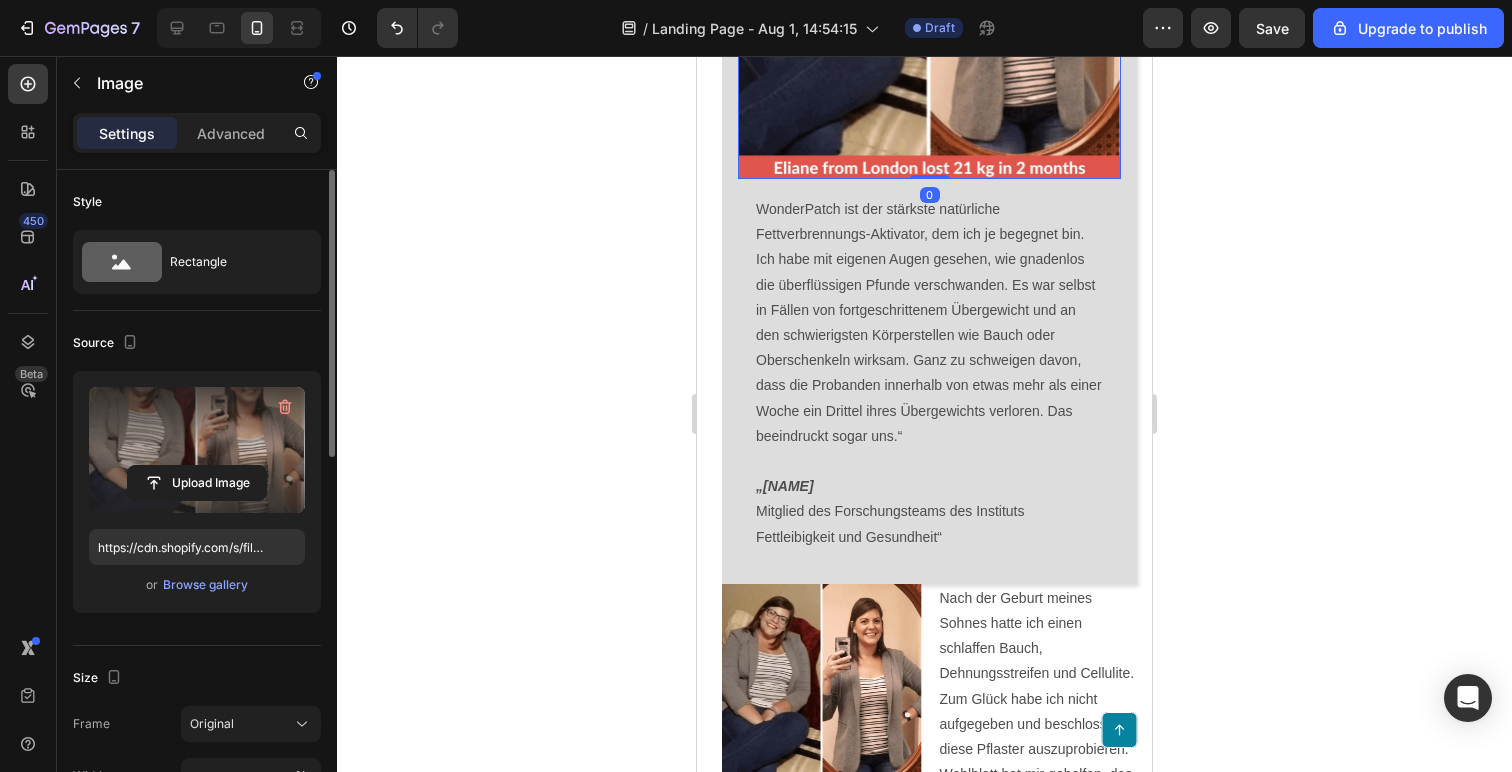 click on "Image   0" at bounding box center (929, -22) 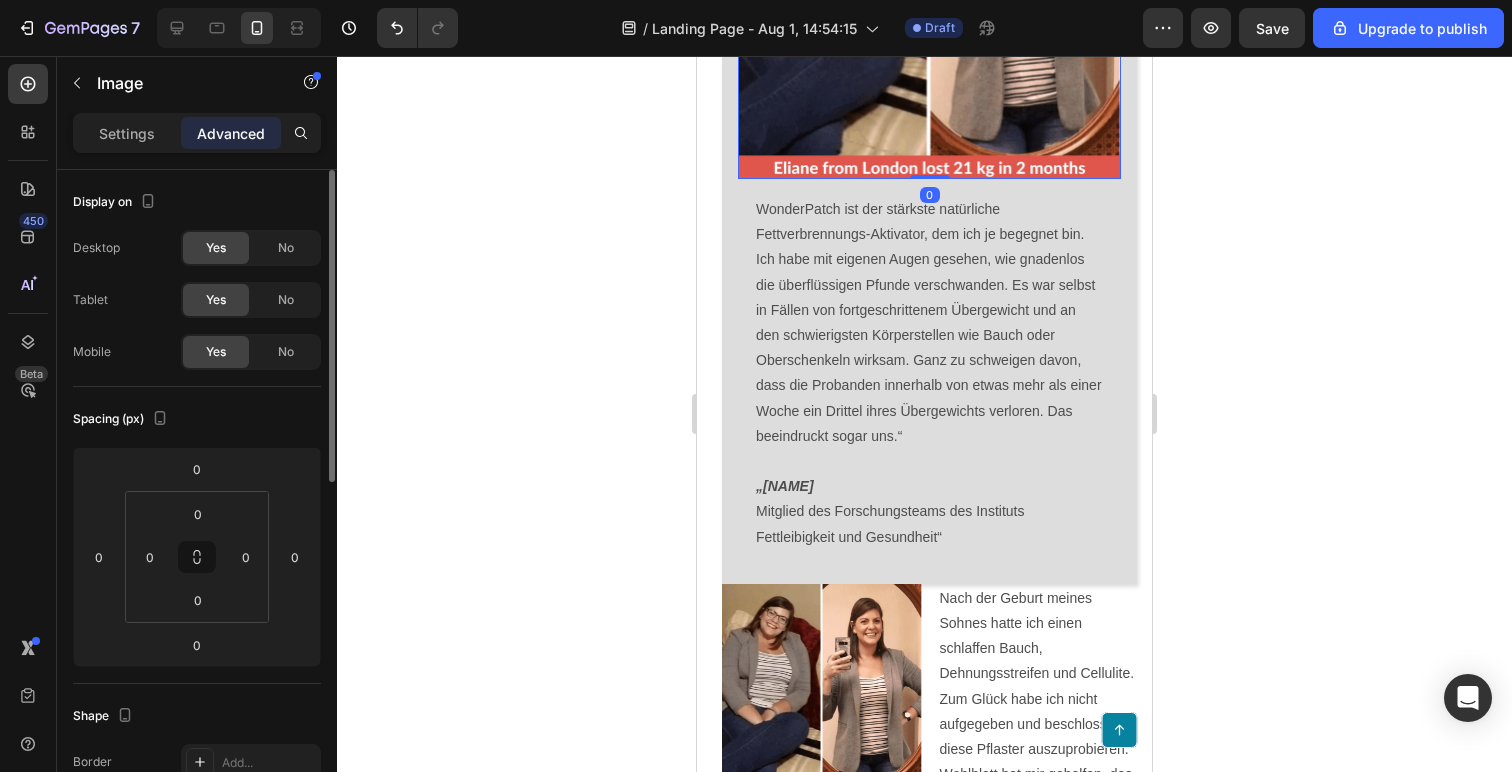 click at bounding box center (929, -22) 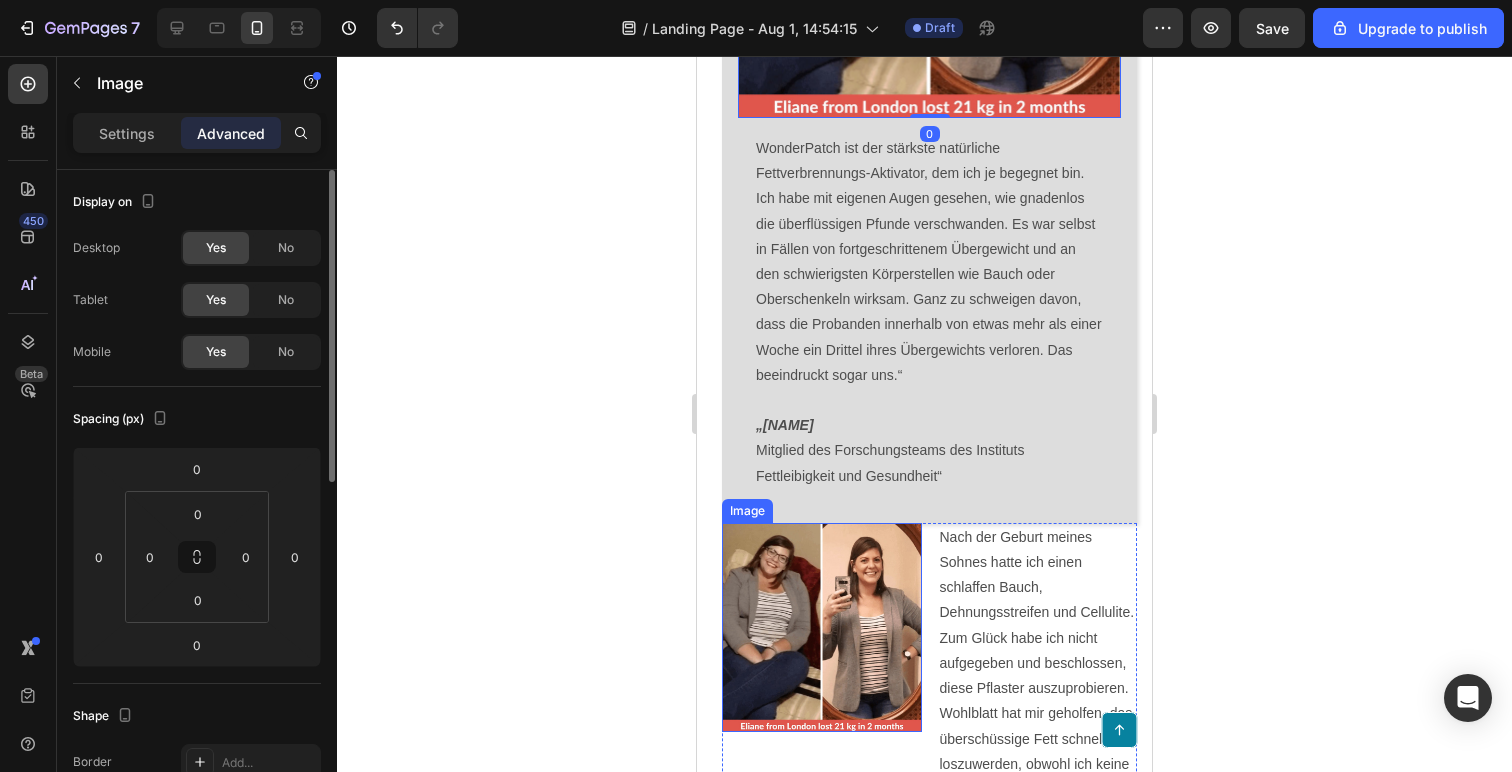 scroll, scrollTop: 3449, scrollLeft: 0, axis: vertical 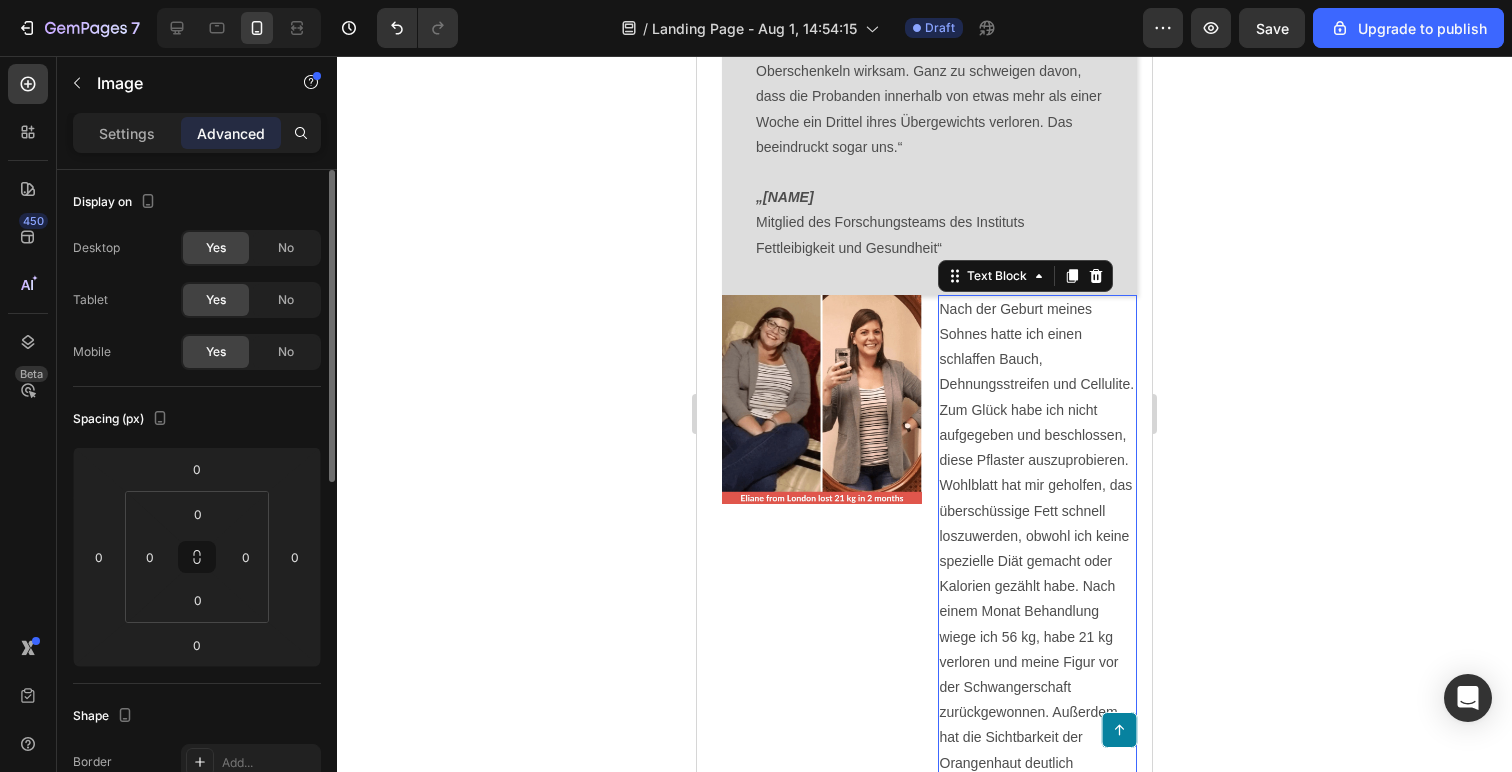 click on "Nach der Geburt meines Sohnes hatte ich einen schlaffen Bauch, Dehnungsstreifen und Cellulite. Zum Glück habe ich nicht aufgegeben und beschlossen, diese Pflaster auszuprobieren. Wohlblatt hat mir geholfen, das überschüssige Fett schnell loszuwerden, obwohl ich keine spezielle Diät gemacht oder Kalorien gezählt habe. Nach einem Monat Behandlung wiege ich 56 kg, habe 21 kg verloren und meine Figur vor der Schwangerschaft zurückgewonnen. Außerdem hat die Sichtbarkeit der Orangenhaut deutlich abgenommen, daher habe ich nicht vor, die Behandlung zu beenden. Danke, Wohlblatt!" at bounding box center [1038, 574] 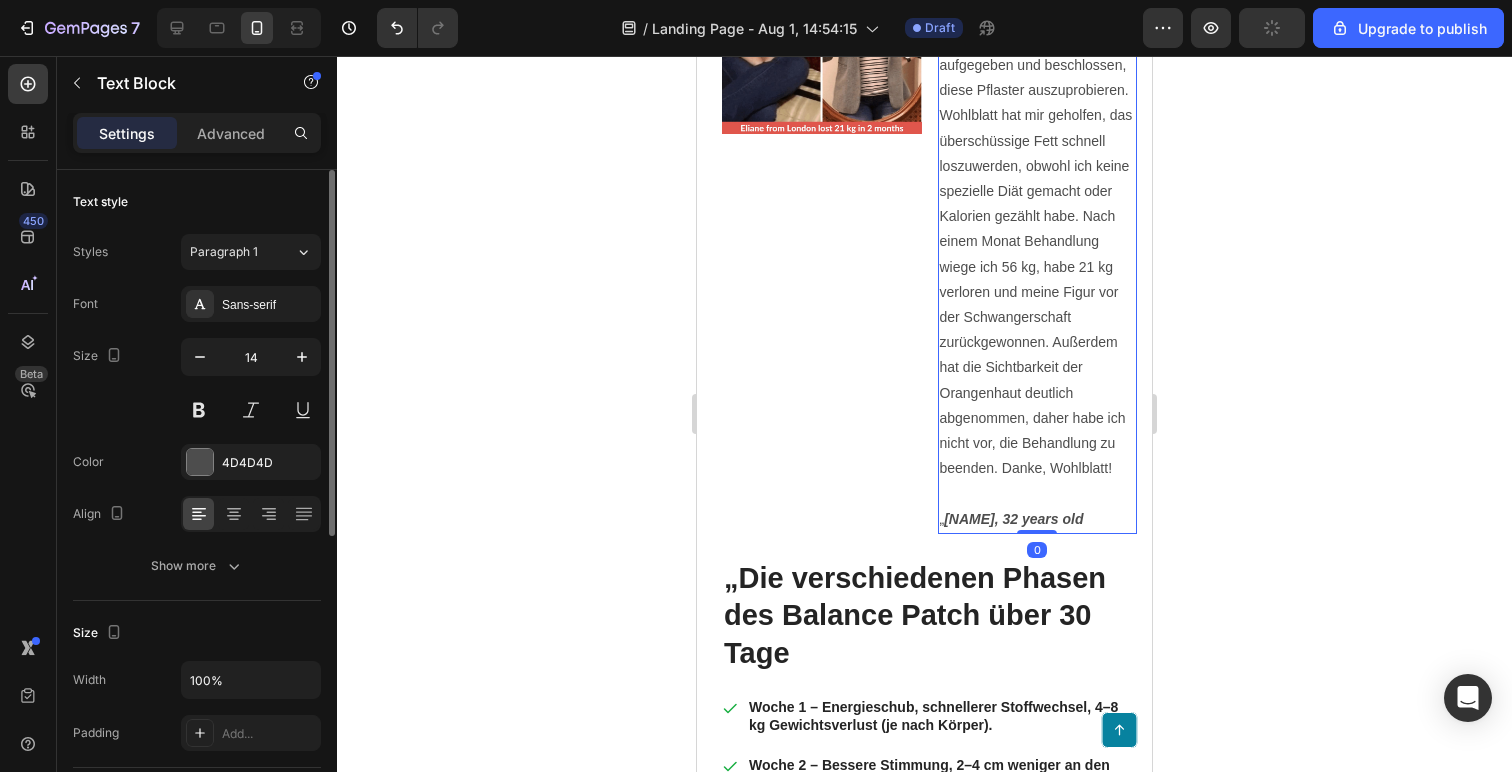 scroll, scrollTop: 3920, scrollLeft: 0, axis: vertical 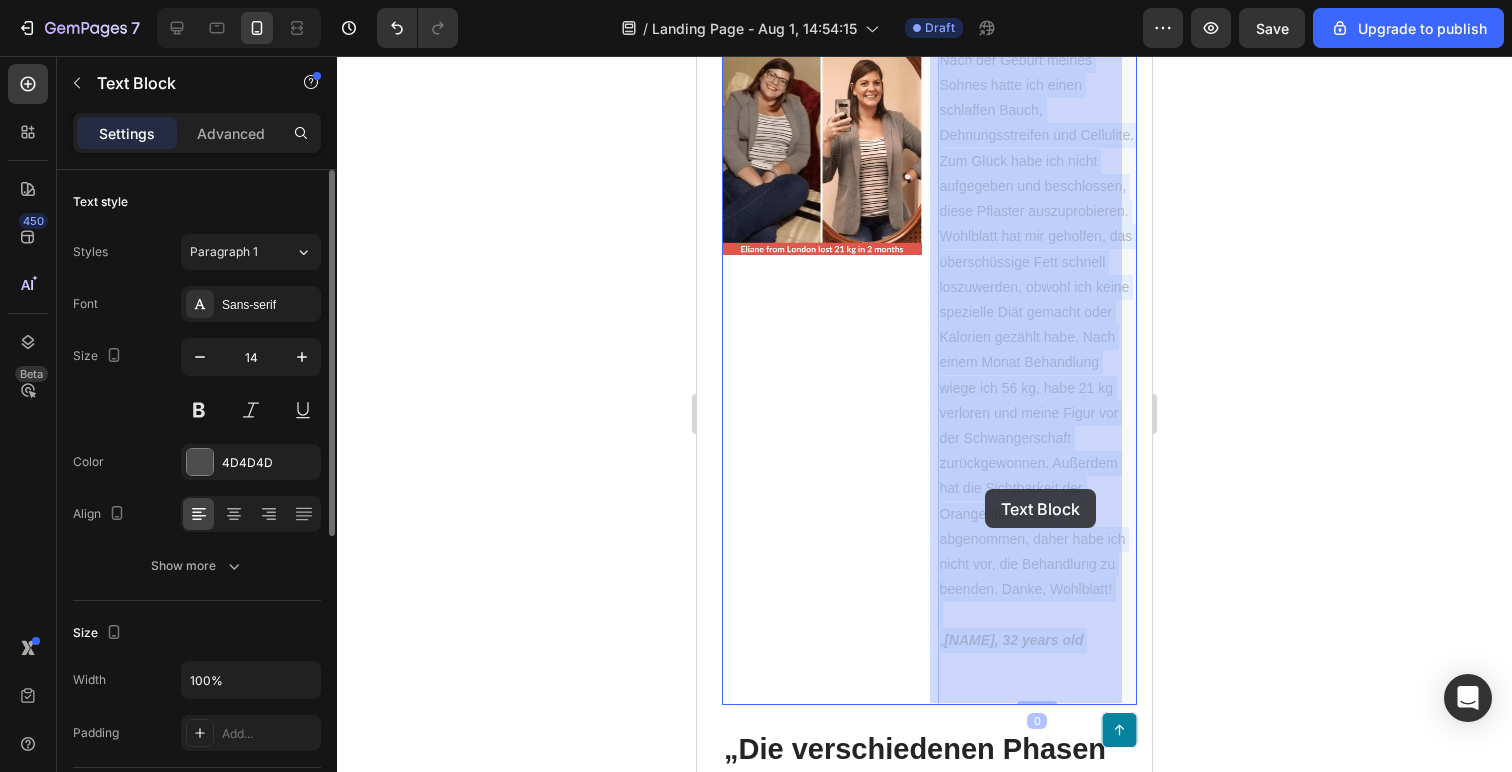 drag, startPoint x: 1069, startPoint y: 686, endPoint x: 993, endPoint y: 492, distance: 208.35547 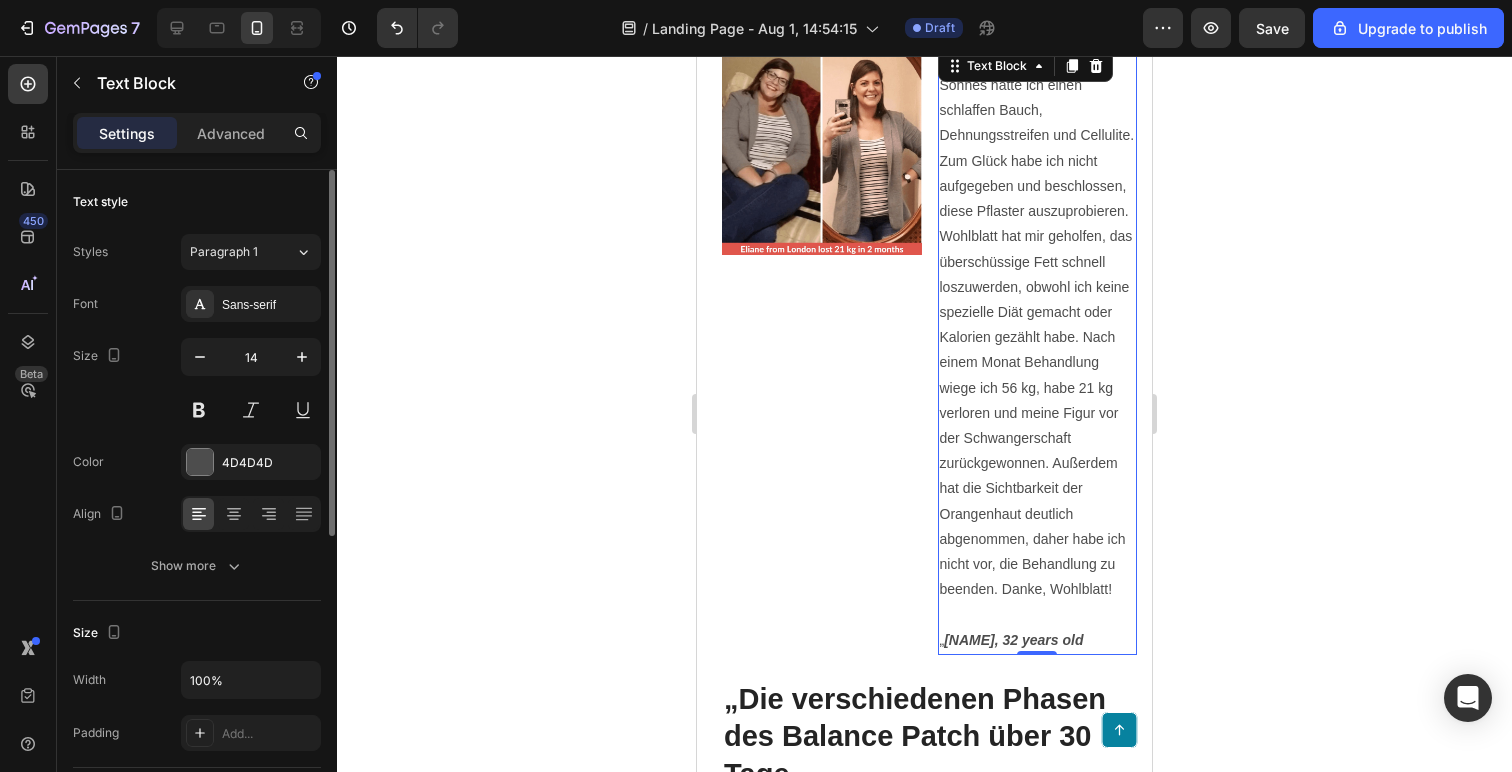 scroll, scrollTop: 3914, scrollLeft: 0, axis: vertical 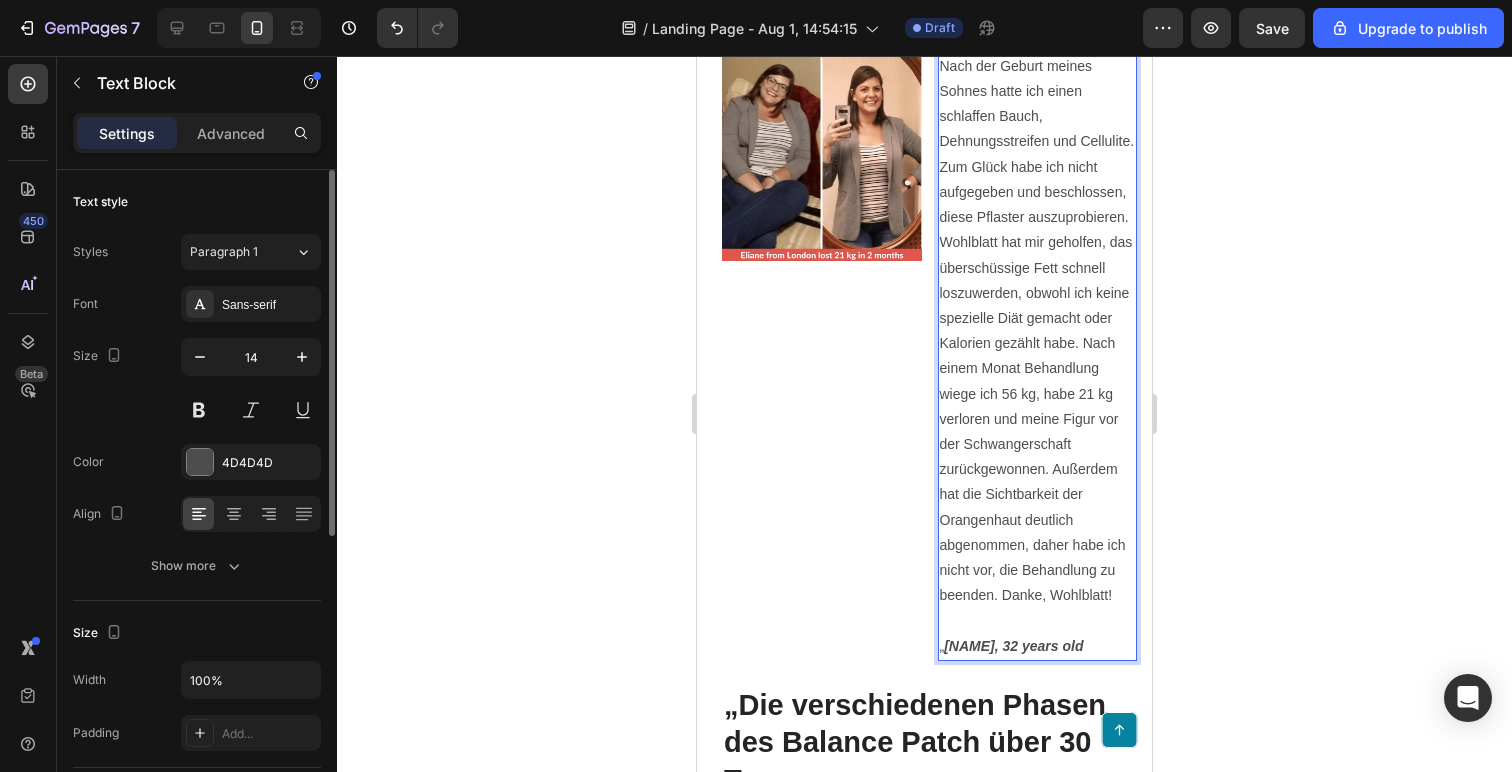 click on "Nach der Geburt meines Sohnes hatte ich einen schlaffen Bauch, Dehnungsstreifen und Cellulite. Zum Glück habe ich nicht aufgegeben und beschlossen, diese Pflaster auszuprobieren. Wohlblatt hat mir geholfen, das überschüssige Fett schnell loszuwerden, obwohl ich keine spezielle Diät gemacht oder Kalorien gezählt habe. Nach einem Monat Behandlung wiege ich 56 kg, habe 21 kg verloren und meine Figur vor der Schwangerschaft zurückgewonnen. Außerdem hat die Sichtbarkeit der Orangenhaut deutlich abgenommen, daher habe ich nicht vor, die Behandlung zu beenden. Danke, Wohlblatt!" at bounding box center (1038, 331) 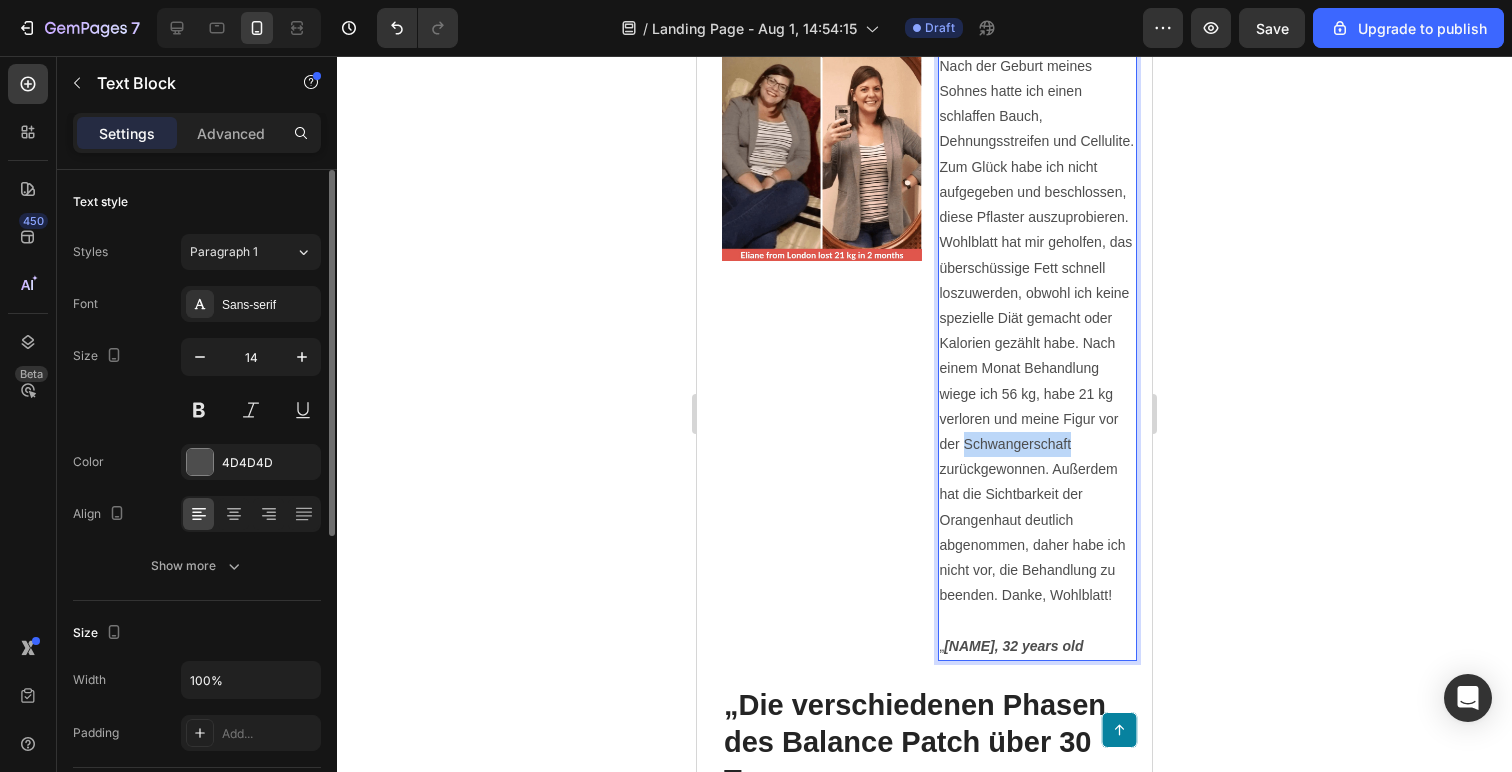 click on "Nach der Geburt meines Sohnes hatte ich einen schlaffen Bauch, Dehnungsstreifen und Cellulite. Zum Glück habe ich nicht aufgegeben und beschlossen, diese Pflaster auszuprobieren. Wohlblatt hat mir geholfen, das überschüssige Fett schnell loszuwerden, obwohl ich keine spezielle Diät gemacht oder Kalorien gezählt habe. Nach einem Monat Behandlung wiege ich 56 kg, habe 21 kg verloren und meine Figur vor der Schwangerschaft zurückgewonnen. Außerdem hat die Sichtbarkeit der Orangenhaut deutlich abgenommen, daher habe ich nicht vor, die Behandlung zu beenden. Danke, Wohlblatt!" at bounding box center (1038, 331) 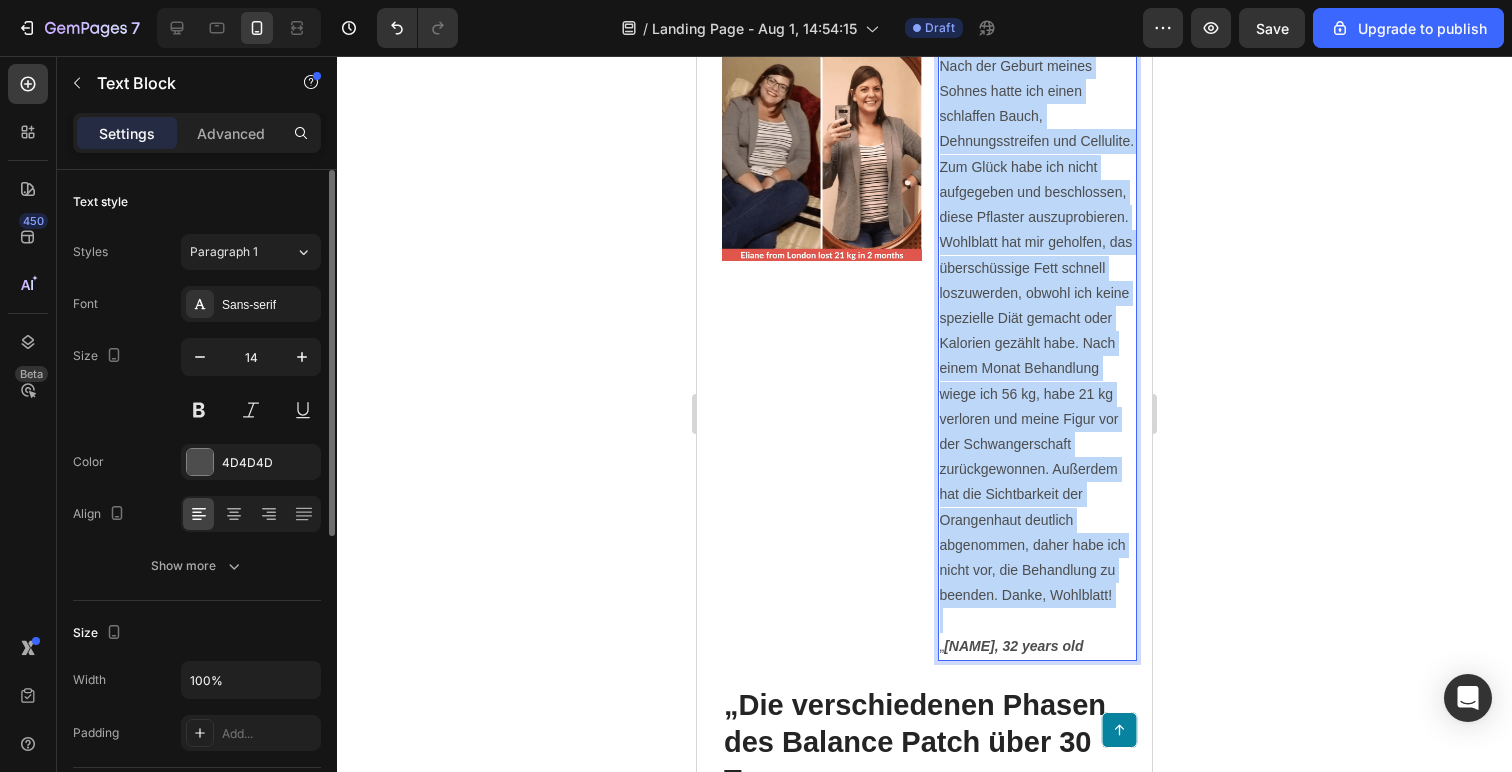 click on "Nach der Geburt meines Sohnes hatte ich einen schlaffen Bauch, Dehnungsstreifen und Cellulite. Zum Glück habe ich nicht aufgegeben und beschlossen, diese Pflaster auszuprobieren. Wohlblatt hat mir geholfen, das überschüssige Fett schnell loszuwerden, obwohl ich keine spezielle Diät gemacht oder Kalorien gezählt habe. Nach einem Monat Behandlung wiege ich 56 kg, habe 21 kg verloren und meine Figur vor der Schwangerschaft zurückgewonnen. Außerdem hat die Sichtbarkeit der Orangenhaut deutlich abgenommen, daher habe ich nicht vor, die Behandlung zu beenden. Danke, Wohlblatt!" at bounding box center [1038, 331] 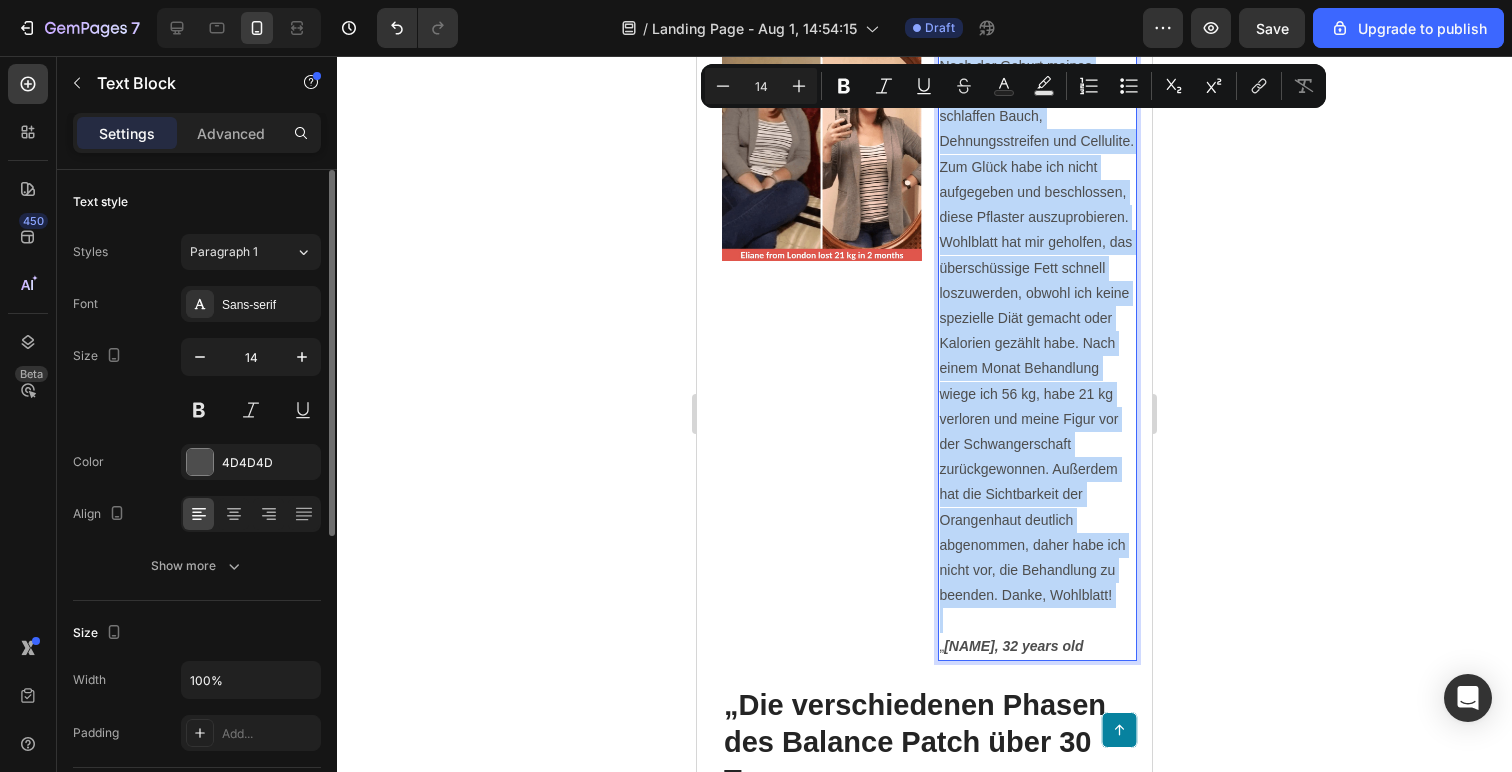 click on "„ [NAME], 32 years old" at bounding box center (1038, 633) 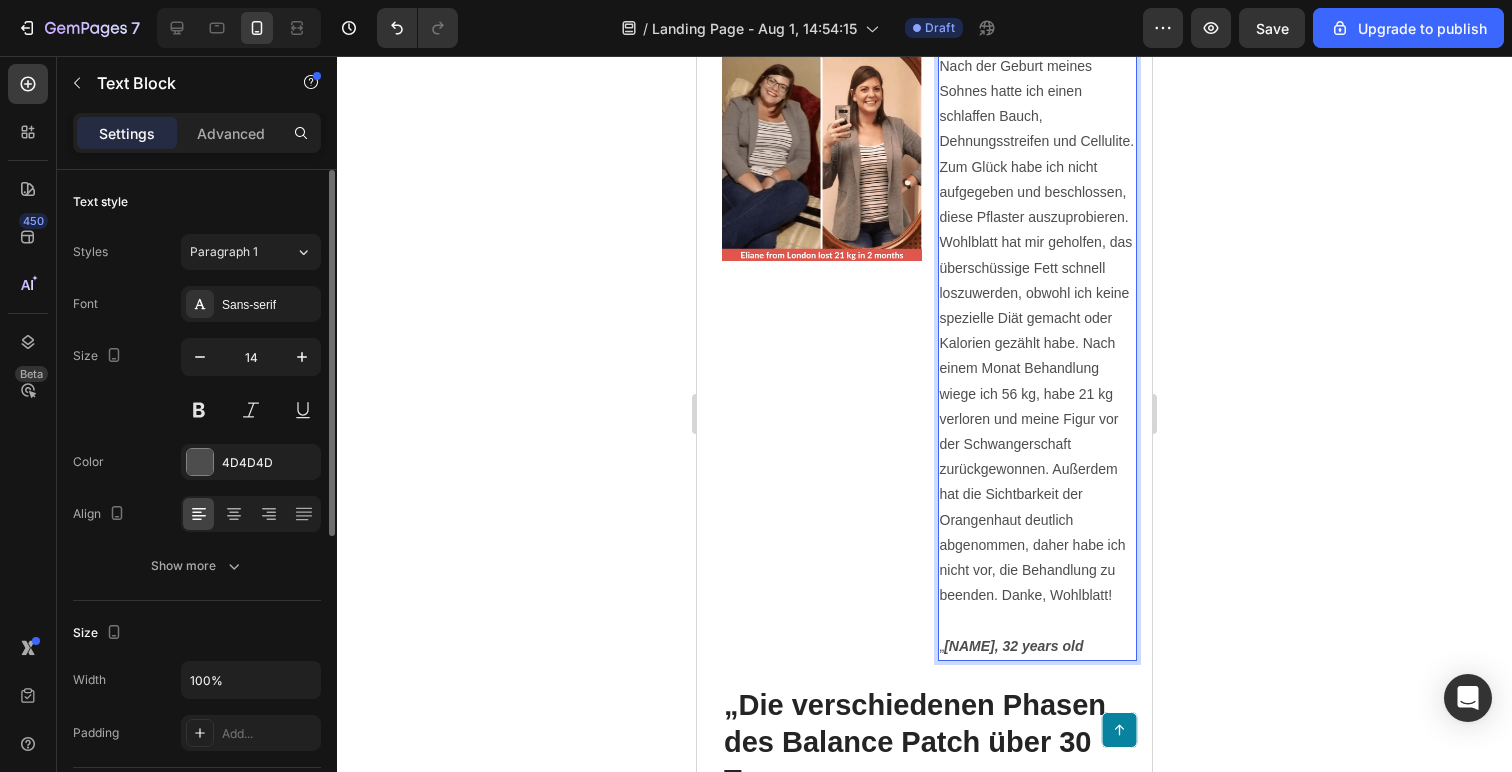 click on "„ [NAME], 32 years old" at bounding box center (1038, 633) 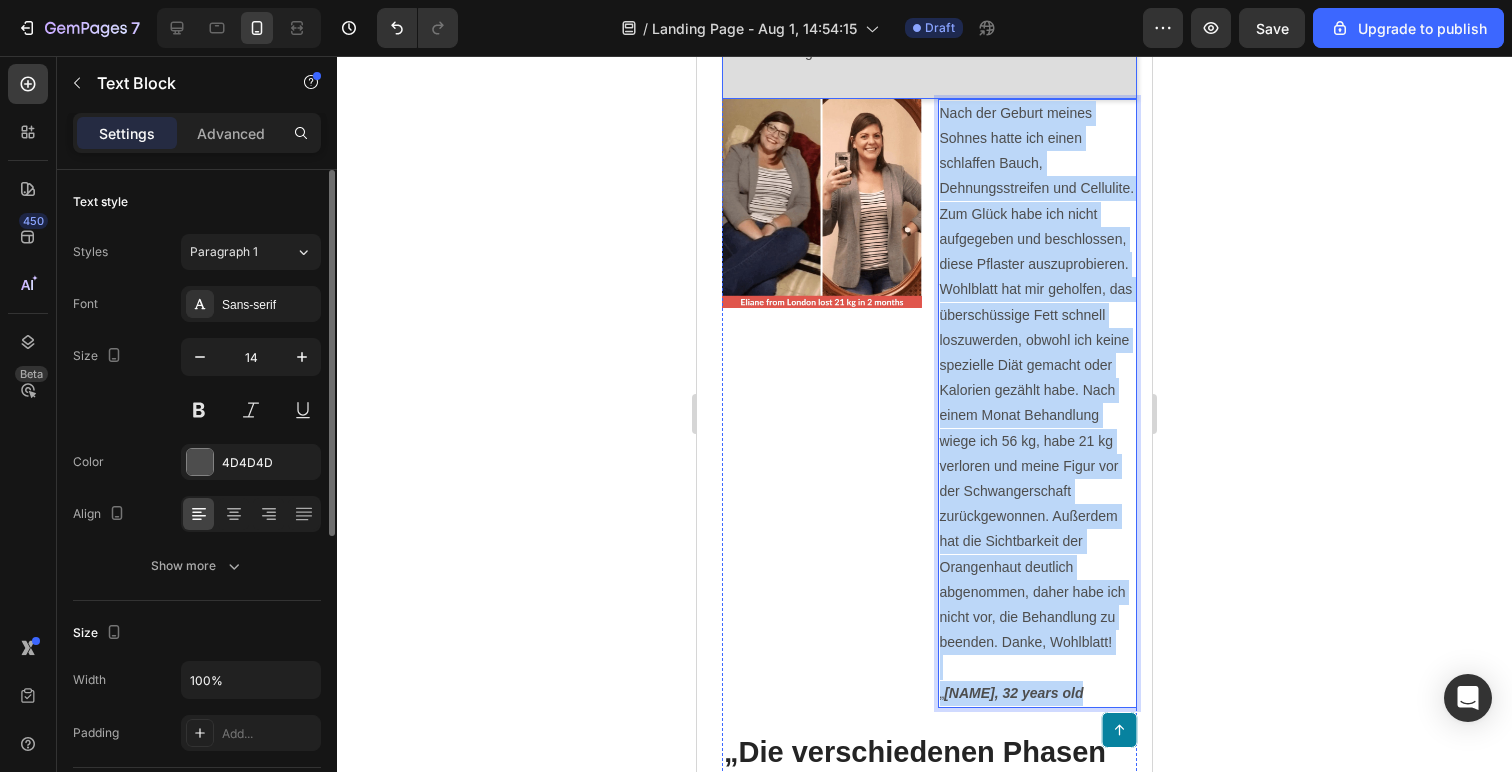 scroll, scrollTop: 3849, scrollLeft: 0, axis: vertical 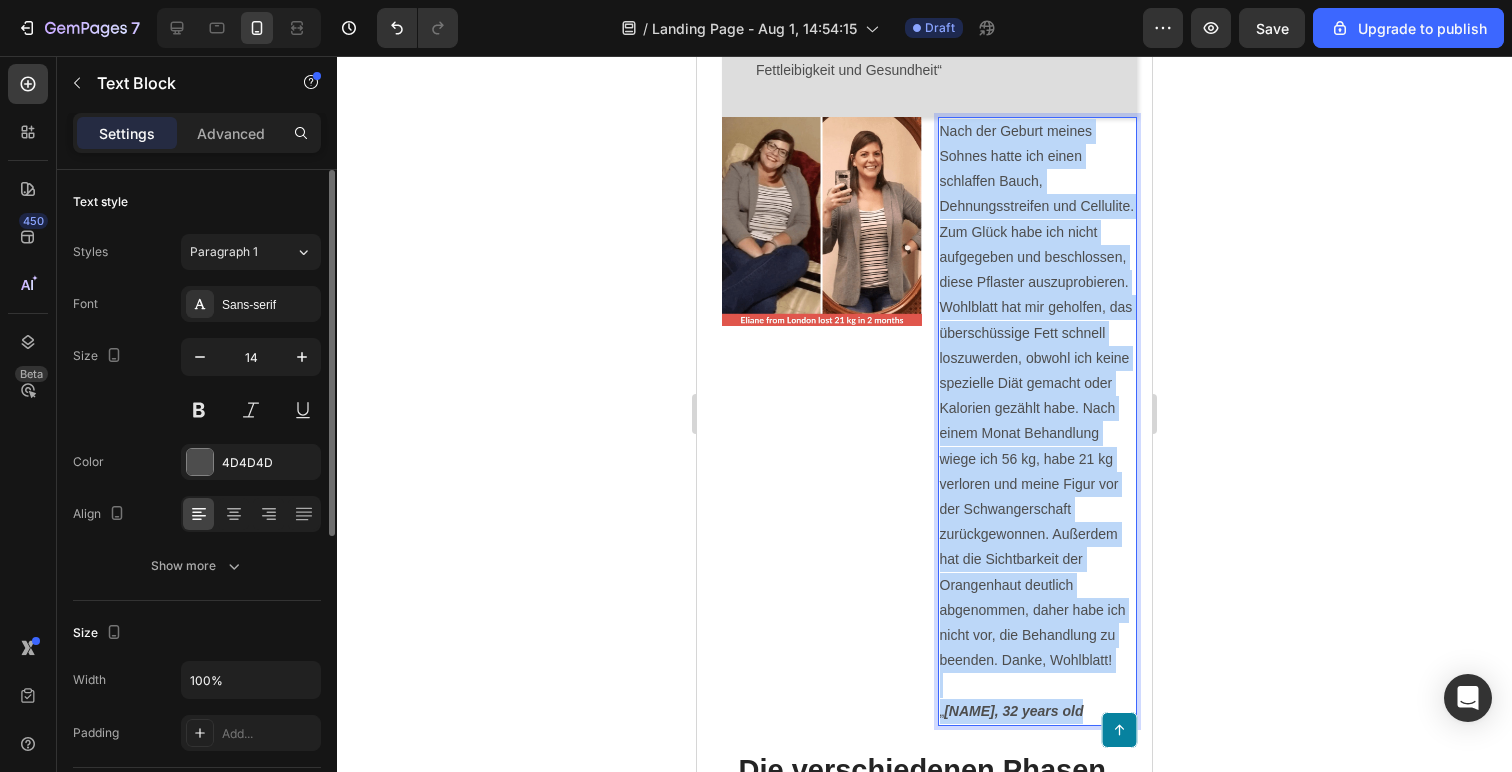 drag, startPoint x: 1076, startPoint y: 692, endPoint x: 937, endPoint y: 135, distance: 574.08185 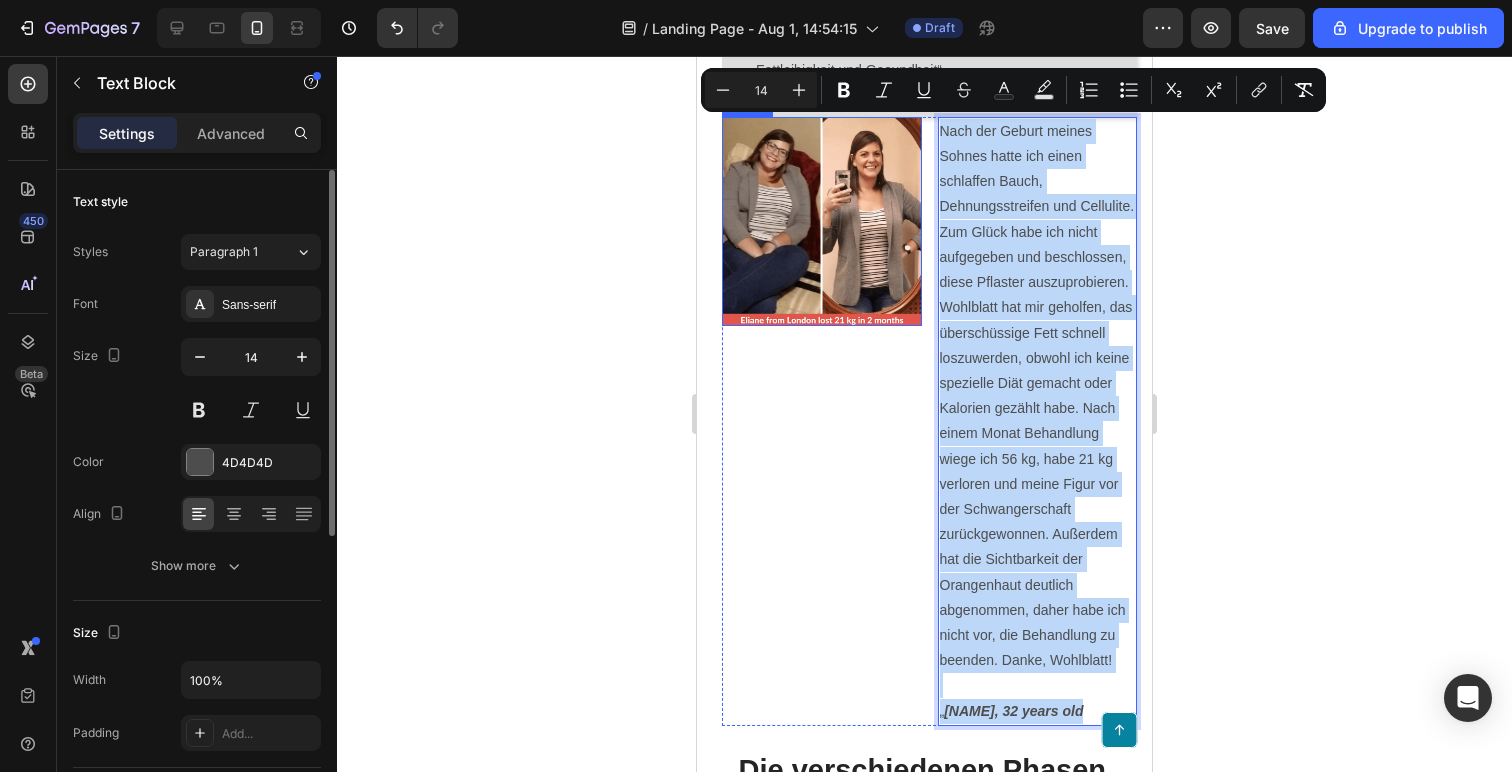 copy on "Nach der Geburt meines Sohnes hatte ich einen schlaffen Bauch, Dehnungsstreifen und Cellulite. Zum Glück habe ich nicht aufgegeben und beschlossen, diese Pflaster auszuprobieren. Wohlblatt hat mir geholfen, das überschüssige Fett schnell loszuwerden, obwohl ich keine spezielle Diät gemacht oder Kalorien gezählt habe. Nach einem Monat Behandlung wiege ich 56 kg, habe 21 kg verloren und meine Figur vor der Schwangerschaft zurückgewonnen. Außerdem hat die Sichtbarkeit der Orangenhaut deutlich abgenommen, daher habe ich nicht vor, die Behandlung zu beenden. Danke, Wohlblatt! „ [NAME], 32 years old" 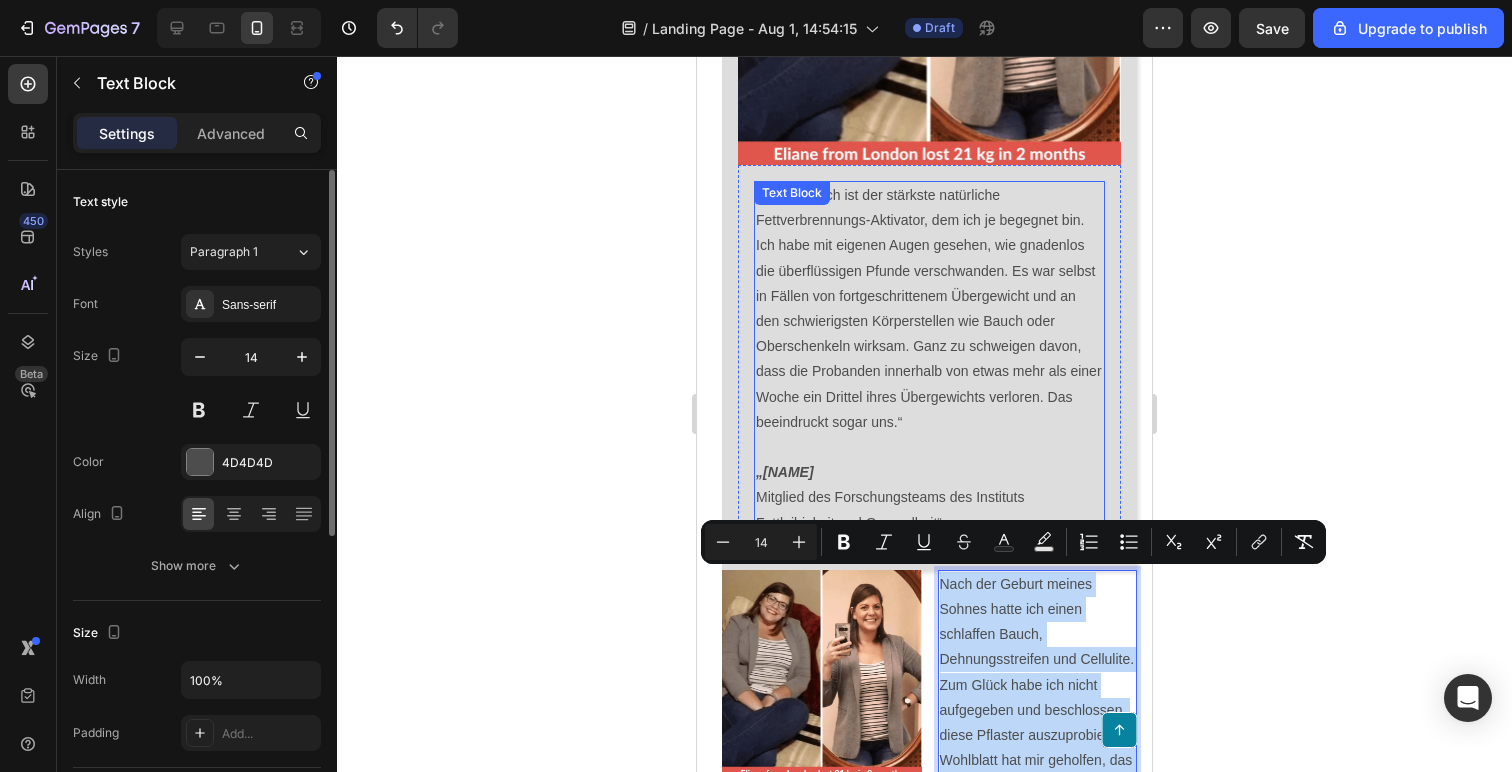 scroll, scrollTop: 3395, scrollLeft: 0, axis: vertical 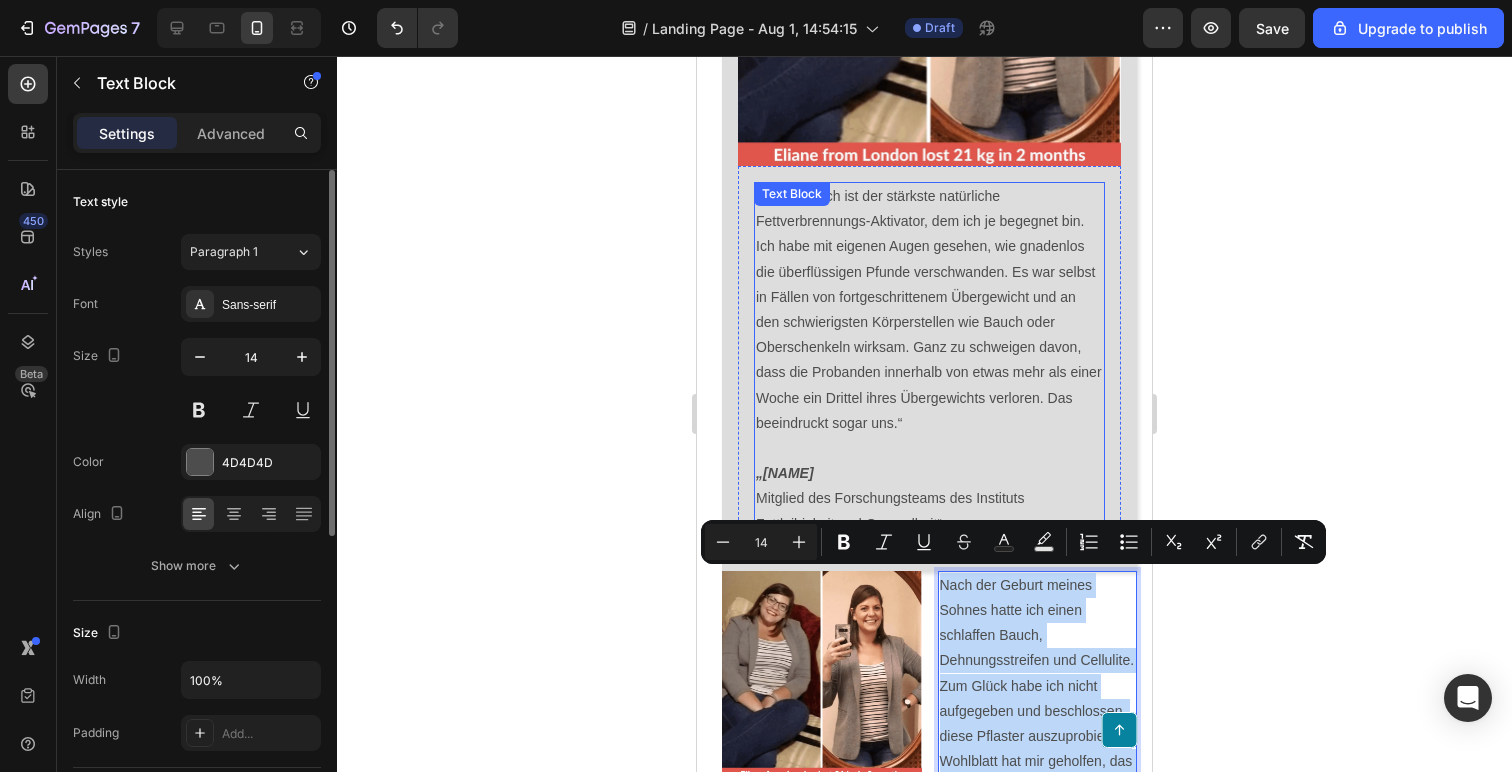 click on "WonderPatch ist der stärkste natürliche Fettverbrennungs-Aktivator, dem ich je begegnet bin. Ich habe mit eigenen Augen gesehen, wie gnadenlos die überflüssigen Pfunde verschwanden. Es war selbst in Fällen von fortgeschrittenem Übergewicht und an den schwierigsten Körperstellen wie Bauch oder Oberschenkeln wirksam. Ganz zu schweigen davon, dass die Probanden innerhalb von etwas mehr als einer Woche ein Drittel ihres Übergewichts verloren. Das beeindruckt sogar uns.“ „[NAME] Mitglied des Forschungsteams des Instituts Fettleibigkeit und Gesundheit“" at bounding box center (929, 360) 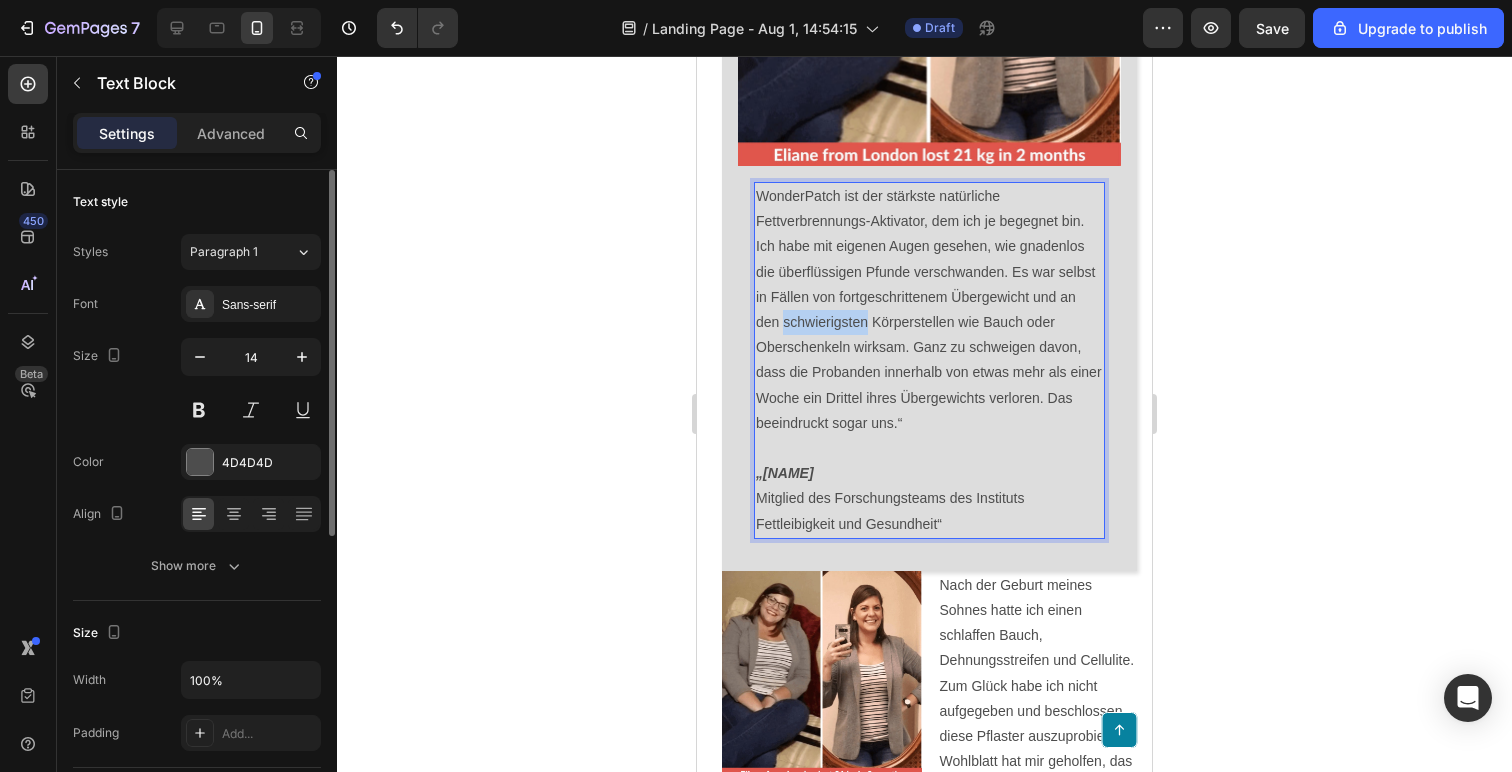 drag, startPoint x: 869, startPoint y: 330, endPoint x: 894, endPoint y: 414, distance: 87.64131 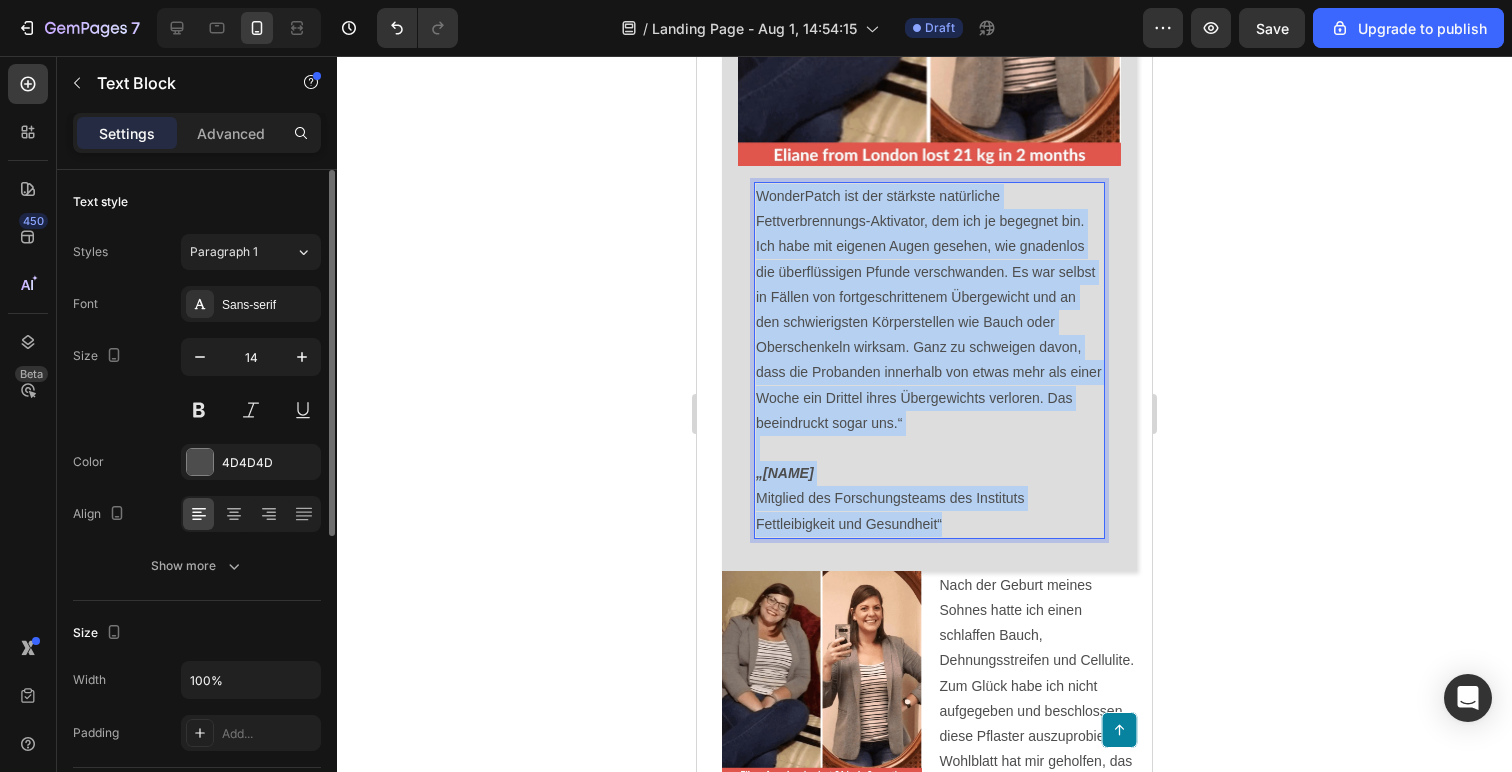 drag, startPoint x: 950, startPoint y: 523, endPoint x: 760, endPoint y: 200, distance: 374.7386 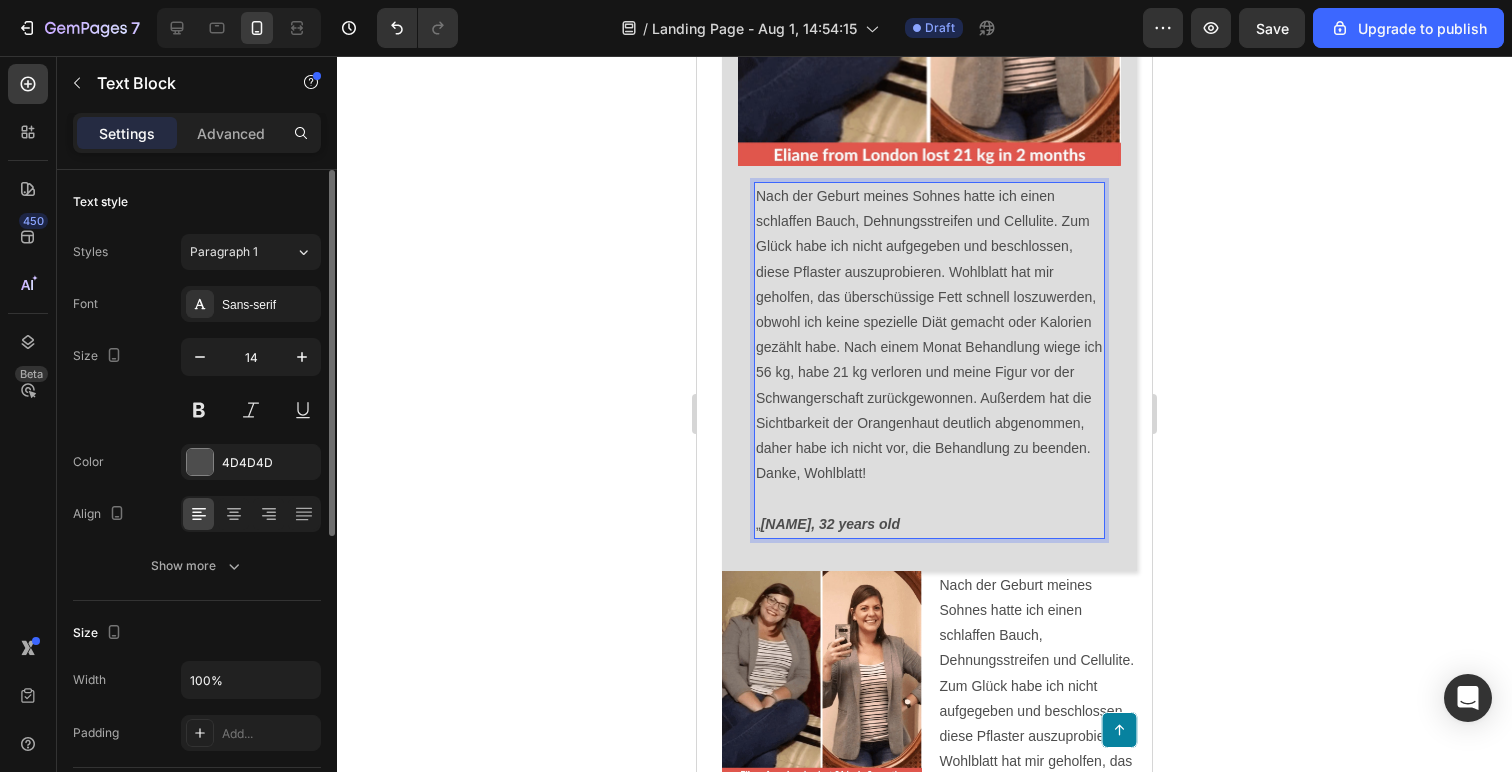 click on "„ [NAME], 32 years old" at bounding box center (929, 511) 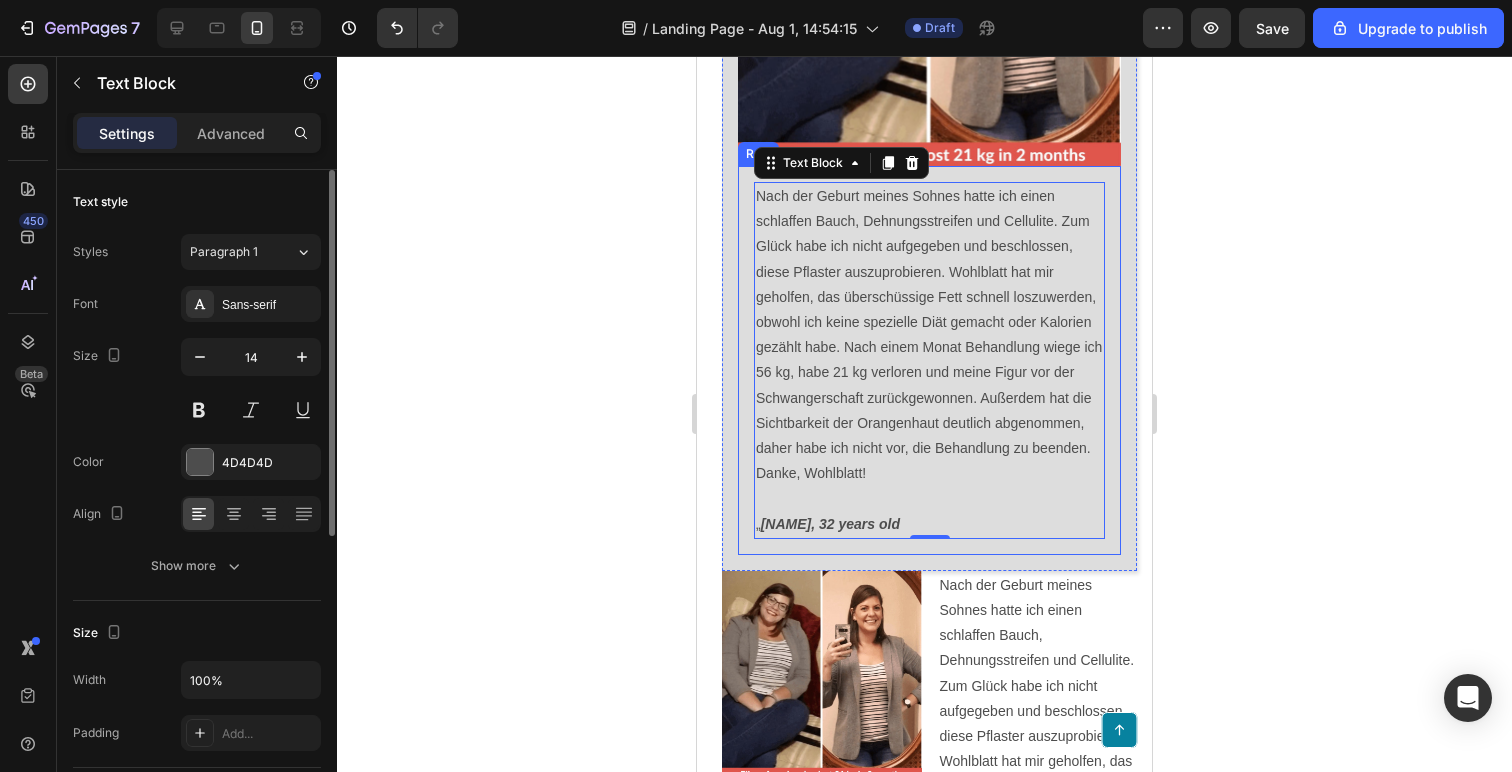 click 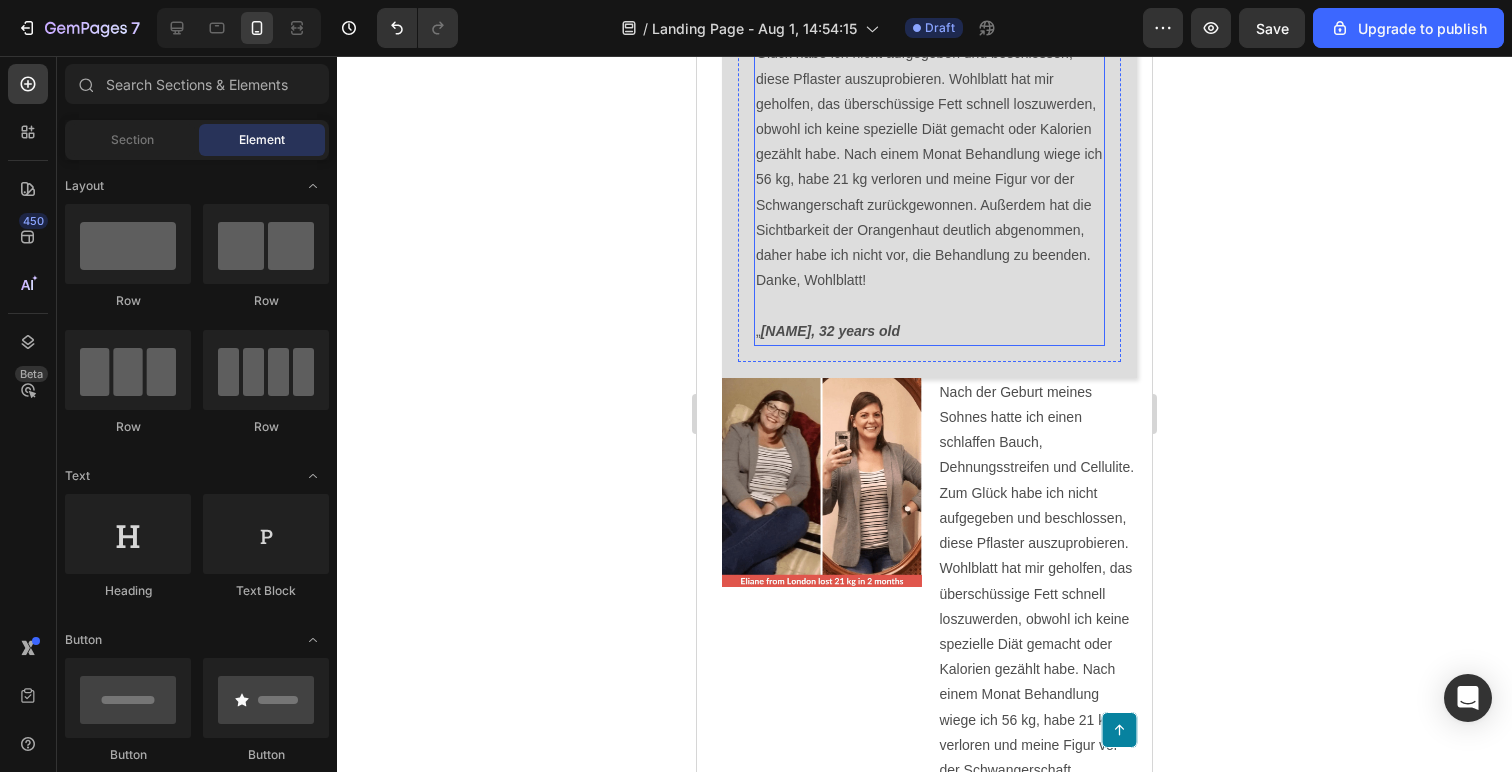 scroll, scrollTop: 3589, scrollLeft: 0, axis: vertical 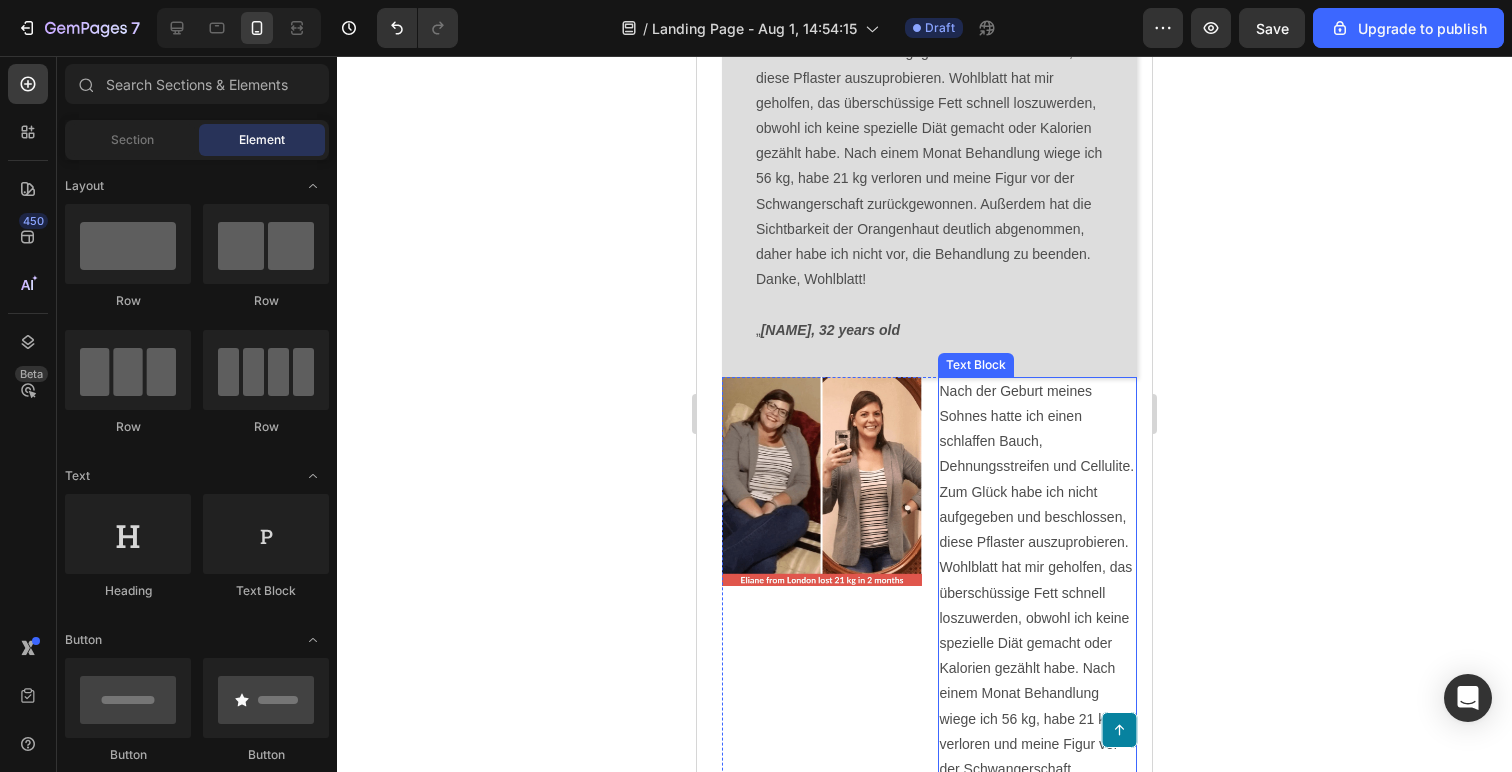 click on "Nach der Geburt meines Sohnes hatte ich einen schlaffen Bauch, Dehnungsstreifen und Cellulite. Zum Glück habe ich nicht aufgegeben und beschlossen, diese Pflaster auszuprobieren. Wohlblatt hat mir geholfen, das überschüssige Fett schnell loszuwerden, obwohl ich keine spezielle Diät gemacht oder Kalorien gezählt habe. Nach einem Monat Behandlung wiege ich 56 kg, habe 21 kg verloren und meine Figur vor der Schwangerschaft zurückgewonnen. Außerdem hat die Sichtbarkeit der Orangenhaut deutlich abgenommen, daher habe ich nicht vor, die Behandlung zu beenden. Danke, Wohlblatt!" at bounding box center (1038, 656) 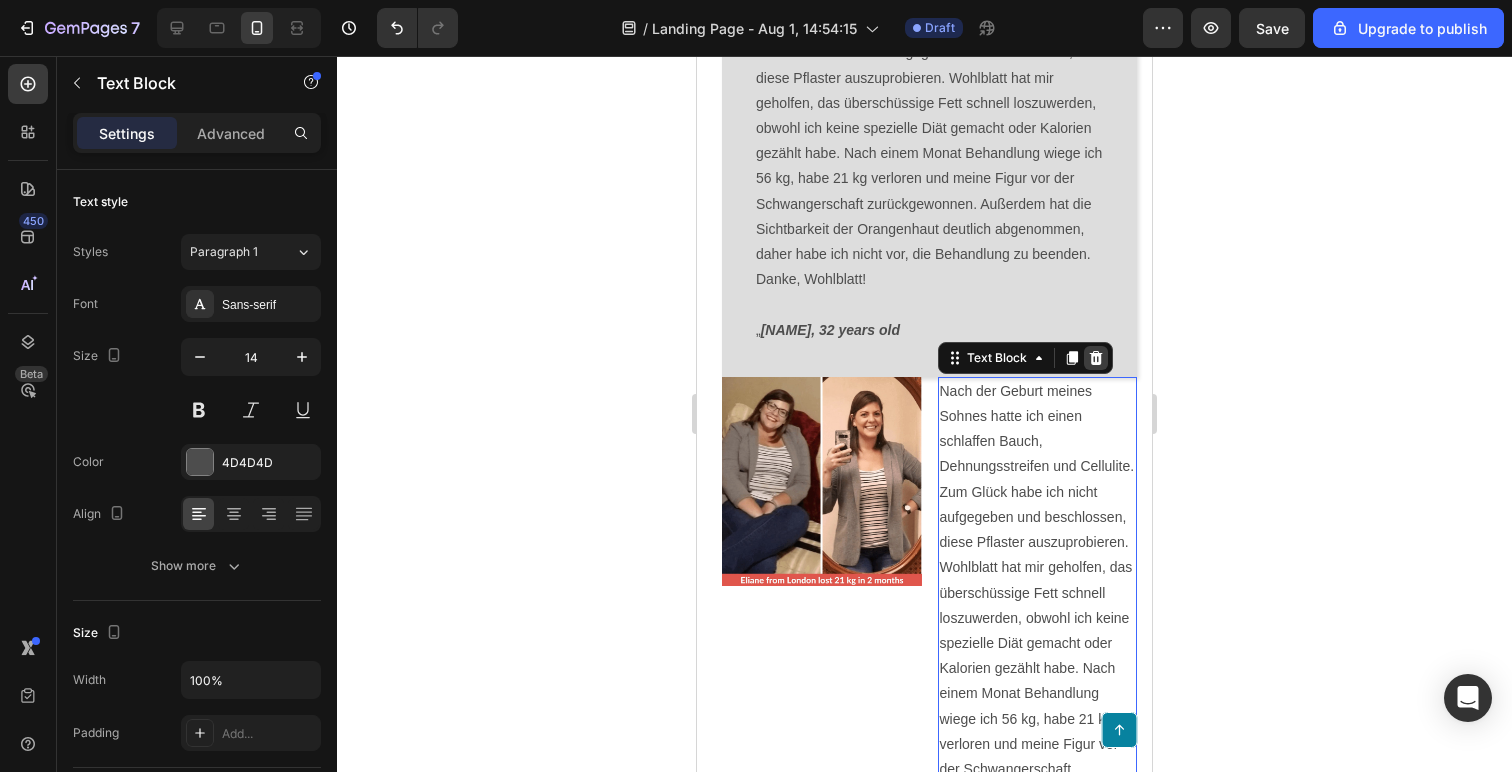 click 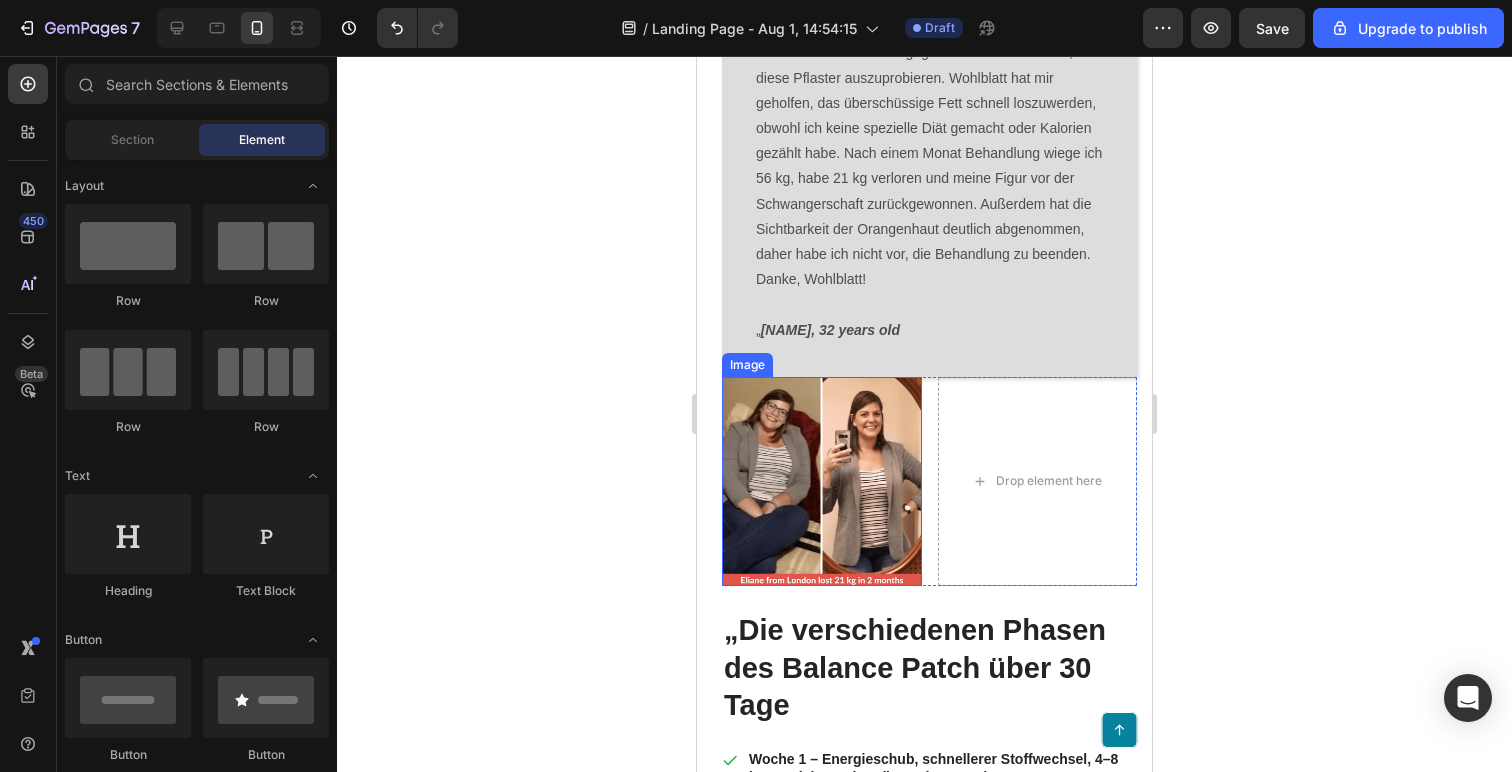 click at bounding box center (822, 481) 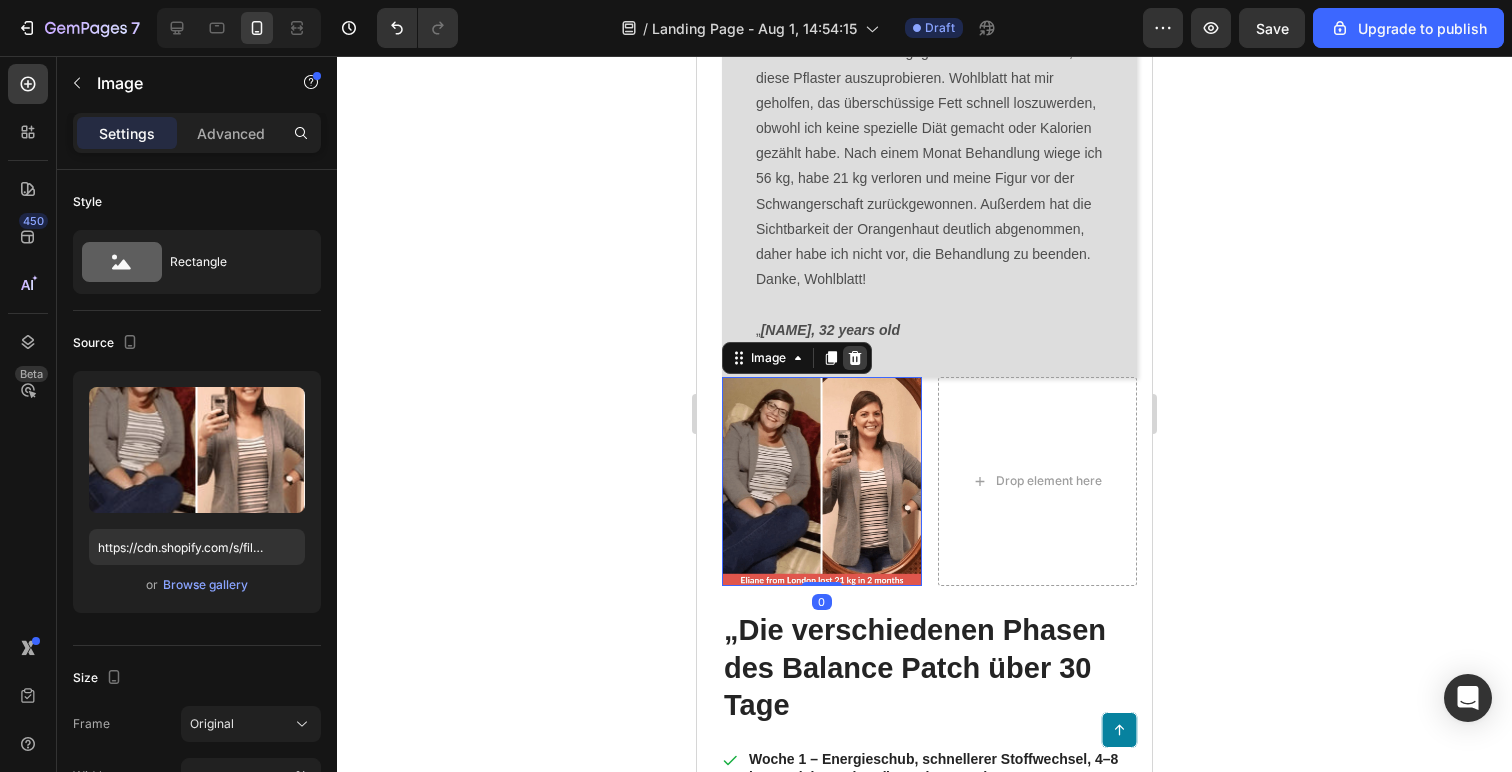 click at bounding box center [855, 358] 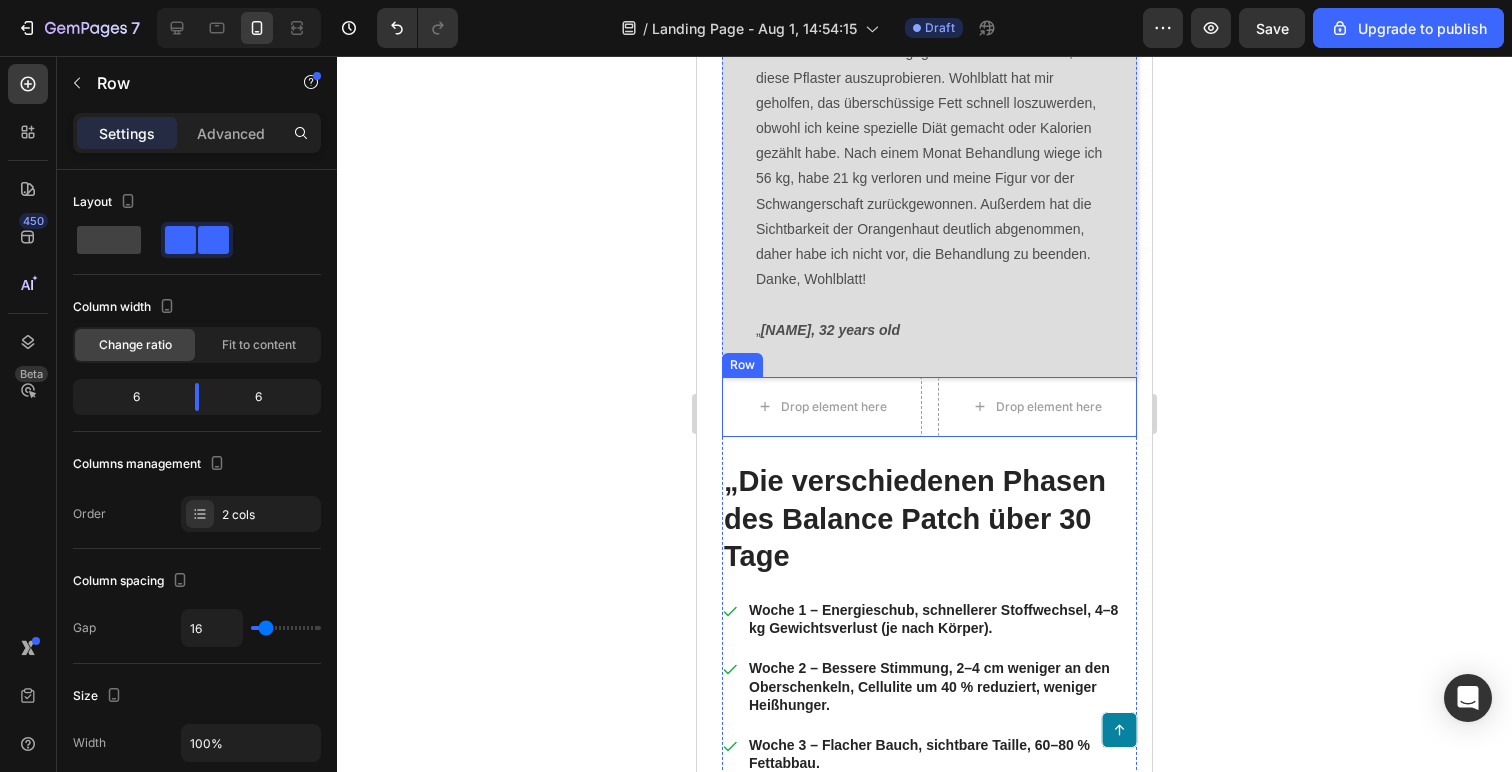 click on "Drop element here
Drop element here Row" at bounding box center (929, 407) 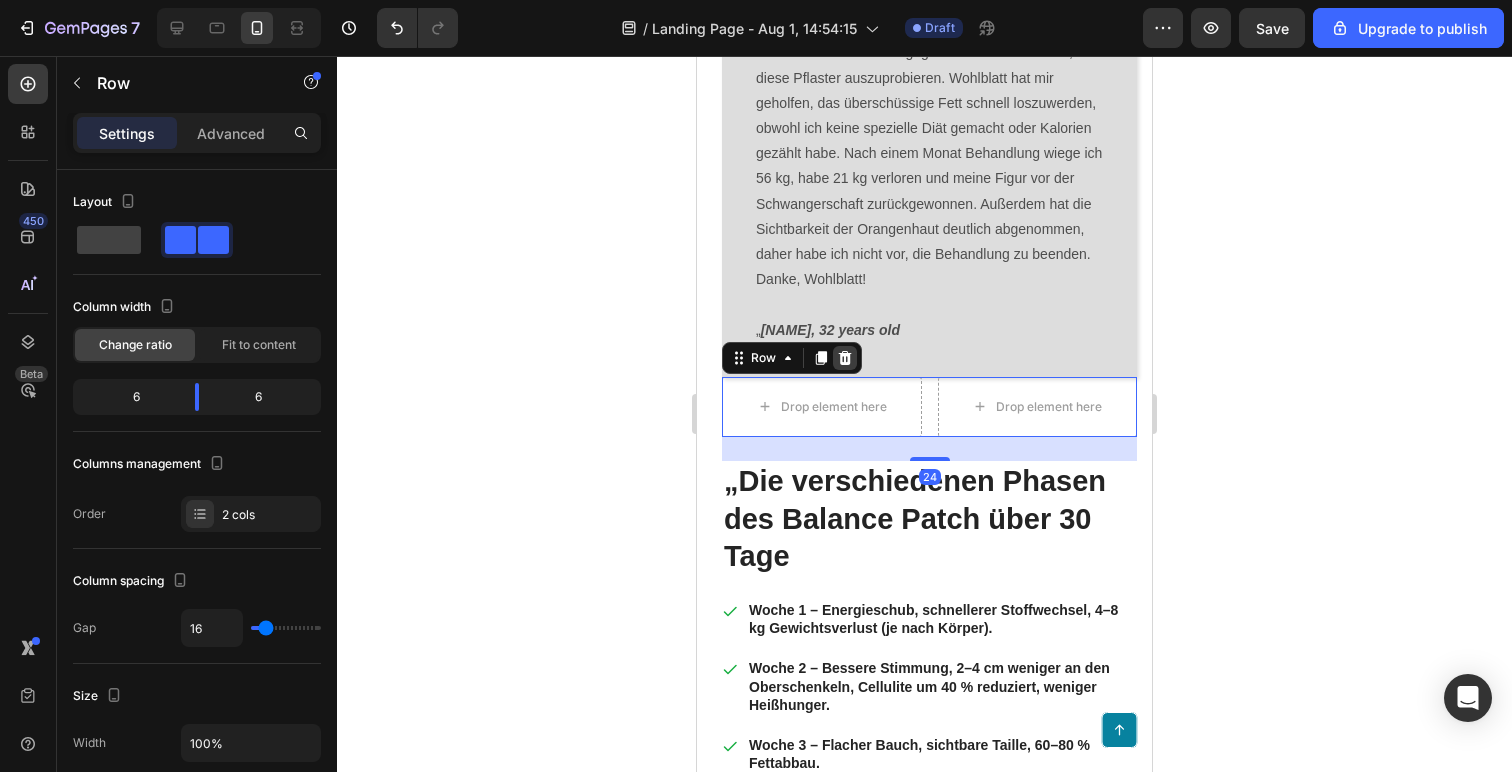 click 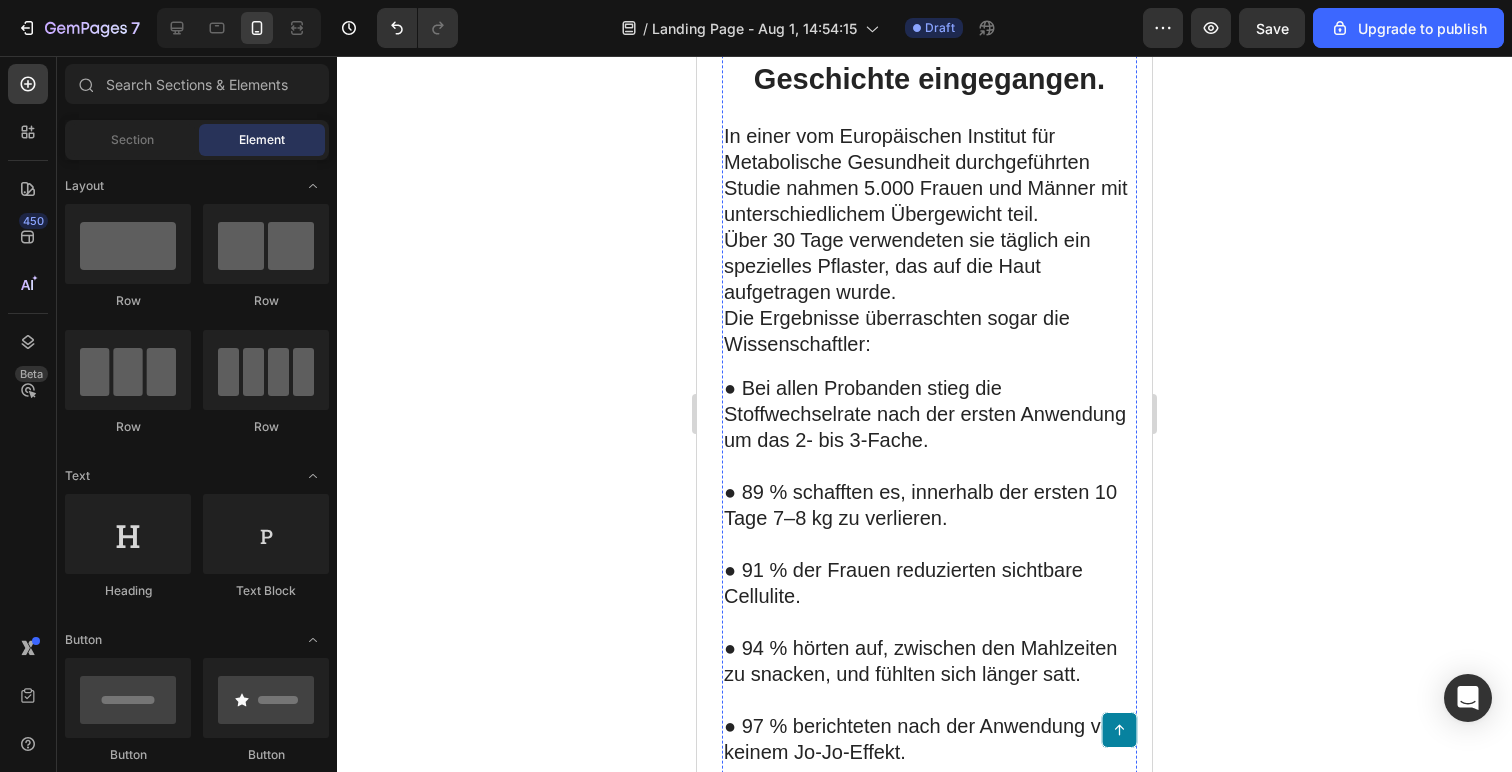 scroll, scrollTop: 0, scrollLeft: 0, axis: both 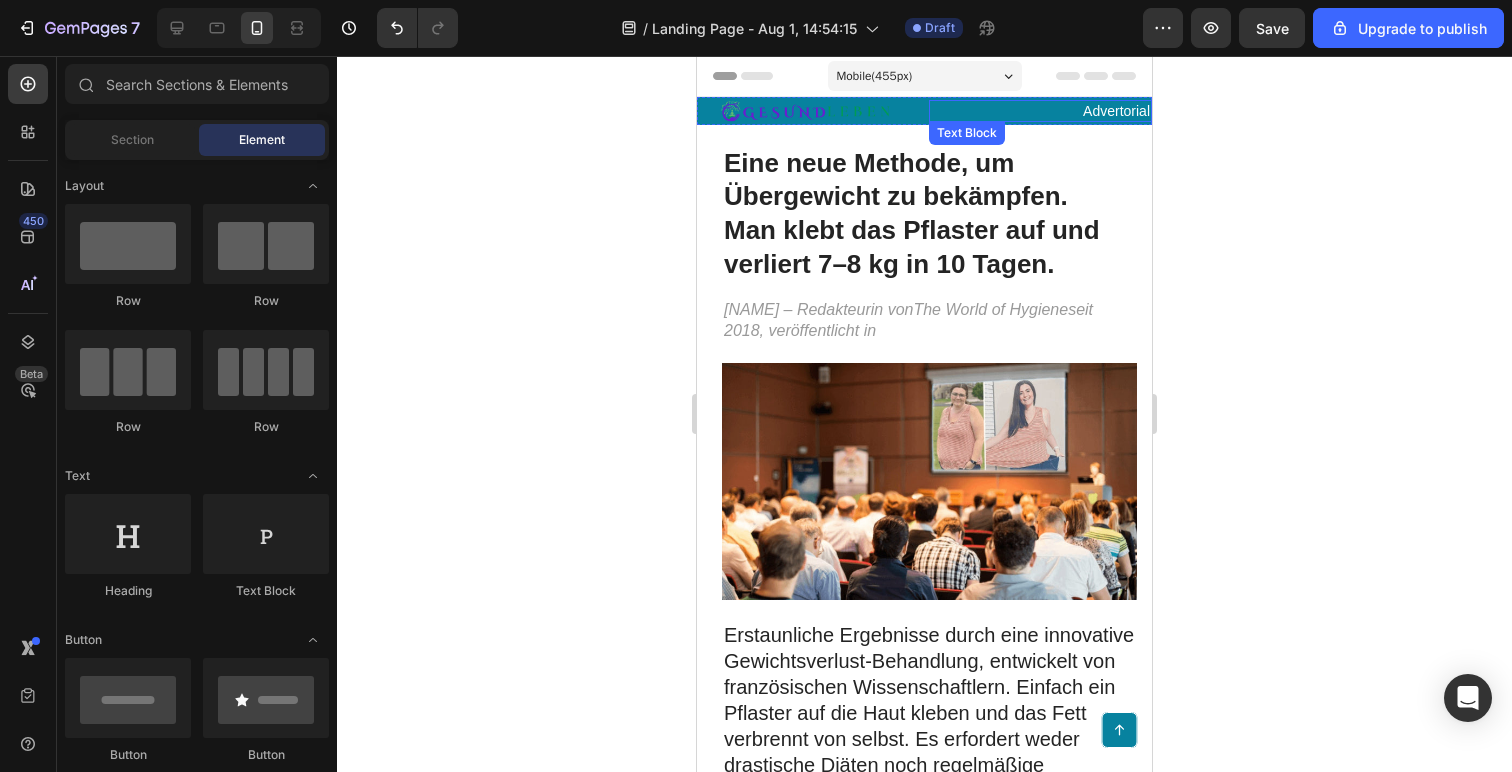 click on "Advertorial" at bounding box center (1041, 111) 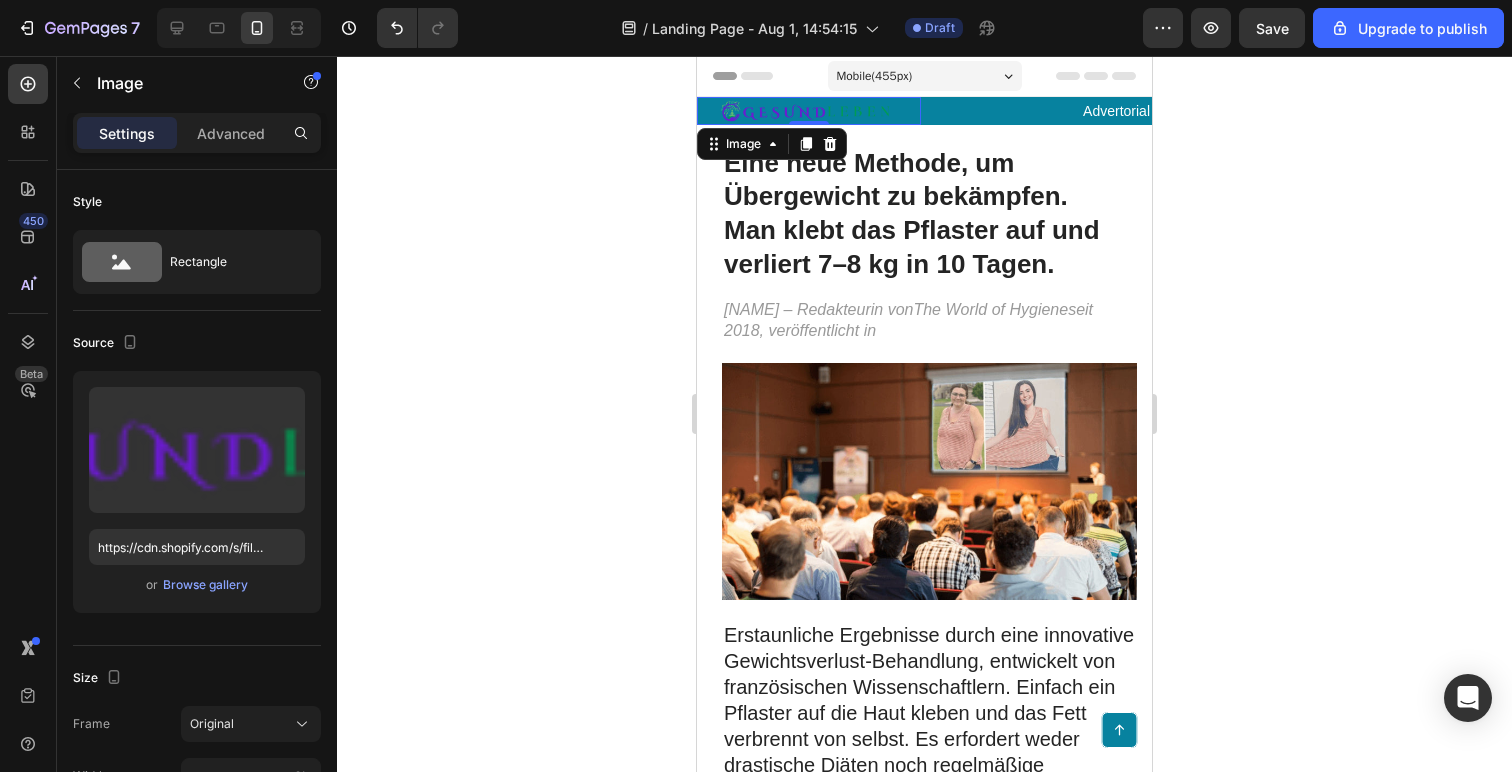 click at bounding box center [809, 111] 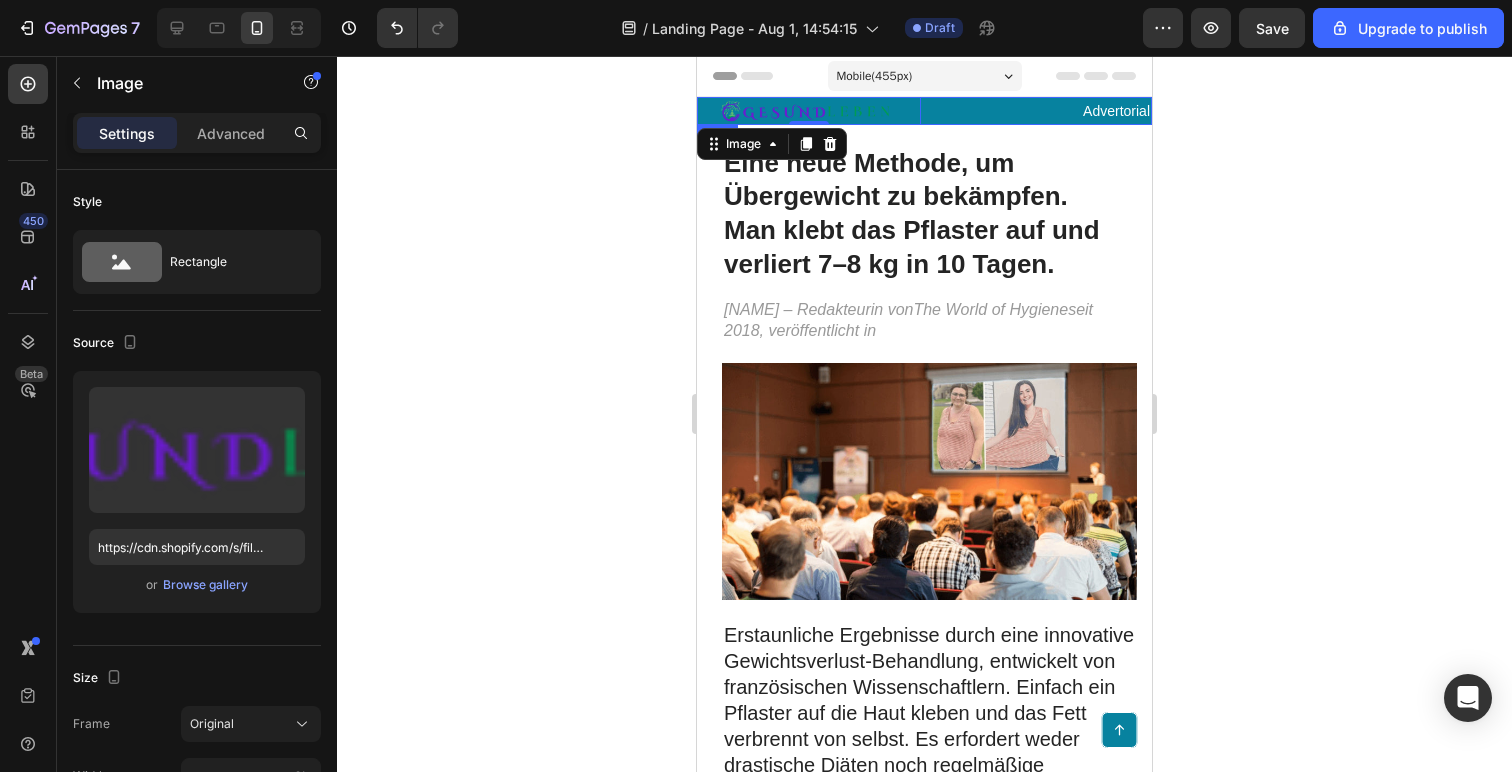 click on "Image   0 Advertorial Text Block Row" at bounding box center (924, 111) 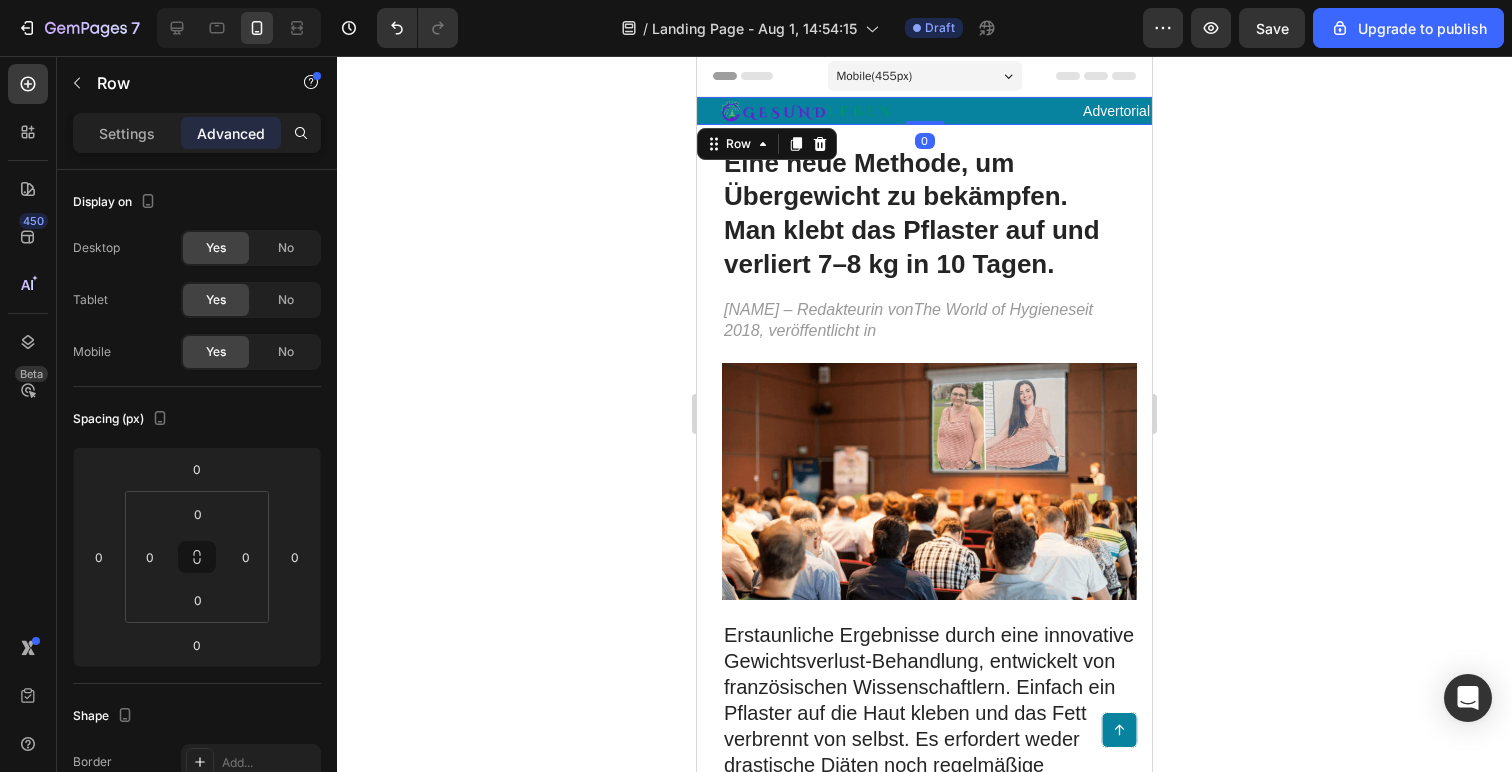 click on "Image Advertorial Text Block Row   0" at bounding box center (924, 111) 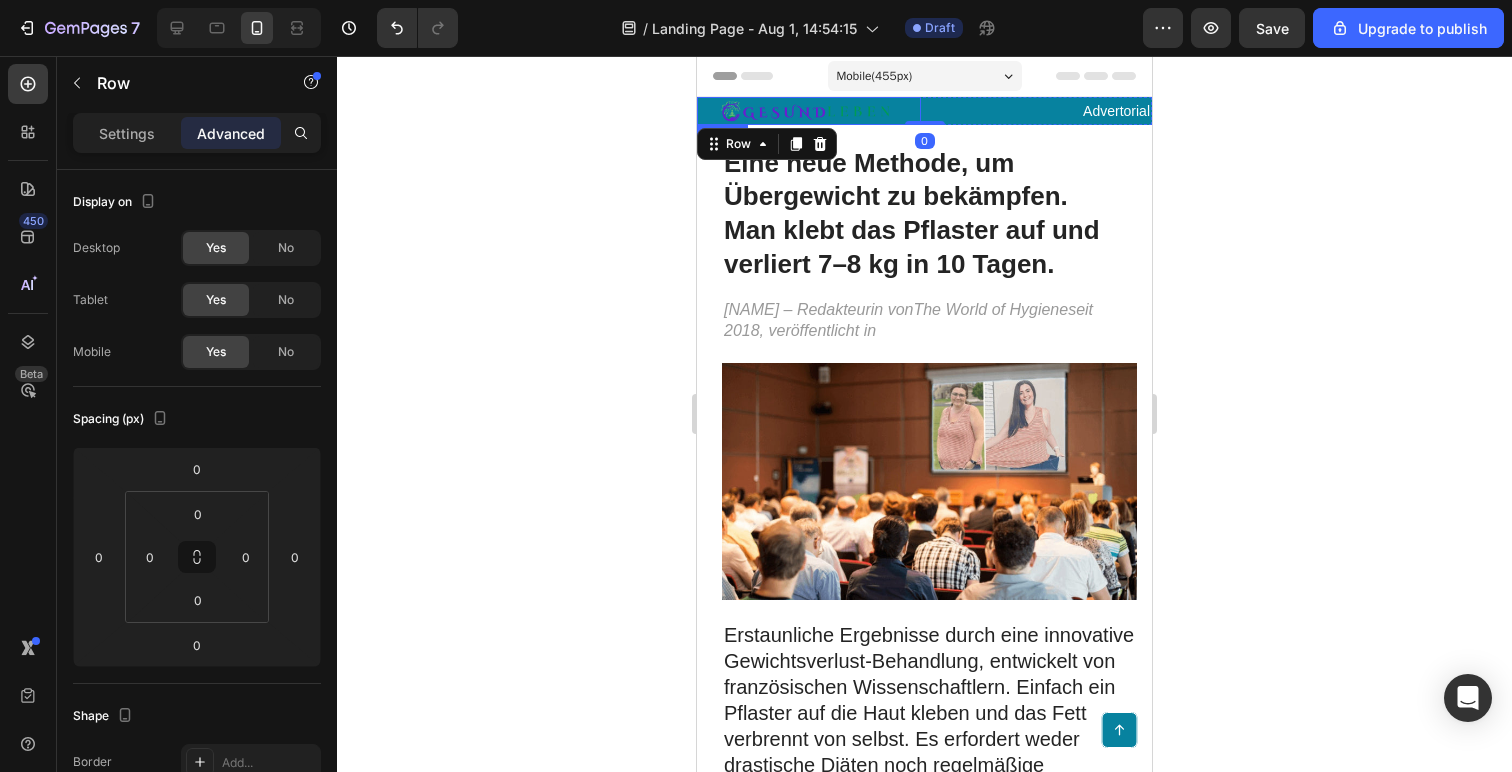 click at bounding box center (809, 111) 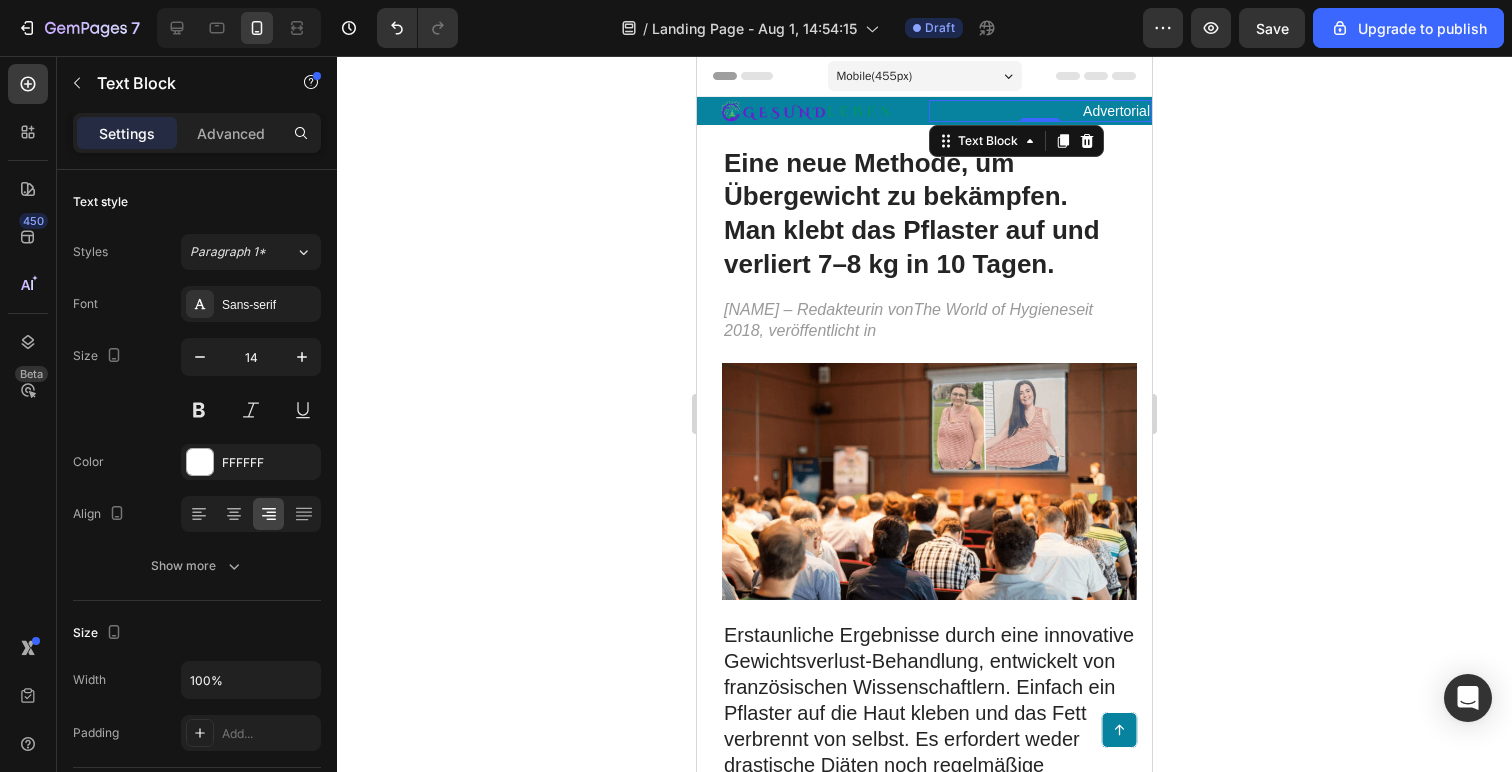 click on "Advertorial" at bounding box center [1041, 111] 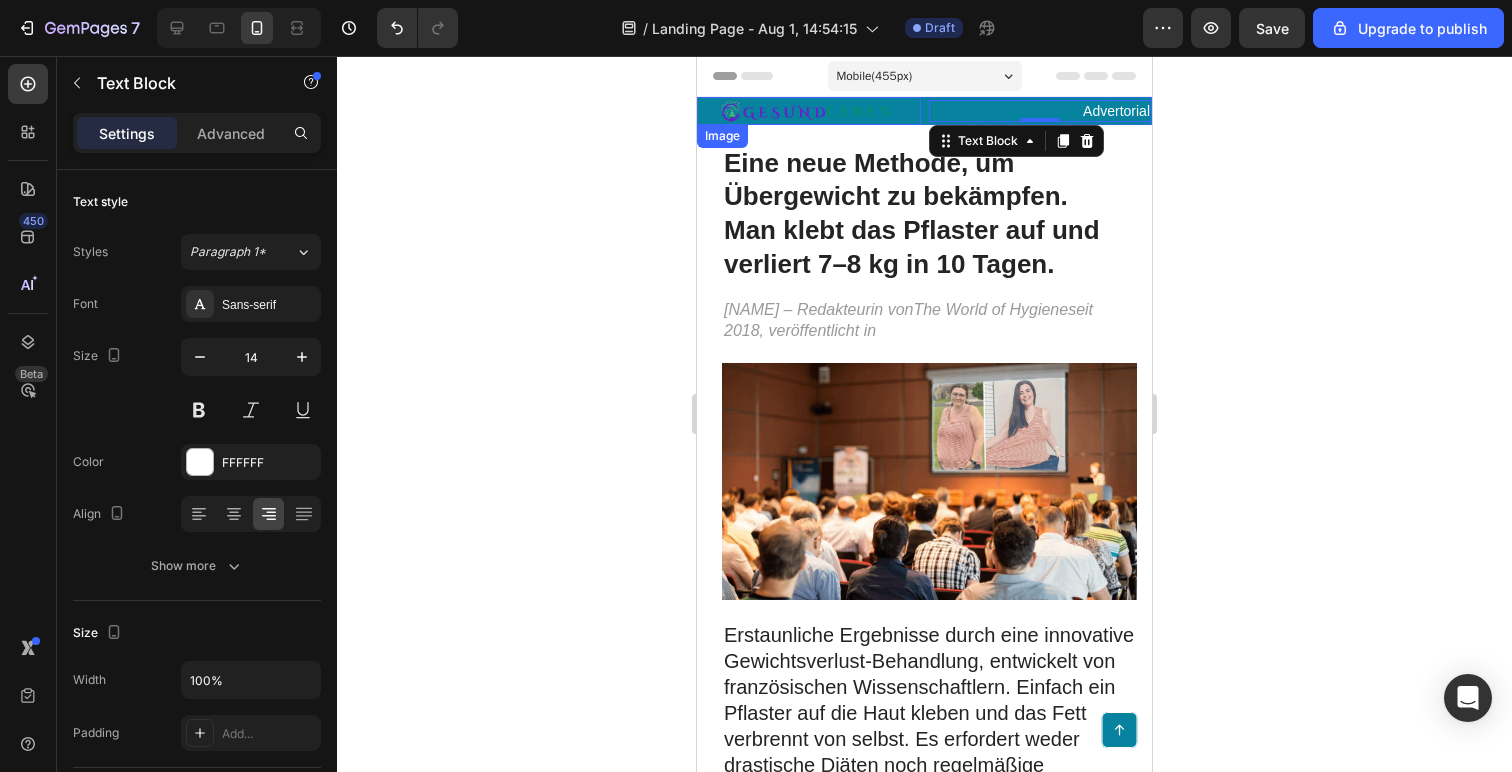 click at bounding box center [809, 111] 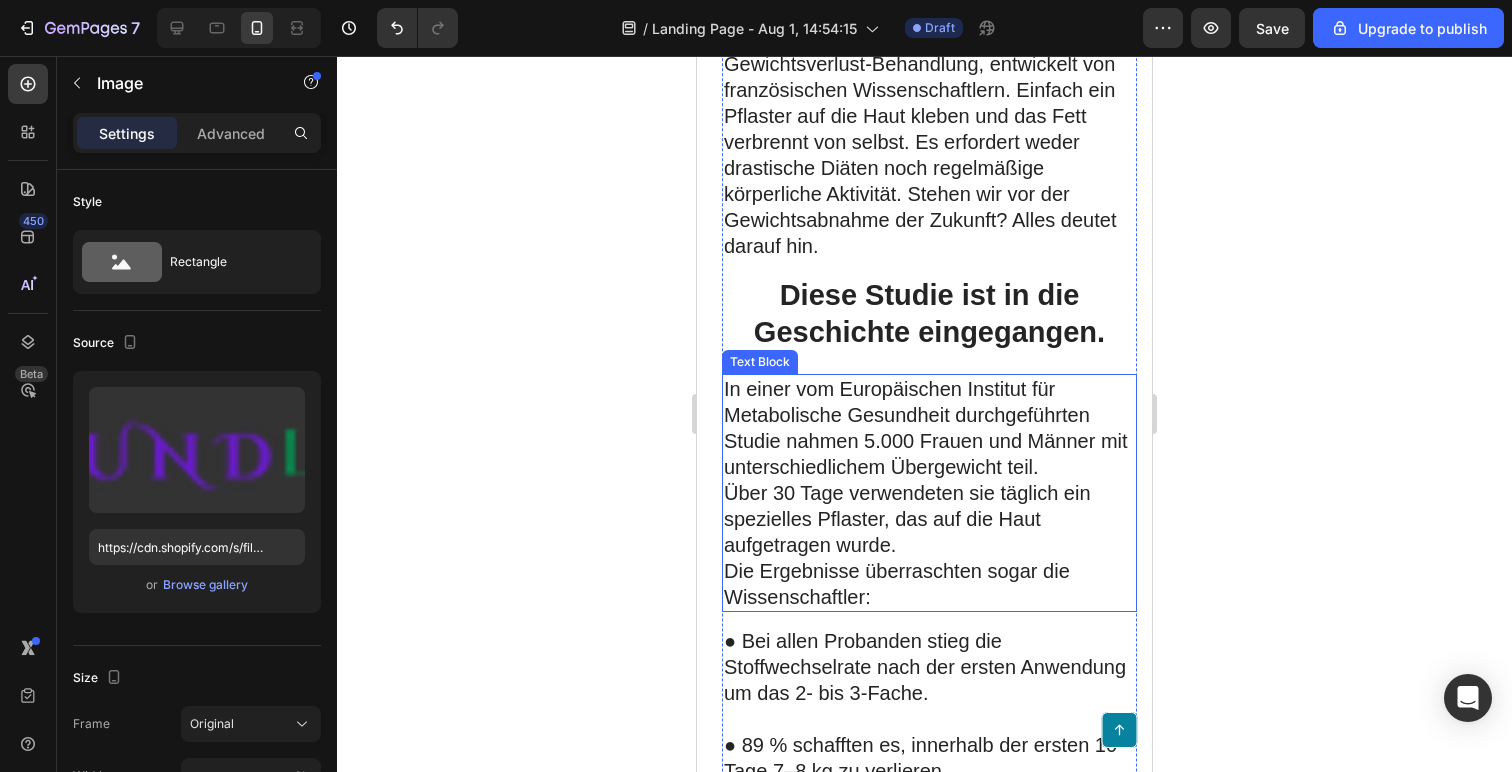 scroll, scrollTop: 0, scrollLeft: 0, axis: both 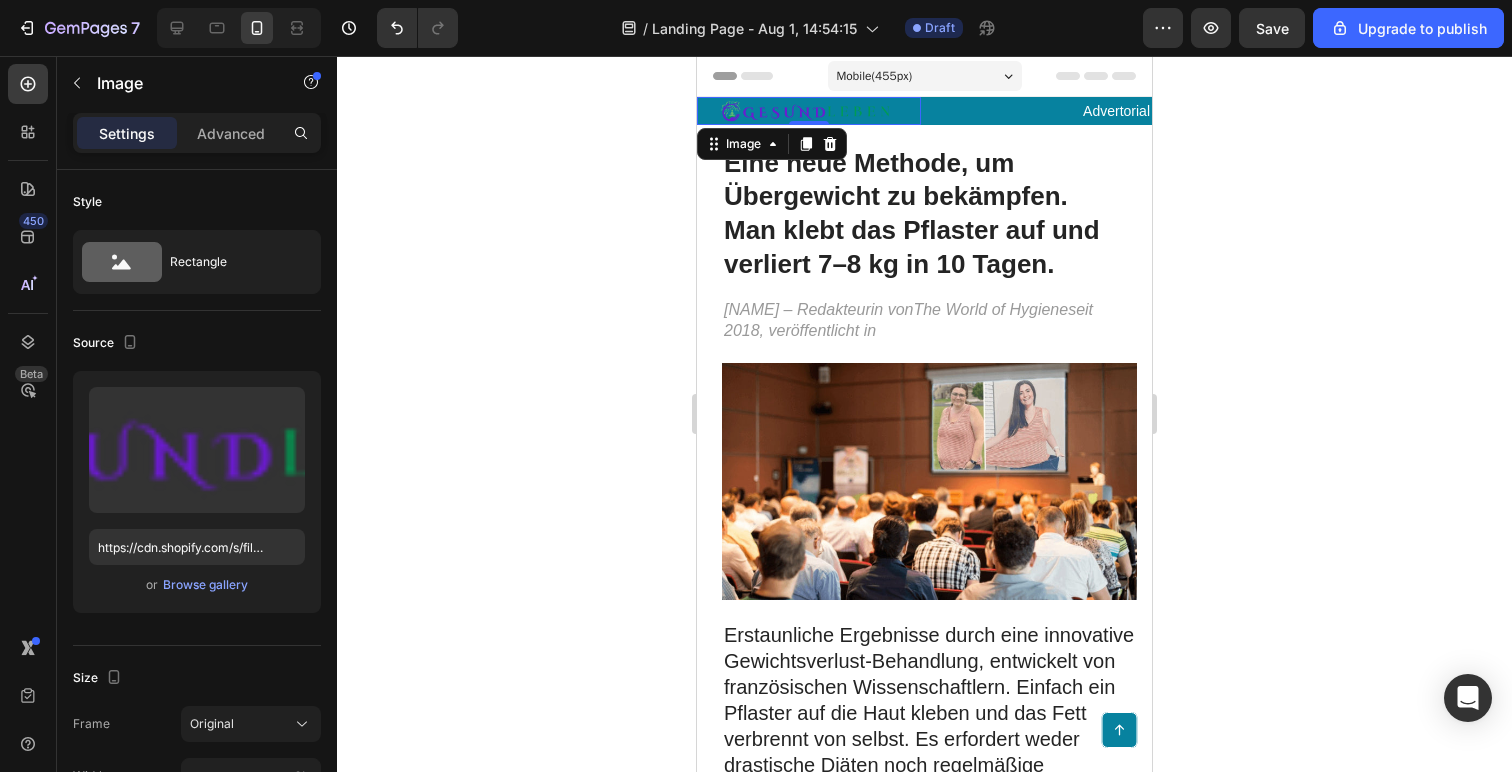 click at bounding box center [809, 111] 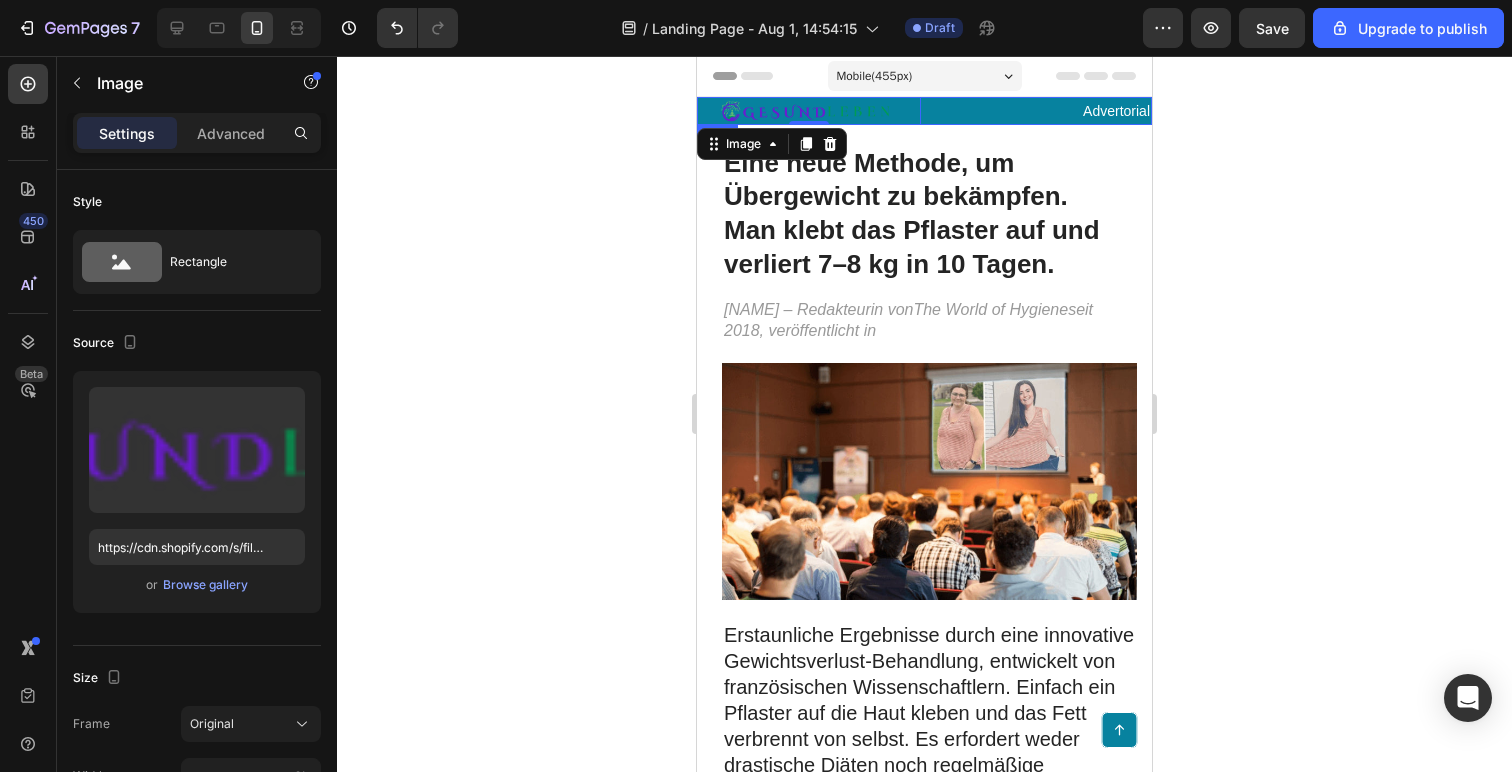 click on "Image   0 Advertorial Text Block Row" at bounding box center [924, 111] 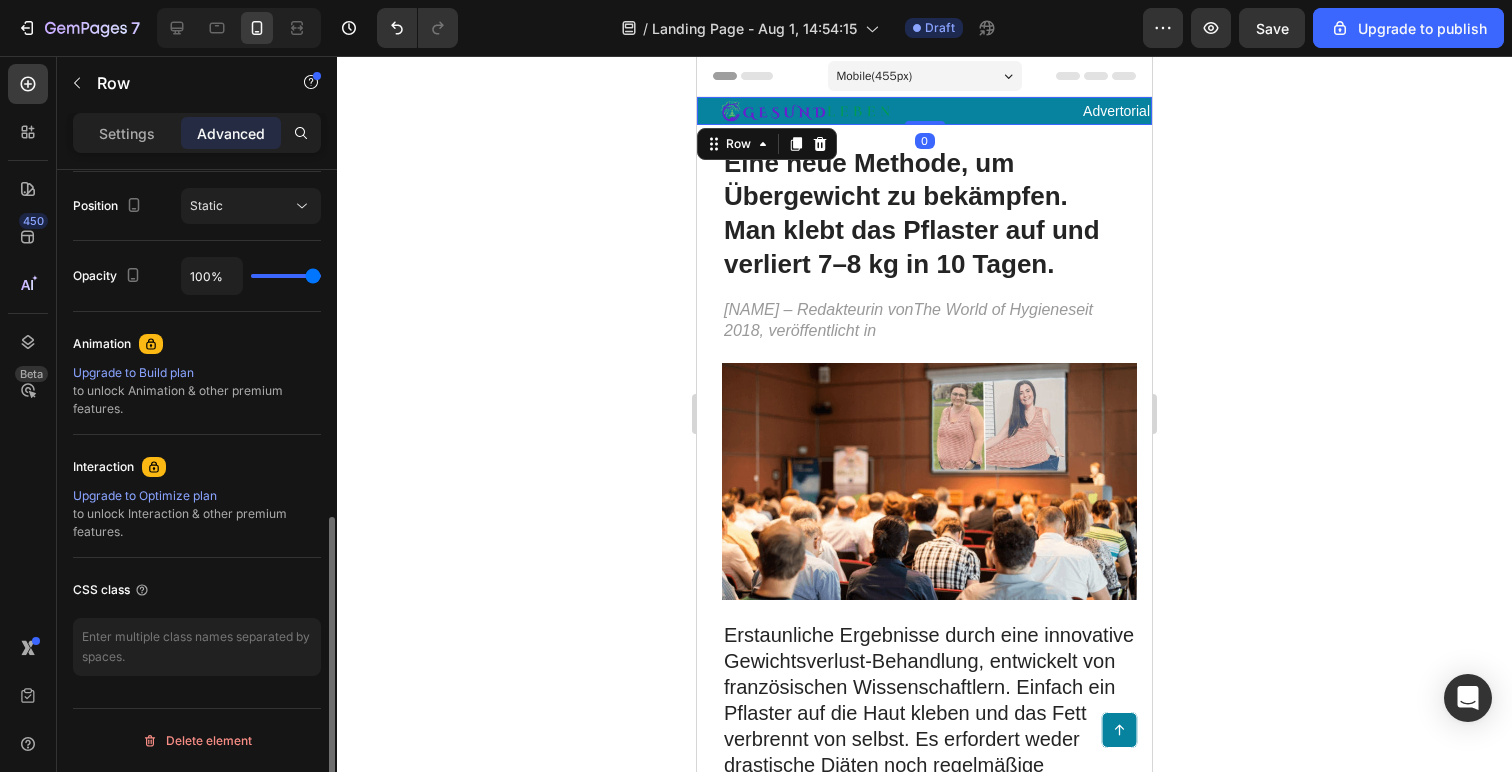scroll, scrollTop: 322, scrollLeft: 0, axis: vertical 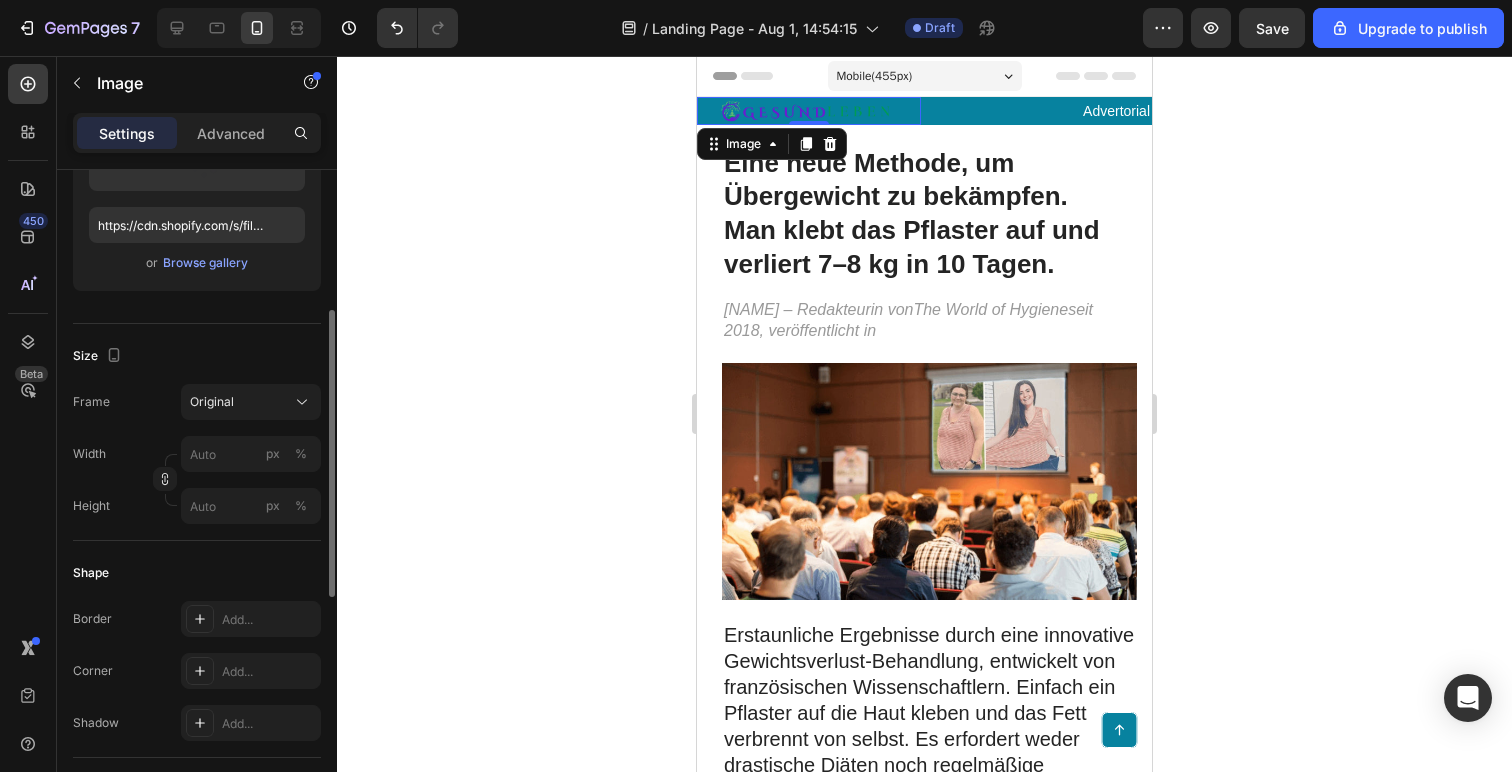 click at bounding box center [809, 111] 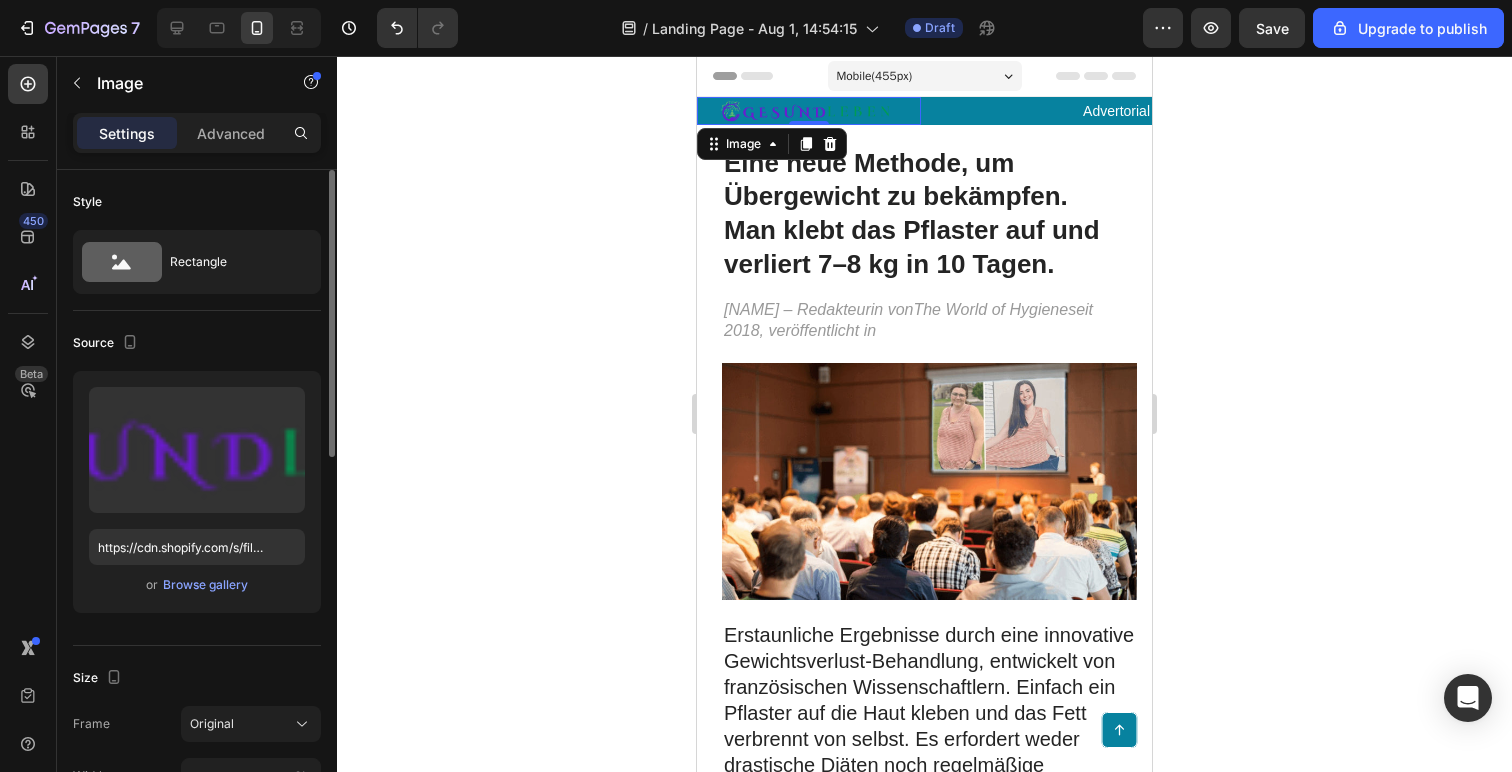 click at bounding box center [809, 111] 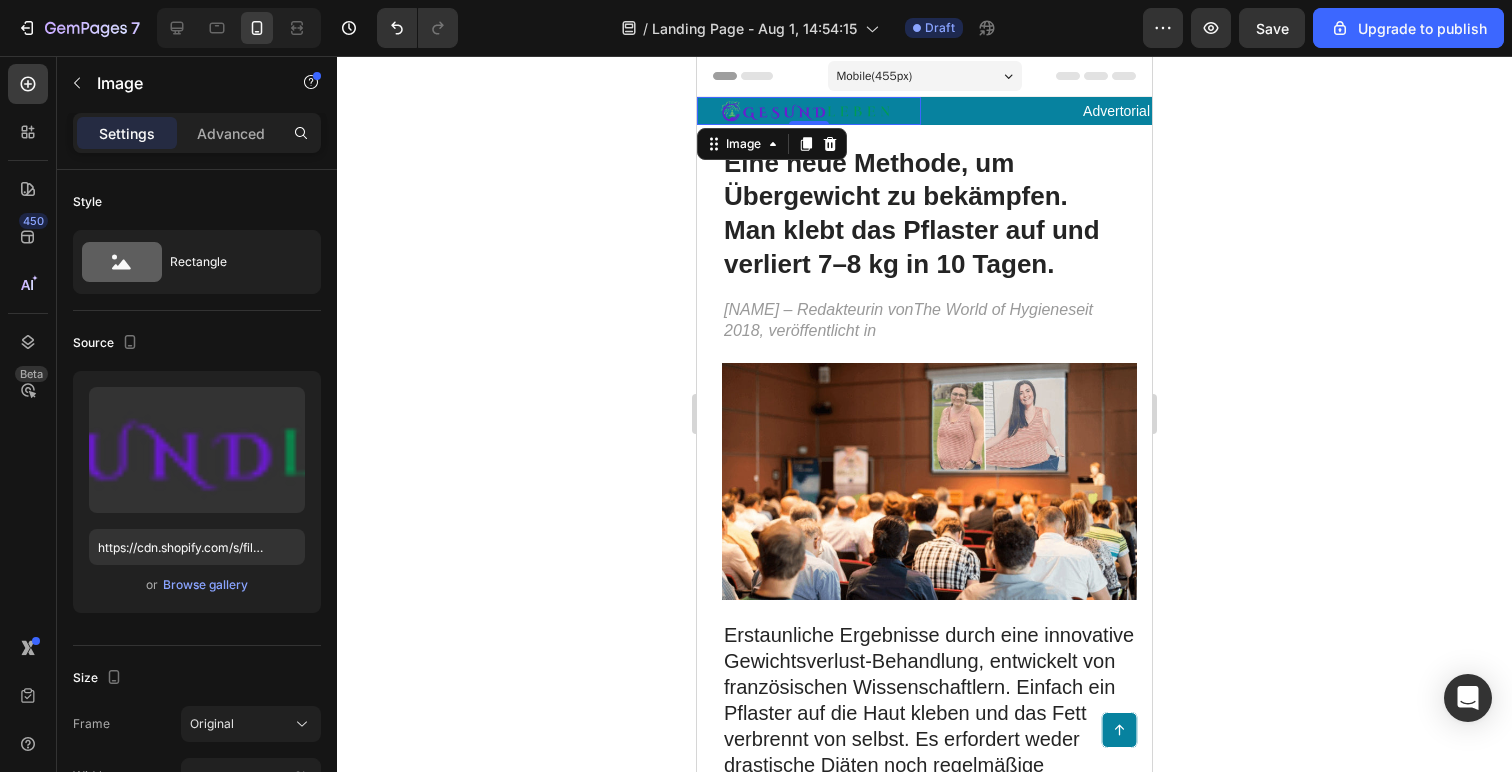 click at bounding box center [809, 111] 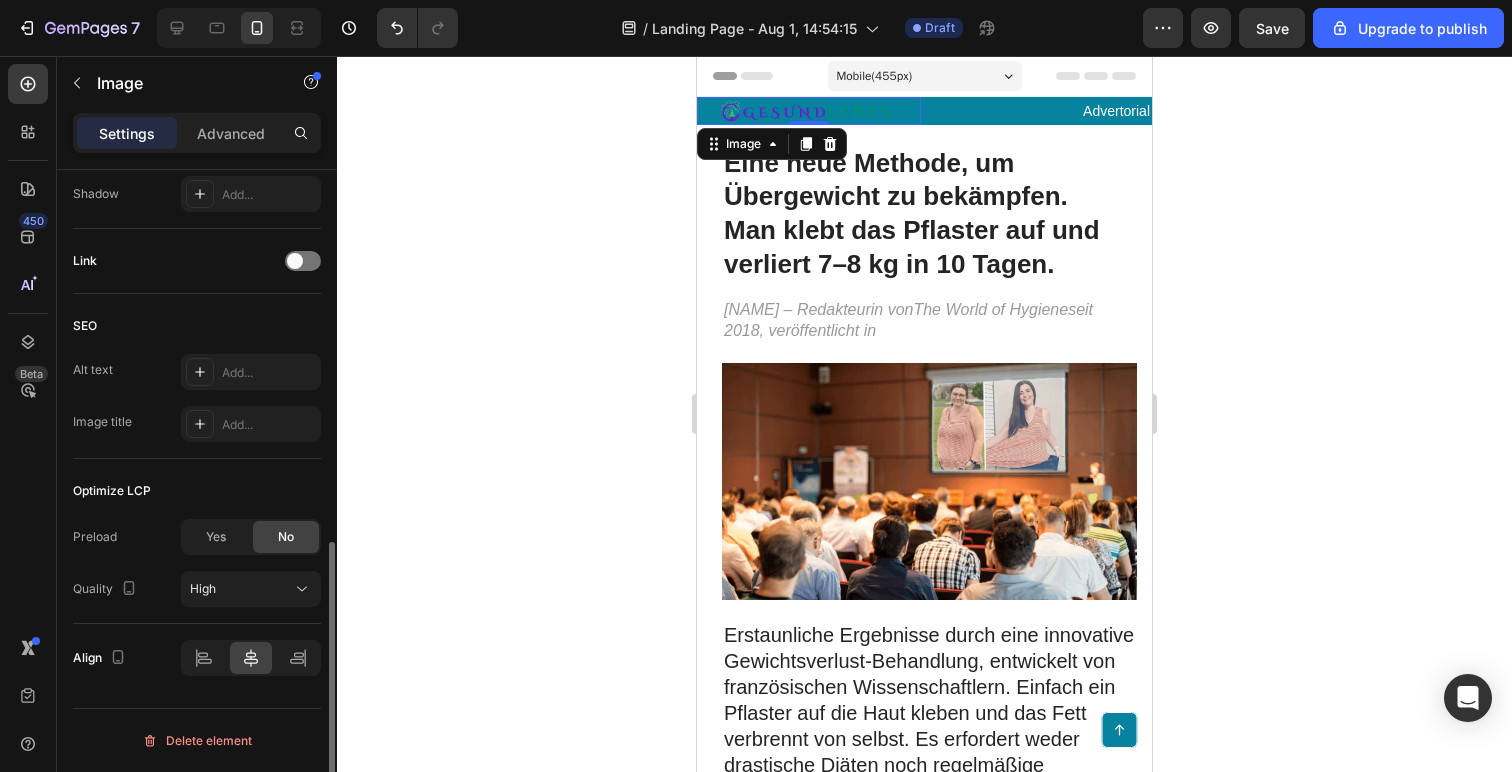 scroll, scrollTop: 149, scrollLeft: 0, axis: vertical 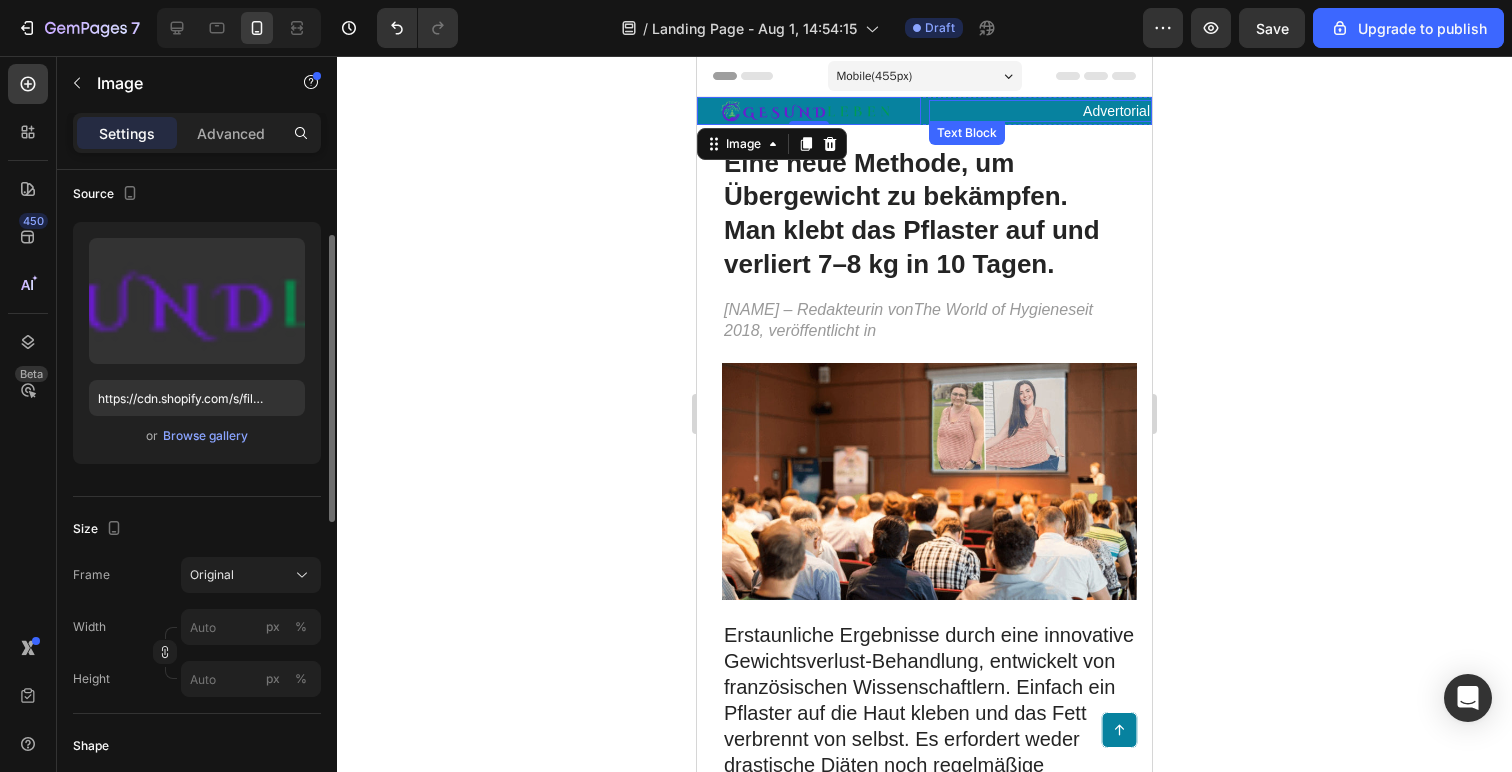 click on "Advertorial" at bounding box center (1041, 111) 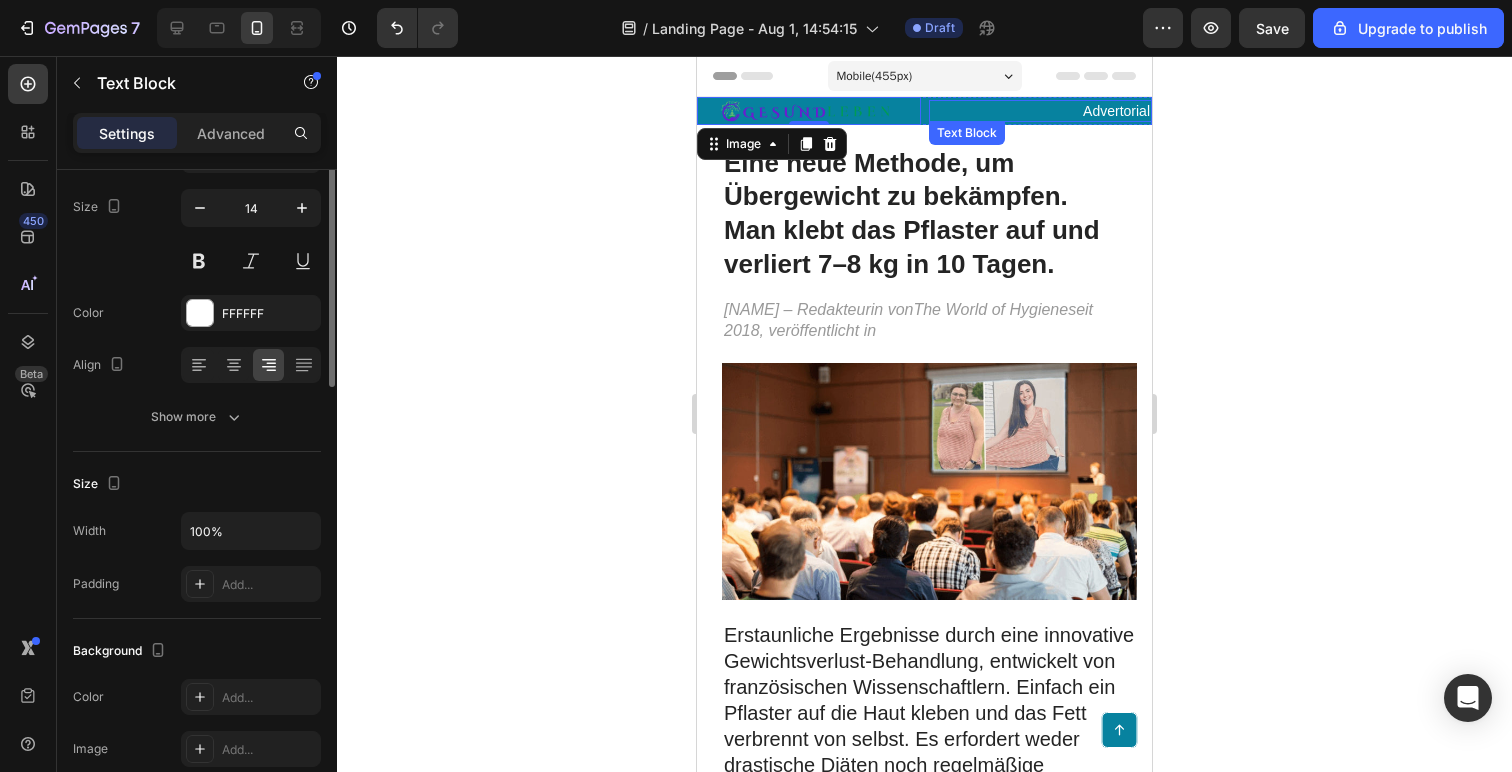 scroll, scrollTop: 0, scrollLeft: 0, axis: both 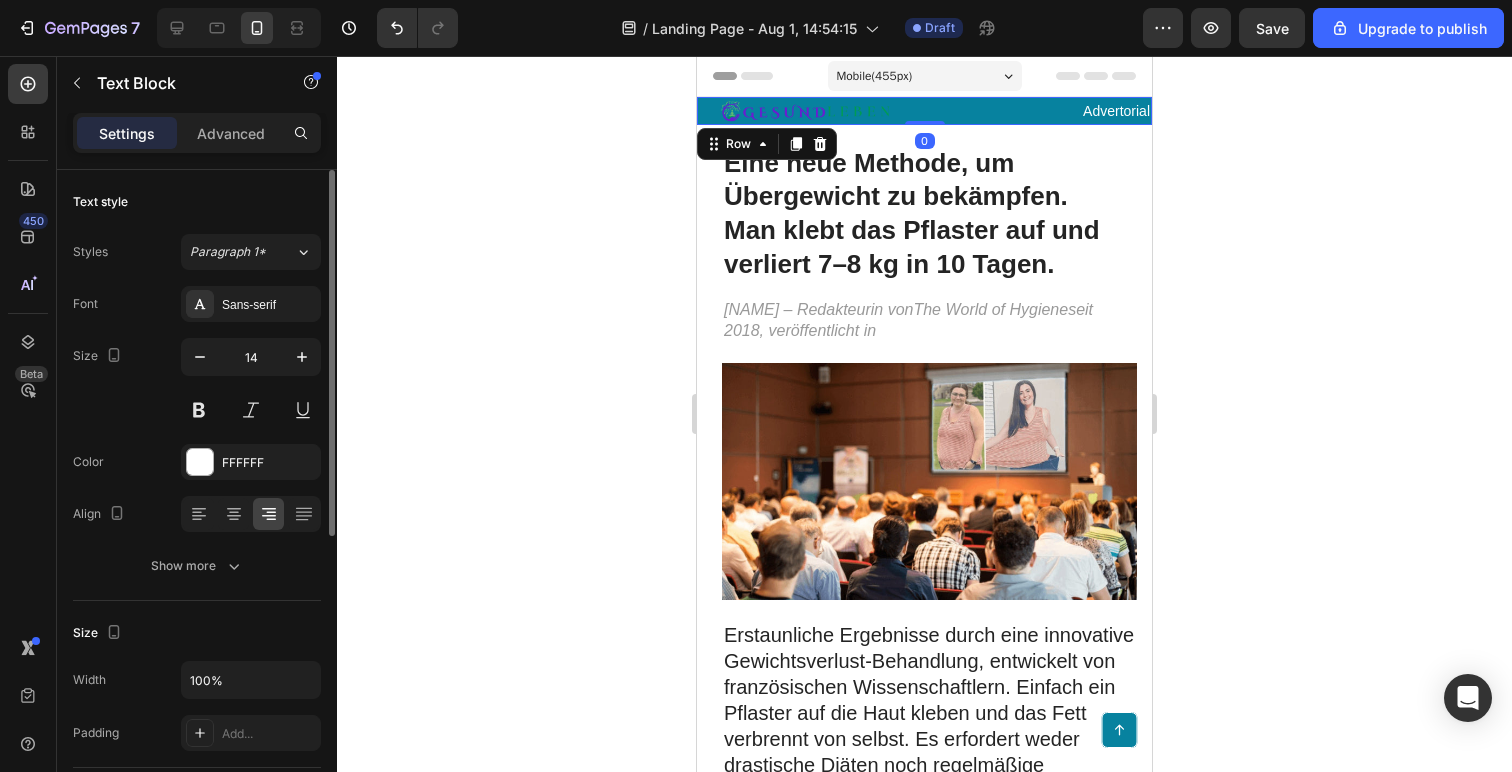click on "Image Advertorial Text Block Row   0" at bounding box center [924, 111] 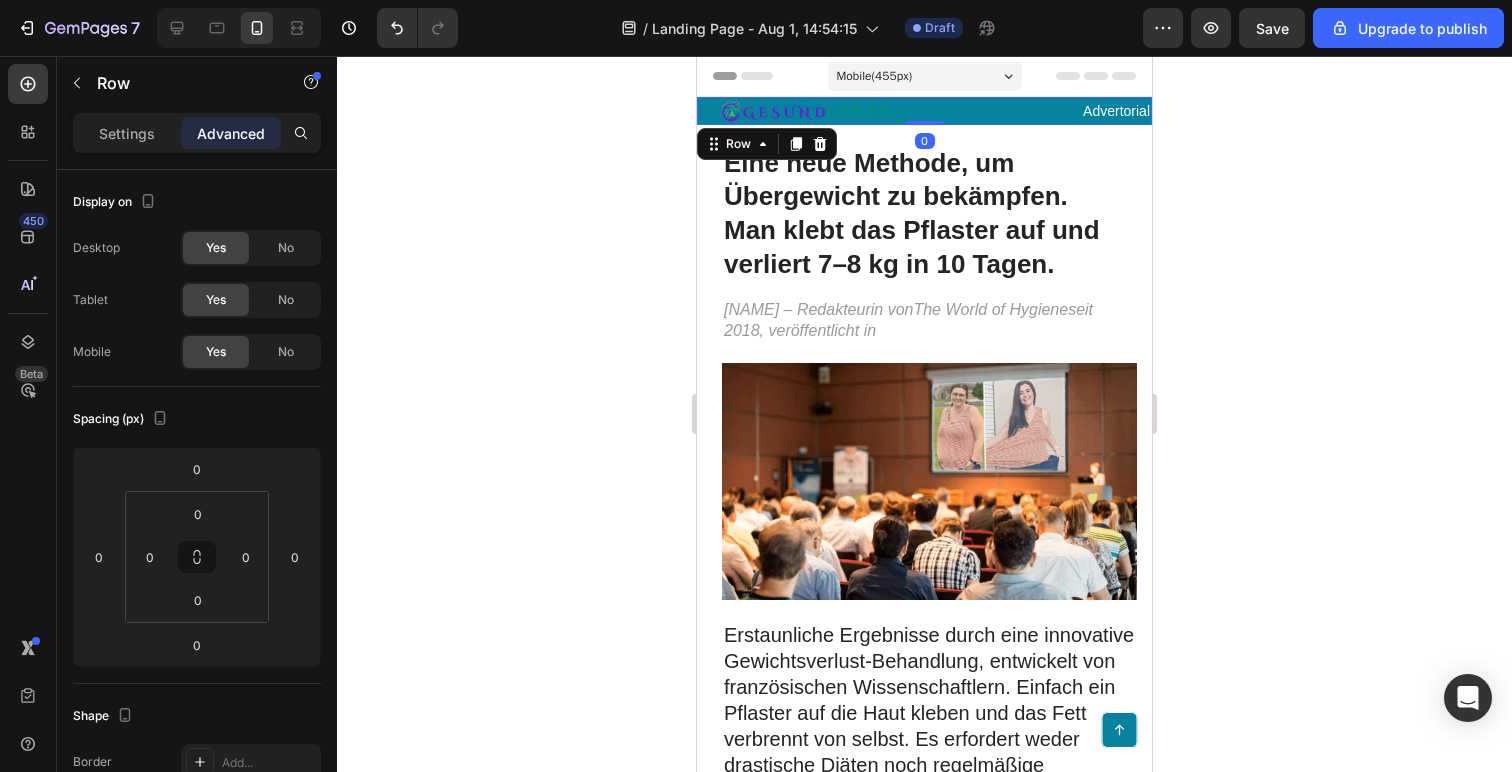 click on "Image Advertorial Text Block Row   0" at bounding box center [924, 111] 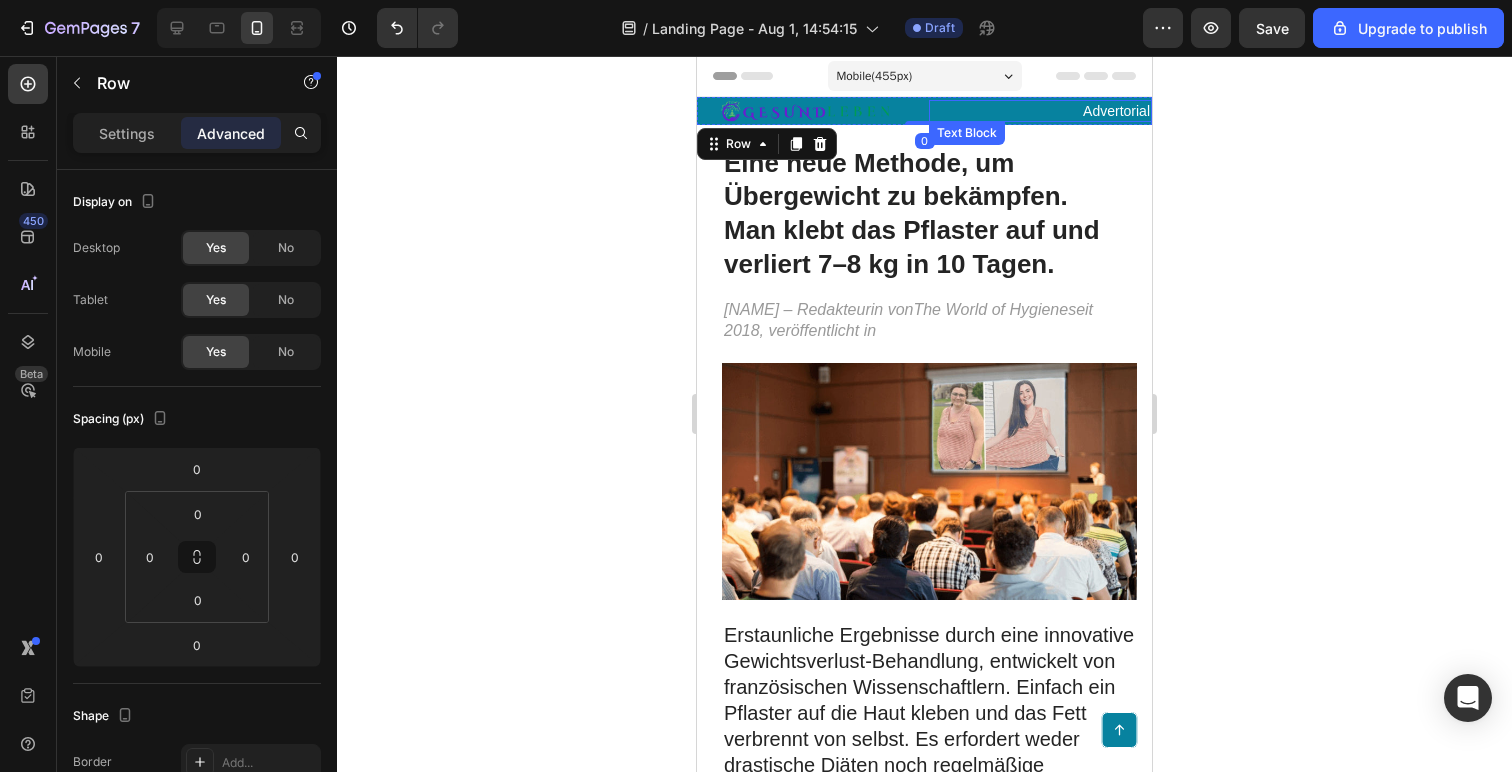 click on "Advertorial" at bounding box center (1041, 111) 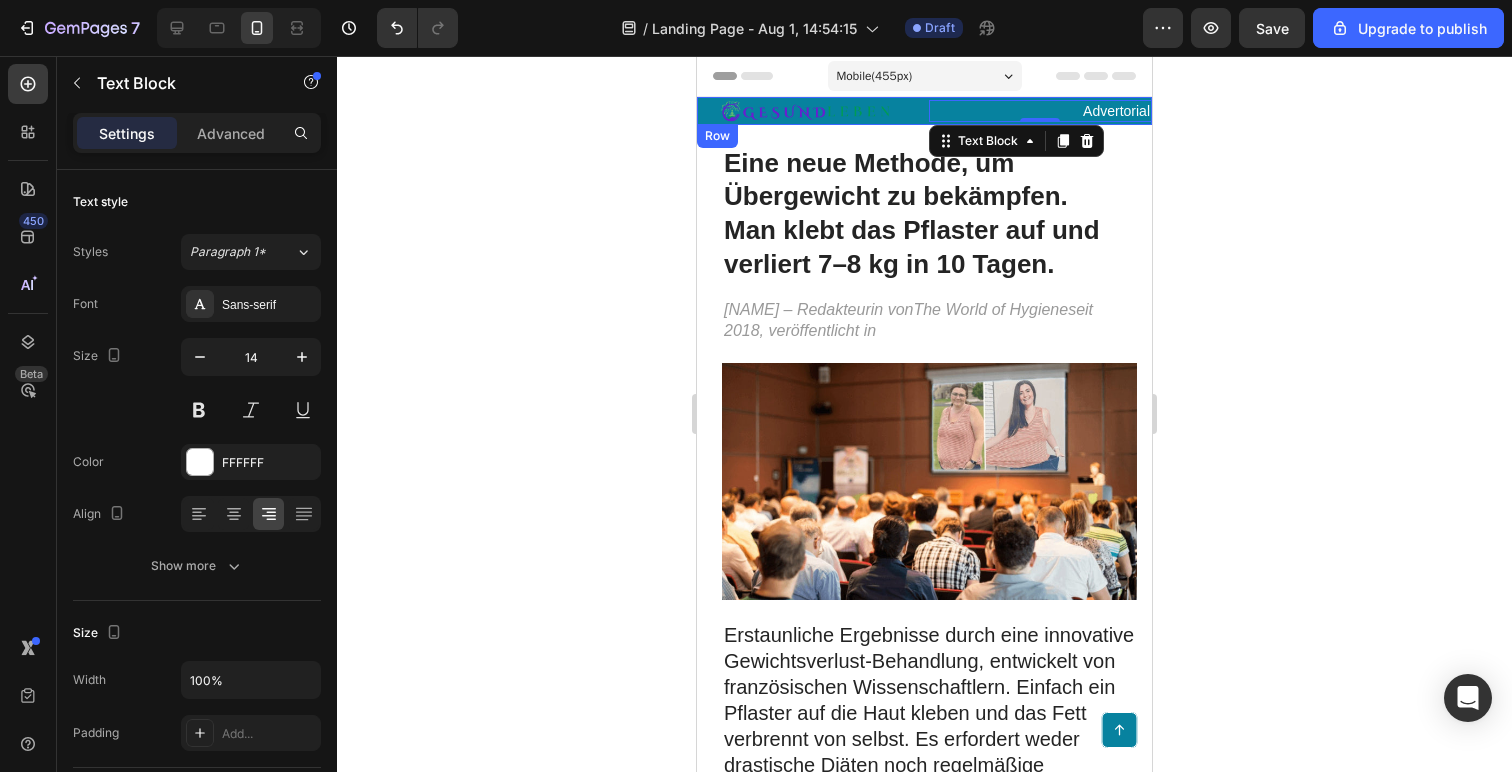 click on "Image Advertorial Text Block   0 Row" at bounding box center [924, 111] 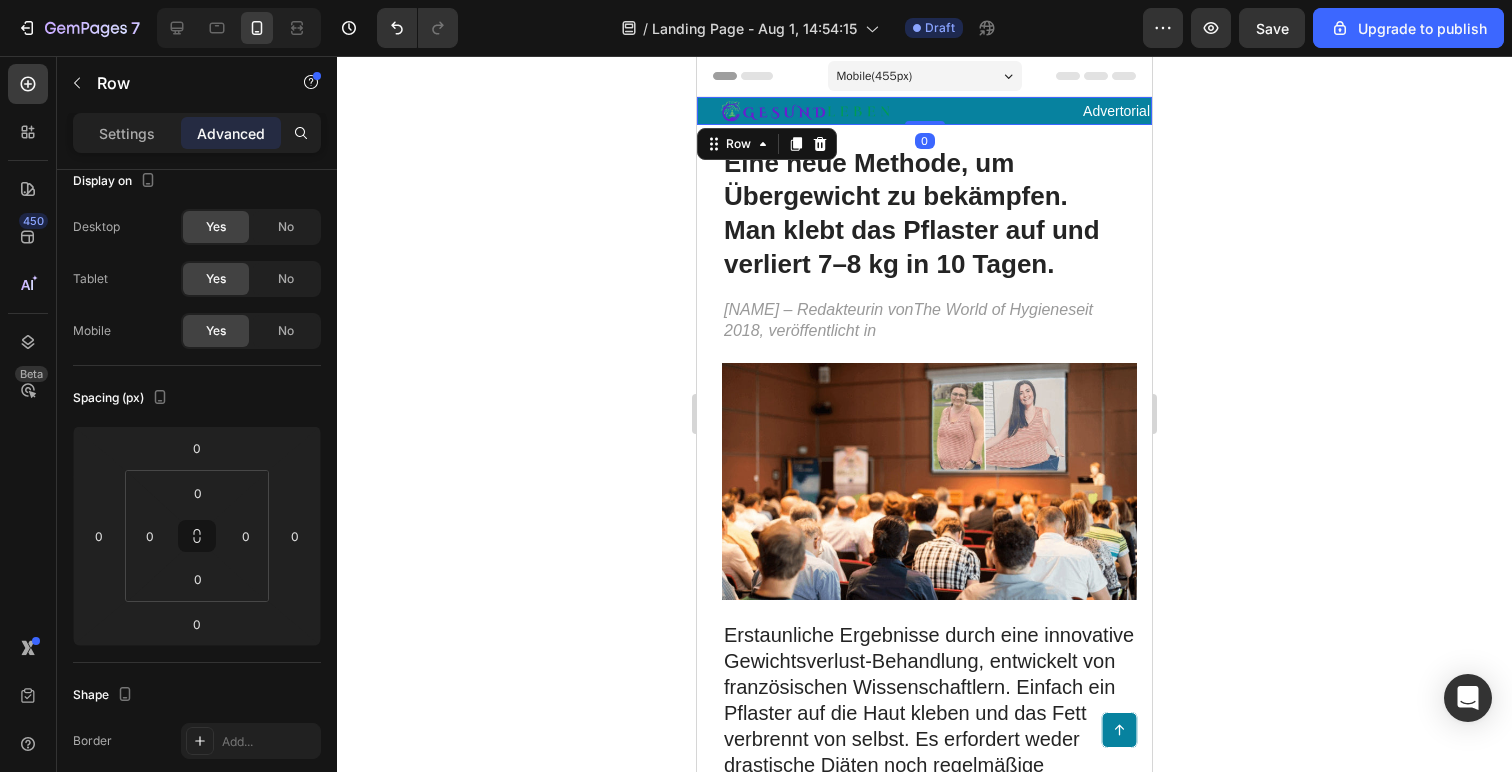 scroll, scrollTop: 0, scrollLeft: 0, axis: both 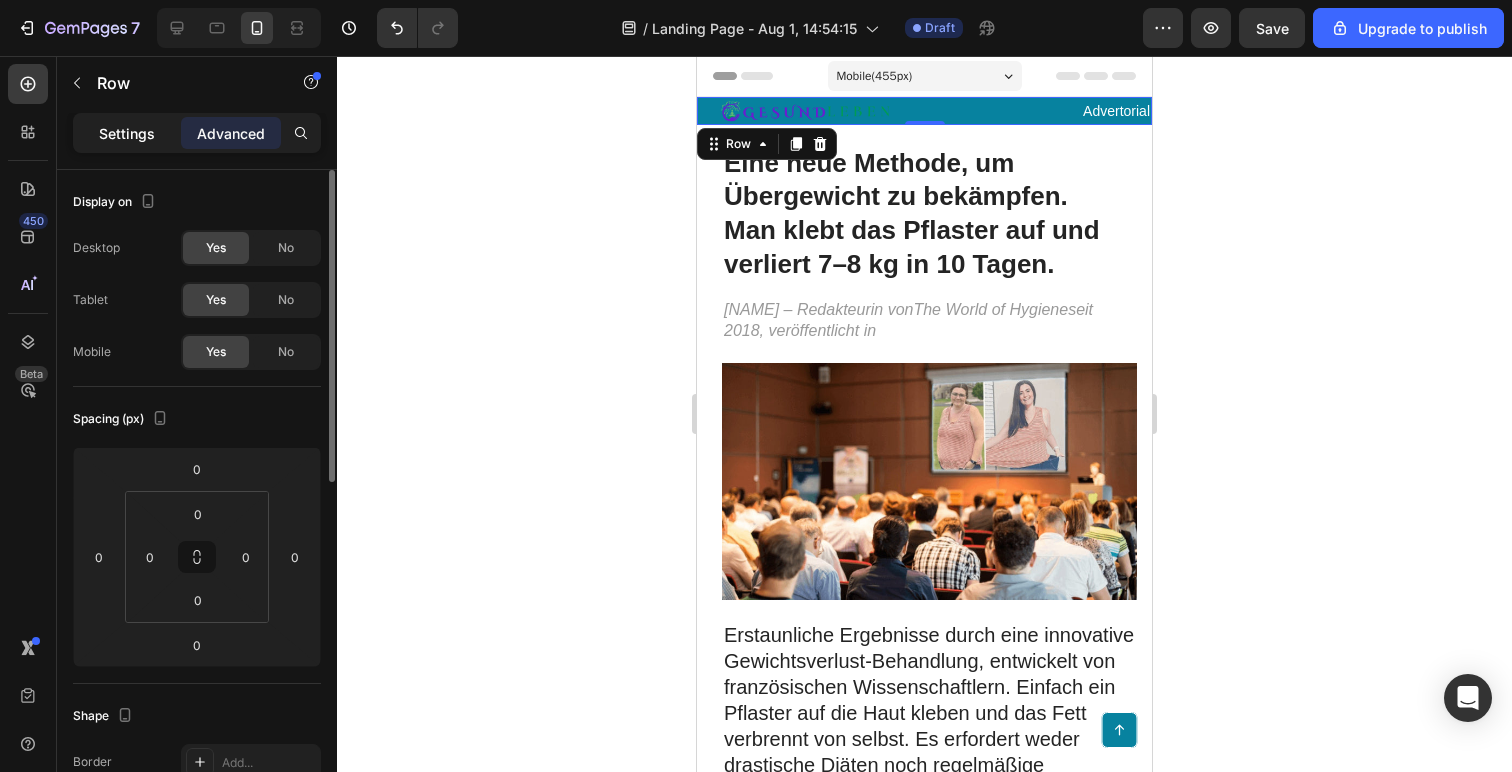 click on "Settings" 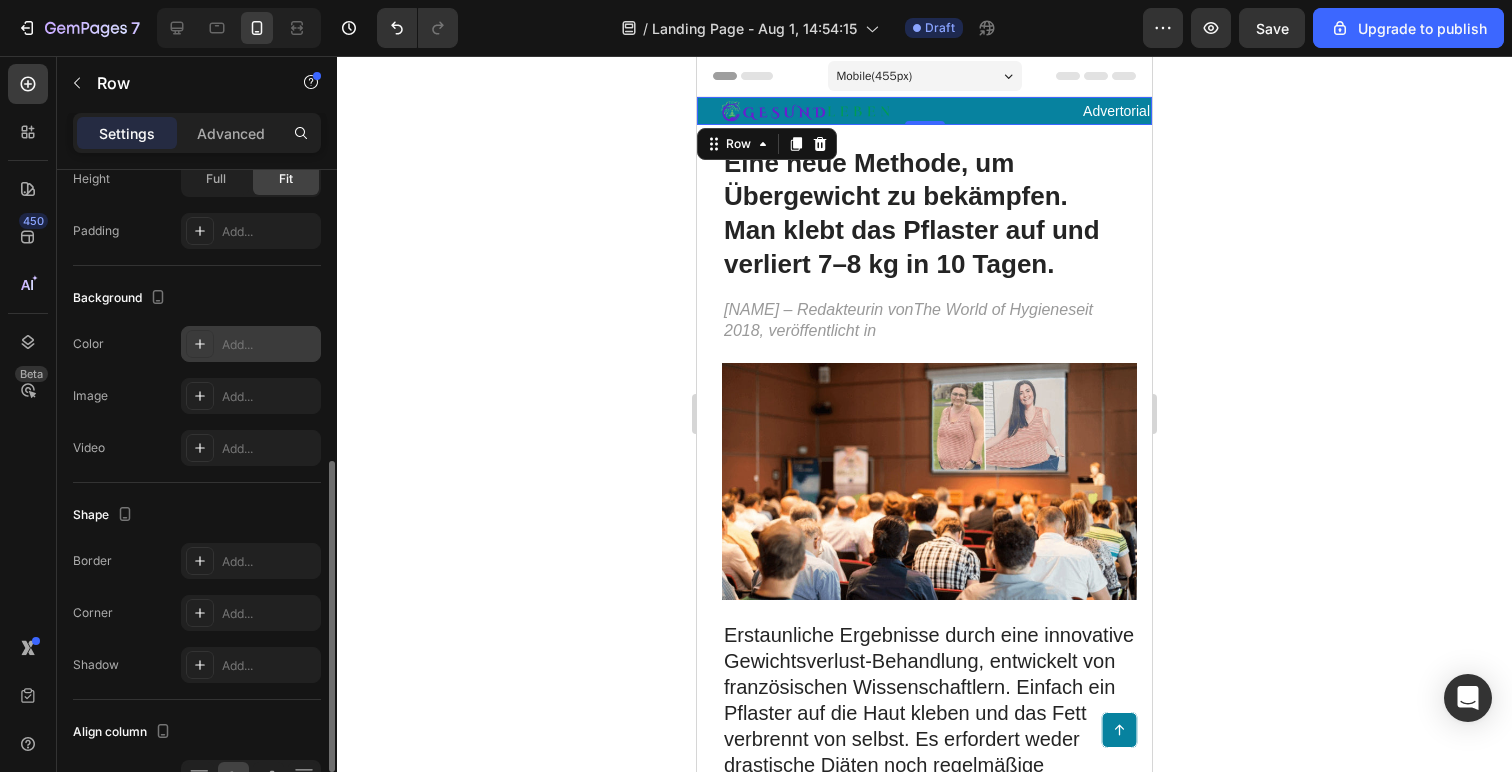 scroll, scrollTop: 737, scrollLeft: 0, axis: vertical 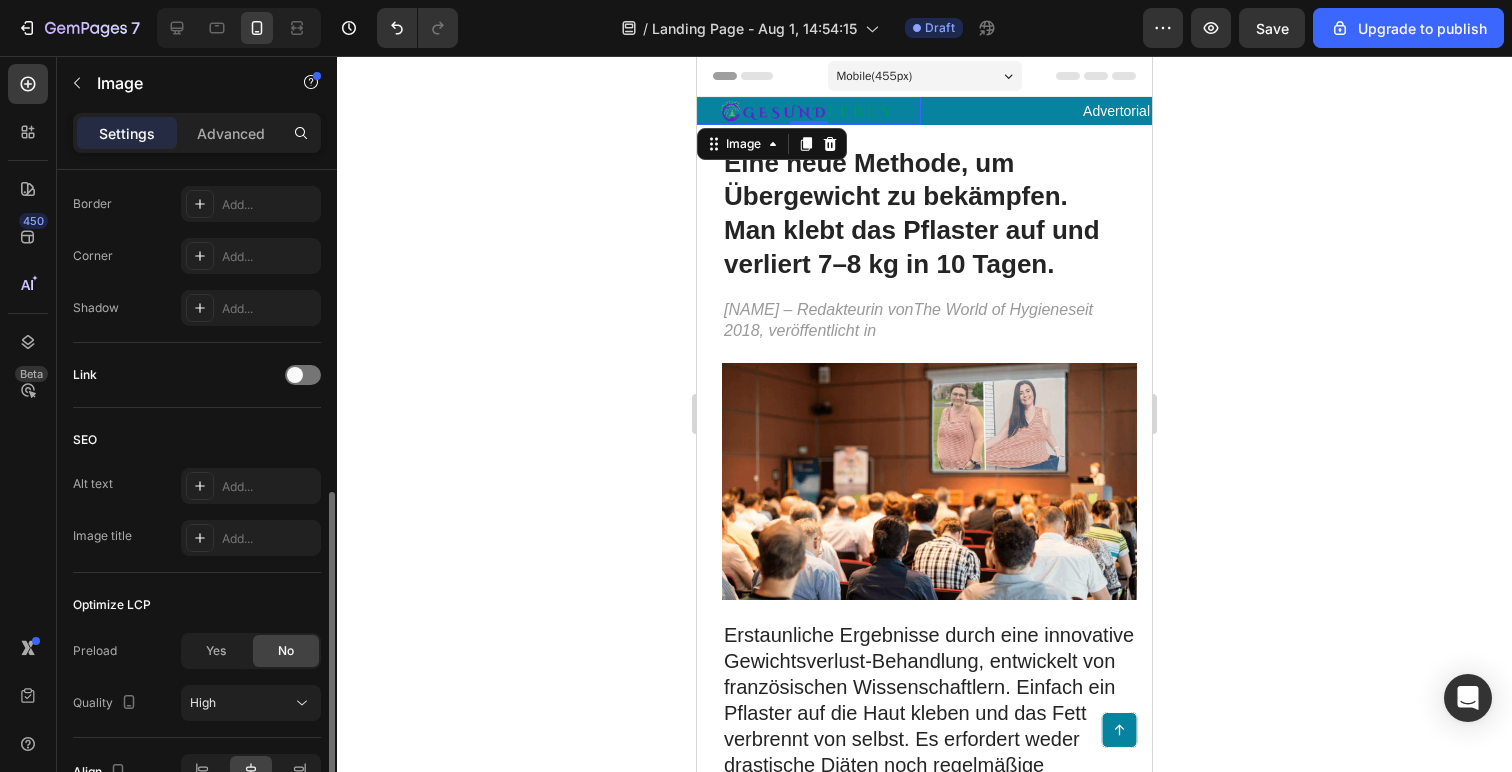 click at bounding box center [809, 111] 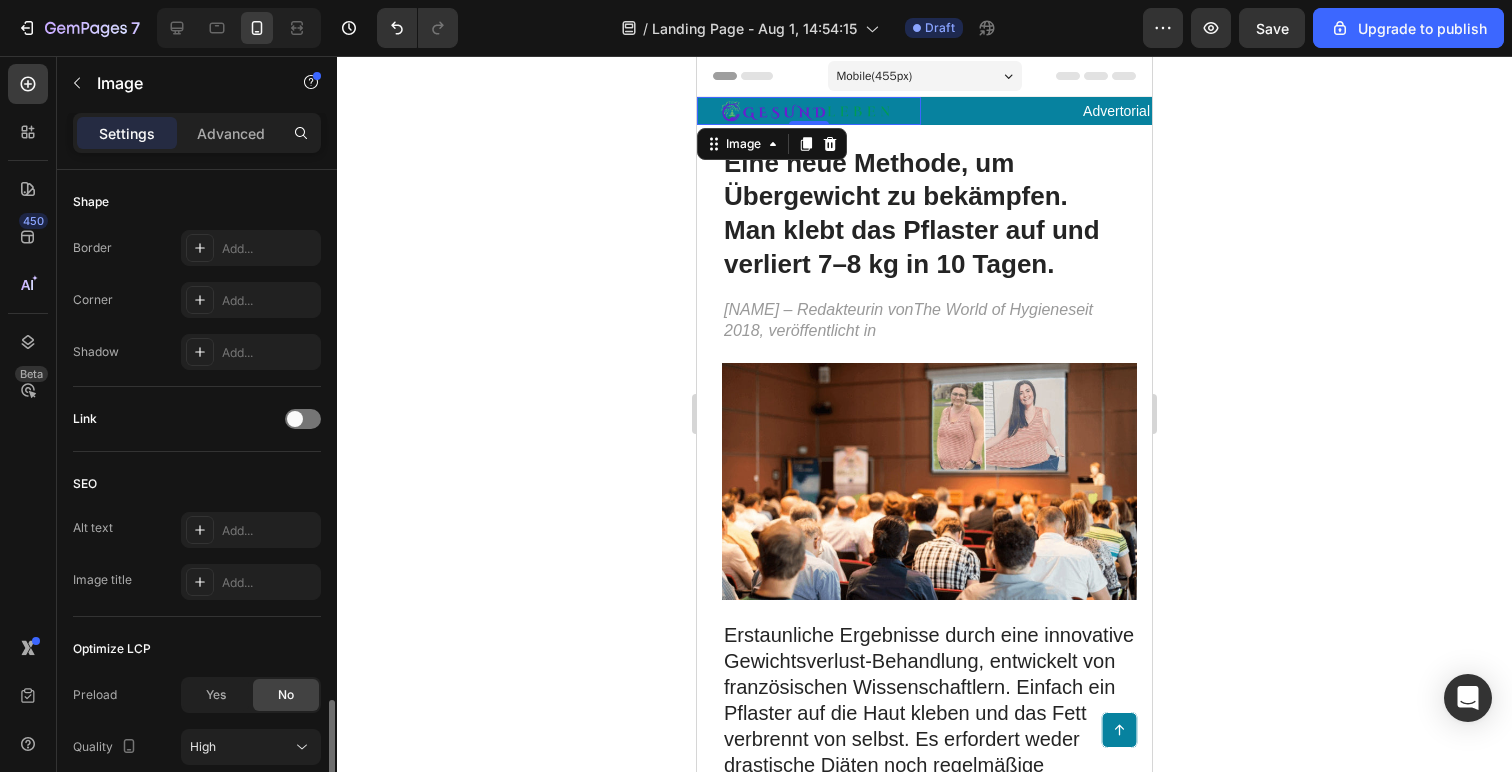 scroll, scrollTop: 851, scrollLeft: 0, axis: vertical 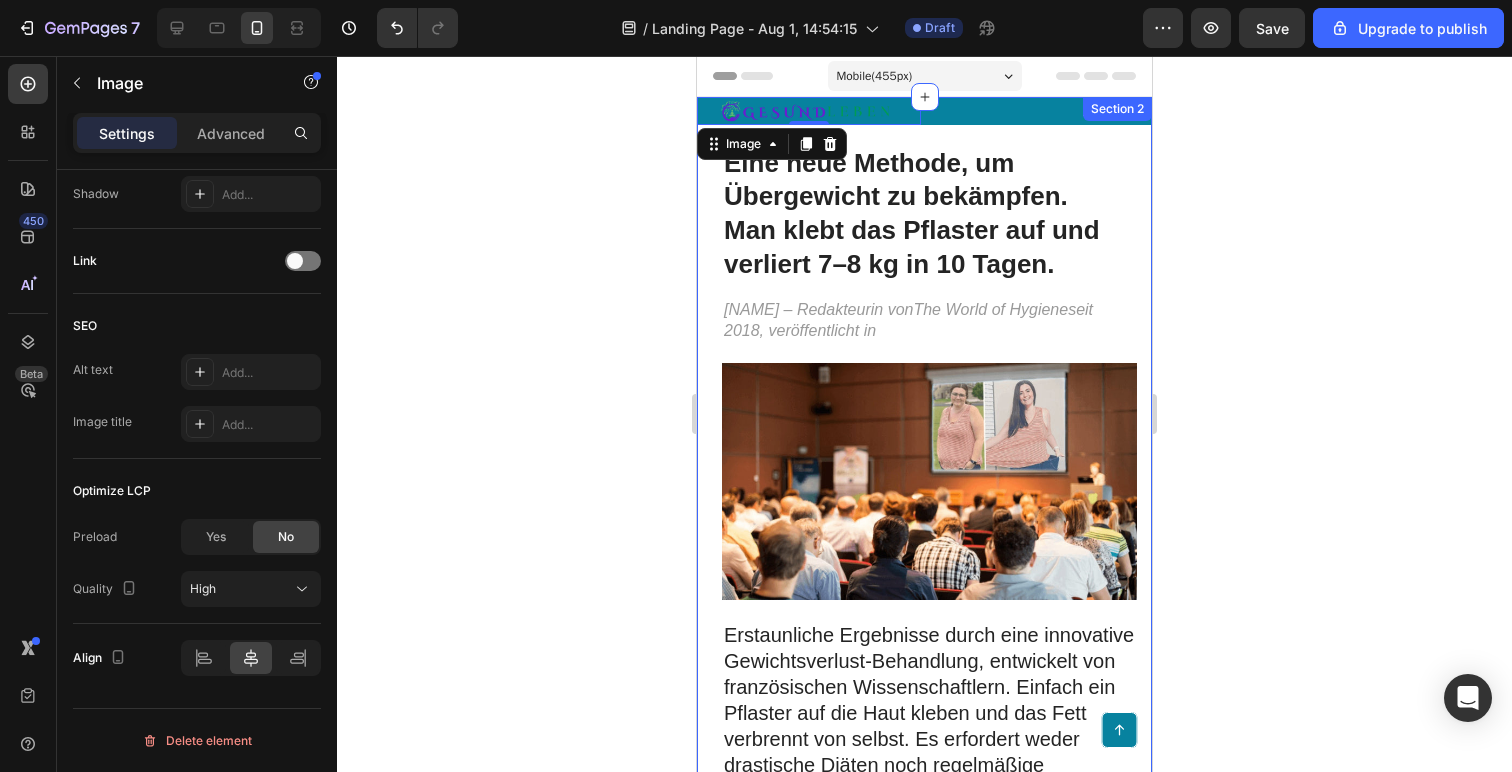 click on "Advertorial" at bounding box center [1041, 111] 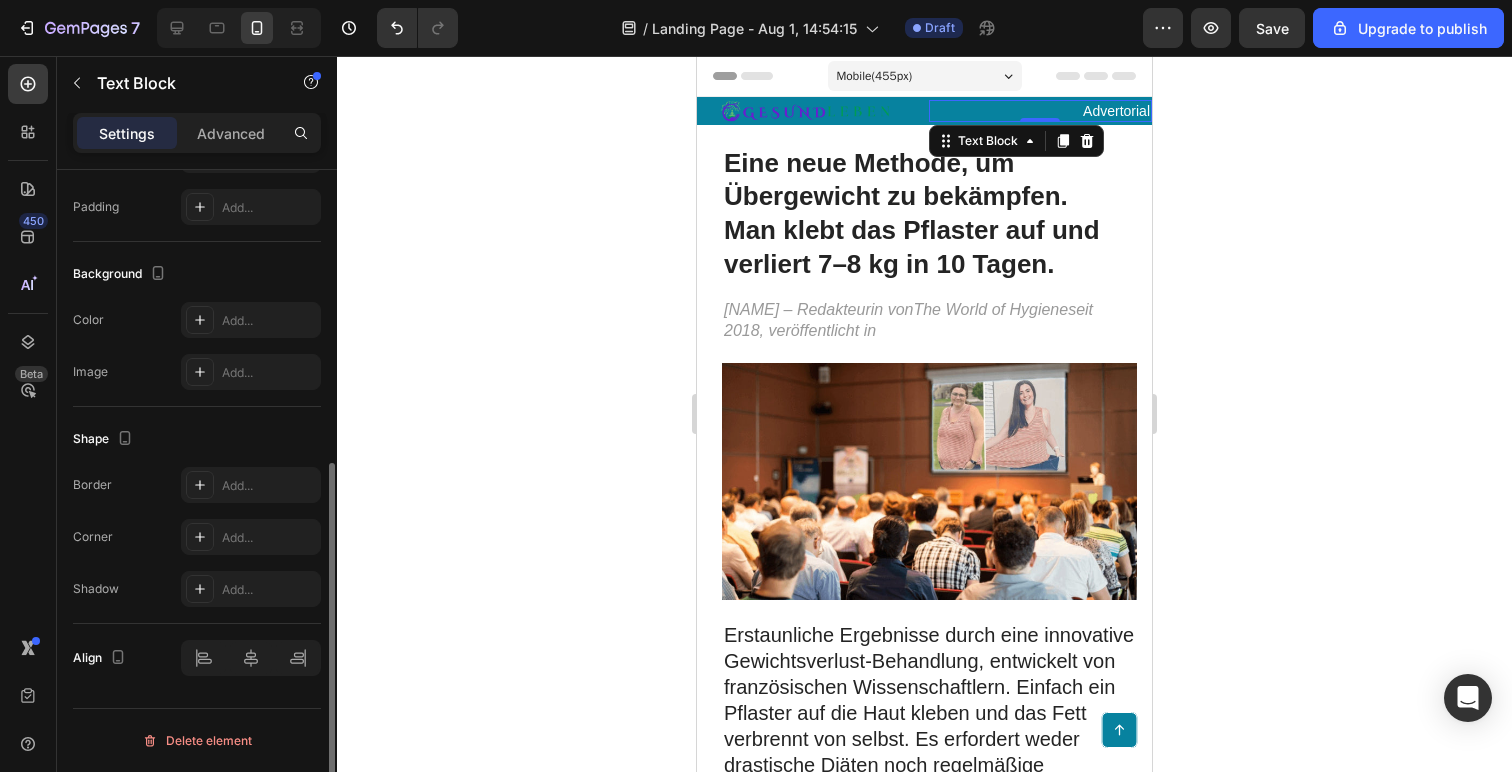scroll, scrollTop: 0, scrollLeft: 0, axis: both 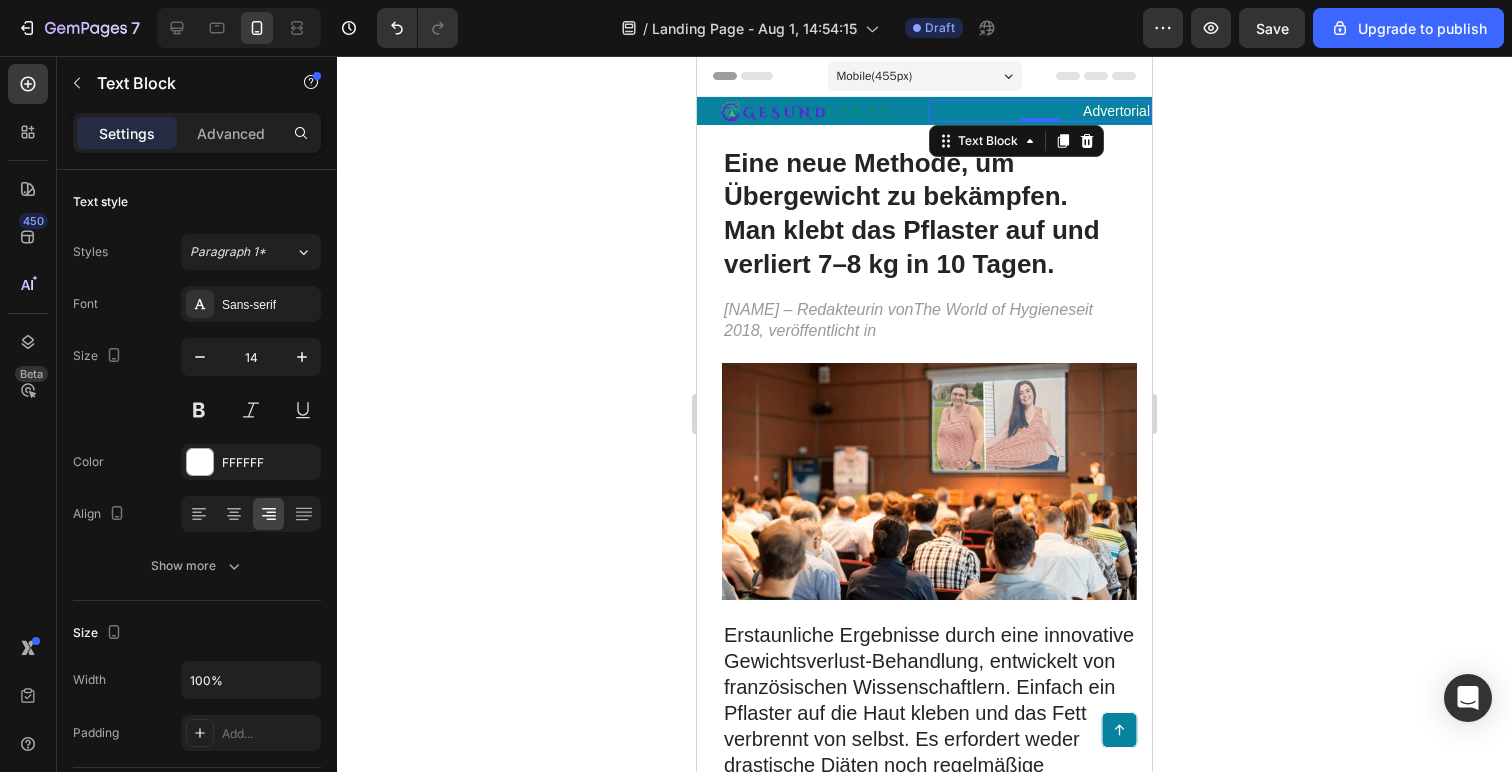 click on "Advertorial" at bounding box center (1041, 111) 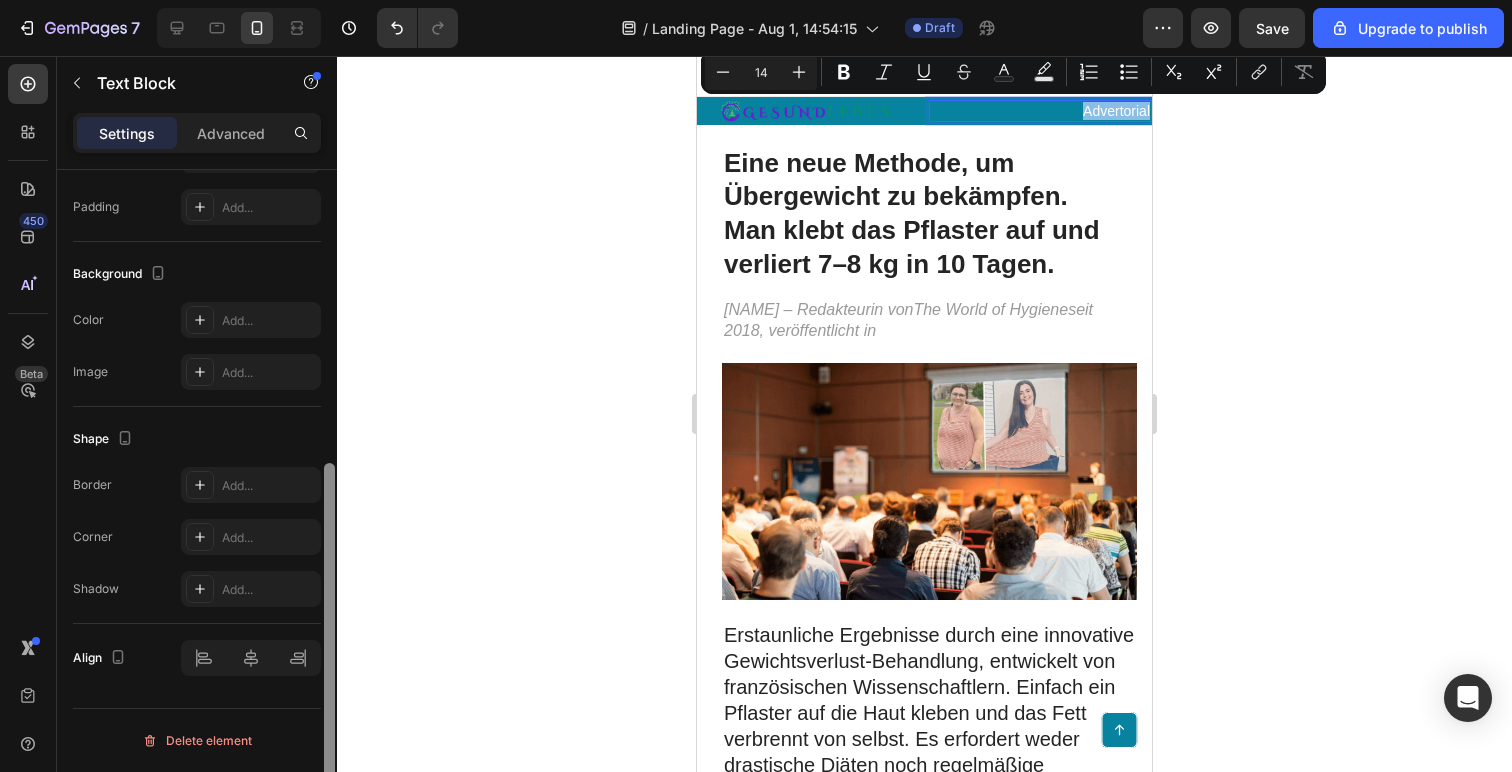 scroll, scrollTop: 130, scrollLeft: 0, axis: vertical 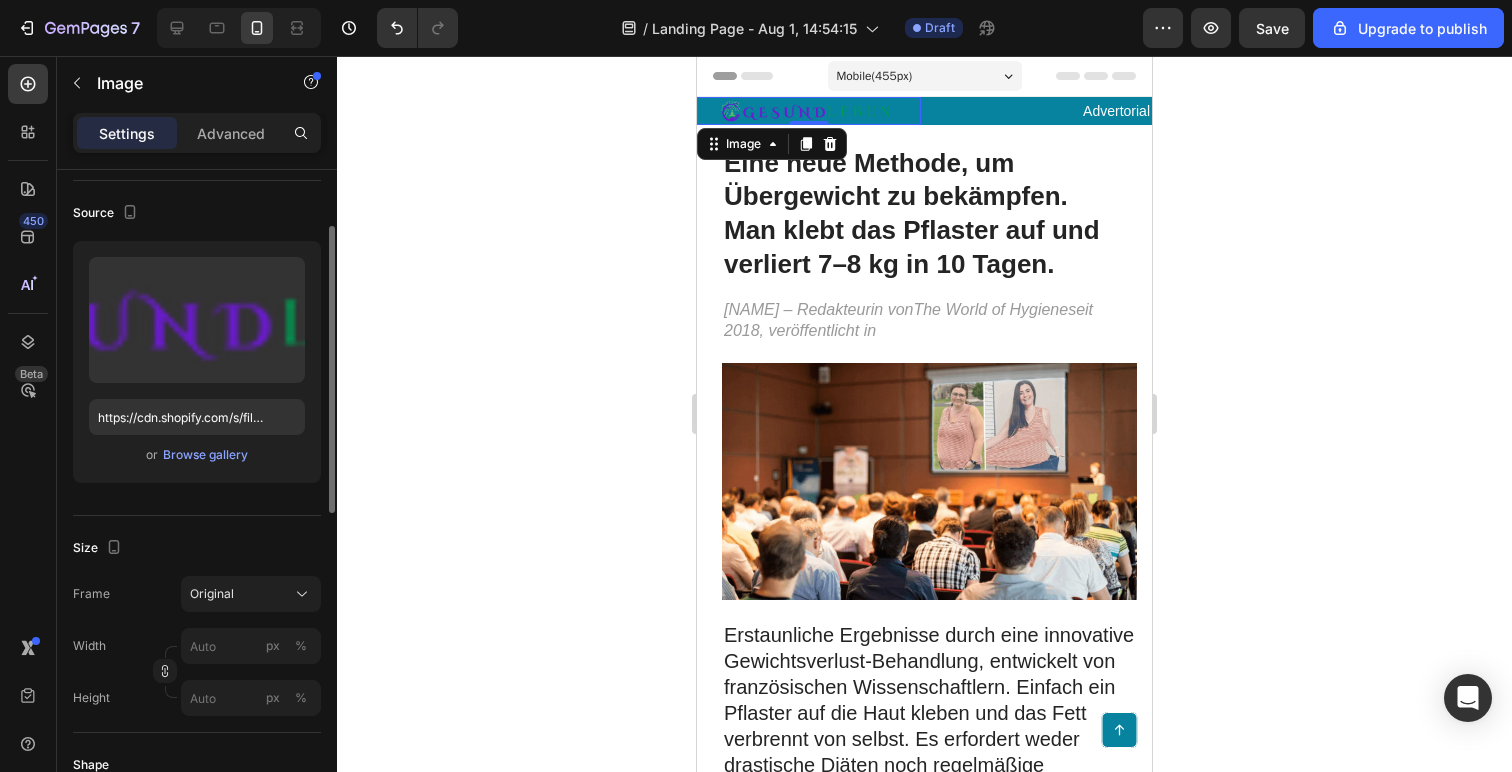 click at bounding box center [809, 111] 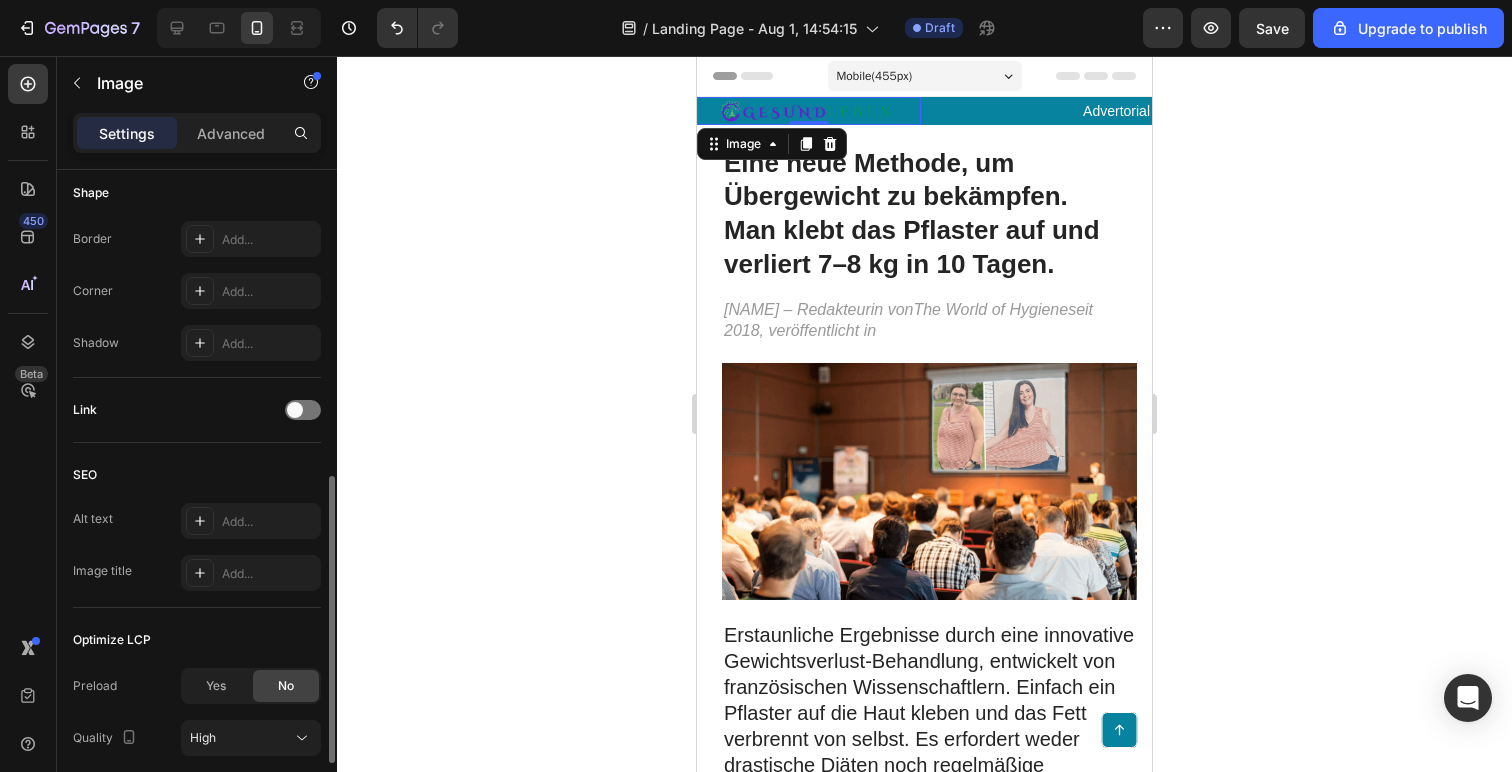 scroll, scrollTop: 851, scrollLeft: 0, axis: vertical 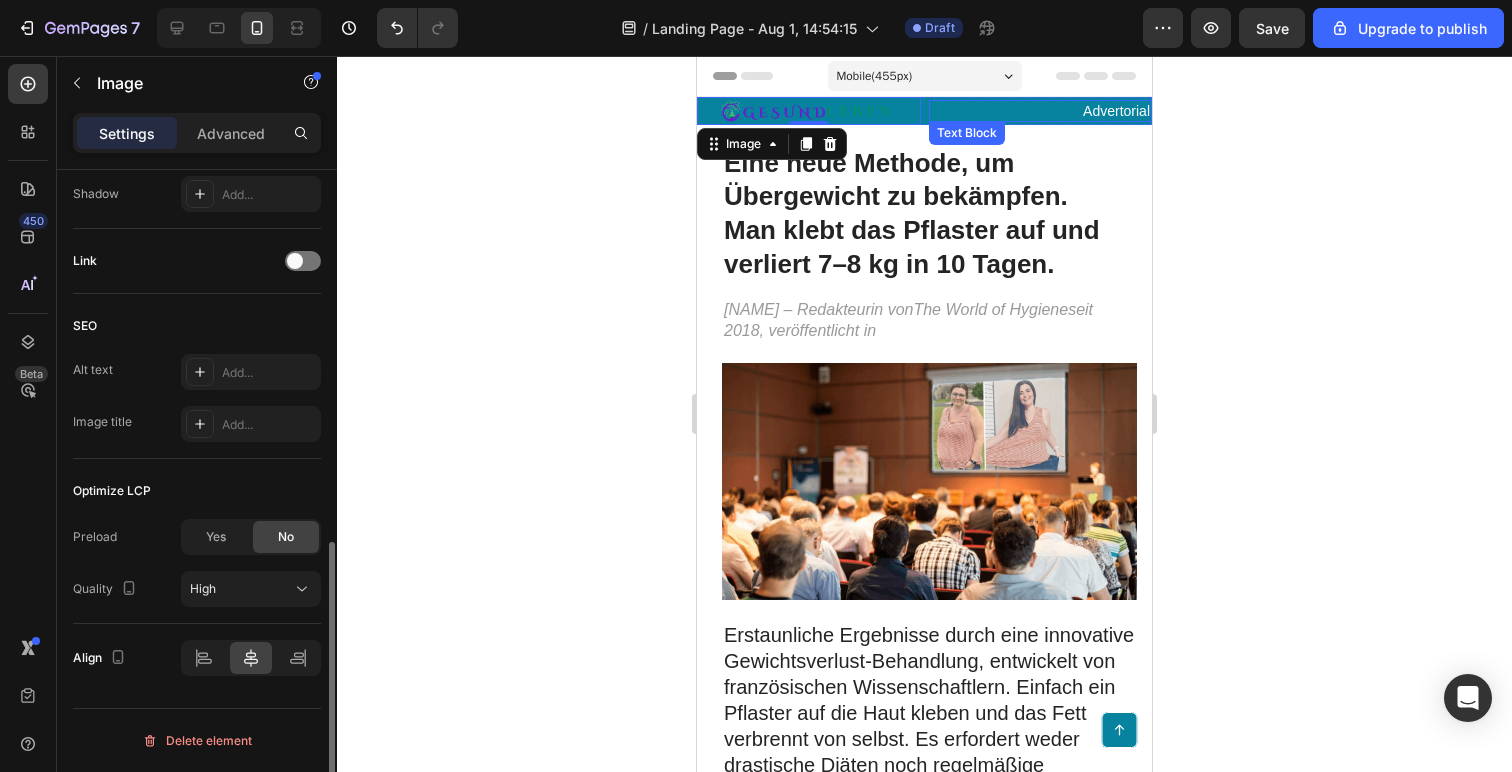 click on "Advertorial" at bounding box center (1041, 111) 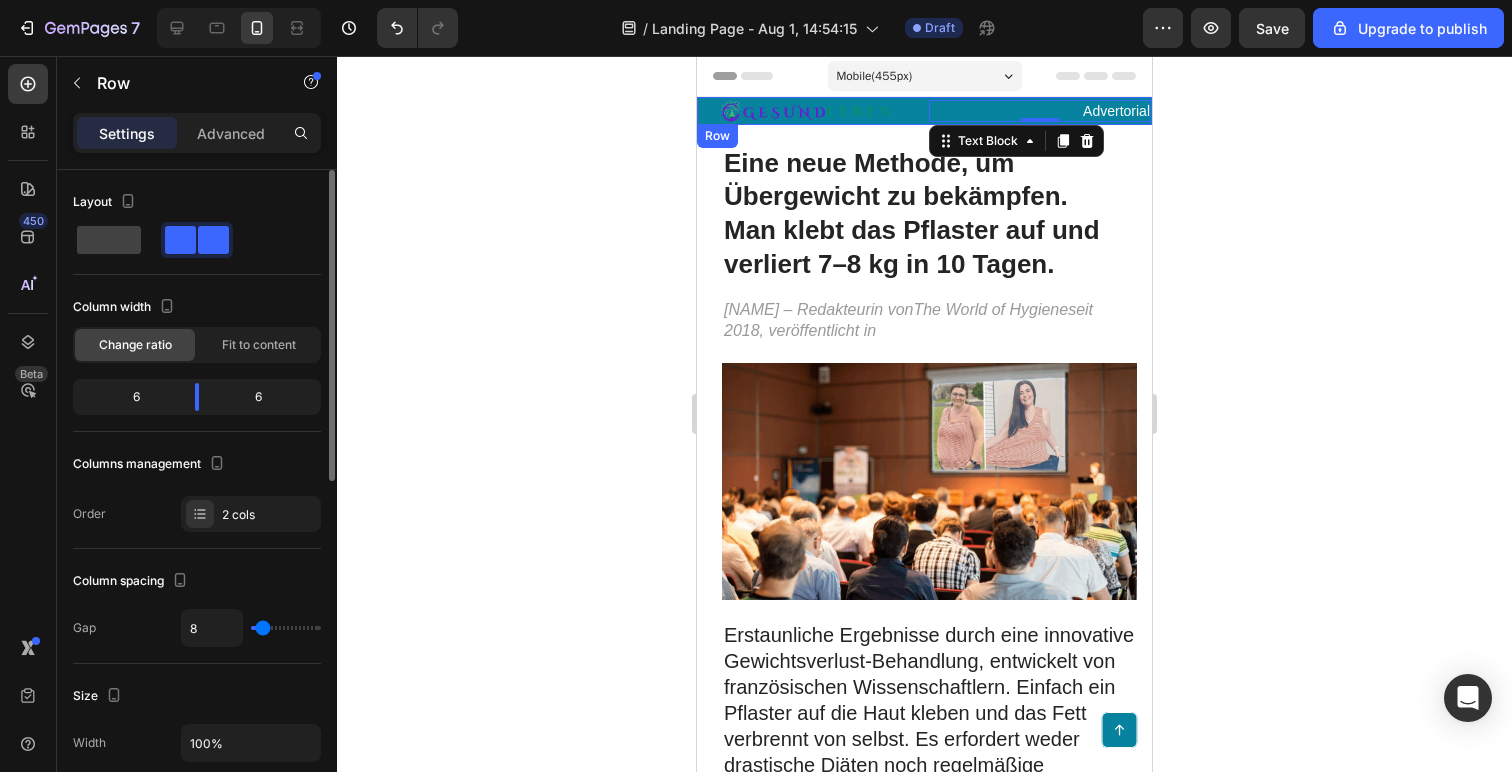 click on "Image Advertorial Text Block   0 Row" at bounding box center [924, 111] 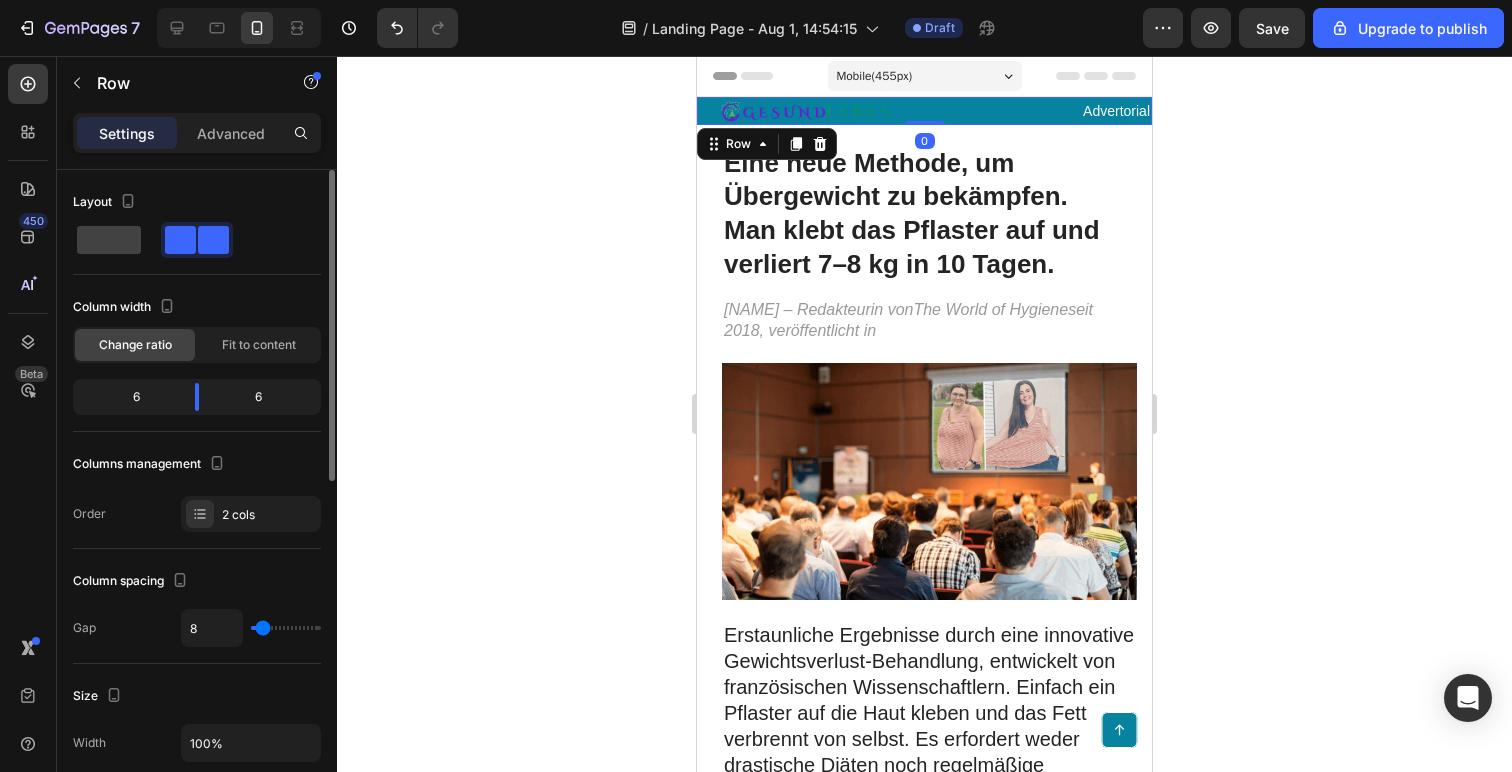 click on "Image Advertorial Text Block Row   0" at bounding box center [924, 111] 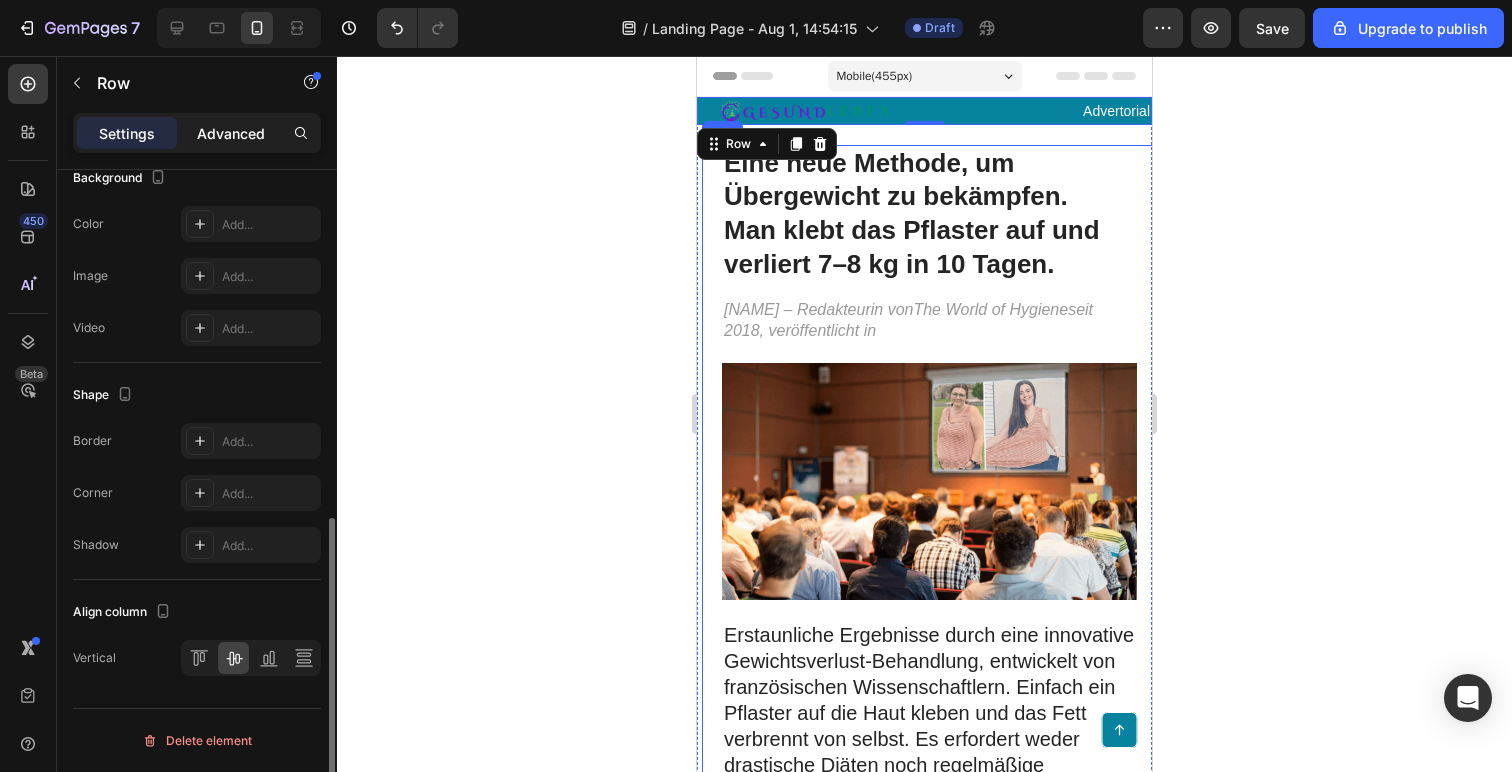 click on "Advanced" at bounding box center (231, 133) 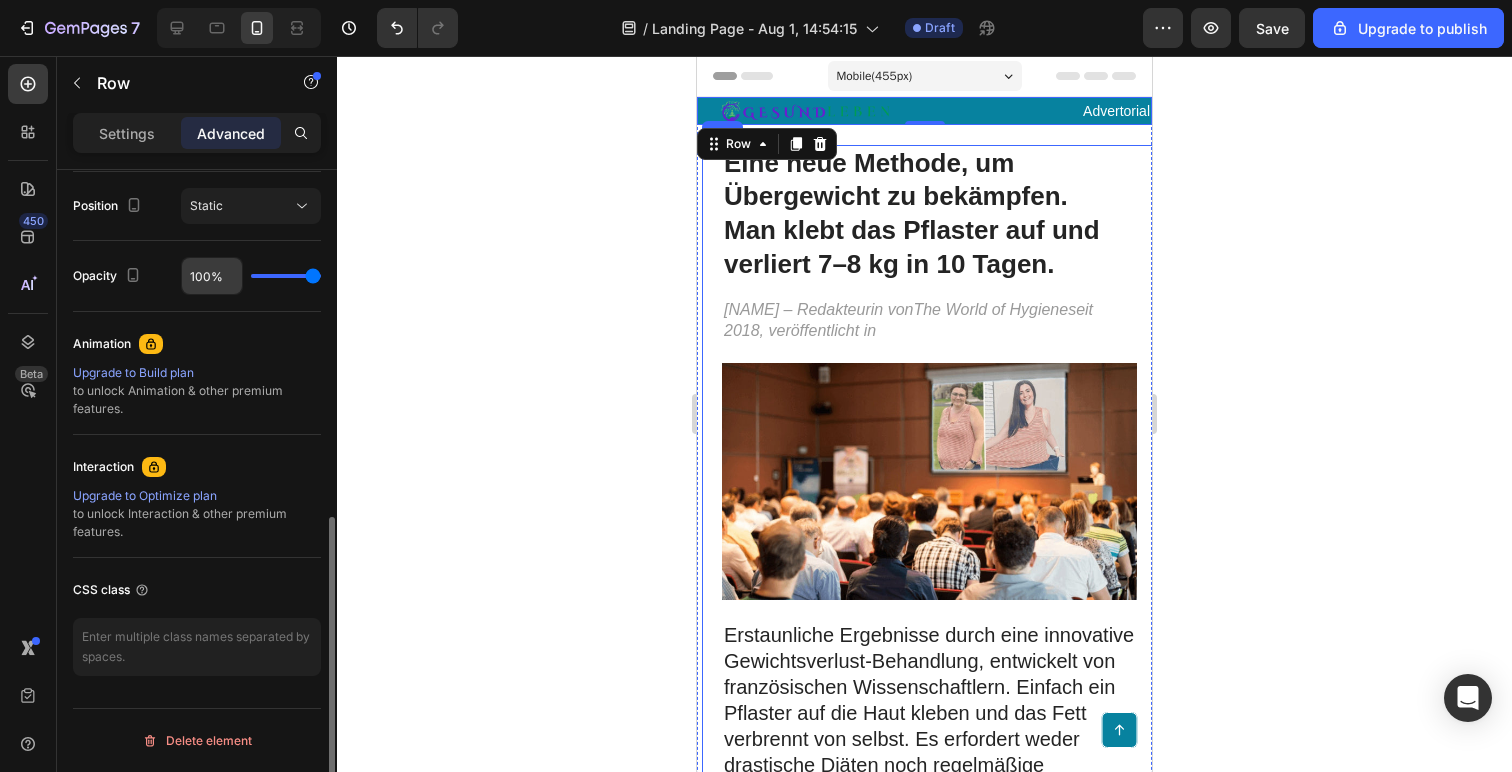 scroll, scrollTop: 0, scrollLeft: 0, axis: both 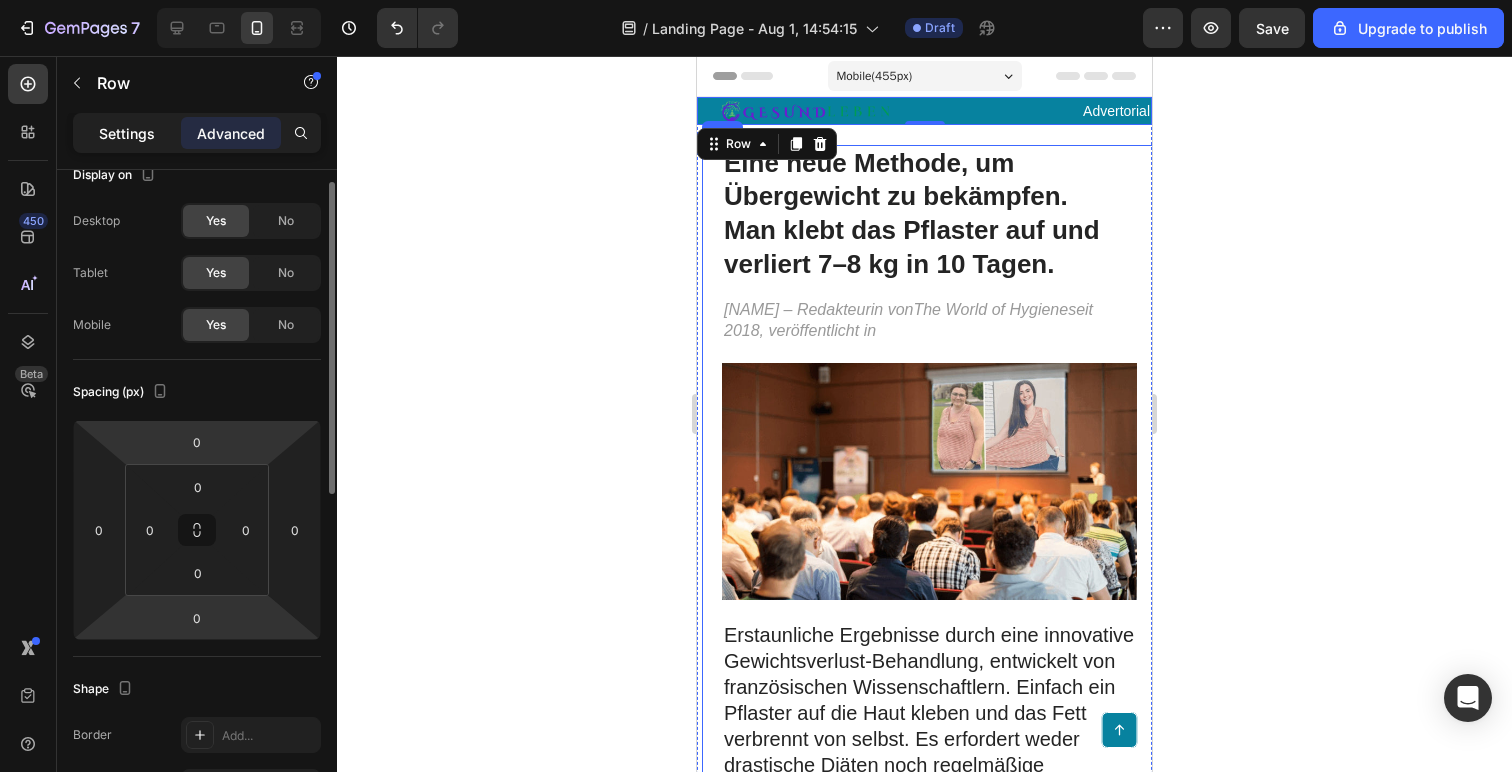click on "Settings" at bounding box center (127, 133) 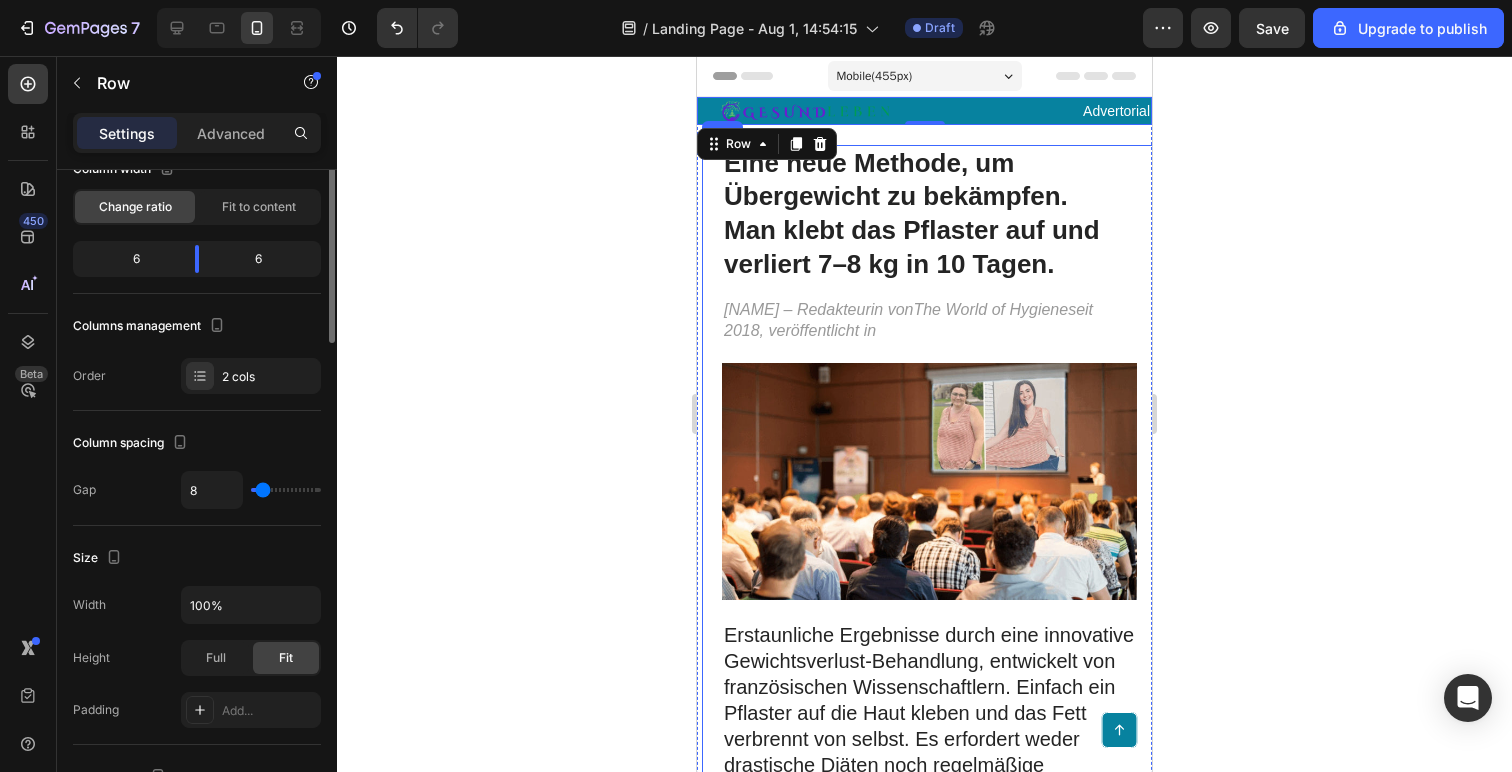 scroll, scrollTop: 0, scrollLeft: 0, axis: both 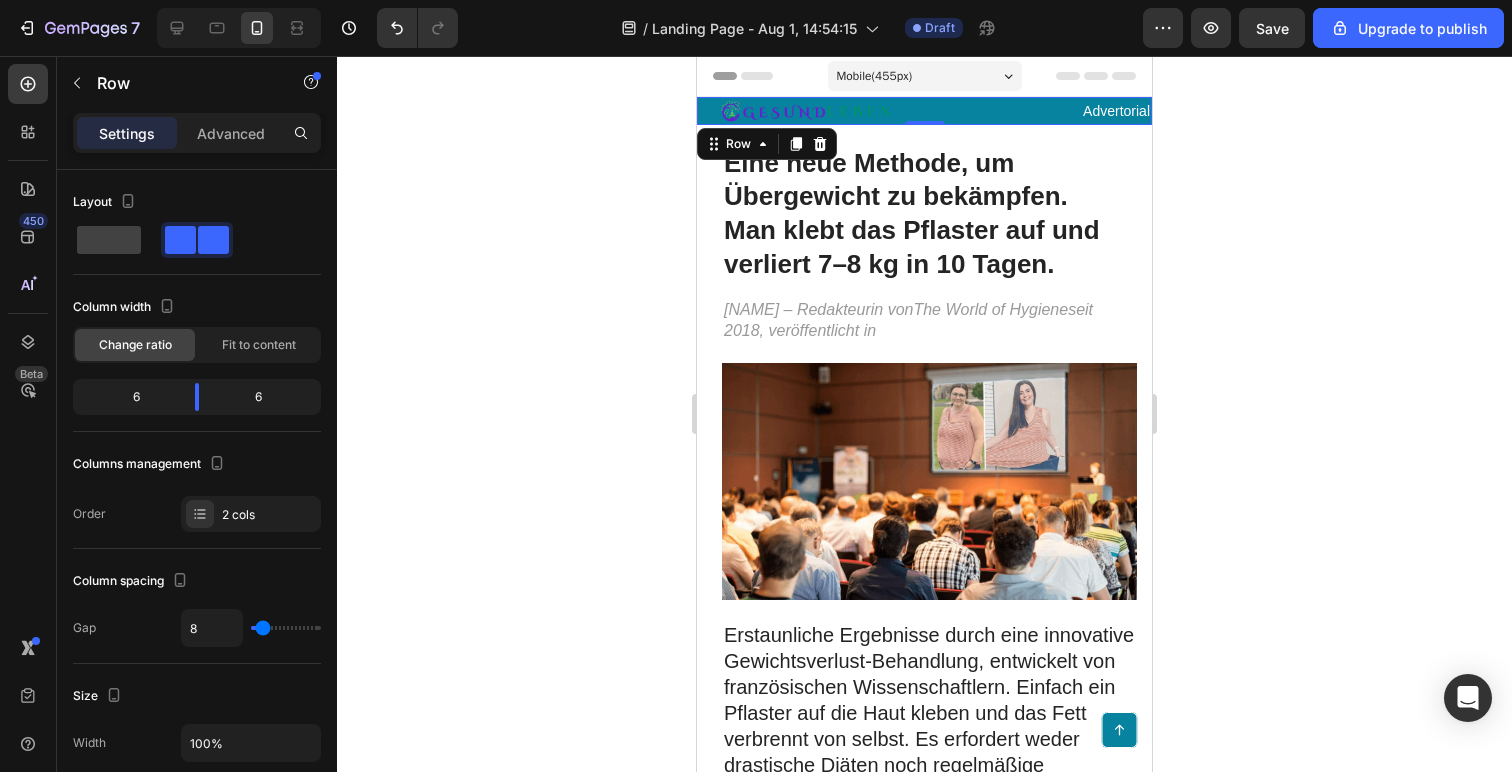 click at bounding box center [809, 111] 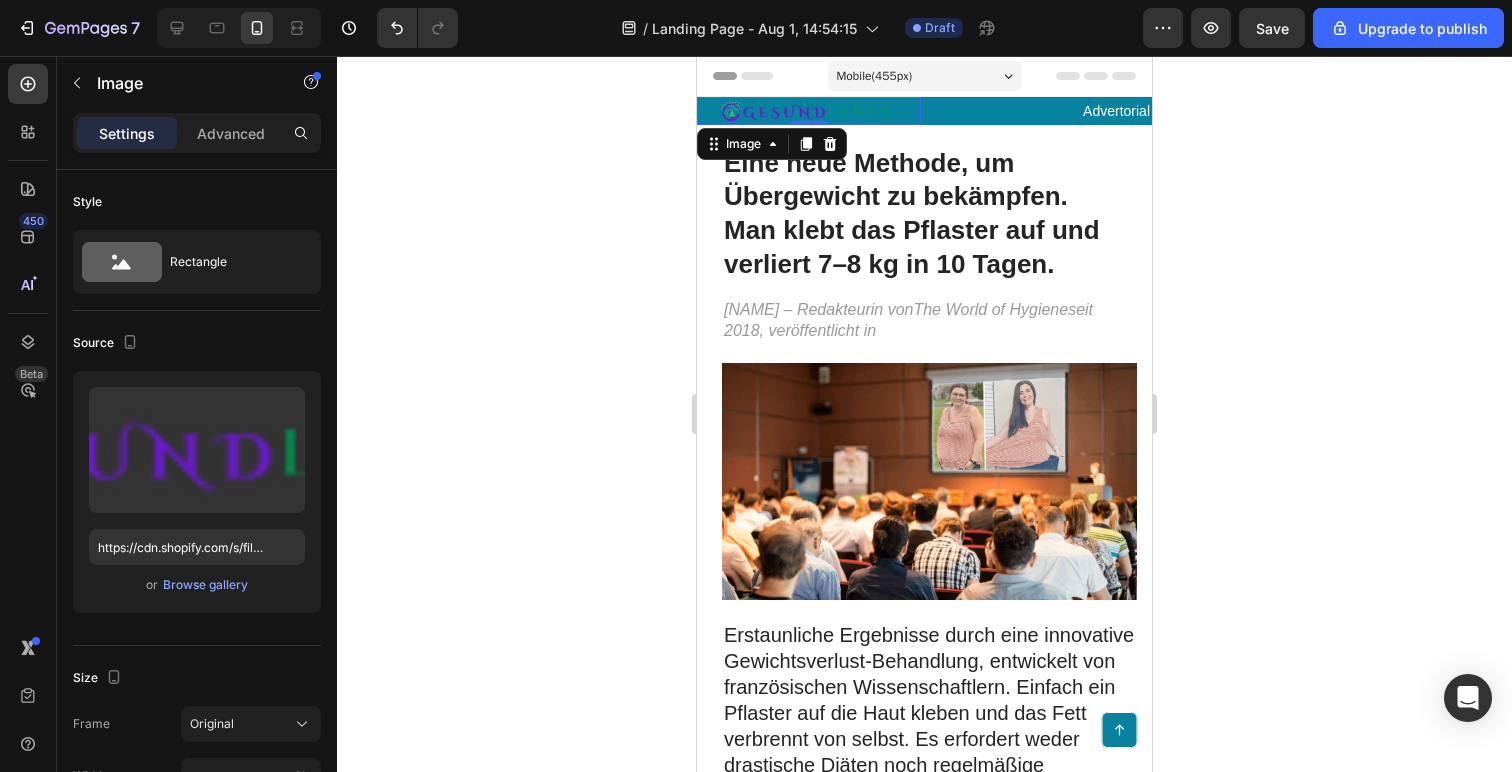 click at bounding box center (809, 111) 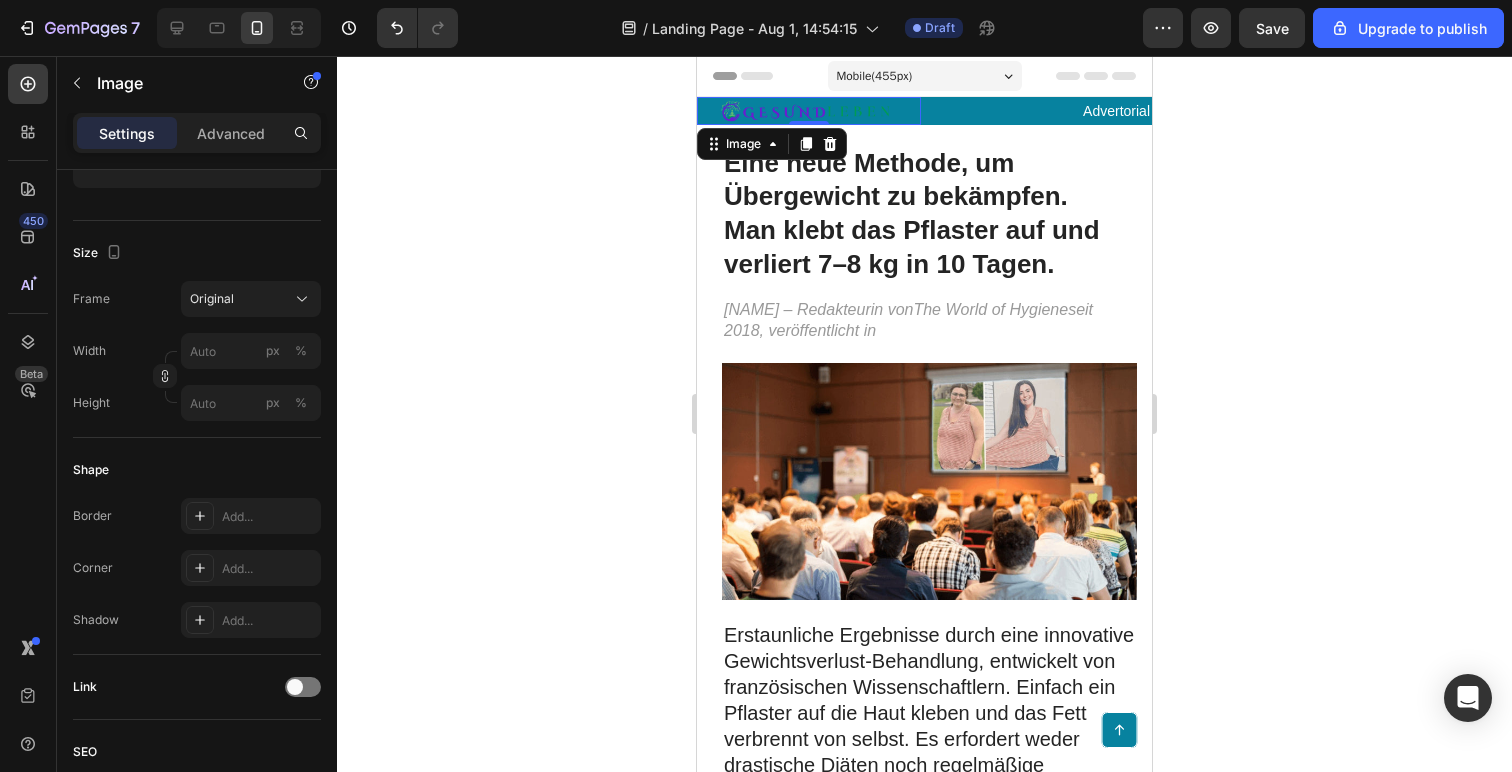 scroll, scrollTop: 851, scrollLeft: 0, axis: vertical 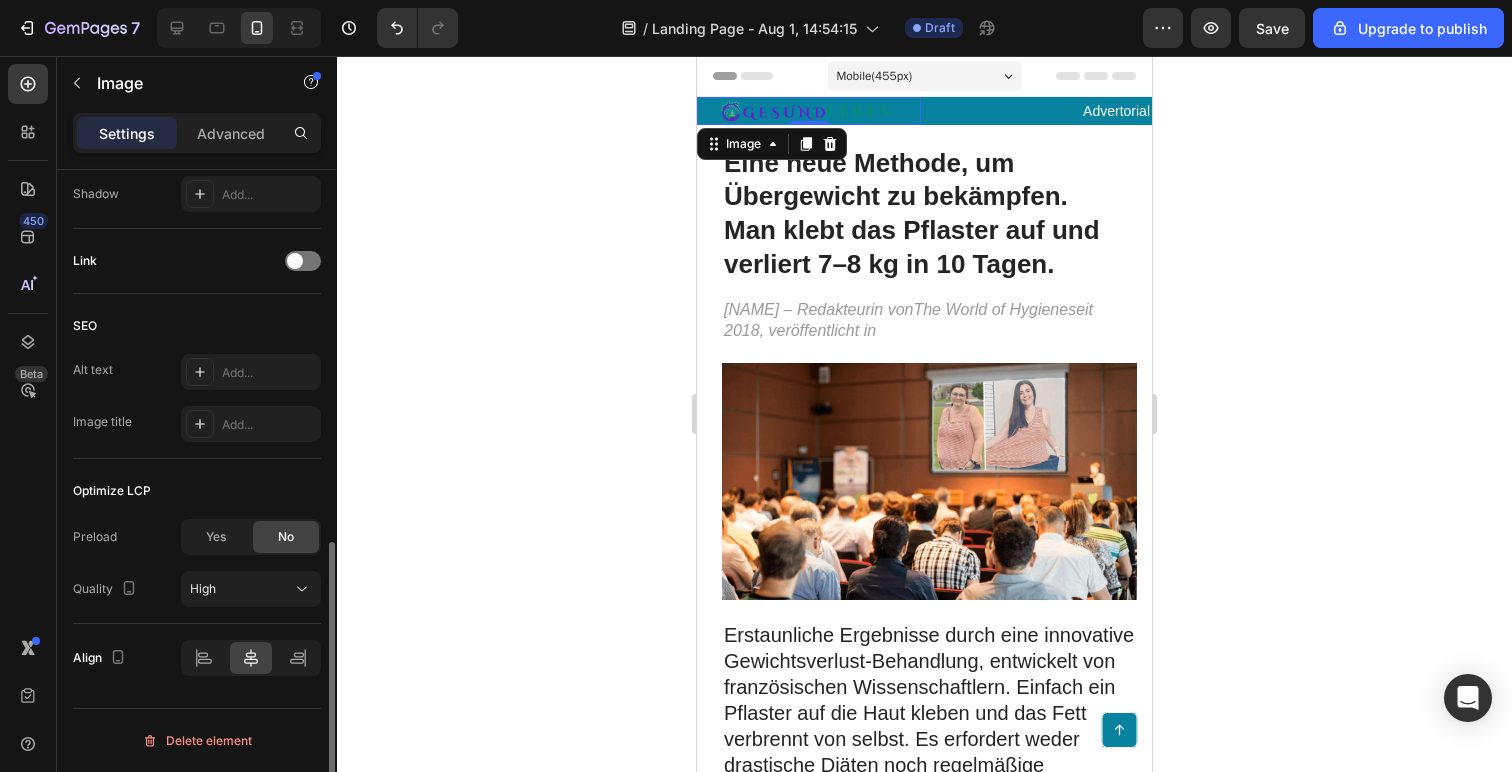 click on "Settings" at bounding box center [127, 133] 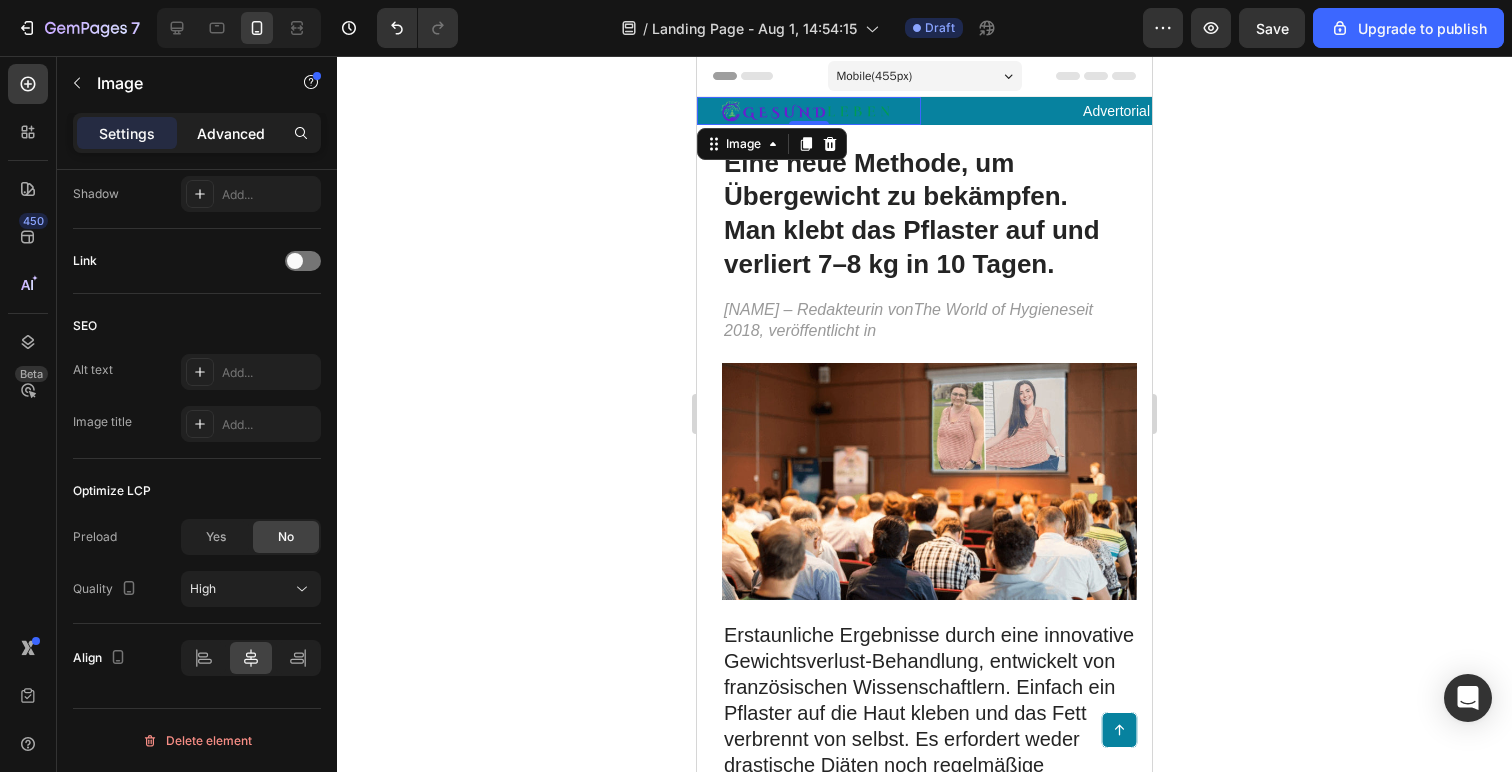 click on "Advanced" at bounding box center [231, 133] 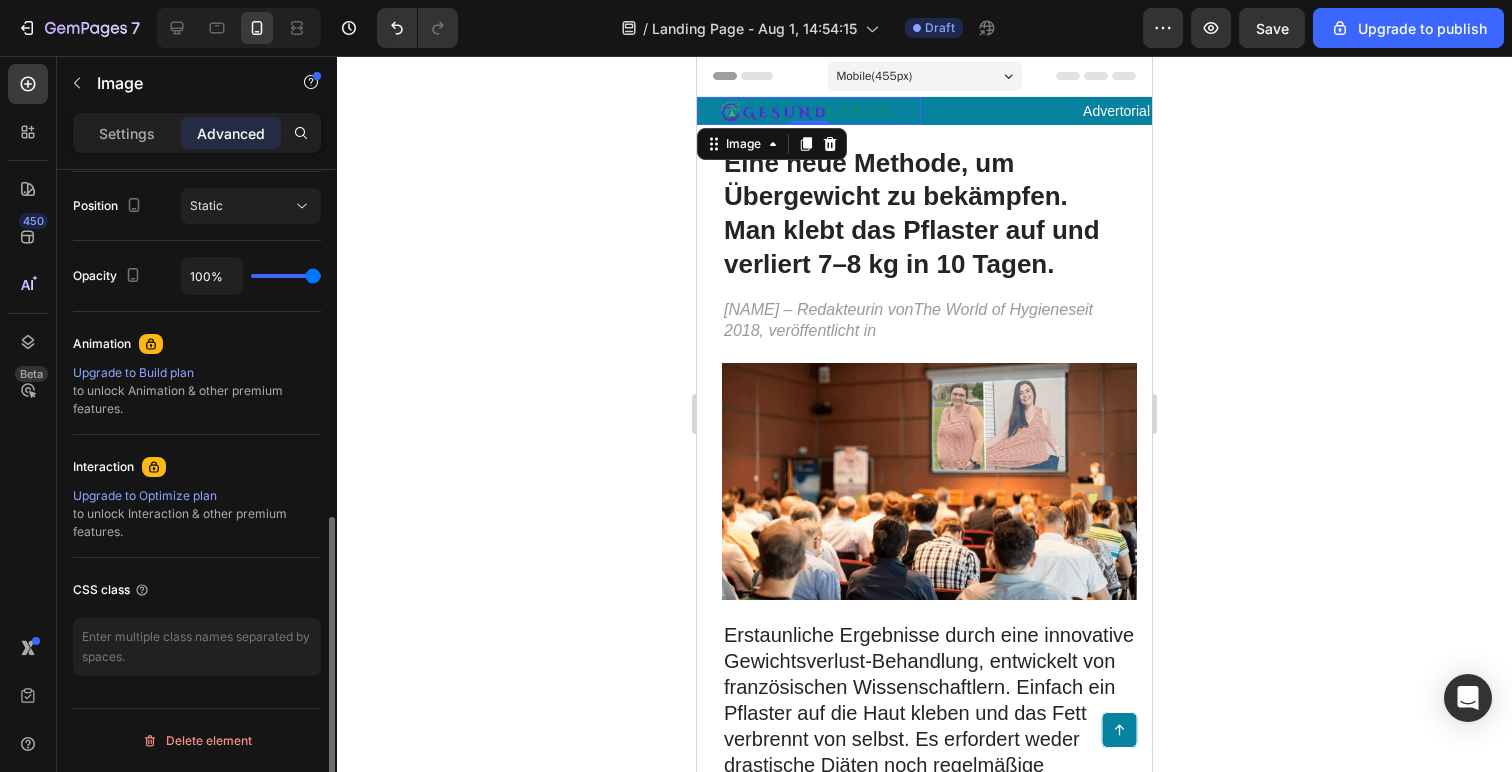 scroll, scrollTop: 0, scrollLeft: 0, axis: both 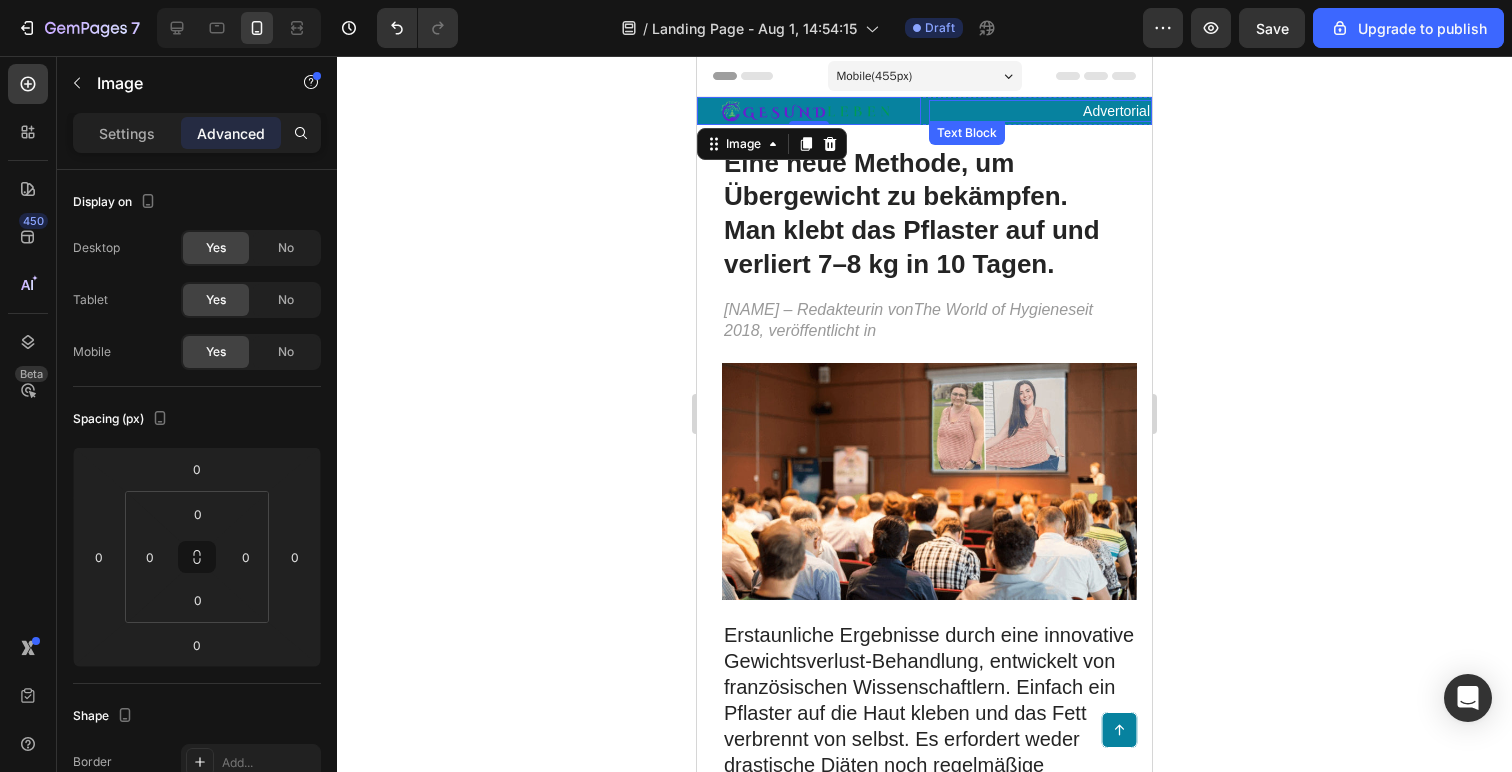 click on "Advertorial" at bounding box center (1041, 111) 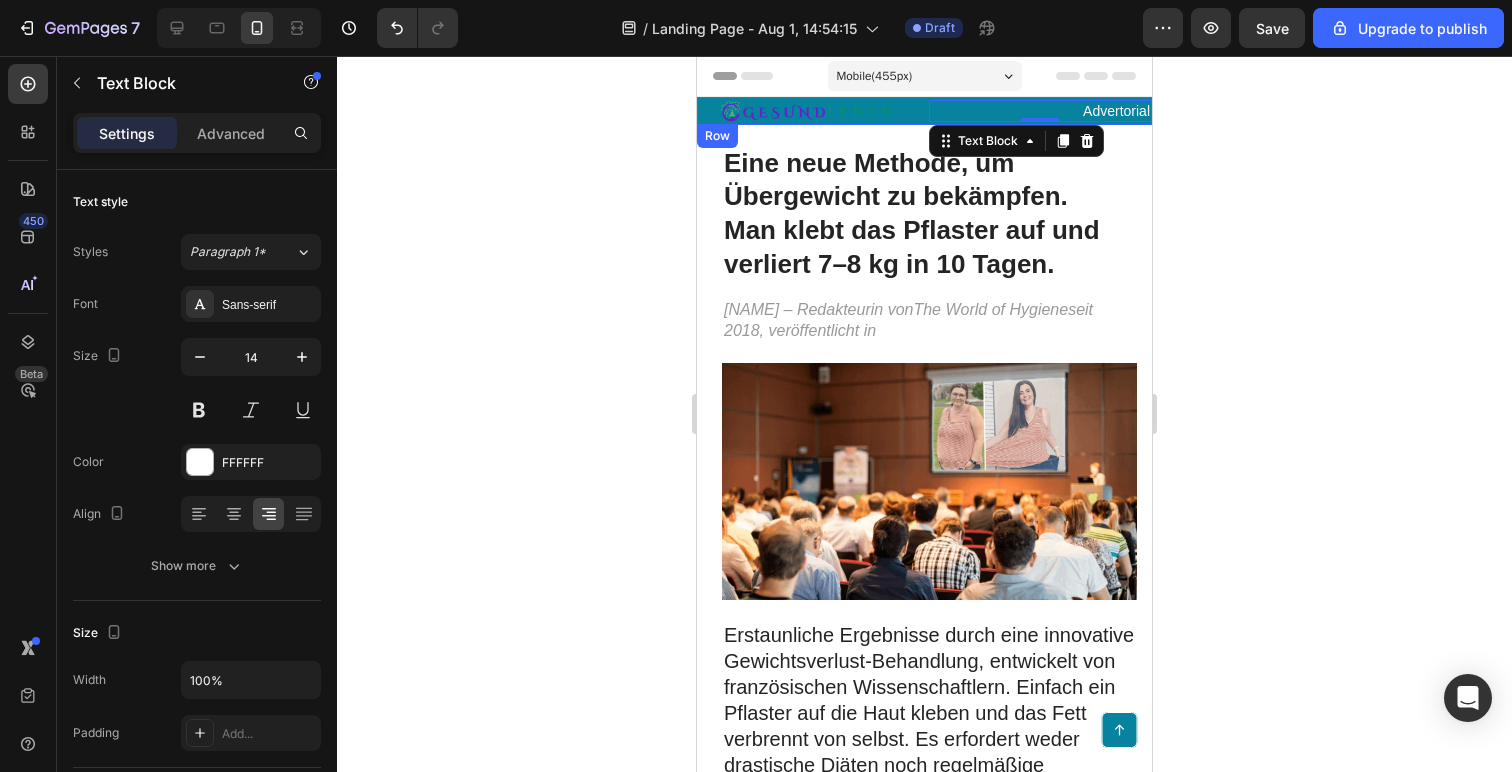 click on "Image Advertorial Text Block   0 Row" at bounding box center [924, 111] 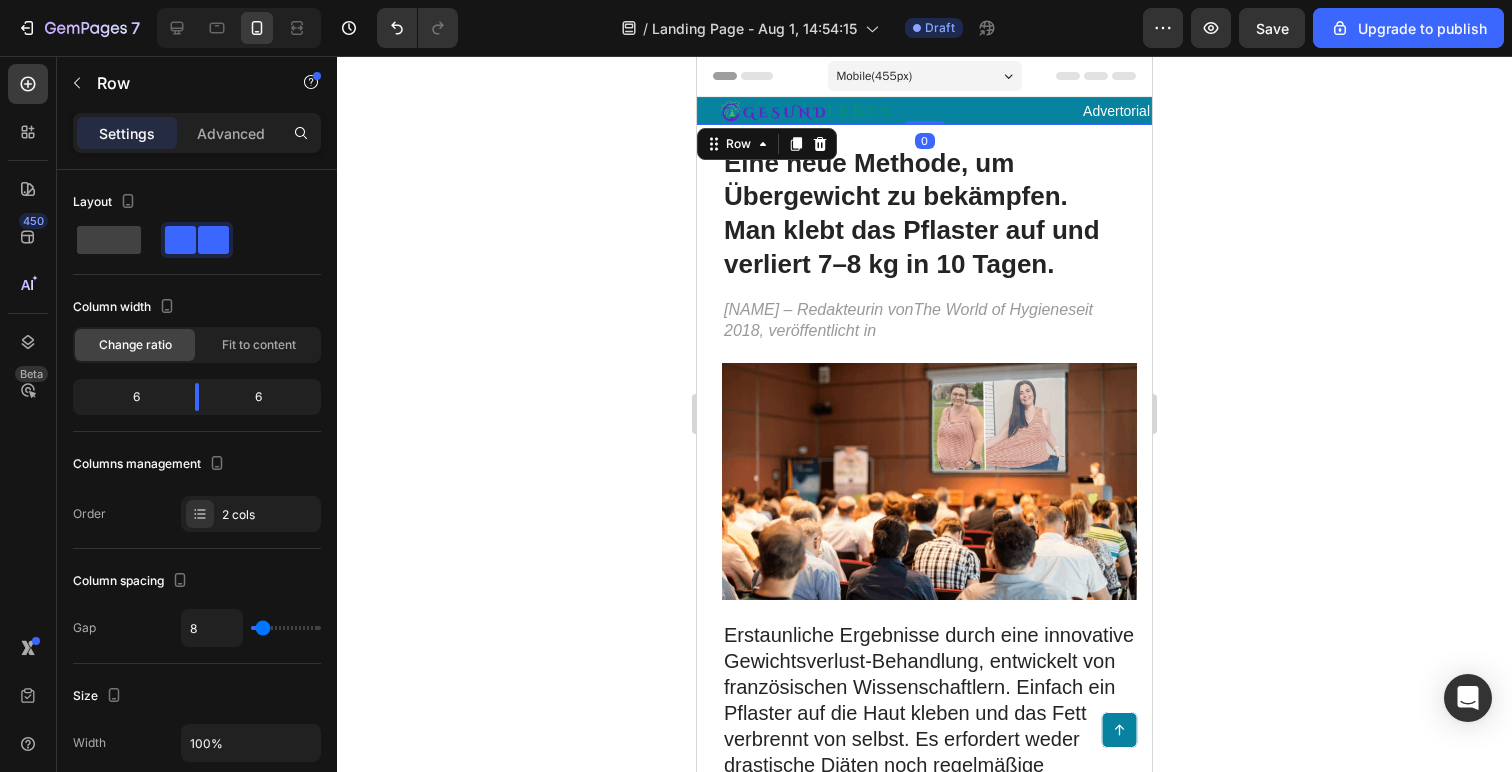 click on "Image Advertorial Text Block Row   0" at bounding box center (924, 111) 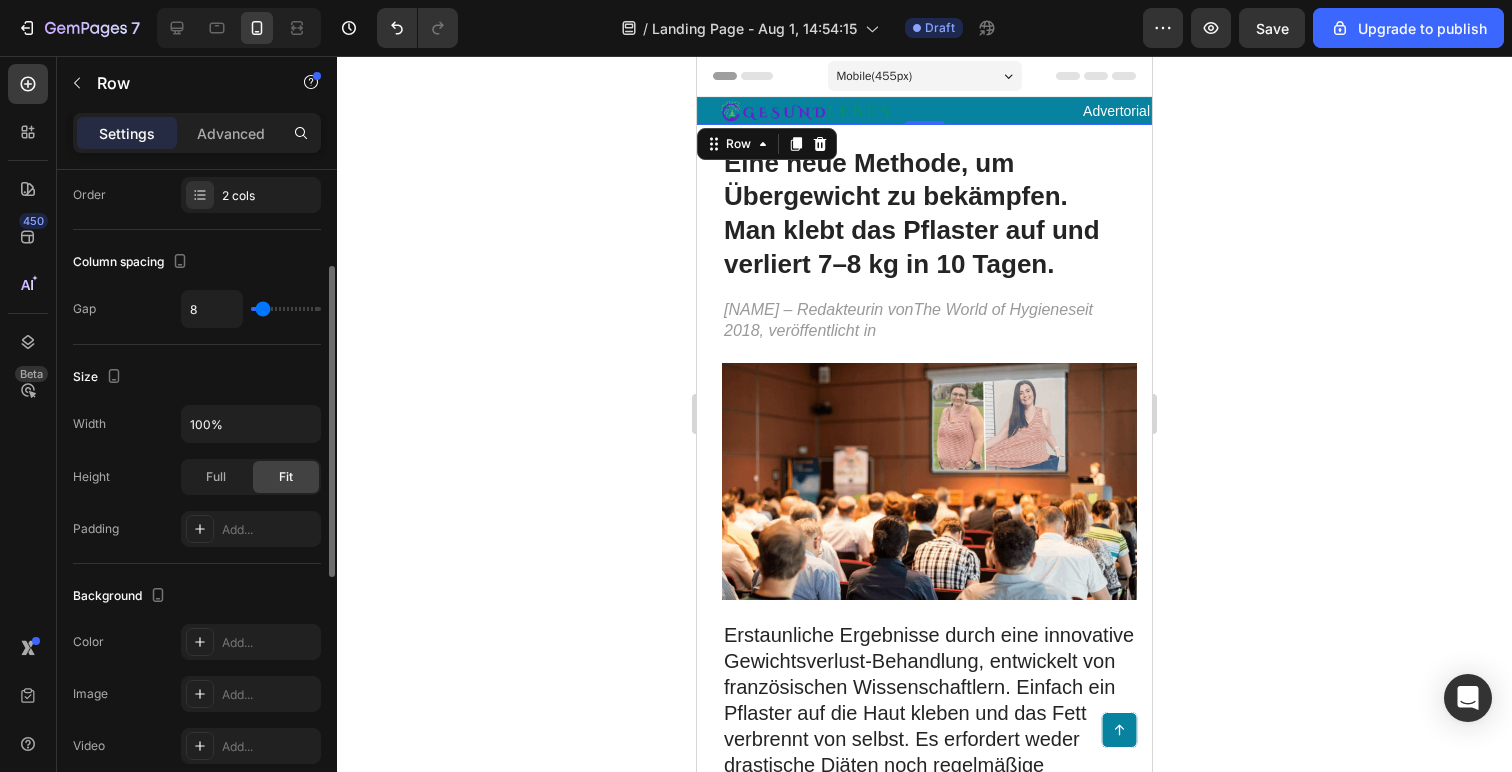 scroll, scrollTop: 146, scrollLeft: 0, axis: vertical 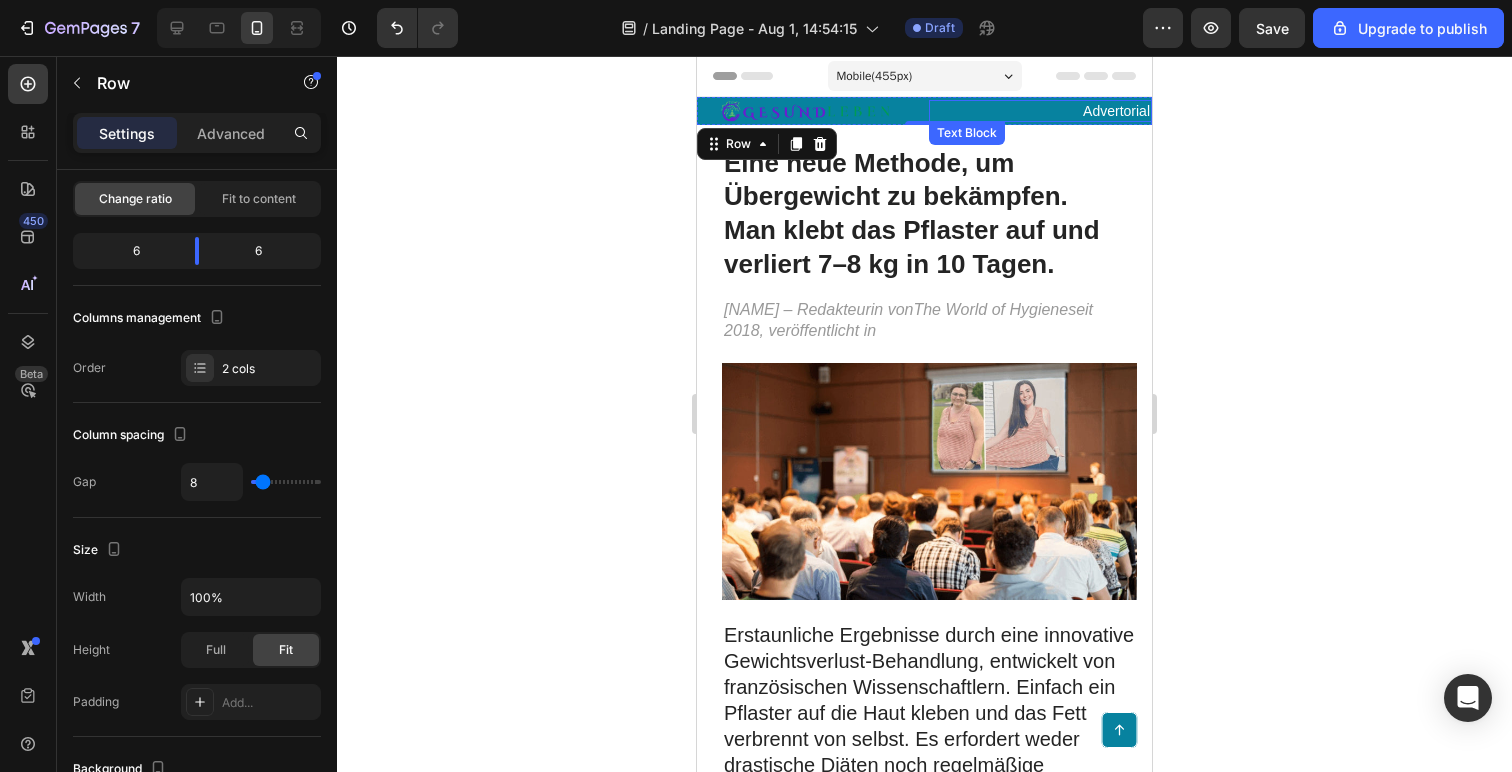 click on "Advertorial" at bounding box center (1041, 111) 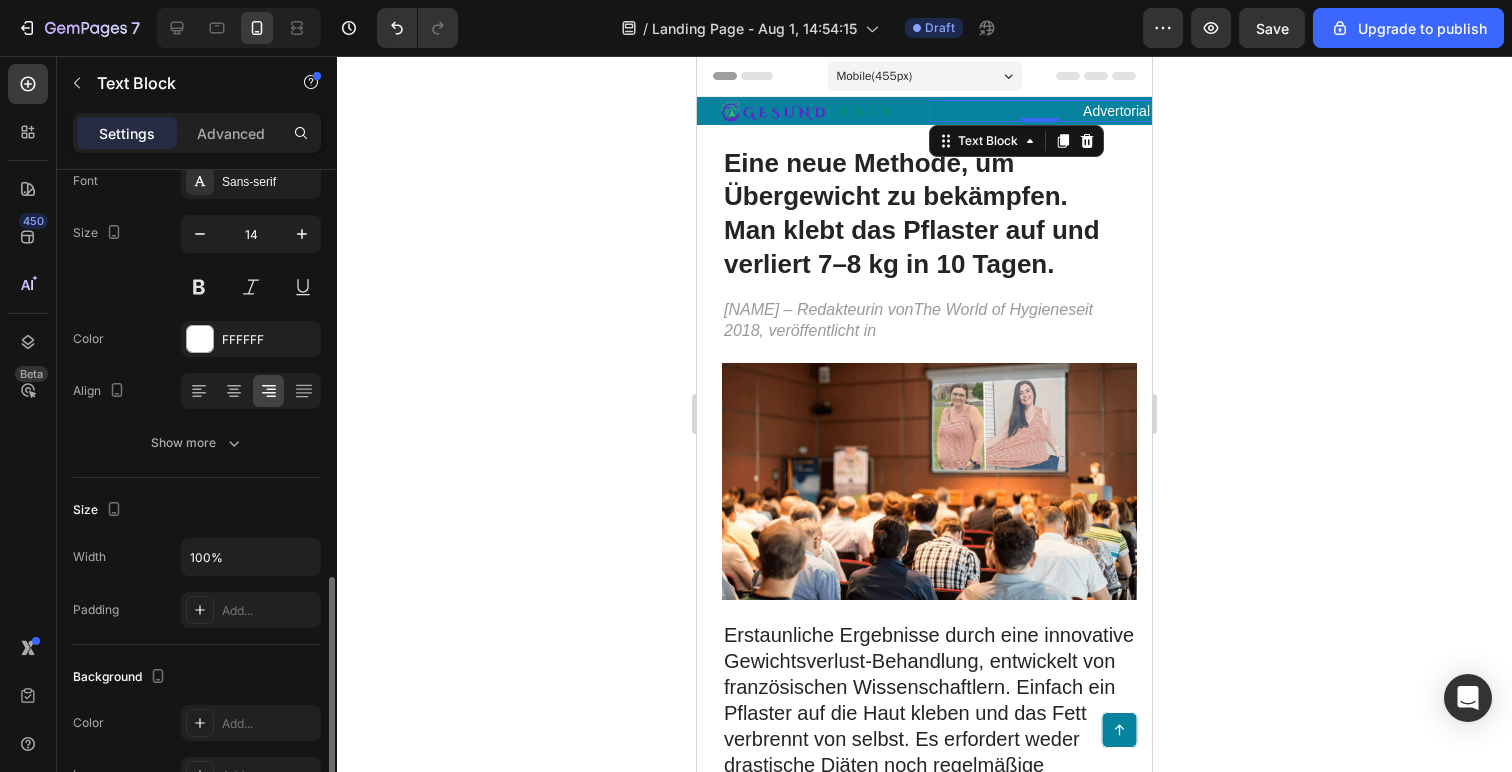 scroll, scrollTop: 0, scrollLeft: 0, axis: both 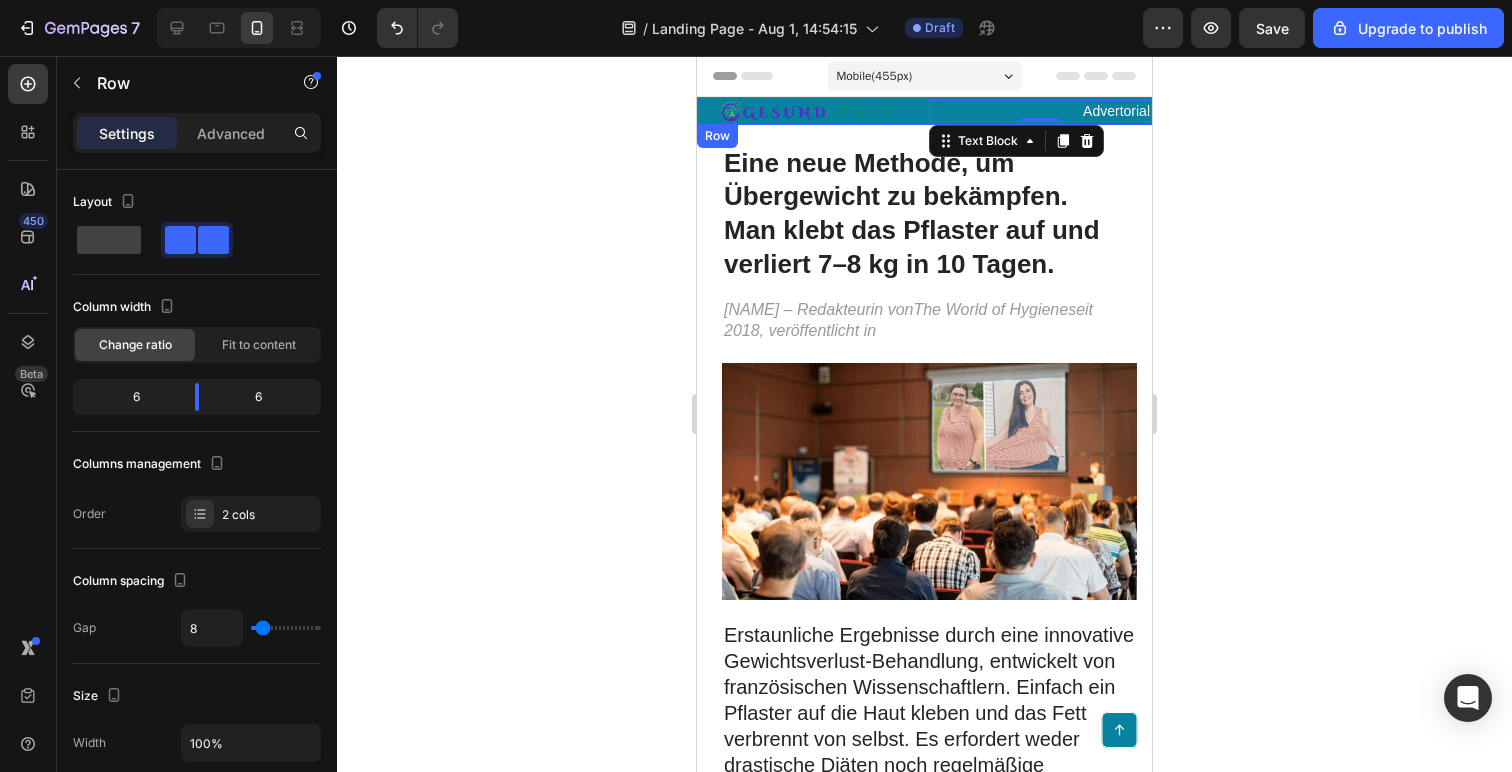 click on "Image Advertorial Text Block   0 Row" at bounding box center (924, 111) 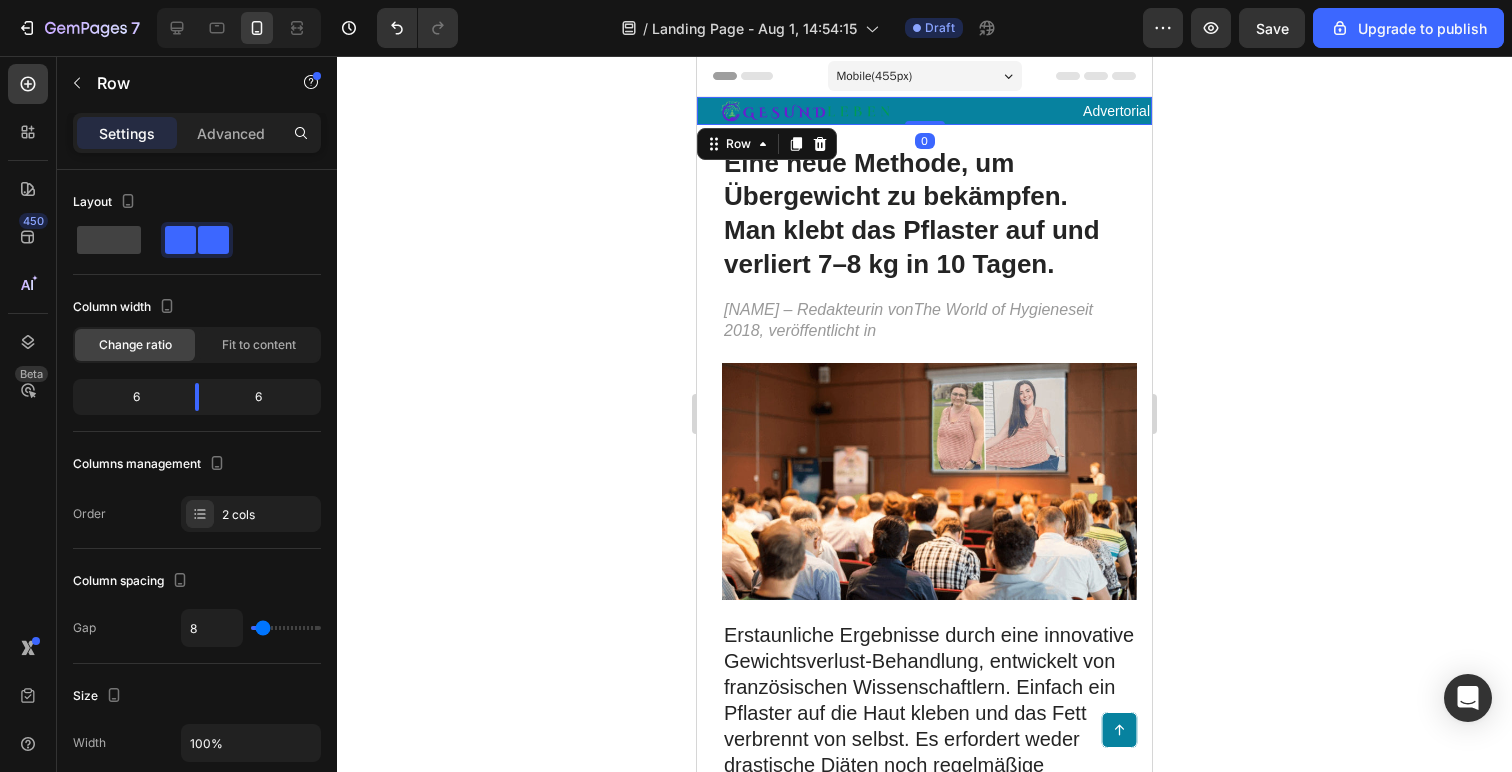 click on "Image Advertorial Text Block Row   0" at bounding box center [924, 111] 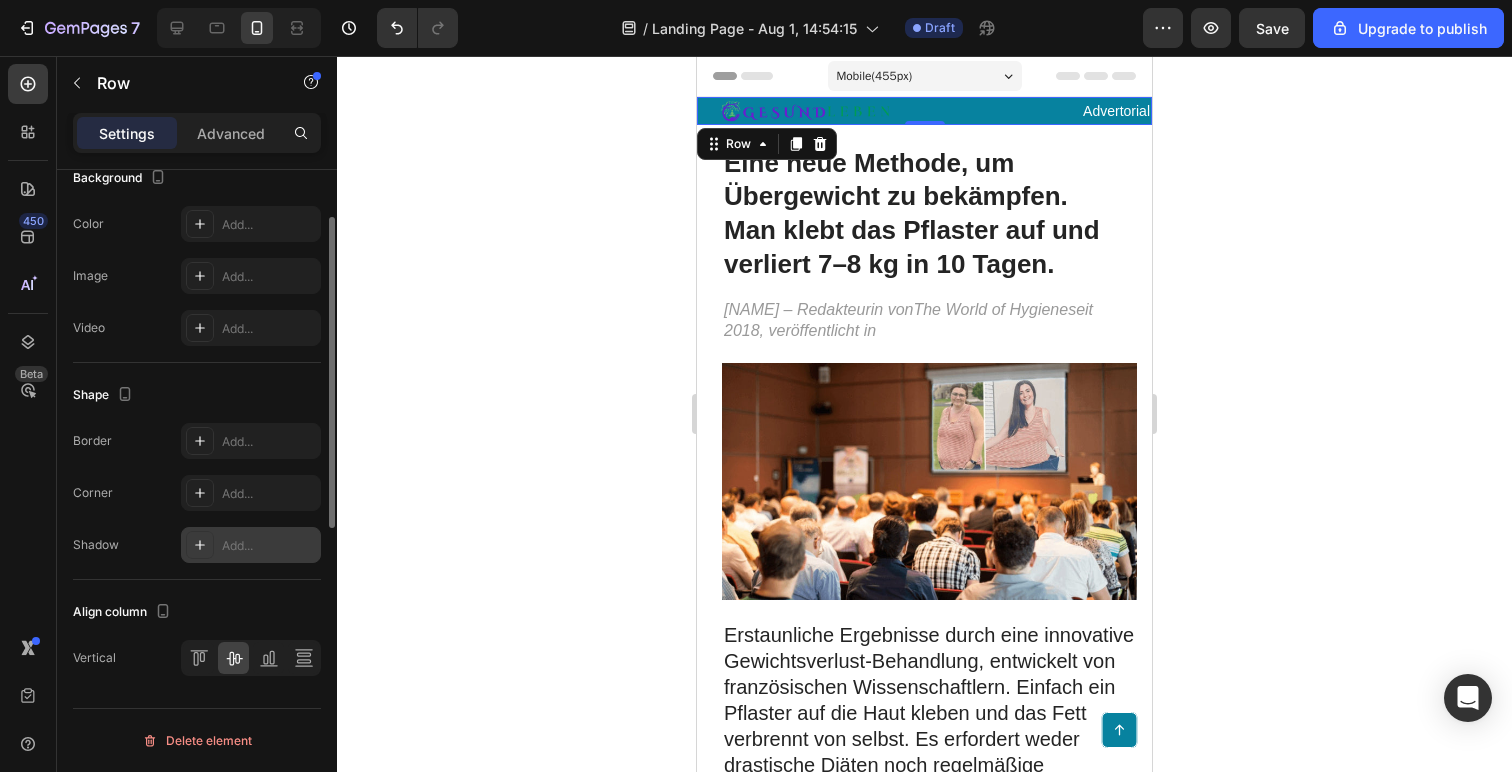 scroll, scrollTop: 311, scrollLeft: 0, axis: vertical 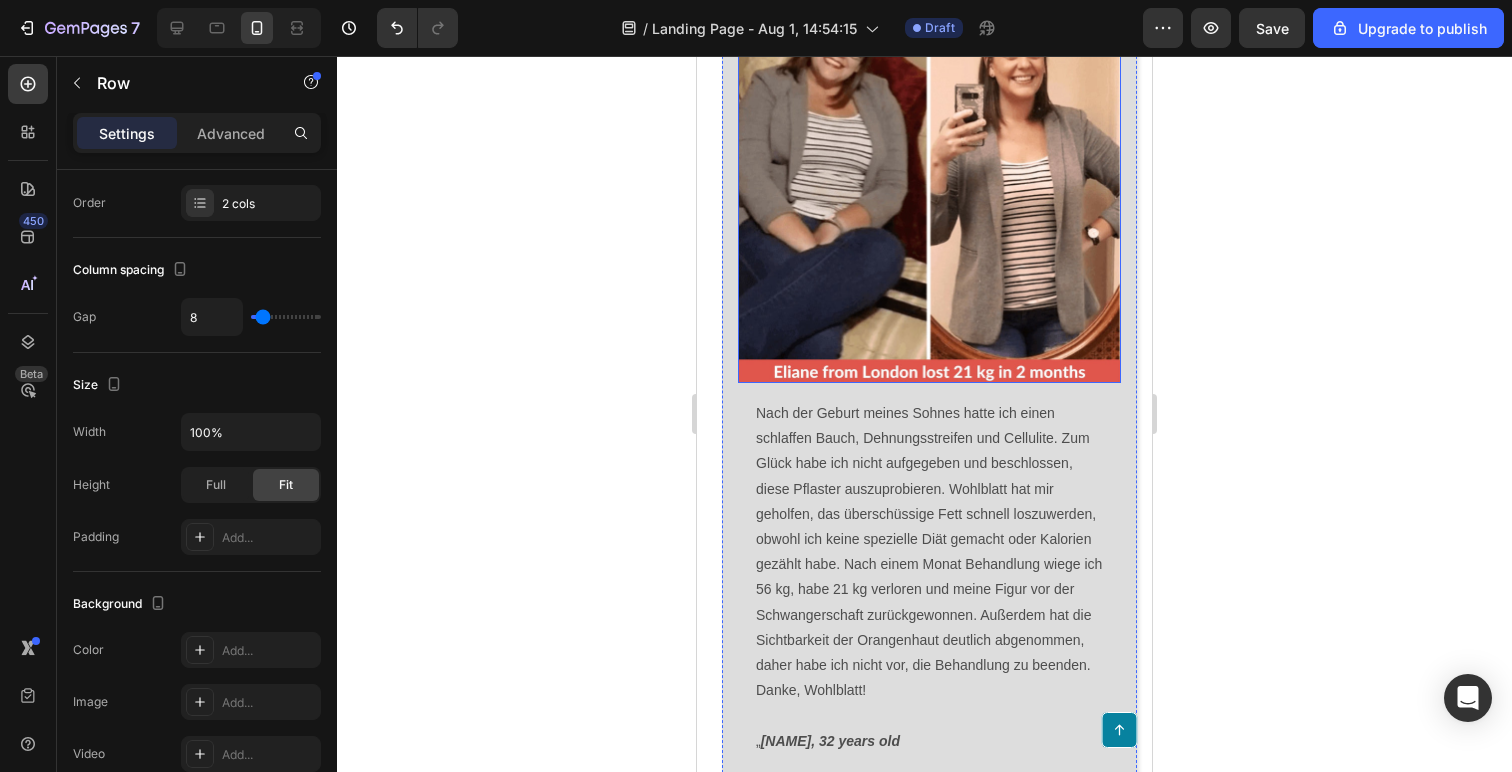 click at bounding box center [929, 182] 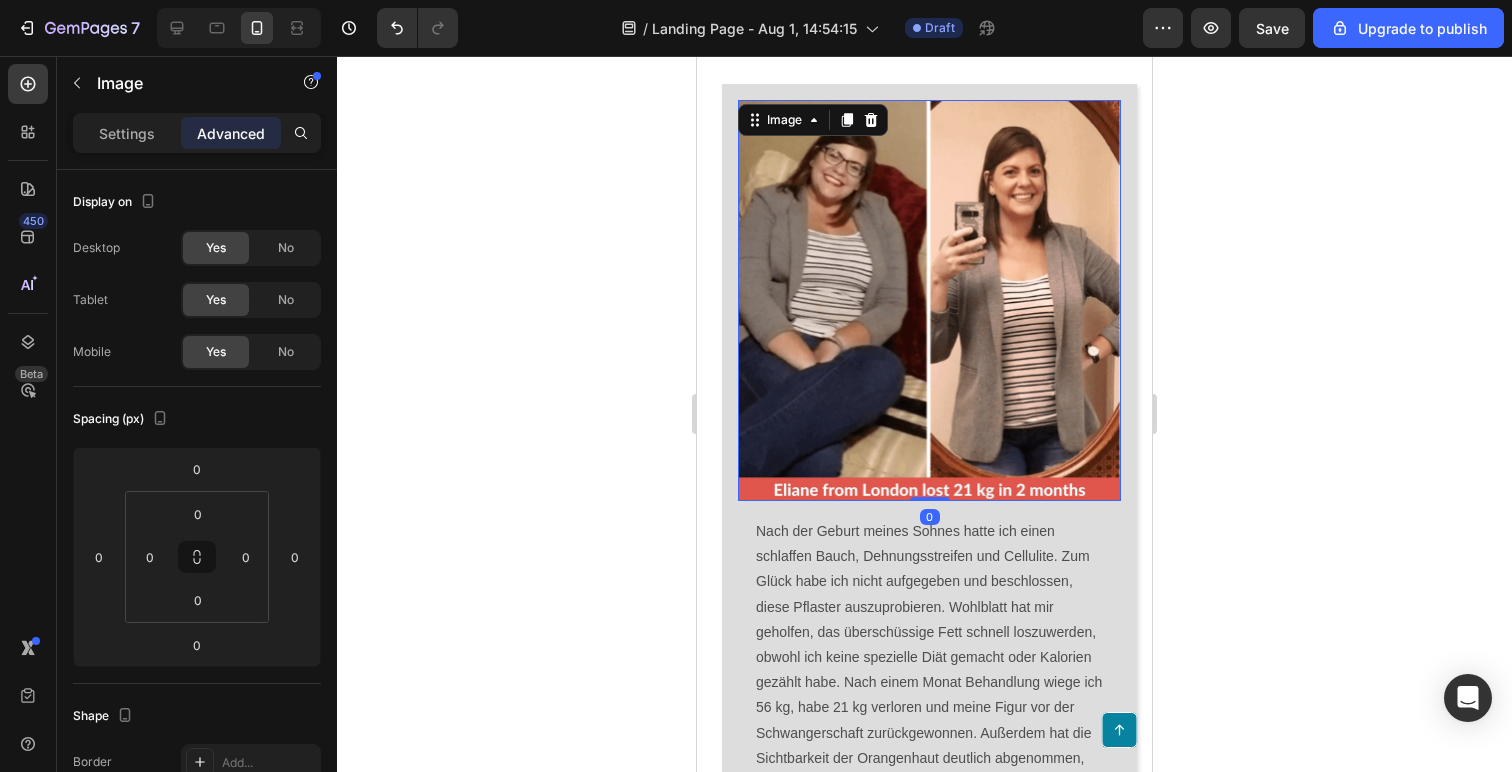 scroll, scrollTop: 3054, scrollLeft: 0, axis: vertical 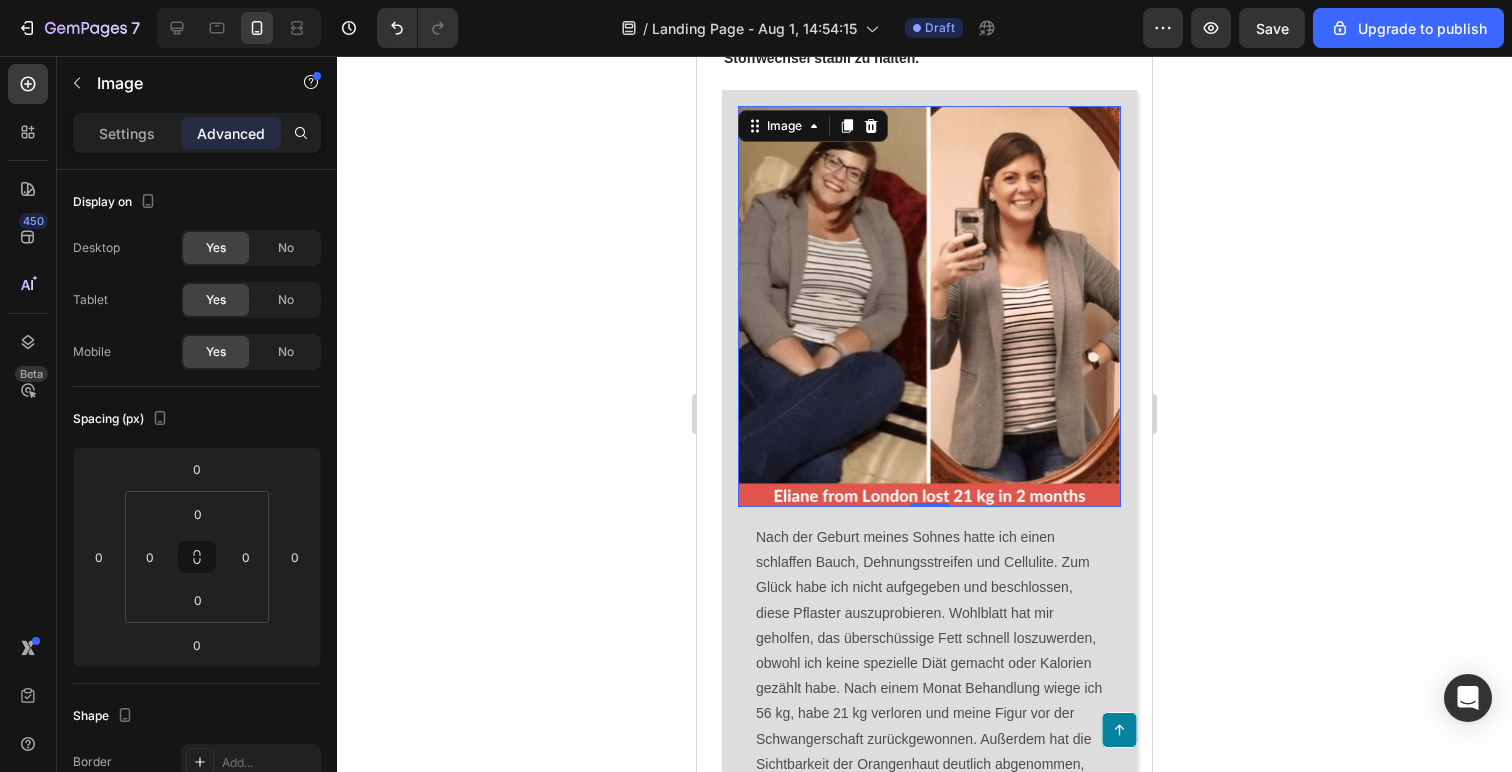 click at bounding box center [929, 306] 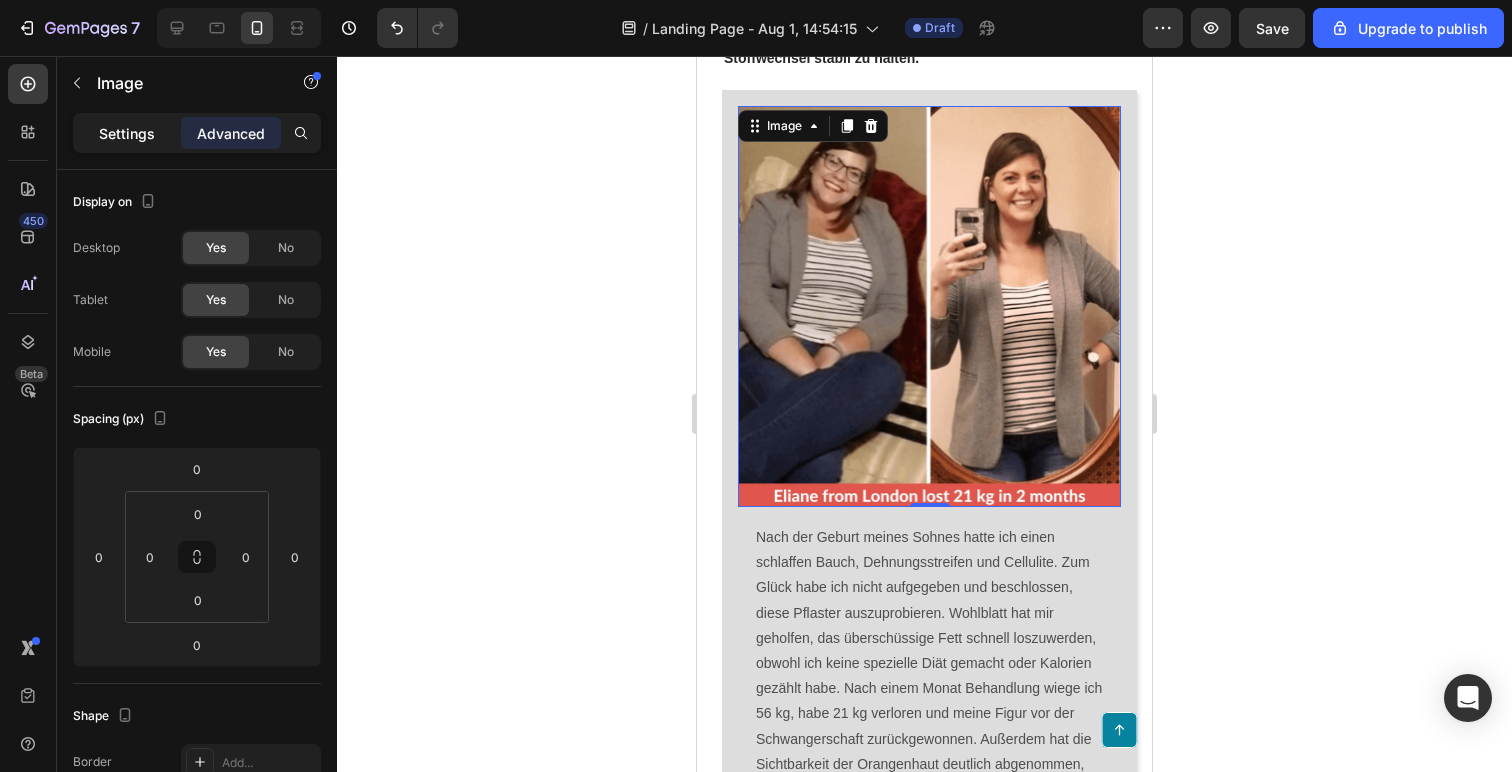 click on "Settings" at bounding box center (127, 133) 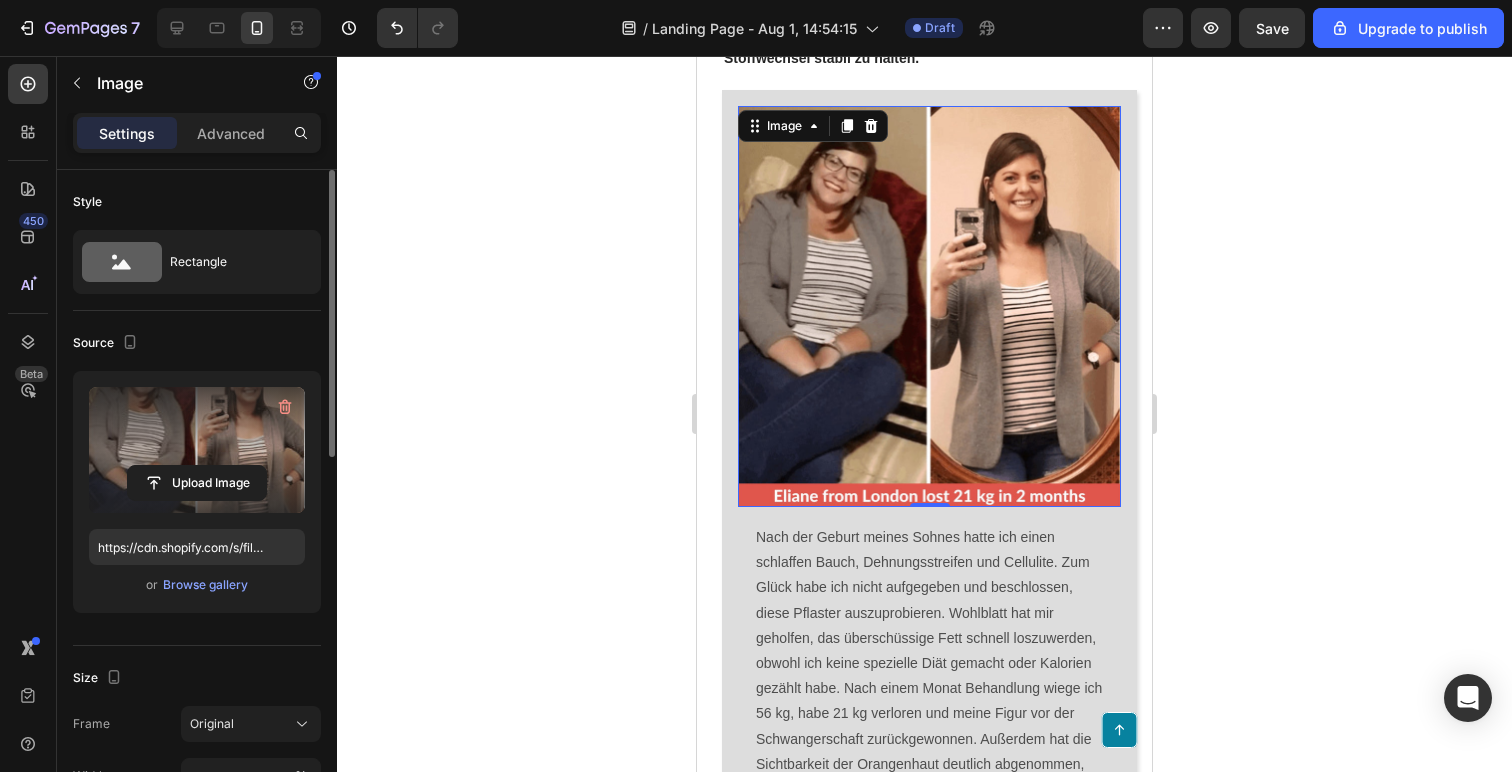 click on "Upload Image" at bounding box center (197, 450) 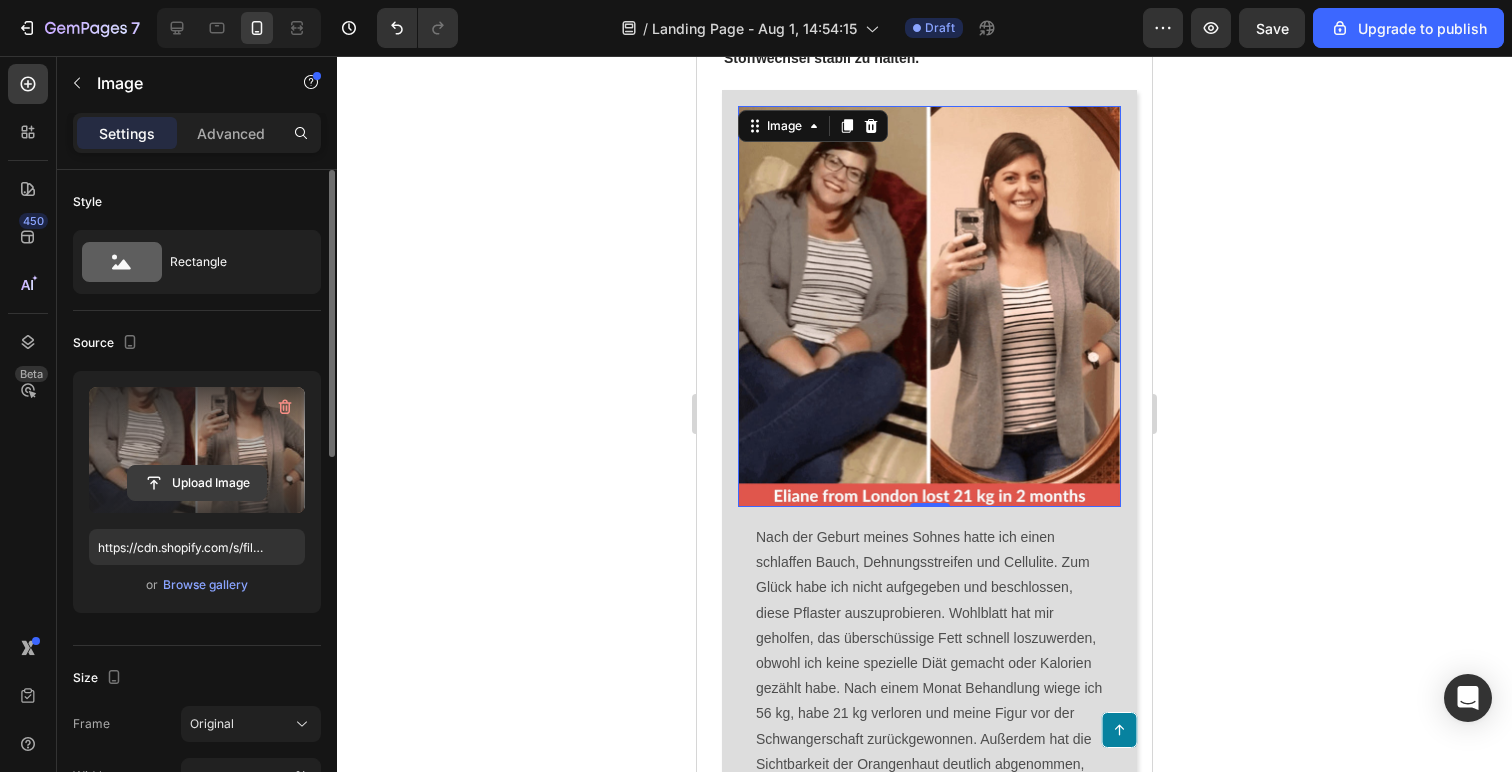 click 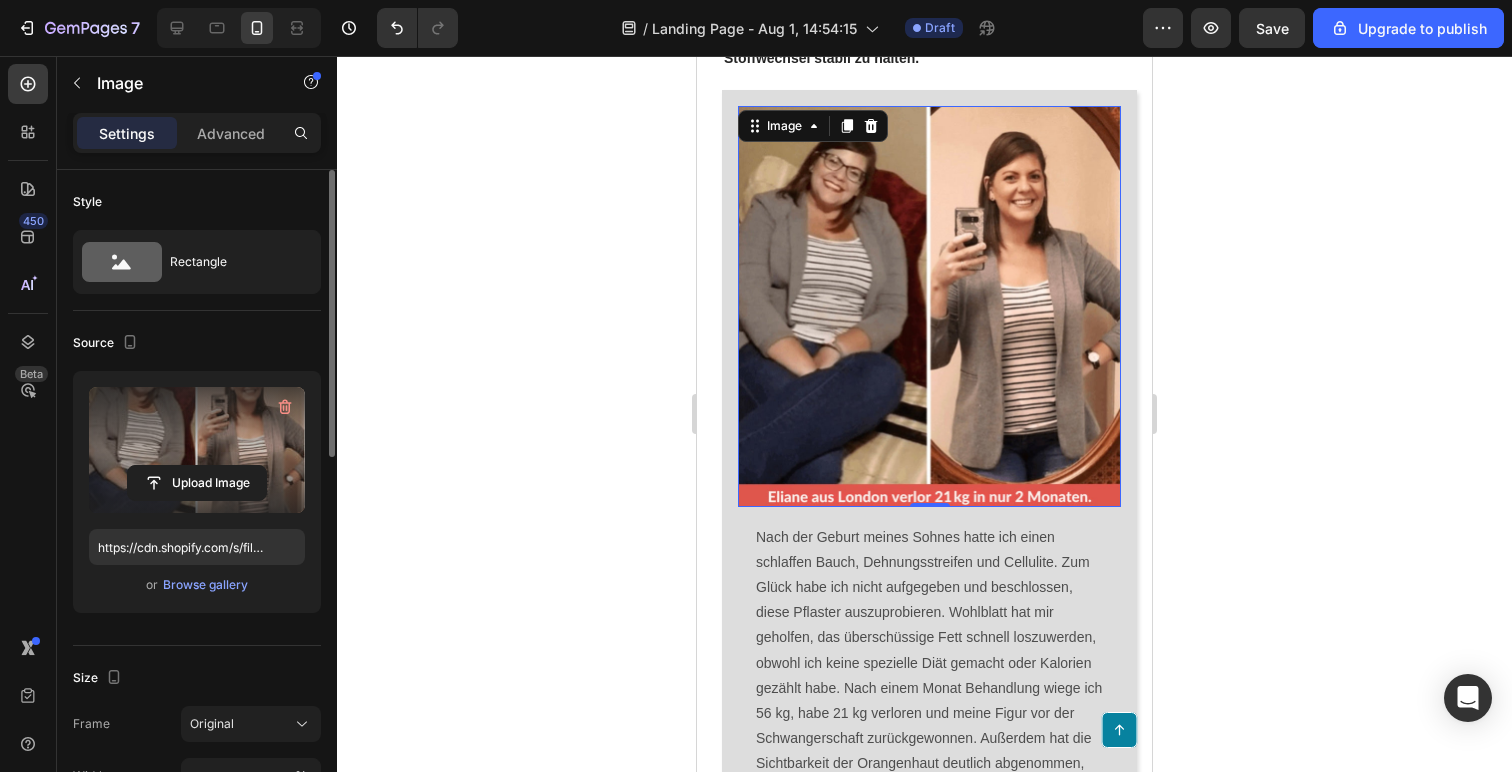 click 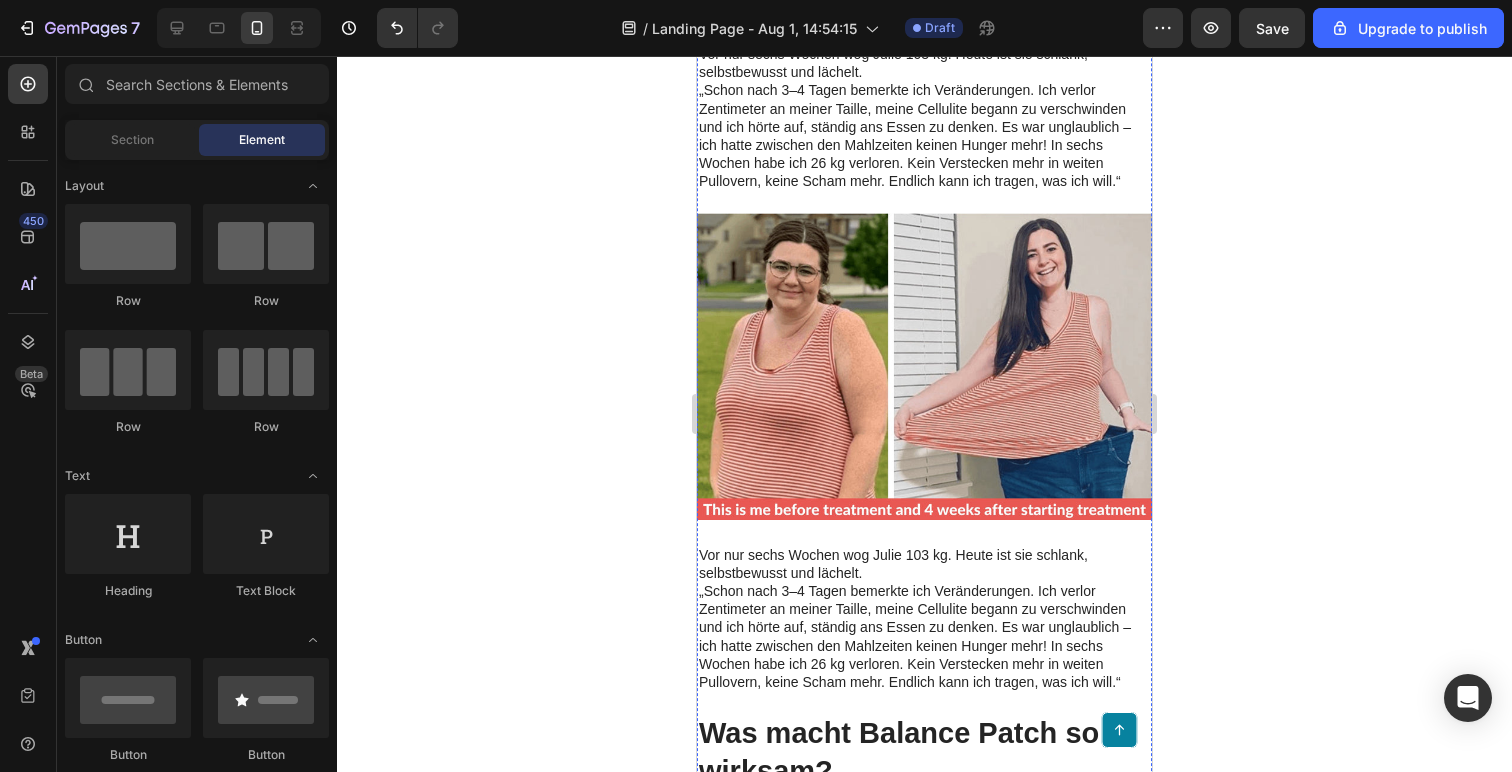 scroll, scrollTop: 5421, scrollLeft: 0, axis: vertical 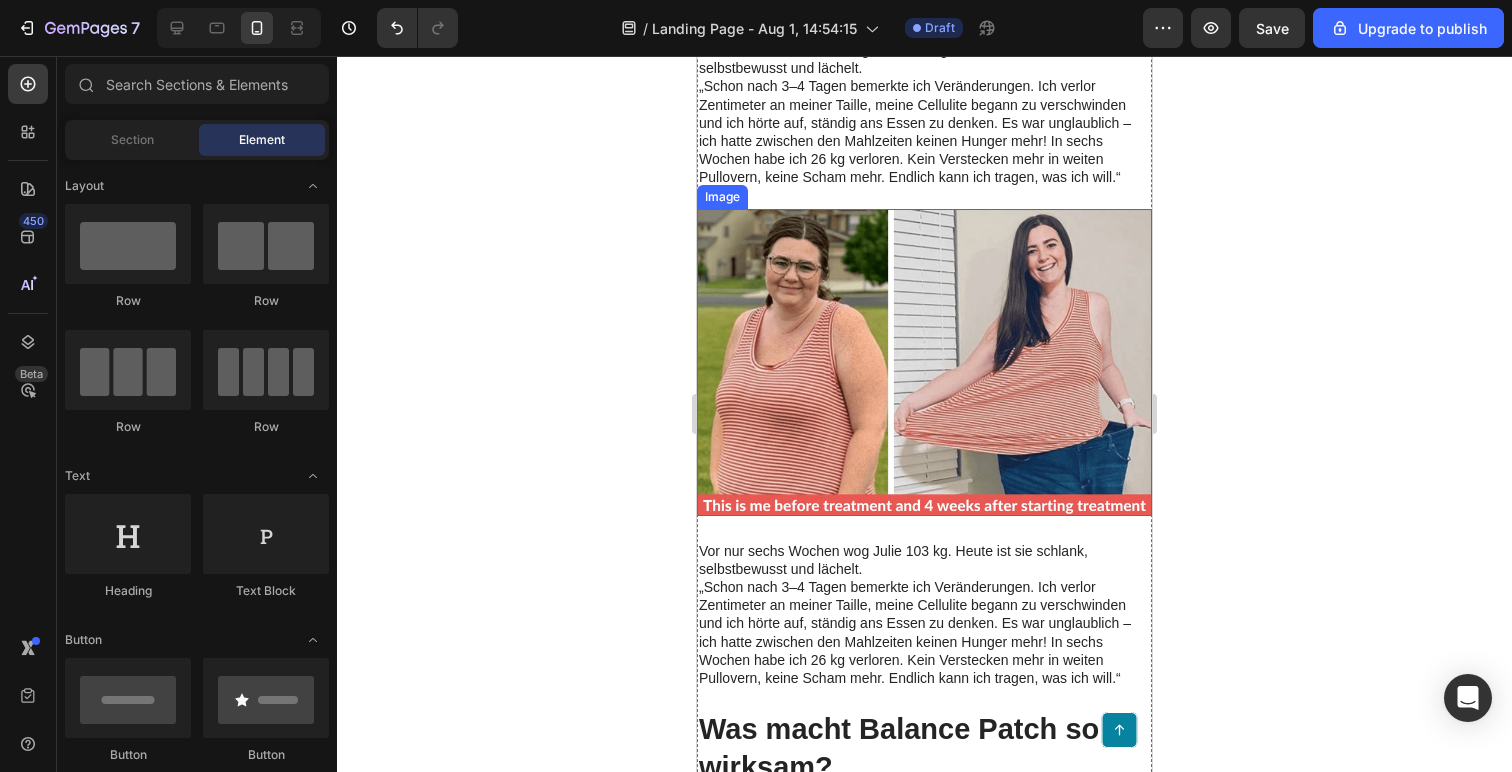 click at bounding box center [924, 362] 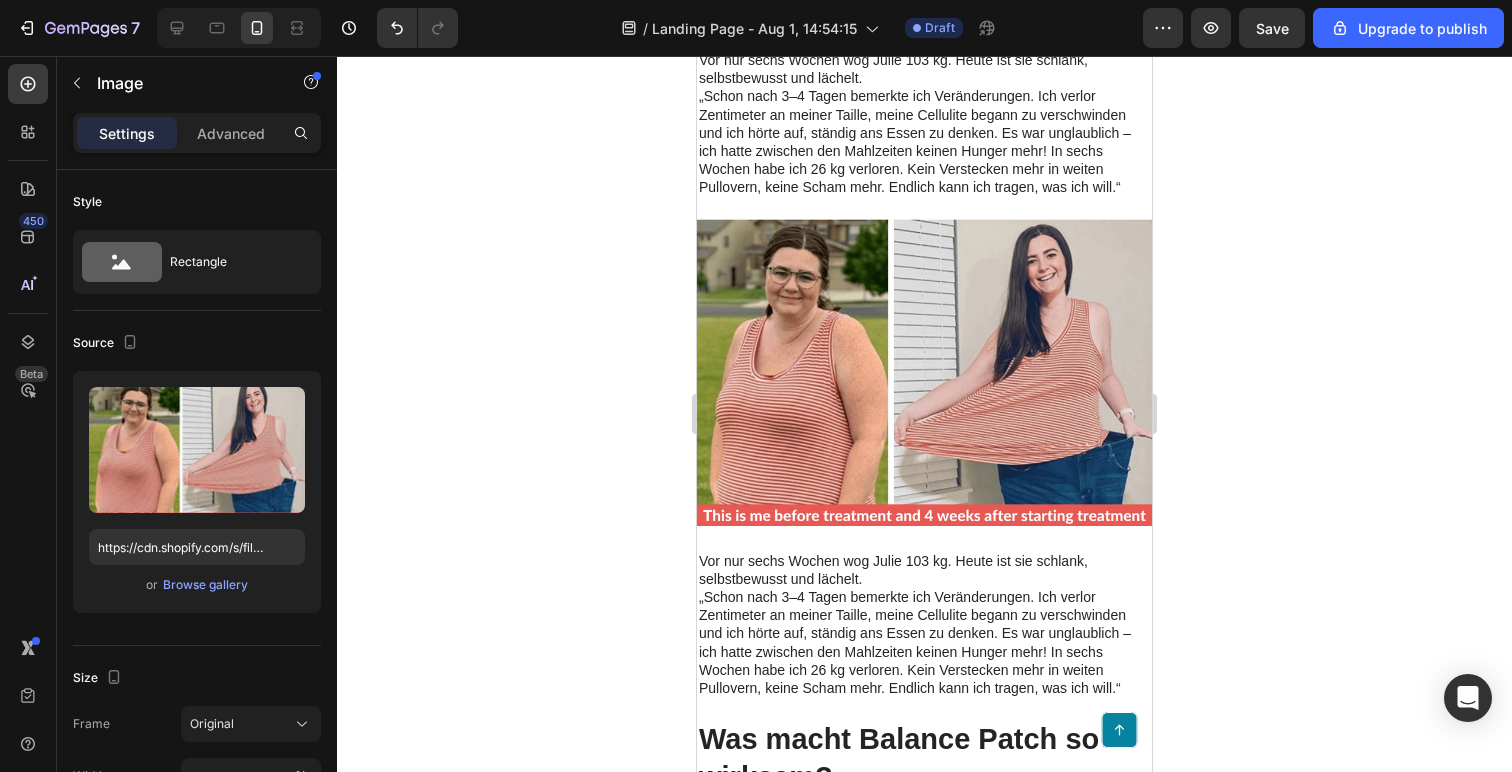 scroll, scrollTop: 5407, scrollLeft: 0, axis: vertical 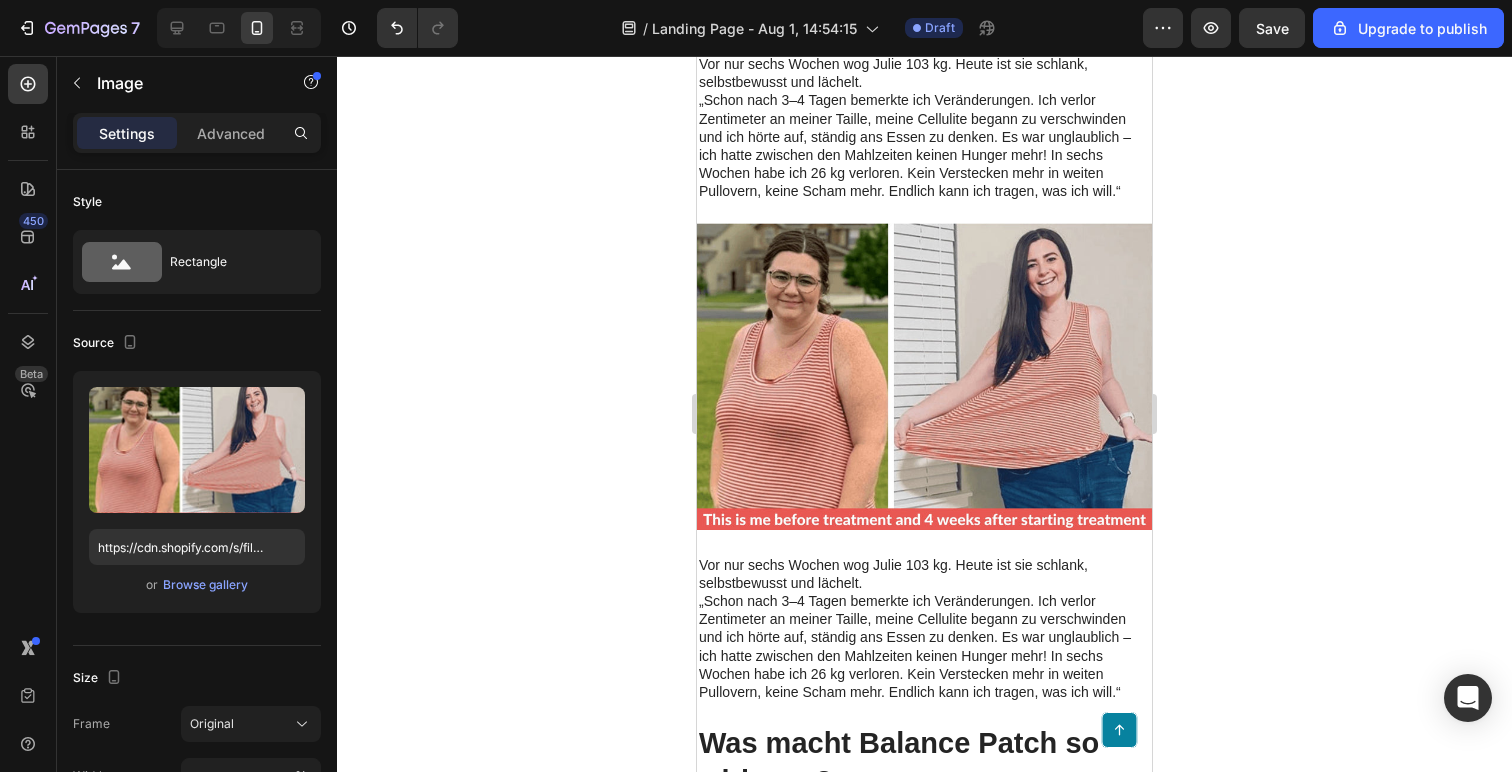 click at bounding box center [924, 376] 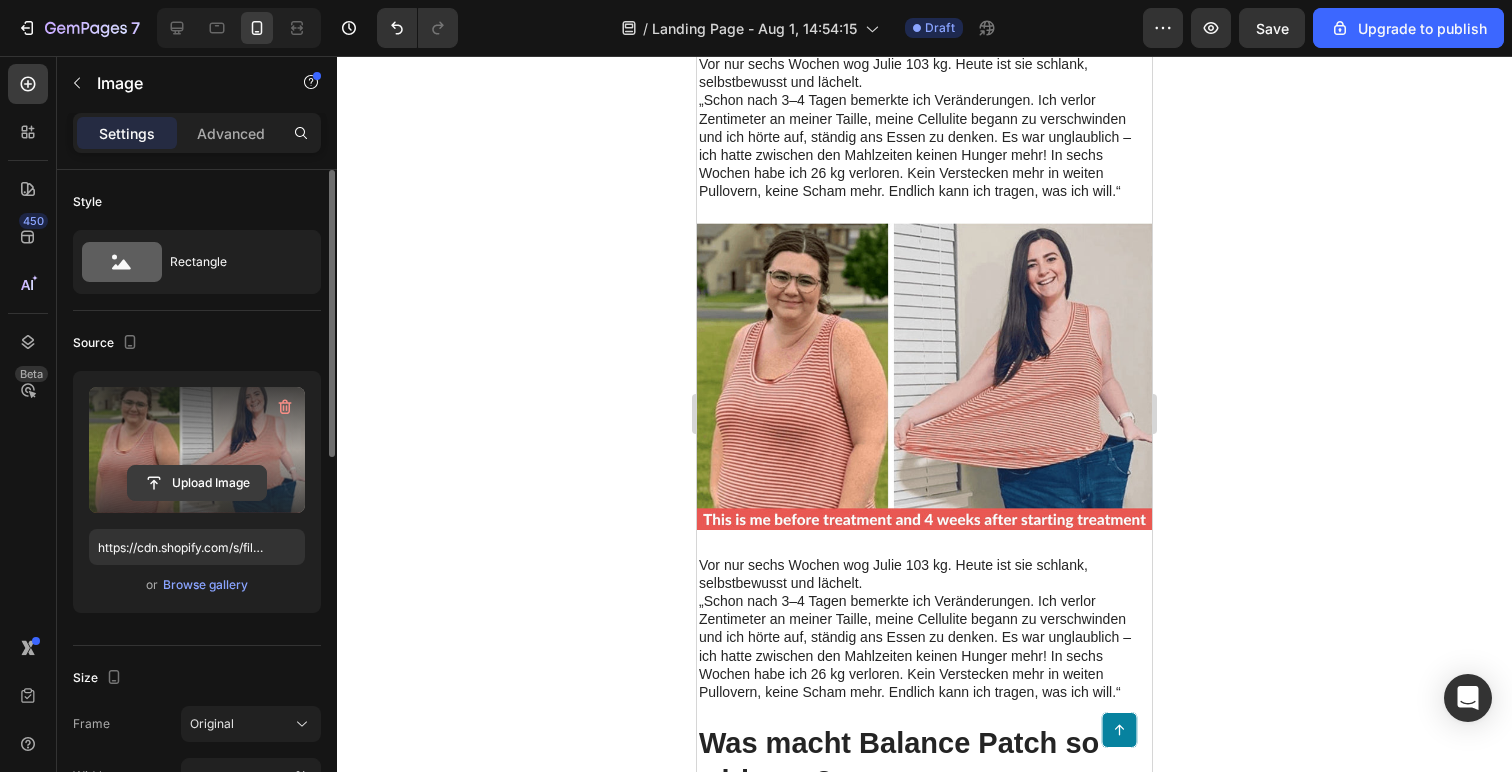 click 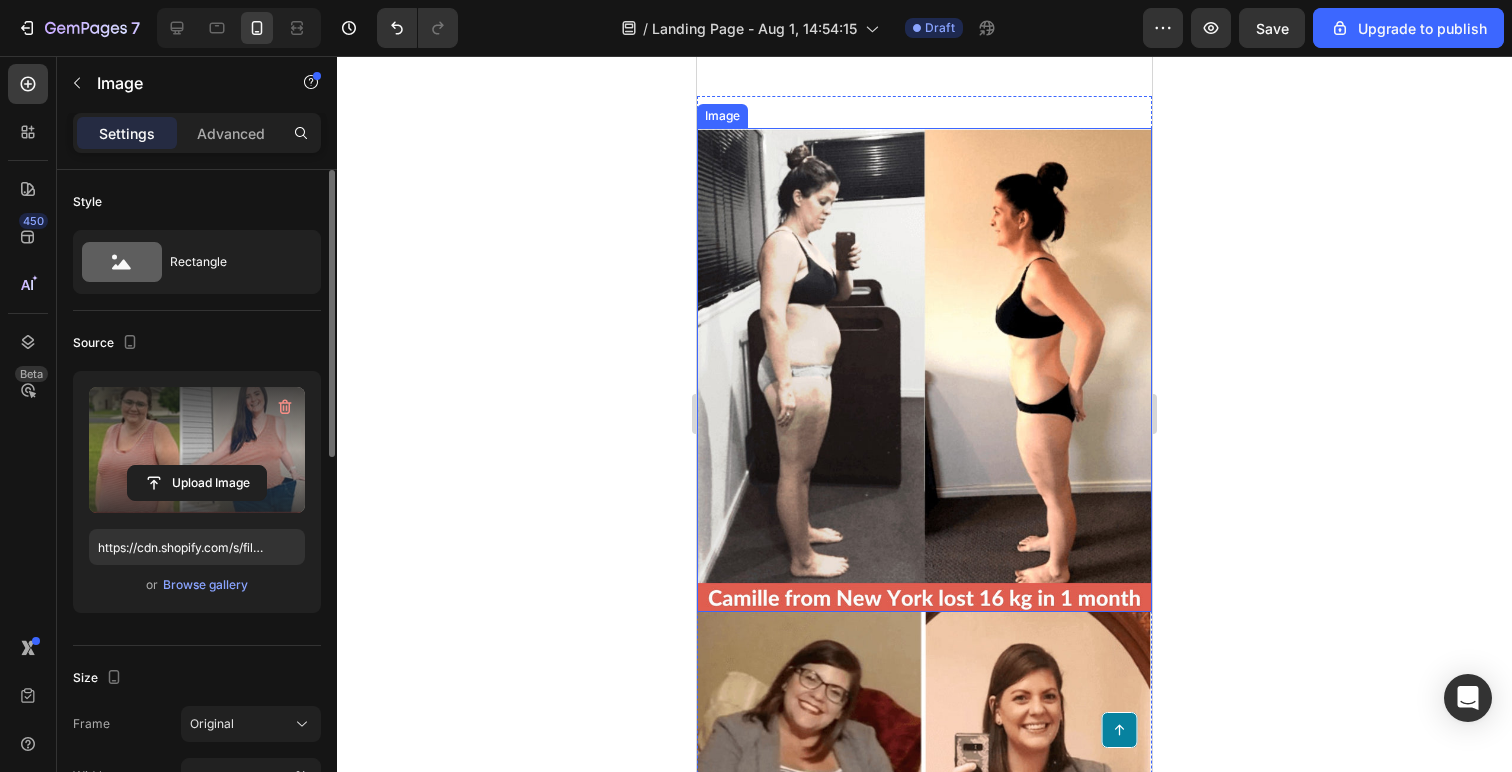 scroll, scrollTop: 7517, scrollLeft: 0, axis: vertical 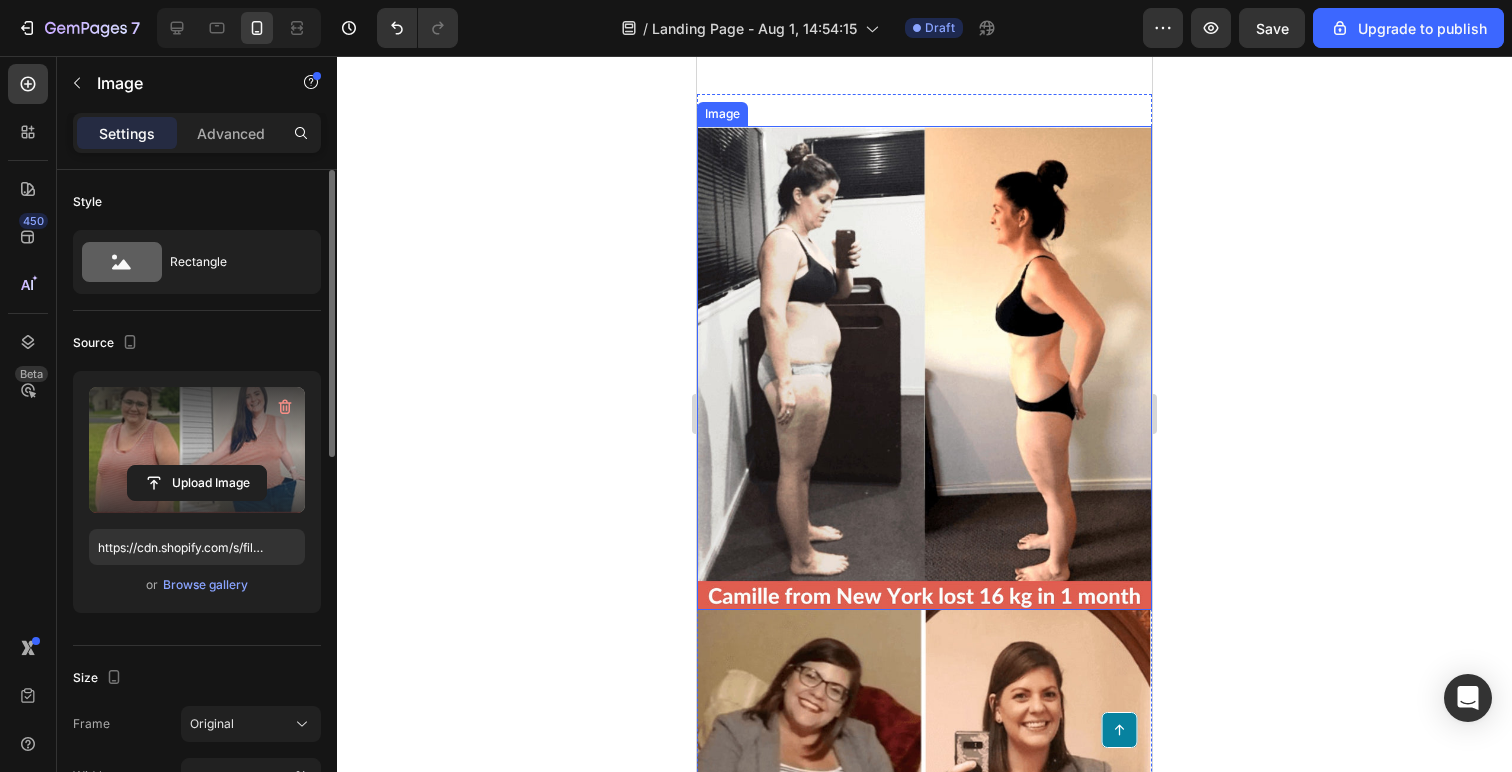 click at bounding box center [924, 368] 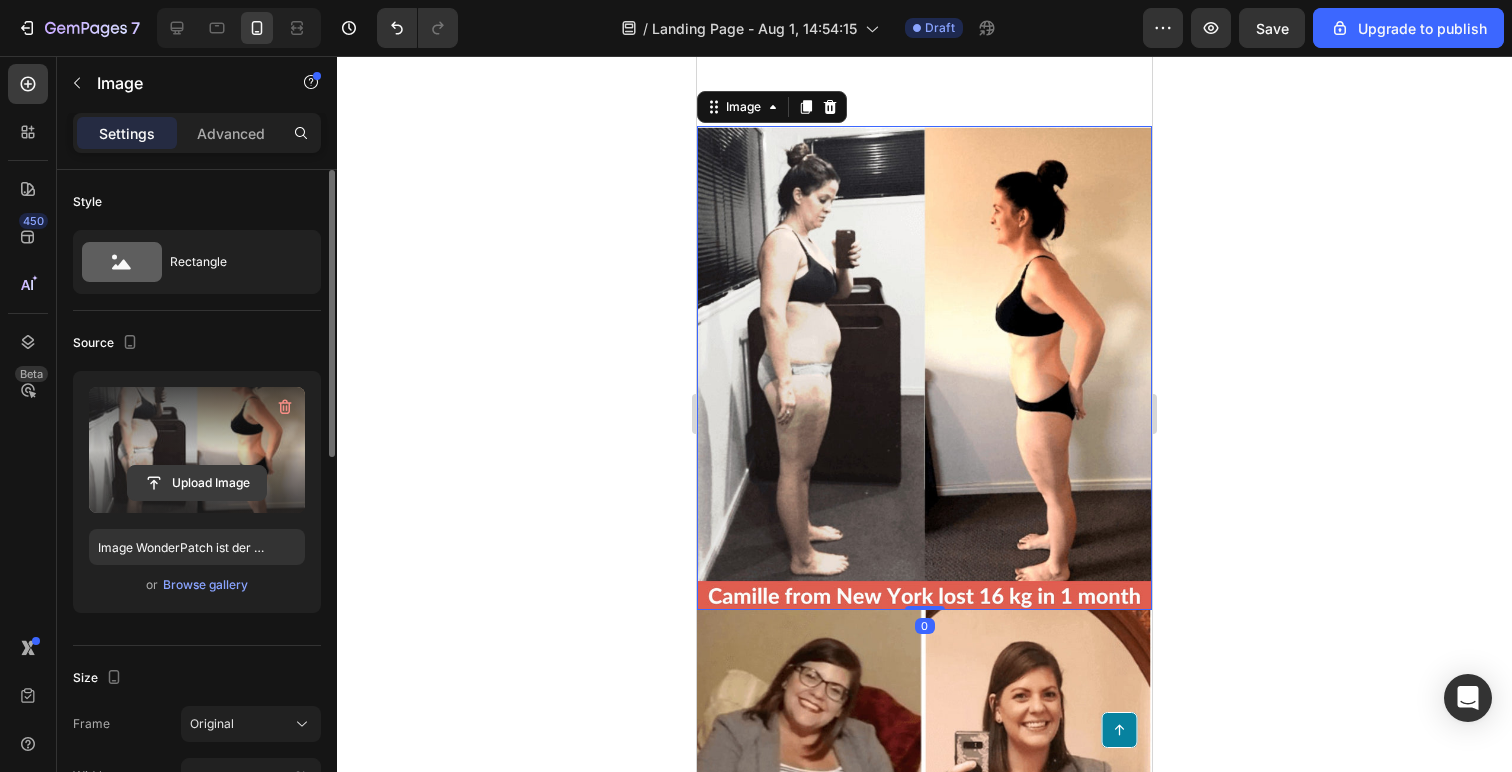 click 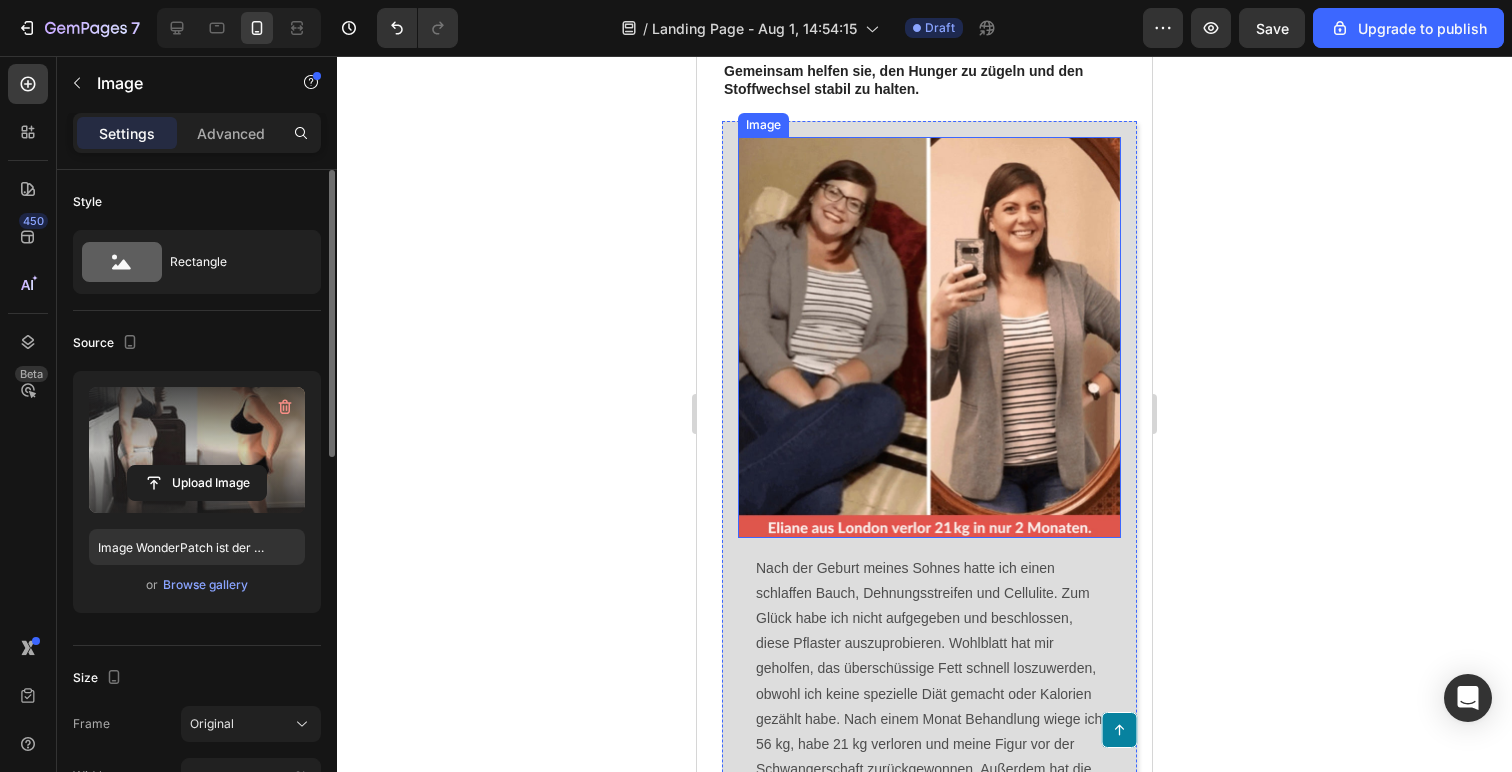 scroll, scrollTop: 3019, scrollLeft: 0, axis: vertical 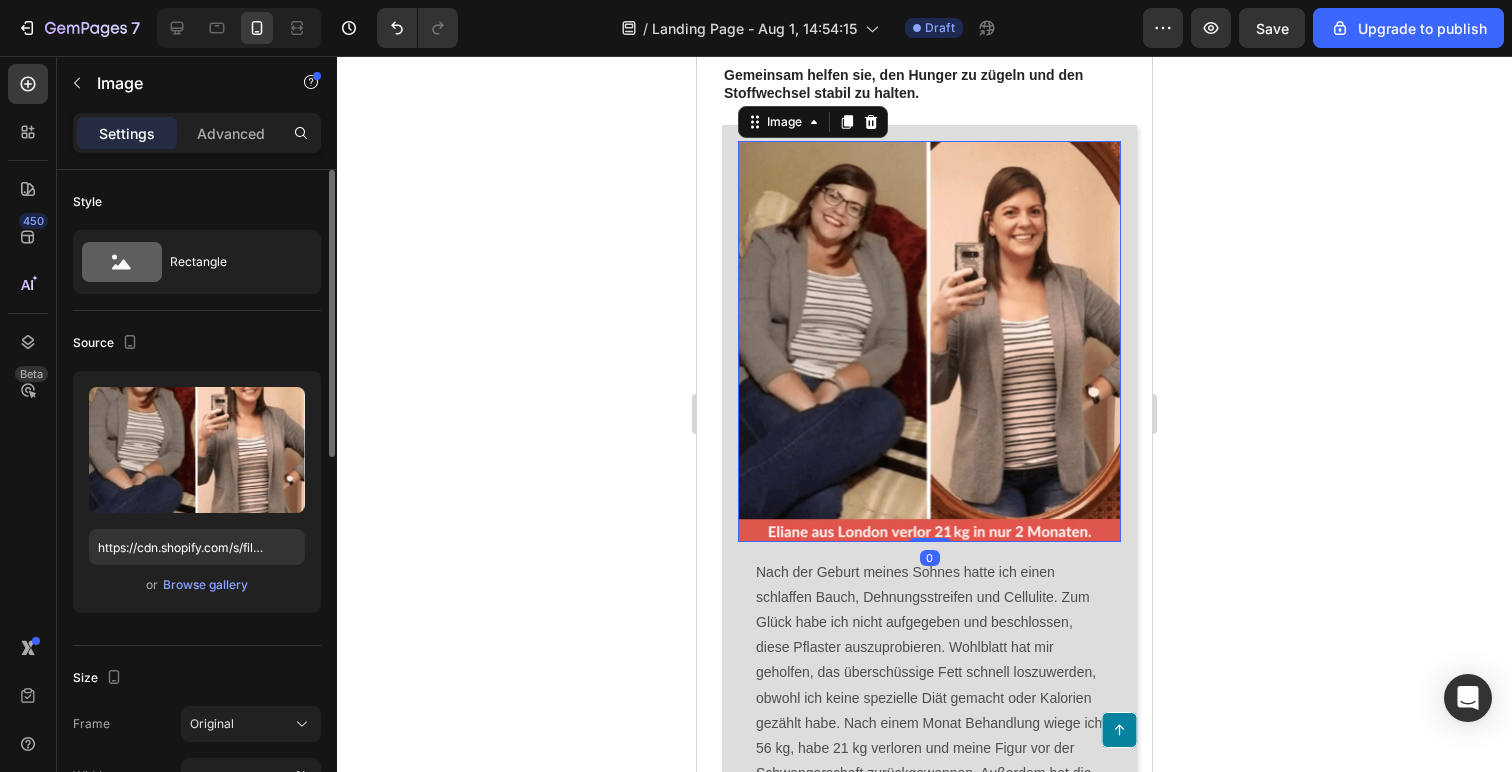 click at bounding box center (929, 341) 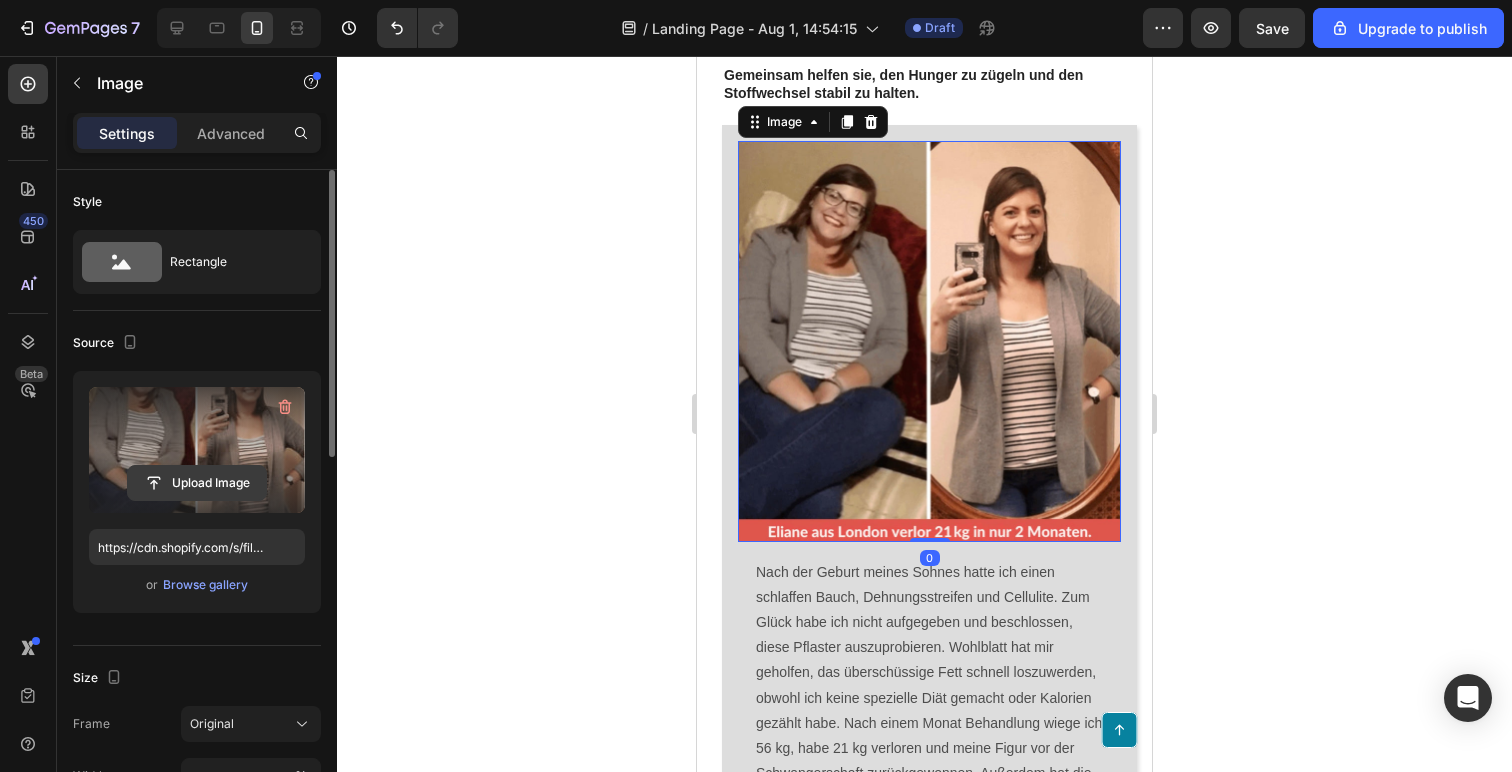 click 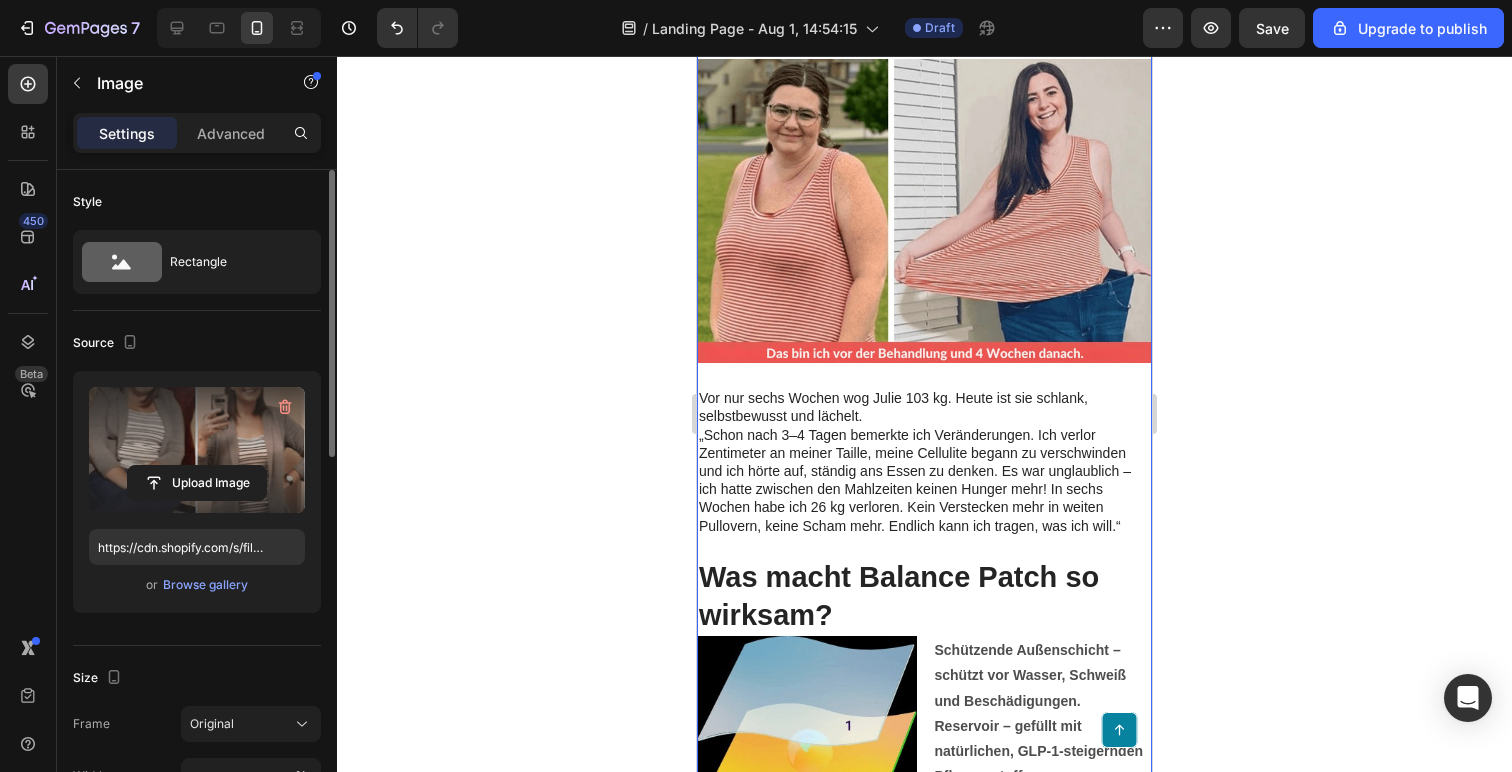 scroll, scrollTop: 5610, scrollLeft: 0, axis: vertical 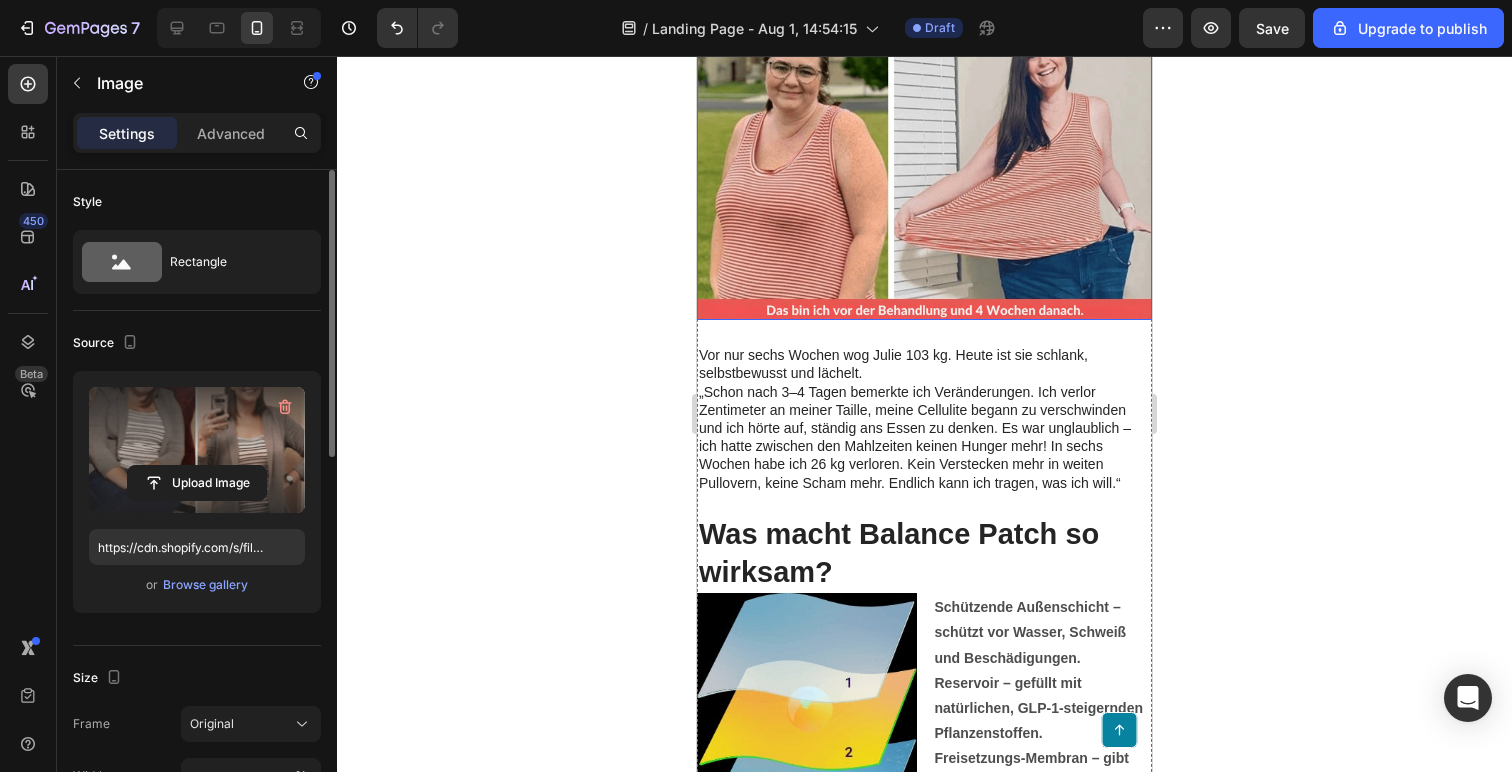 click at bounding box center [924, 168] 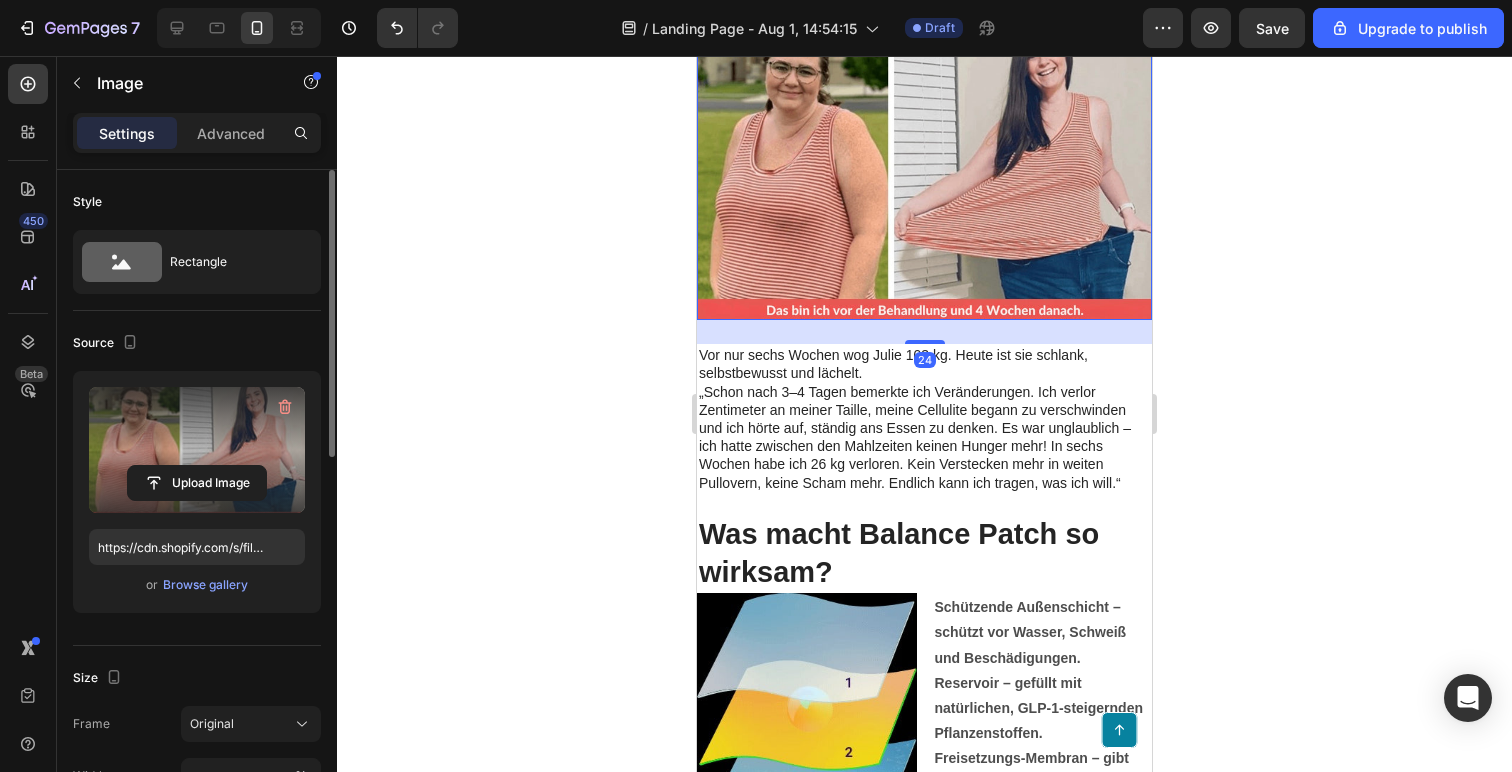 click at bounding box center (197, 450) 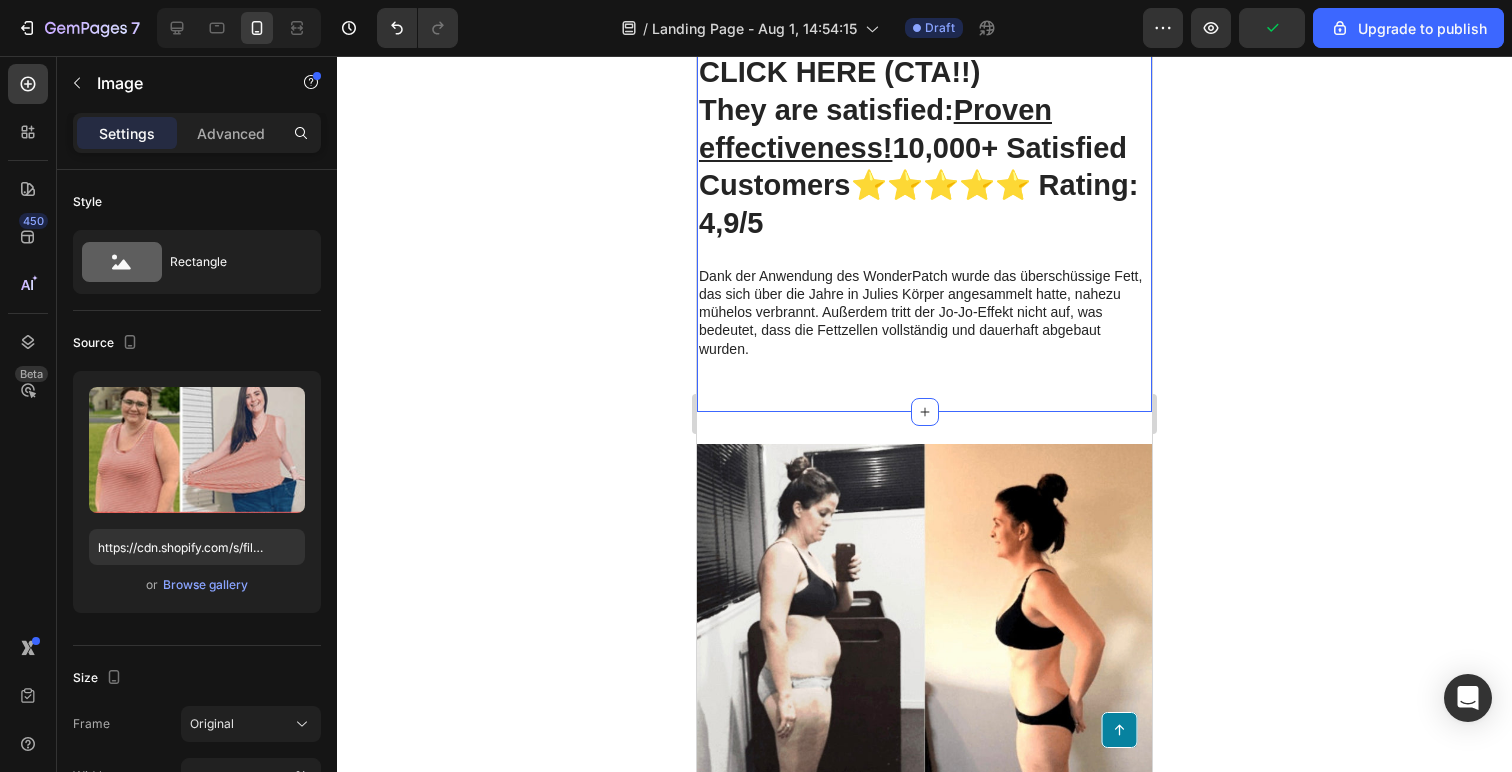 scroll, scrollTop: 7672, scrollLeft: 0, axis: vertical 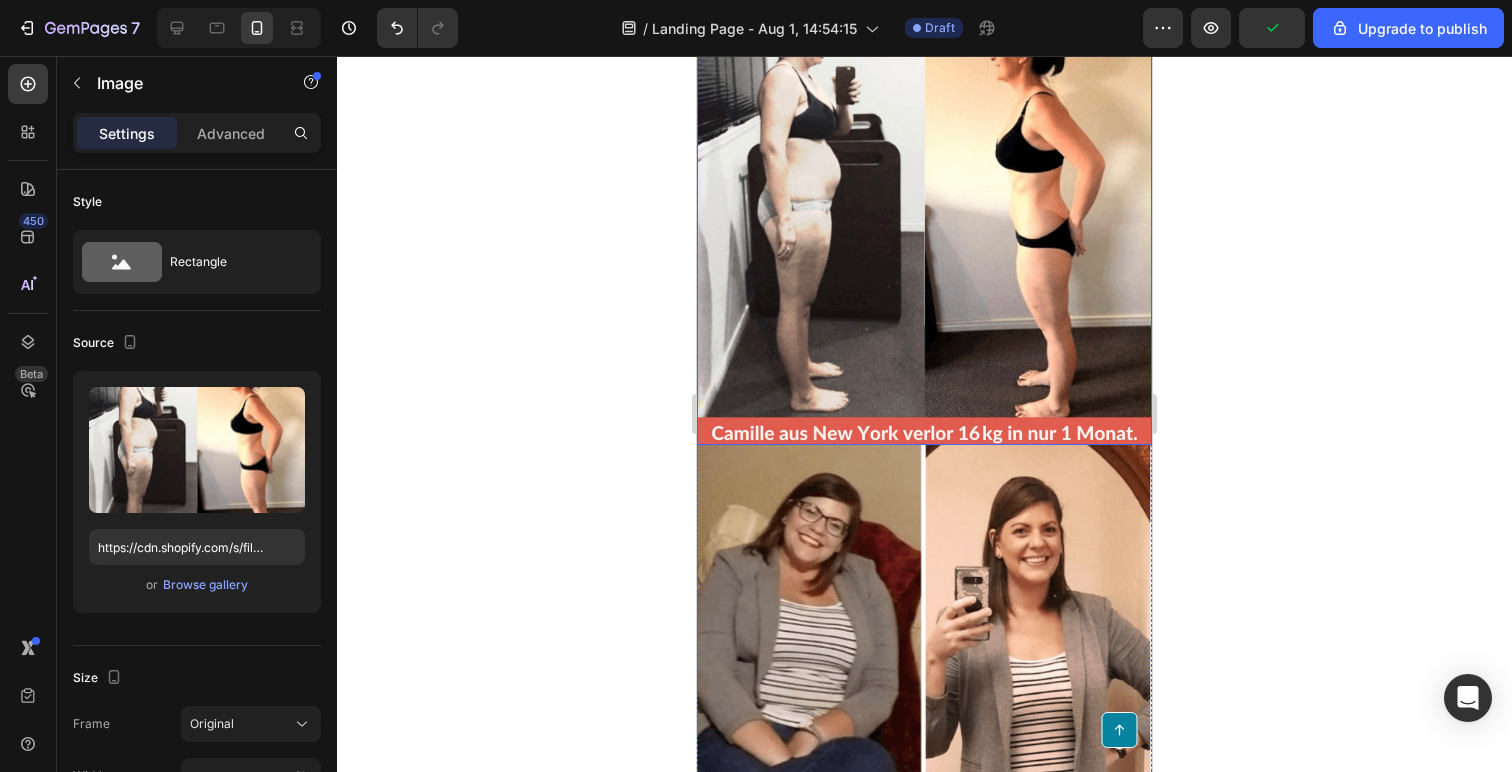 click at bounding box center (924, 206) 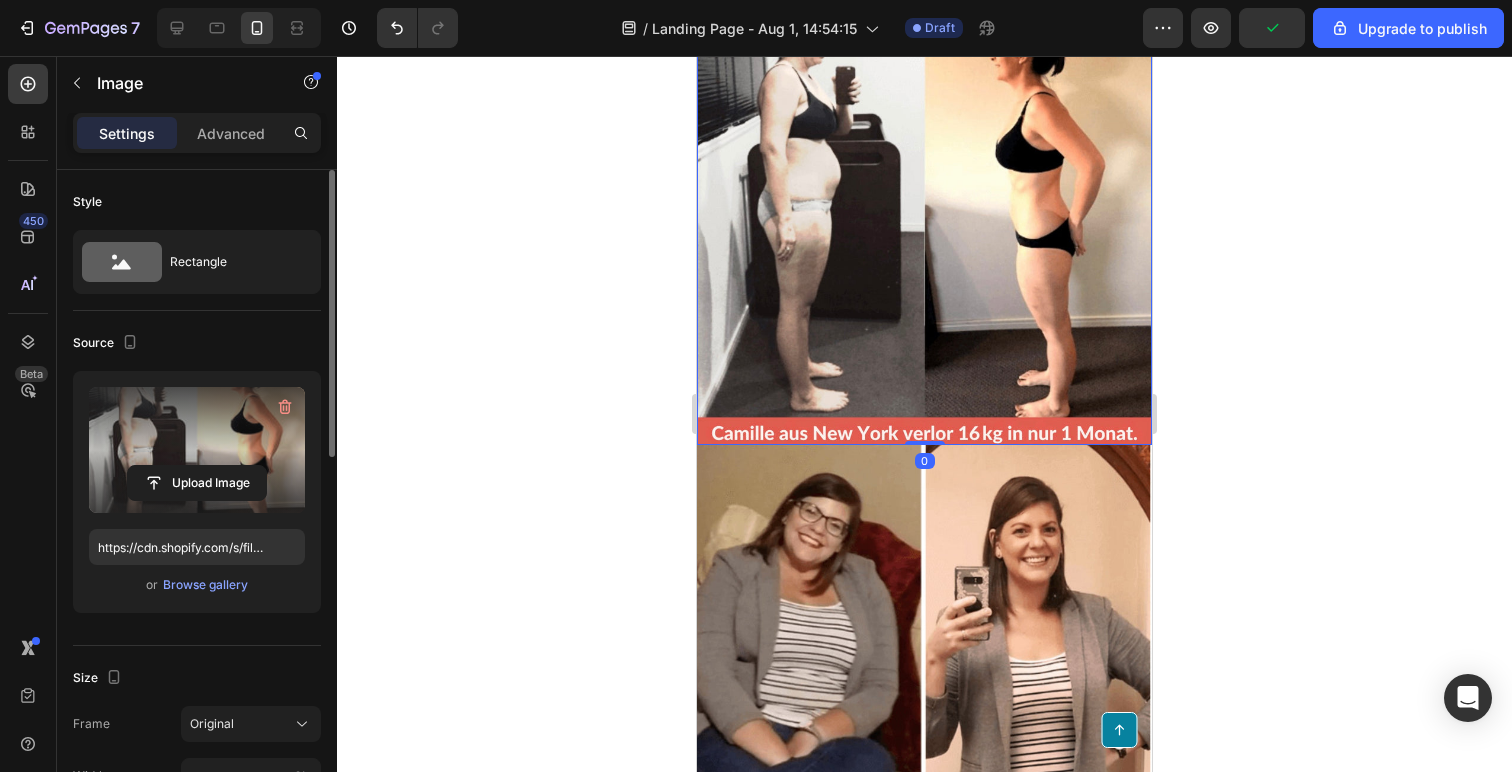click at bounding box center (197, 450) 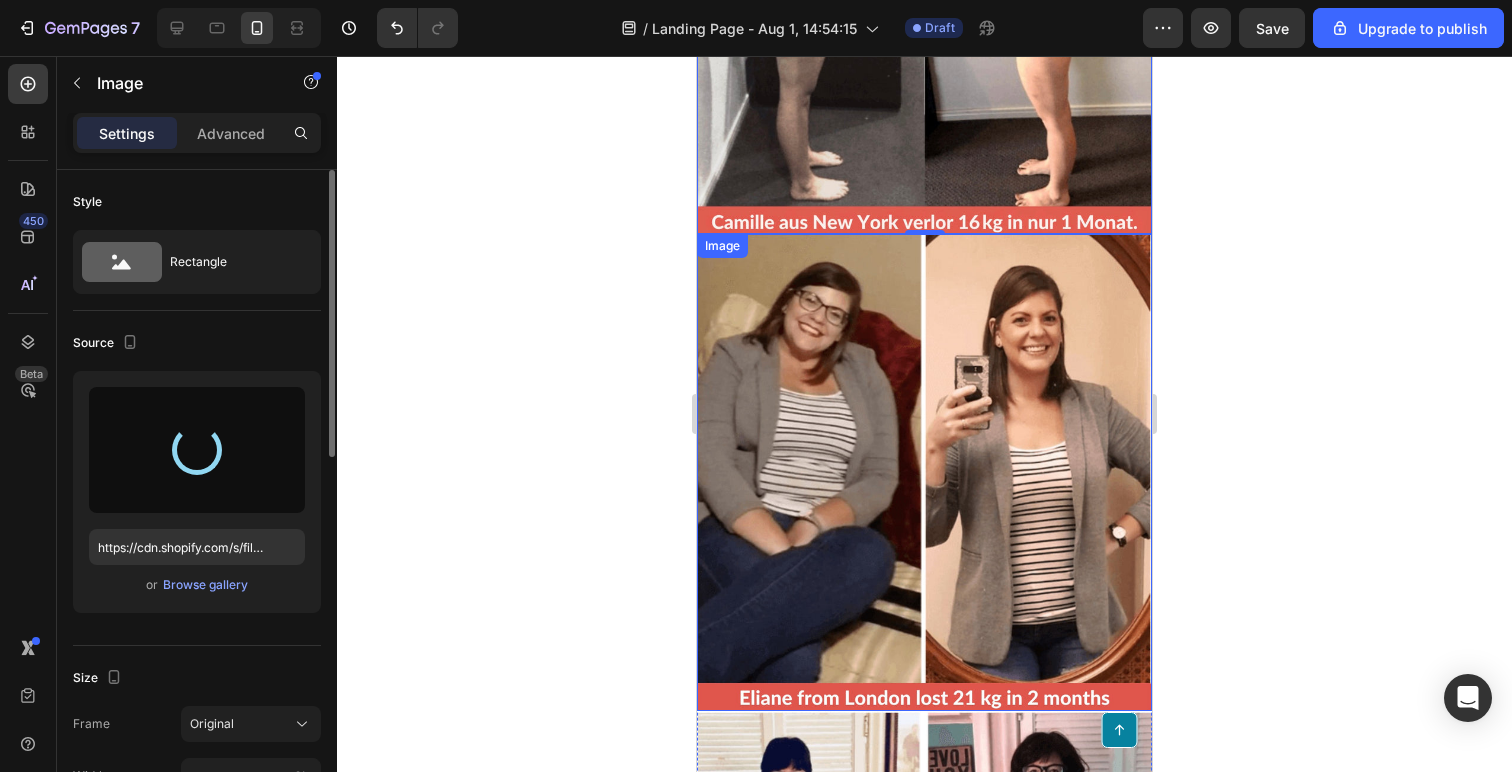 scroll, scrollTop: 7871, scrollLeft: 0, axis: vertical 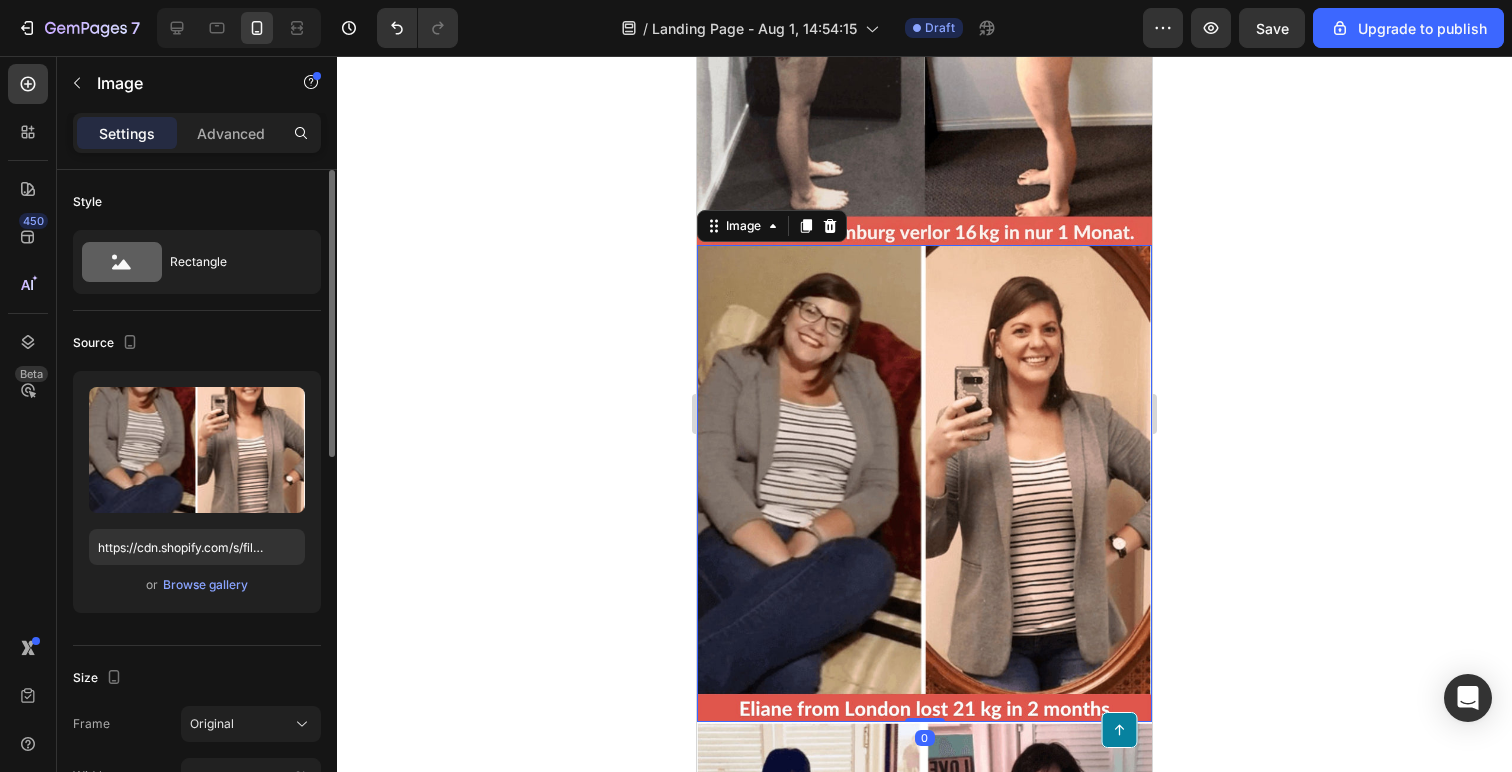 drag, startPoint x: 940, startPoint y: 387, endPoint x: 1218, endPoint y: 410, distance: 278.94983 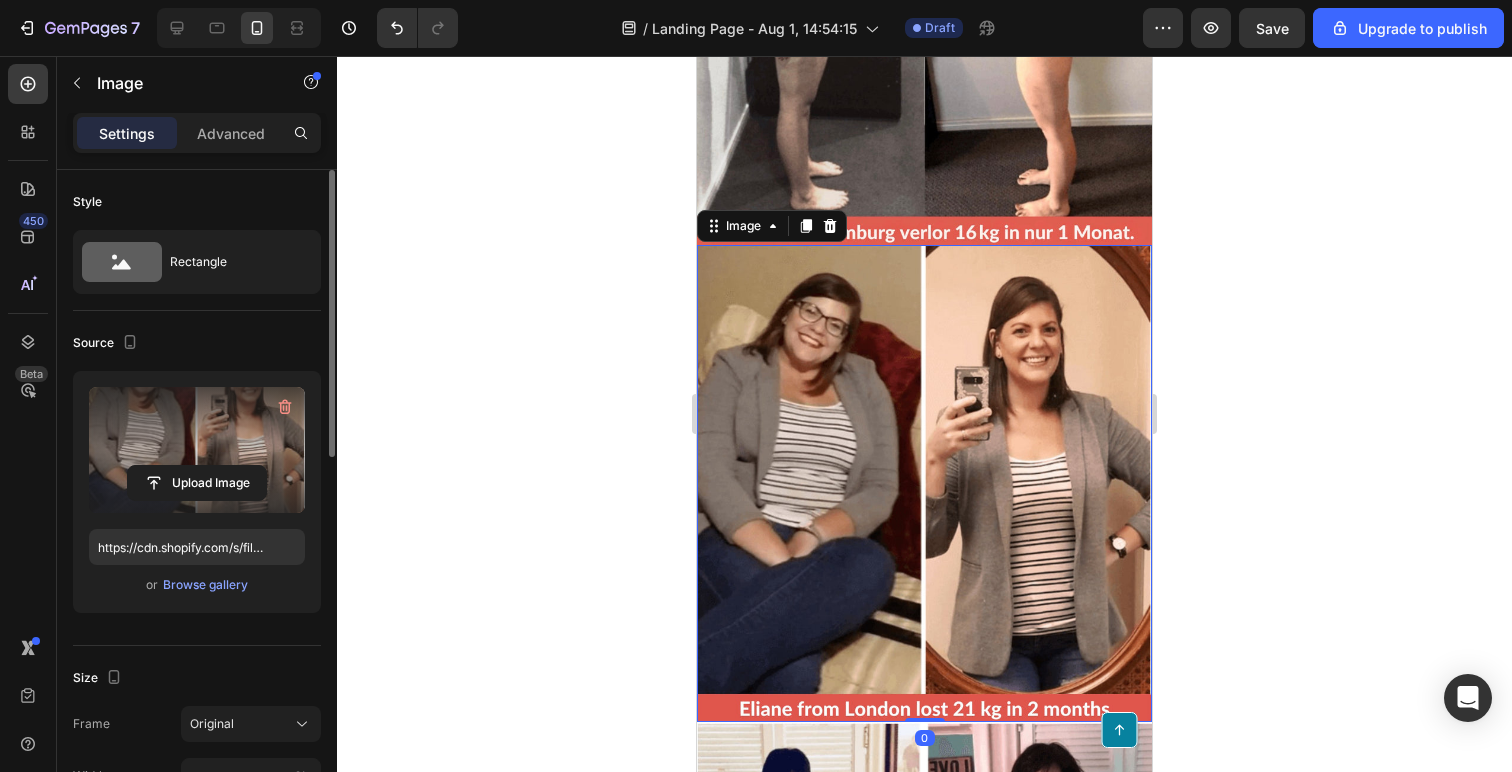 click at bounding box center (197, 450) 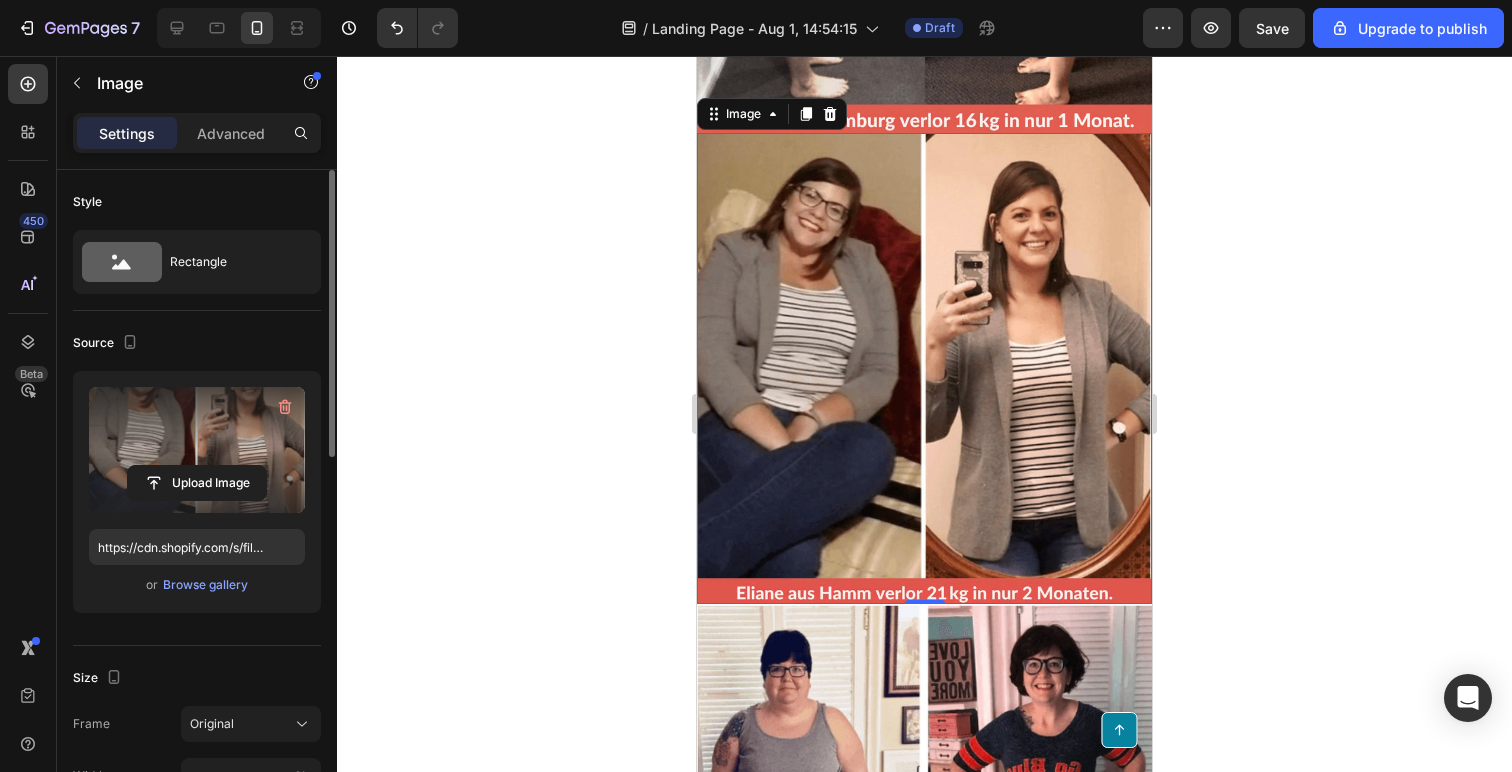 scroll, scrollTop: 8010, scrollLeft: 0, axis: vertical 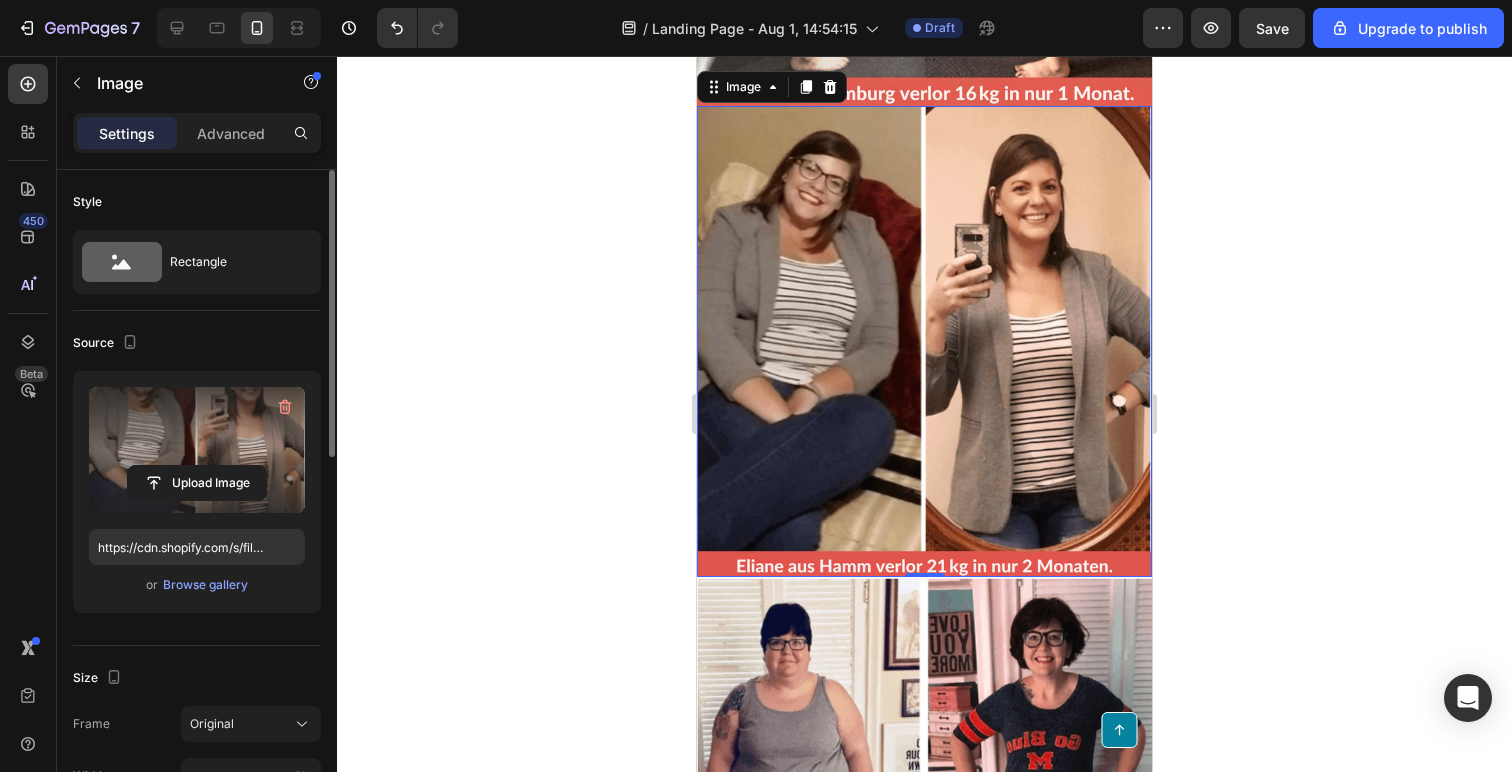 click 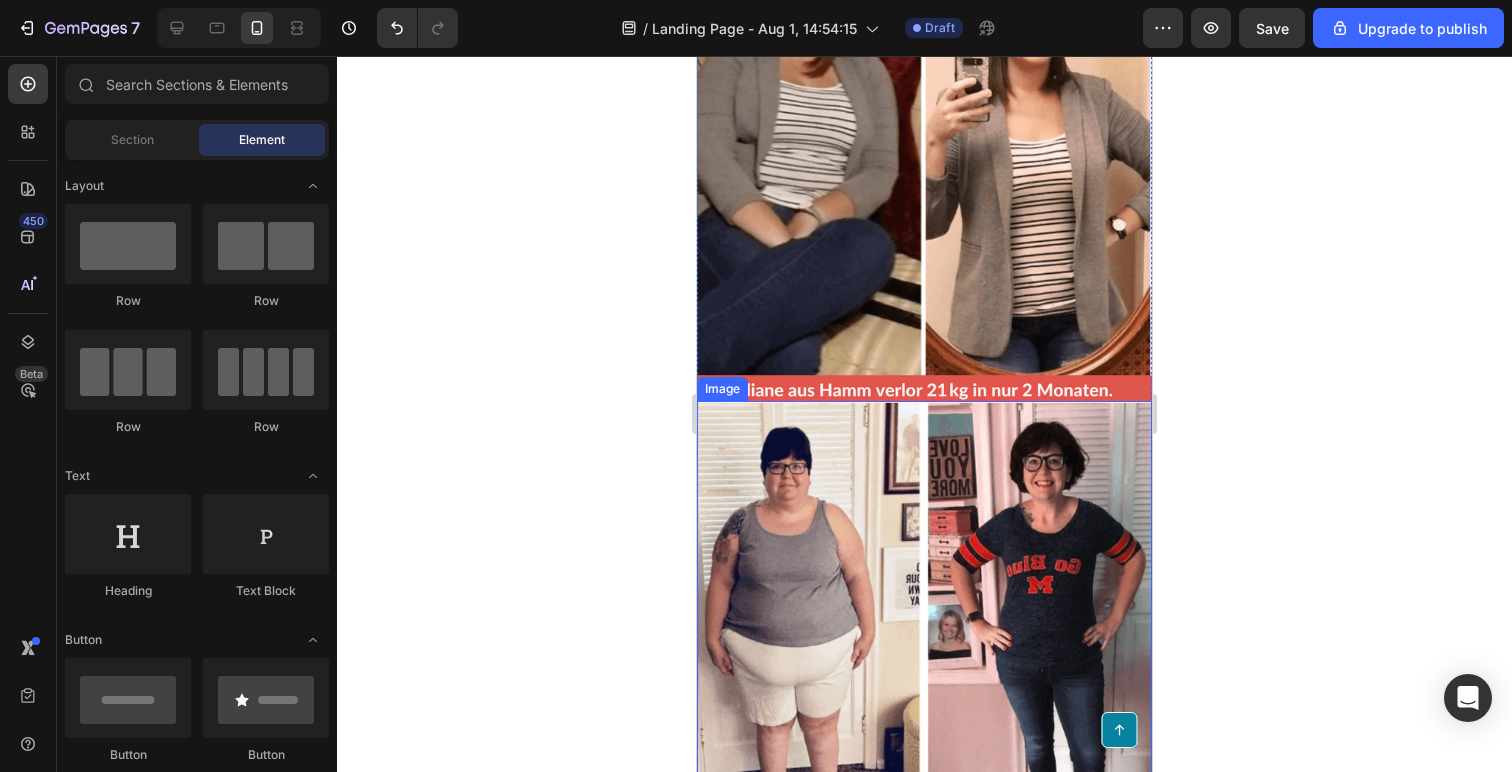 scroll, scrollTop: 8371, scrollLeft: 0, axis: vertical 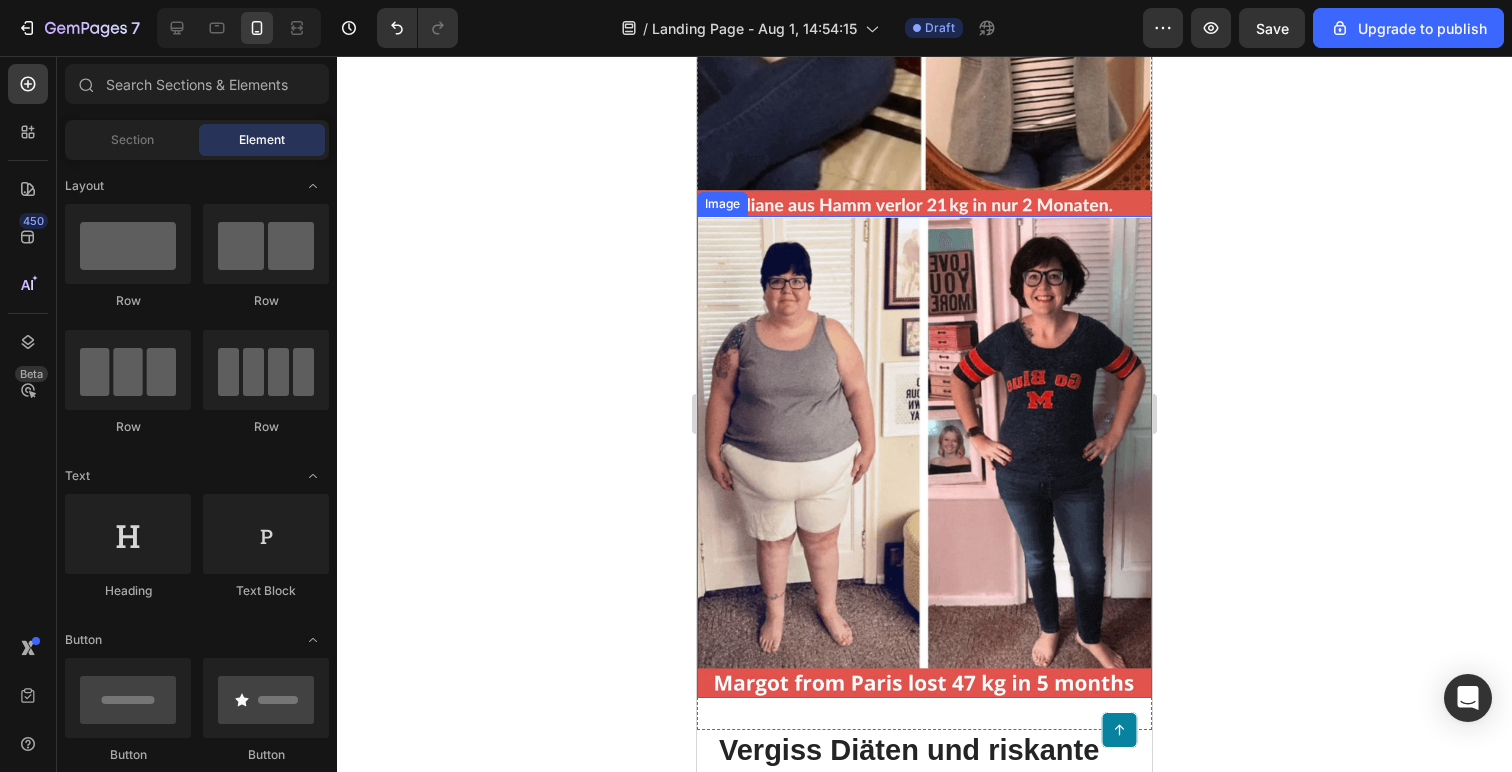 click at bounding box center [924, 457] 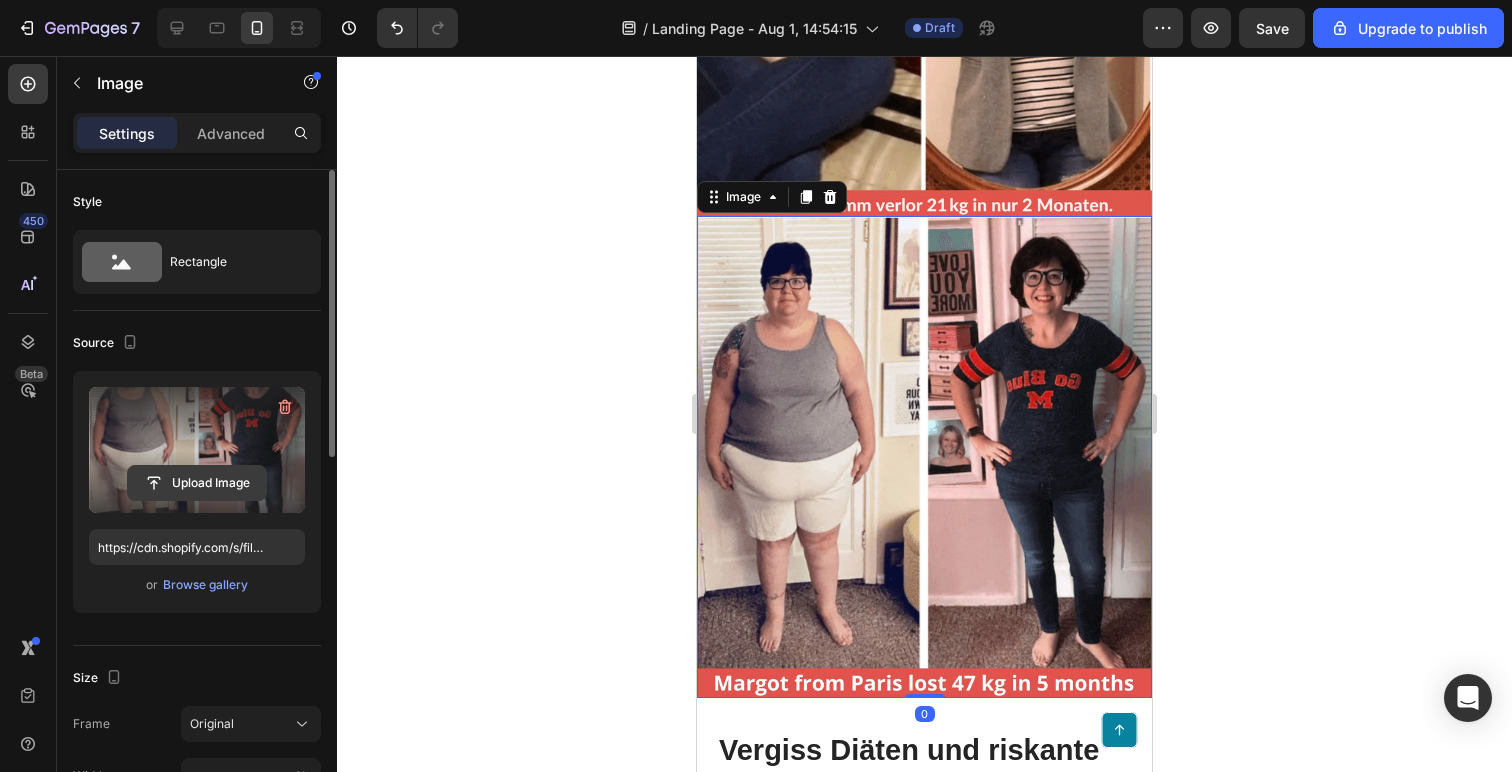 click 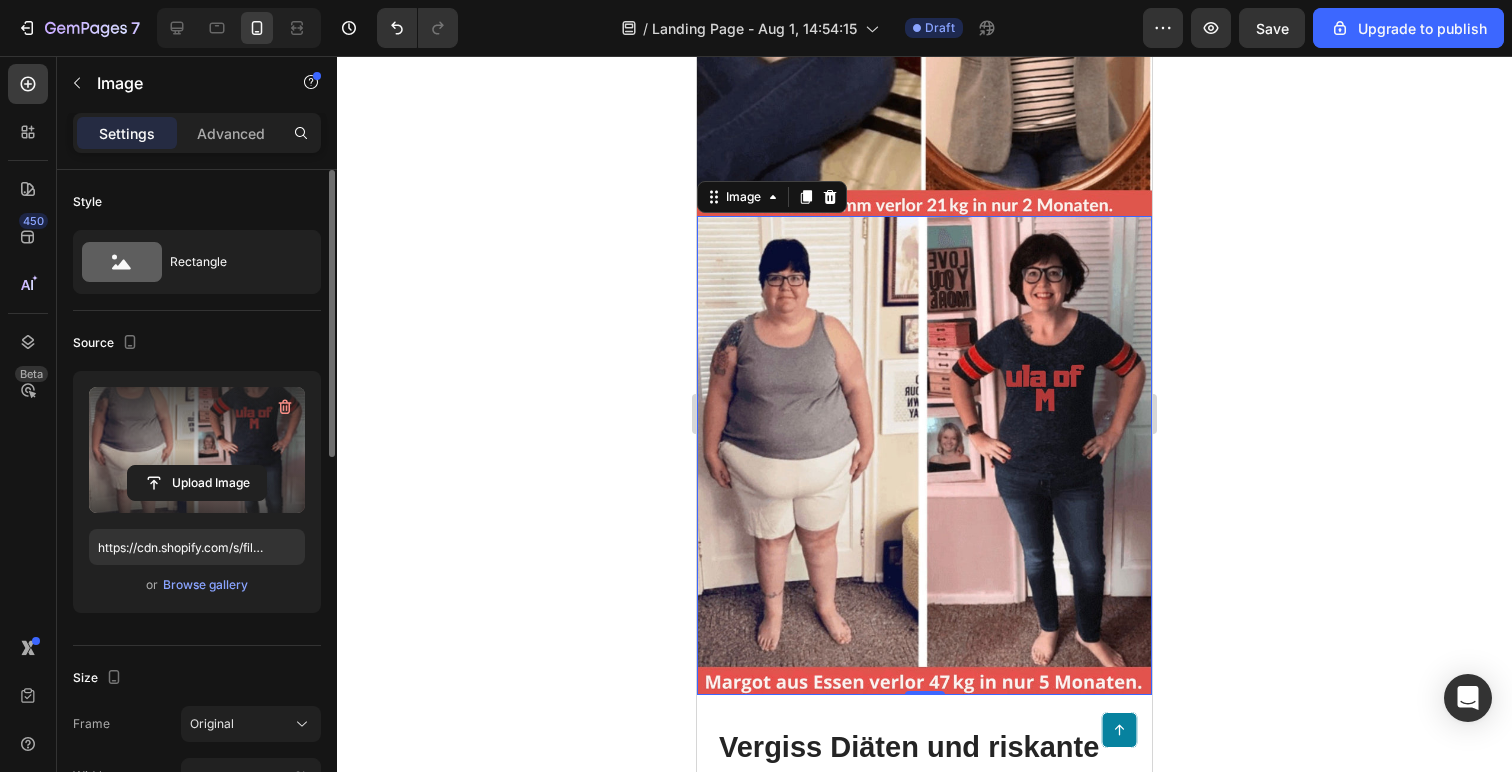 click 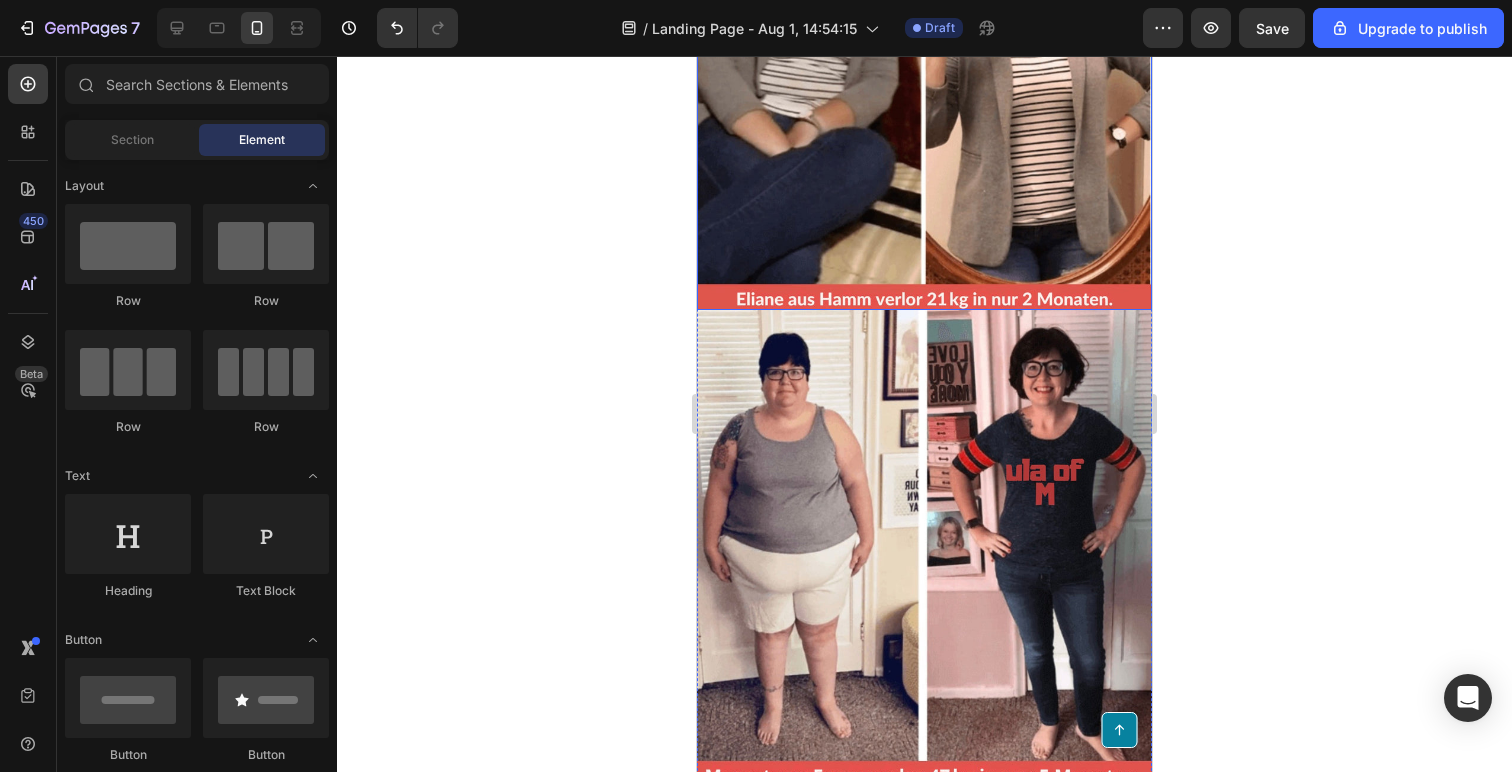 scroll, scrollTop: 8397, scrollLeft: 0, axis: vertical 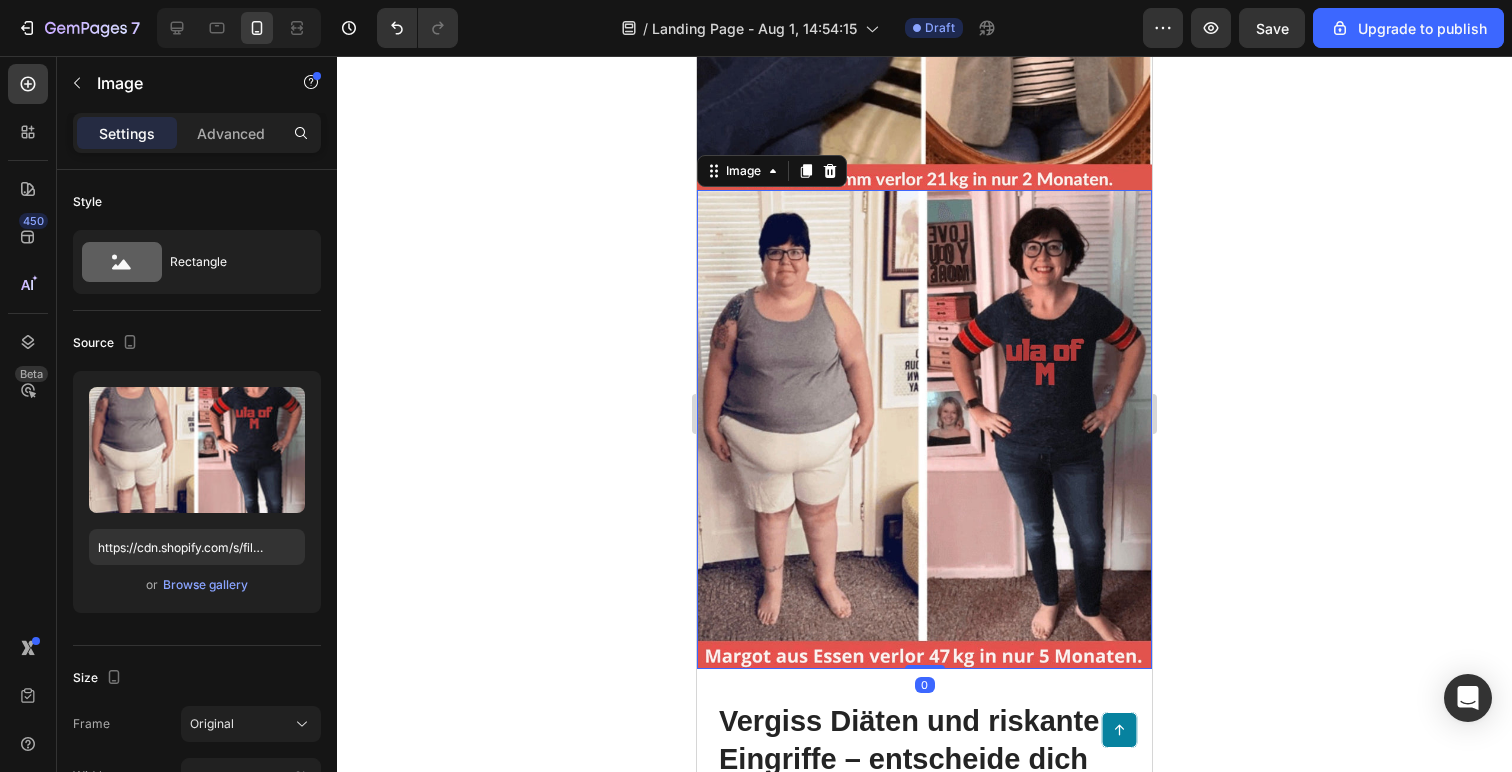 click at bounding box center (924, 429) 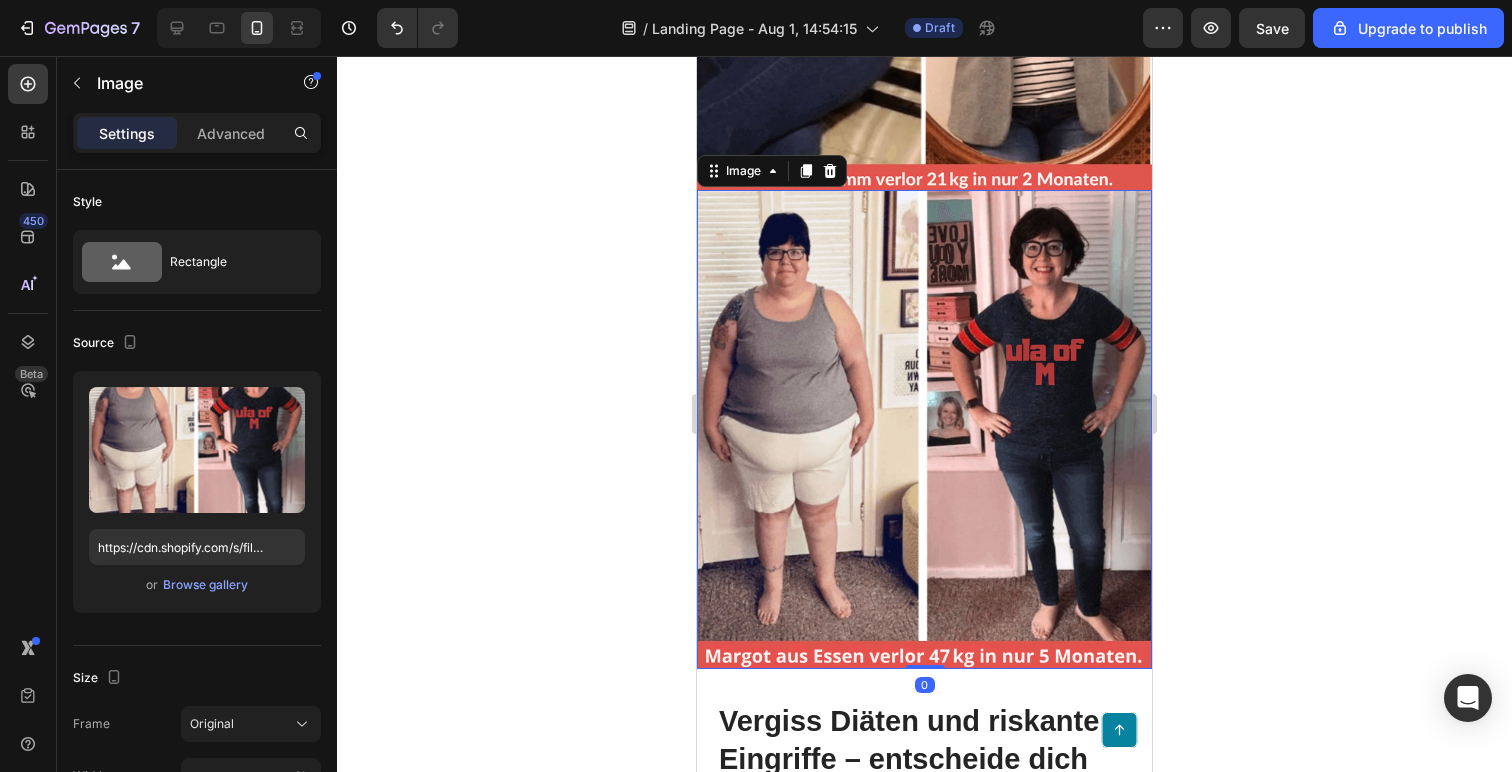 click 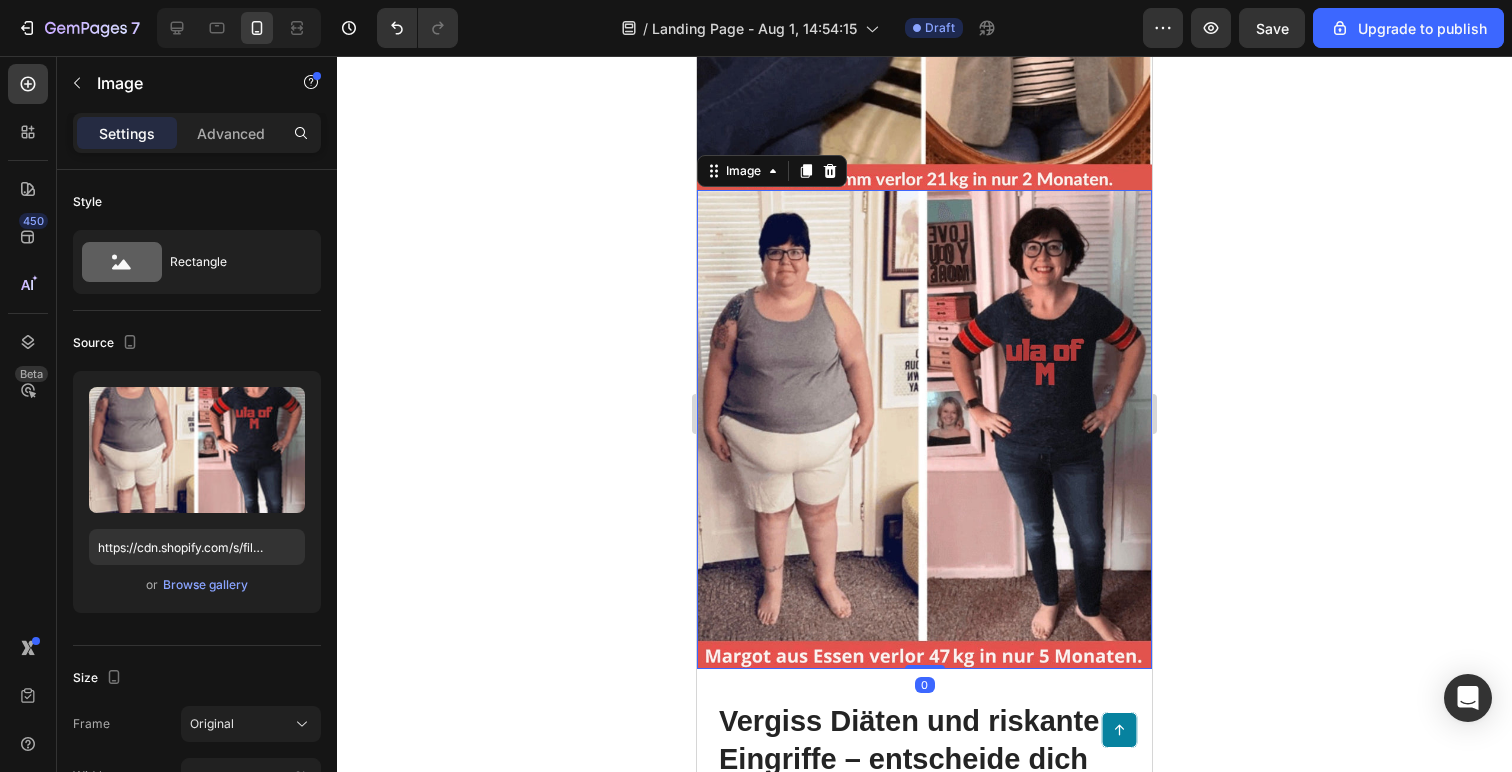 click at bounding box center (924, 429) 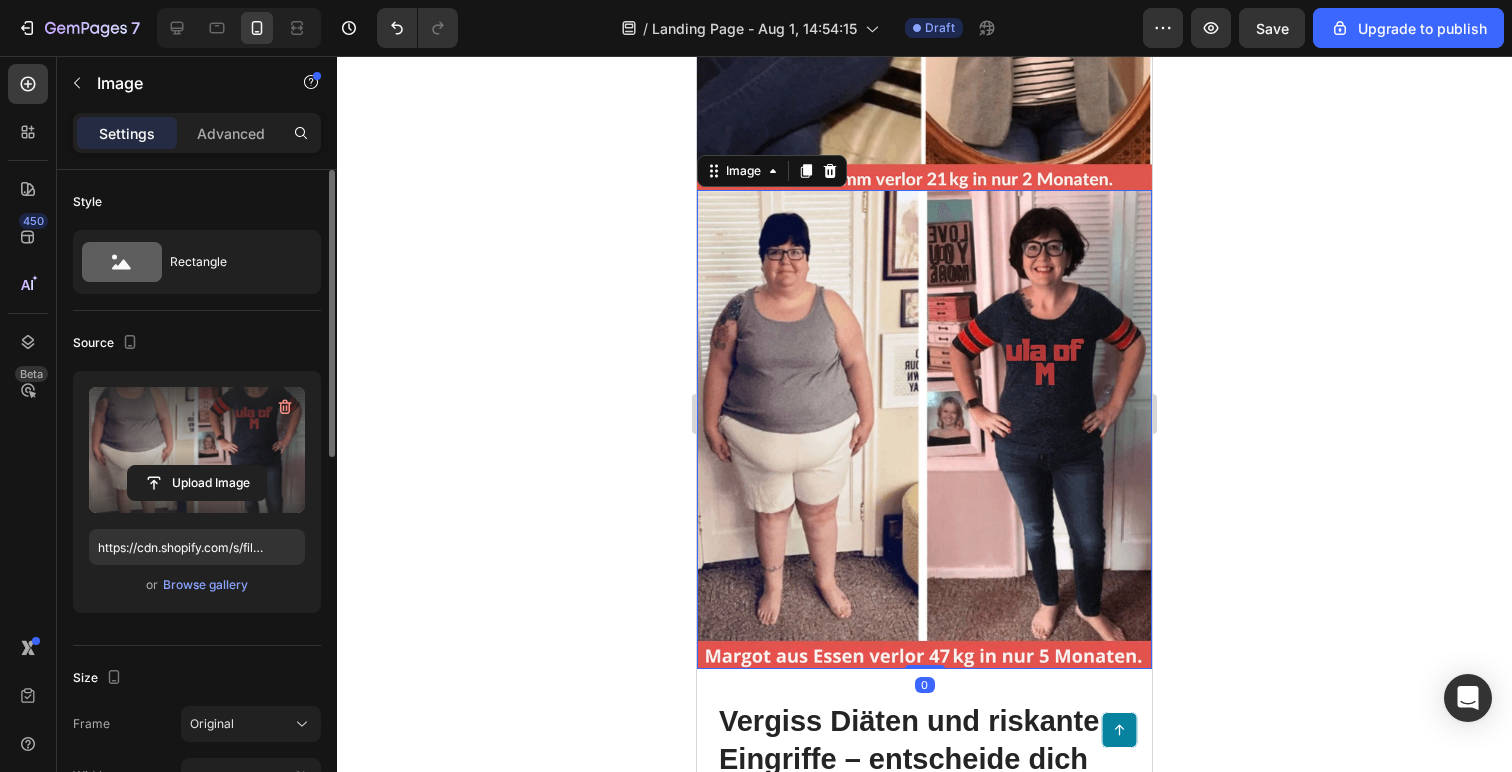 click on "Upload Image" at bounding box center [197, 483] 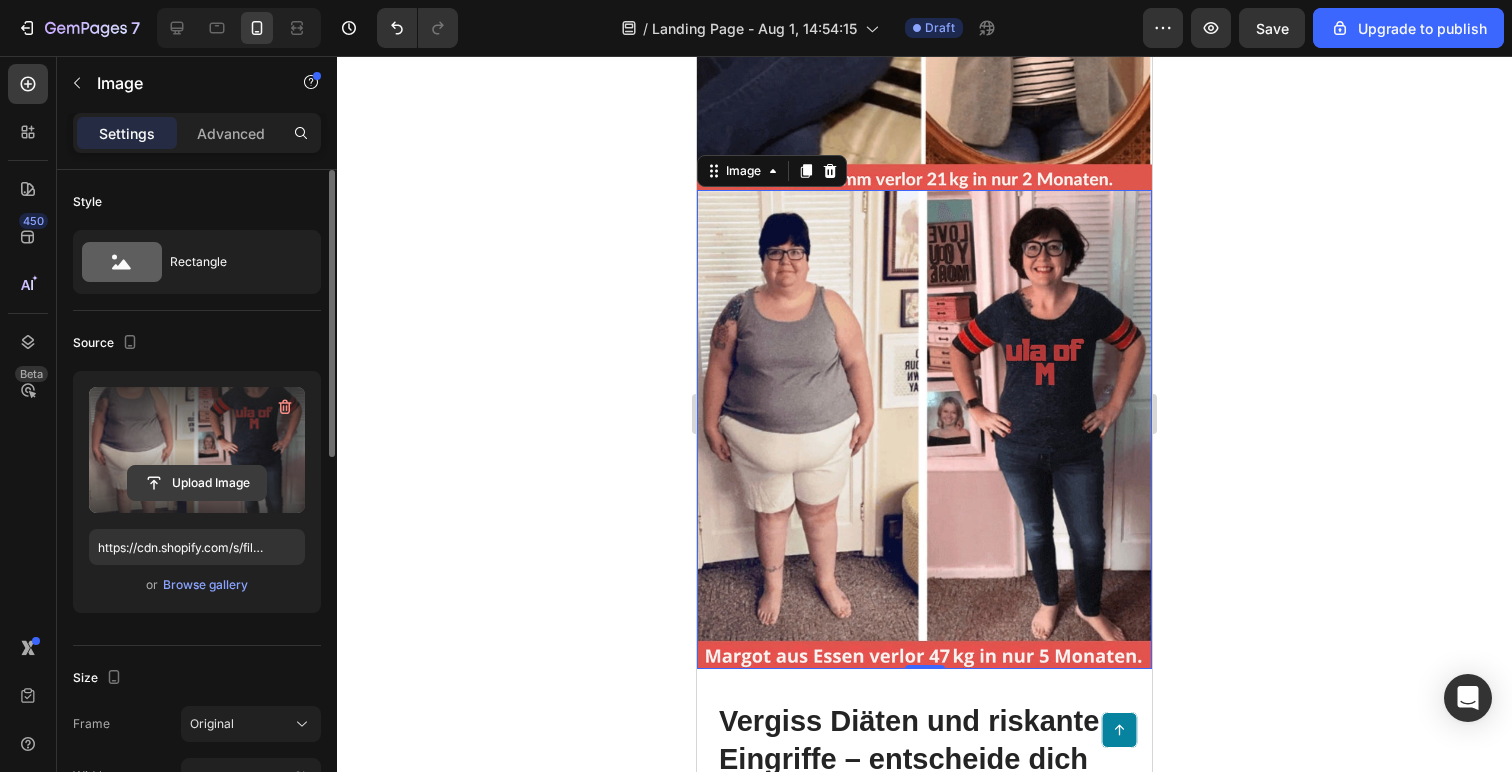 click 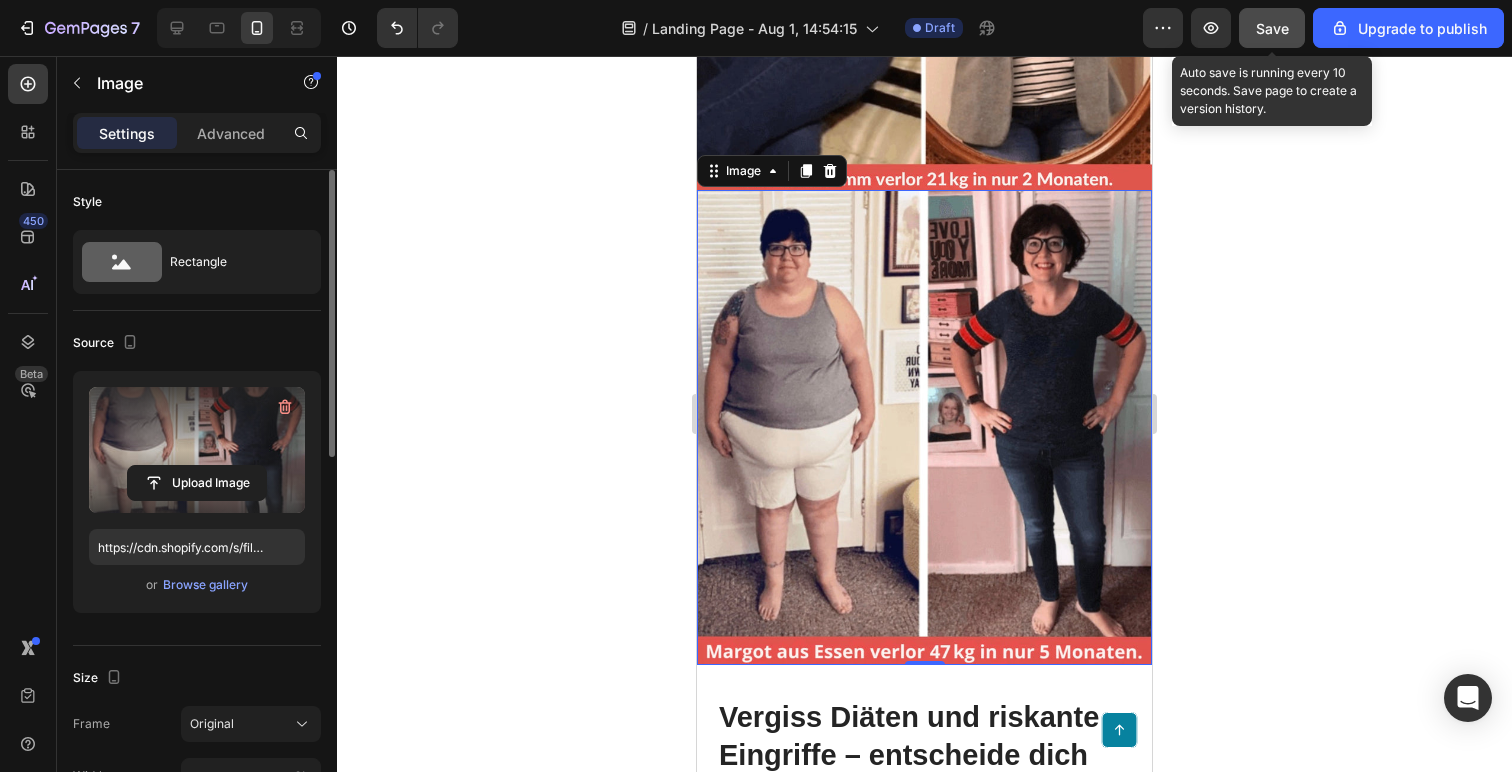 click on "Save" 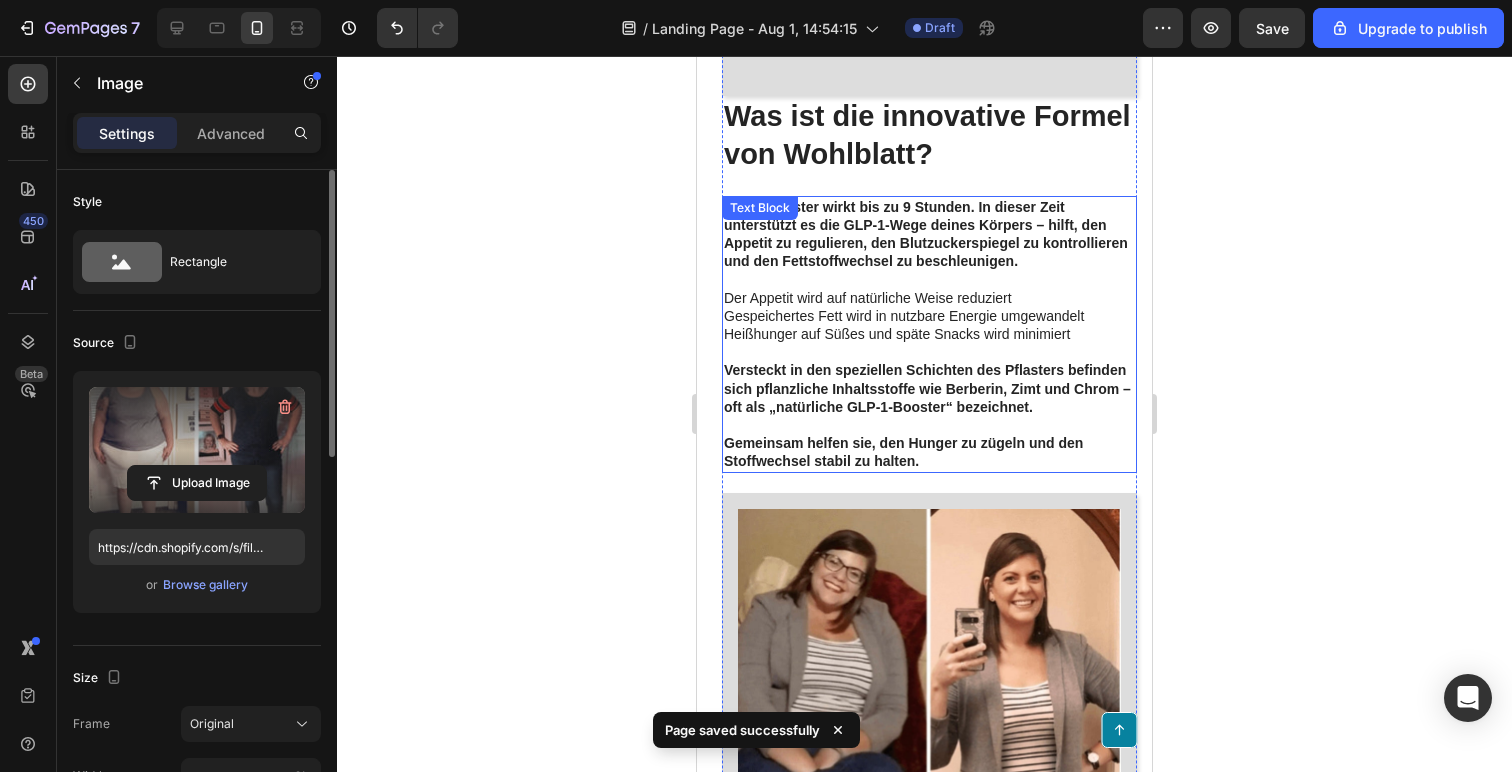 scroll, scrollTop: 1658, scrollLeft: 0, axis: vertical 